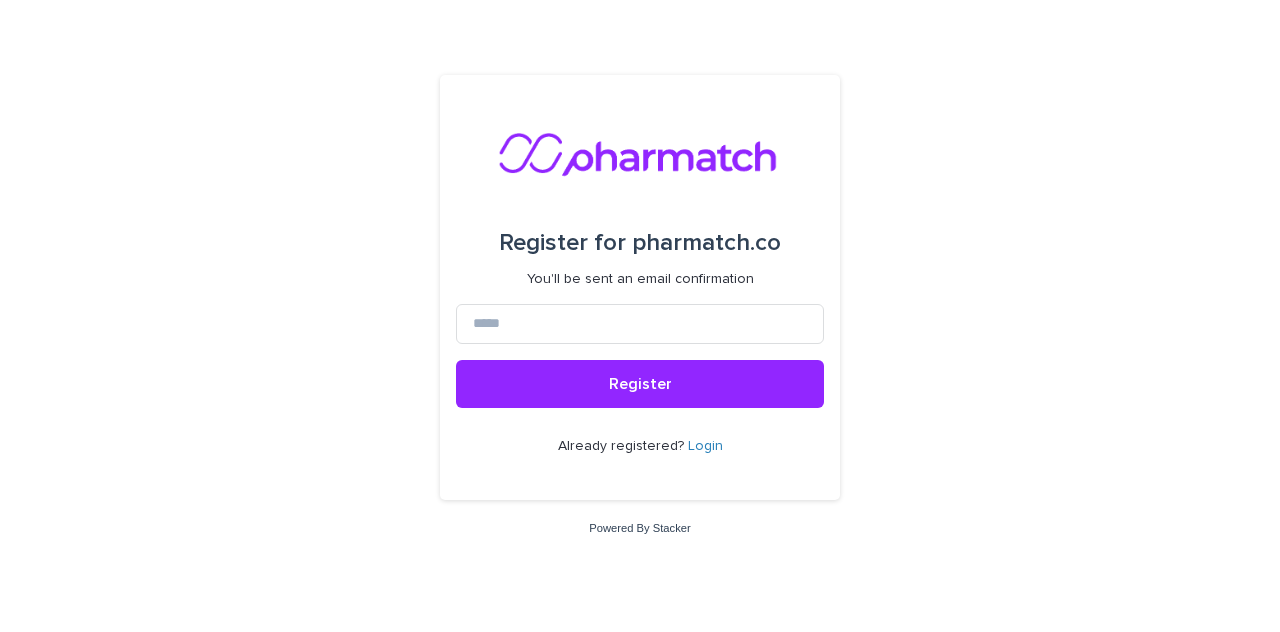 scroll, scrollTop: 0, scrollLeft: 0, axis: both 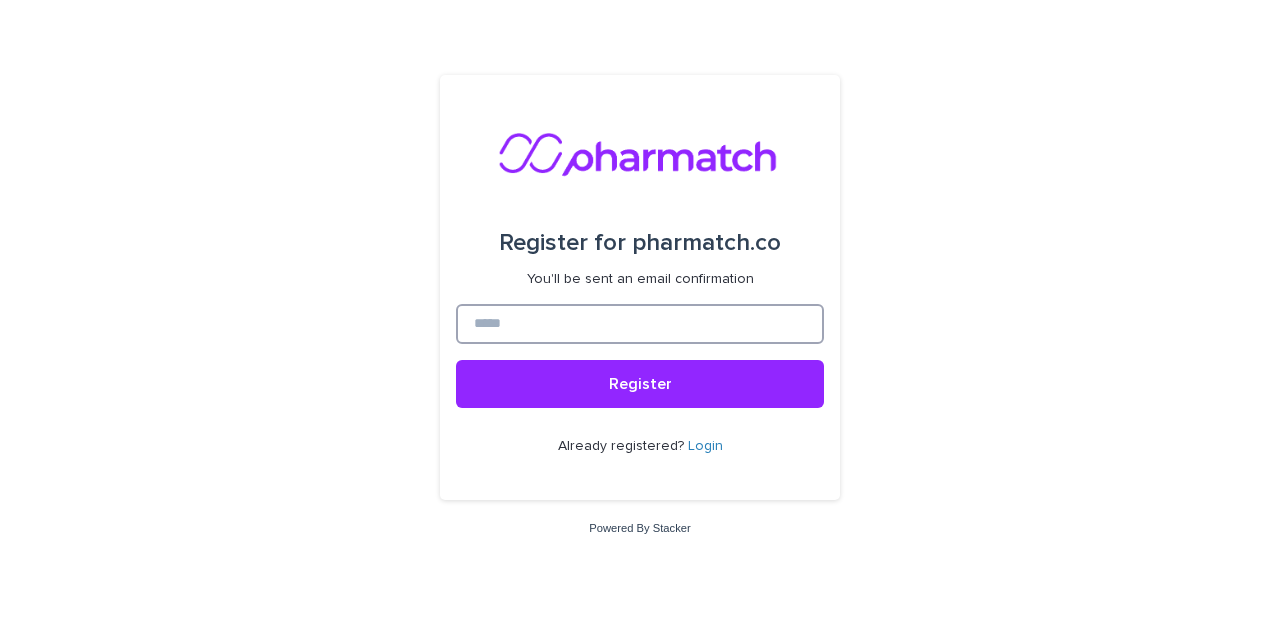 click at bounding box center (640, 324) 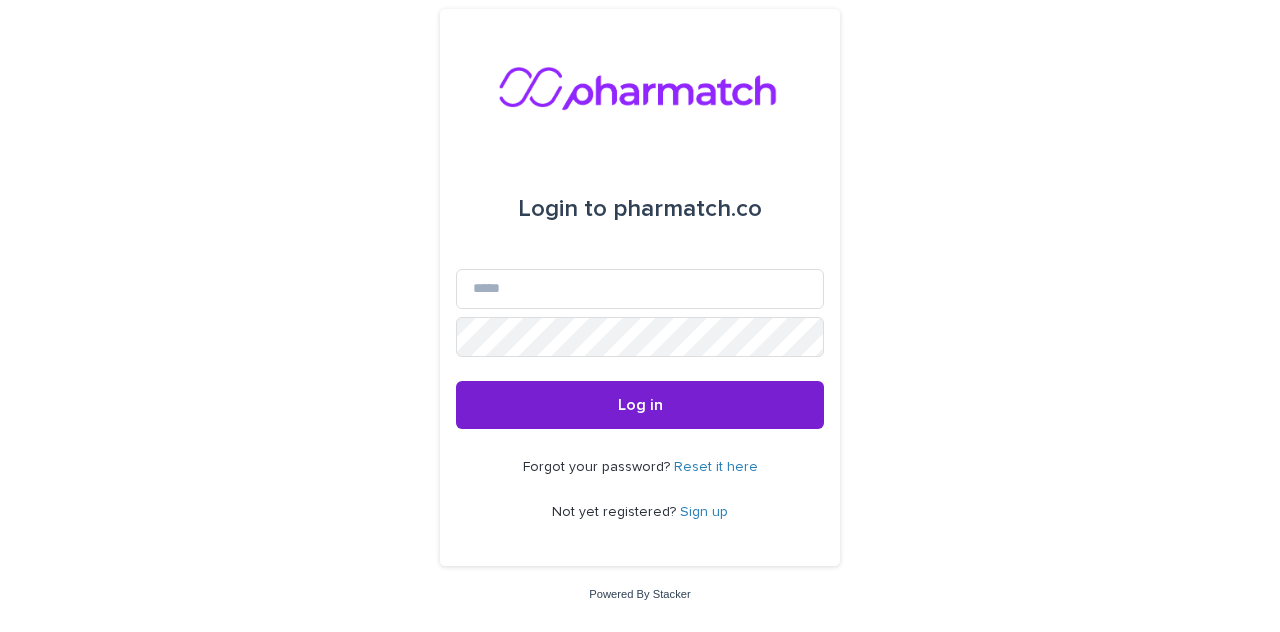 scroll, scrollTop: 0, scrollLeft: 0, axis: both 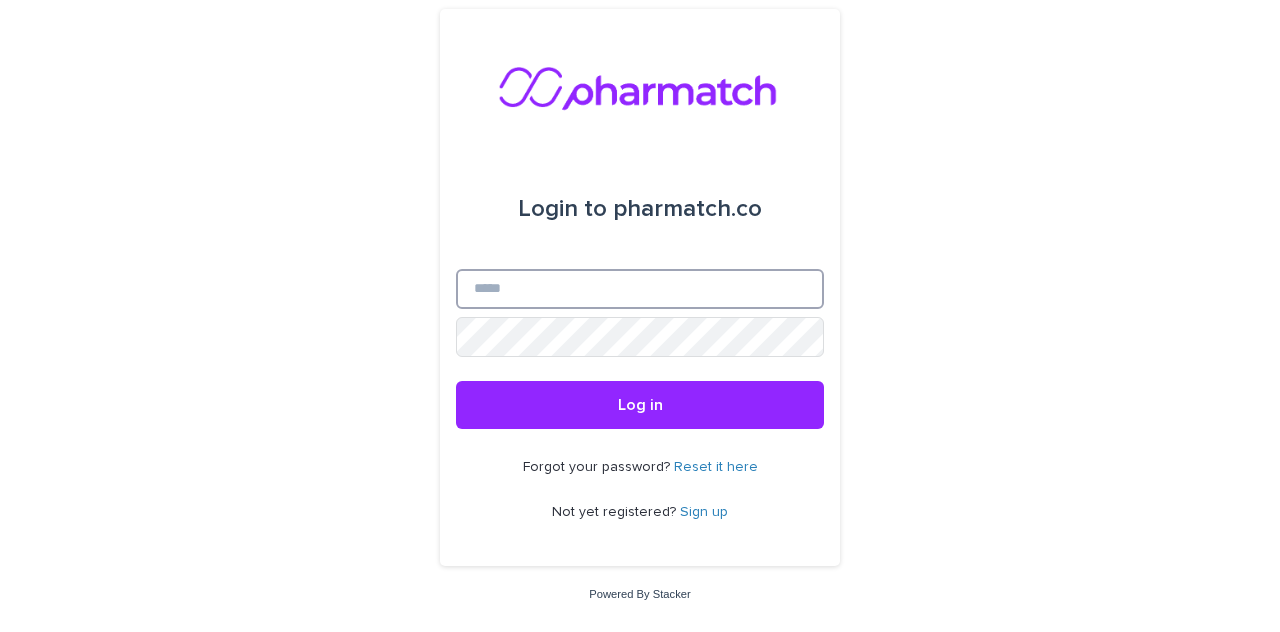 click on "Email" at bounding box center [640, 289] 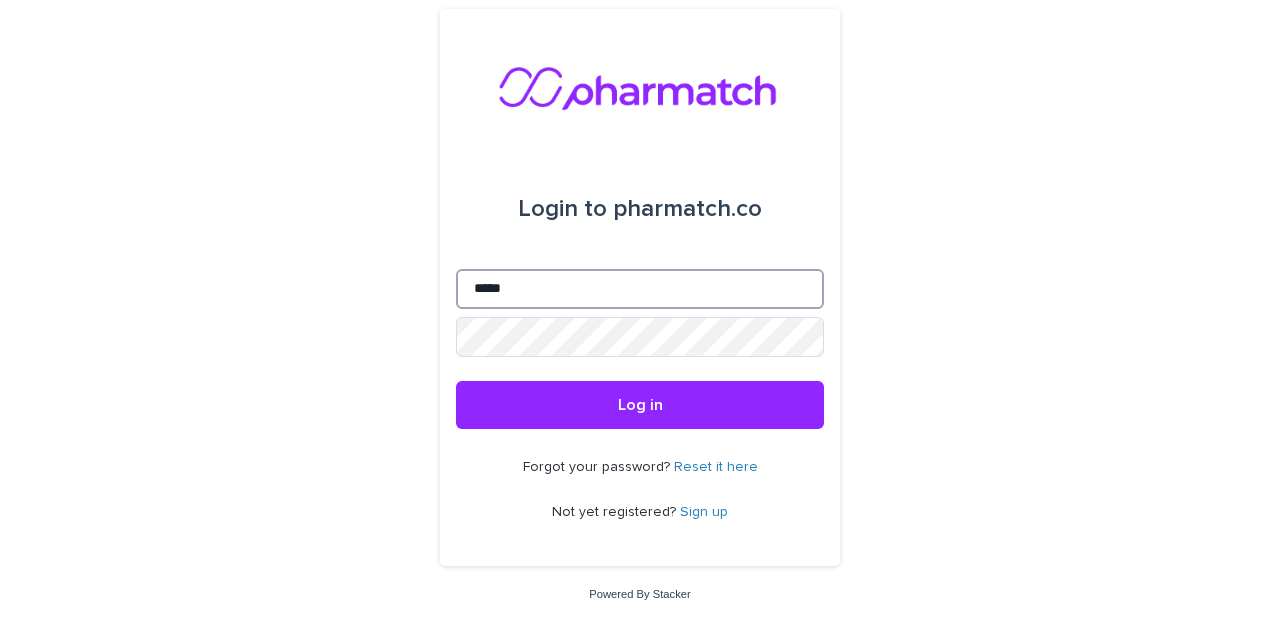 type on "**********" 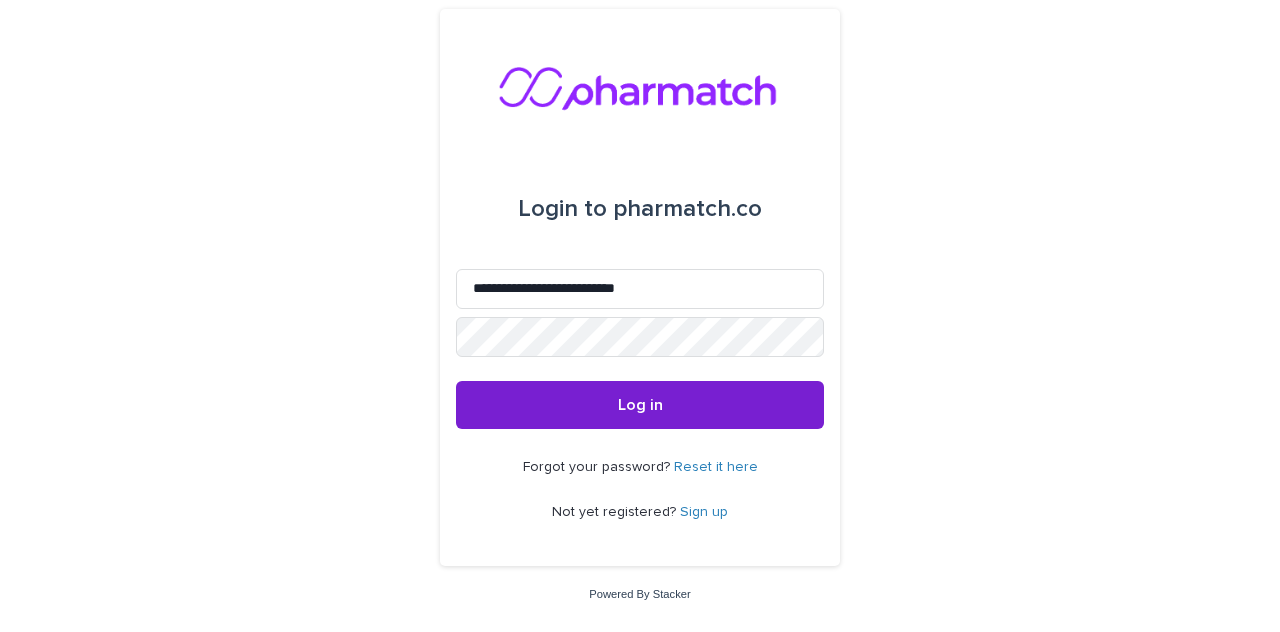 click on "Log in" at bounding box center [640, 405] 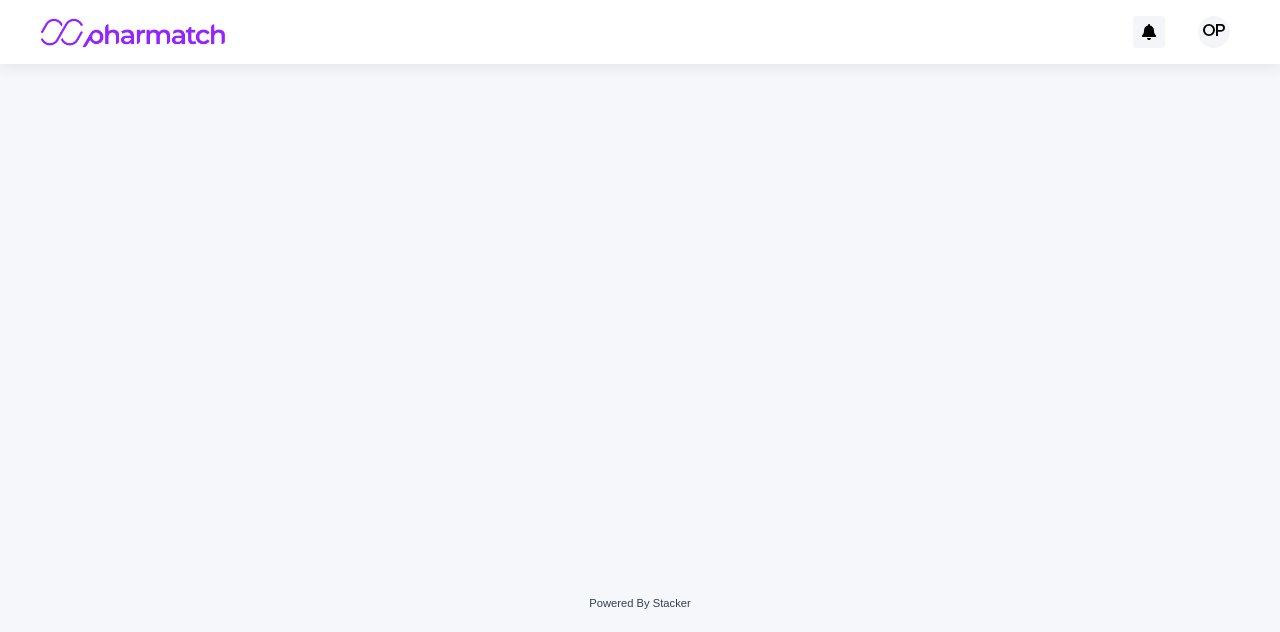 scroll, scrollTop: 0, scrollLeft: 0, axis: both 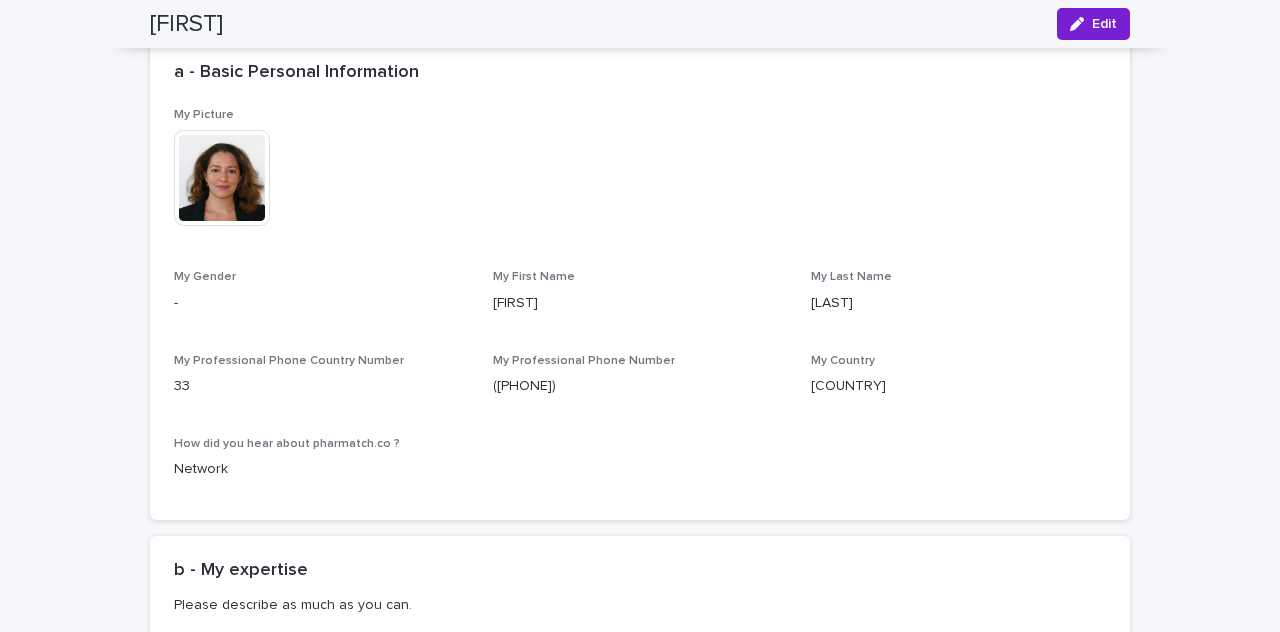 click 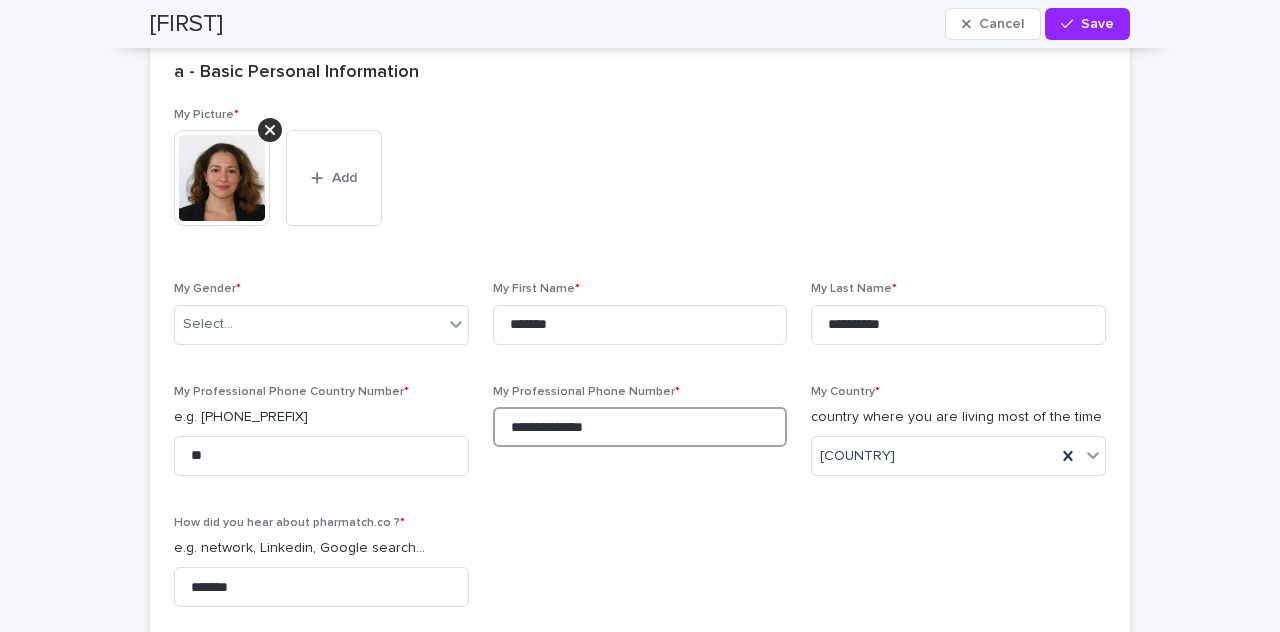 click on "**********" at bounding box center (640, 427) 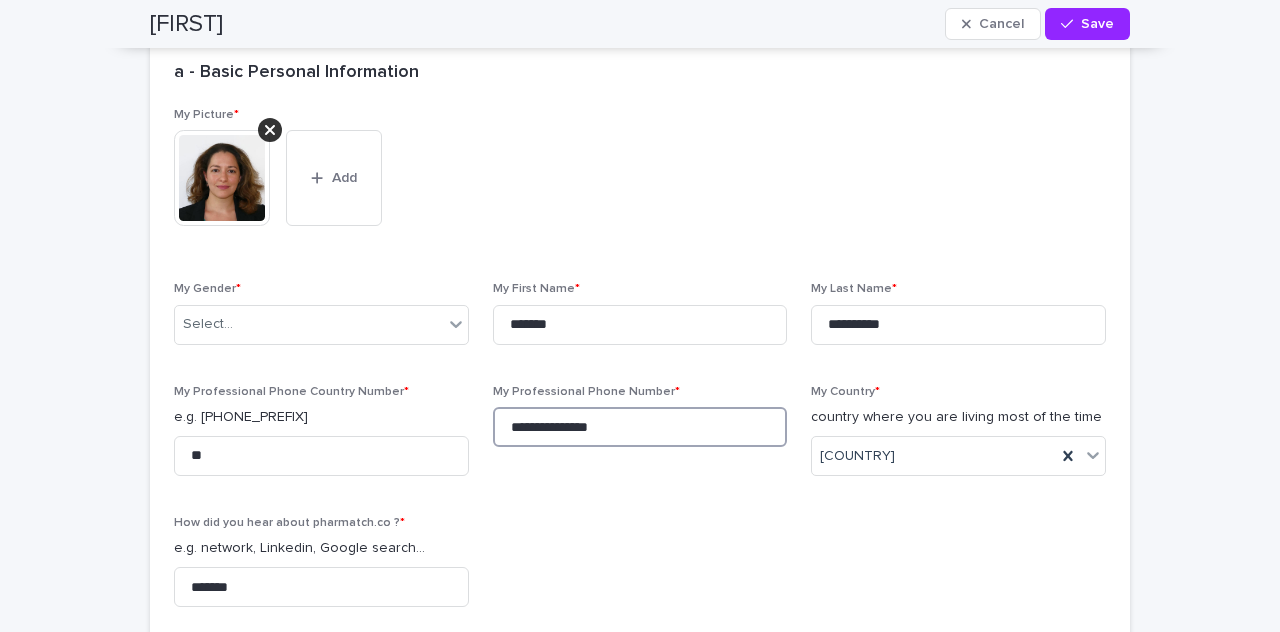 click on "**********" at bounding box center (640, 427) 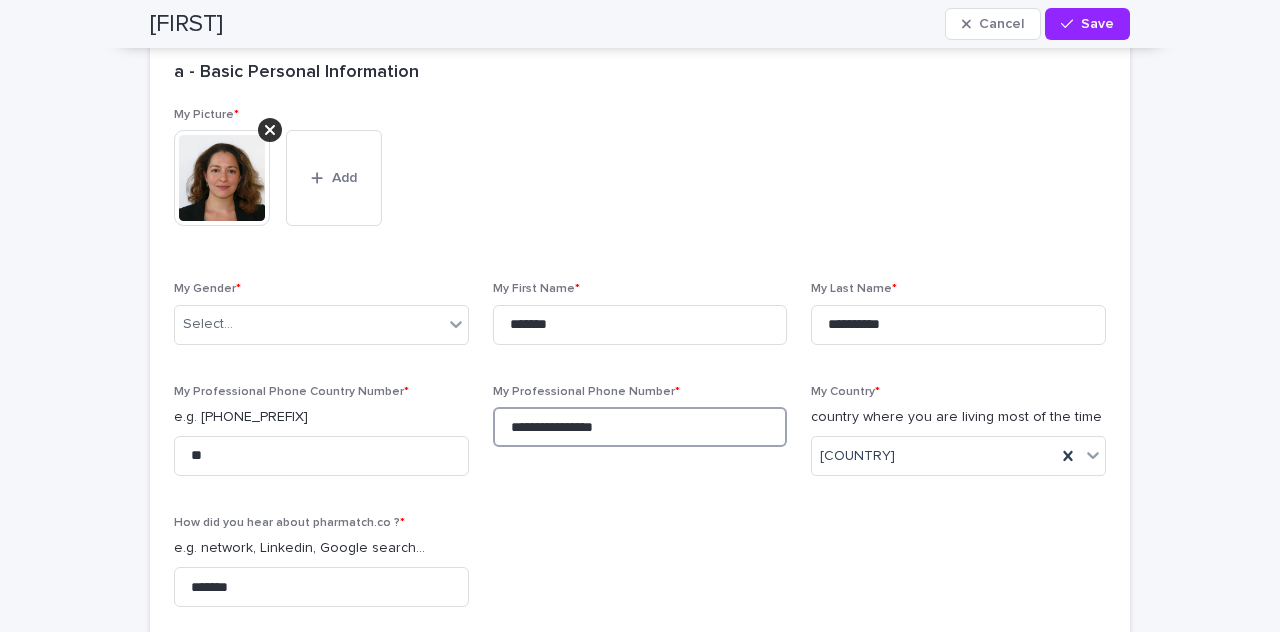 click on "**********" at bounding box center [640, 427] 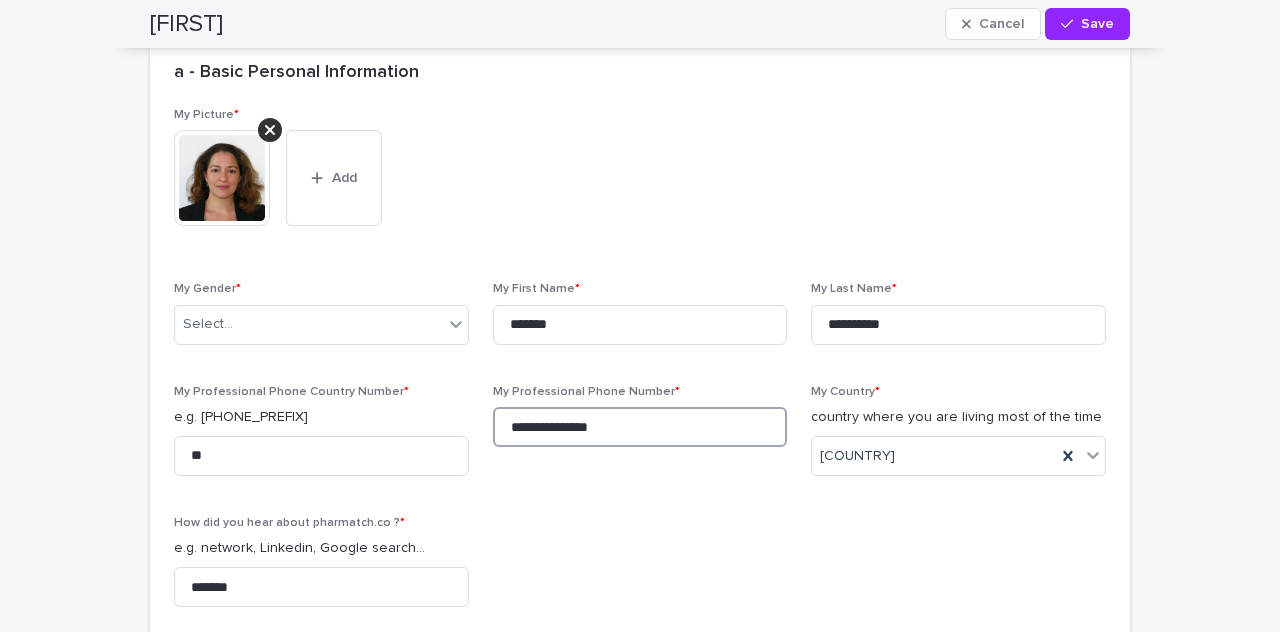 click on "**********" at bounding box center [640, 427] 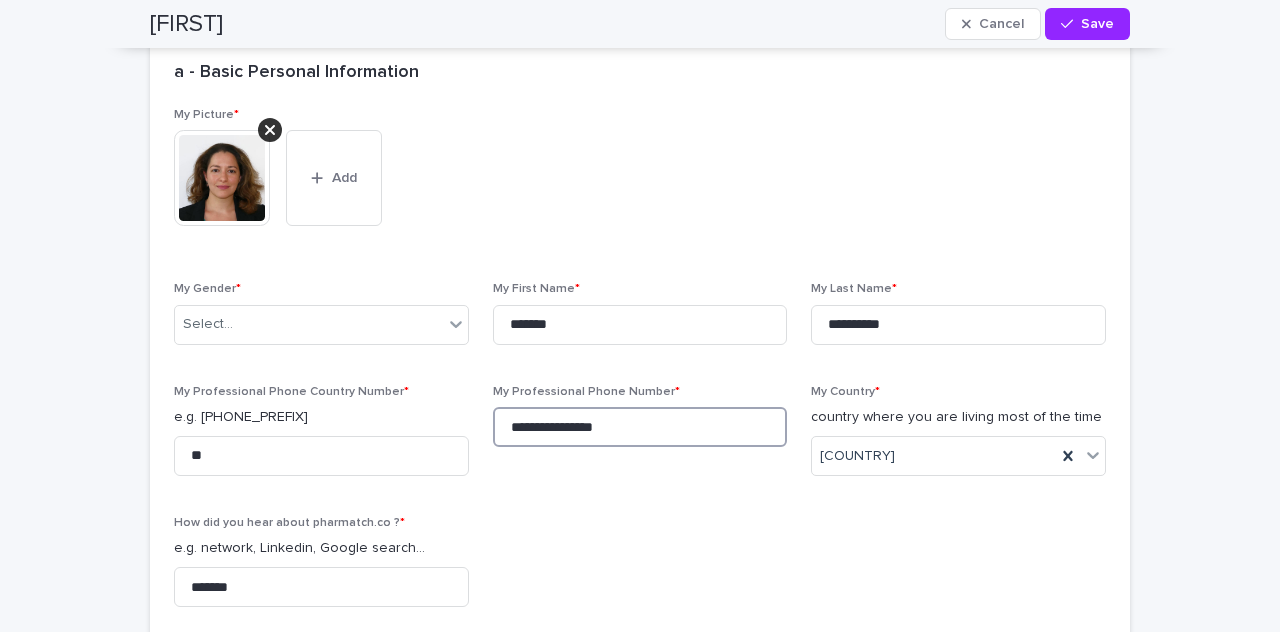 click on "**********" at bounding box center (640, 427) 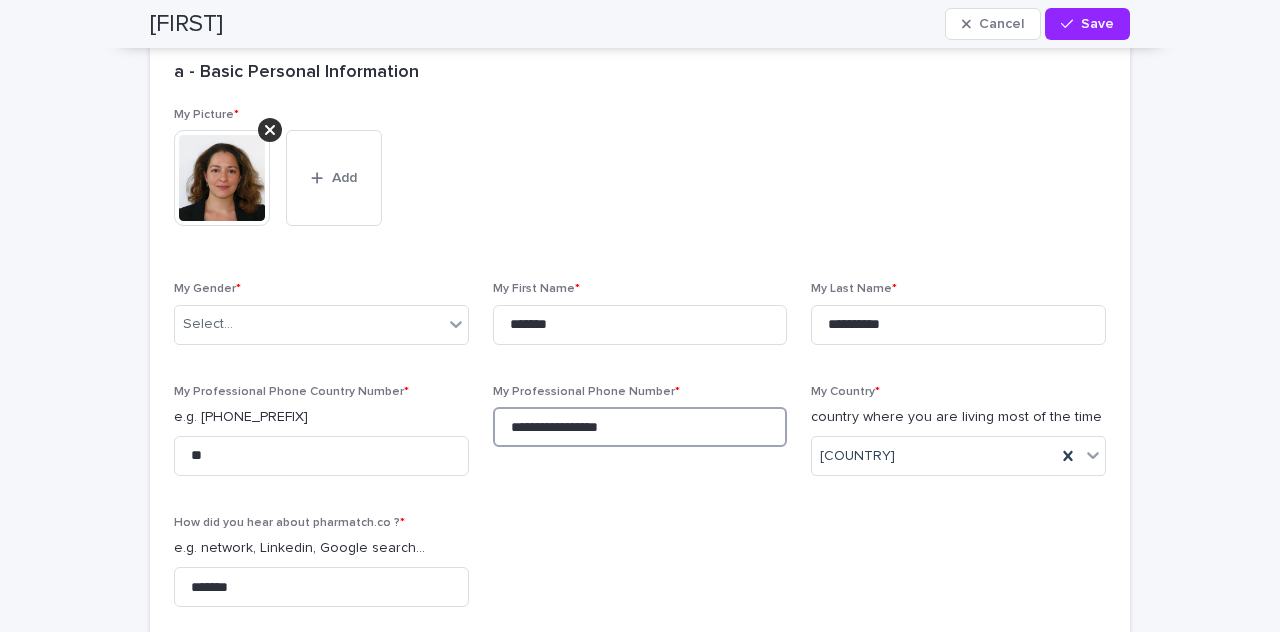 click on "**********" at bounding box center [640, 427] 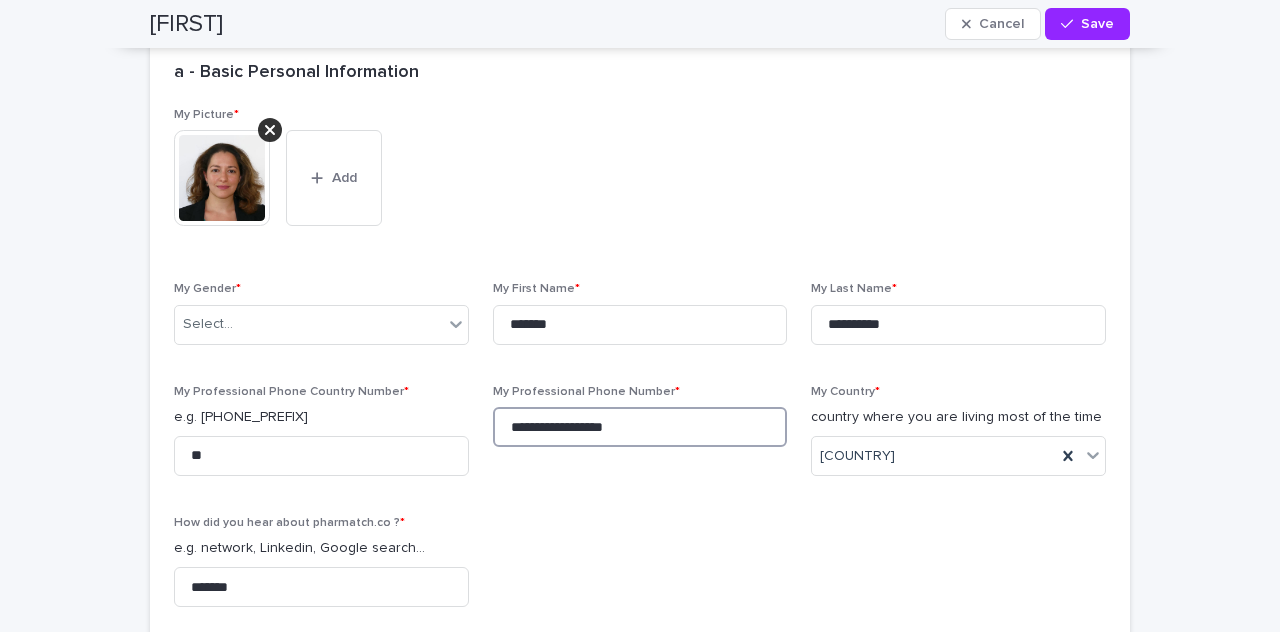 type on "**********" 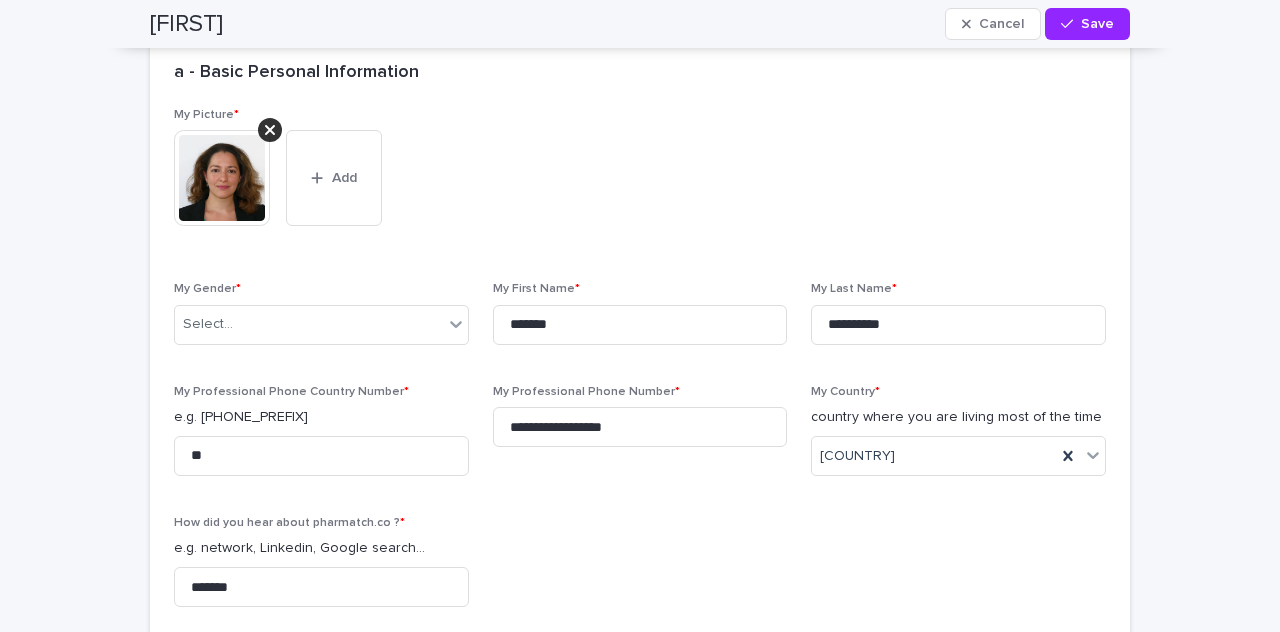 click on "**********" at bounding box center (640, 365) 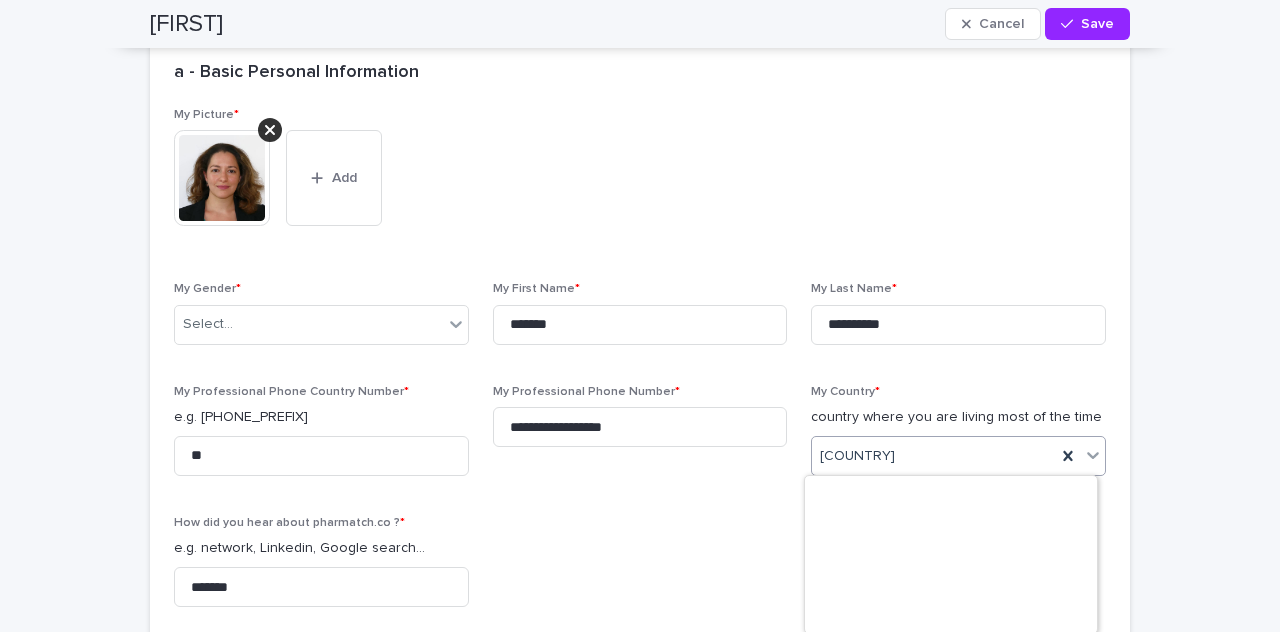 scroll, scrollTop: 2205, scrollLeft: 0, axis: vertical 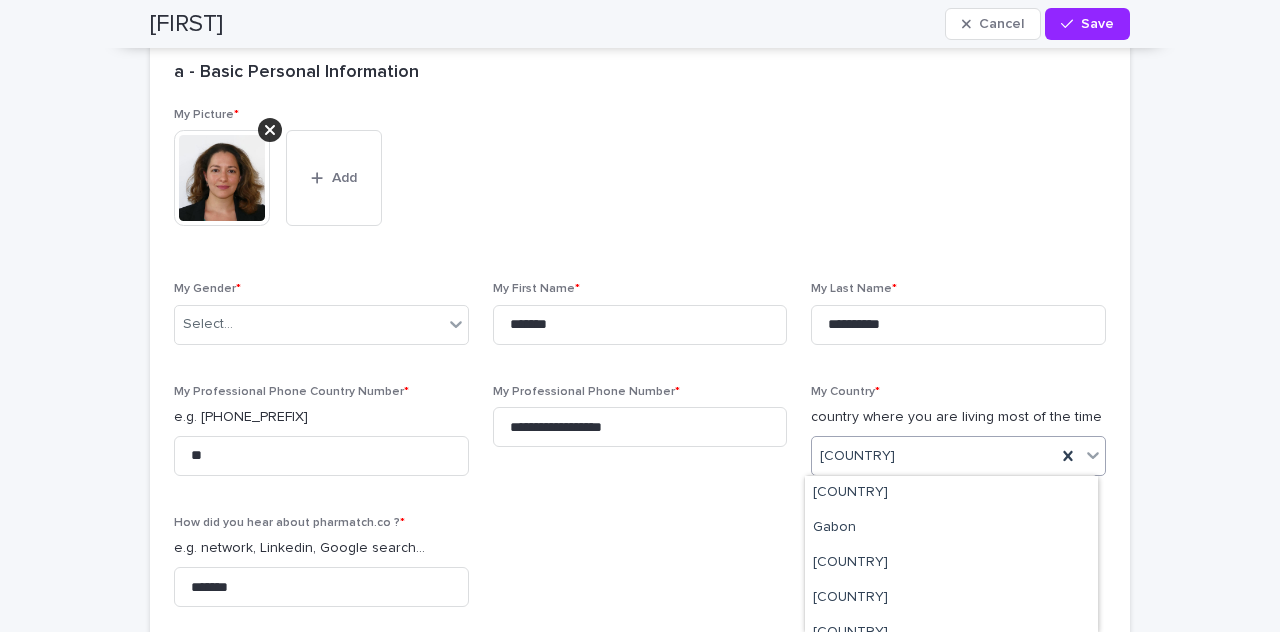 click 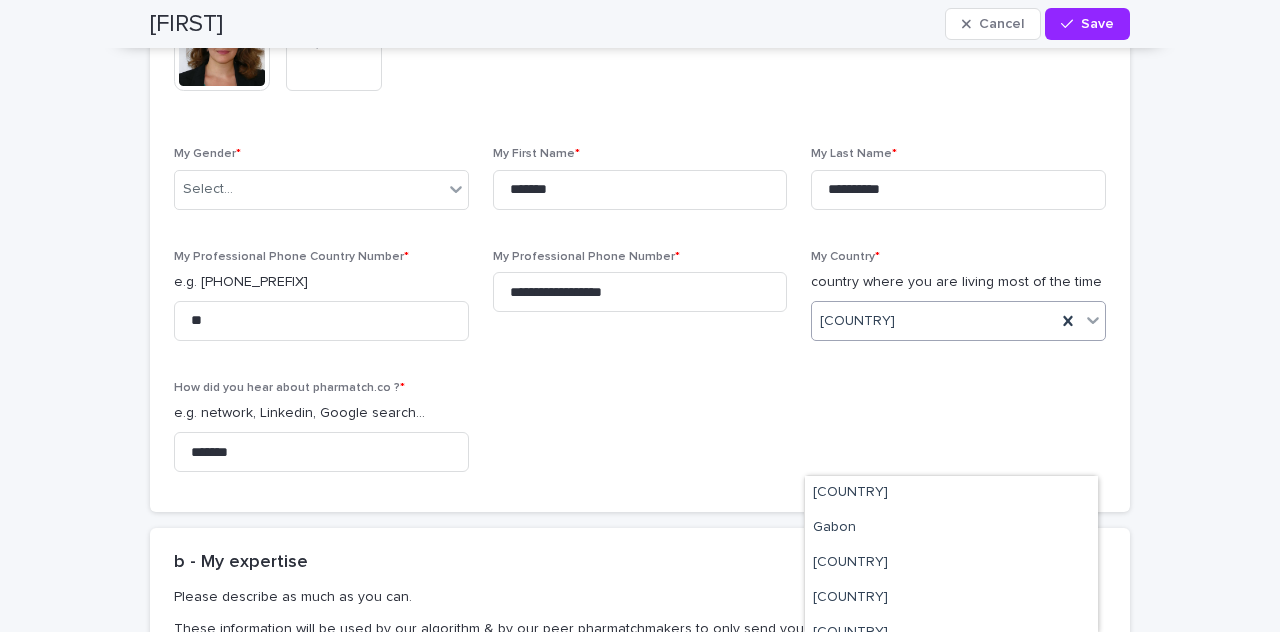 scroll, scrollTop: 740, scrollLeft: 0, axis: vertical 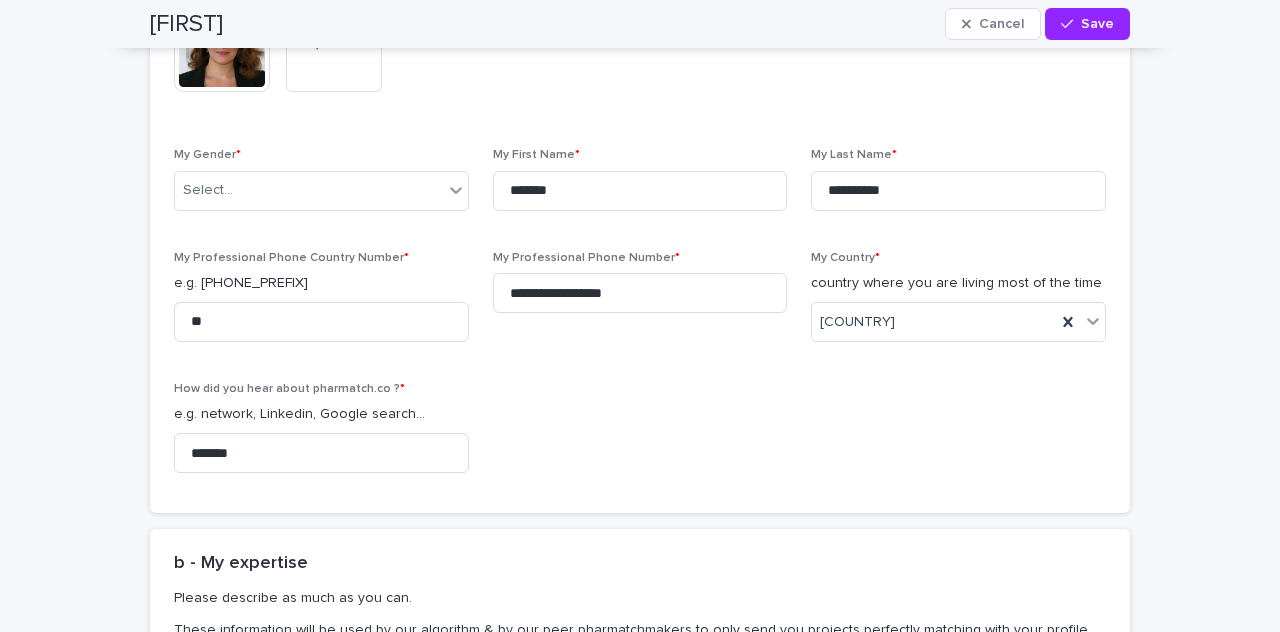 click on "**********" at bounding box center [640, 243] 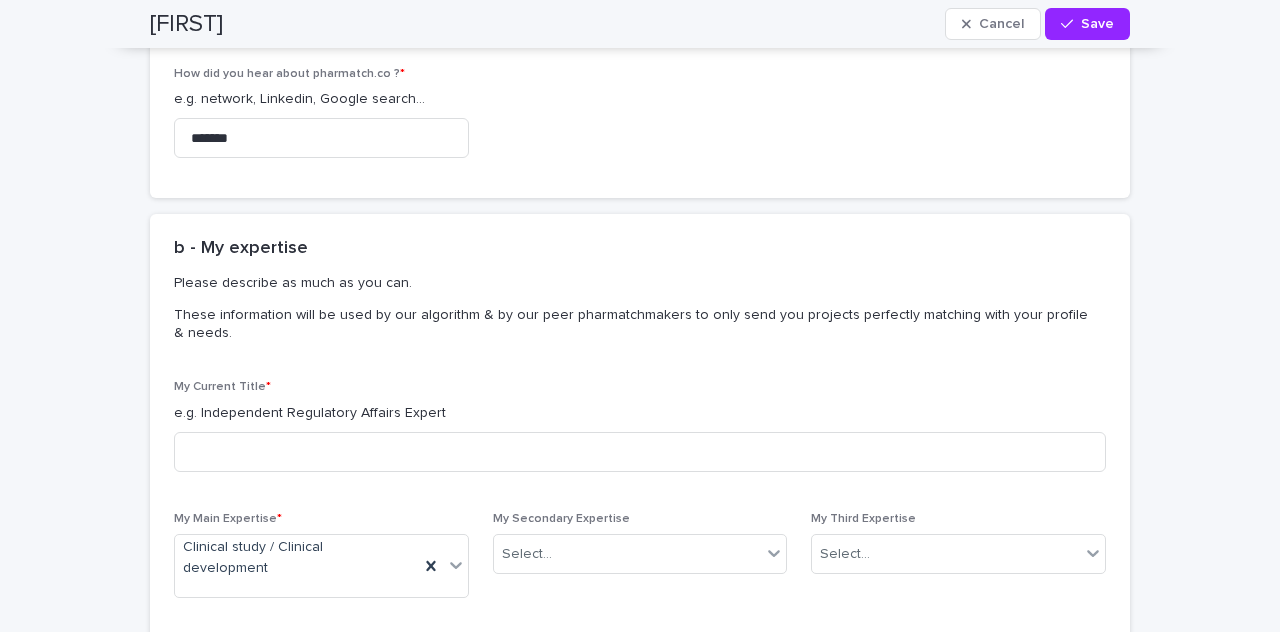 scroll, scrollTop: 1359, scrollLeft: 0, axis: vertical 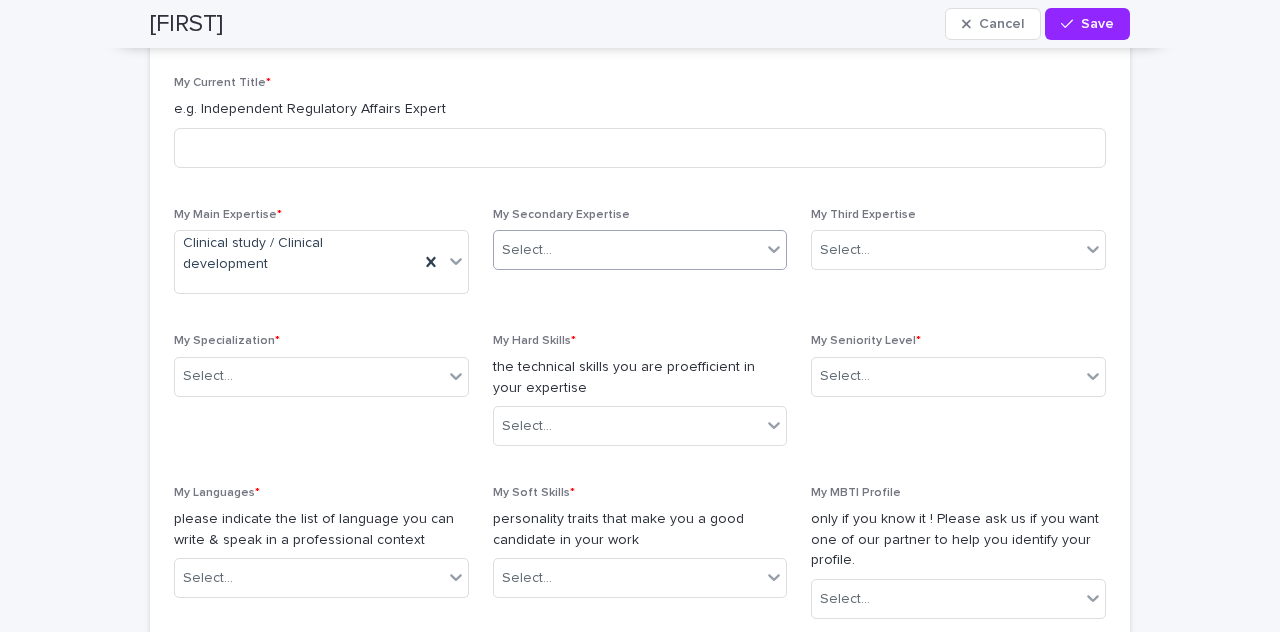 click on "Select..." at bounding box center [628, 250] 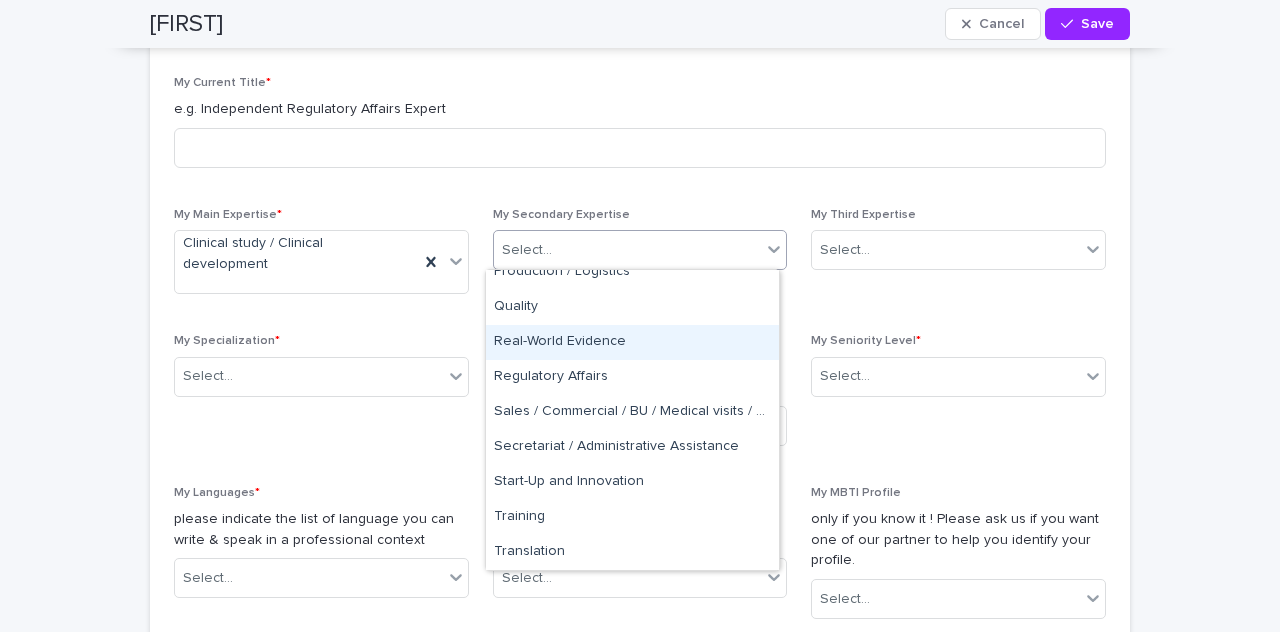 scroll, scrollTop: 1030, scrollLeft: 0, axis: vertical 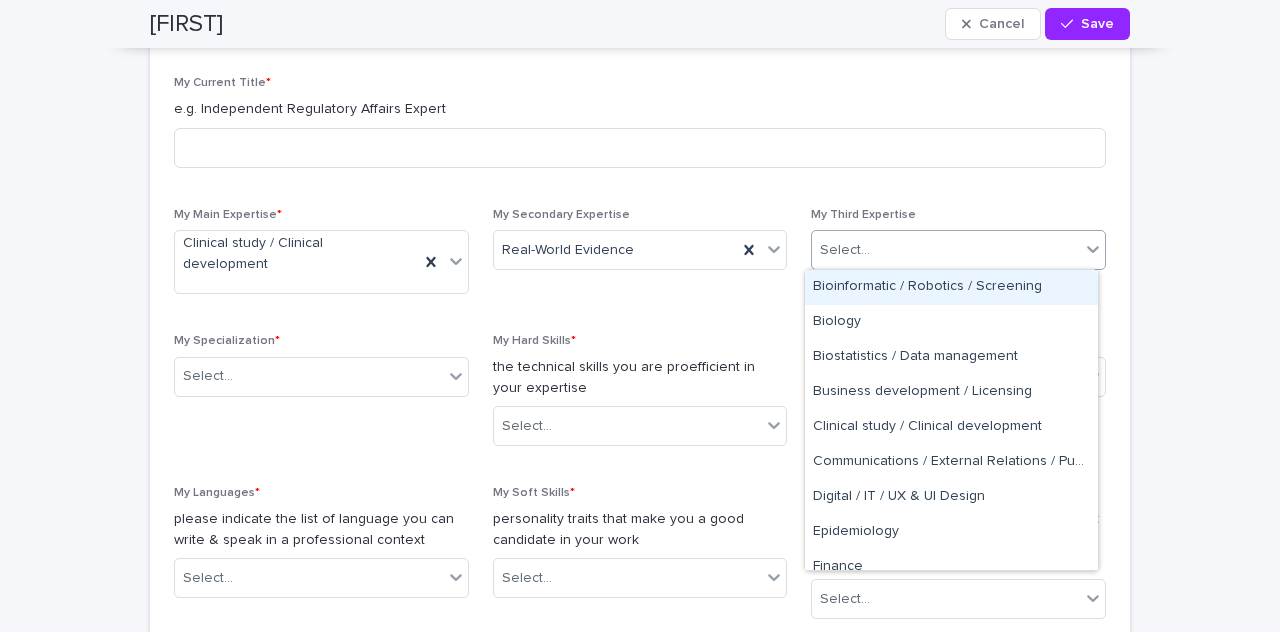 click on "Select..." at bounding box center (845, 250) 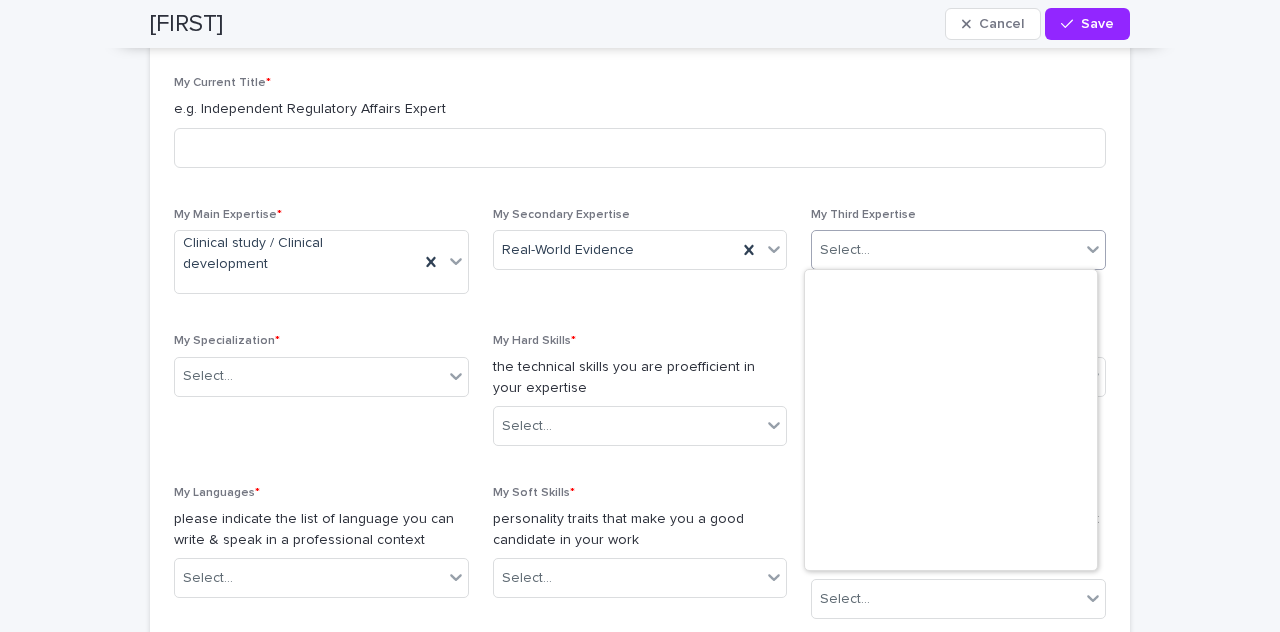 scroll, scrollTop: 0, scrollLeft: 0, axis: both 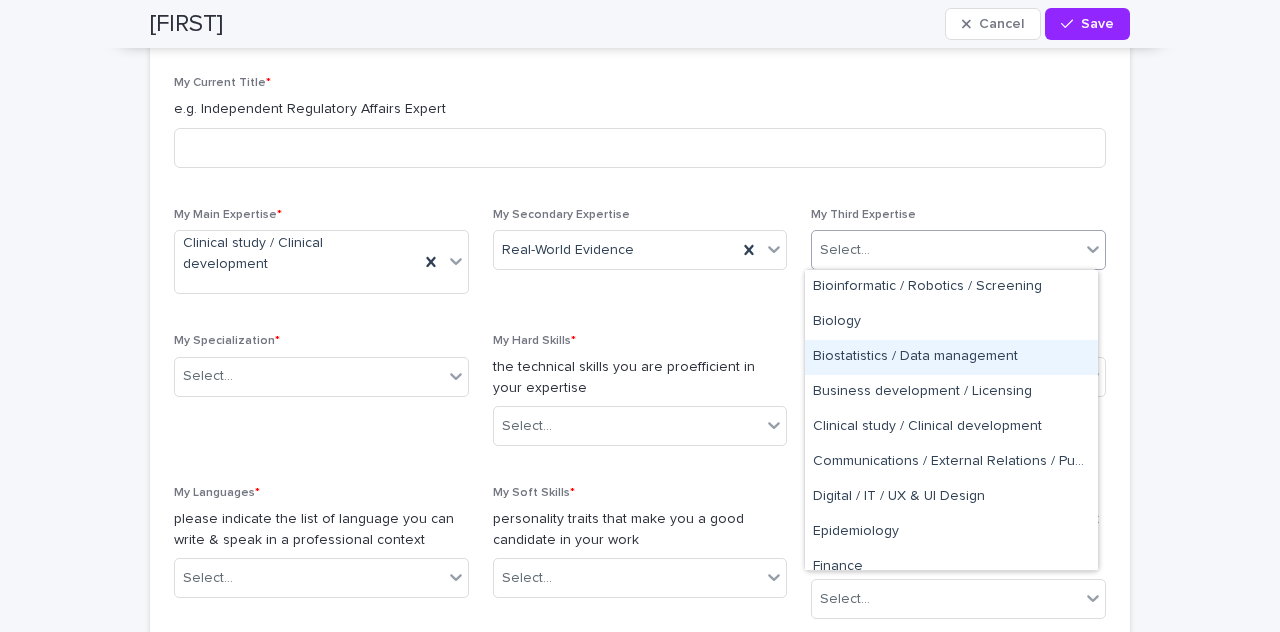 click on "Biostatistics / Data management" at bounding box center [951, 357] 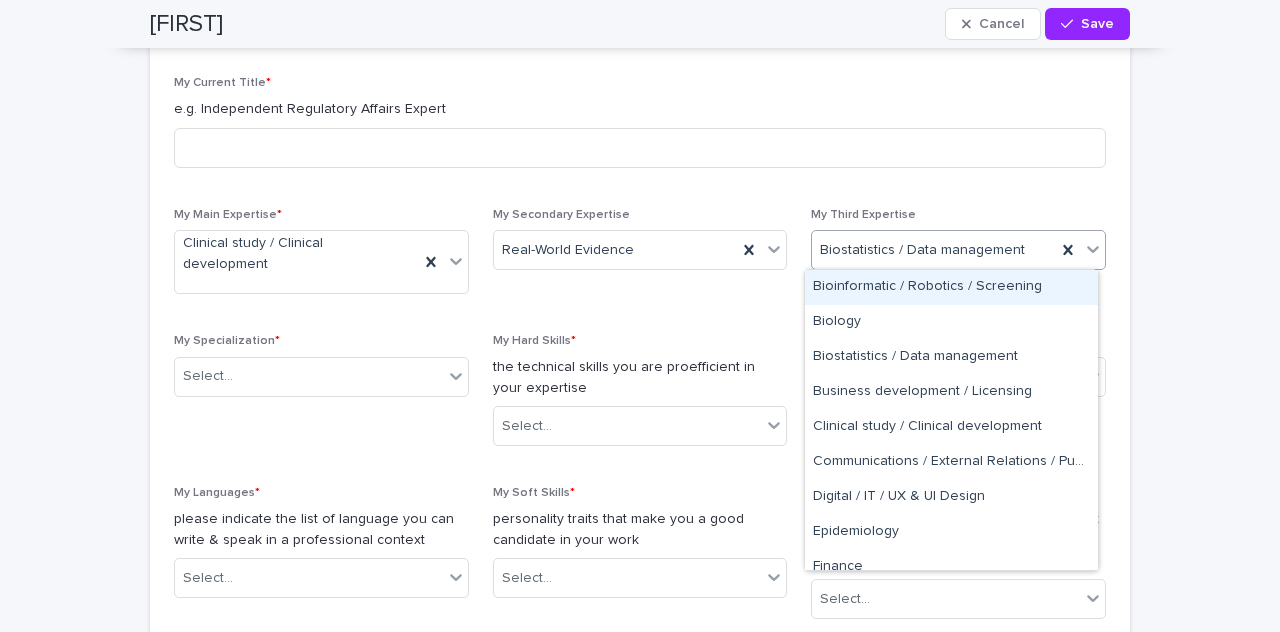 click on "Biostatistics / Data management" at bounding box center [922, 250] 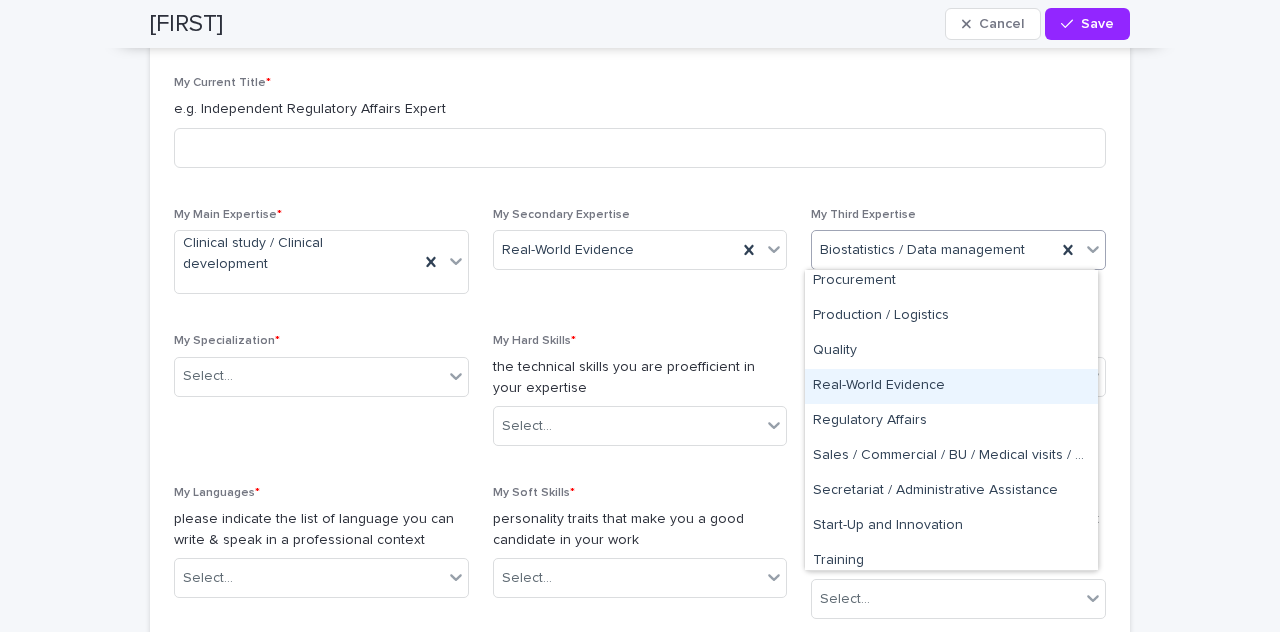 scroll, scrollTop: 1030, scrollLeft: 0, axis: vertical 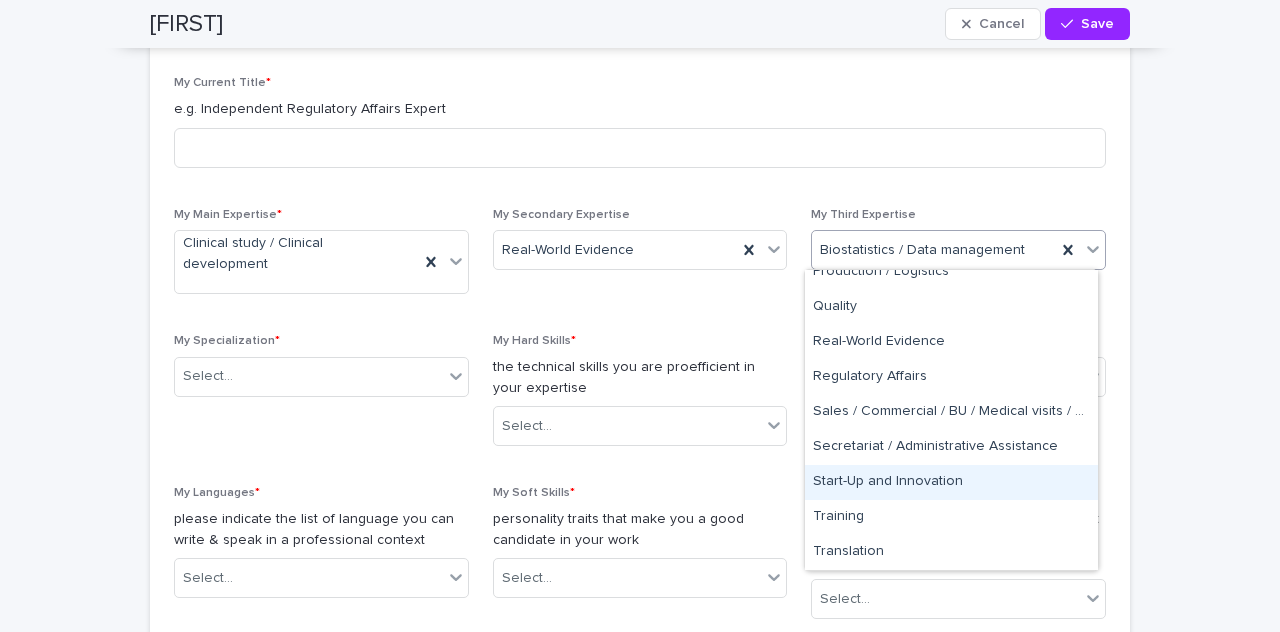 click on "Start-Up and Innovation" at bounding box center (951, 482) 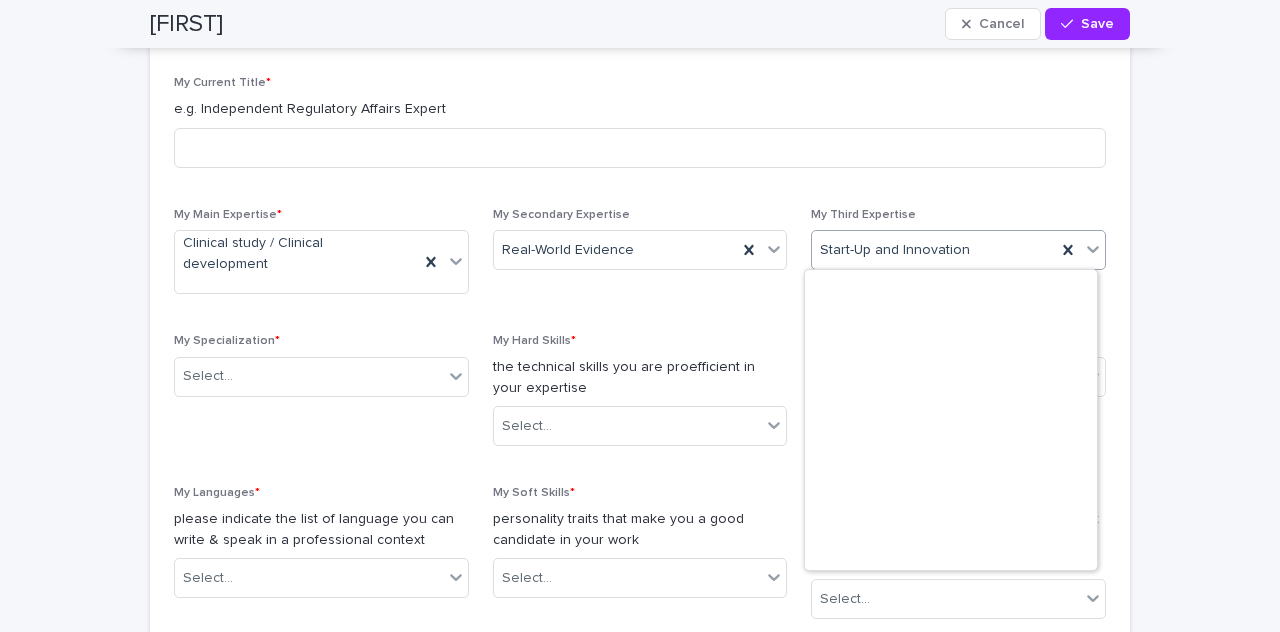scroll, scrollTop: 1030, scrollLeft: 0, axis: vertical 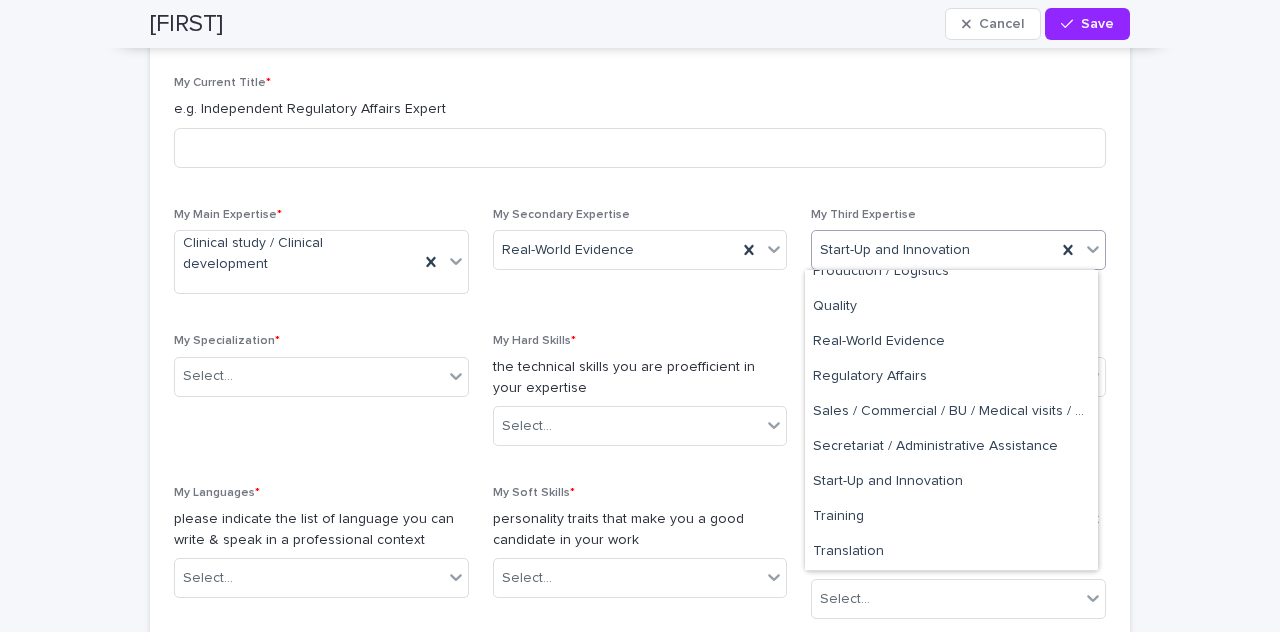 click on "Start-Up and Innovation" at bounding box center [934, 250] 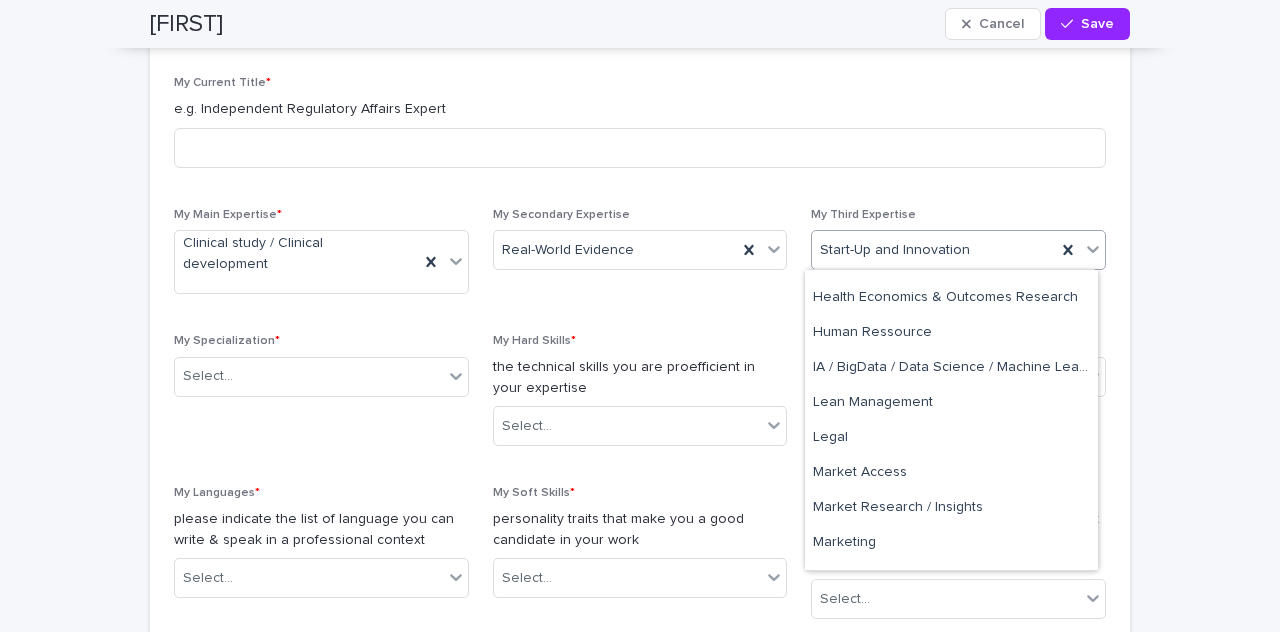 scroll, scrollTop: 340, scrollLeft: 0, axis: vertical 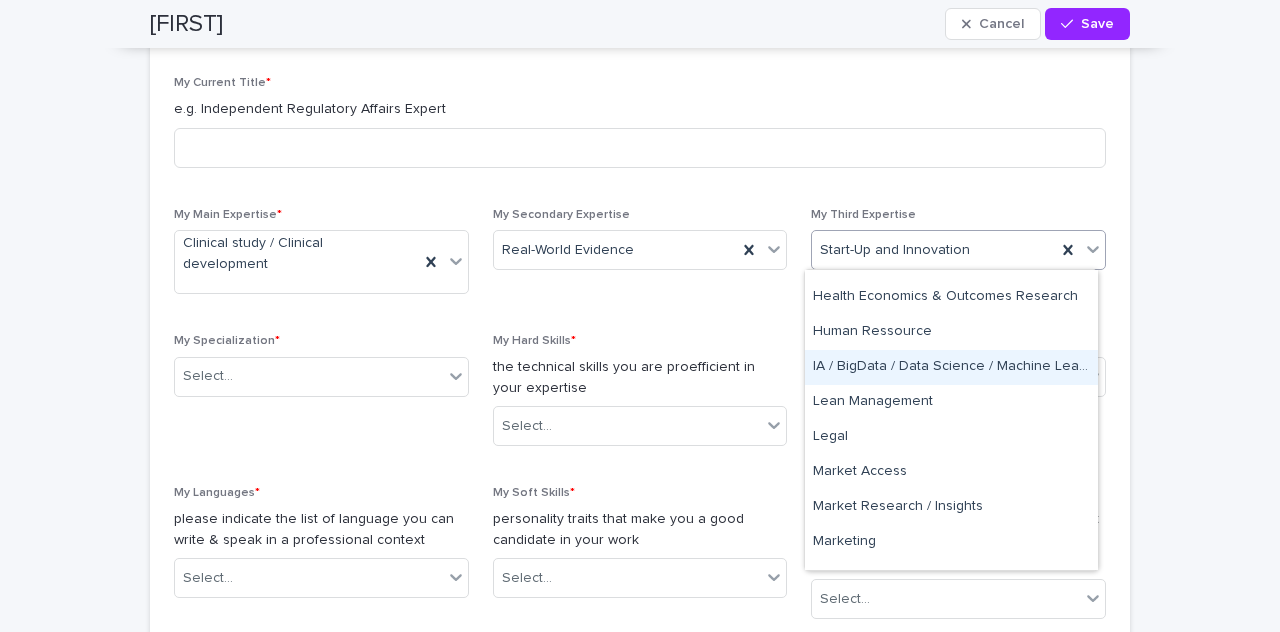 click on "IA / BigData / Data Science / Machine Learning / Blockchain" at bounding box center [951, 367] 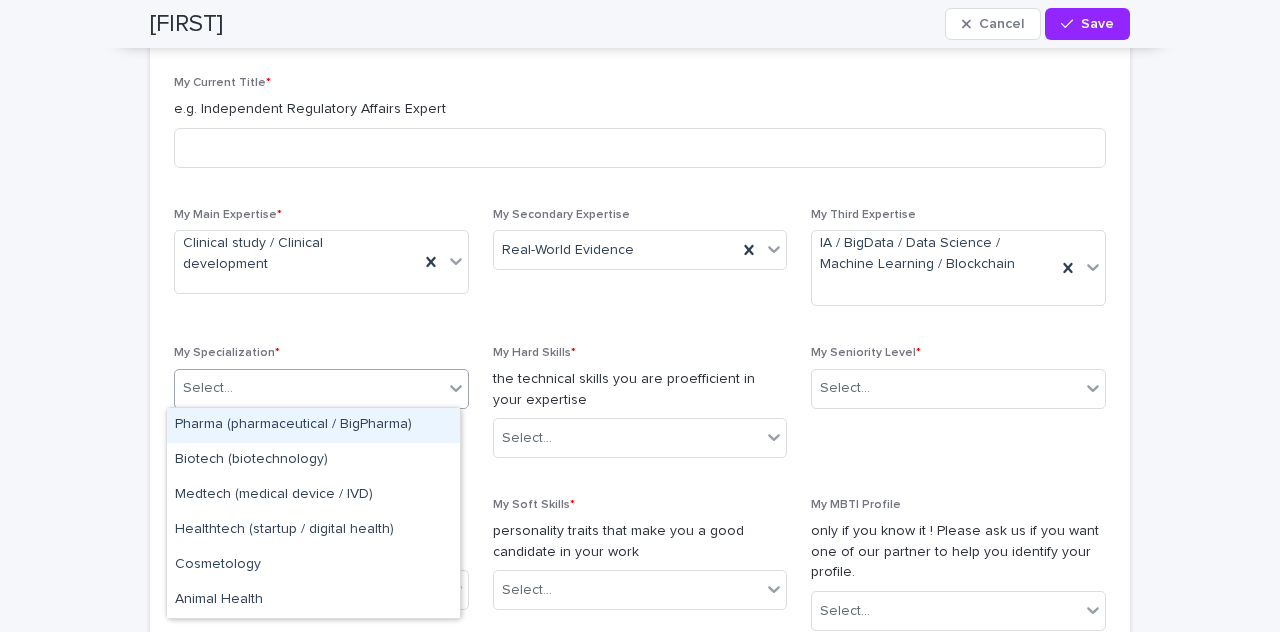 click on "Select..." at bounding box center [309, 388] 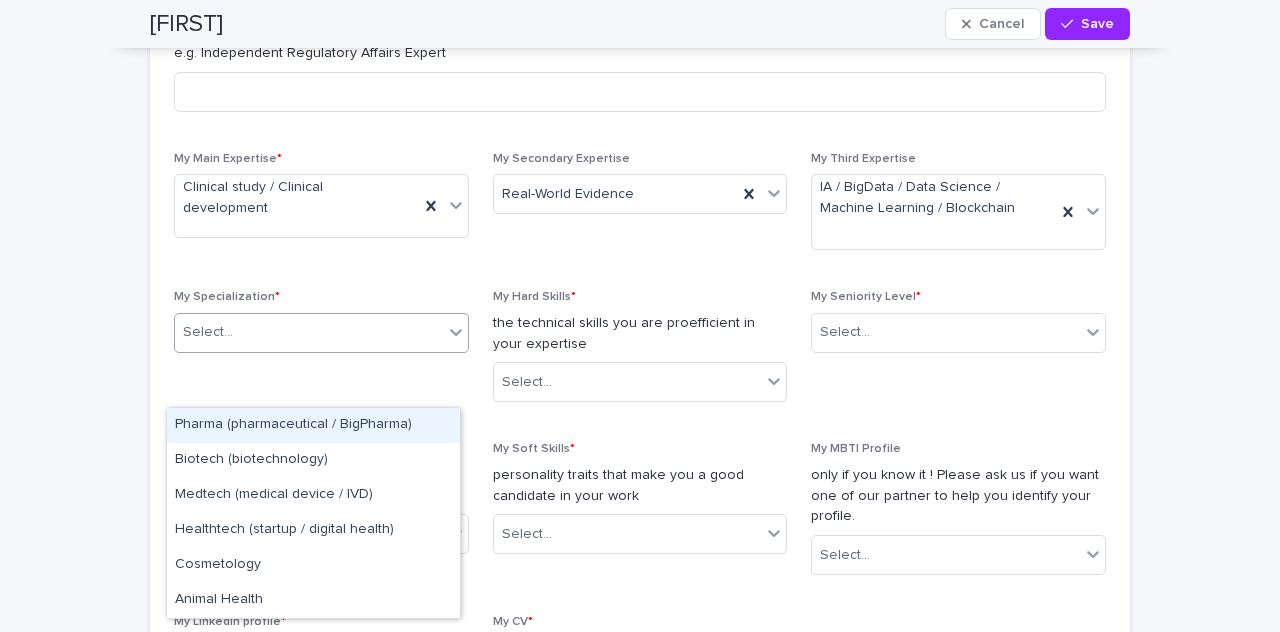 scroll, scrollTop: 1417, scrollLeft: 0, axis: vertical 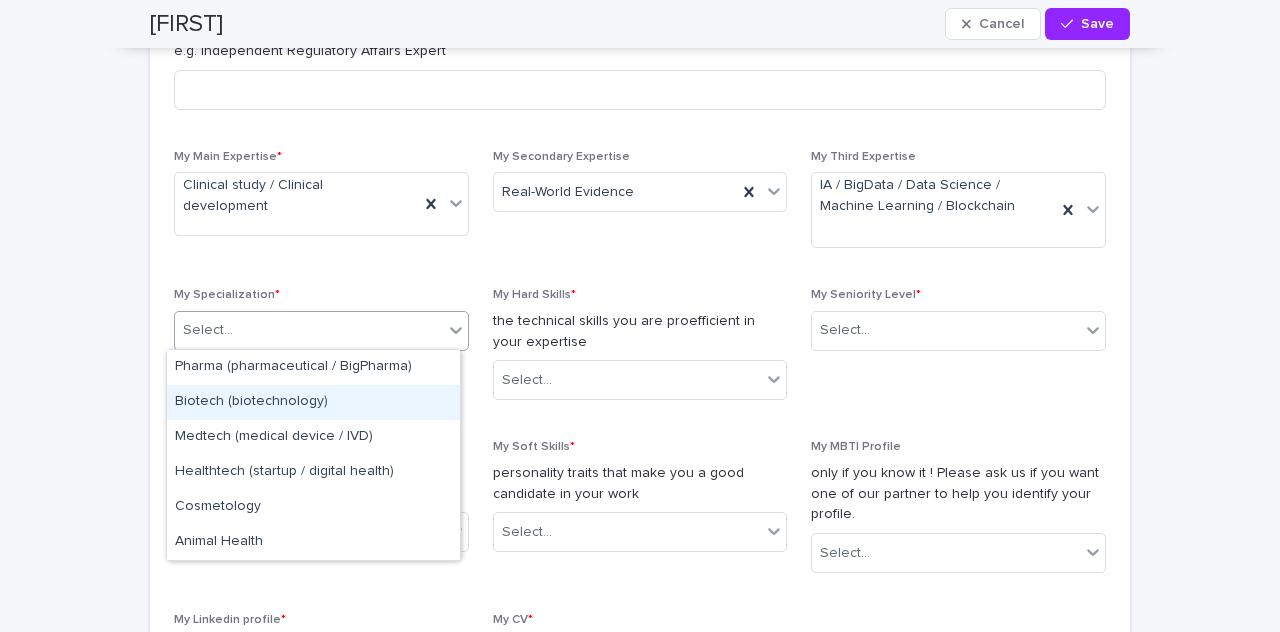 click on "Loading... Saving… Loading... Saving… Loading... Saving… My profile Loading... Saving… Please fully complete your profile to ensure a smooth process when onboarding future candidates.  Loading... Saving… Loading... Saving… My company Loading... Saving… Please complete basic information around your company. You will be asked to provide more detailed information around your company in the next page "My Company". These detailed information could be completed by your administrative colleague. Loading... Saving… Loading... Saving… Loading... Saving… Please give us the main contacts around you within your organization.  This will allow us to smooth the administrative process & accelerate the onboarding of candidates ! Loading... Saving… Loading... Saving… Loading... Saving… Loading... Saving… * Add *" at bounding box center [640, 2923] 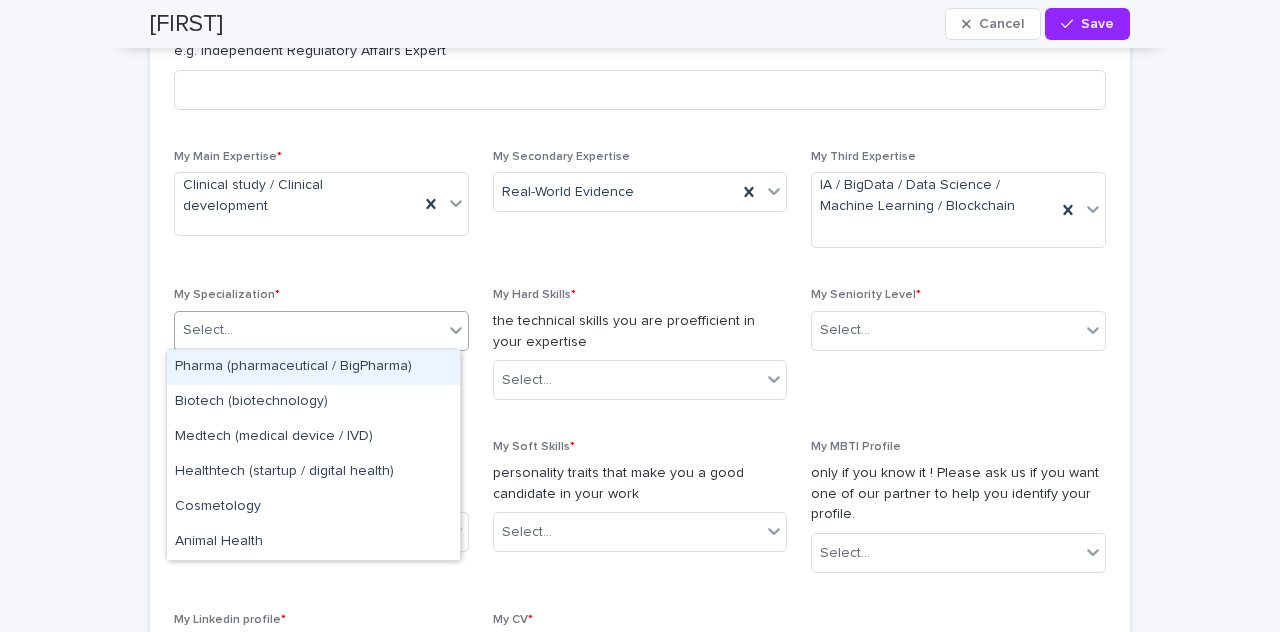 click on "Select..." at bounding box center [309, 330] 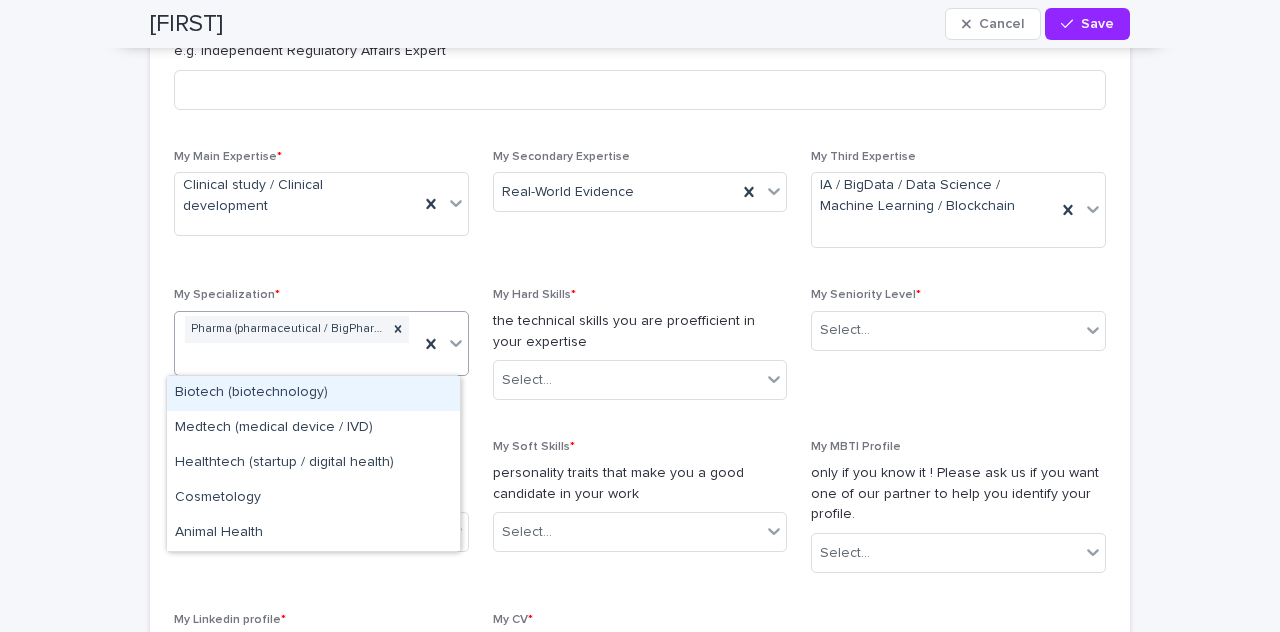 click on "Pharma (pharmaceutical / BigPharma)" at bounding box center (297, 344) 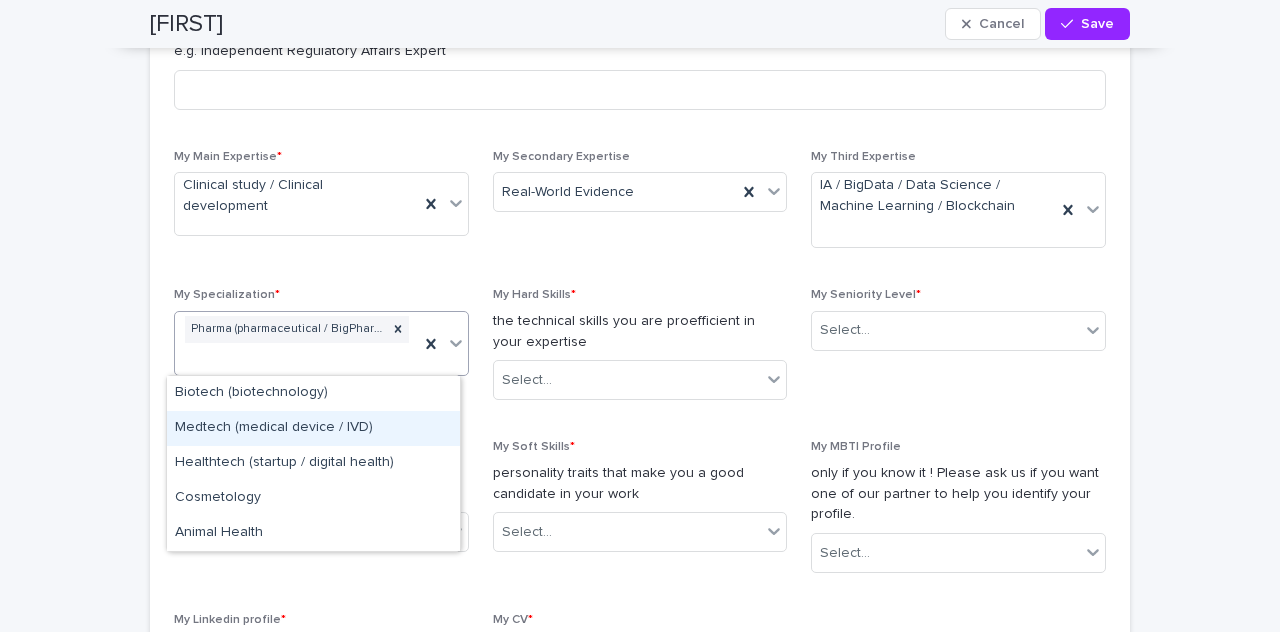 drag, startPoint x: 340, startPoint y: 403, endPoint x: 336, endPoint y: 419, distance: 16.492422 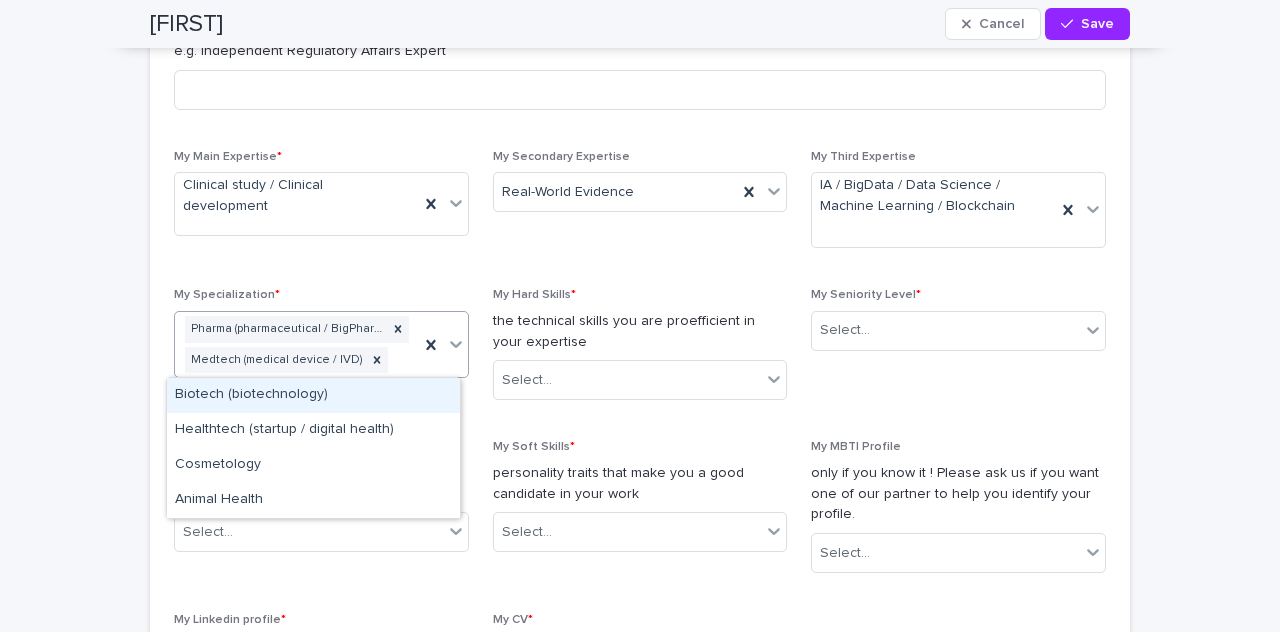 click on "Pharma (pharmaceutical / BigPharma) Medtech (medical device / IVD)" at bounding box center [297, 345] 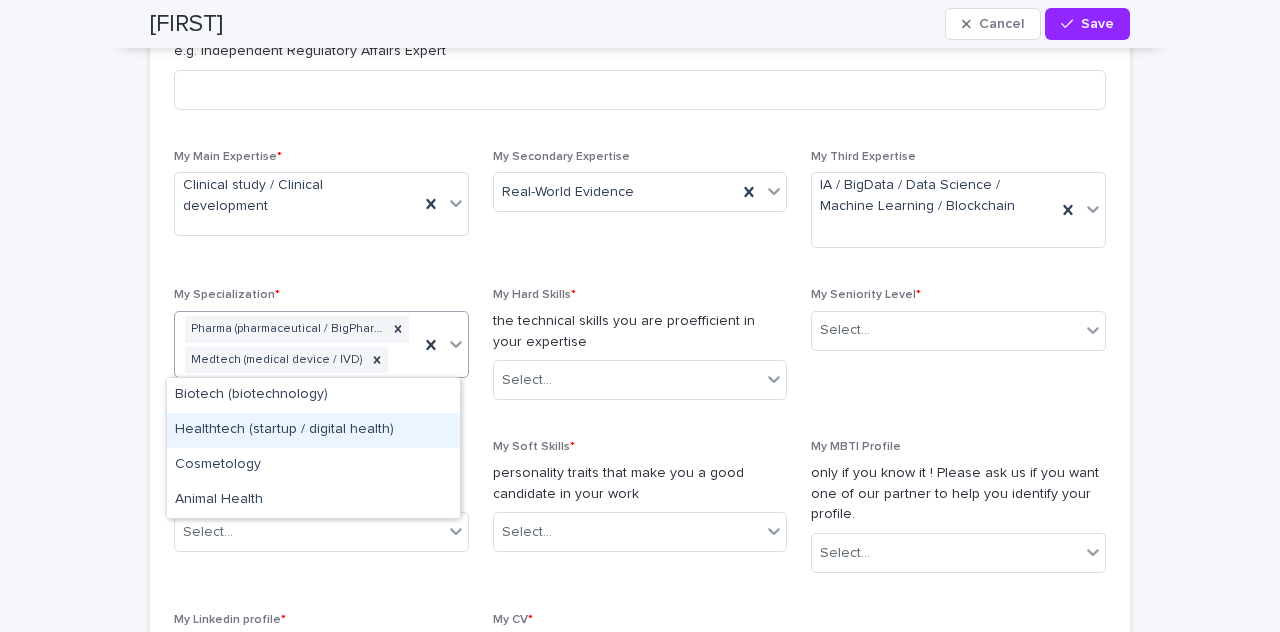 click on "Healthtech (startup / digital health)" at bounding box center [313, 430] 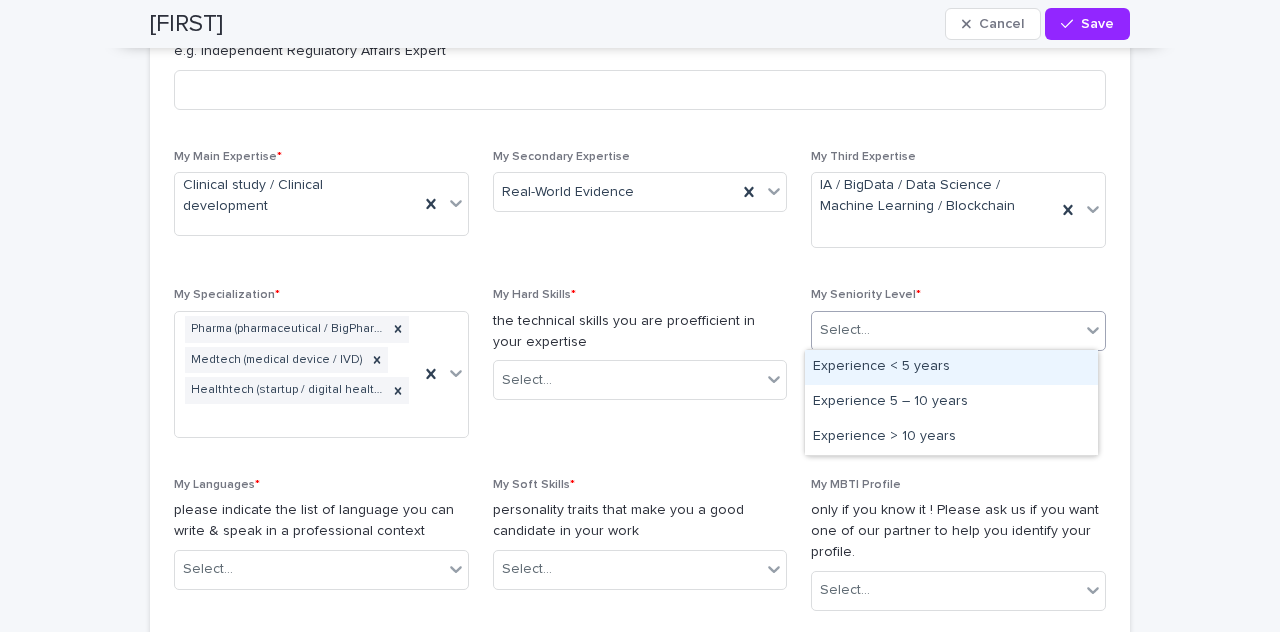 click on "Select..." at bounding box center [946, 330] 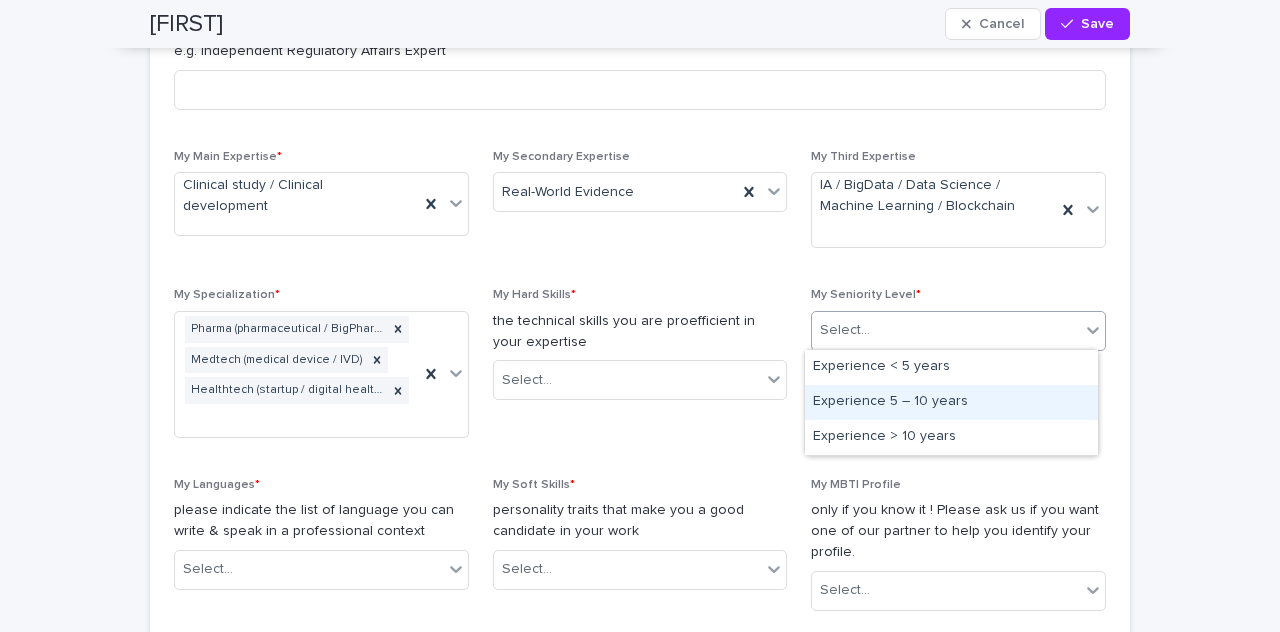 drag, startPoint x: 942, startPoint y: 383, endPoint x: 938, endPoint y: 395, distance: 12.649111 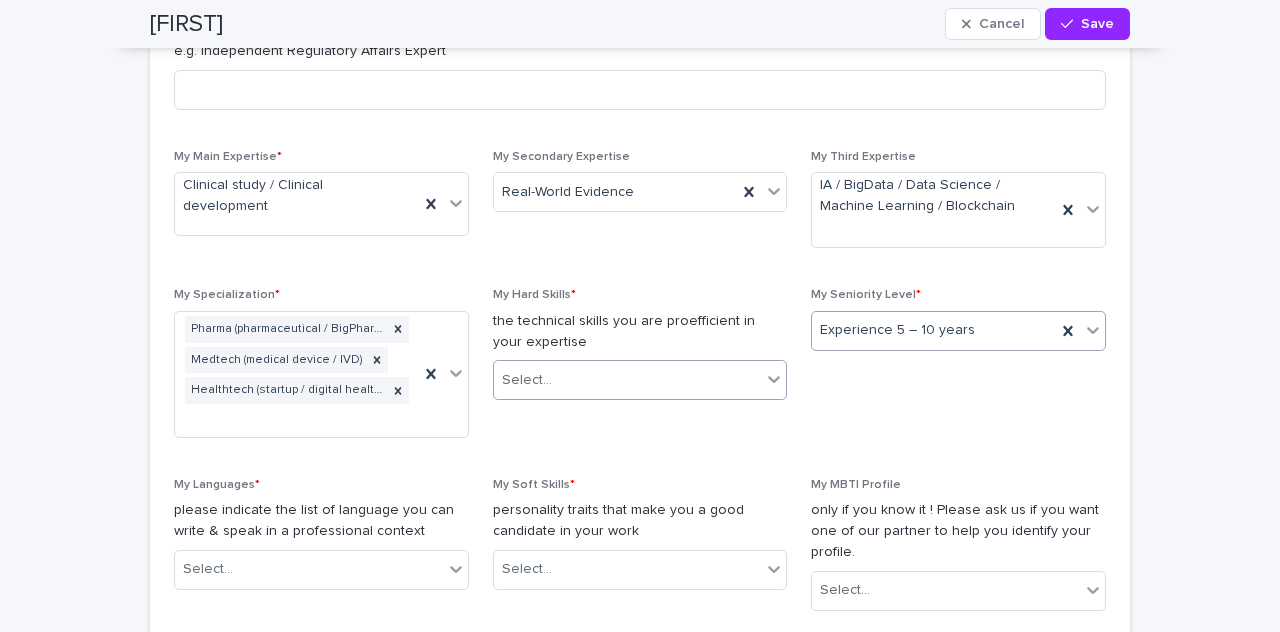 click on "Select..." at bounding box center (628, 380) 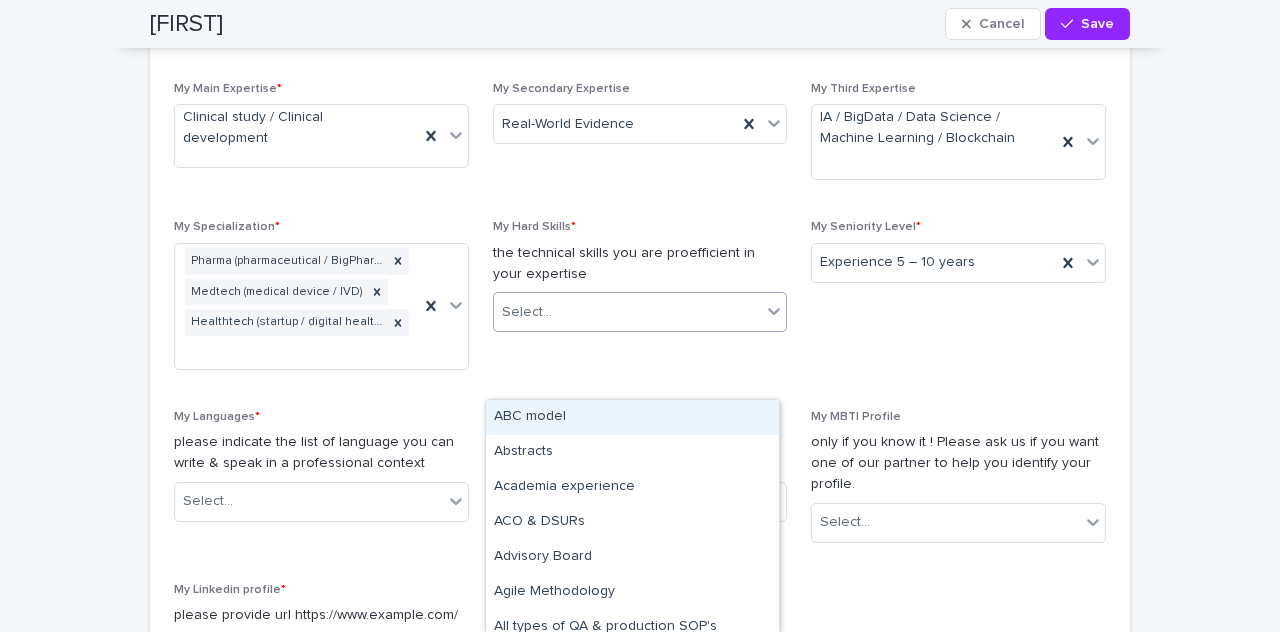 scroll, scrollTop: 1490, scrollLeft: 0, axis: vertical 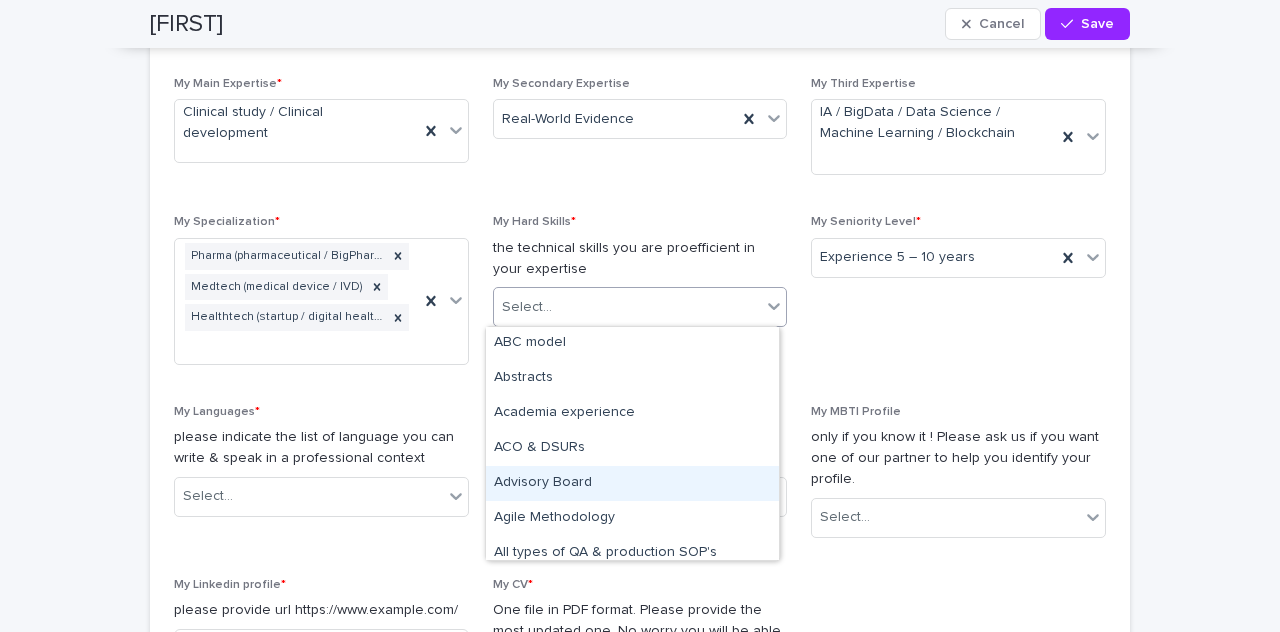 click on "Advisory Board" at bounding box center [632, 483] 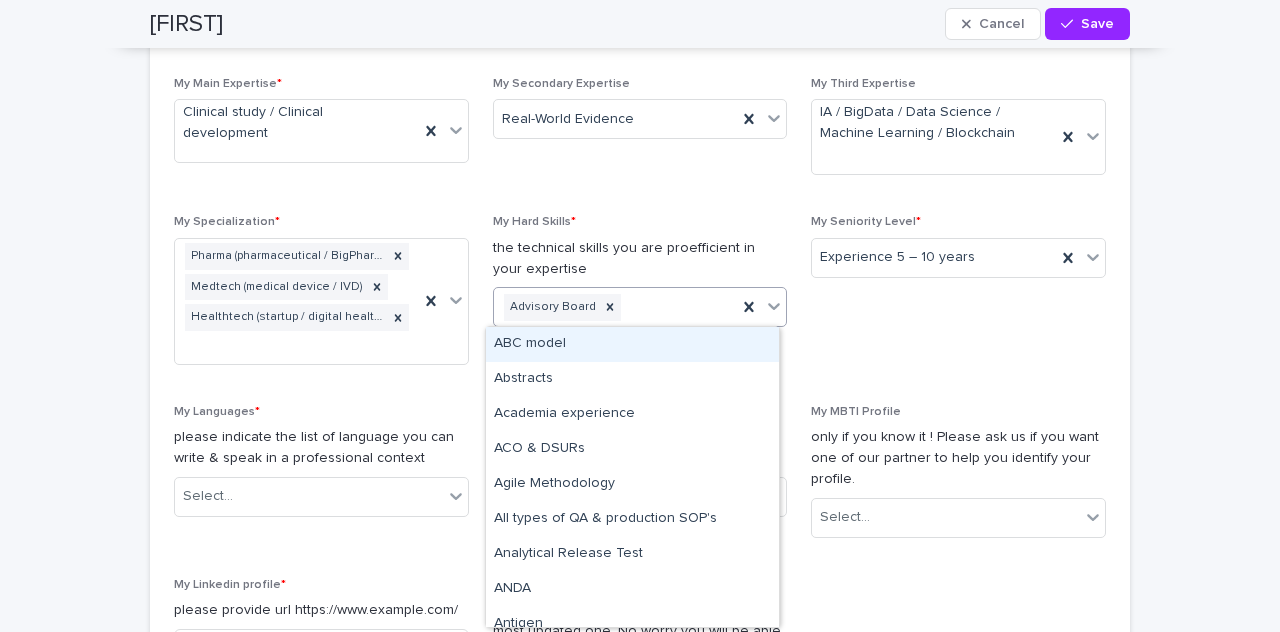click on "Advisory Board" at bounding box center (616, 307) 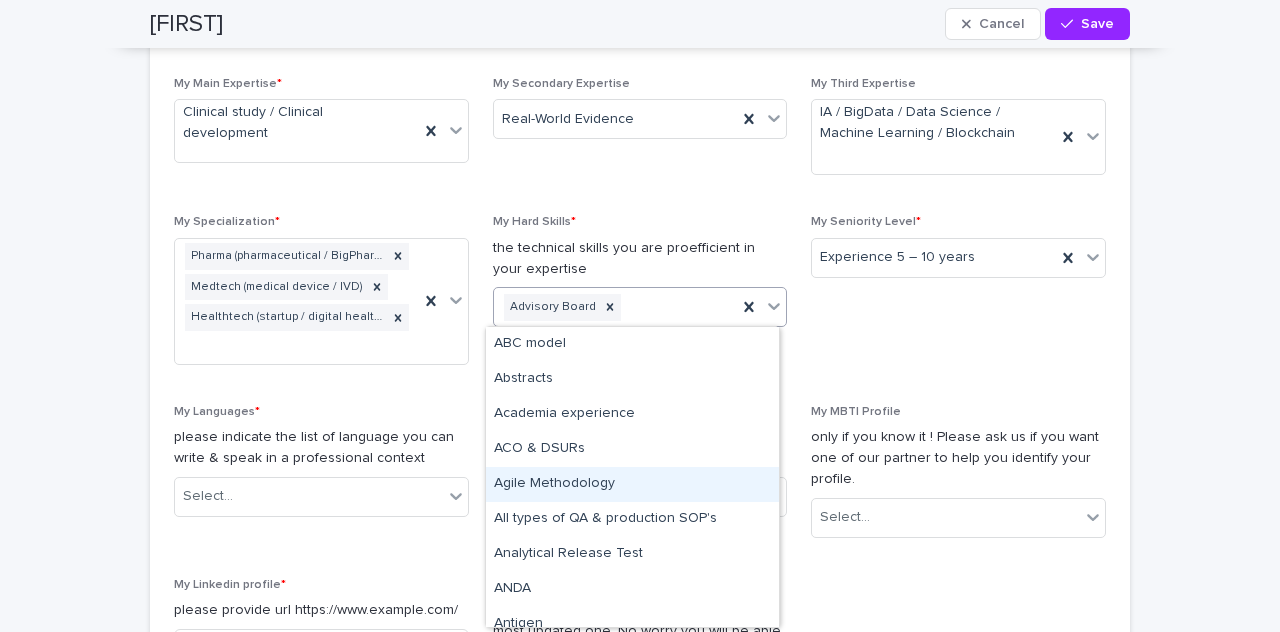 click on "Agile Methodology" at bounding box center (632, 484) 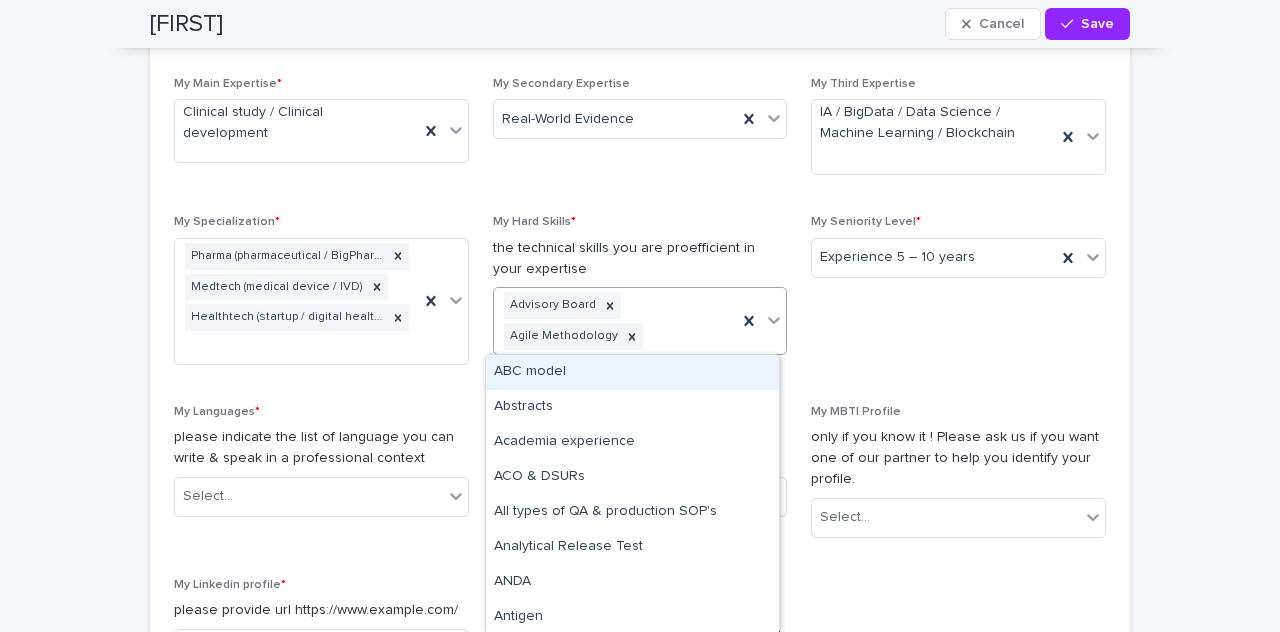 click on "Advisory Board Agile Methodology" at bounding box center (616, 321) 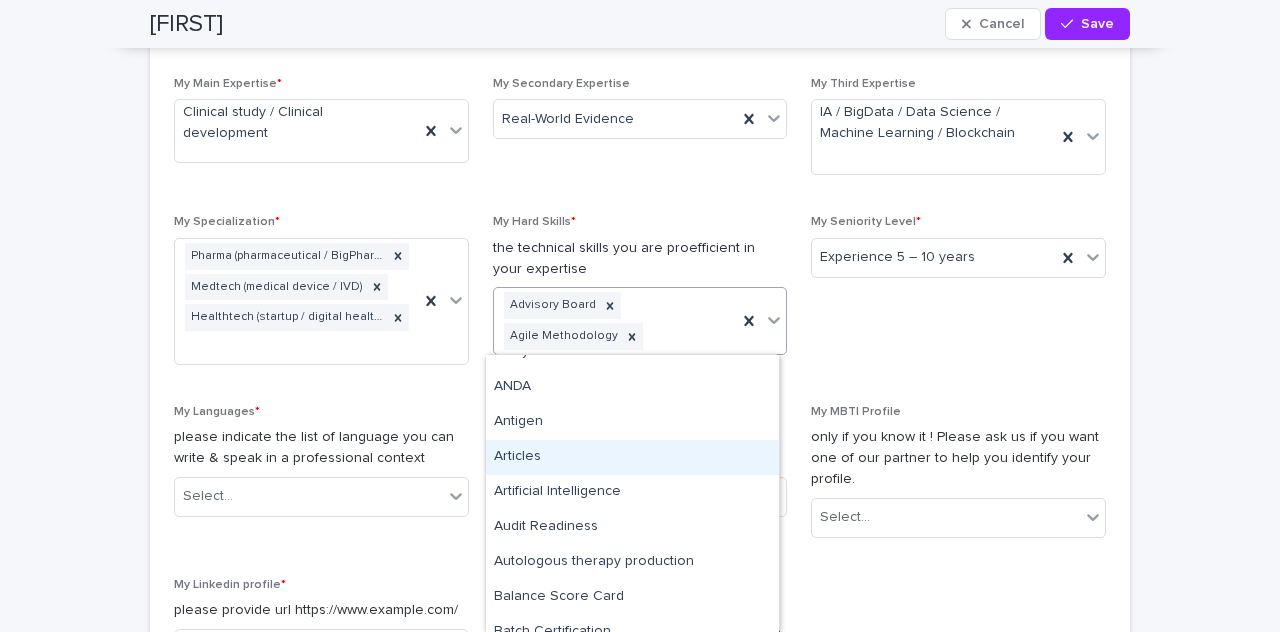 scroll, scrollTop: 225, scrollLeft: 0, axis: vertical 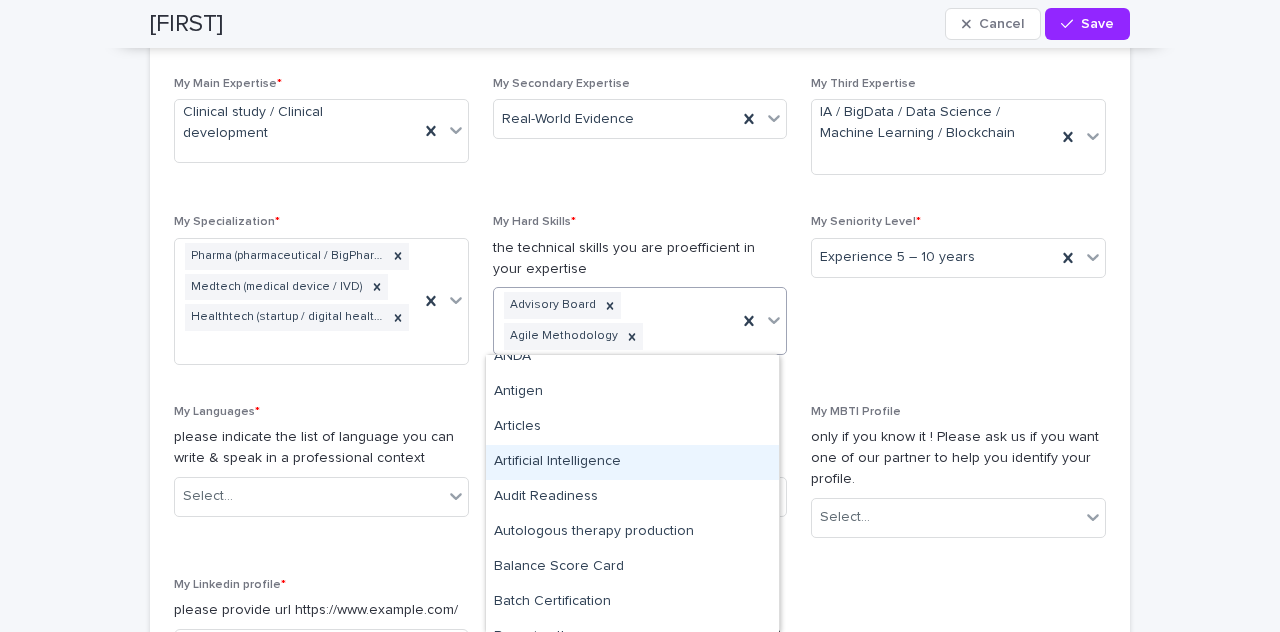 click on "Artificial Intelligence" at bounding box center (632, 462) 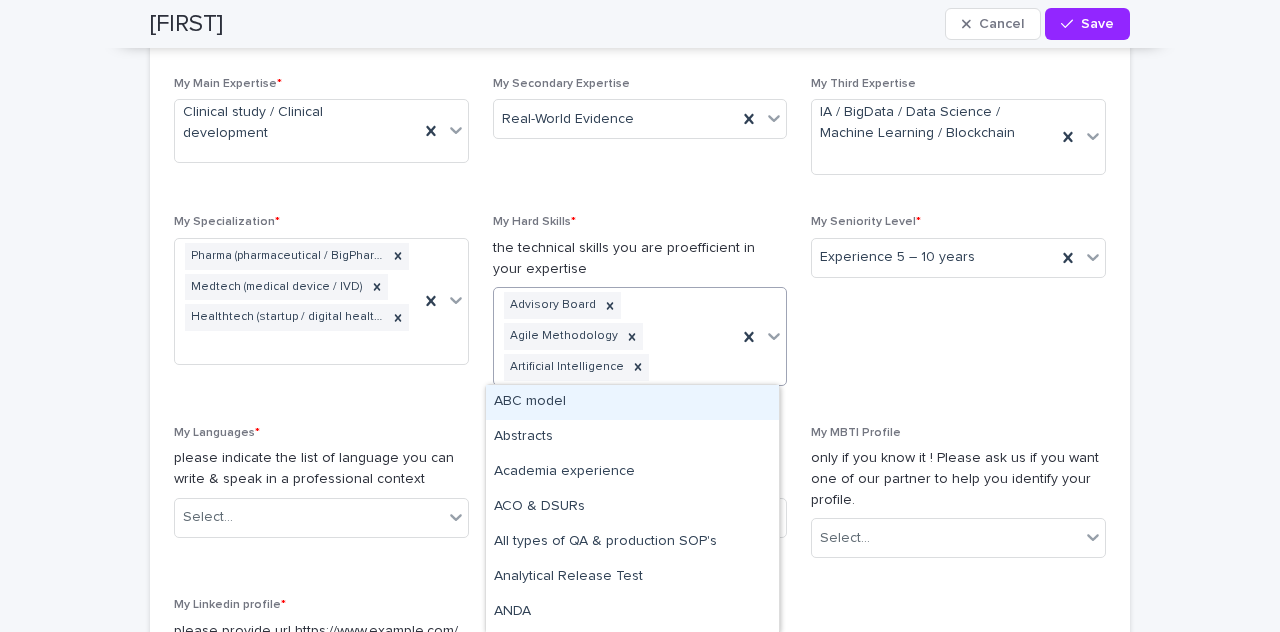 click on "Advisory Board Agile Methodology Artificial Intelligence" at bounding box center (616, 336) 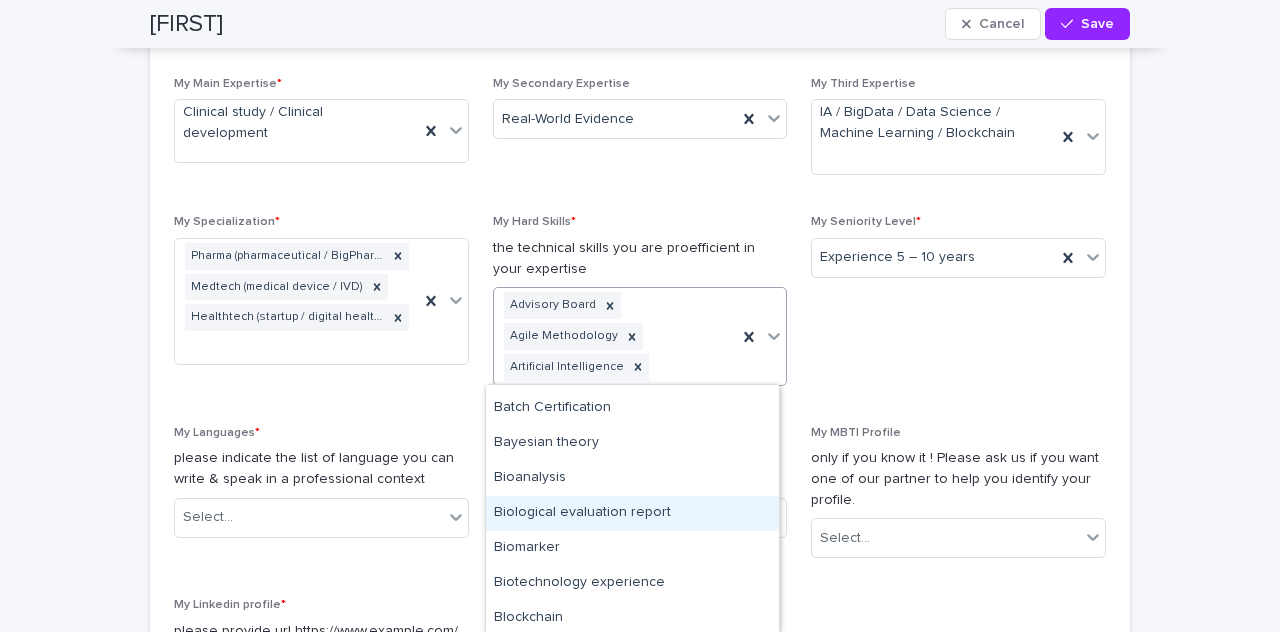 scroll, scrollTop: 423, scrollLeft: 0, axis: vertical 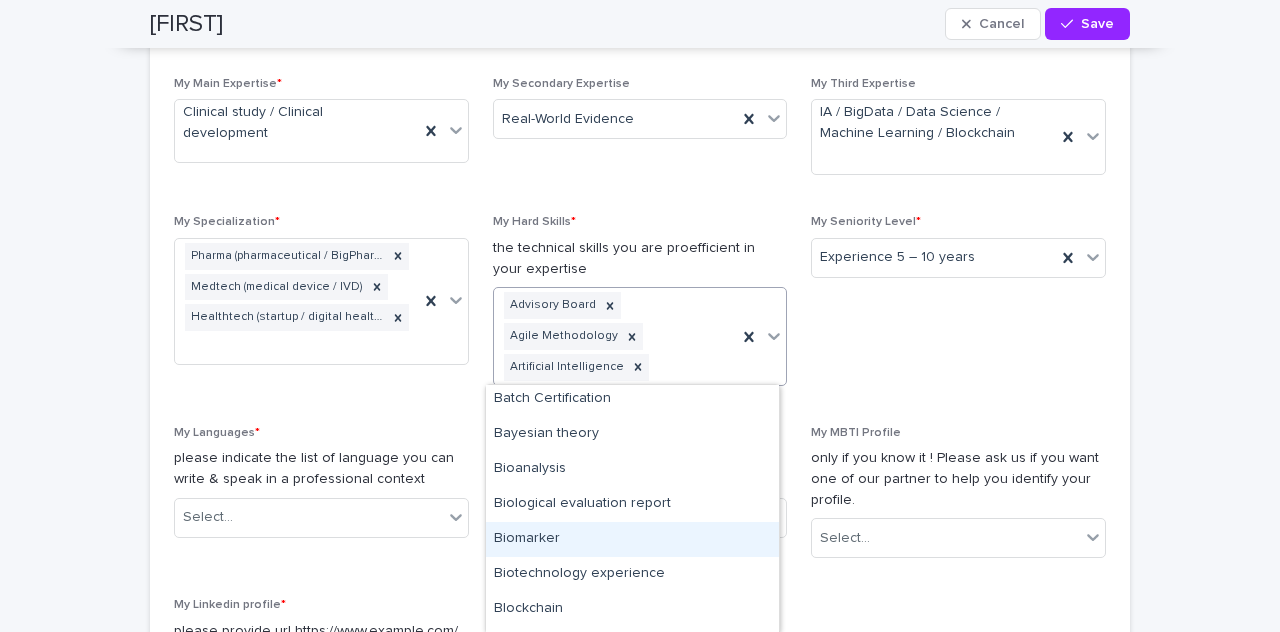 drag, startPoint x: 663, startPoint y: 407, endPoint x: 636, endPoint y: 548, distance: 143.56183 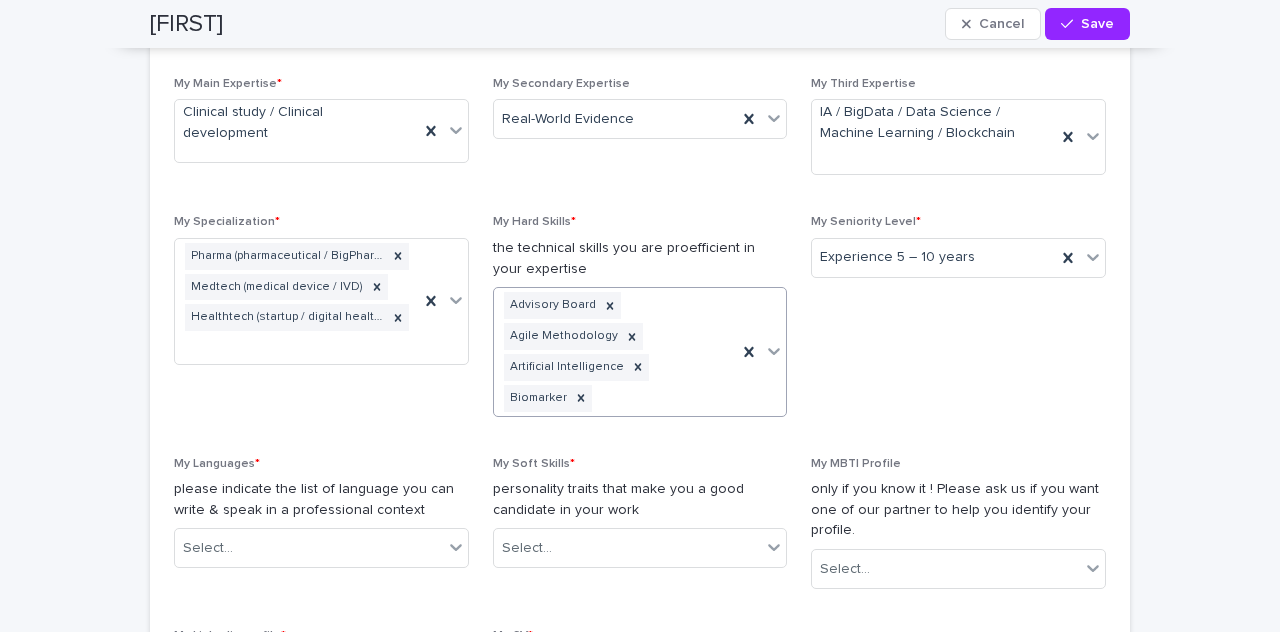 click on "Advisory Board Agile Methodology Artificial Intelligence Biomarker" at bounding box center (616, 351) 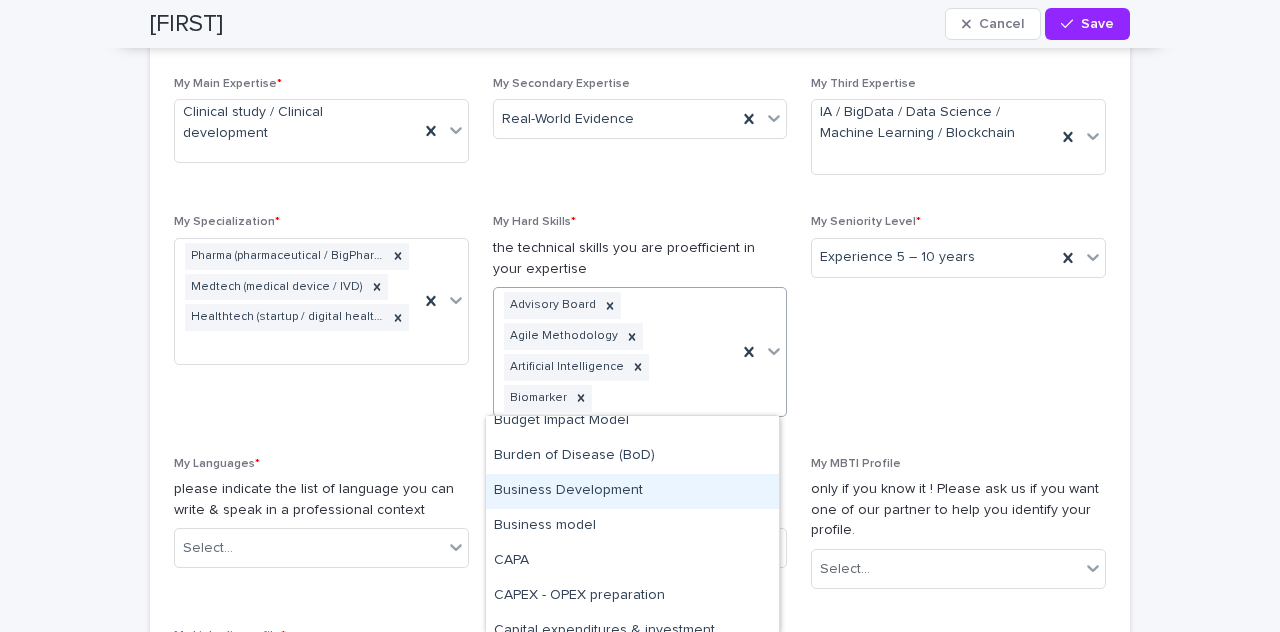 scroll, scrollTop: 748, scrollLeft: 0, axis: vertical 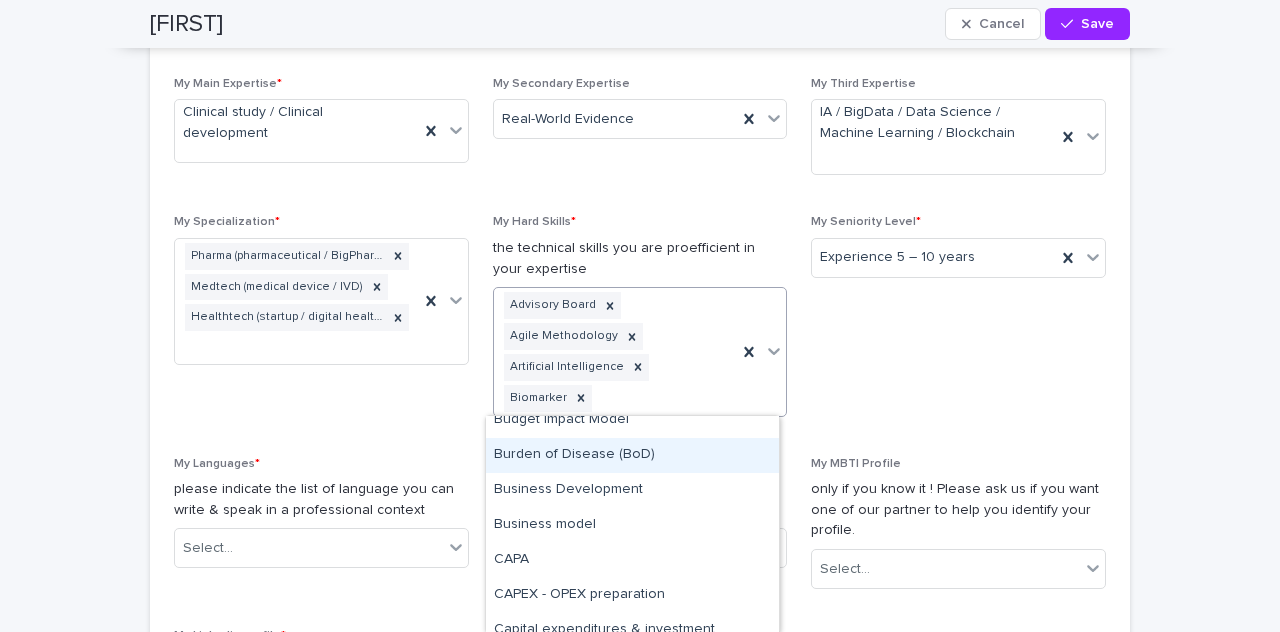 click on "Burden of Disease (BoD)" at bounding box center (632, 455) 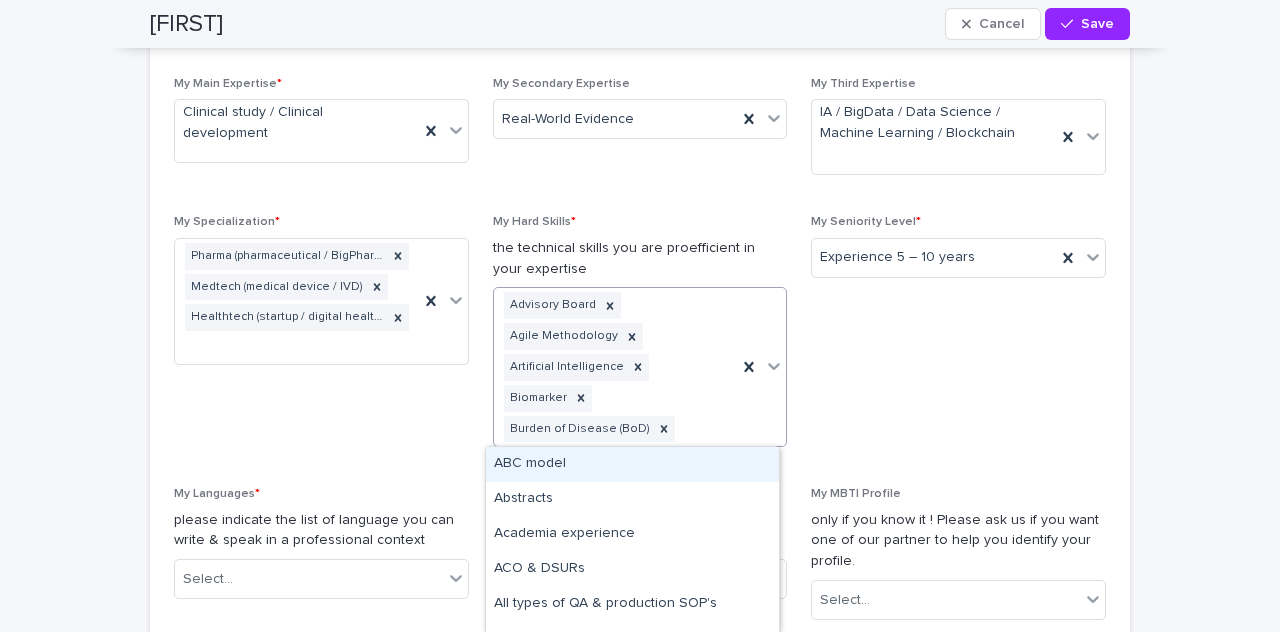click on "Advisory Board Agile Methodology Artificial Intelligence Biomarker Burden of Disease (BoD)" at bounding box center (616, 367) 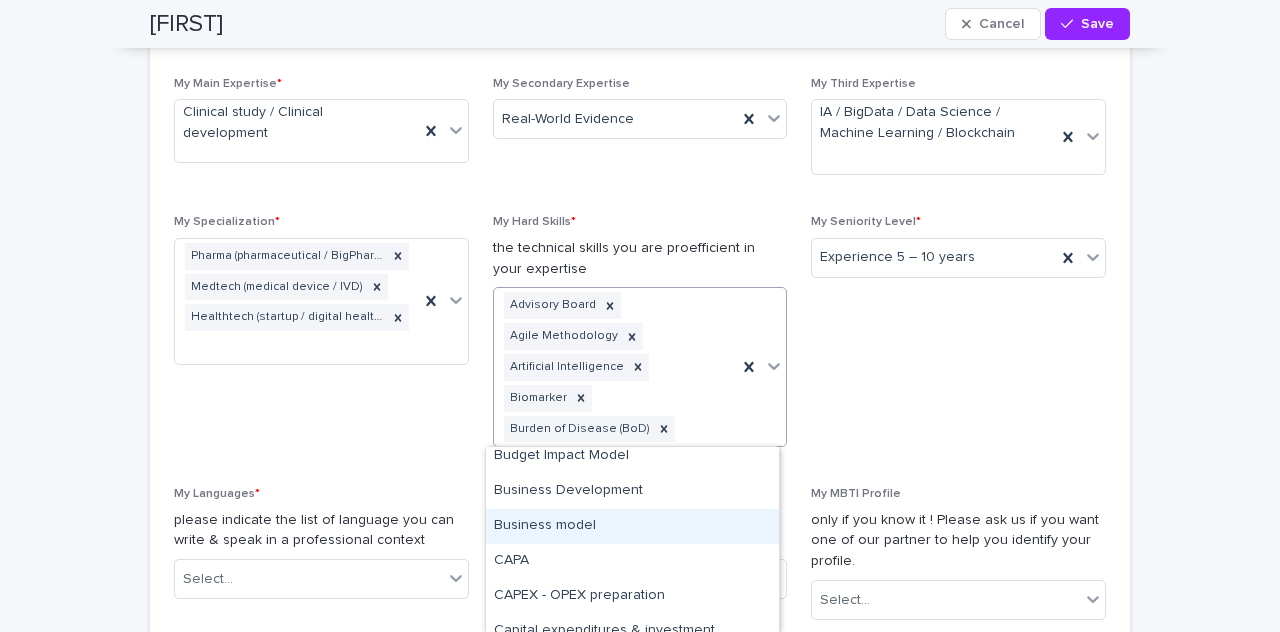 scroll, scrollTop: 742, scrollLeft: 0, axis: vertical 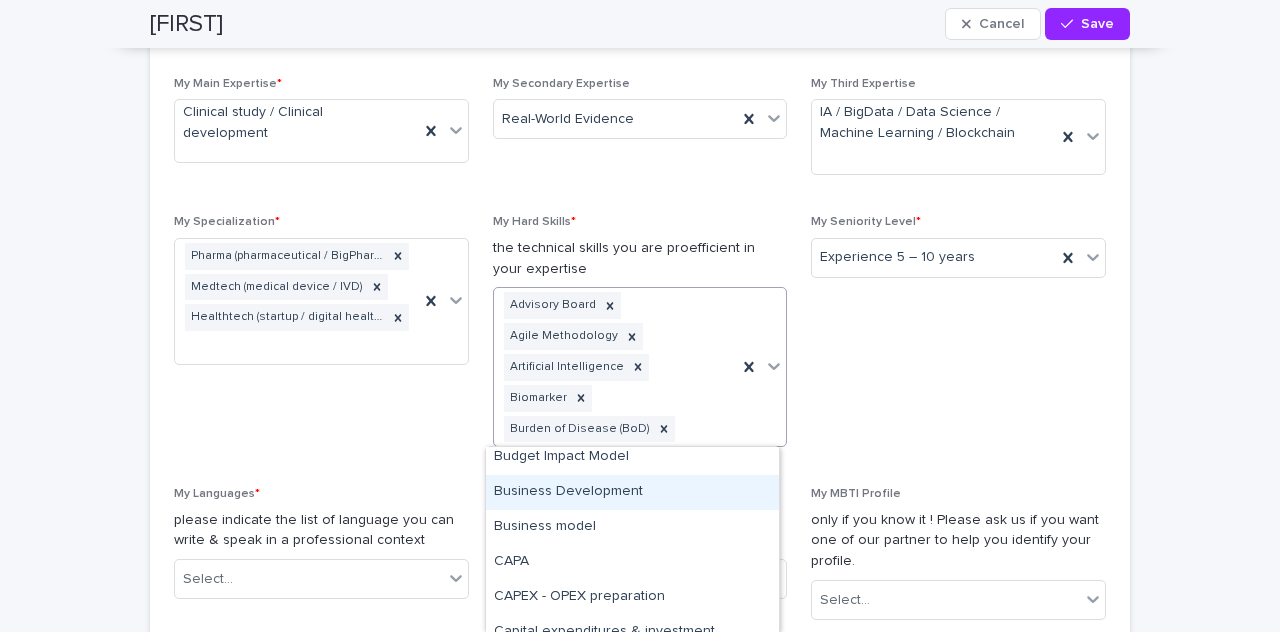 click on "Business Development" at bounding box center (632, 492) 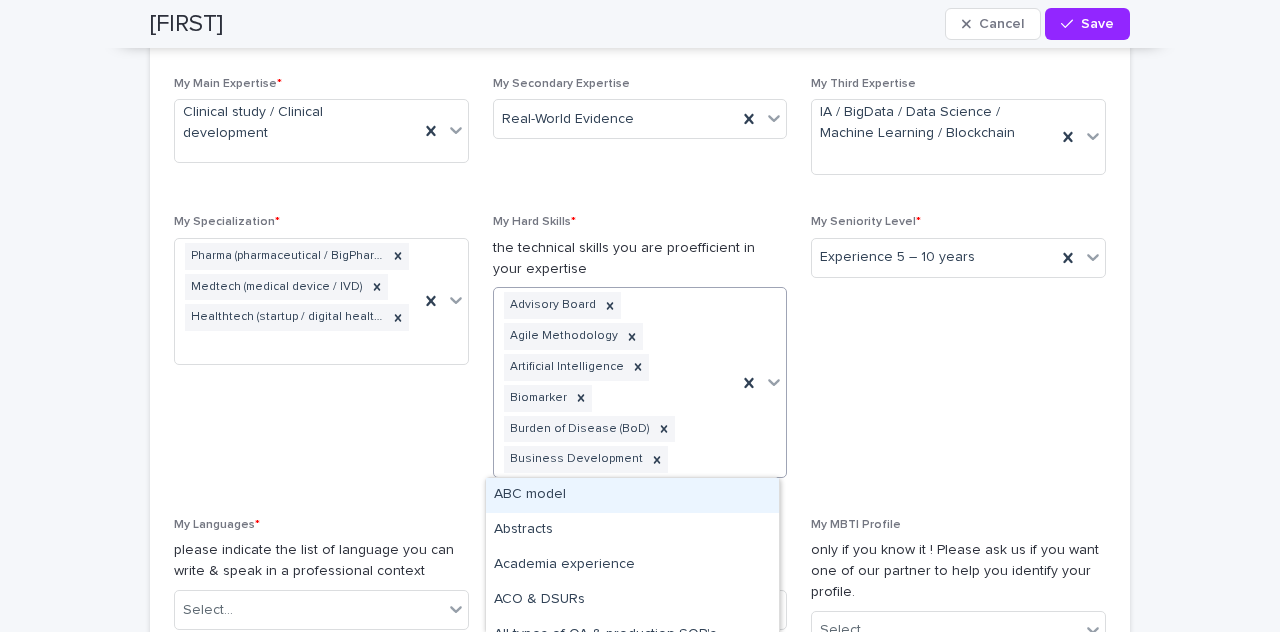 click on "Advisory Board Agile Methodology Artificial Intelligence Biomarker Burden of Disease (BoD) Business Development" at bounding box center (616, 382) 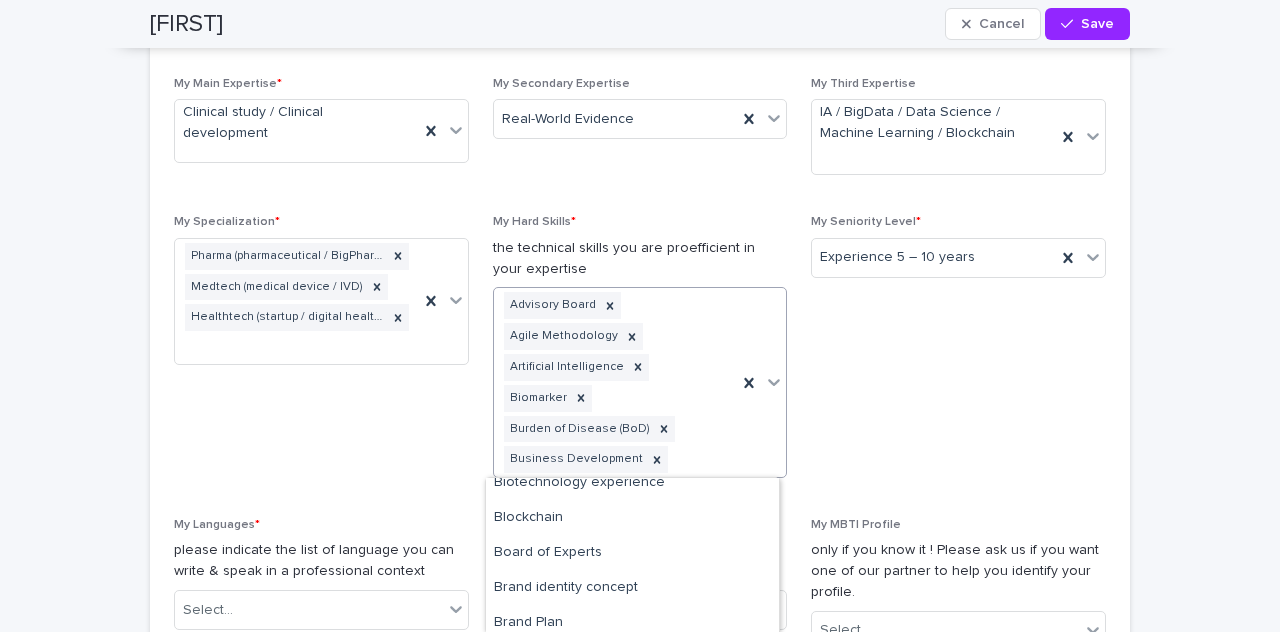 scroll, scrollTop: 584, scrollLeft: 0, axis: vertical 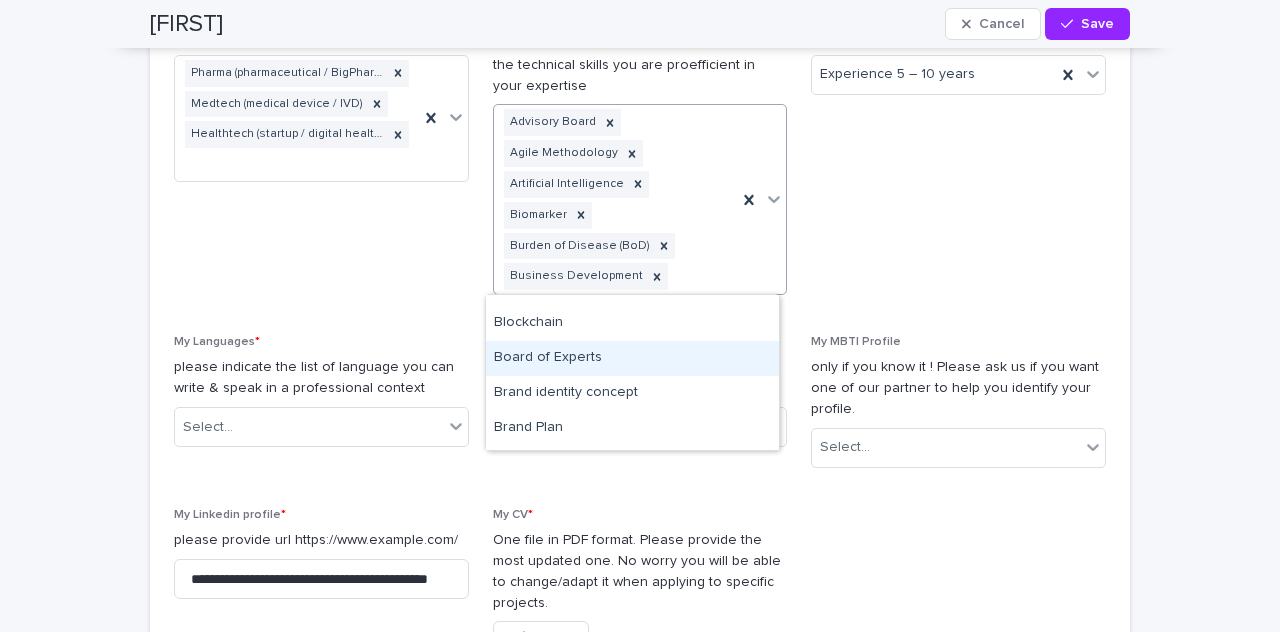 click on "Board of Experts" at bounding box center (632, 358) 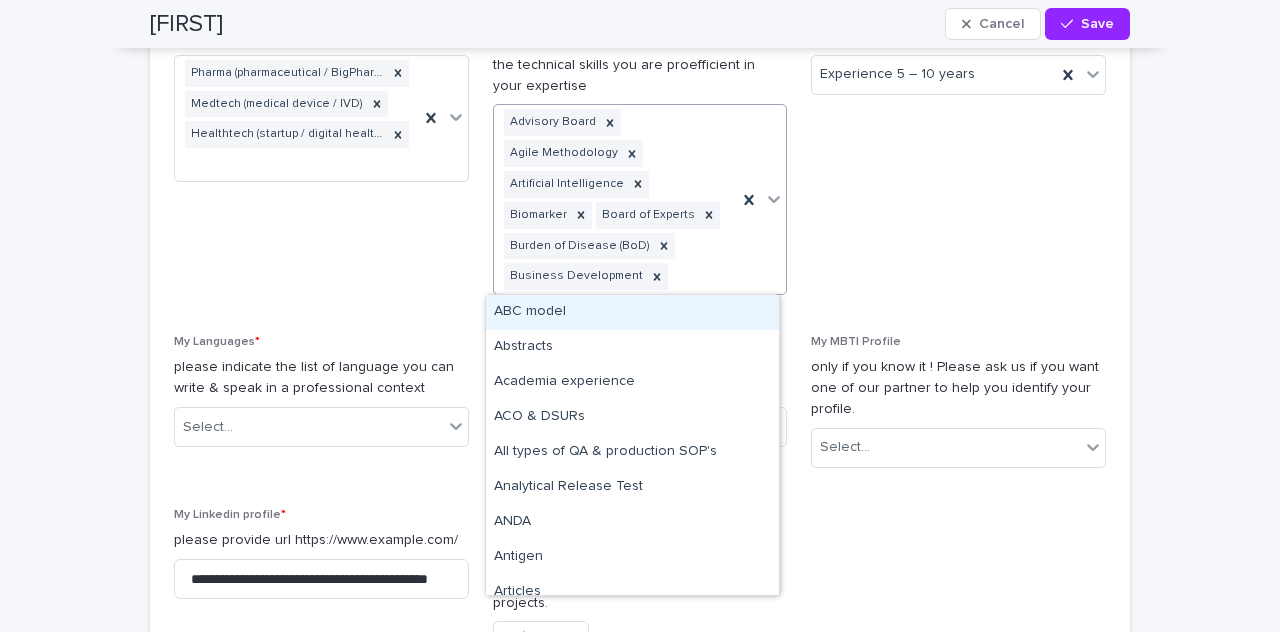 click at bounding box center (761, 199) 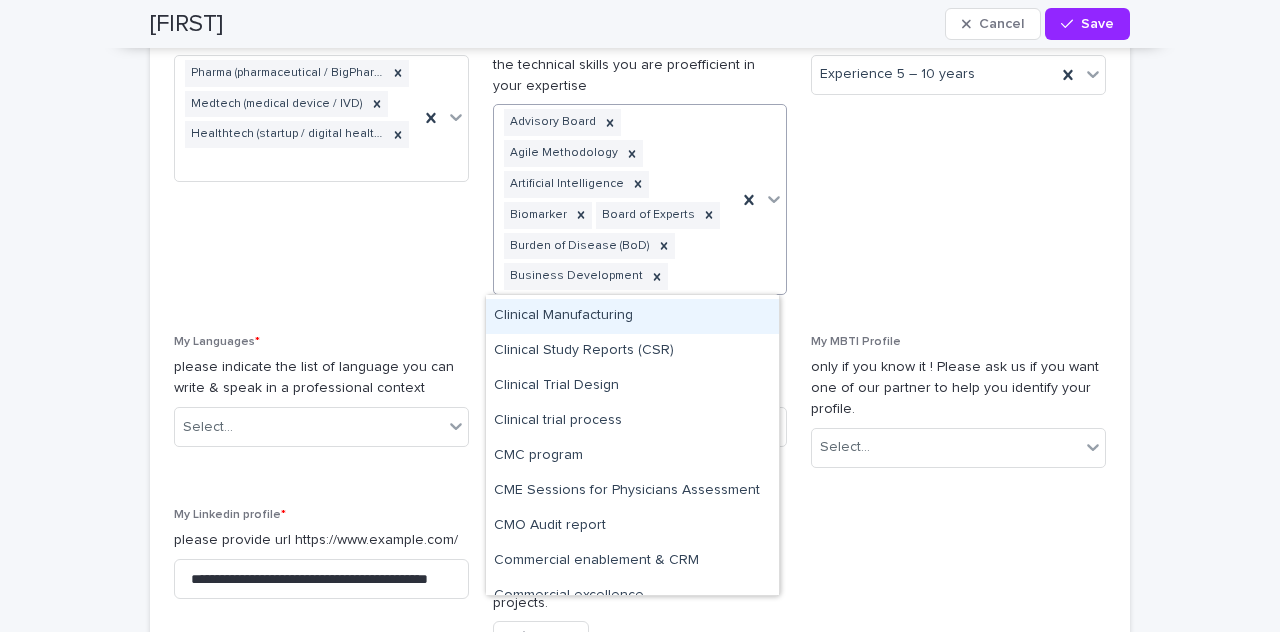 scroll, scrollTop: 1222, scrollLeft: 0, axis: vertical 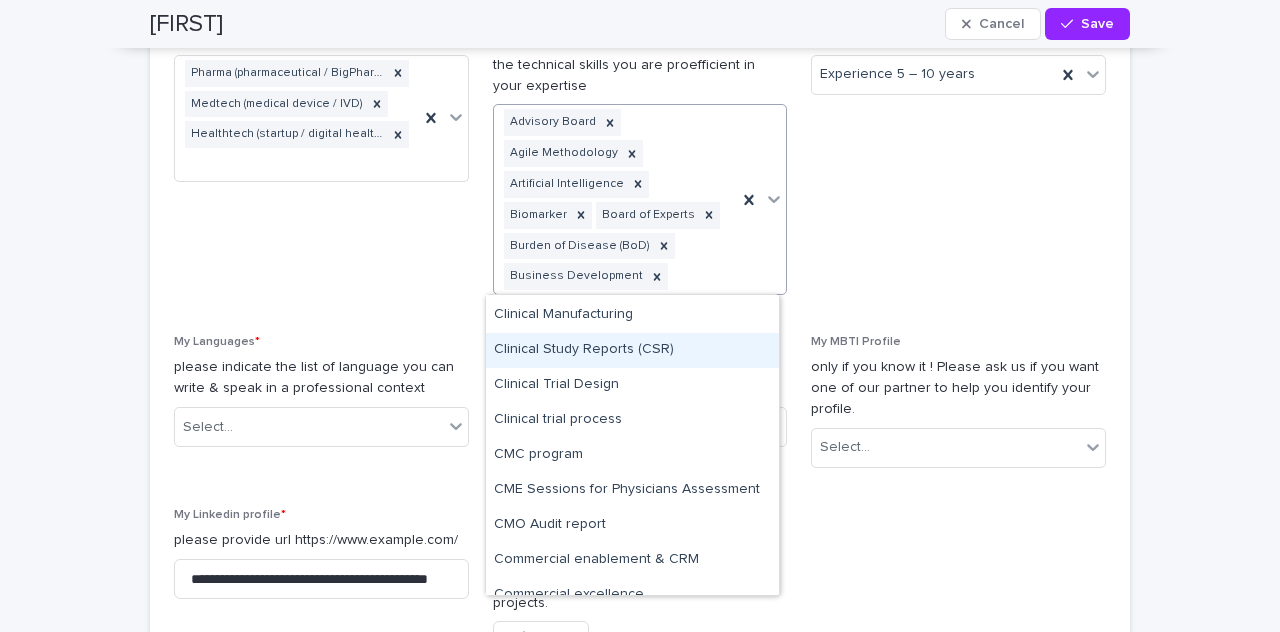 drag, startPoint x: 622, startPoint y: 369, endPoint x: 634, endPoint y: 348, distance: 24.186773 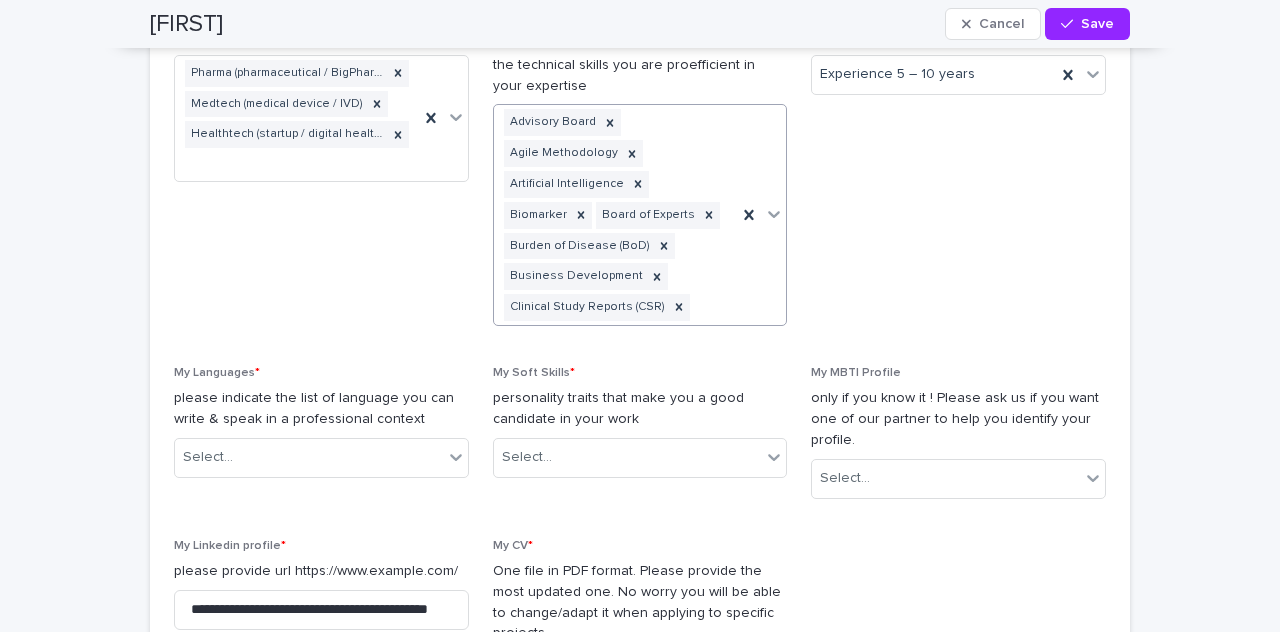 click at bounding box center [761, 215] 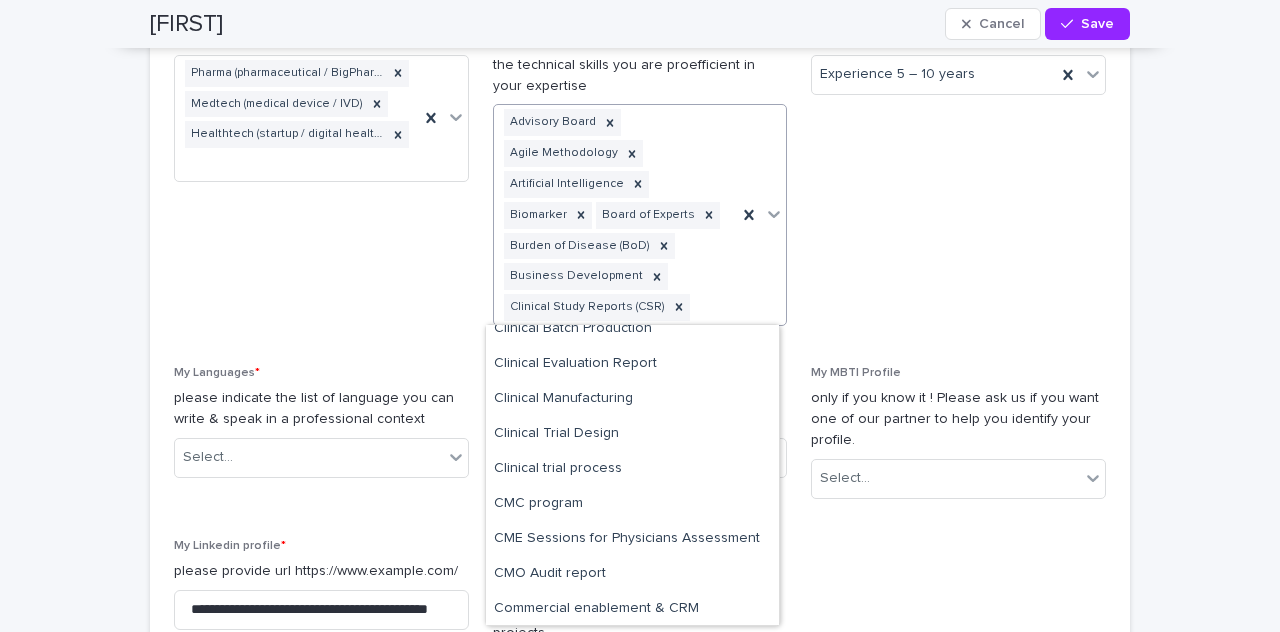 scroll, scrollTop: 1167, scrollLeft: 0, axis: vertical 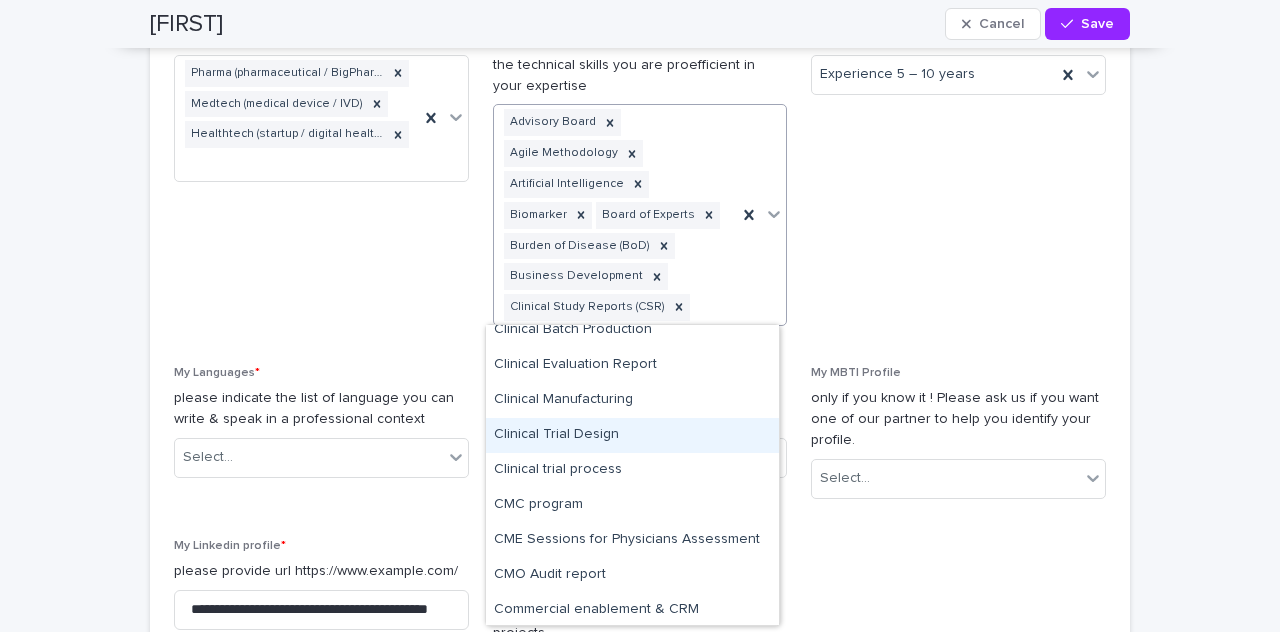 click on "Clinical Trial Design" at bounding box center [632, 435] 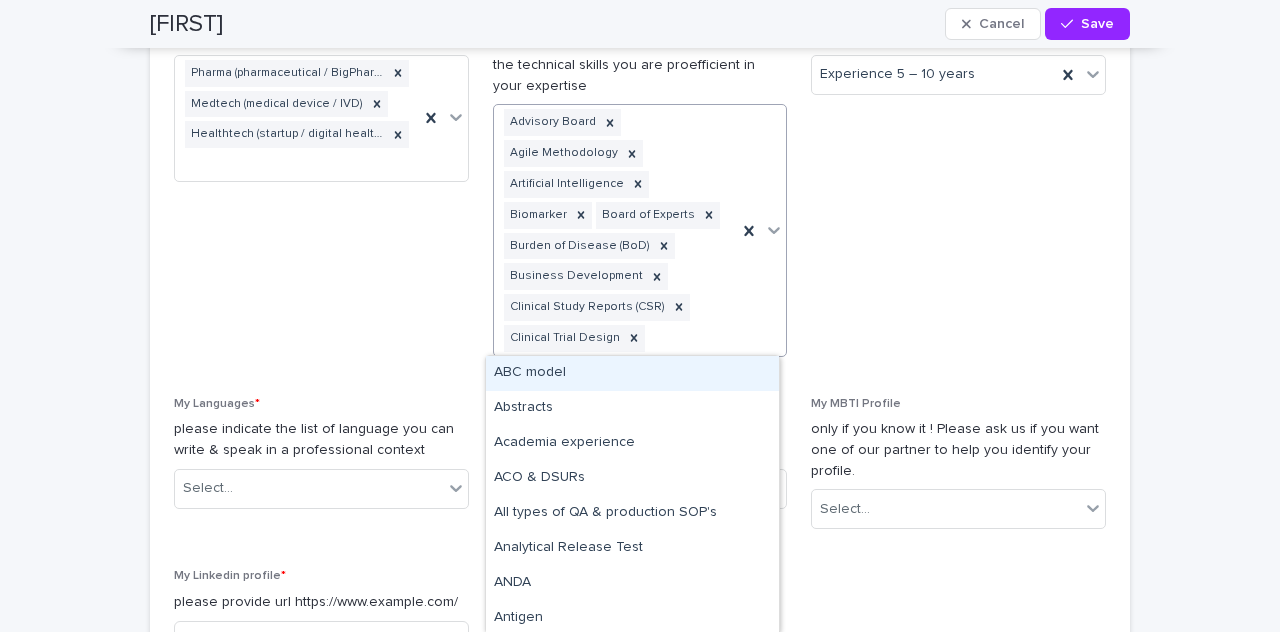click at bounding box center (761, 230) 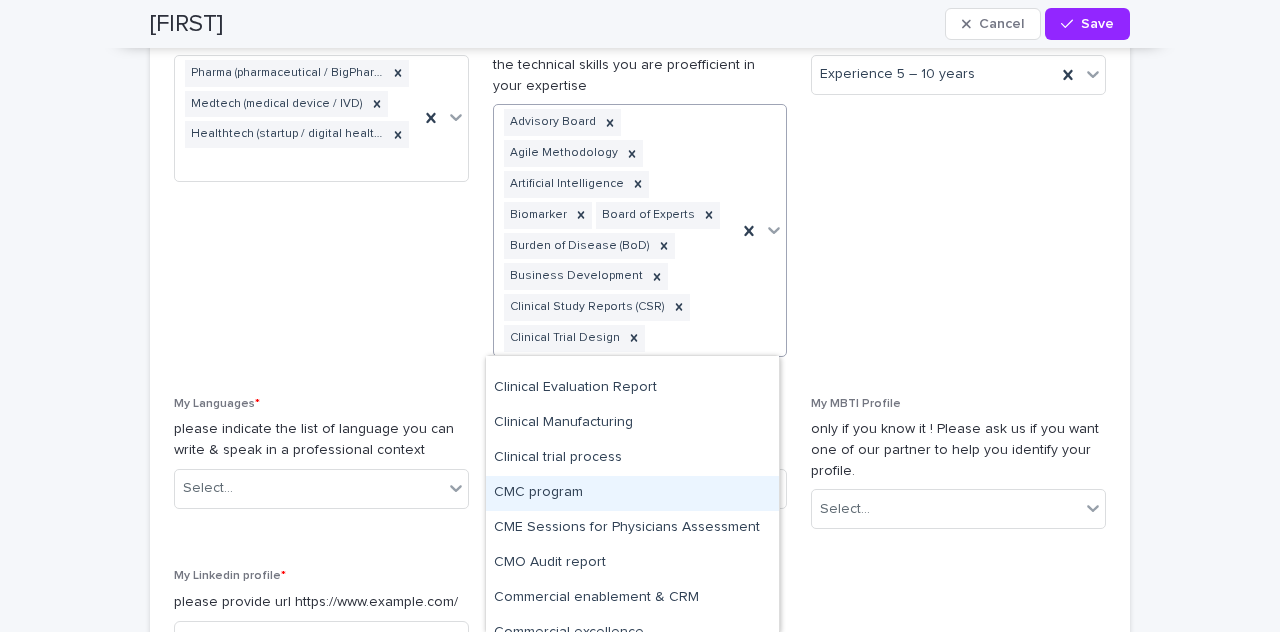 scroll, scrollTop: 1184, scrollLeft: 0, axis: vertical 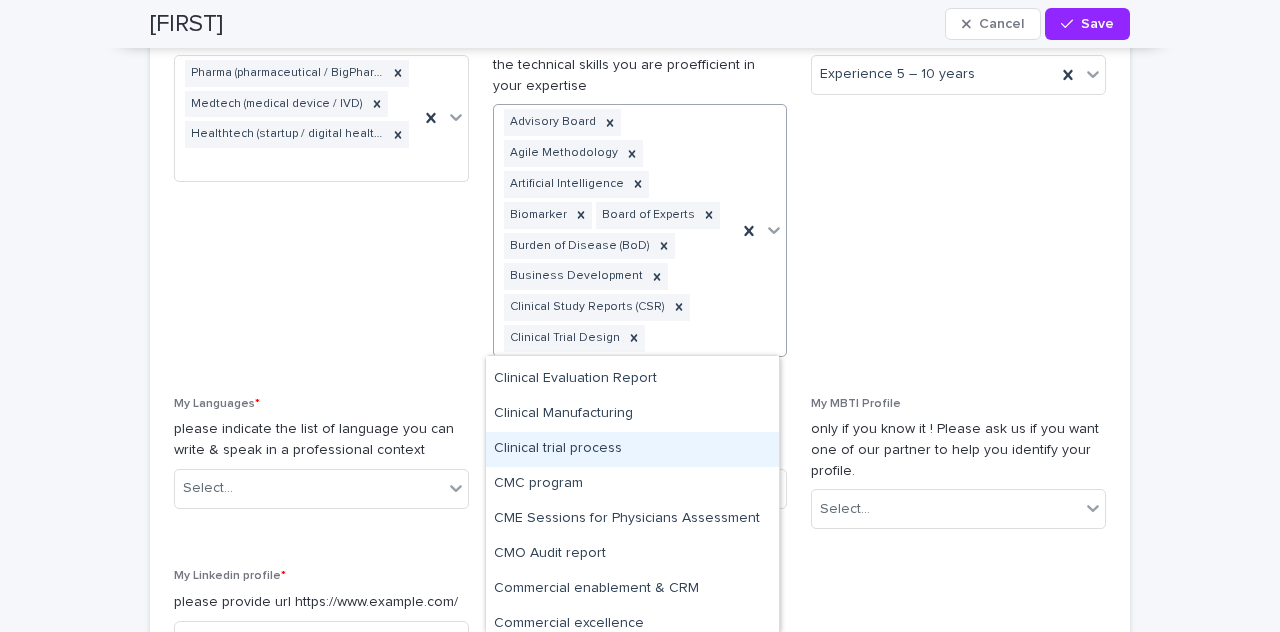click on "Clinical trial process" at bounding box center (632, 449) 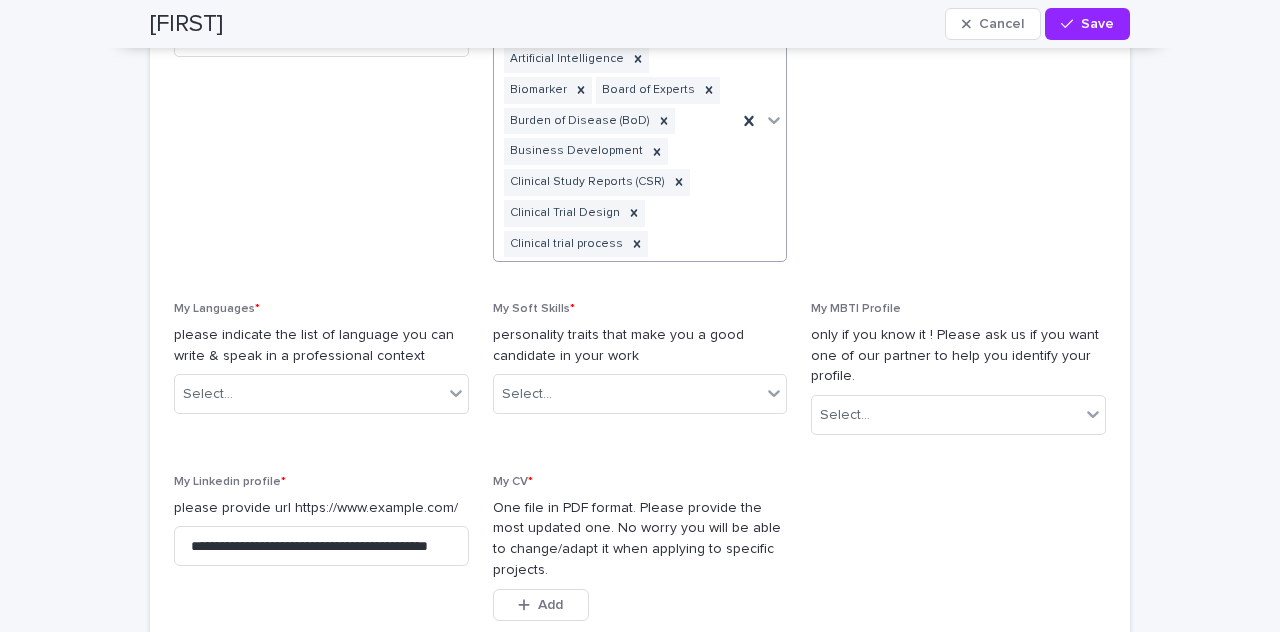 scroll, scrollTop: 1799, scrollLeft: 0, axis: vertical 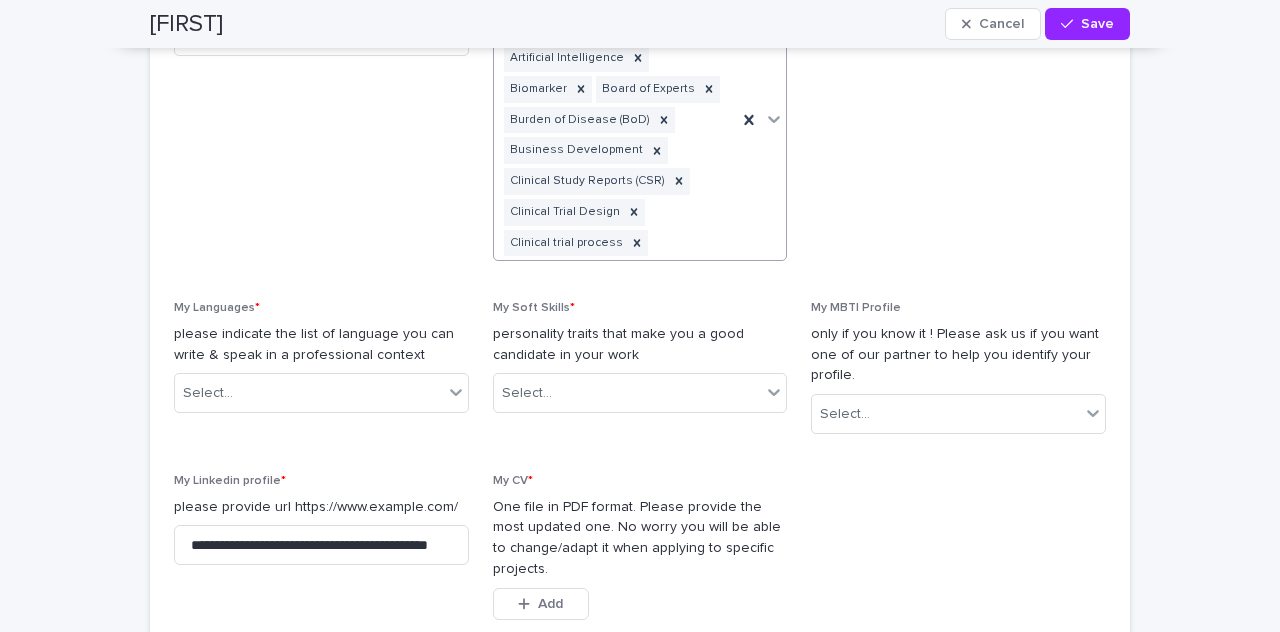 click at bounding box center (761, 119) 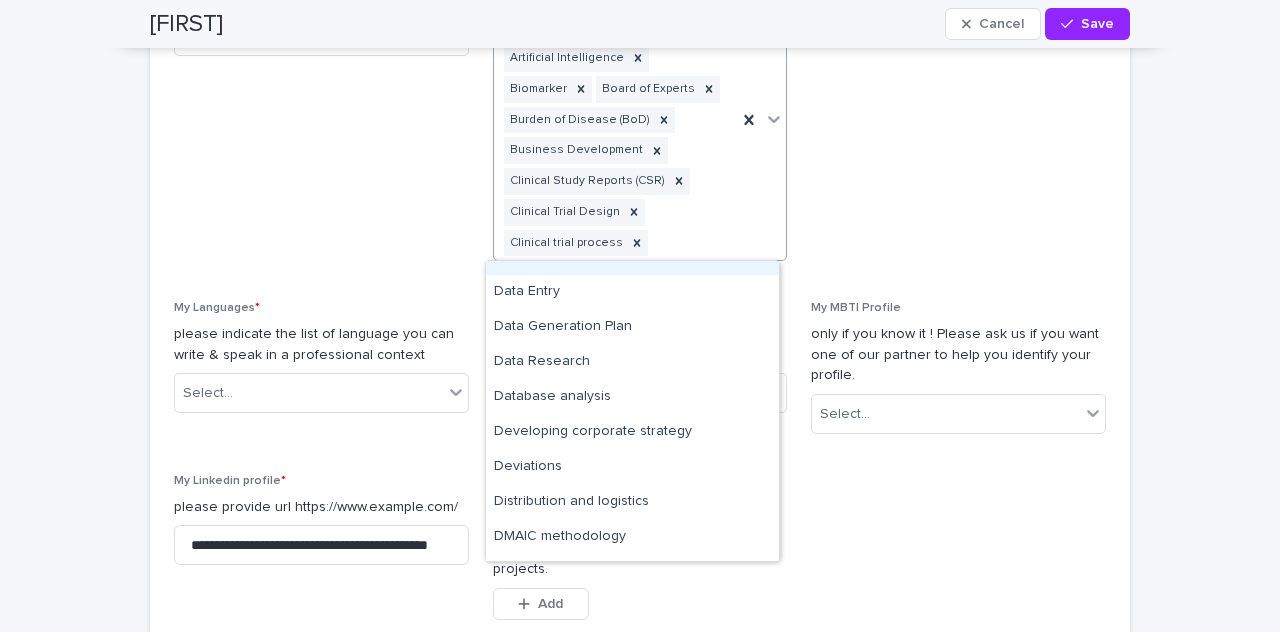 scroll, scrollTop: 1886, scrollLeft: 0, axis: vertical 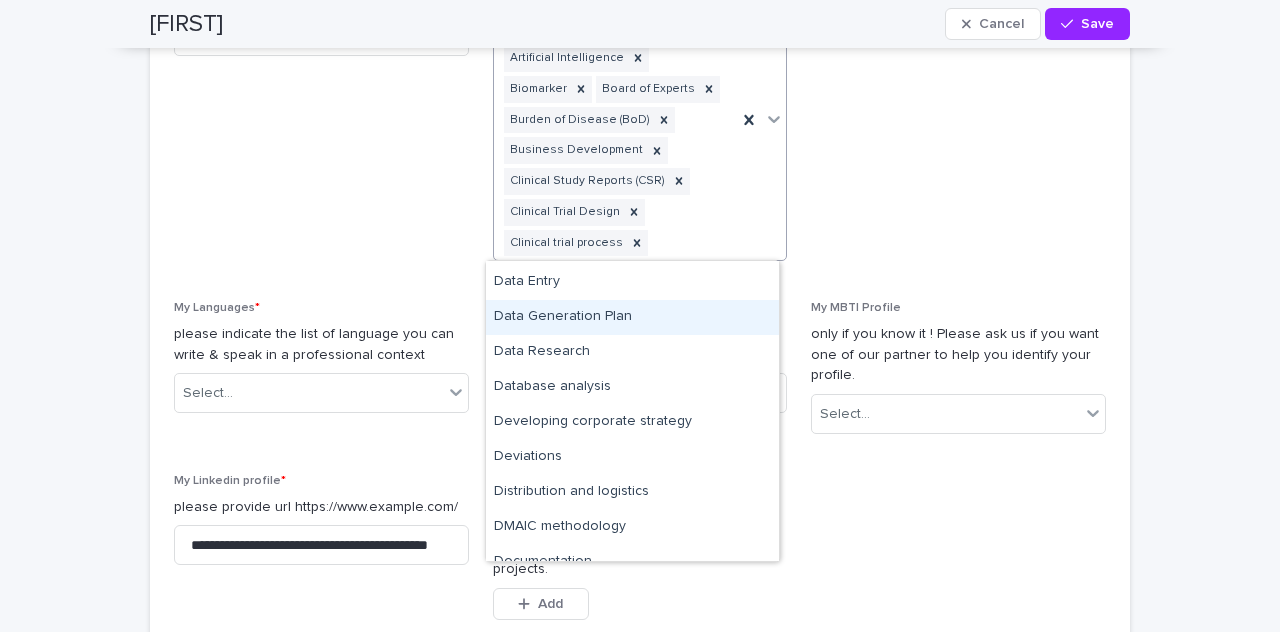 click on "Data Generation Plan" at bounding box center (632, 317) 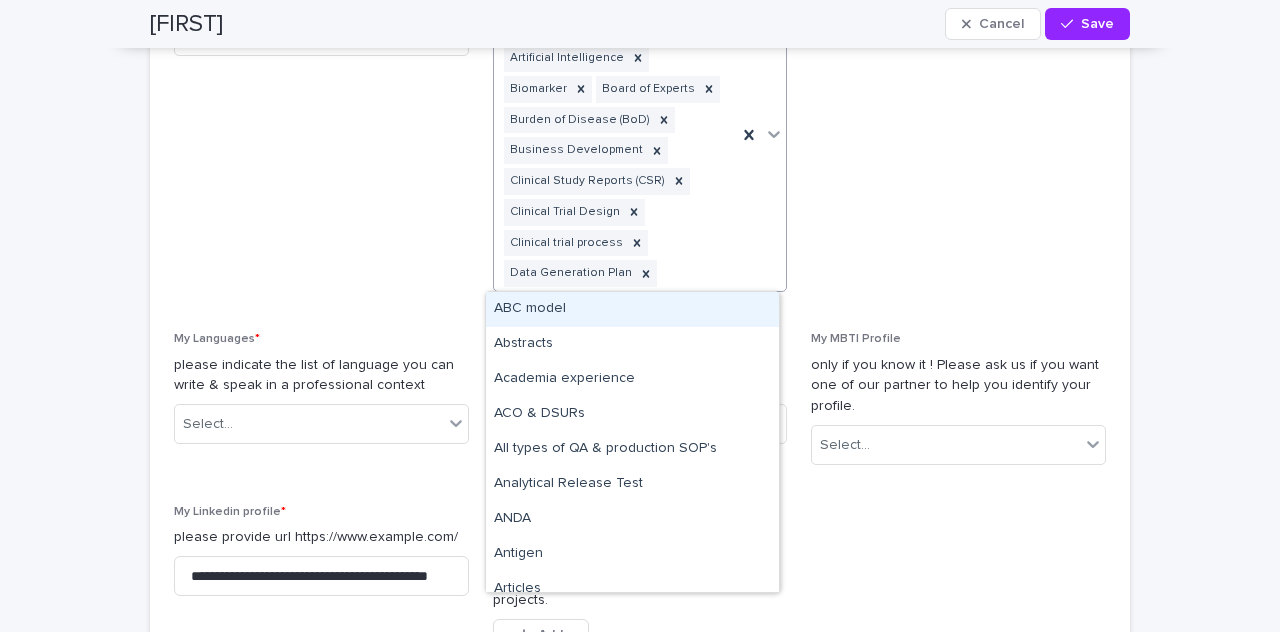 click at bounding box center (761, 135) 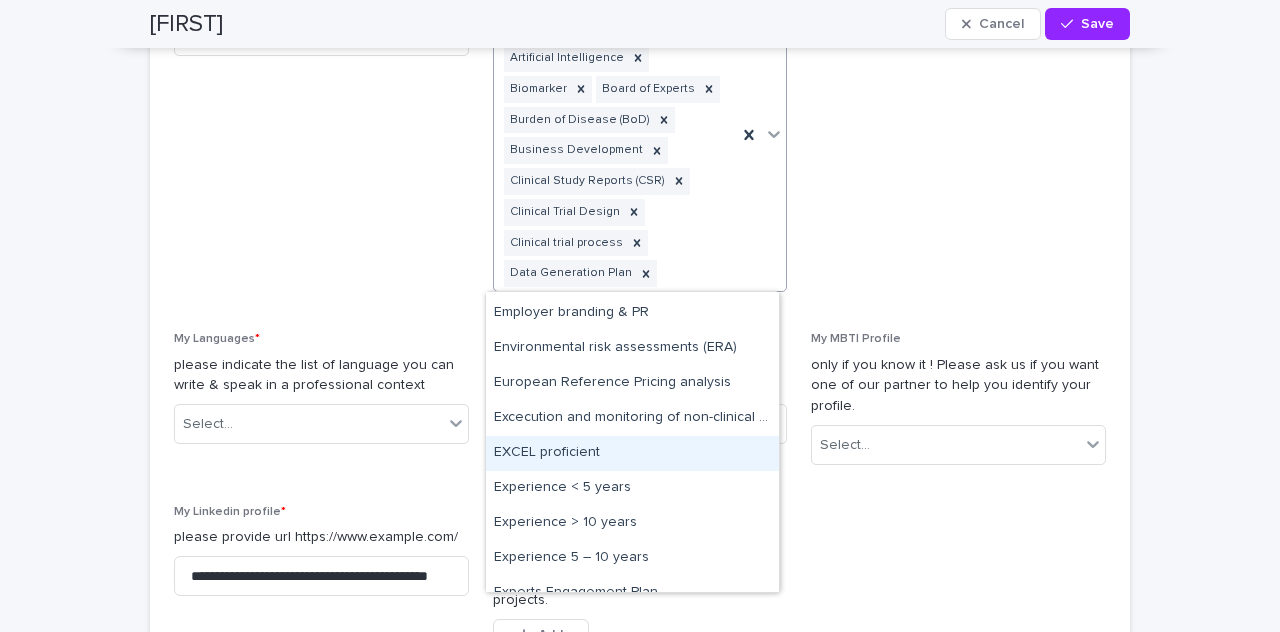 scroll, scrollTop: 2380, scrollLeft: 0, axis: vertical 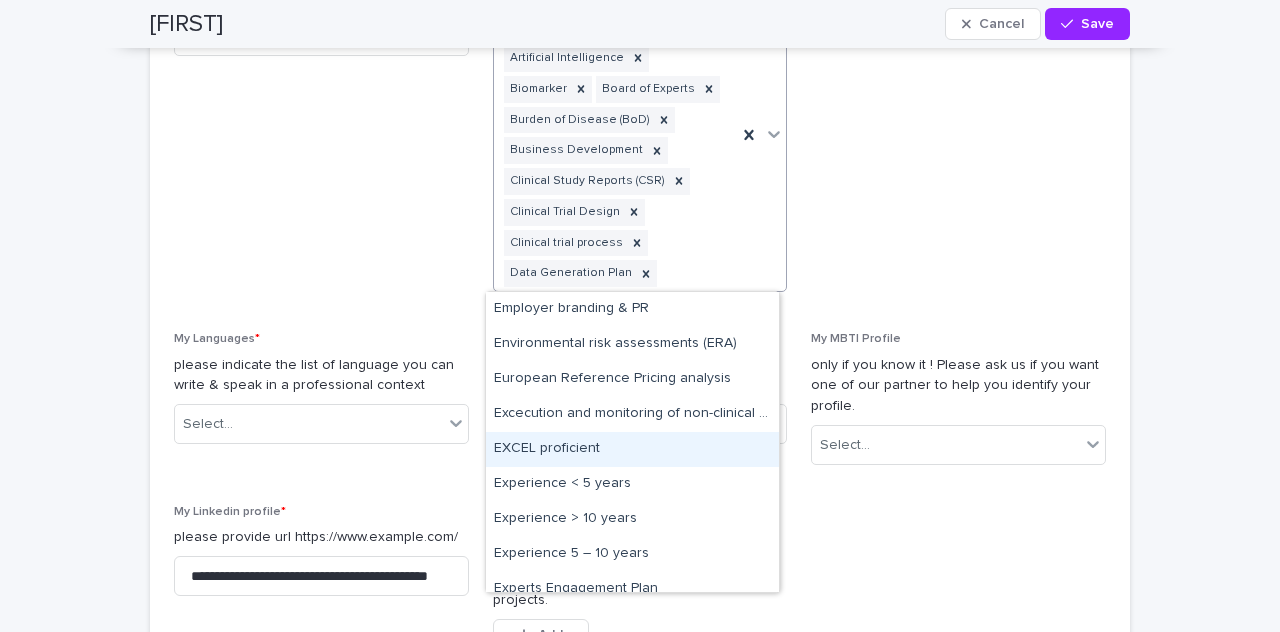 click on "EXCEL proficient" at bounding box center (632, 449) 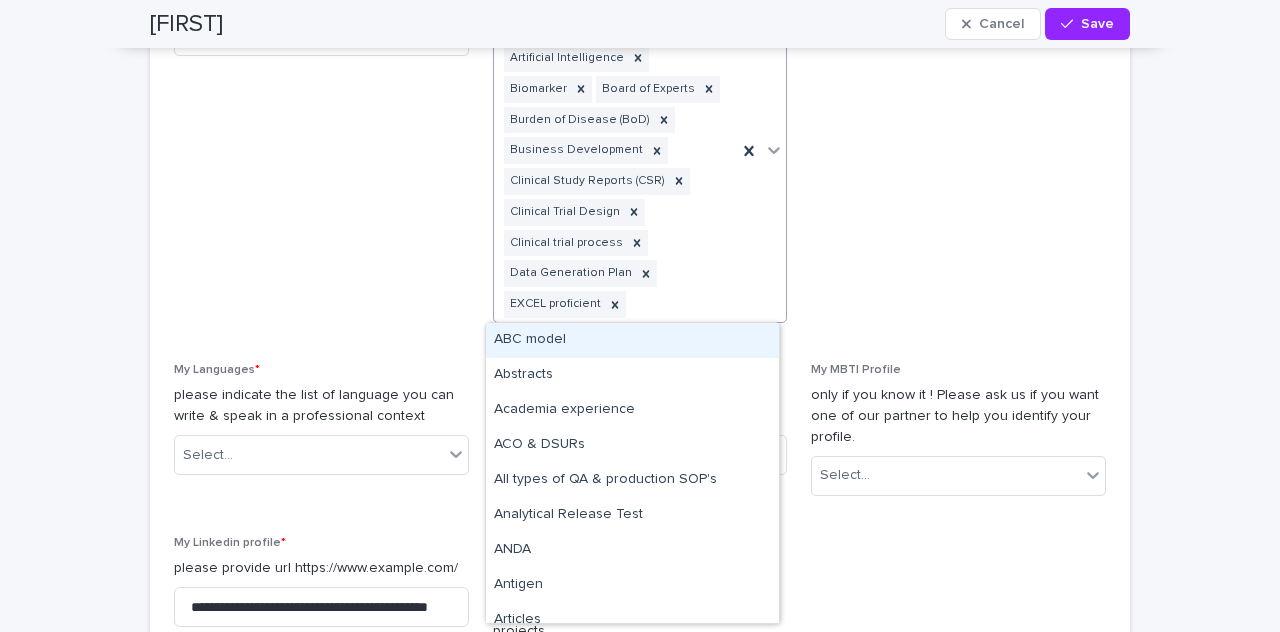 click on "Advisory Board Agile Methodology Artificial Intelligence Biomarker Board of Experts Burden of Disease (BoD) Business Development Clinical Study Reports (CSR) Clinical Trial Design Clinical trial process  Data Generation Plan EXCEL proficient" at bounding box center [616, 150] 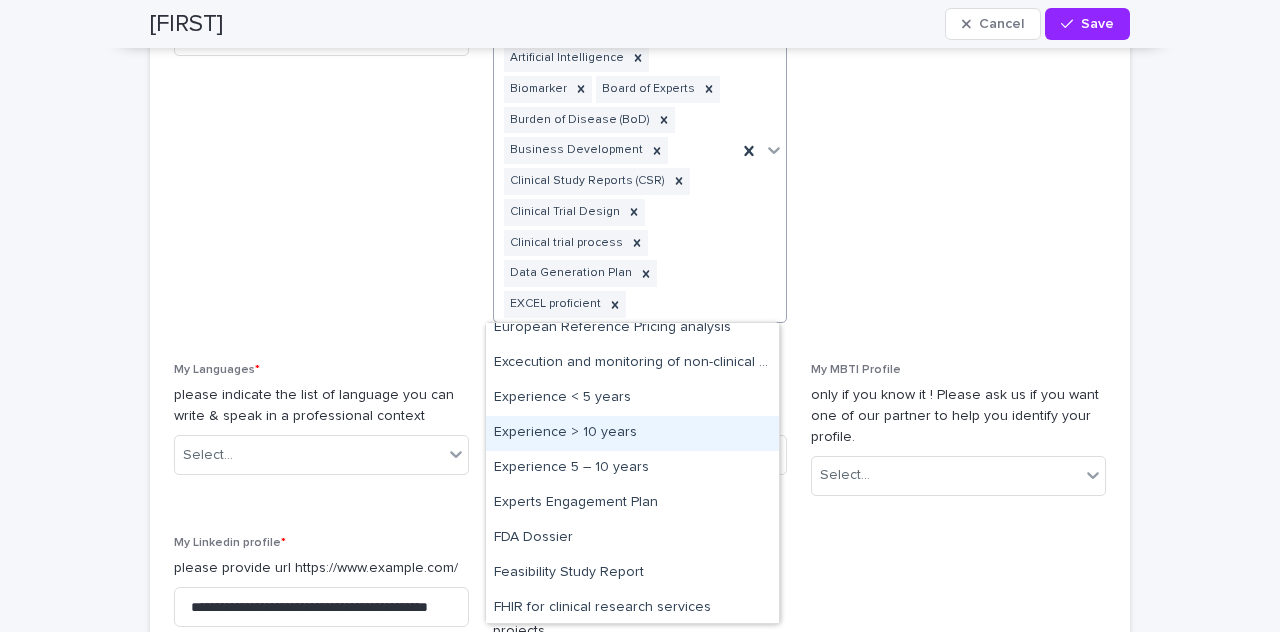 scroll, scrollTop: 2463, scrollLeft: 0, axis: vertical 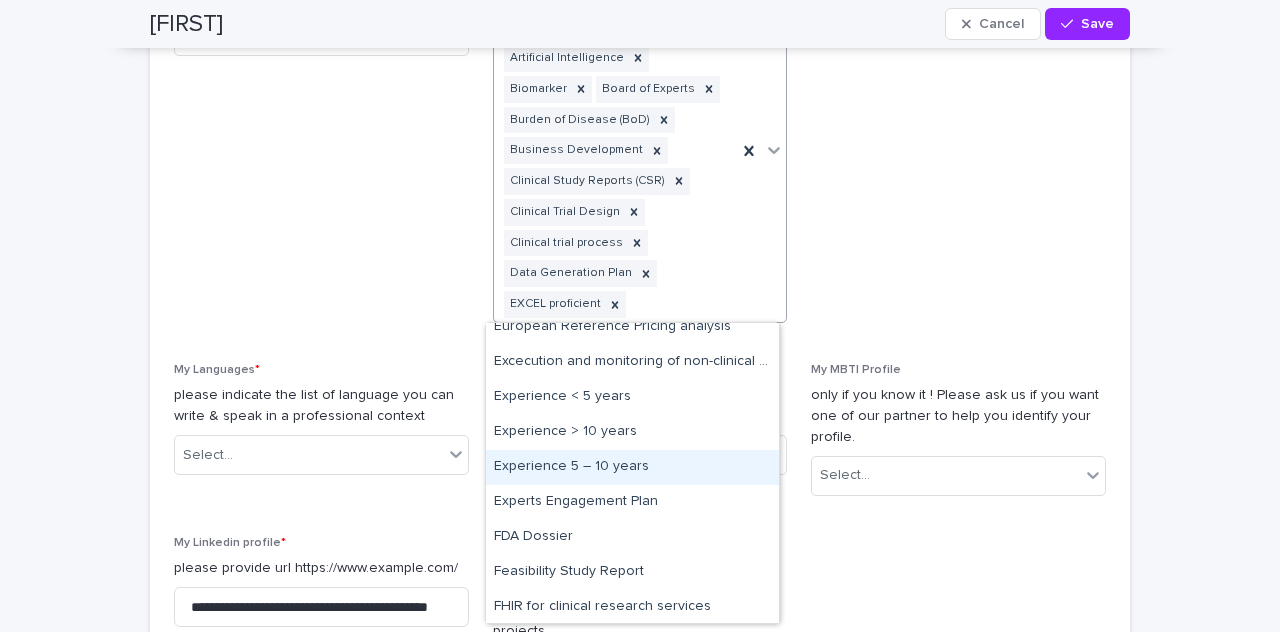 click on "Experience 5 – 10 years" at bounding box center [632, 467] 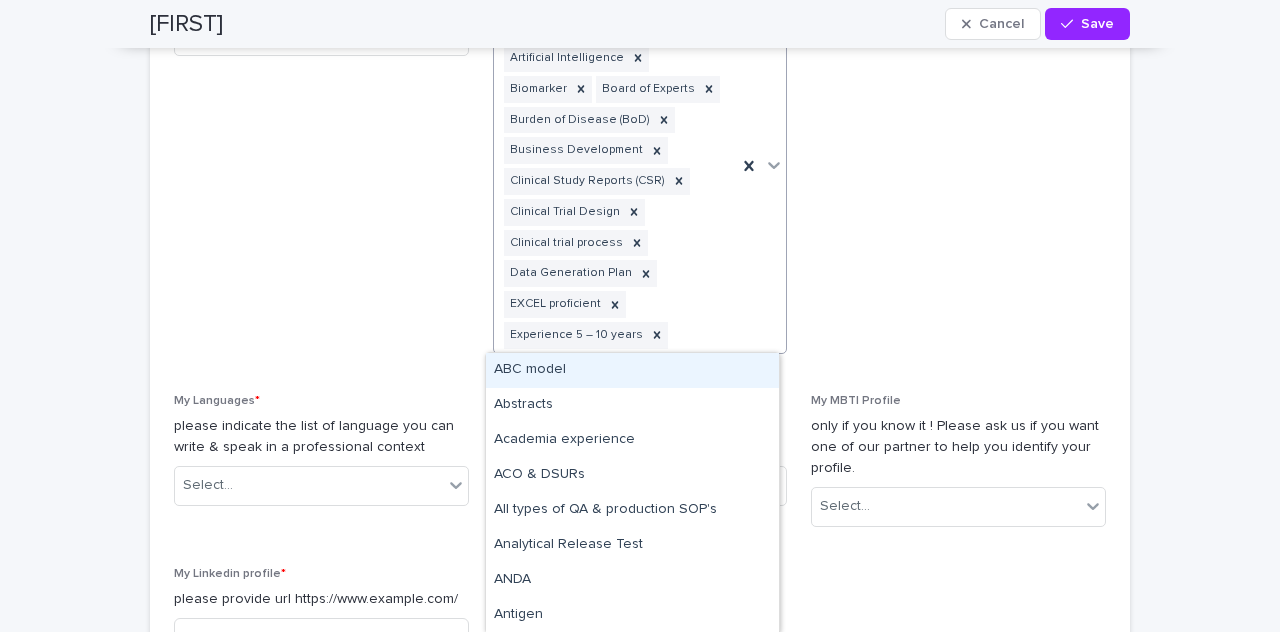 click on "Advisory Board Agile Methodology Artificial Intelligence Biomarker Board of Experts Burden of Disease (BoD) Business Development Clinical Study Reports (CSR) Clinical Trial Design Clinical trial process Data Generation Plan EXCEL proficient Experience [NUMBER] – [NUMBER] years" at bounding box center [616, 166] 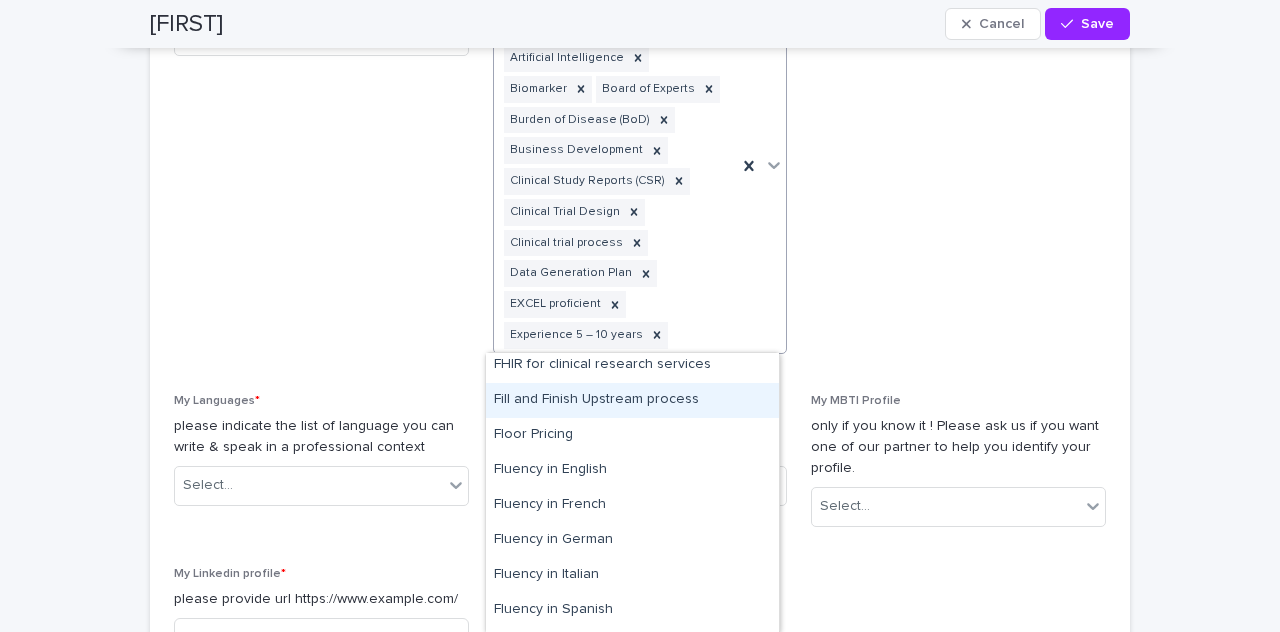 scroll, scrollTop: 2705, scrollLeft: 0, axis: vertical 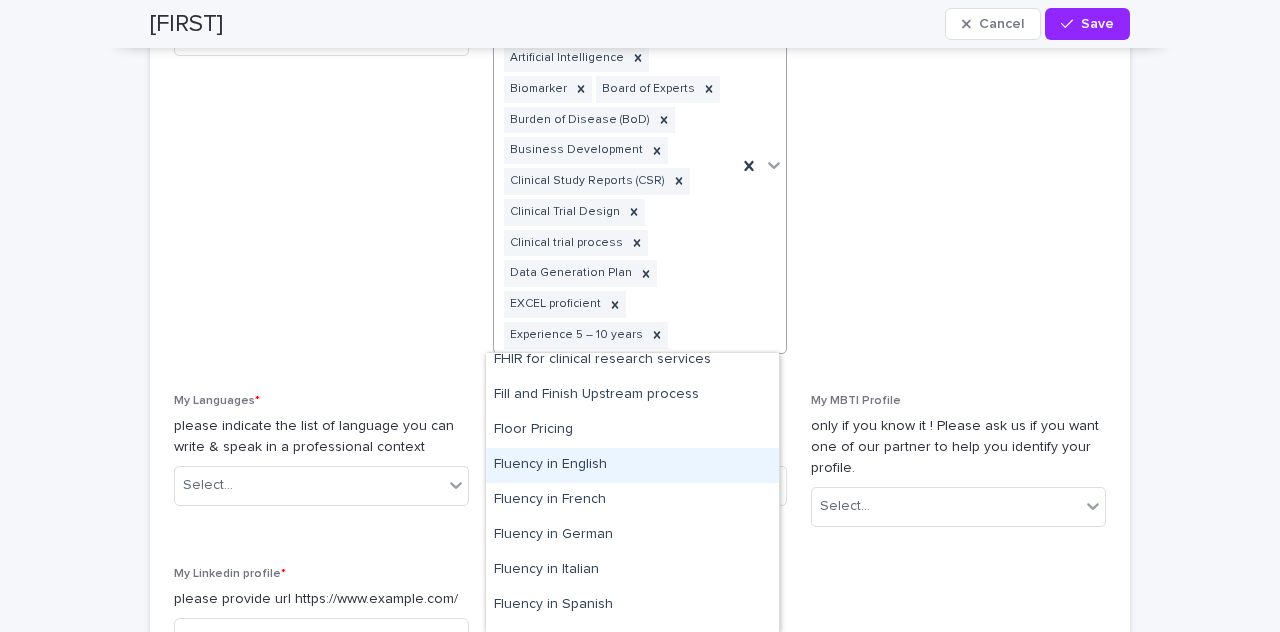 click on "Fluency in English" at bounding box center [632, 465] 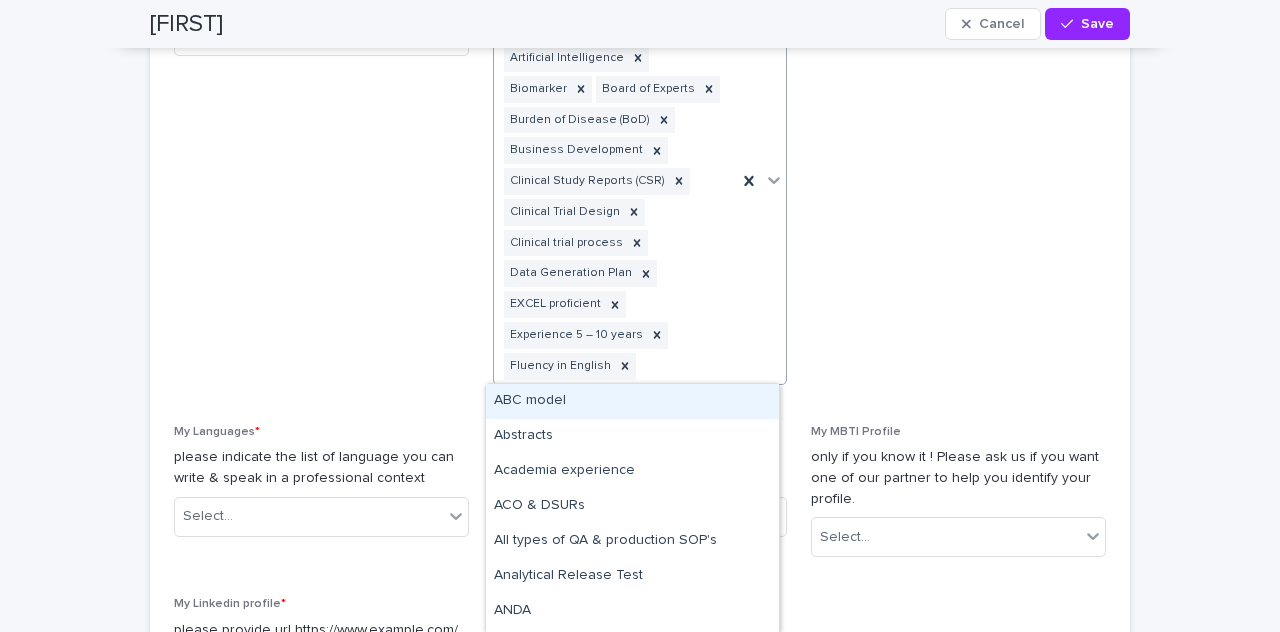 click at bounding box center (761, 181) 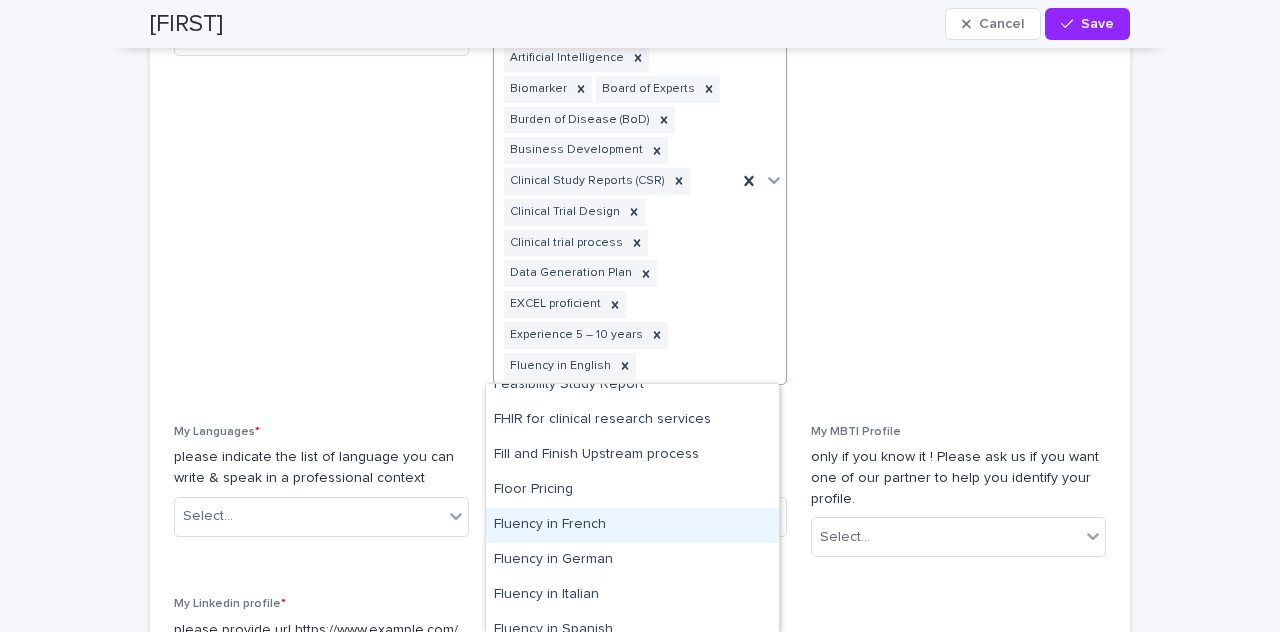 scroll, scrollTop: 2814, scrollLeft: 0, axis: vertical 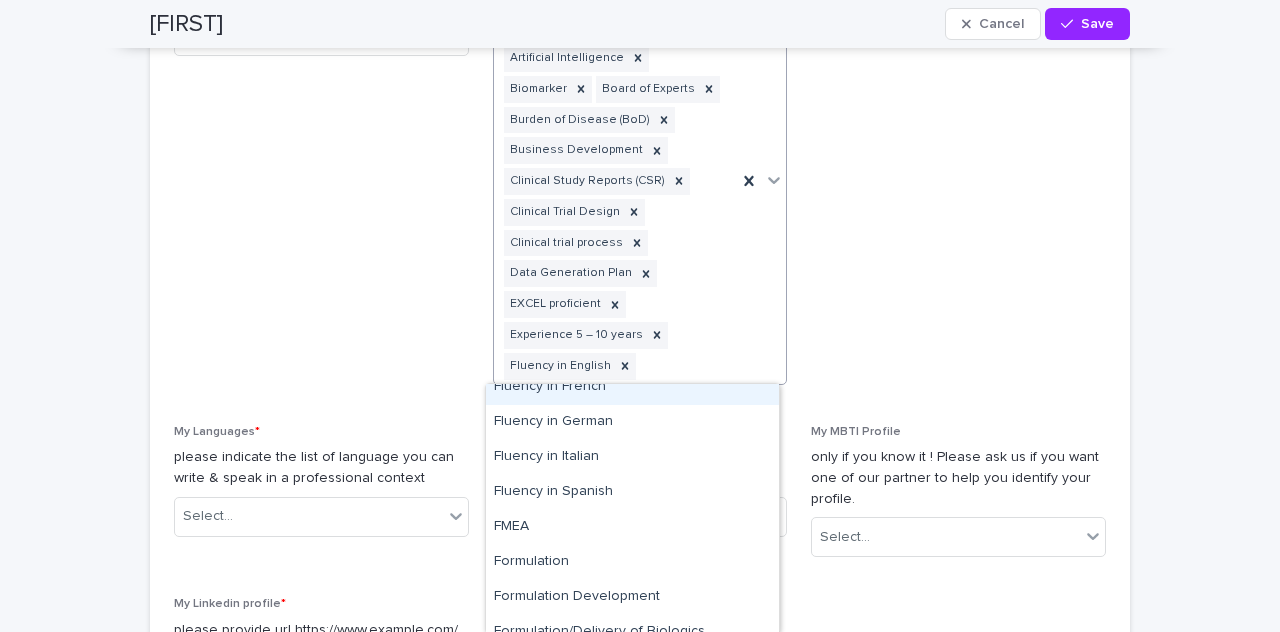 click on "Fluency in French" at bounding box center [632, 387] 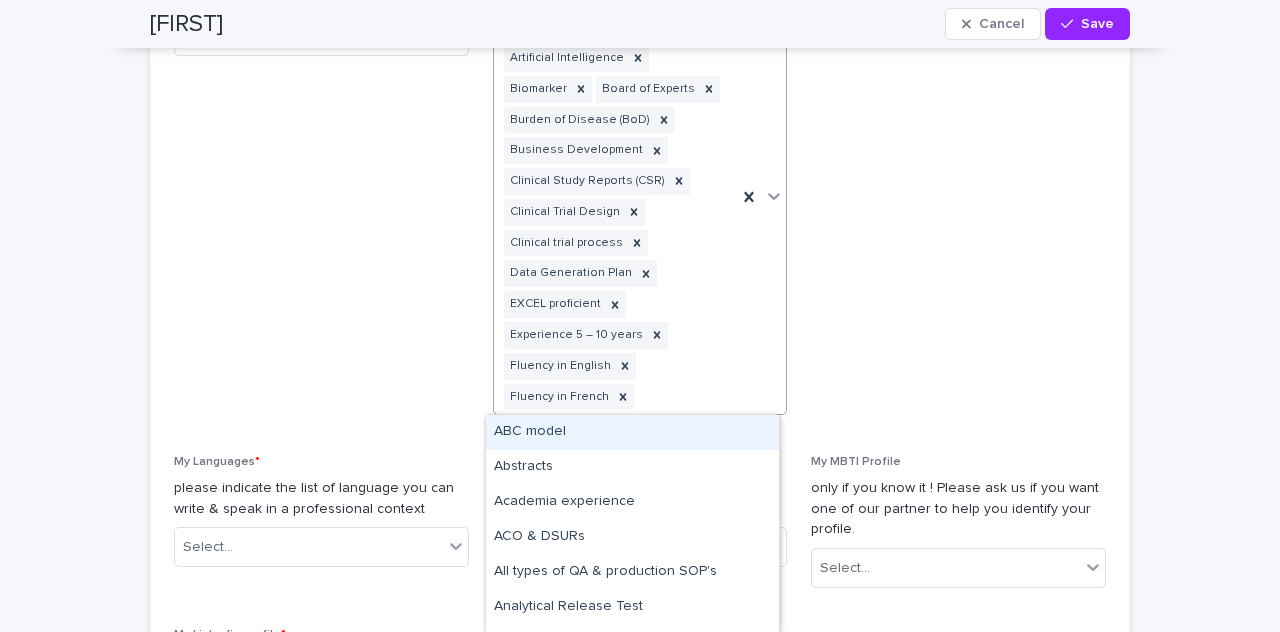 click at bounding box center (761, 196) 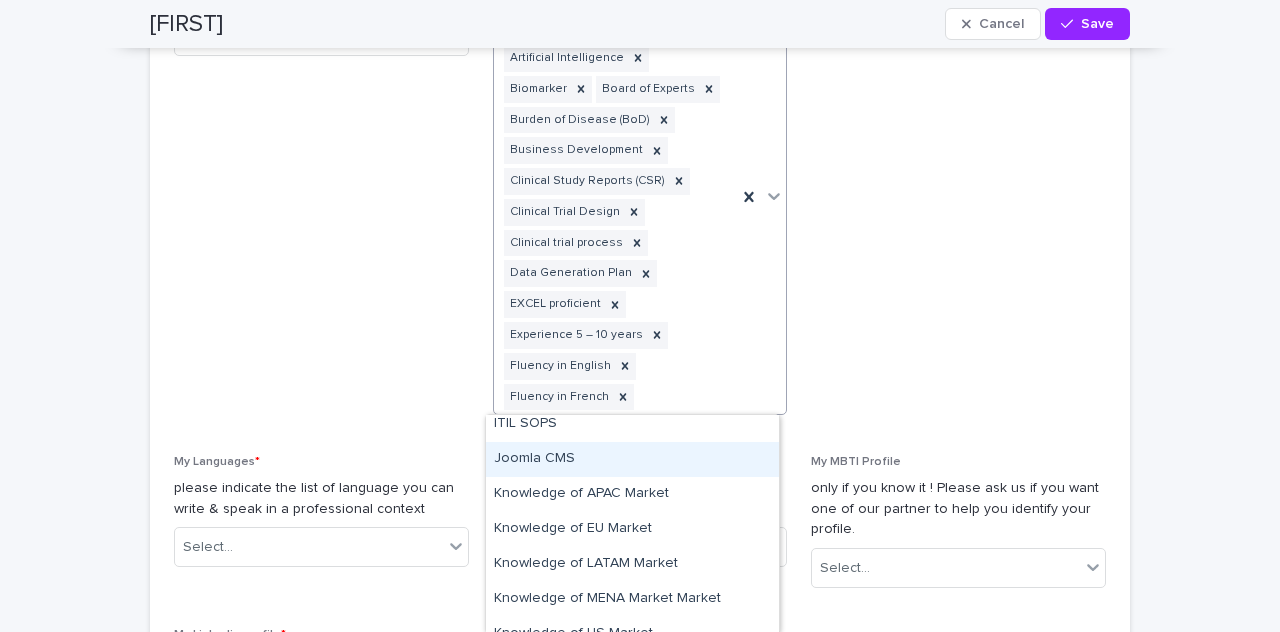 scroll, scrollTop: 4067, scrollLeft: 0, axis: vertical 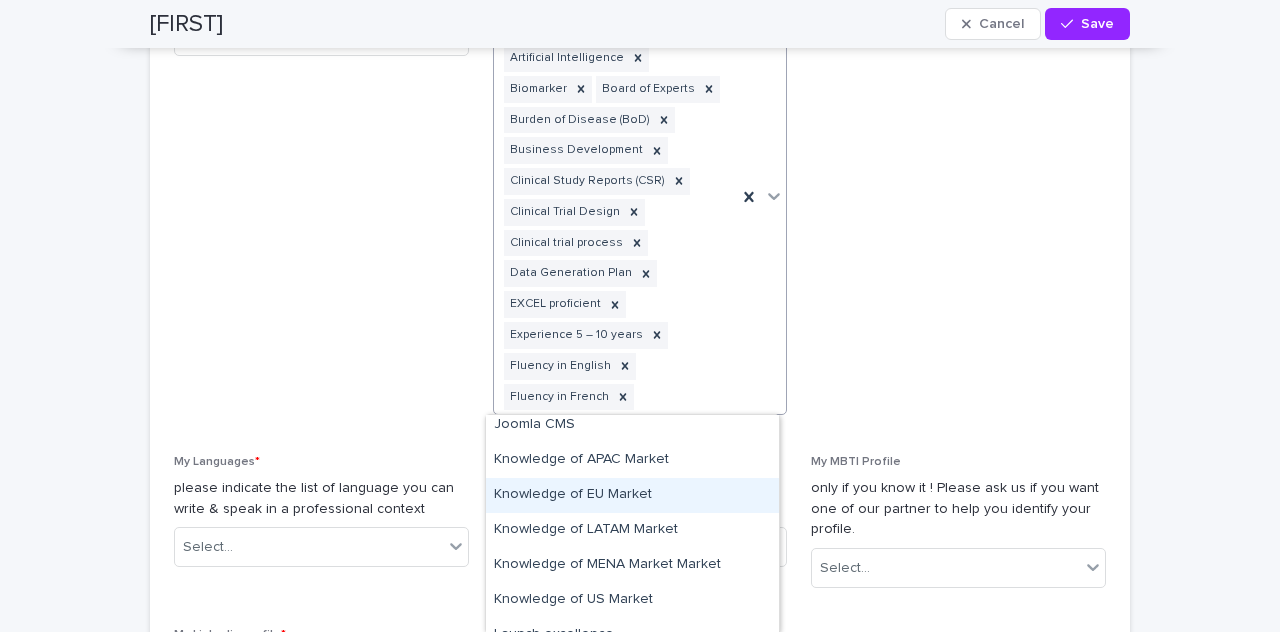 click on "Knowledge of EU Market" at bounding box center [632, 495] 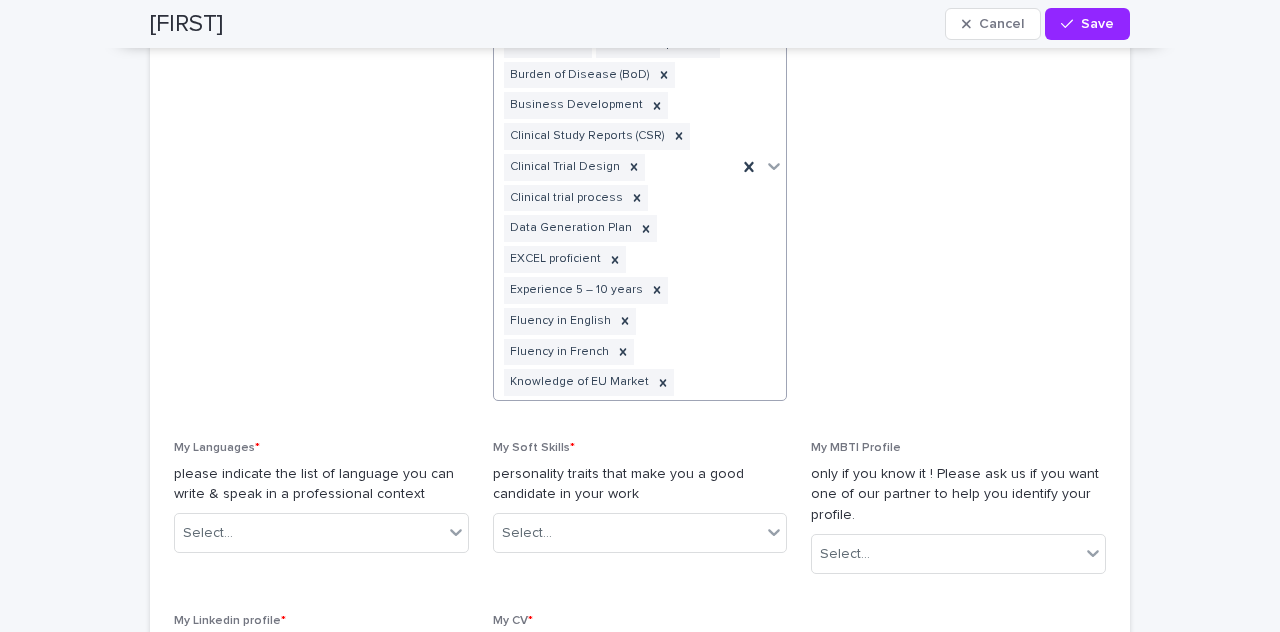 scroll, scrollTop: 1847, scrollLeft: 0, axis: vertical 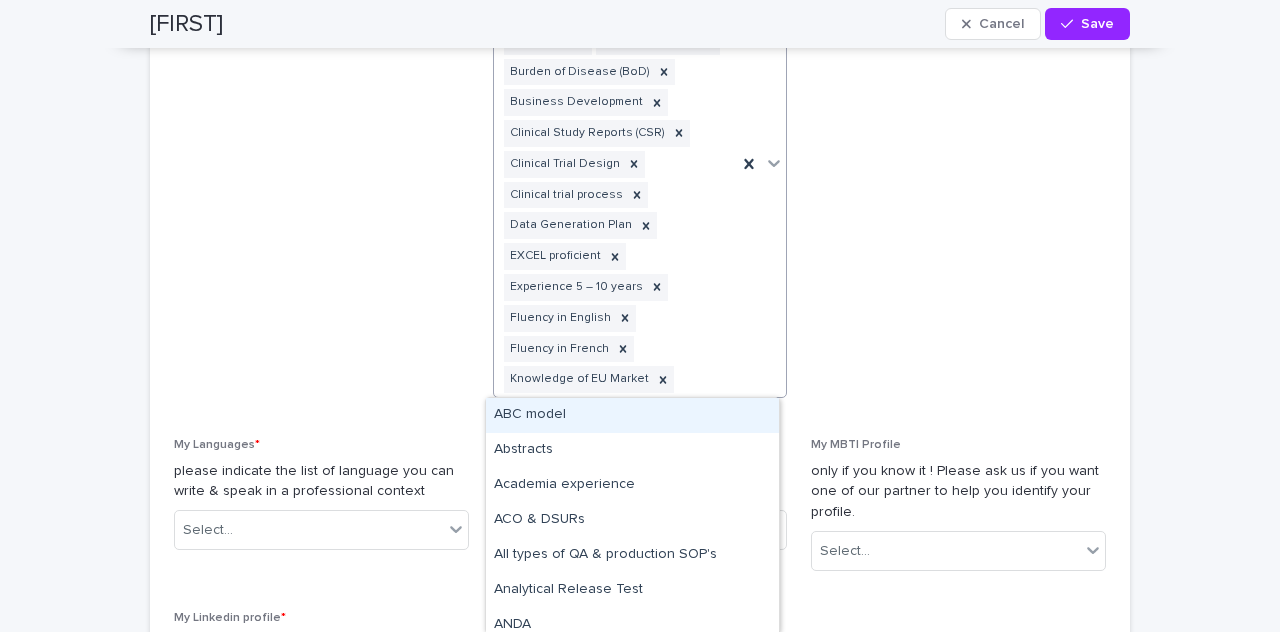 click on "Advisory Board Agile Methodology Artificial Intelligence Biomarker Board of Experts Burden of Disease (BoD) Business Development Clinical Study Reports (CSR) Clinical Trial Design Clinical trial process  Data Generation Plan EXCEL proficient Experience [YEARS] – [YEARS] Fluency in English Fluency in French Knowledge of EU Market" at bounding box center (616, 164) 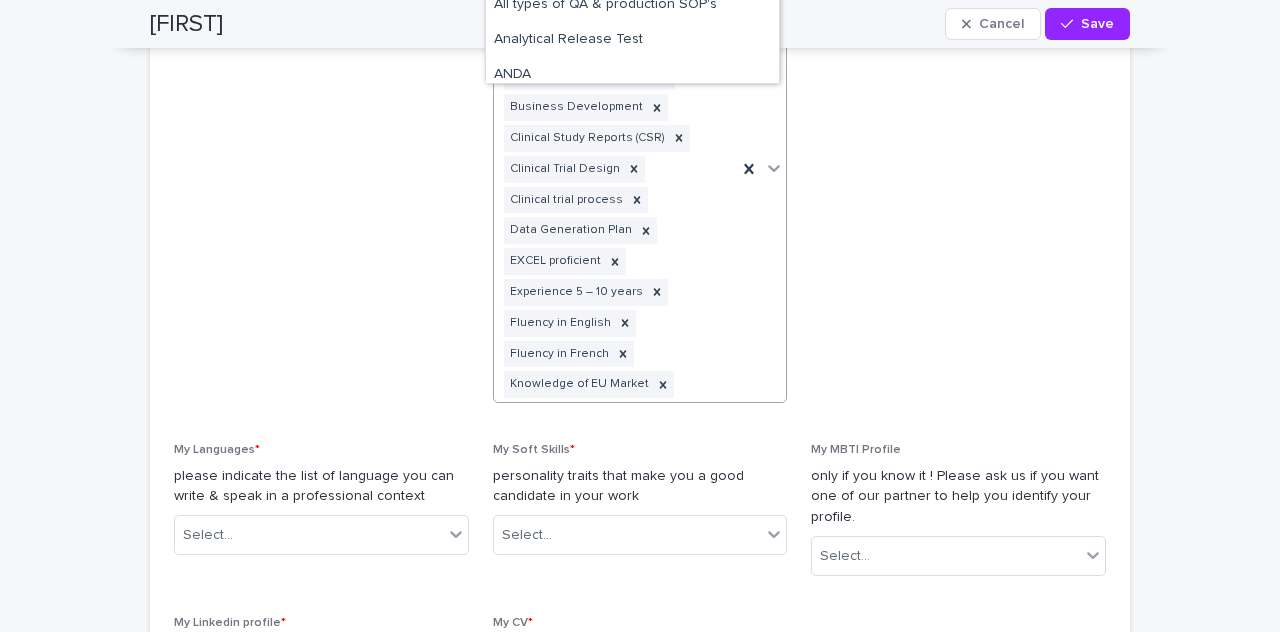 scroll, scrollTop: 1841, scrollLeft: 0, axis: vertical 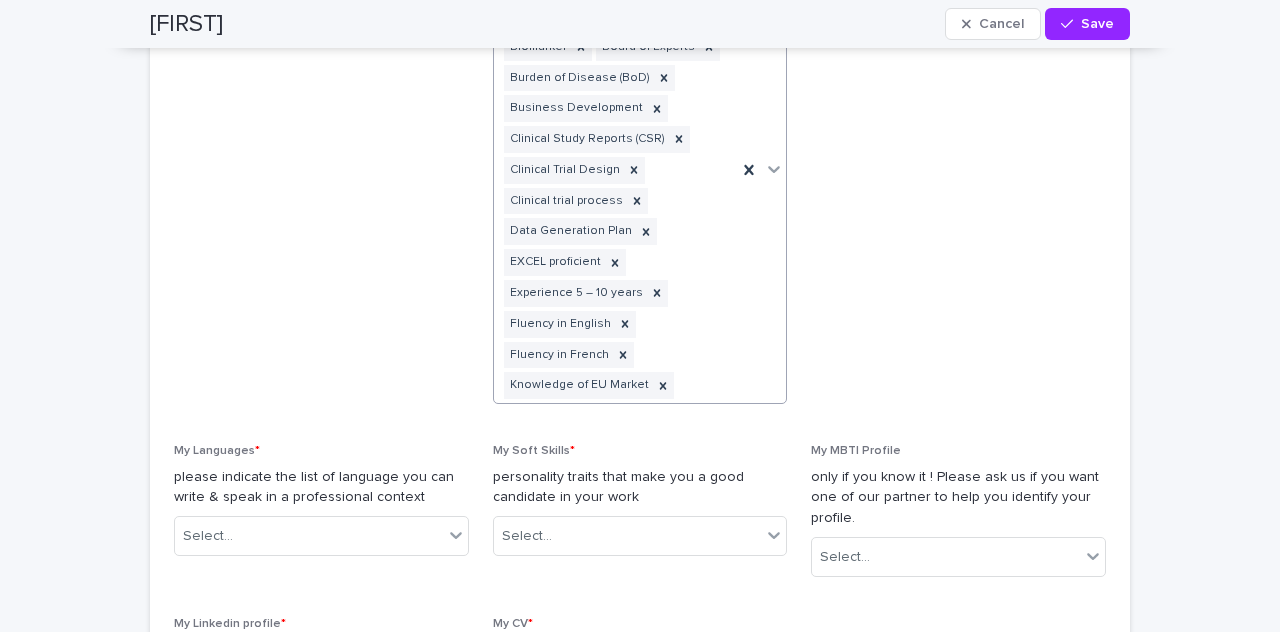 click at bounding box center [761, 170] 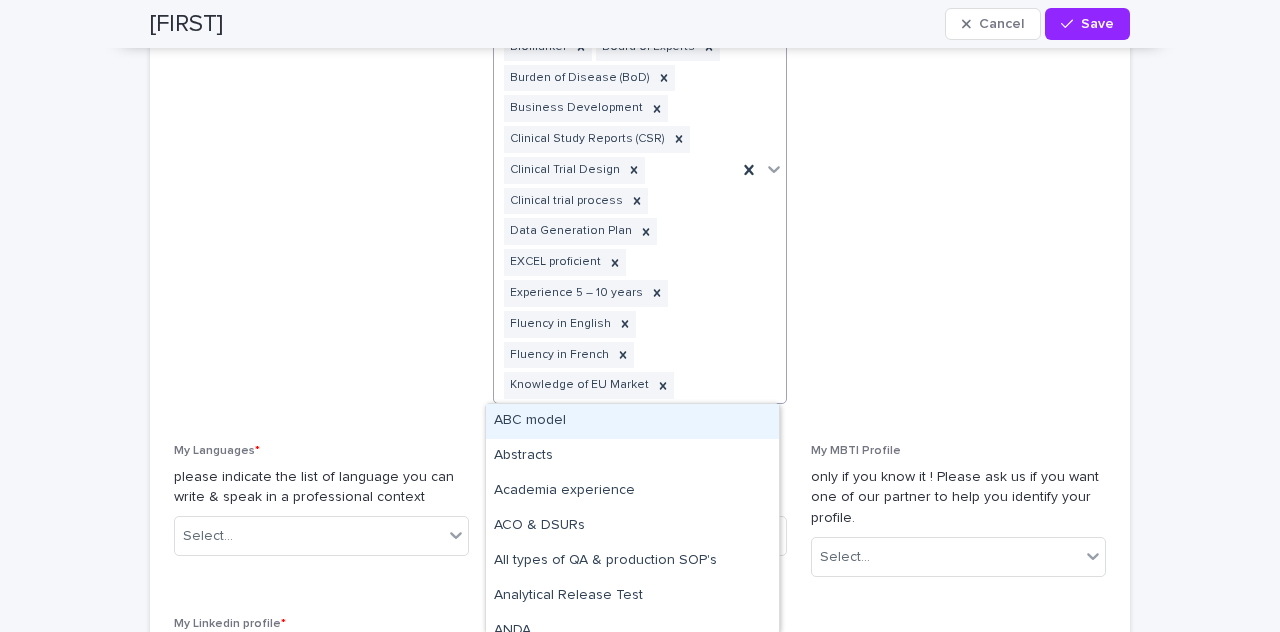 click at bounding box center (761, 170) 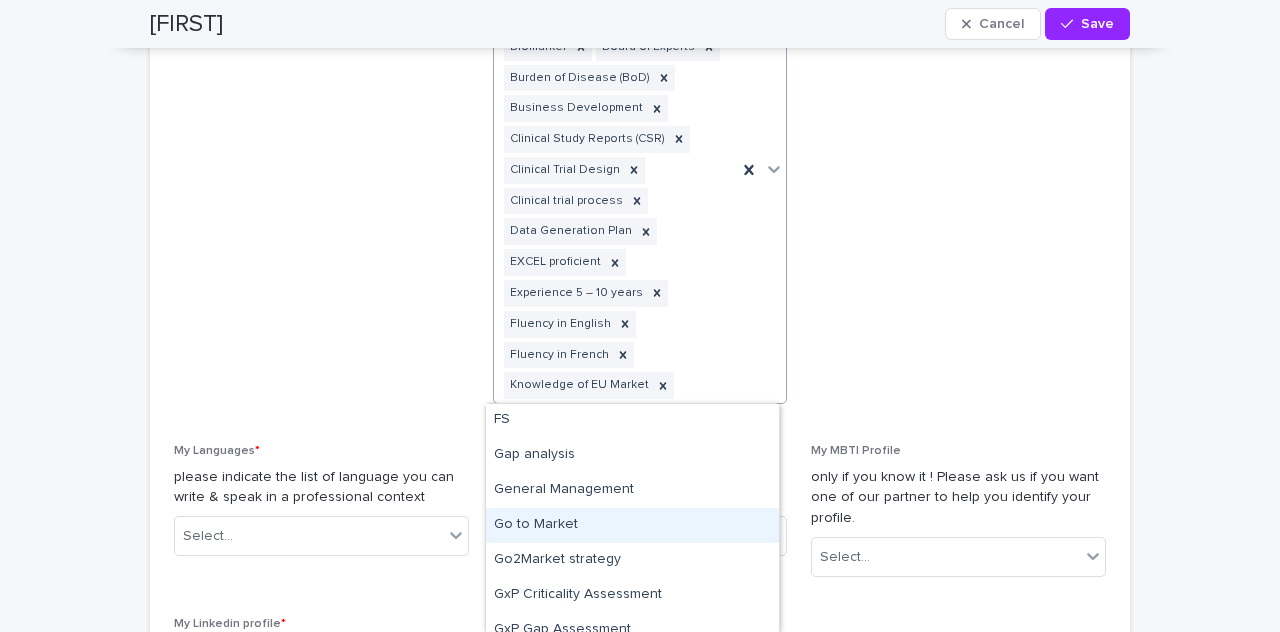 scroll, scrollTop: 3047, scrollLeft: 0, axis: vertical 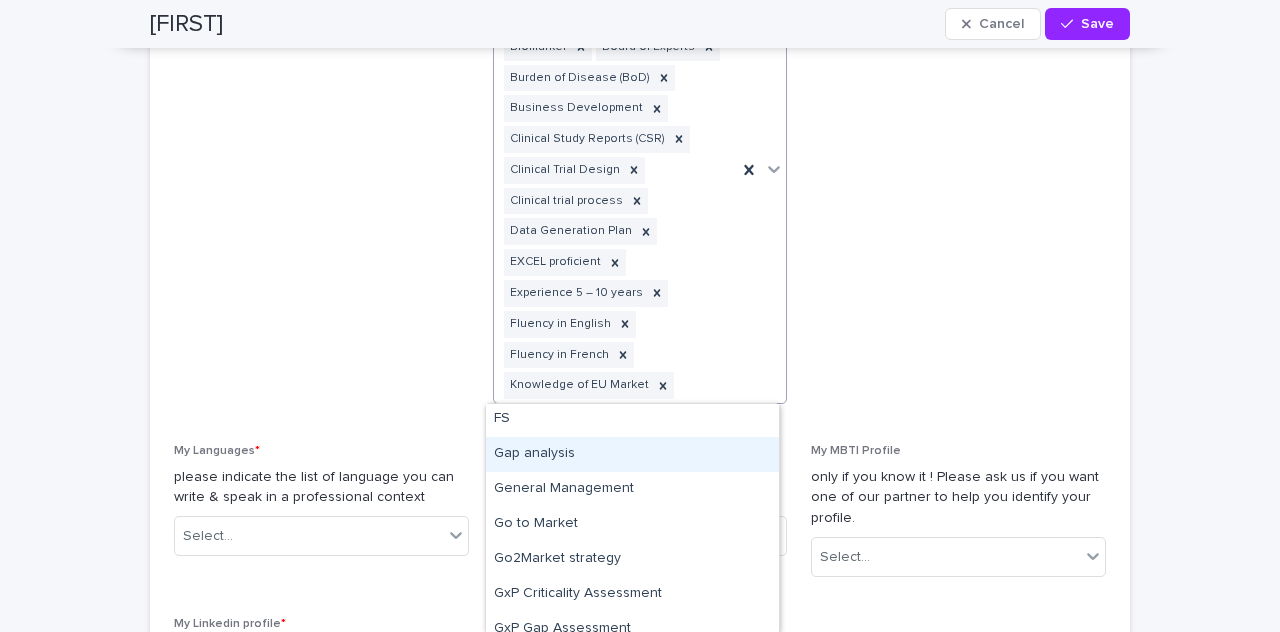 click on "Gap analysis" at bounding box center (632, 454) 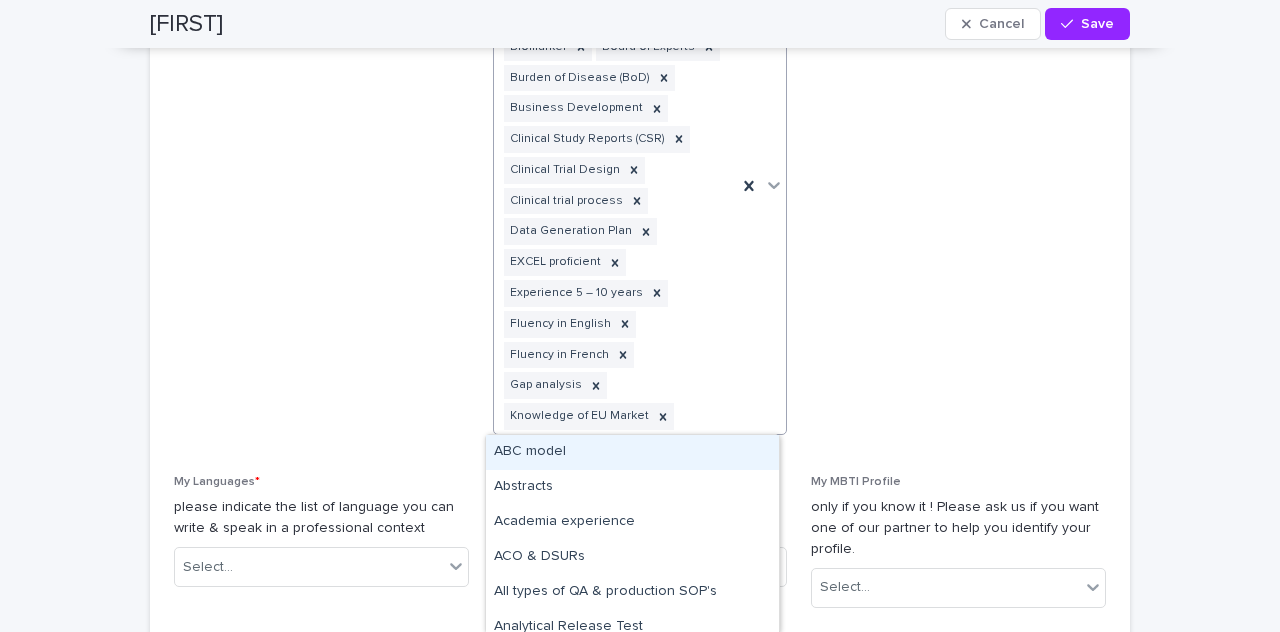 click at bounding box center (761, 185) 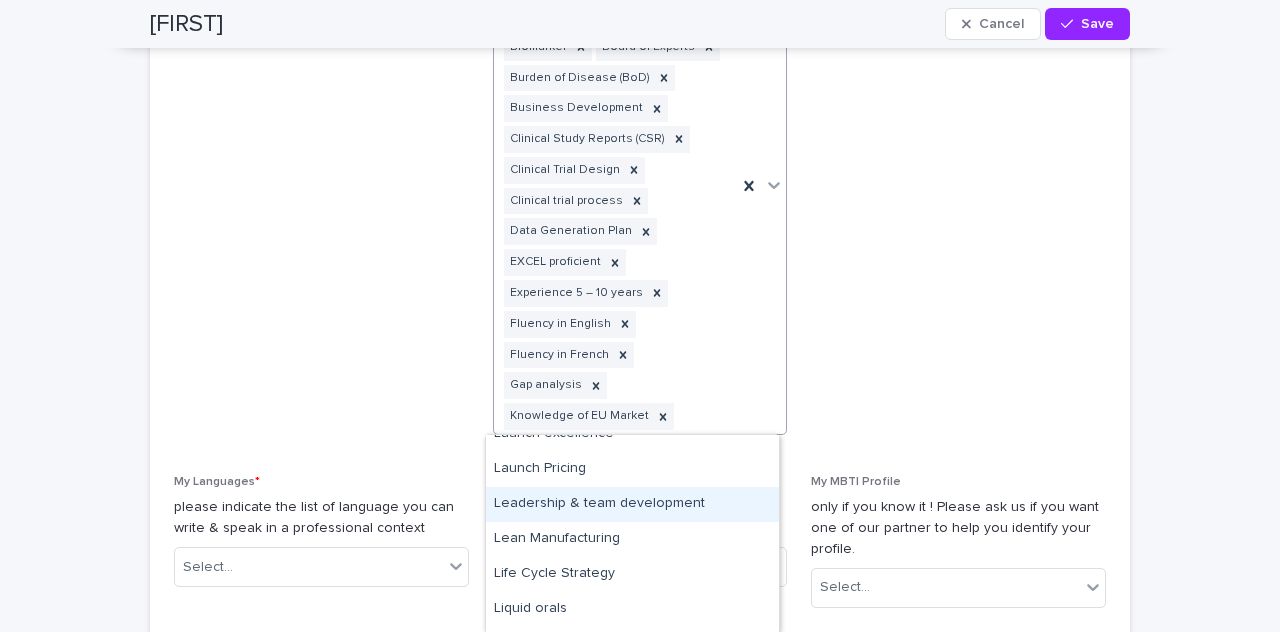 scroll, scrollTop: 4217, scrollLeft: 0, axis: vertical 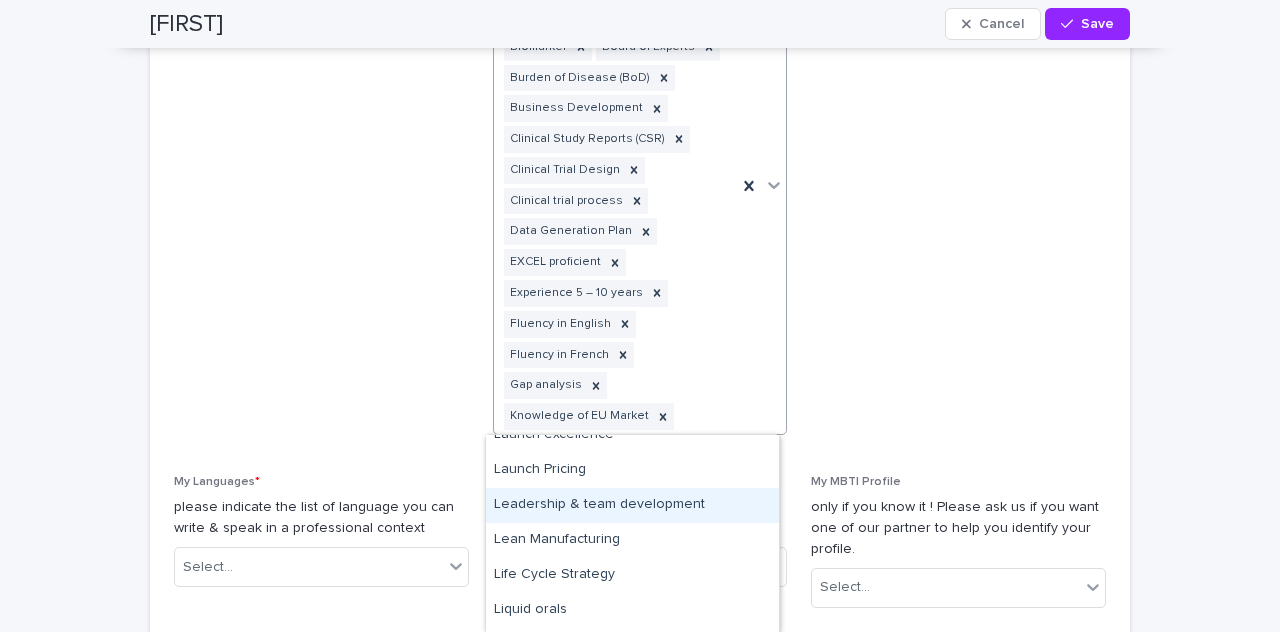 click on "Leadership & team development" at bounding box center (632, 505) 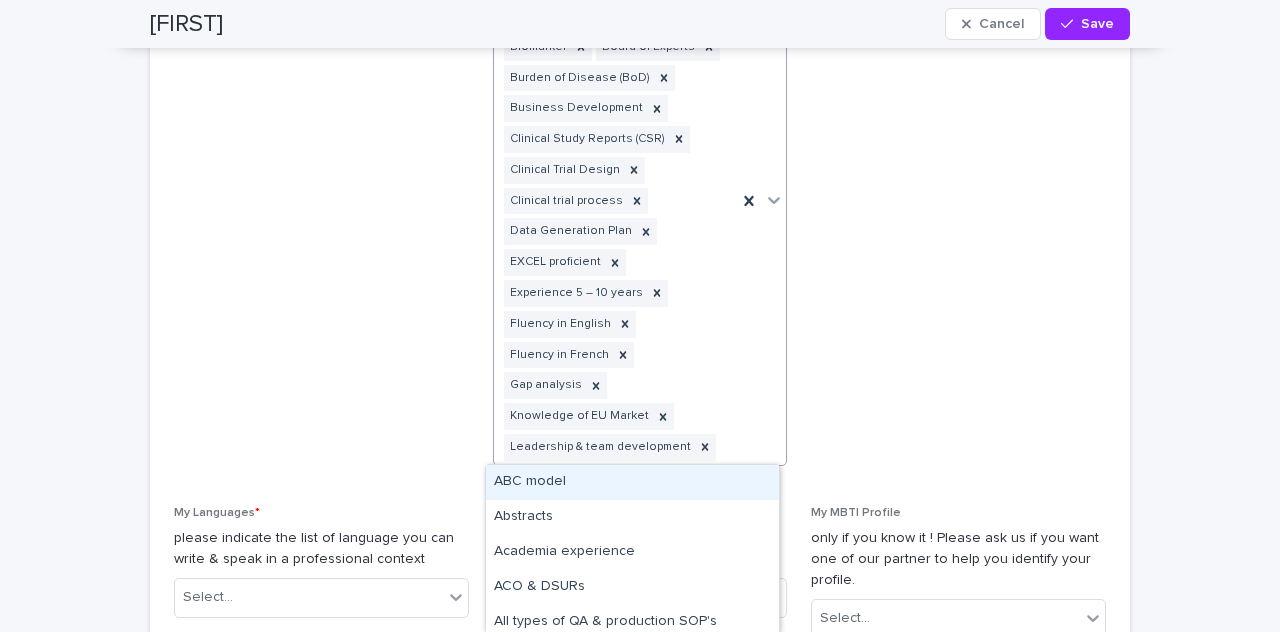 click at bounding box center [761, 201] 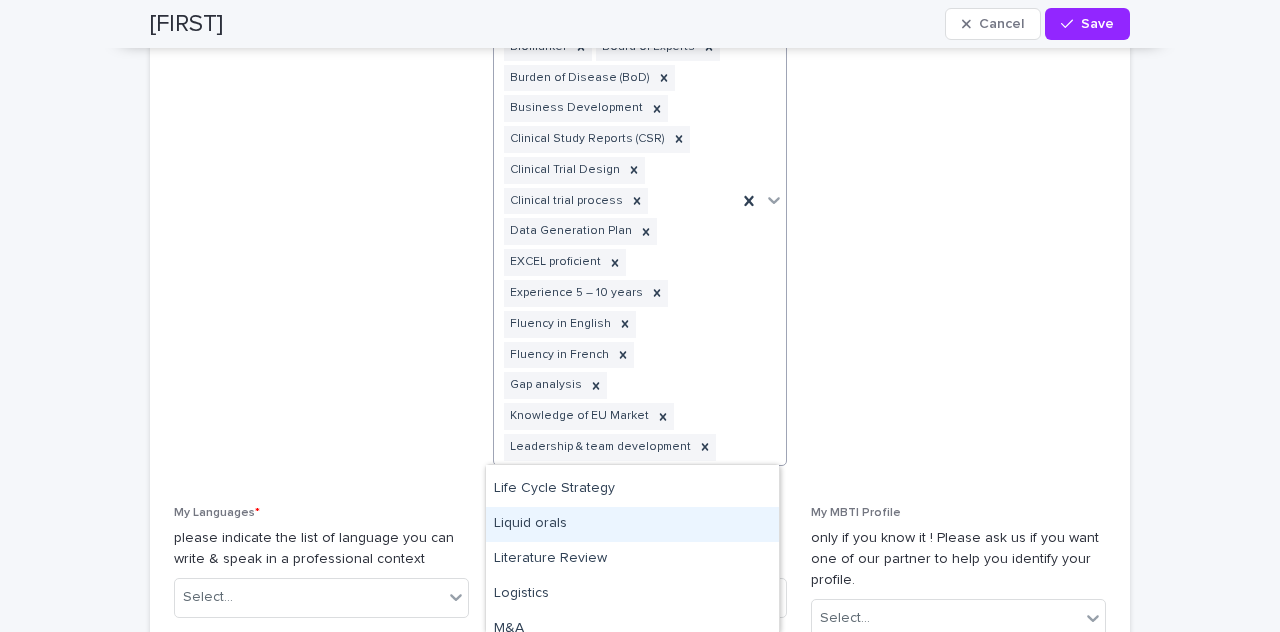 scroll, scrollTop: 4330, scrollLeft: 0, axis: vertical 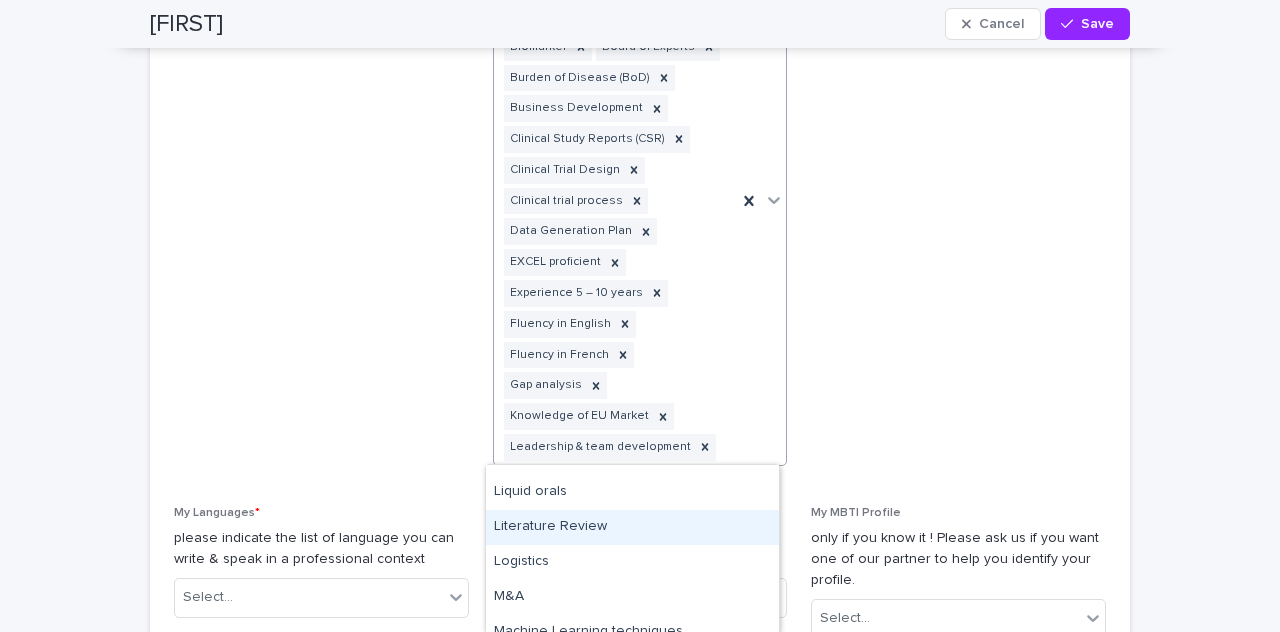 click on "Literature Review" at bounding box center [632, 527] 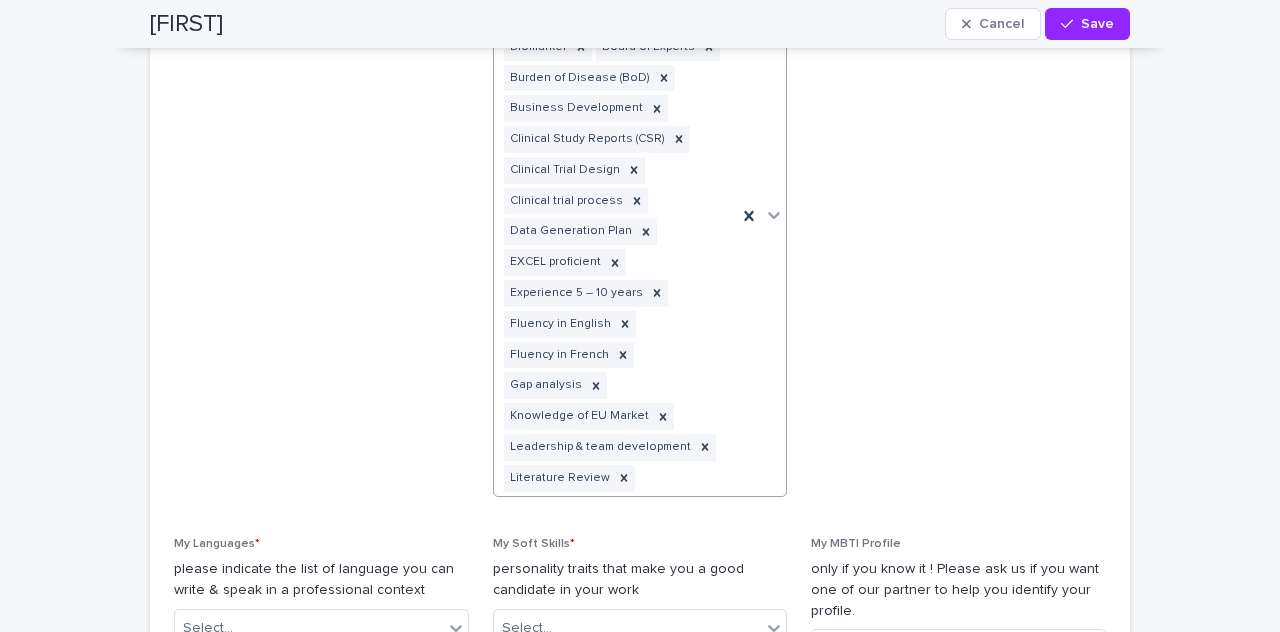 click at bounding box center [761, 216] 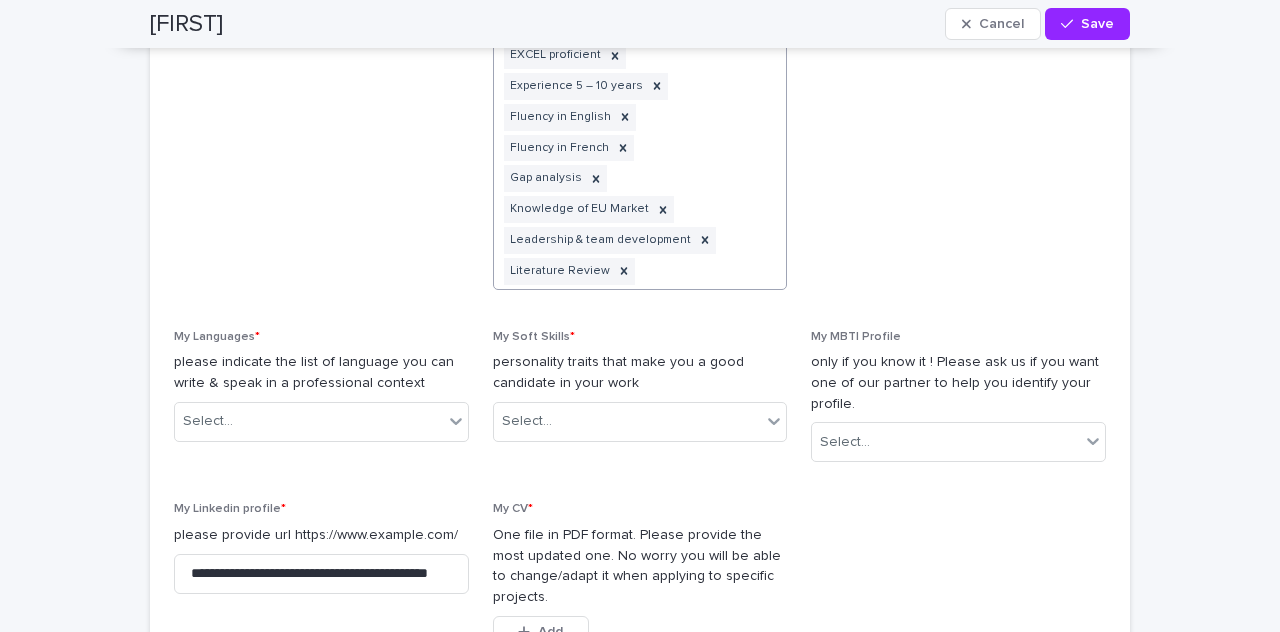 scroll, scrollTop: 2049, scrollLeft: 0, axis: vertical 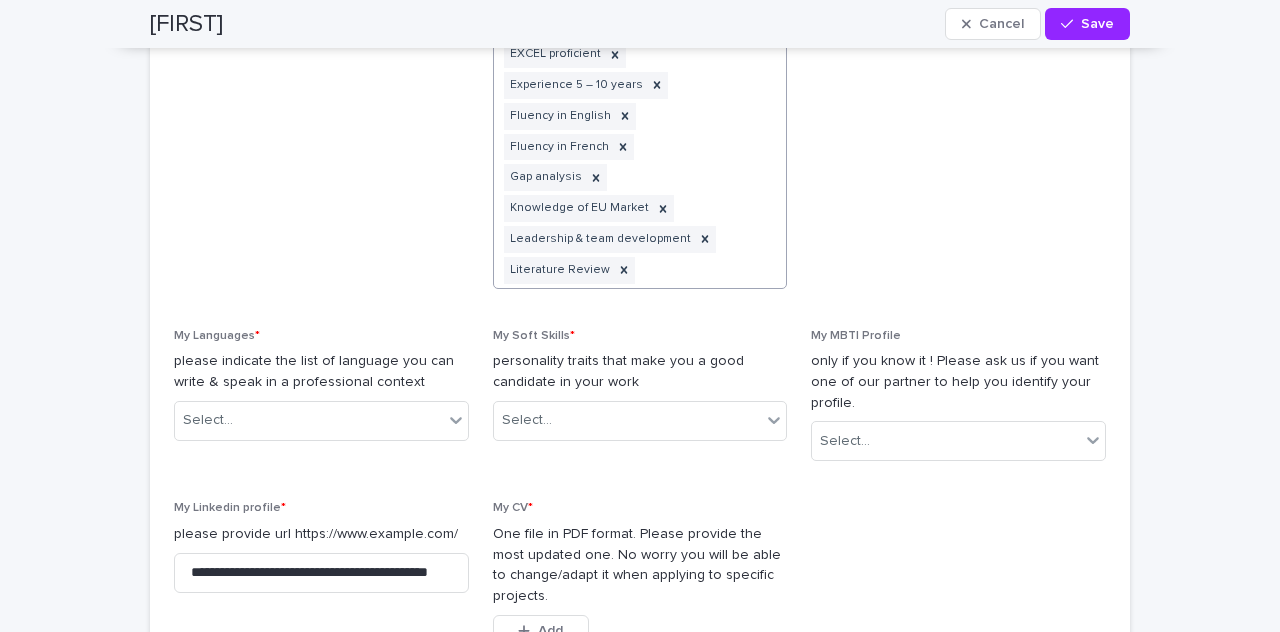 click at bounding box center [761, 8] 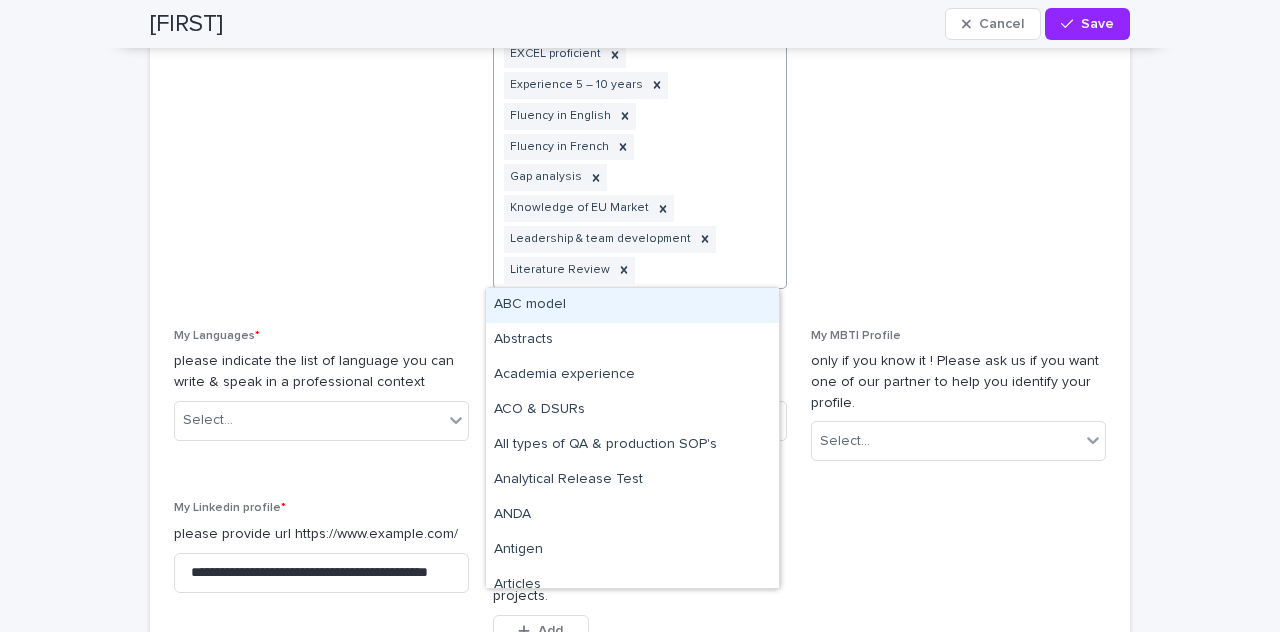 click on "Advisory Board Agile Methodology Artificial Intelligence Biomarker Board of Experts Burden of Disease (BoD) Business Development Clinical Study Reports (CSR) Clinical Trial Design Clinical trial process  Data Generation Plan EXCEL proficient Experience 5 – 10 years Fluency in English Fluency in French Gap analysis Knowledge of EU Market Leadership & team development Literature Review" at bounding box center [616, 8] 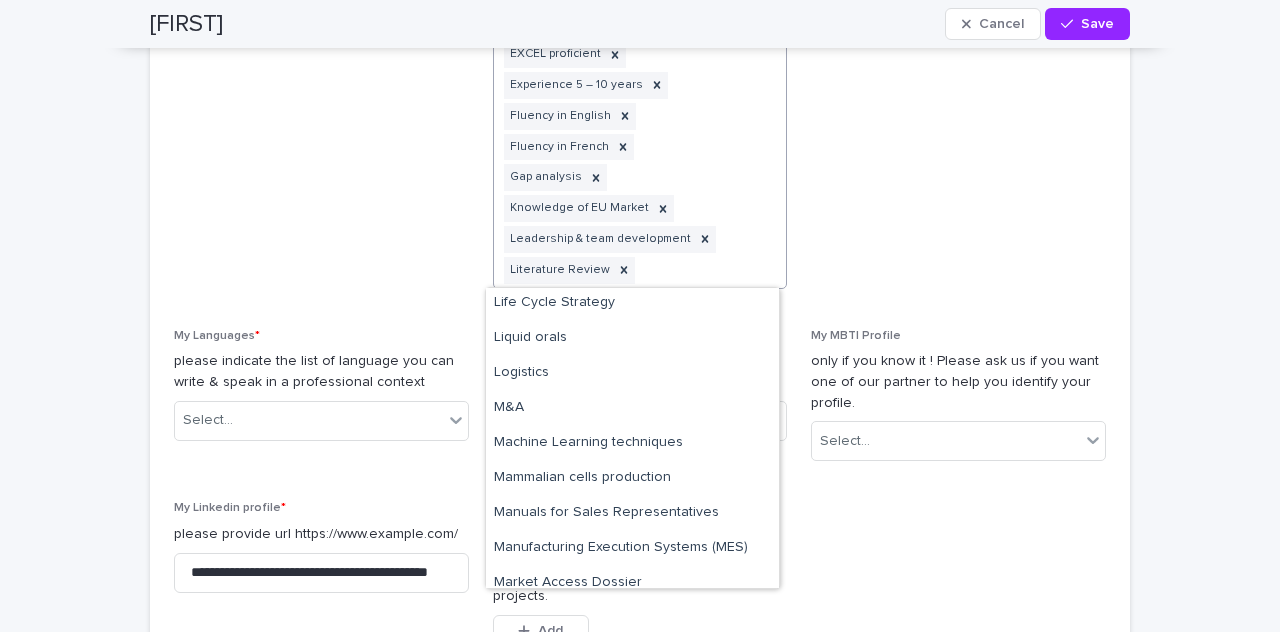 scroll, scrollTop: 4308, scrollLeft: 0, axis: vertical 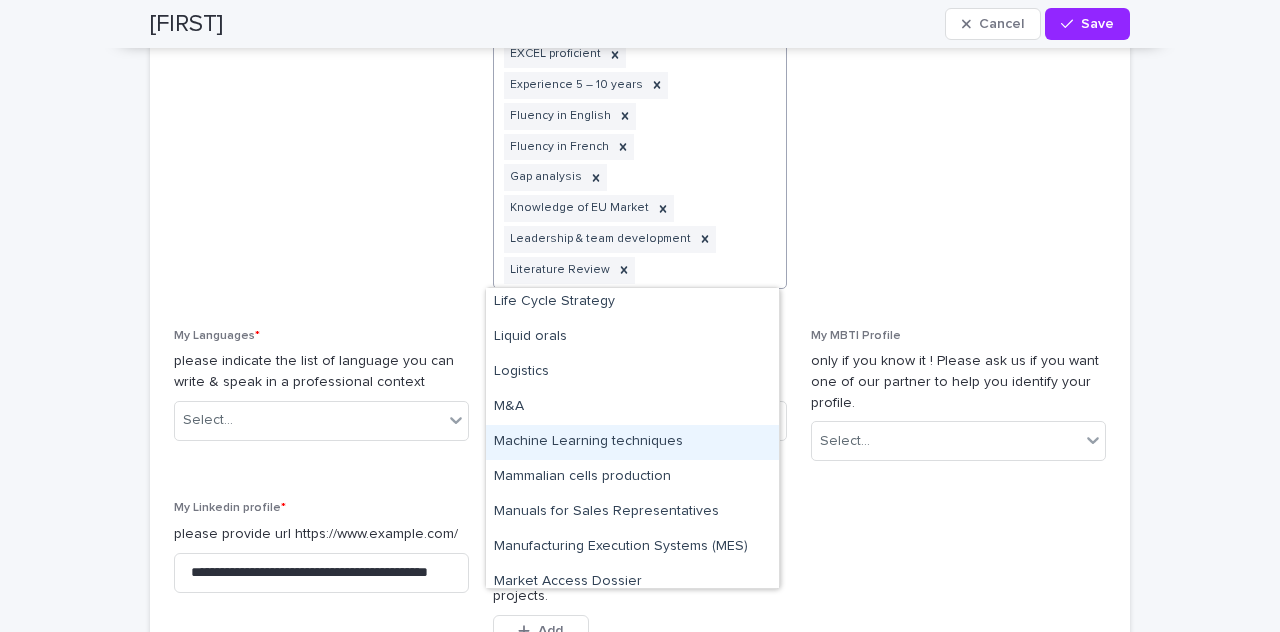 click on "Machine Learning techniques" at bounding box center (632, 442) 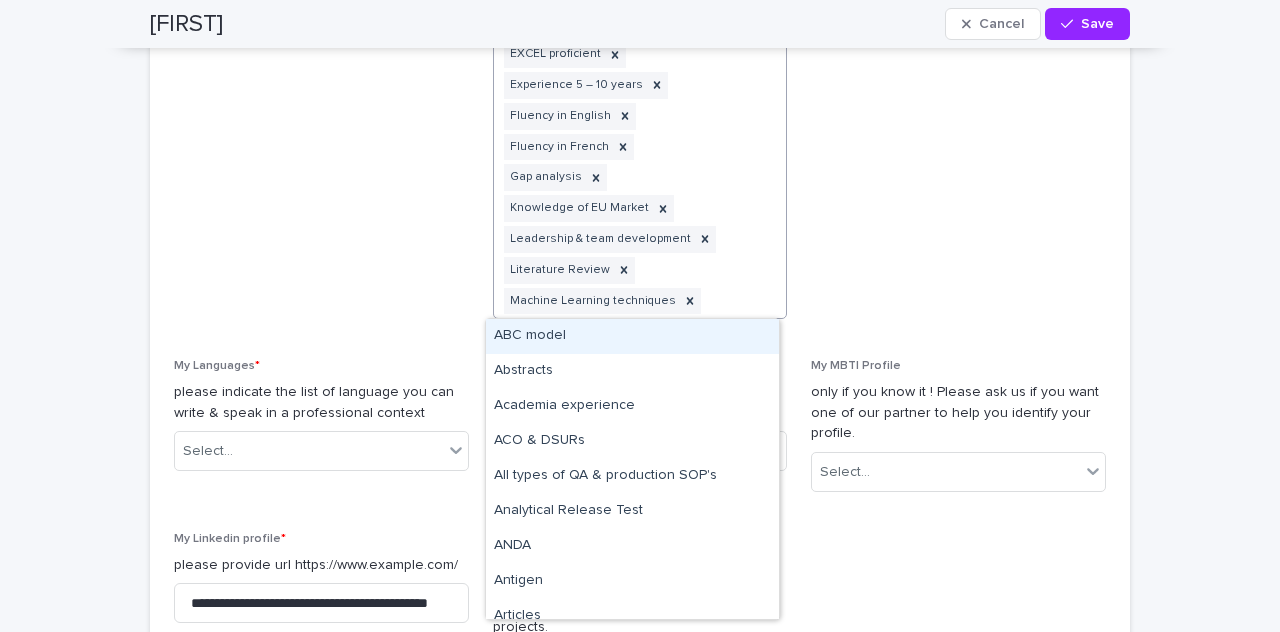 click at bounding box center (761, 23) 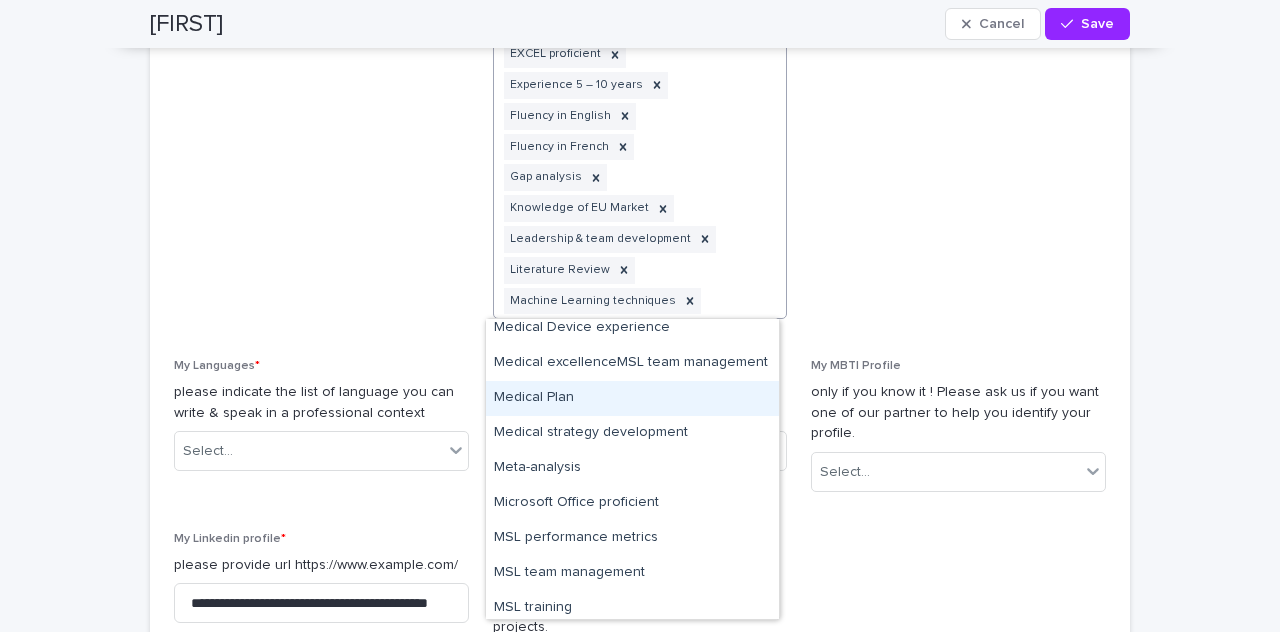 scroll, scrollTop: 4667, scrollLeft: 0, axis: vertical 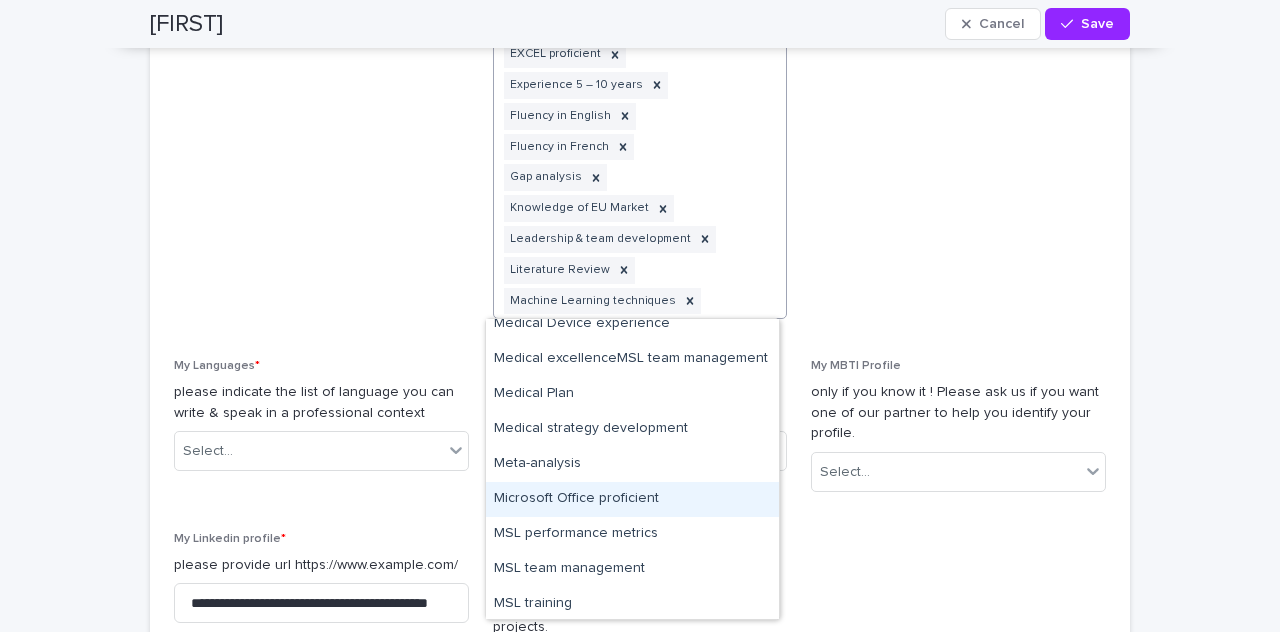 click on "Microsoft Office proficient" at bounding box center (632, 499) 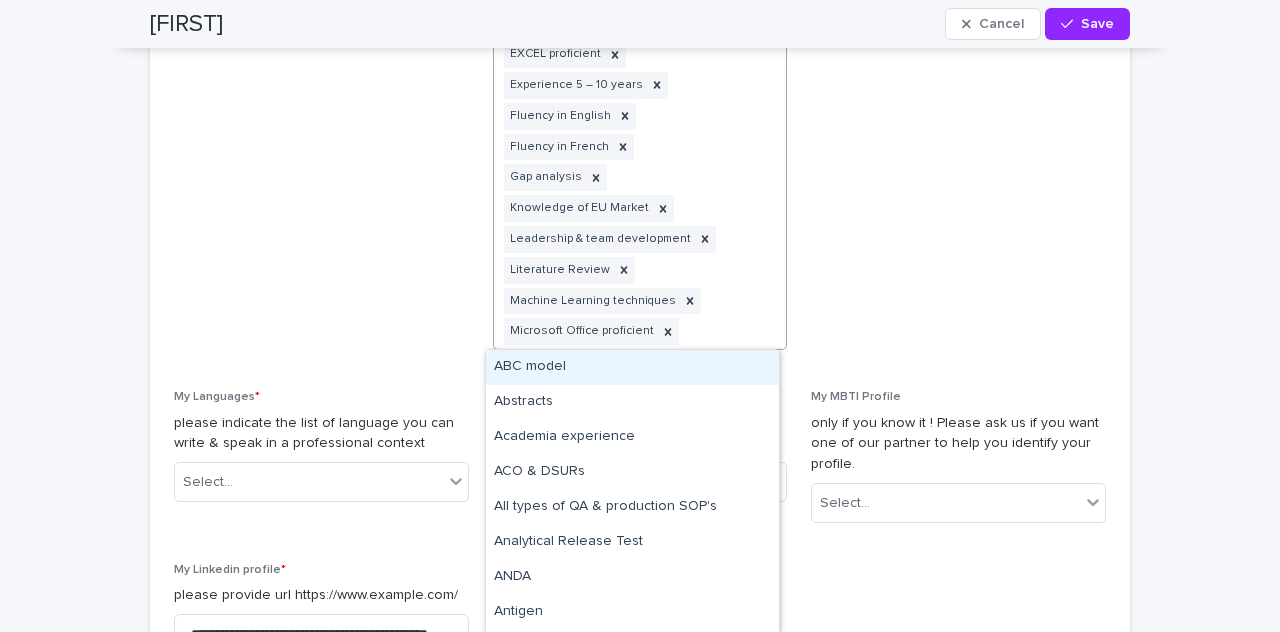 click on "Advisory Board Agile Methodology Artificial Intelligence Biomarker Board of Experts Burden of Disease (BoD) Business Development Clinical Study Reports (CSR) Clinical Trial Design Clinical trial process  Data Generation Plan EXCEL proficient Experience 5 – 10 years Fluency in English Fluency in French Gap analysis Knowledge of EU Market Leadership & team development Literature Review Machine Learning techniques Microsoft Office proficient" at bounding box center [616, 39] 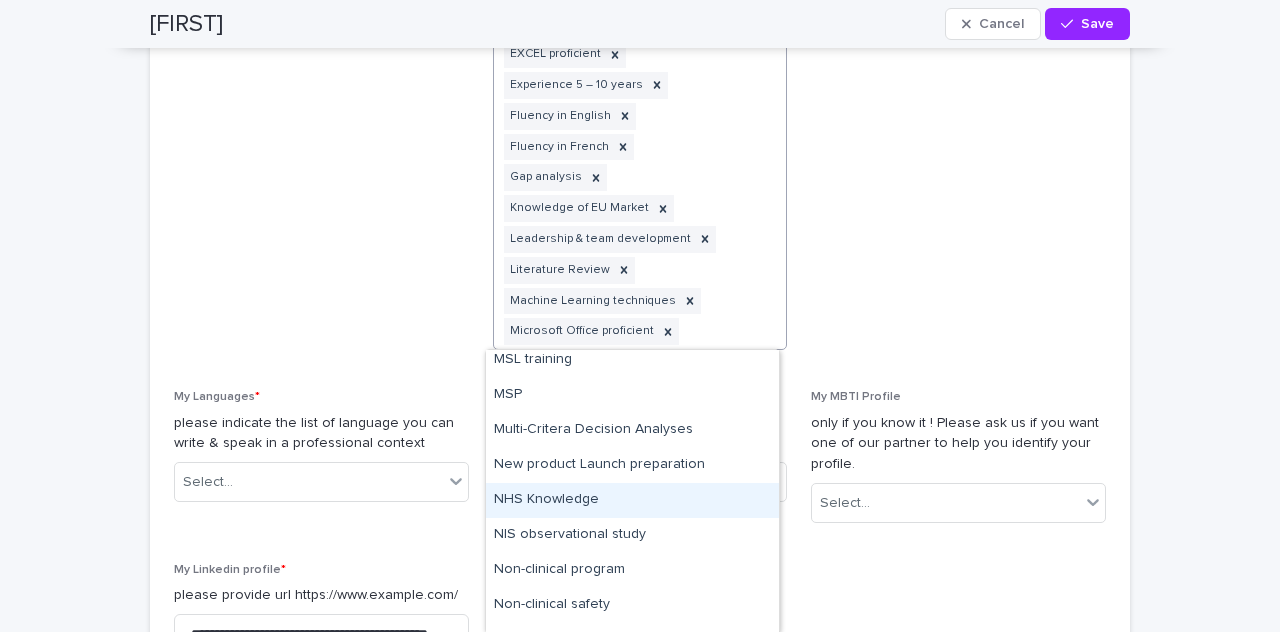 scroll, scrollTop: 4908, scrollLeft: 0, axis: vertical 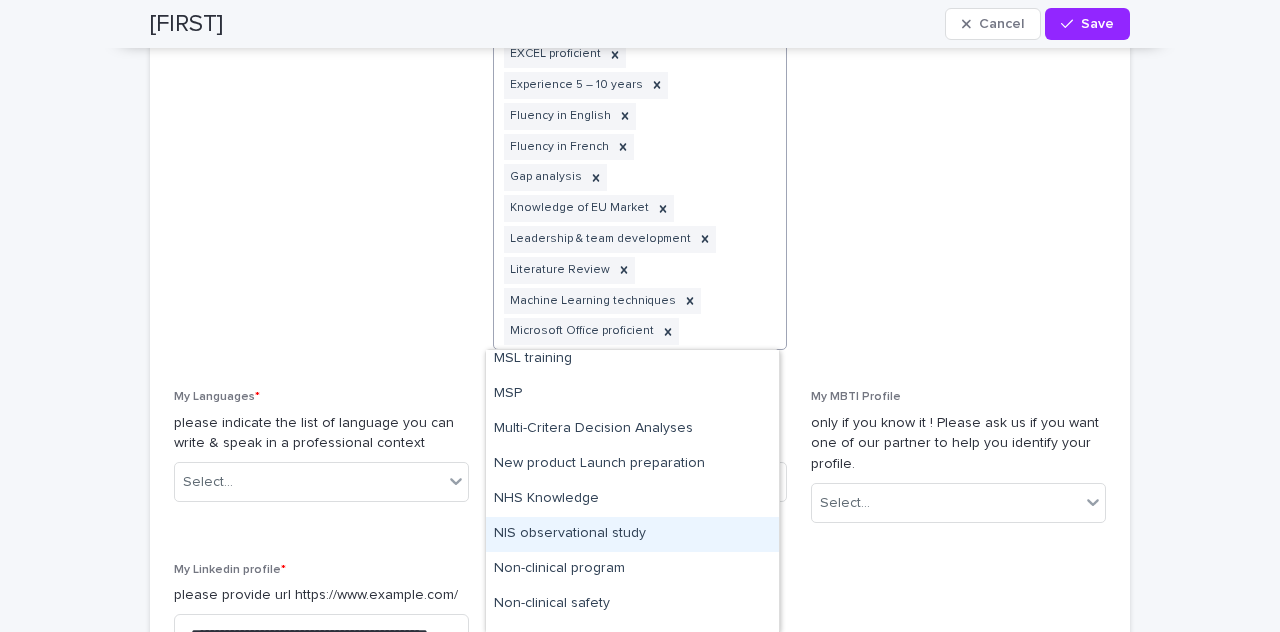 click on "NIS observational study" at bounding box center [632, 534] 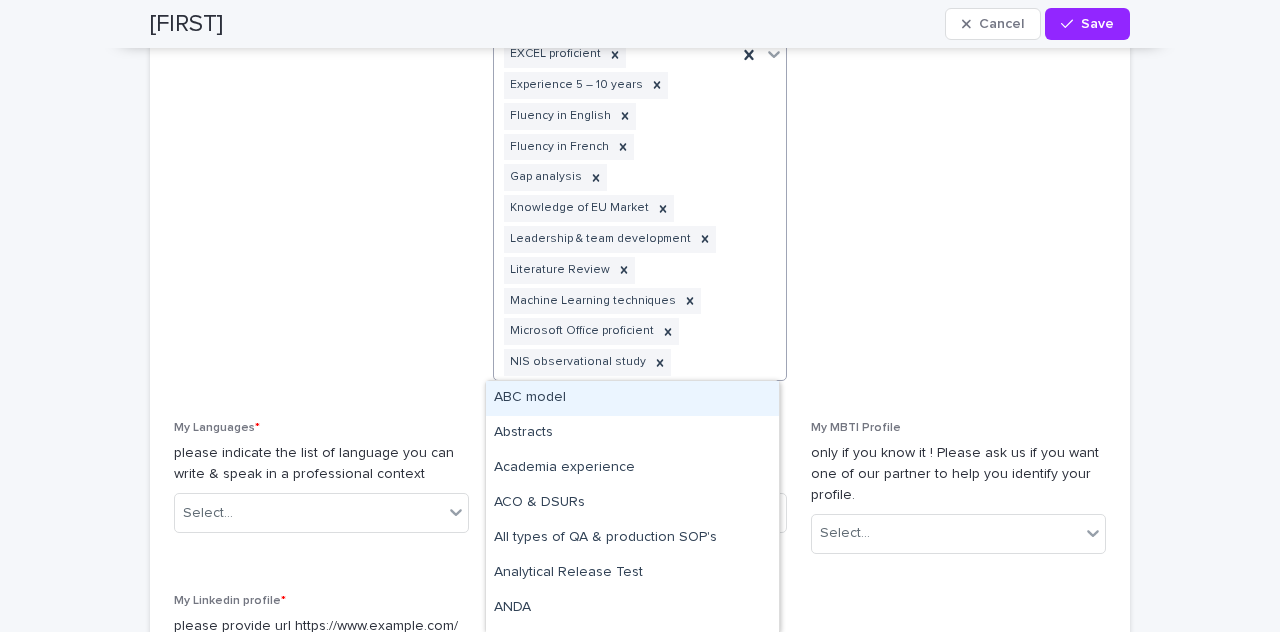 click at bounding box center [761, 54] 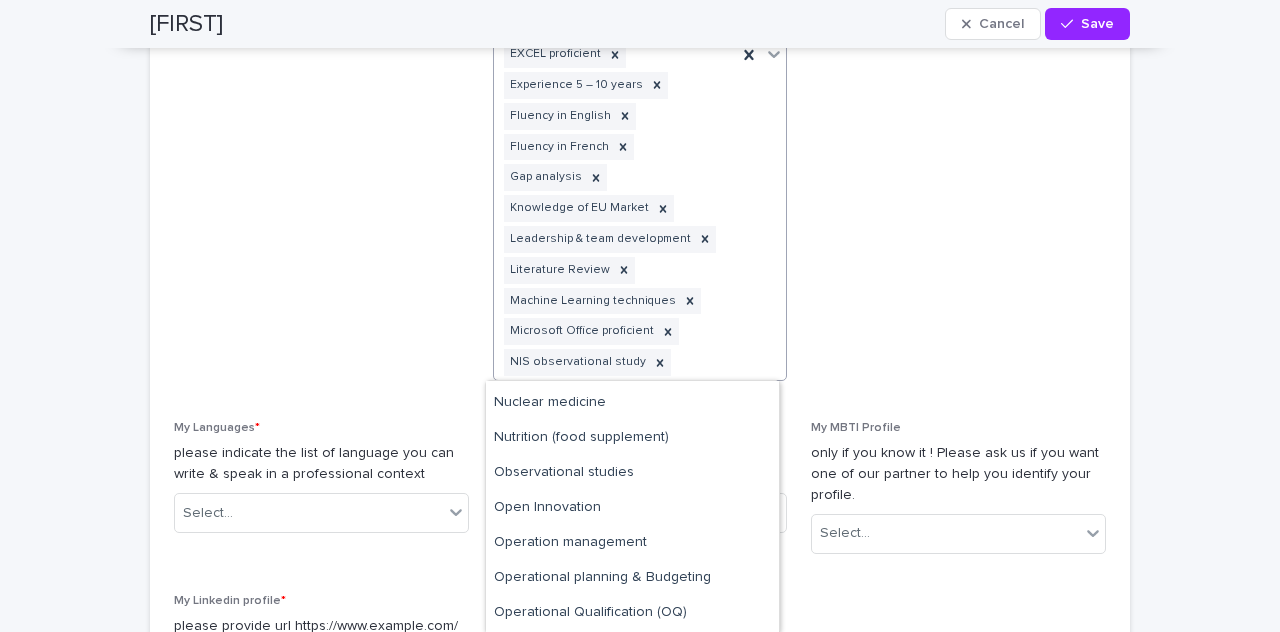 scroll, scrollTop: 5180, scrollLeft: 0, axis: vertical 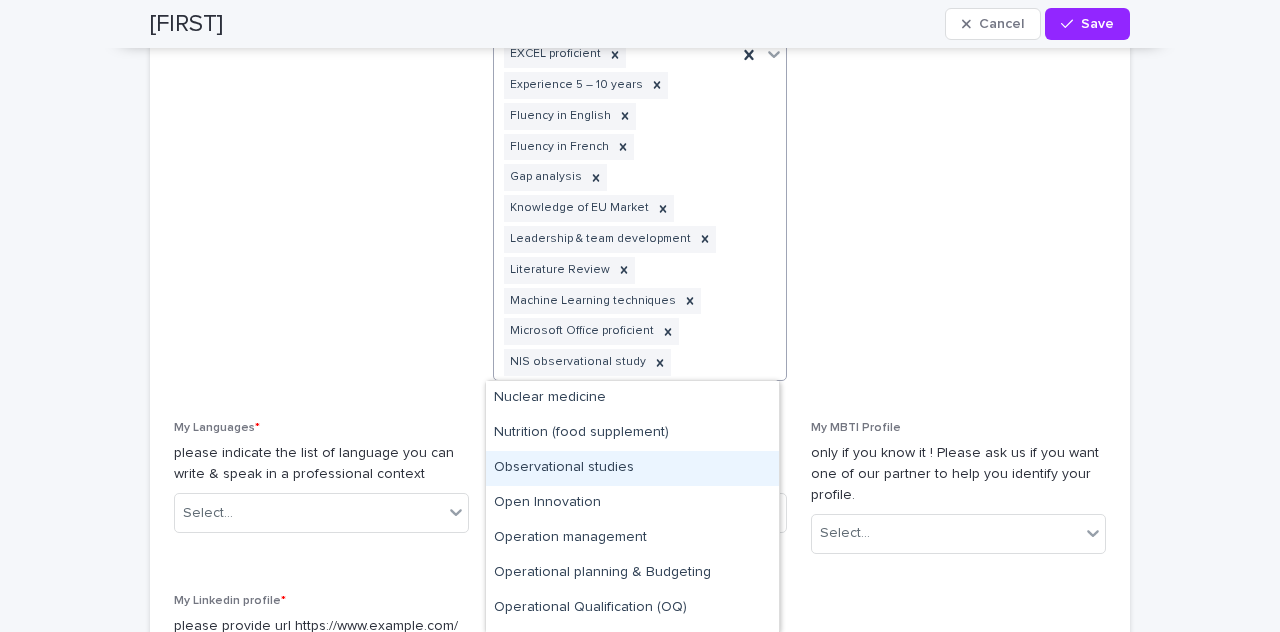 click on "Observational studies" at bounding box center (632, 468) 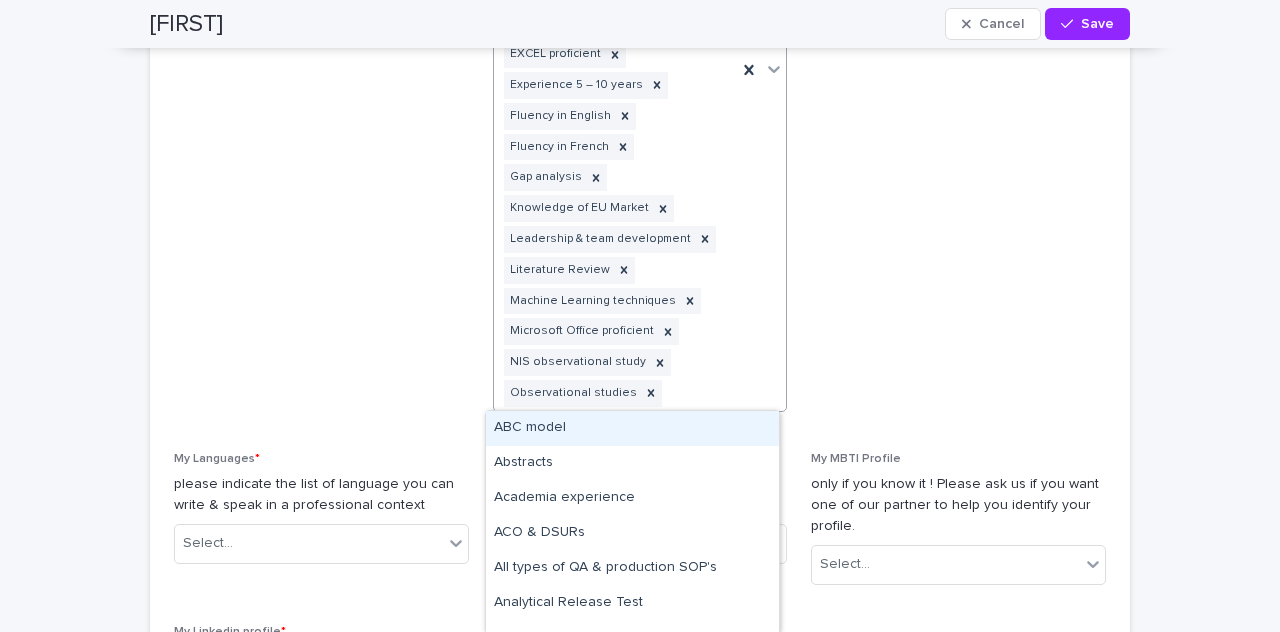 click at bounding box center (761, 70) 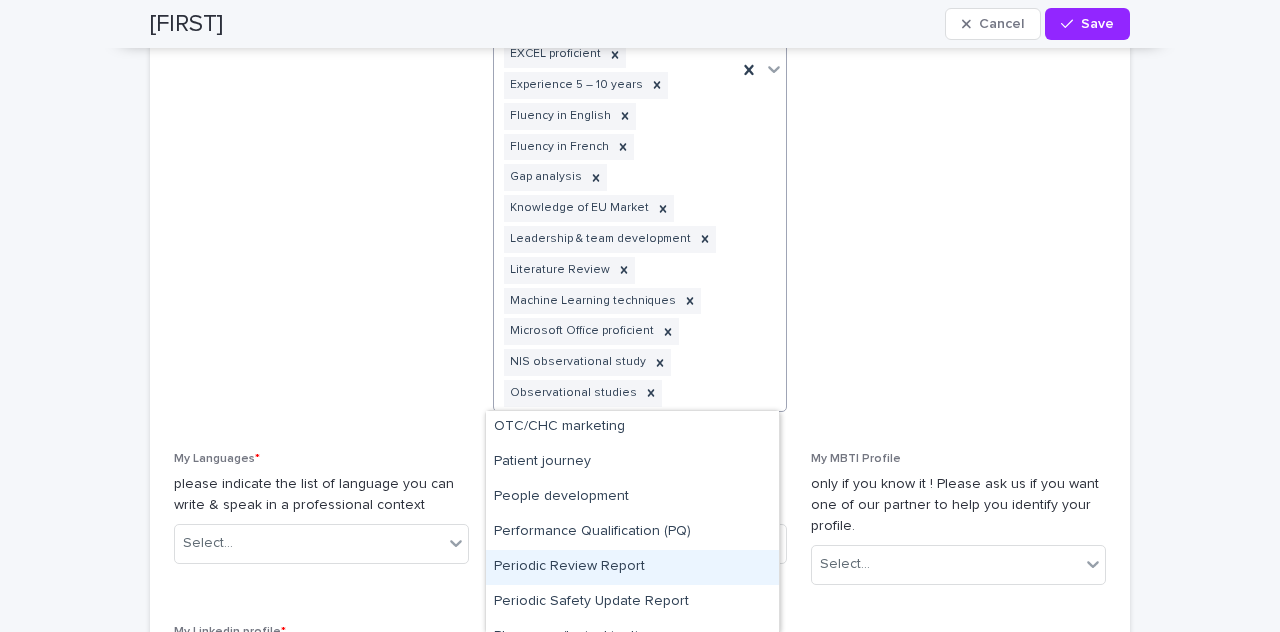scroll, scrollTop: 5541, scrollLeft: 0, axis: vertical 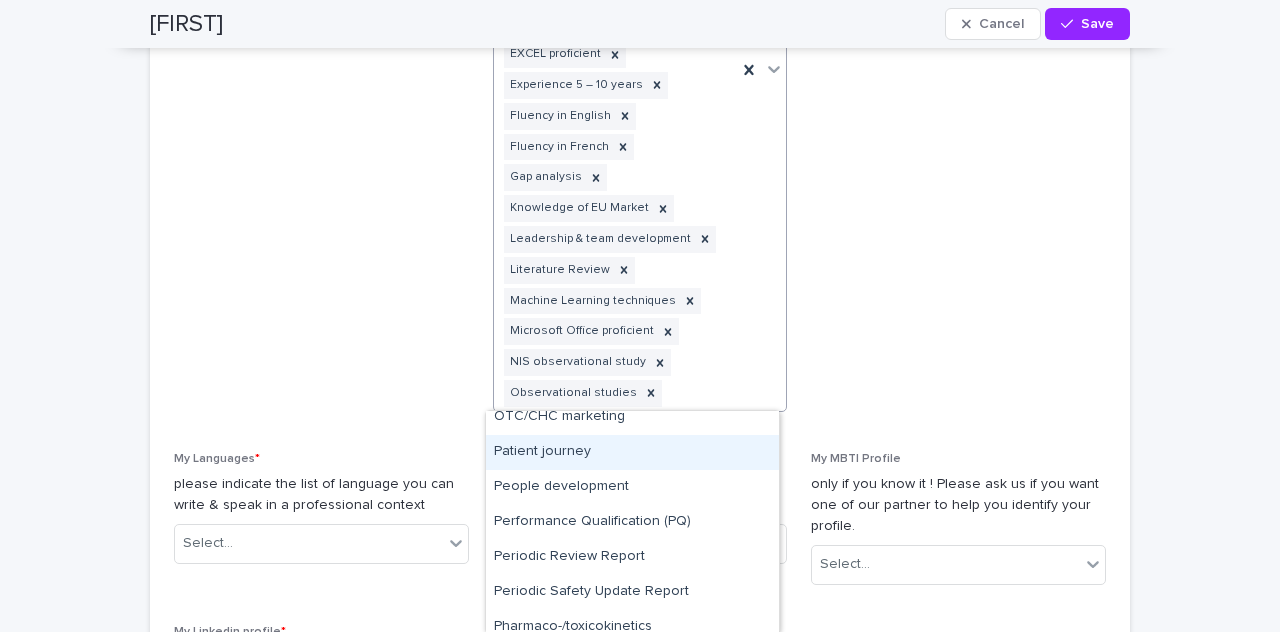 click on "Patient journey" at bounding box center (632, 452) 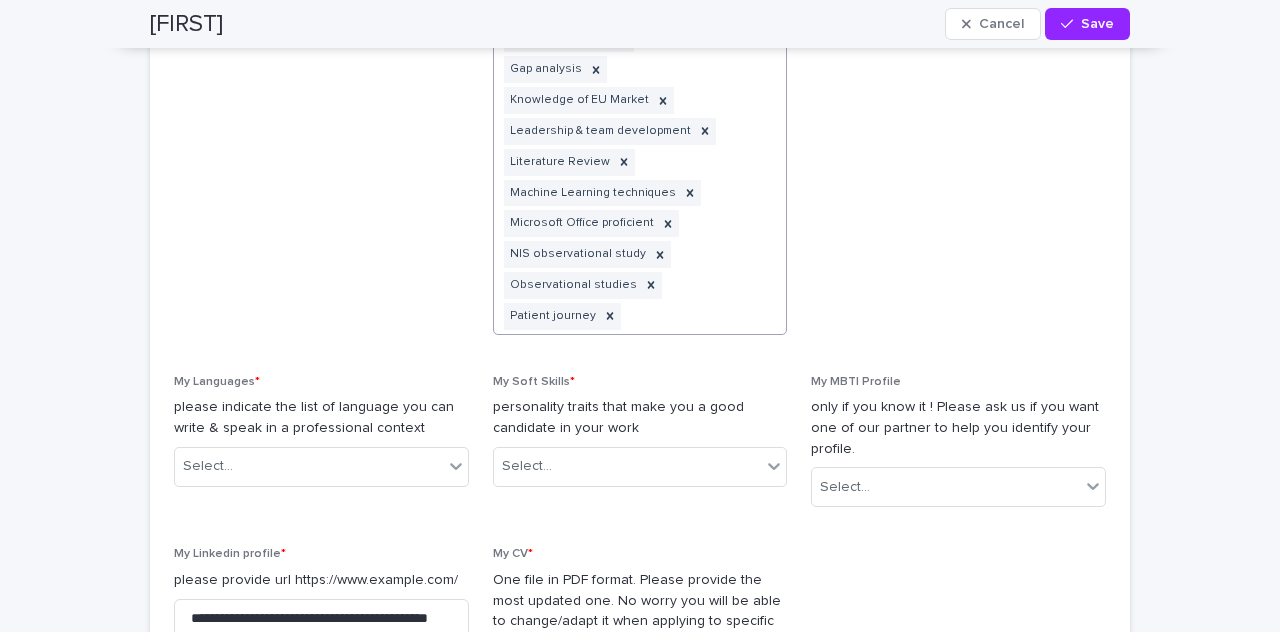 scroll, scrollTop: 2166, scrollLeft: 0, axis: vertical 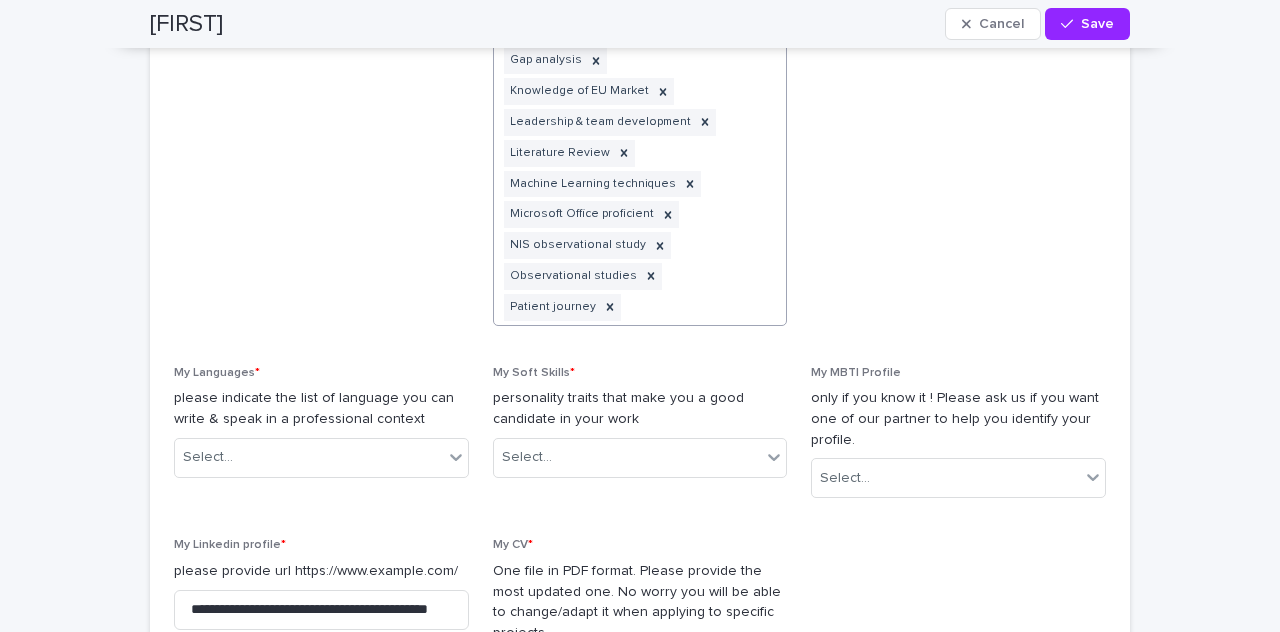 click at bounding box center [761, -32] 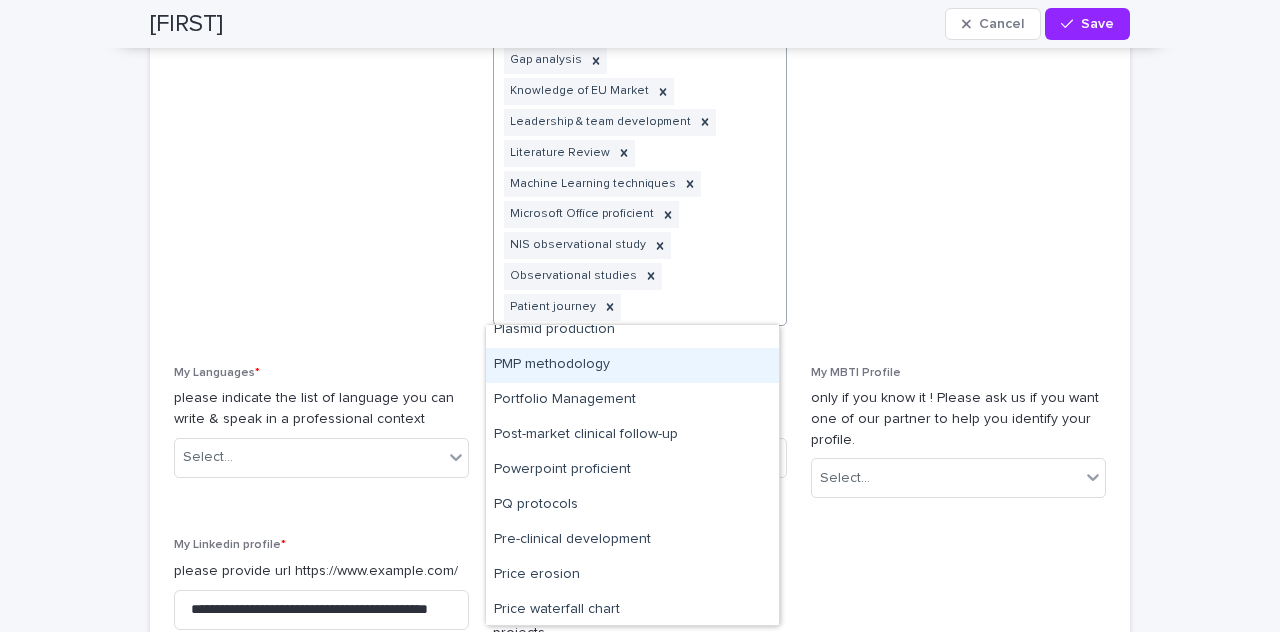 scroll, scrollTop: 6033, scrollLeft: 0, axis: vertical 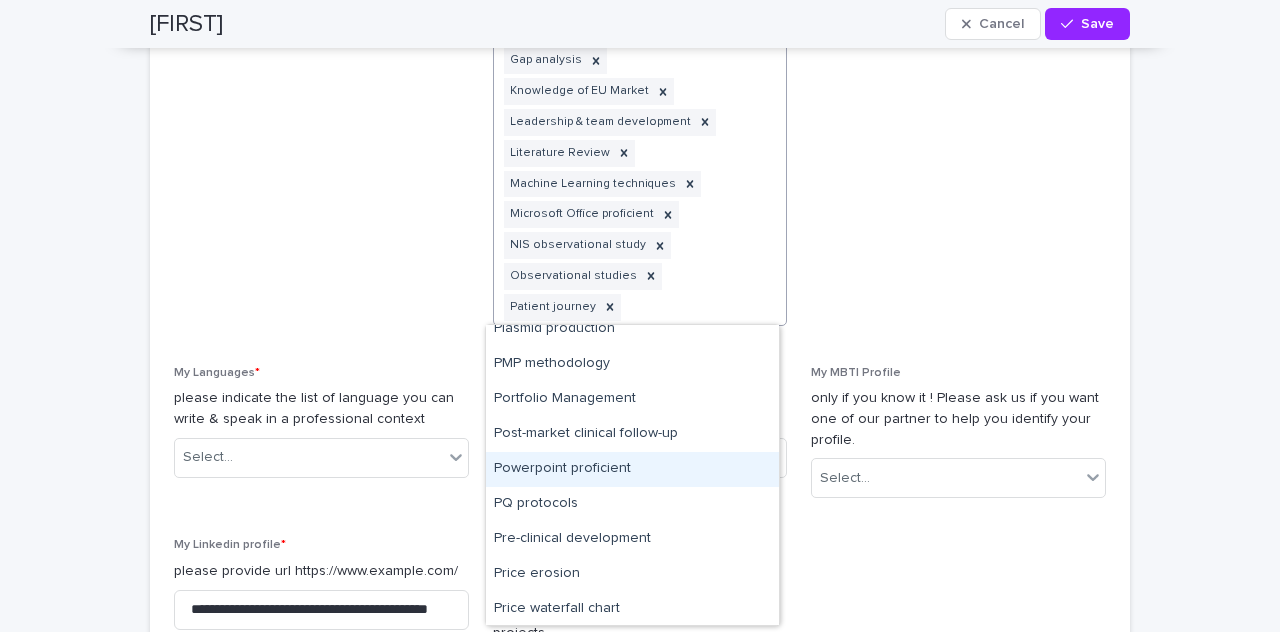 click on "Powerpoint proficient" at bounding box center [632, 469] 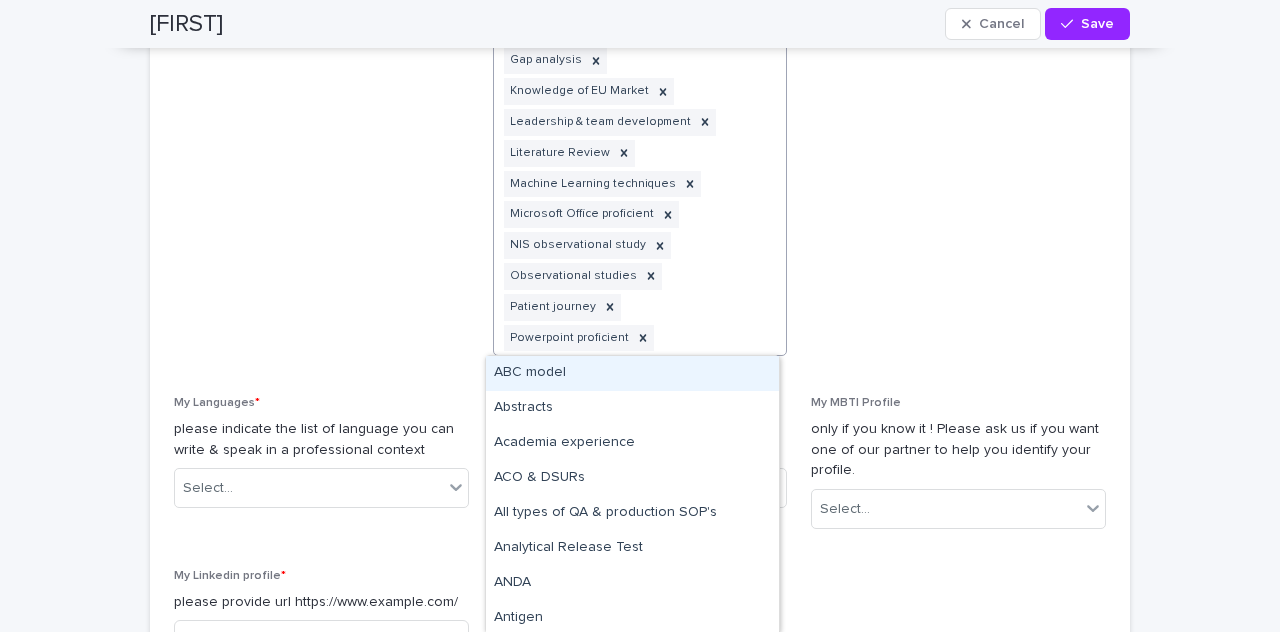 click at bounding box center [761, -17] 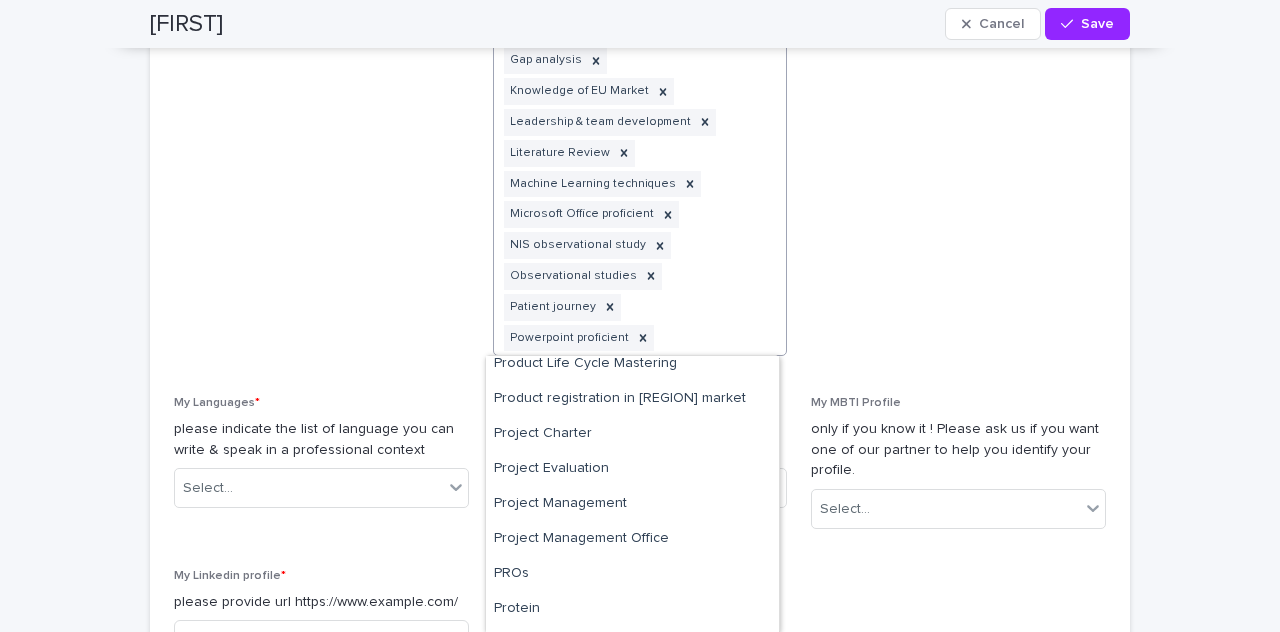 scroll, scrollTop: 6415, scrollLeft: 0, axis: vertical 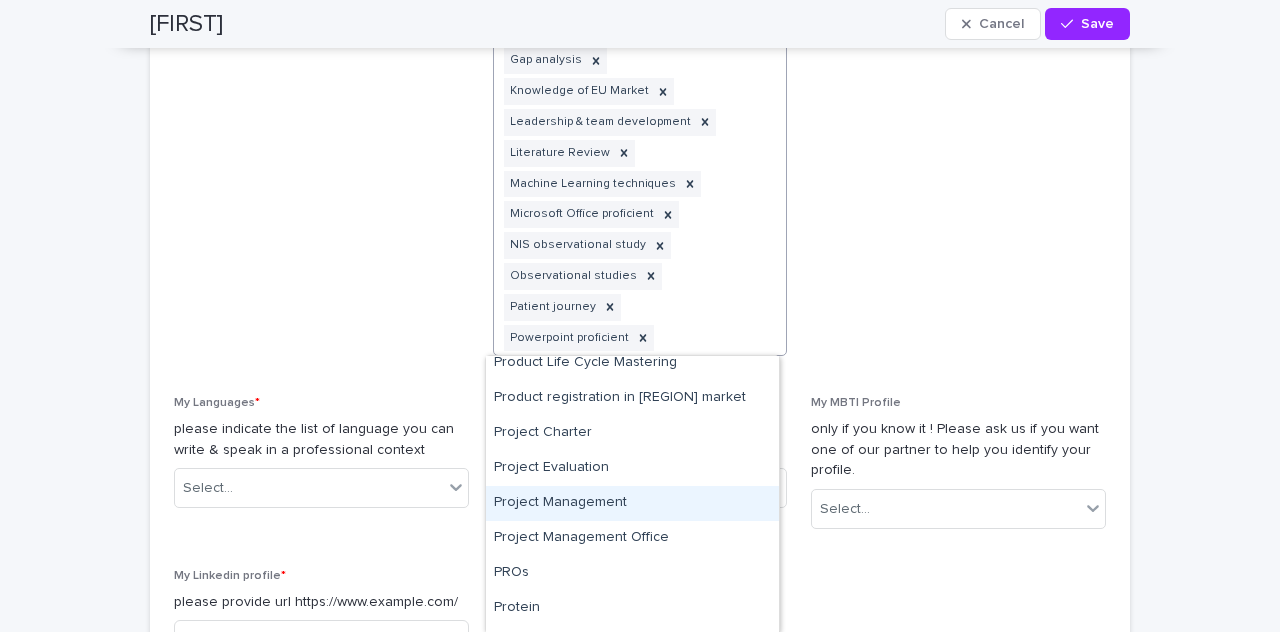 click on "Project Management" at bounding box center [632, 503] 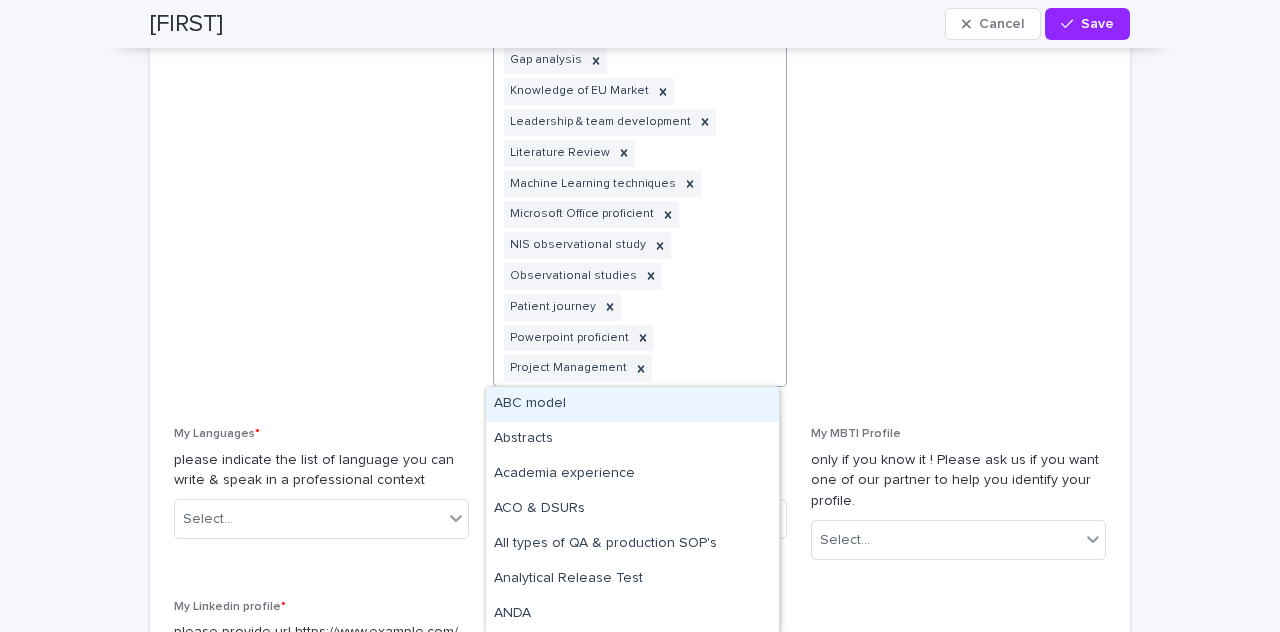 click on "Advisory Board Agile Methodology Artificial Intelligence Biomarker Board of Experts Burden of Disease (BoD) Business Development Clinical Study Reports (CSR) Clinical Trial Design Clinical trial process  Data Generation Plan EXCEL proficient Experience 5 – 10 years Fluency in English Fluency in French Gap analysis Knowledge of EU Market Leadership & team development Literature Review Machine Learning techniques Microsoft Office proficient NIS observational study Observational studies Patient journey Powerpoint proficient Project Management" at bounding box center (616, -1) 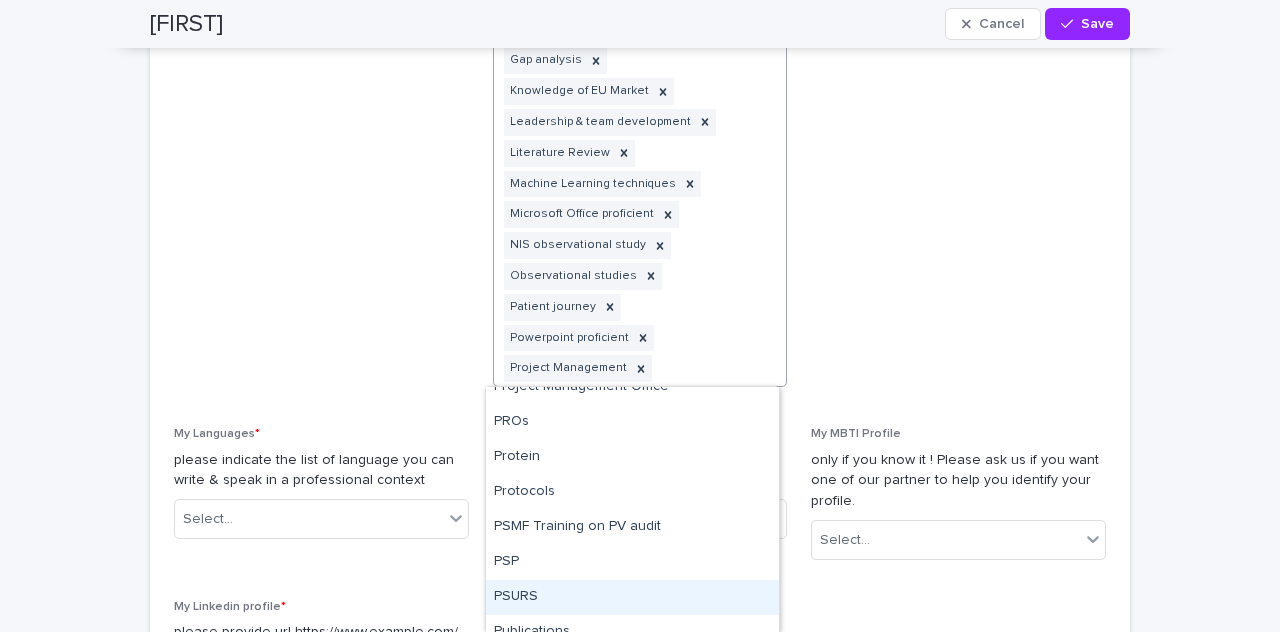 scroll, scrollTop: 6559, scrollLeft: 0, axis: vertical 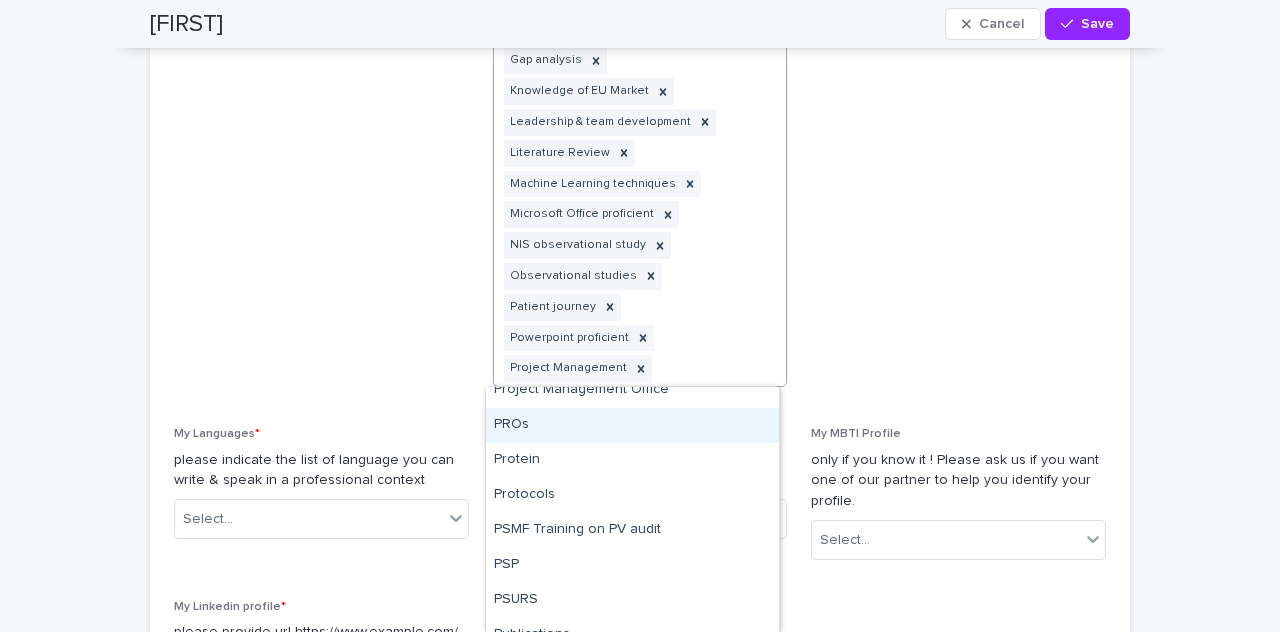 click on "PROs" at bounding box center [632, 425] 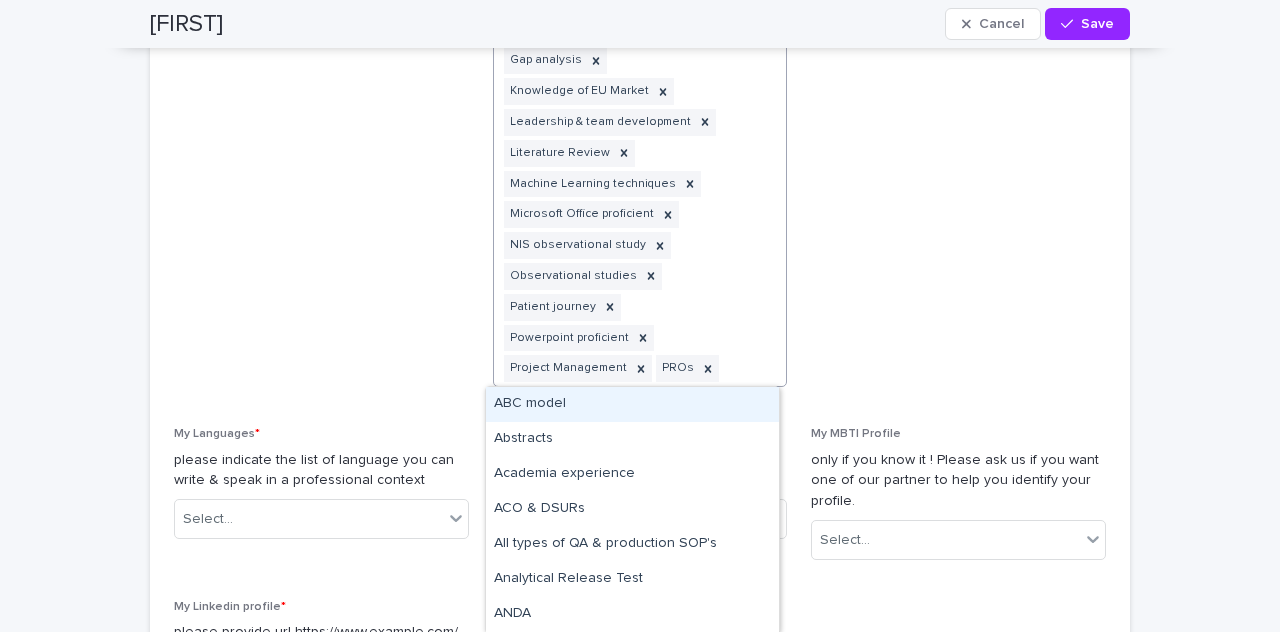 click at bounding box center (761, -1) 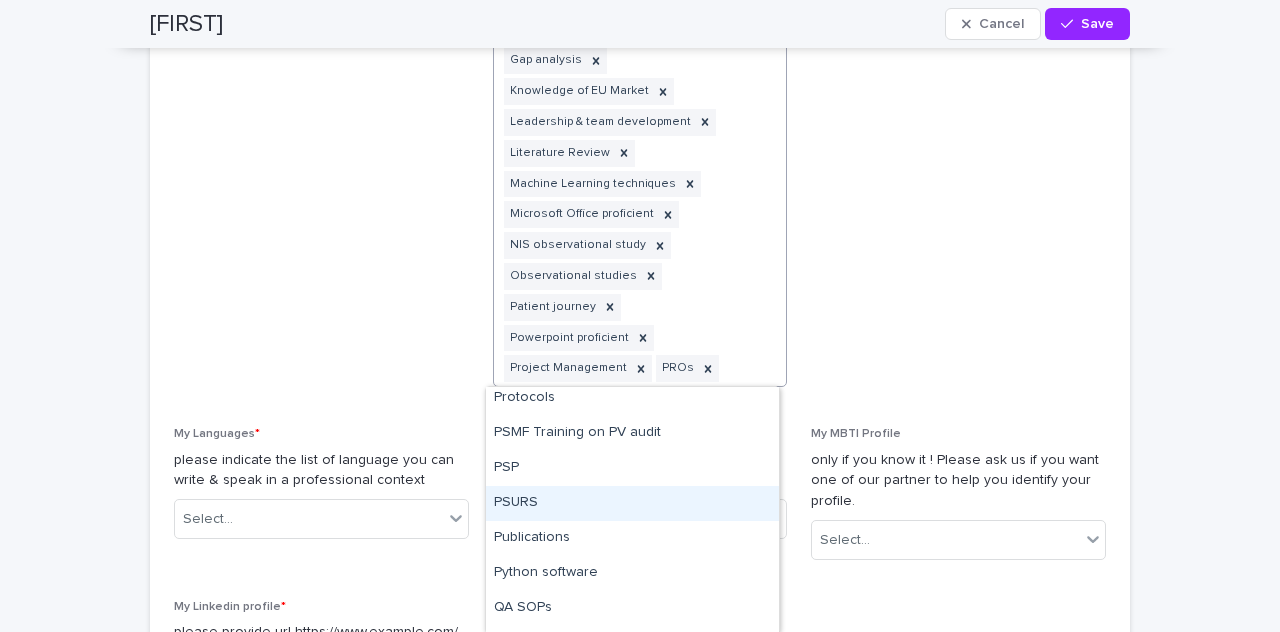 scroll, scrollTop: 6620, scrollLeft: 0, axis: vertical 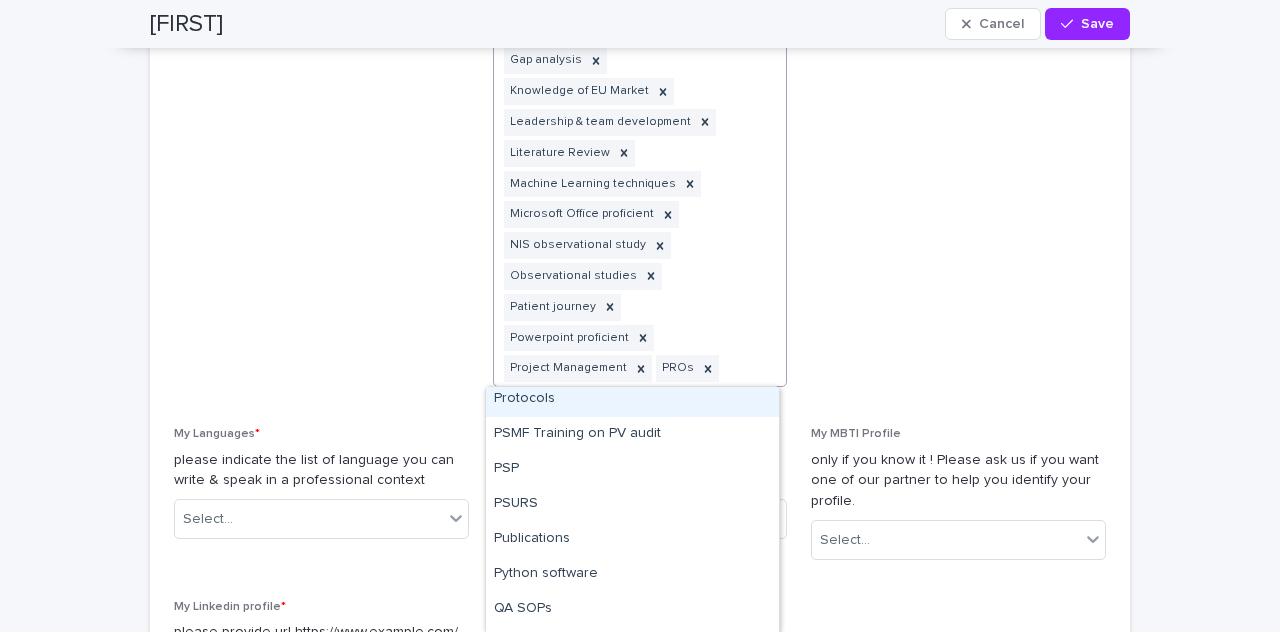 click on "Protocols" at bounding box center [632, 399] 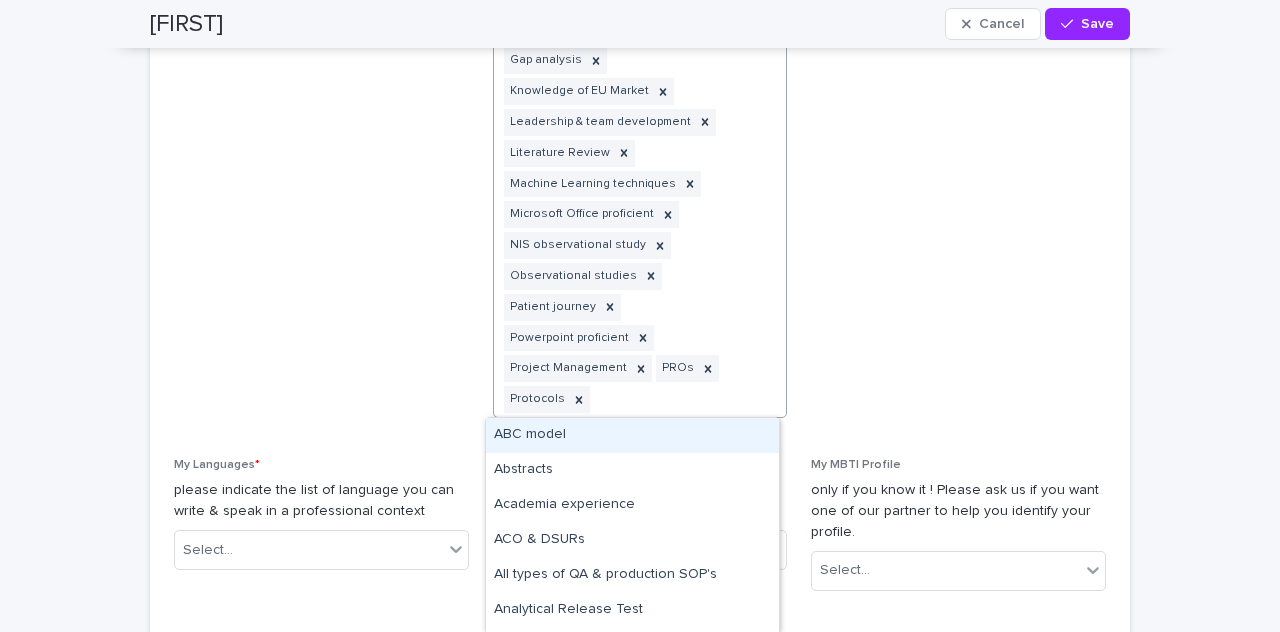 click at bounding box center (761, 14) 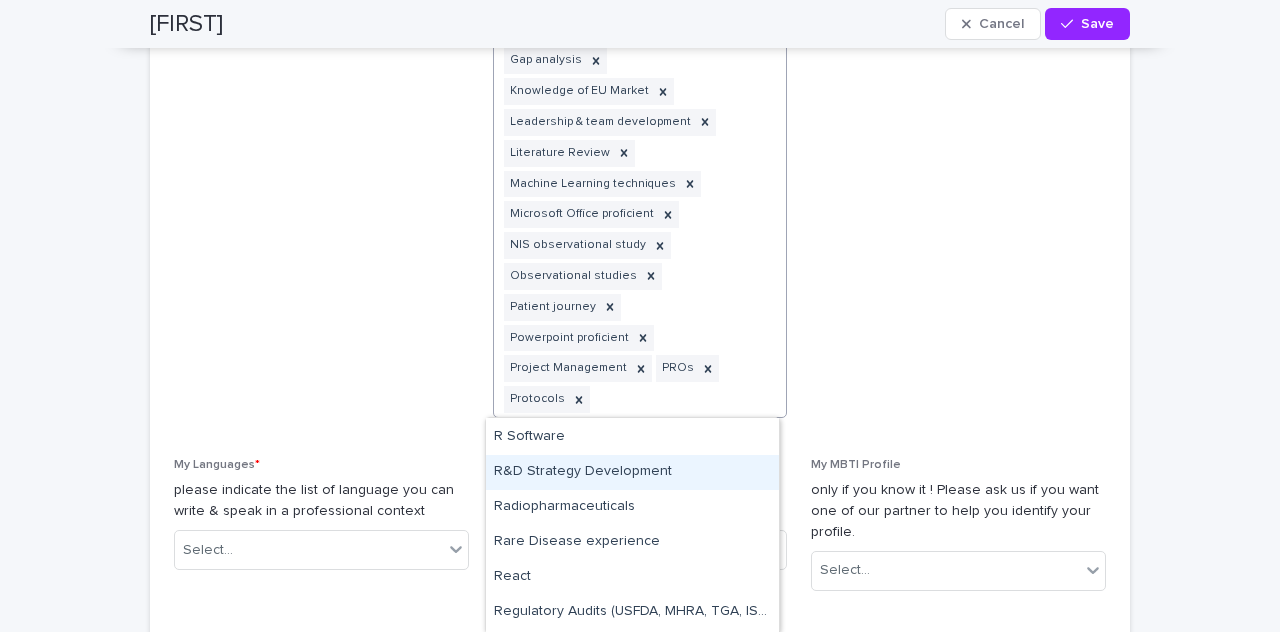 scroll, scrollTop: 7104, scrollLeft: 0, axis: vertical 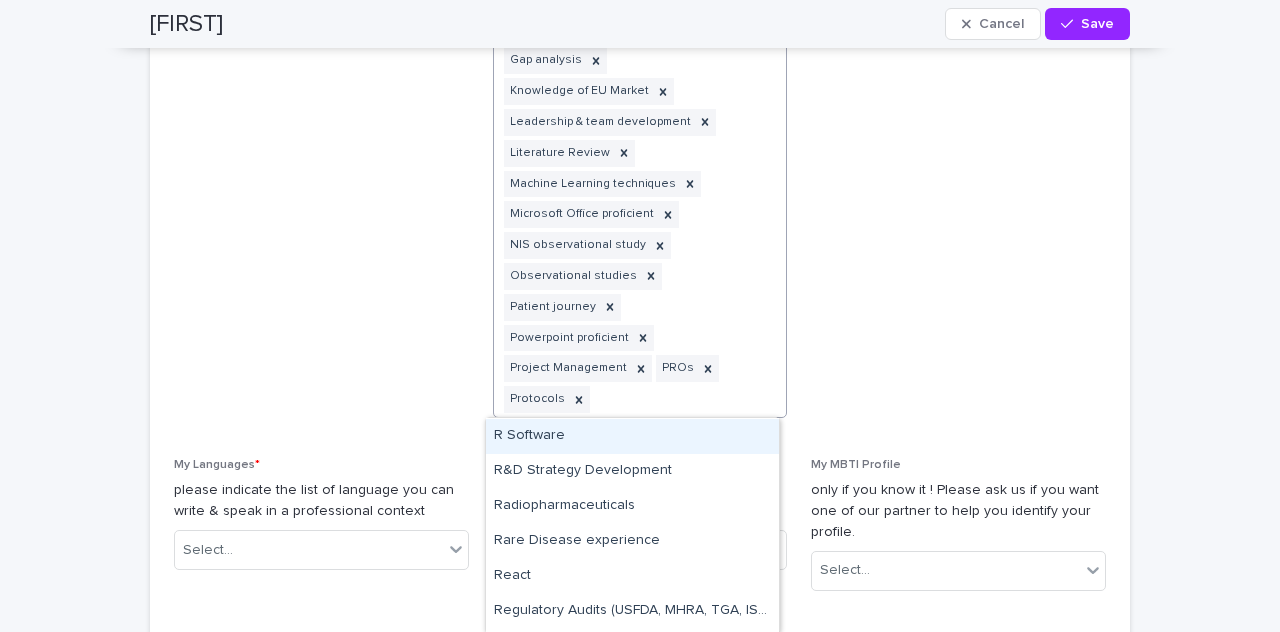 click on "R Software" at bounding box center [632, 436] 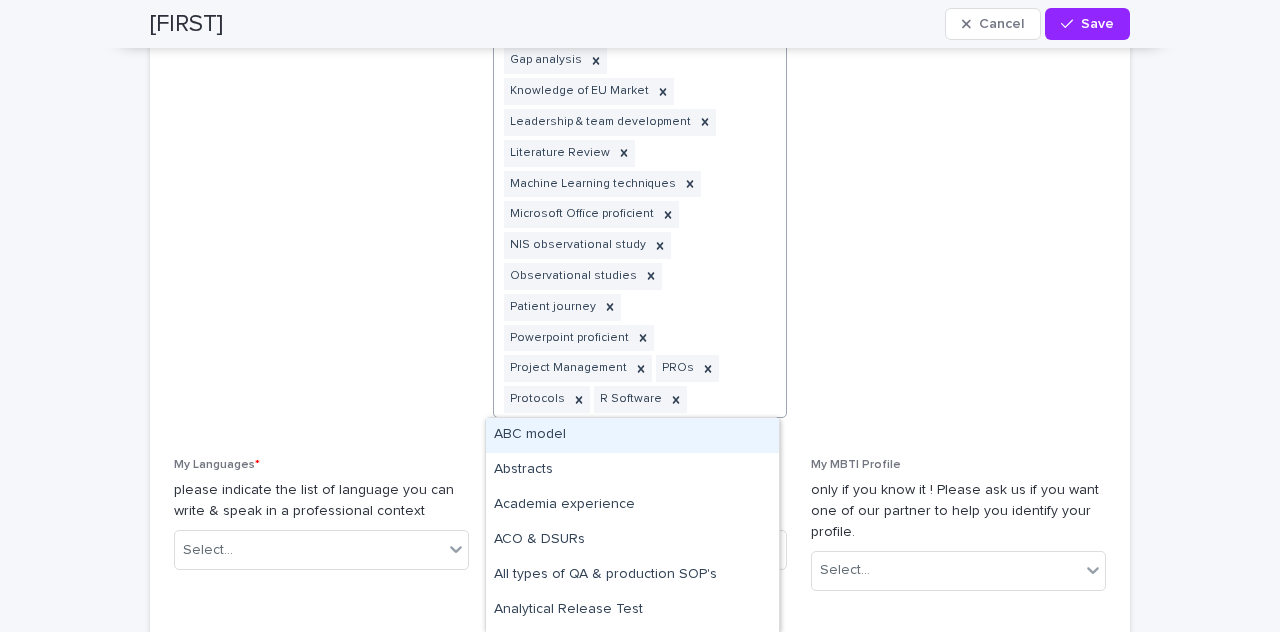 click at bounding box center (761, 14) 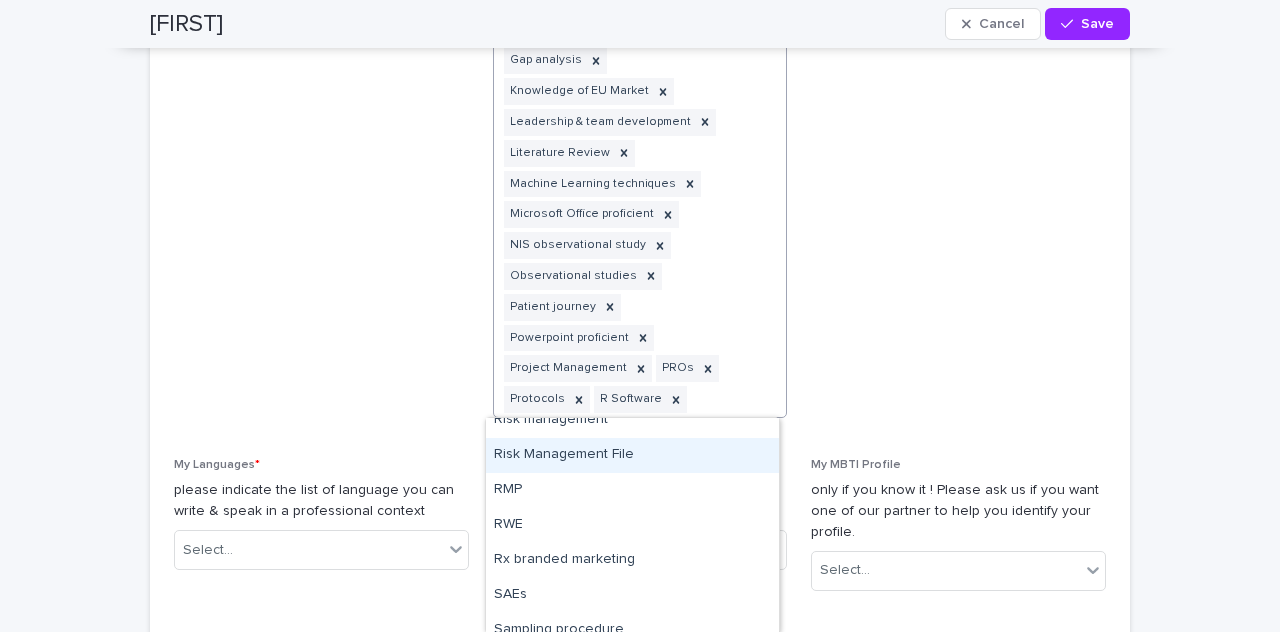 scroll, scrollTop: 7579, scrollLeft: 0, axis: vertical 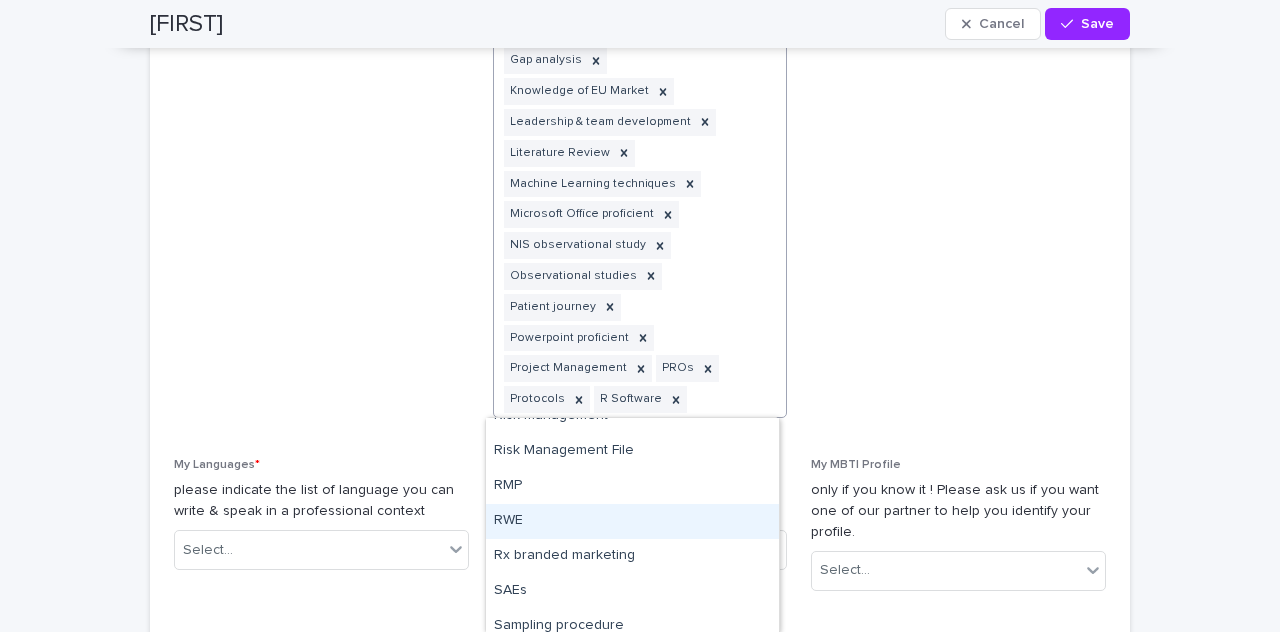 click on "RWE" at bounding box center (632, 521) 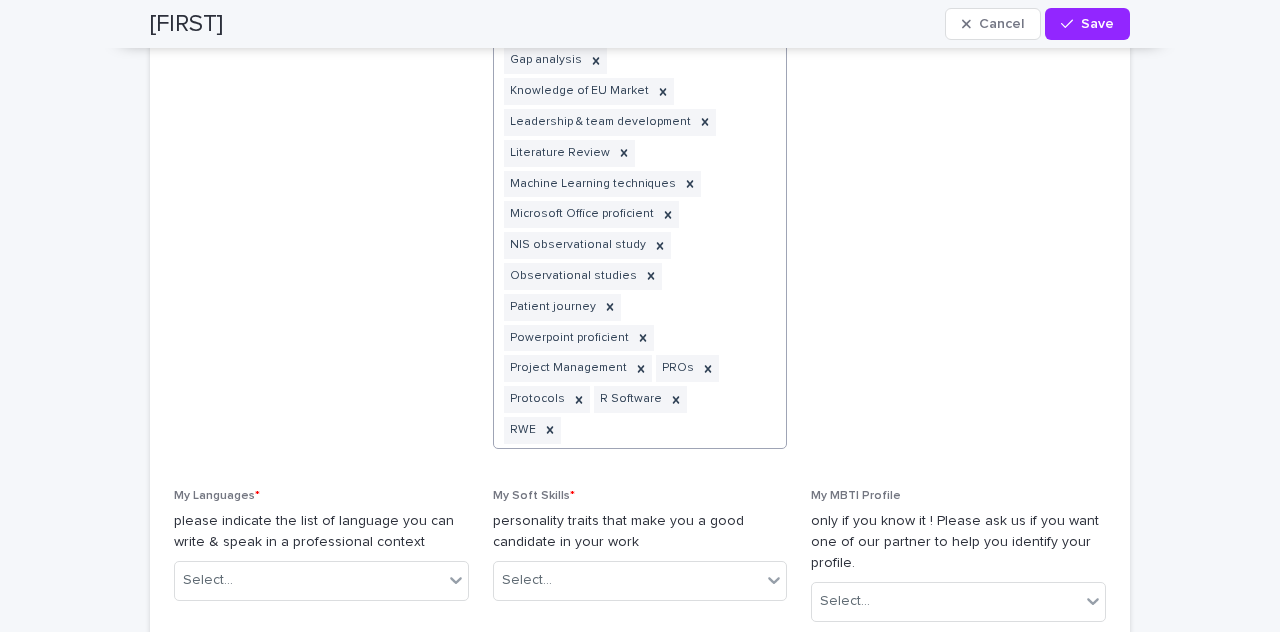 click on "Advisory Board Agile Methodology Artificial Intelligence Biomarker Board of Experts Burden of Disease (BoD) Business Development Clinical Study Reports (CSR) Clinical Trial Design Clinical trial process  Data Generation Plan EXCEL proficient Experience 5 – 10 years Fluency in English Fluency in French Gap analysis Knowledge of EU Market Leadership & team development Literature Review Machine Learning techniques Microsoft Office proficient NIS observational study Observational studies Patient journey Powerpoint proficient Project Management PROs Protocols R Software RWE" at bounding box center [616, 30] 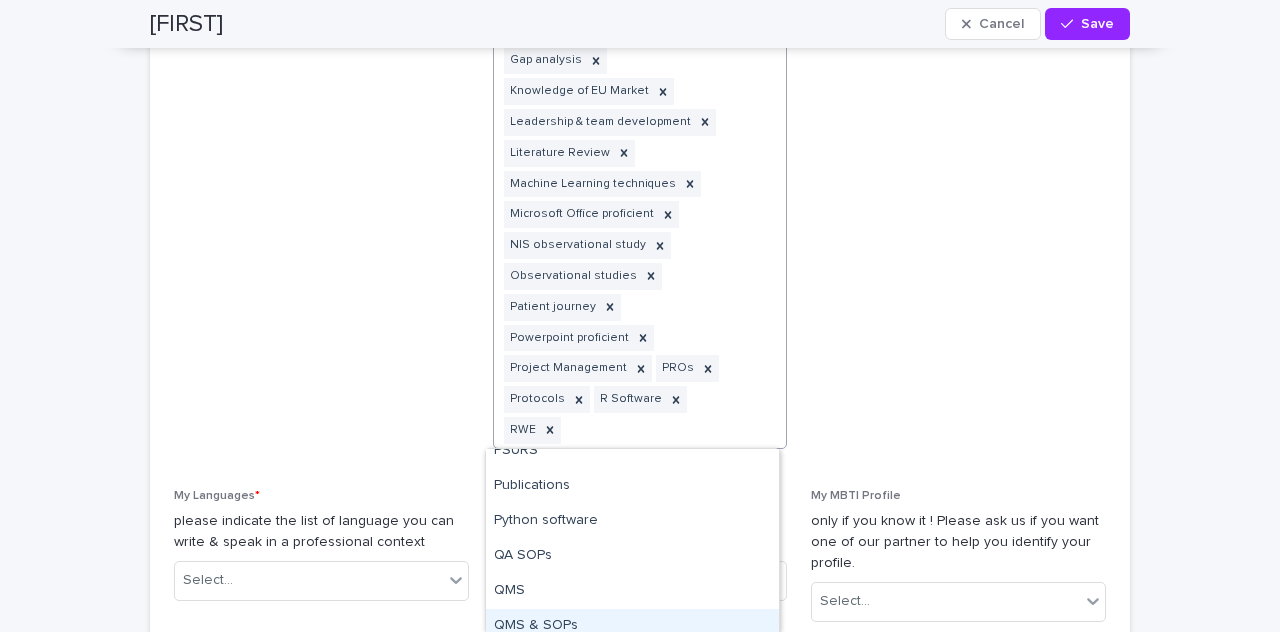 scroll, scrollTop: 6698, scrollLeft: 0, axis: vertical 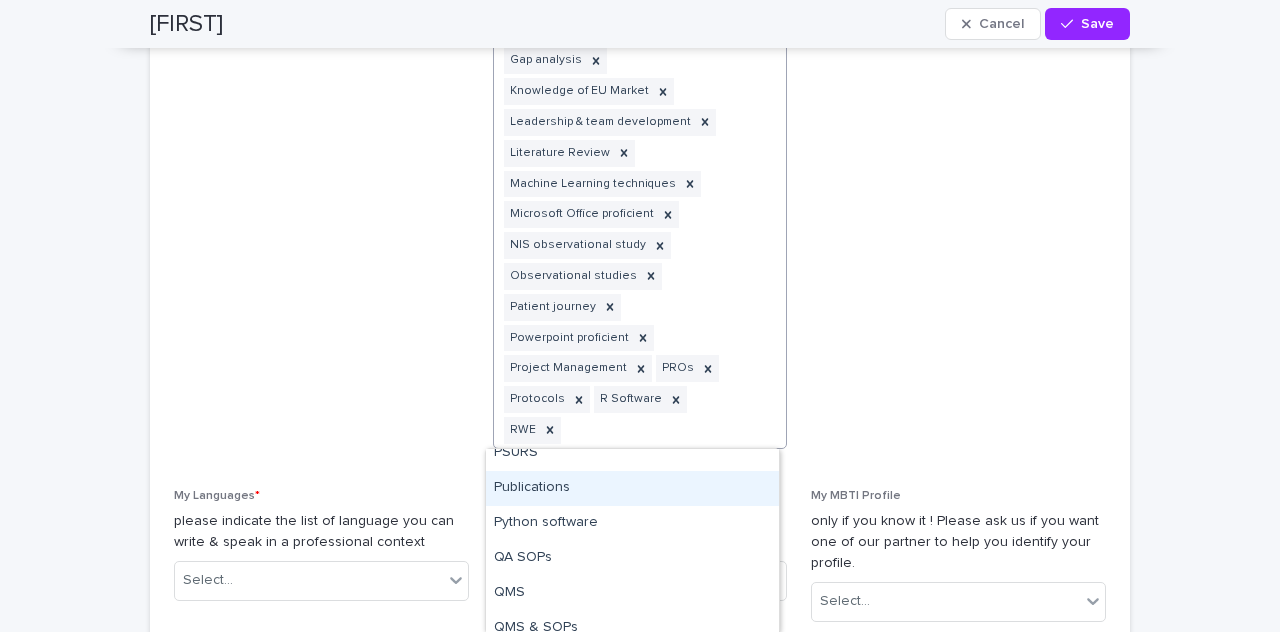 click on "Publications" at bounding box center (632, 488) 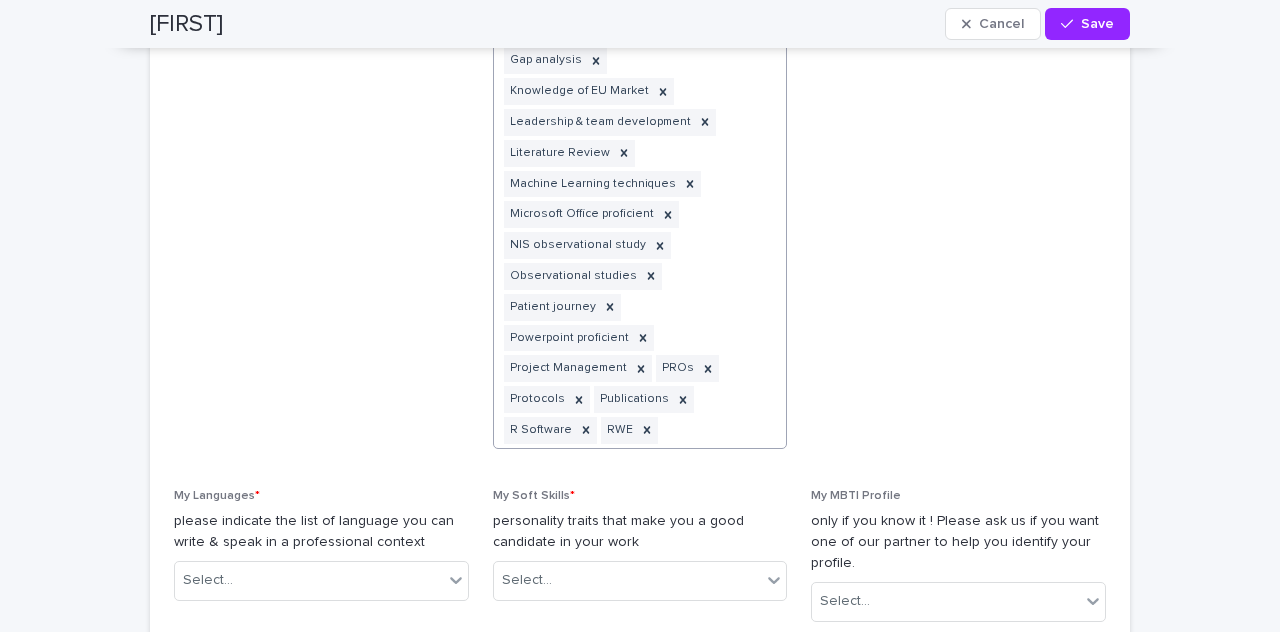 click on "Advisory Board Agile Methodology Artificial Intelligence Biomarker Board of Experts Burden of Disease (BoD) Business Development Clinical Study Reports (CSR) Clinical Trial Design Clinical trial process  Data Generation Plan EXCEL proficient Experience [NUMBER] – [NUMBER] years Fluency in English Fluency in French Gap analysis Knowledge of EU Market Leadership & team development Literature Review Machine Learning techniques Microsoft Office proficient NIS observational study Observational studies Patient journey Powerpoint proficient Project Management PROs Protocols Publications R Software RWE" at bounding box center (616, 30) 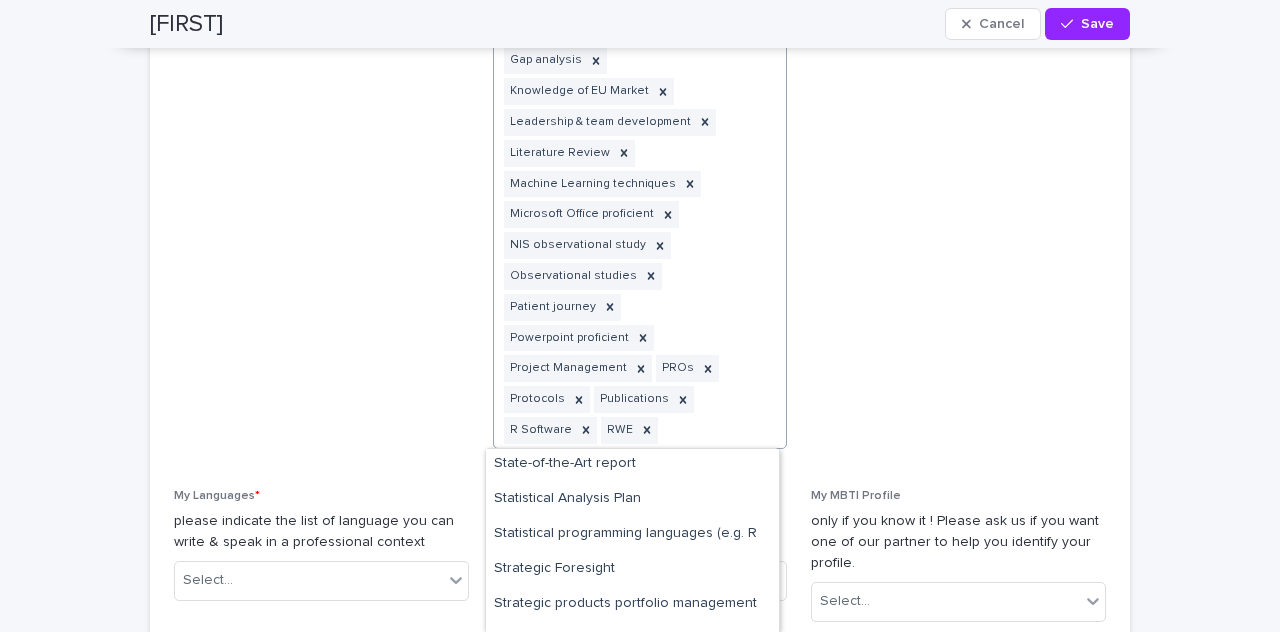 scroll, scrollTop: 8402, scrollLeft: 0, axis: vertical 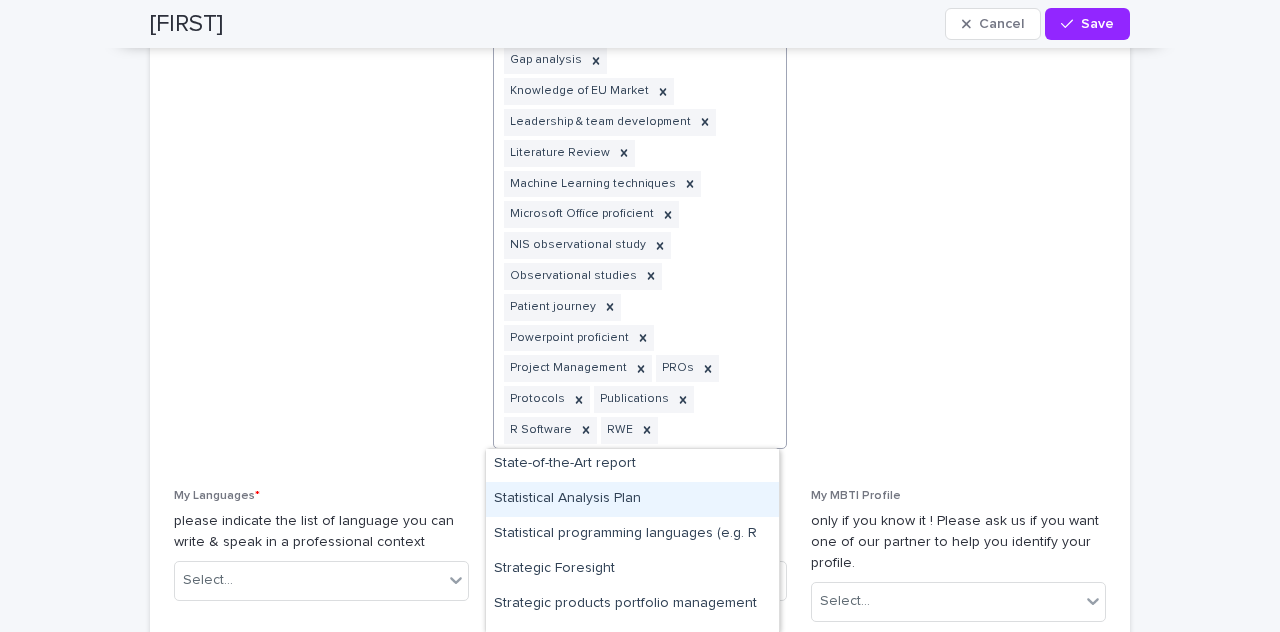 click on "Statistical Analysis Plan" at bounding box center [632, 499] 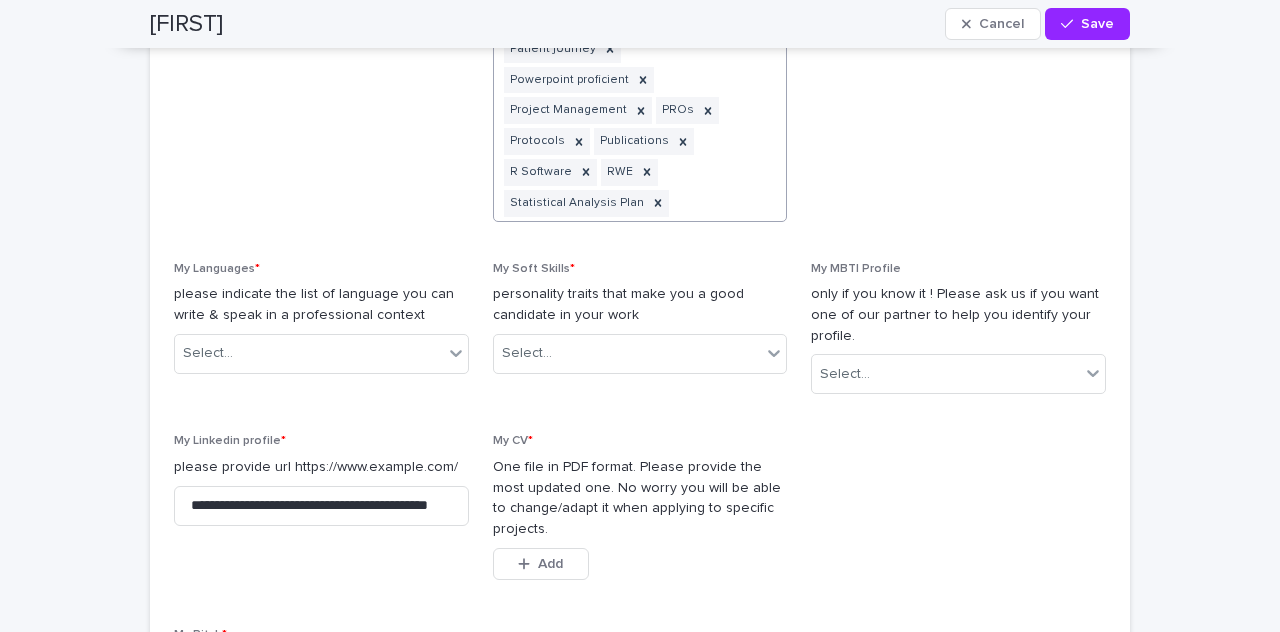 scroll, scrollTop: 2456, scrollLeft: 0, axis: vertical 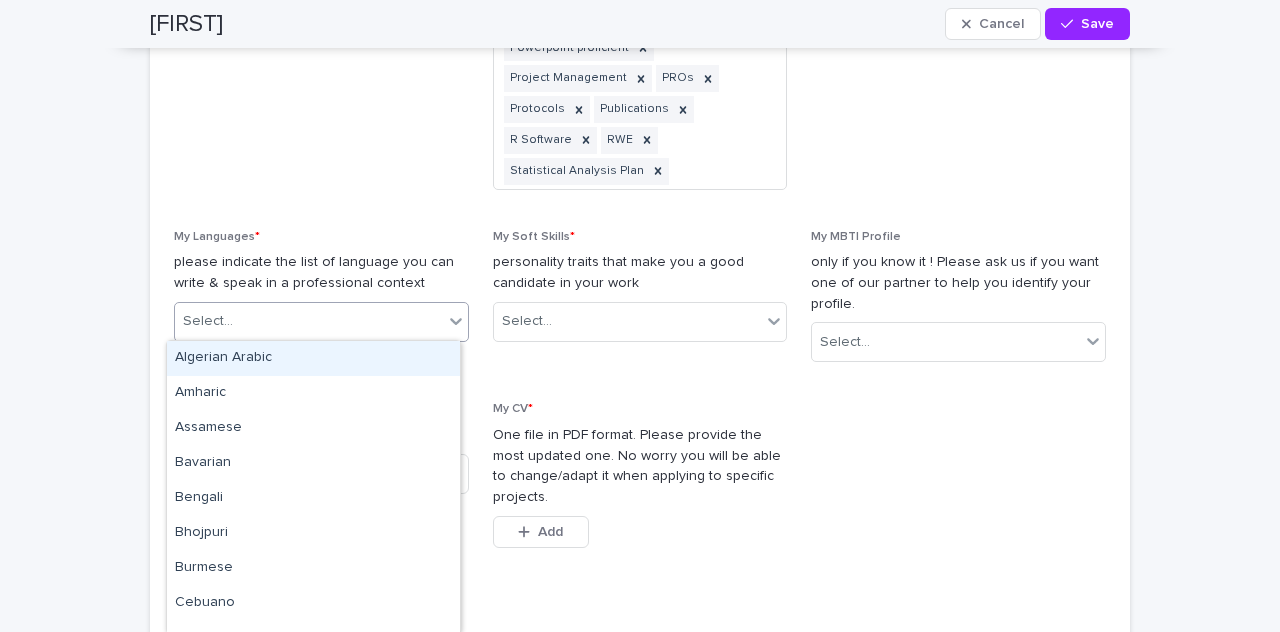 click on "Select..." at bounding box center (309, 321) 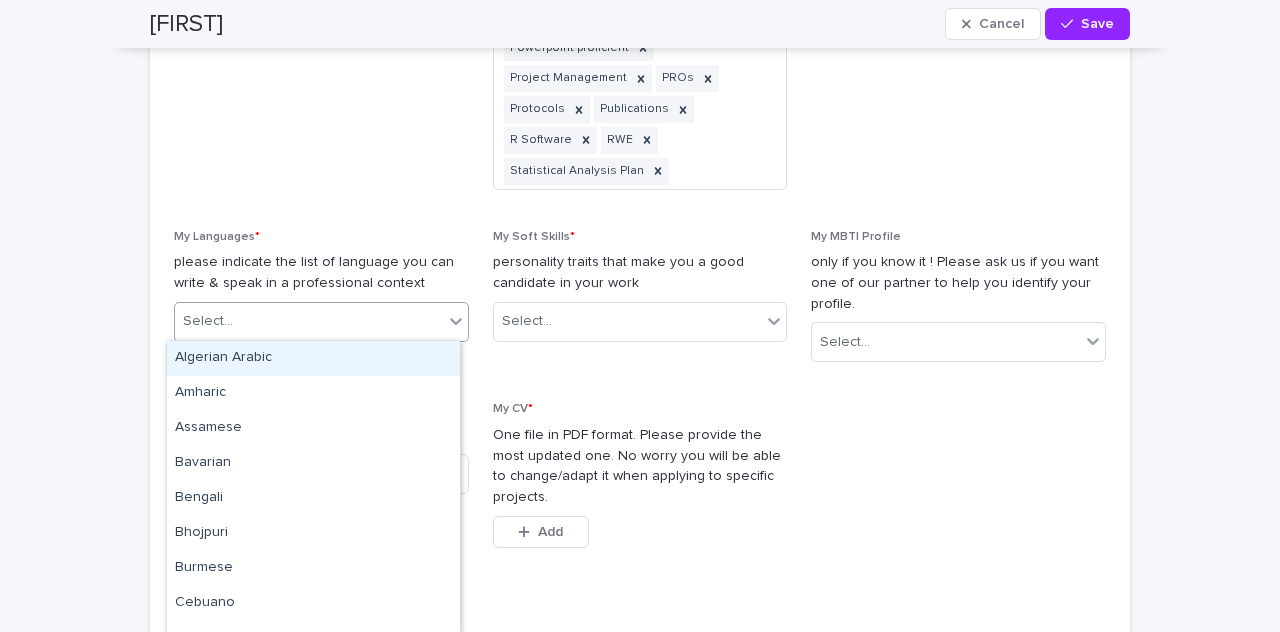type on "*" 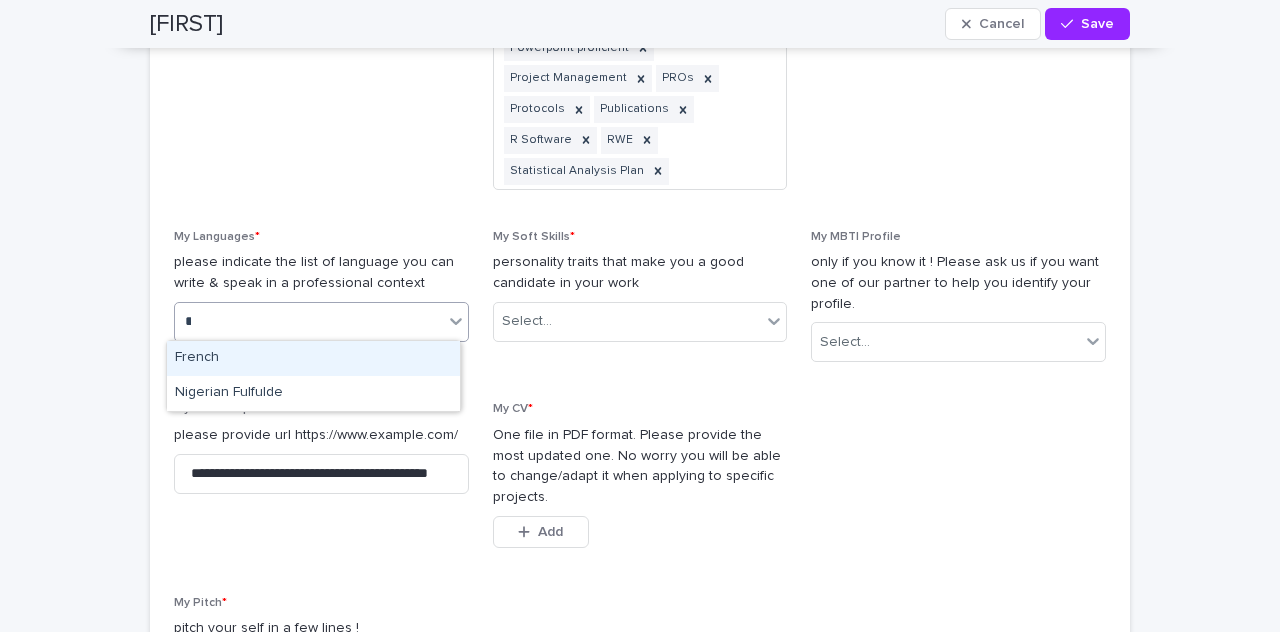 click on "French" at bounding box center (313, 358) 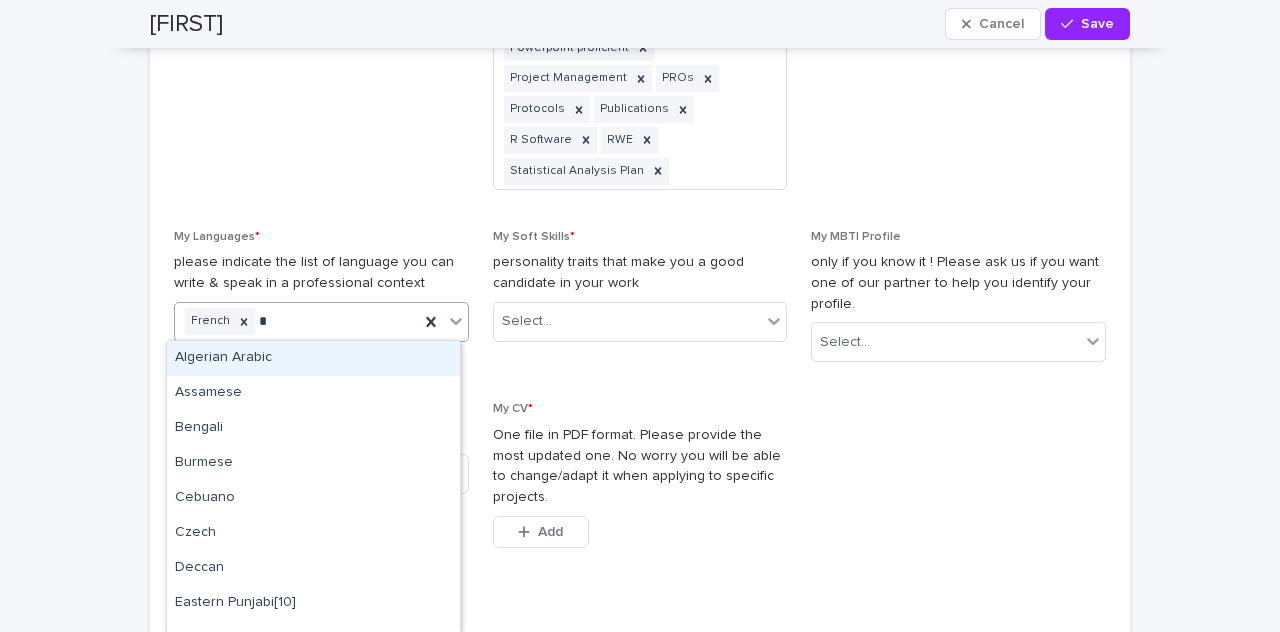 type on "**" 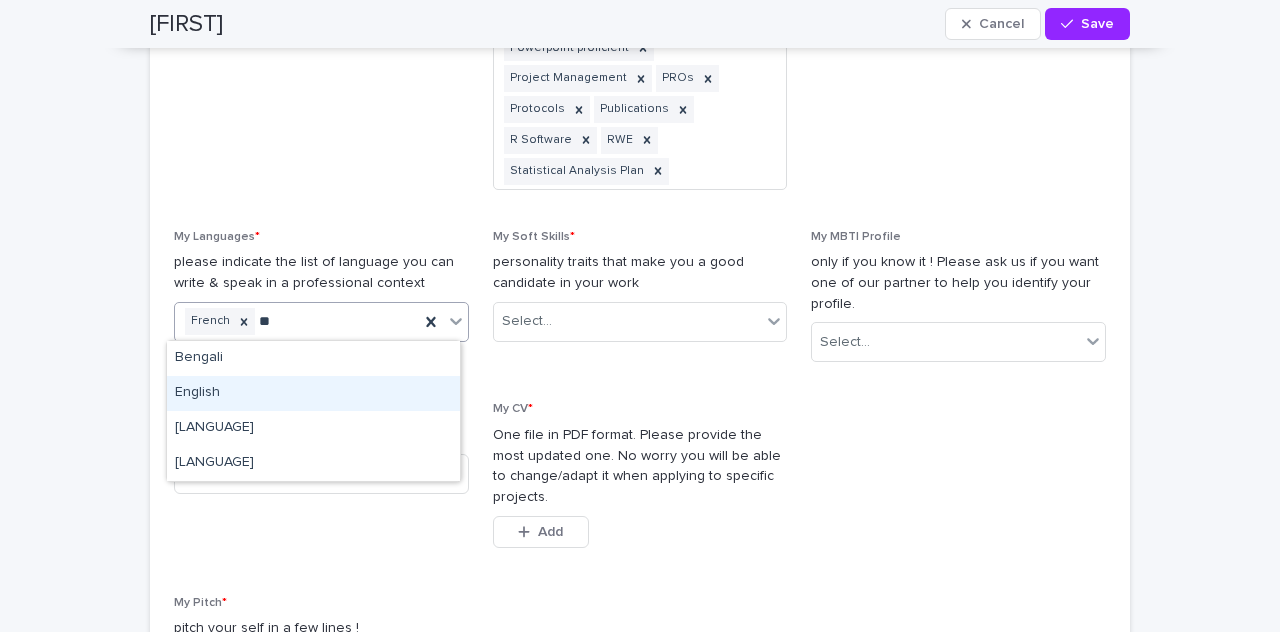 click on "English" at bounding box center (313, 393) 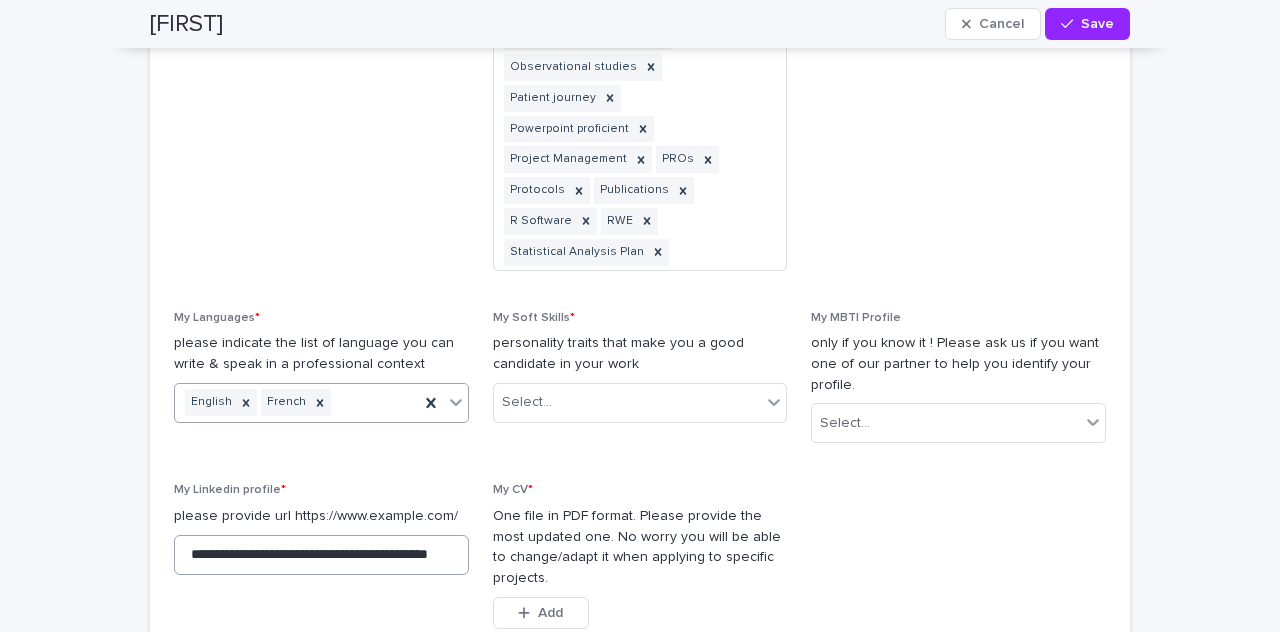 scroll, scrollTop: 2376, scrollLeft: 0, axis: vertical 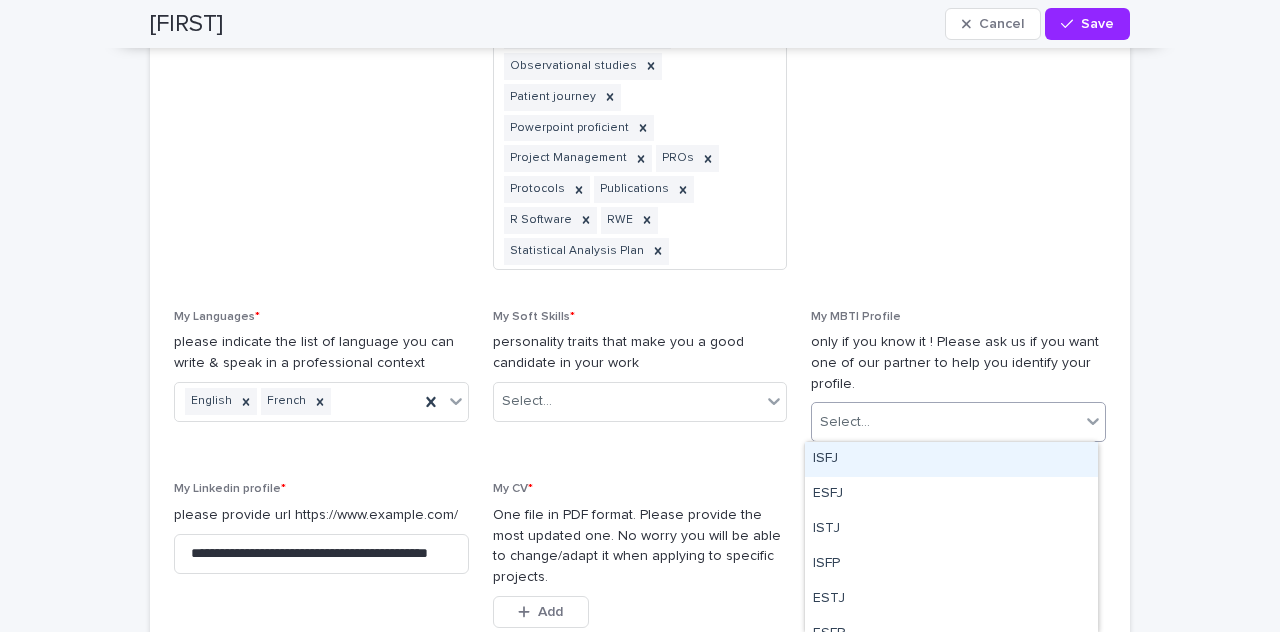 click on "Select..." at bounding box center [946, 422] 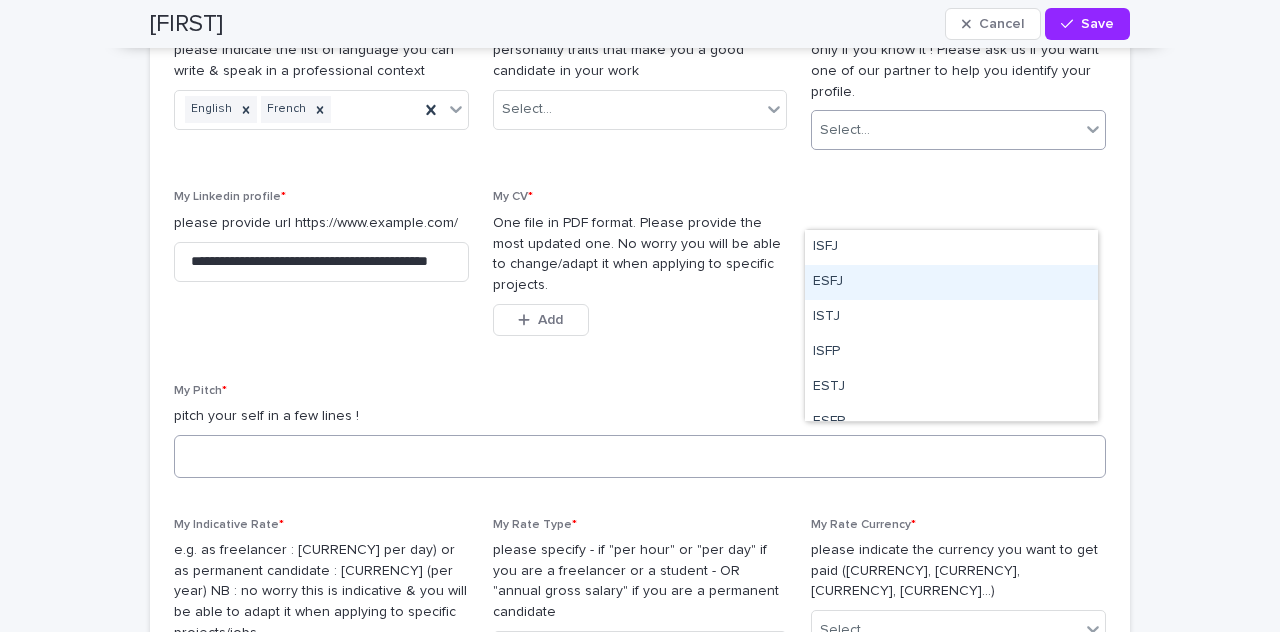 scroll, scrollTop: 2668, scrollLeft: 0, axis: vertical 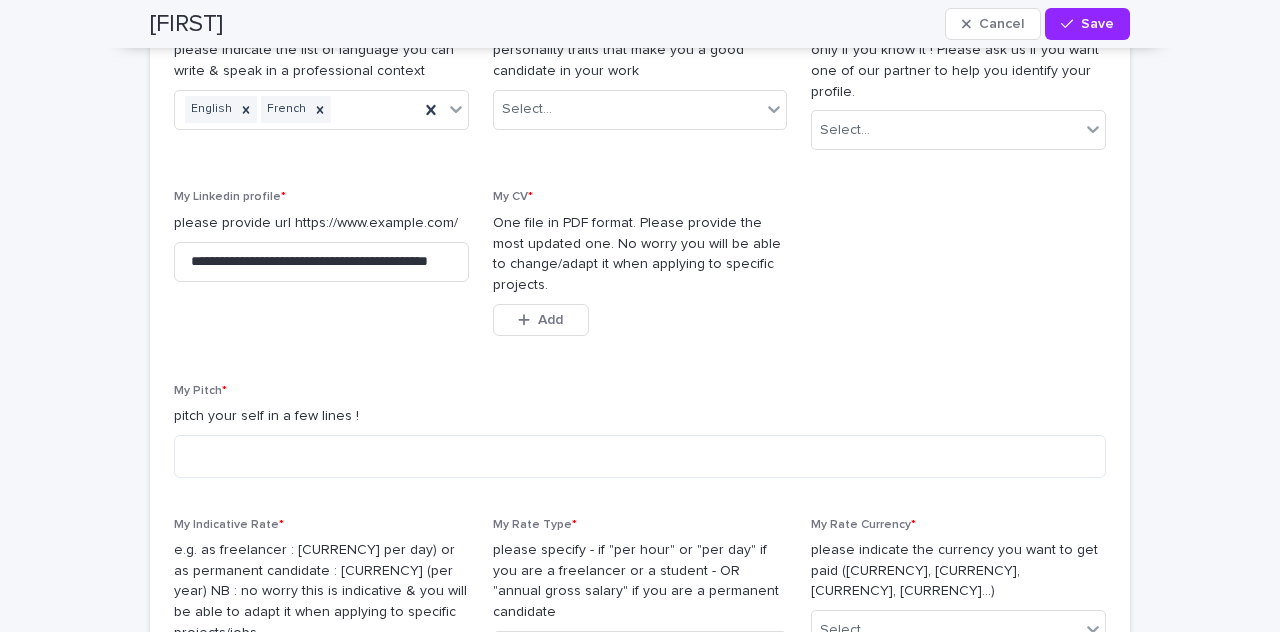 click on "Loading... Saving… Loading... Saving… Loading... Saving… My profile Loading... Saving… Please fully complete your profile to ensure a smooth process when onboarding future candidates.  Loading... Saving… Loading... Saving… My company Loading... Saving… Please complete basic information around your company. You will be asked to provide more detailed information around your company in the next page "My Company". These detailed information could be completed by your administrative colleague. Loading... Saving… Loading... Saving… Loading... Saving… Please give us the main contacts around you within your organization.  This will allow us to smooth the administrative process & accelerate the onboarding of candidates ! Loading... Saving… Loading... Saving… Loading... Saving… Loading... Saving… * Add *" at bounding box center (640, 2086) 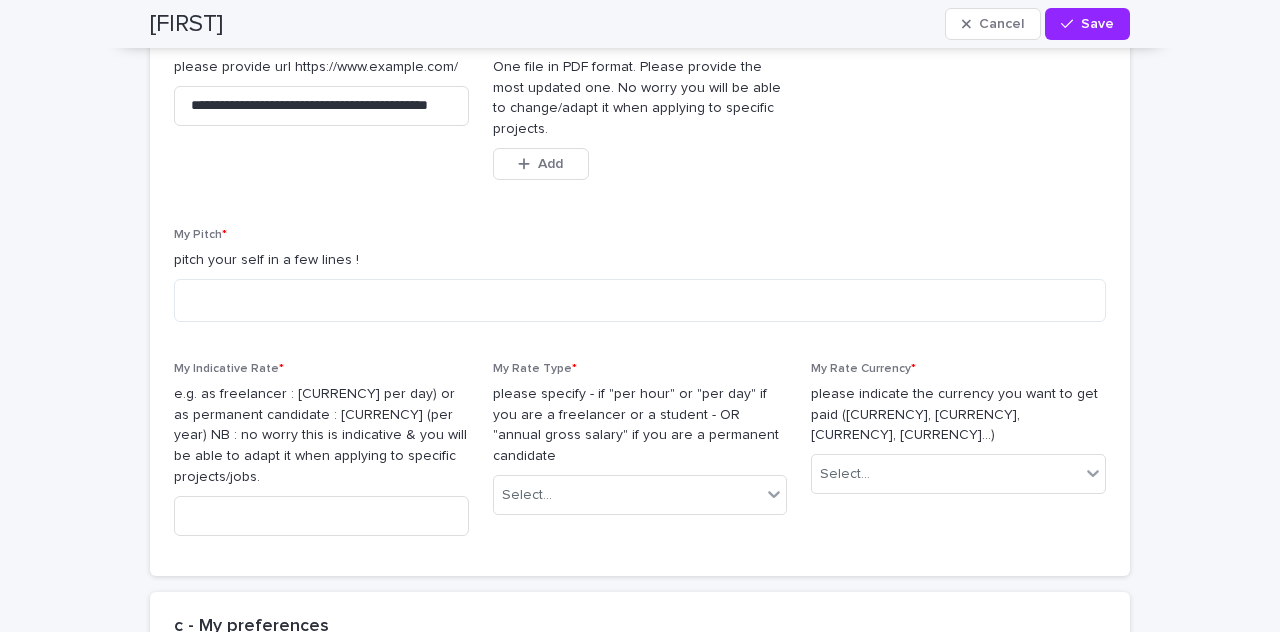 scroll, scrollTop: 2823, scrollLeft: 0, axis: vertical 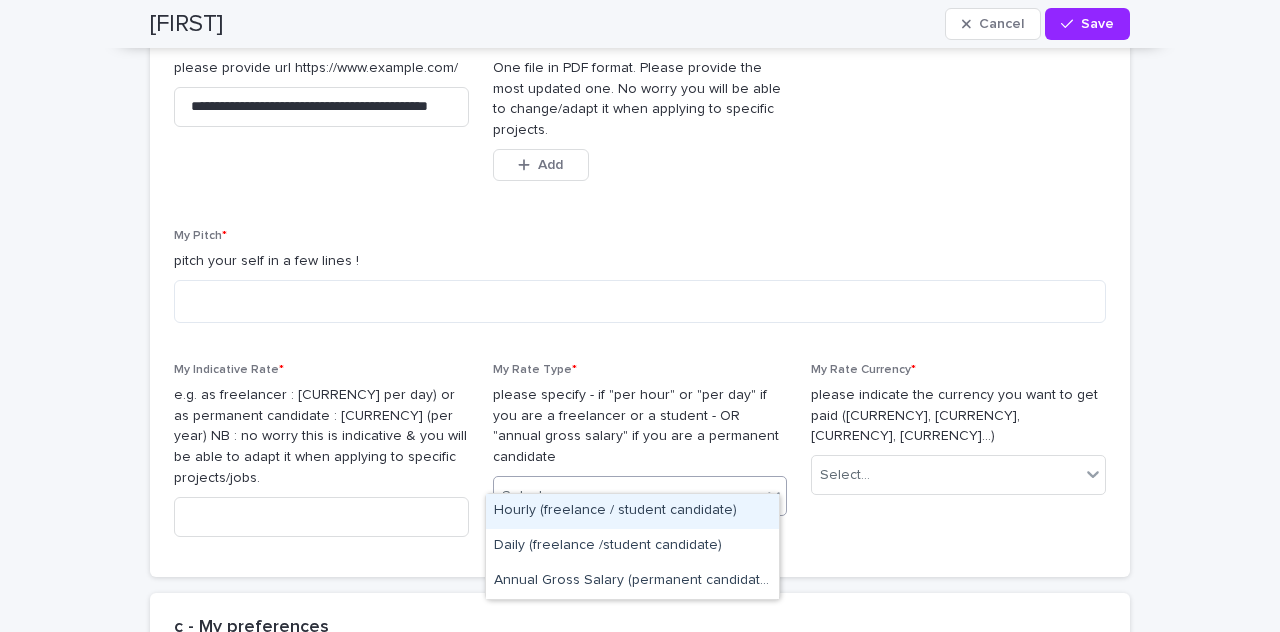 click on "Select..." at bounding box center [628, 496] 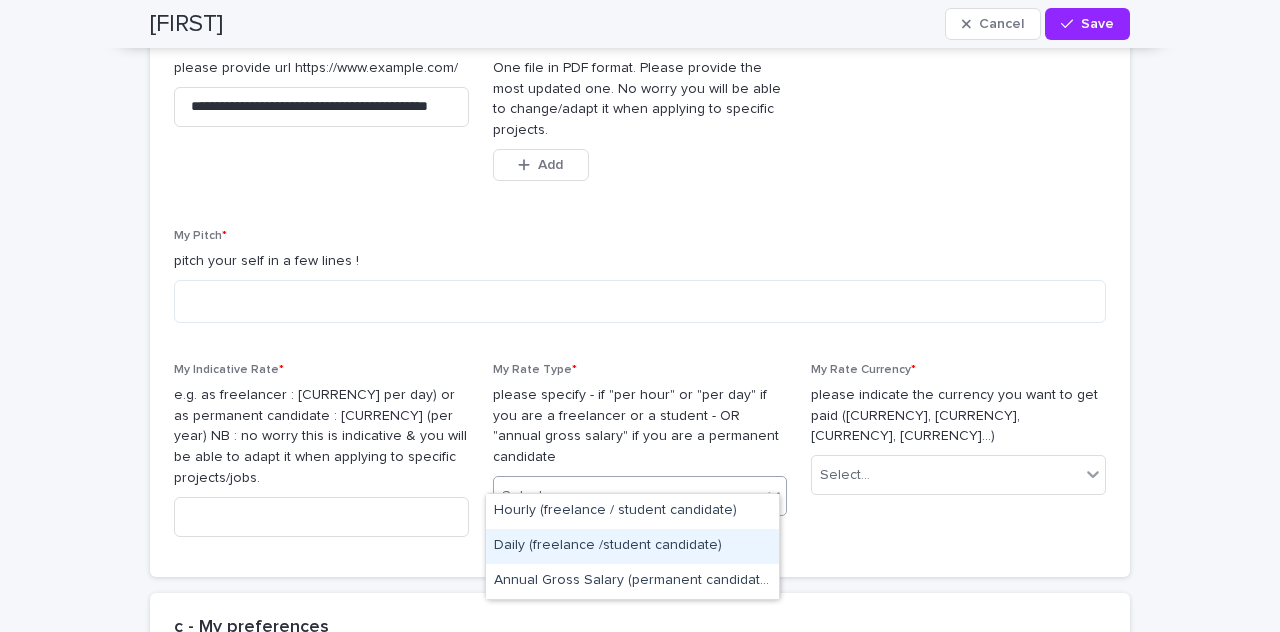click on "Daily (freelance /student candidate)" at bounding box center [632, 546] 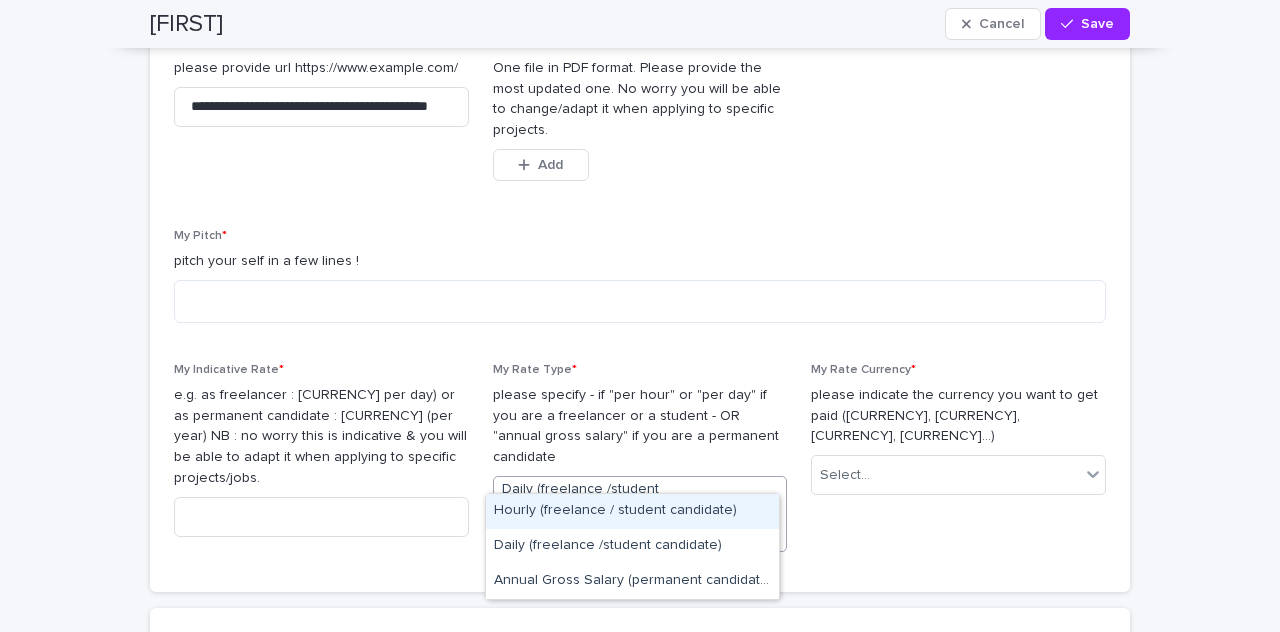 click on "Daily (freelance /student candidate)" at bounding box center [616, 500] 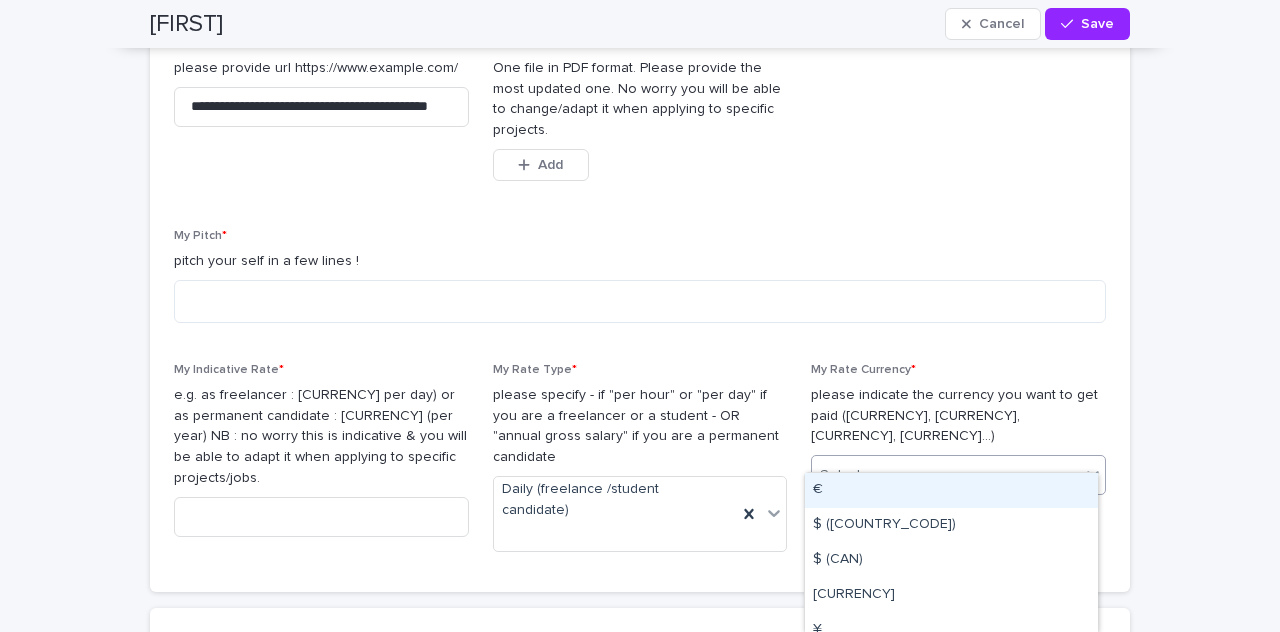 click on "Select..." at bounding box center (946, 475) 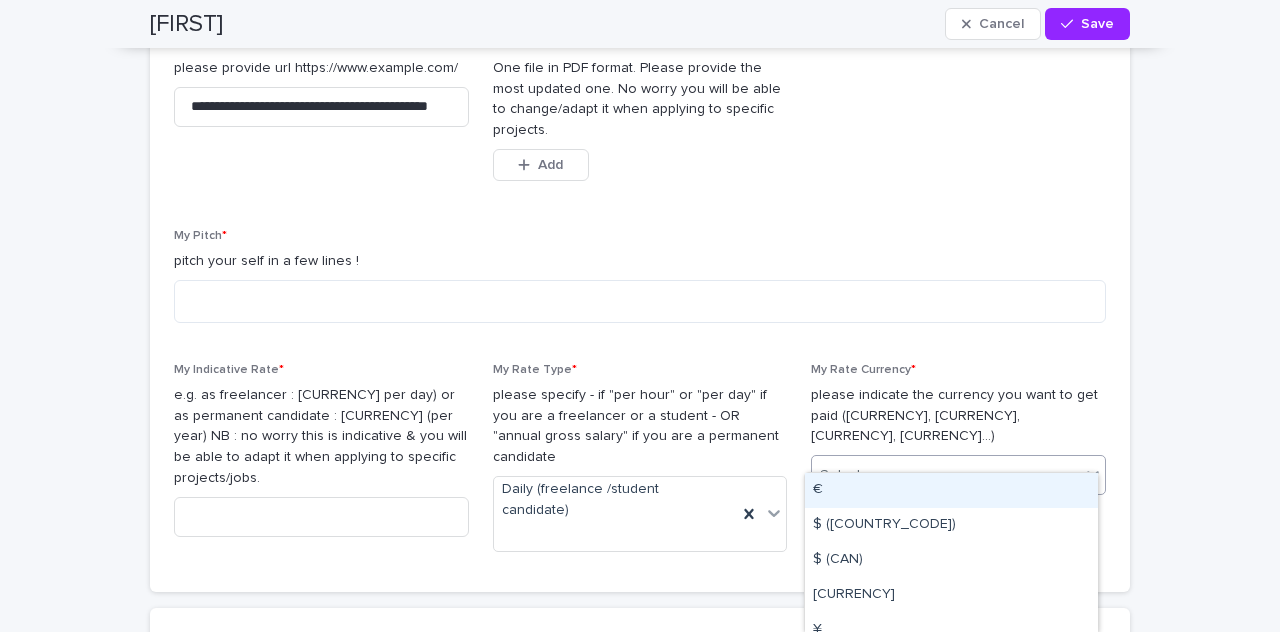 click on "€" at bounding box center [951, 490] 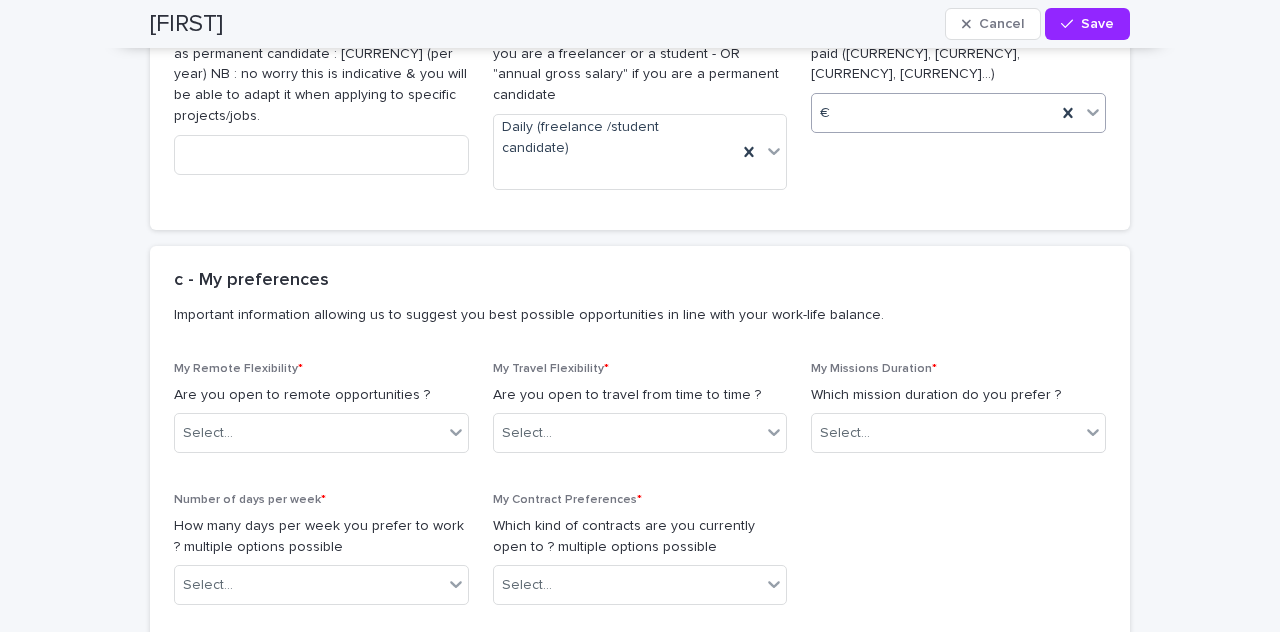 scroll, scrollTop: 3187, scrollLeft: 0, axis: vertical 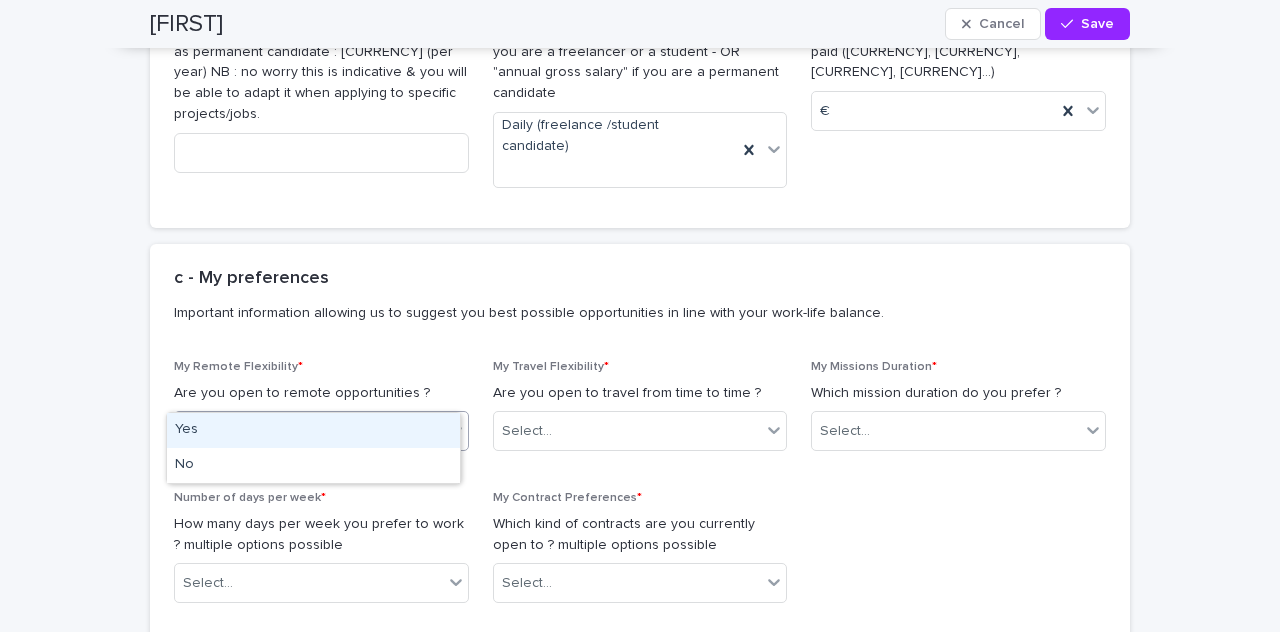 click on "Select..." at bounding box center (309, 431) 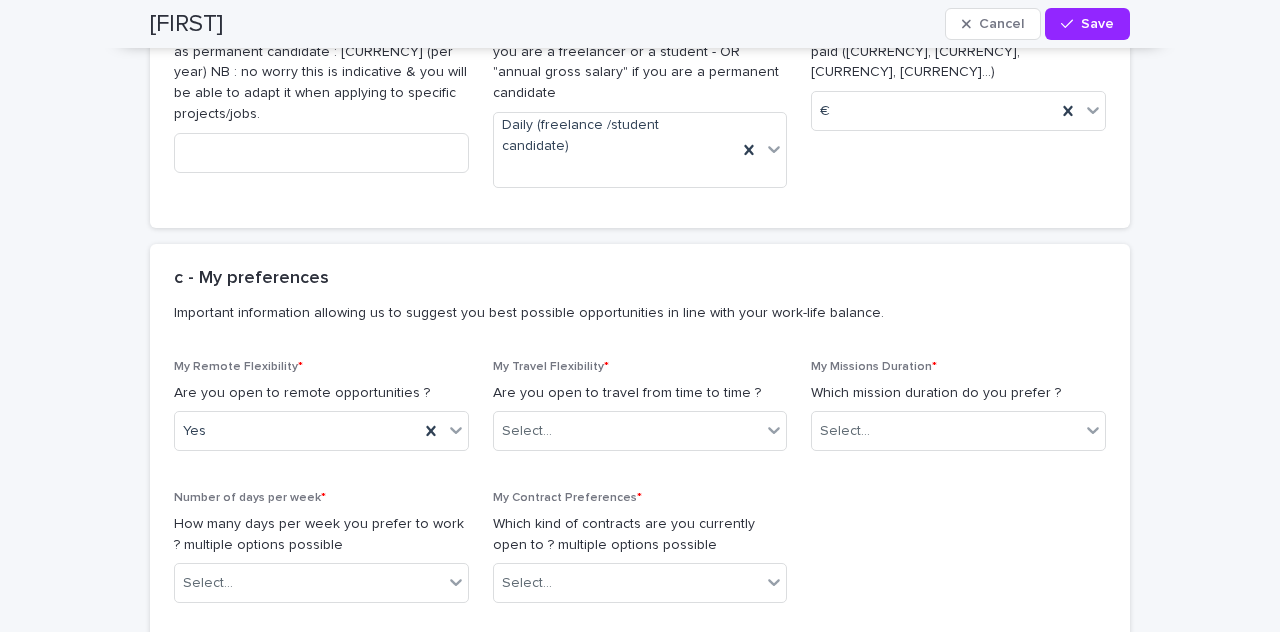 click on "My Remote Flexibility * Are you open to remote opportunities ? Yes My Travel Flexibility * Are you open to travel from time to time ? Select... My Missions Duration * Which mission duration do you prefer ? Select... Number of days per week * How many days per week you prefer to work ?
multiple options possible Select... My Contract Preferences * Which kind of contracts are you currently open to ?
multiple options possible Select..." at bounding box center [640, 489] 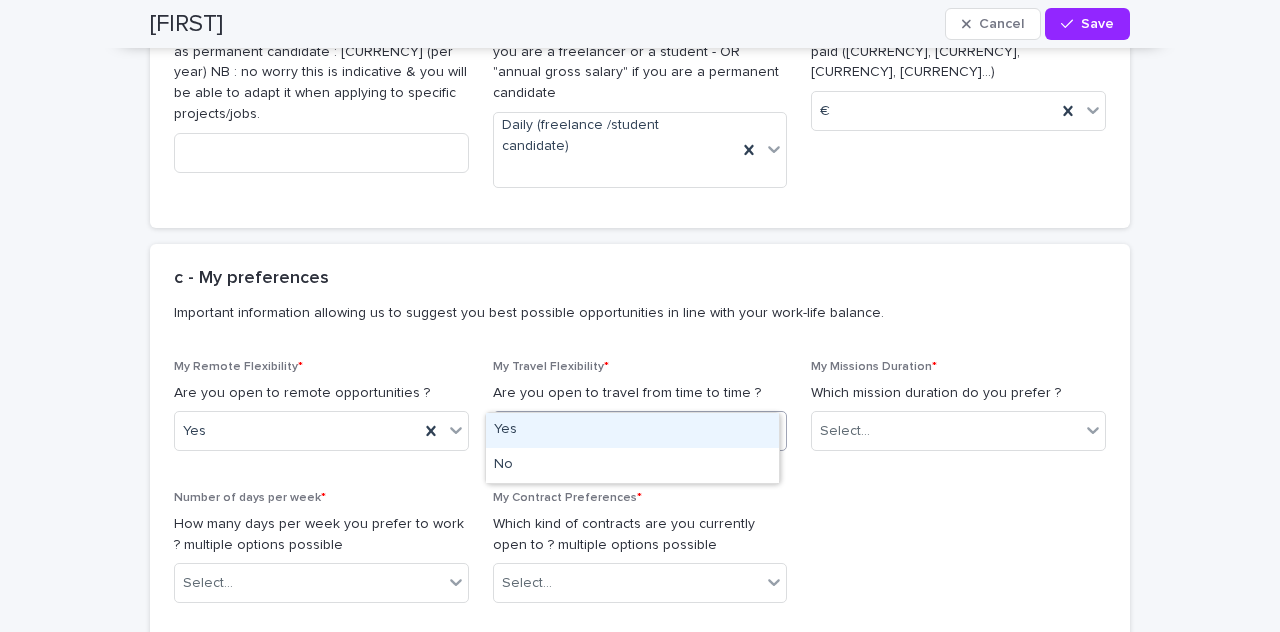 click on "Select..." at bounding box center (628, 431) 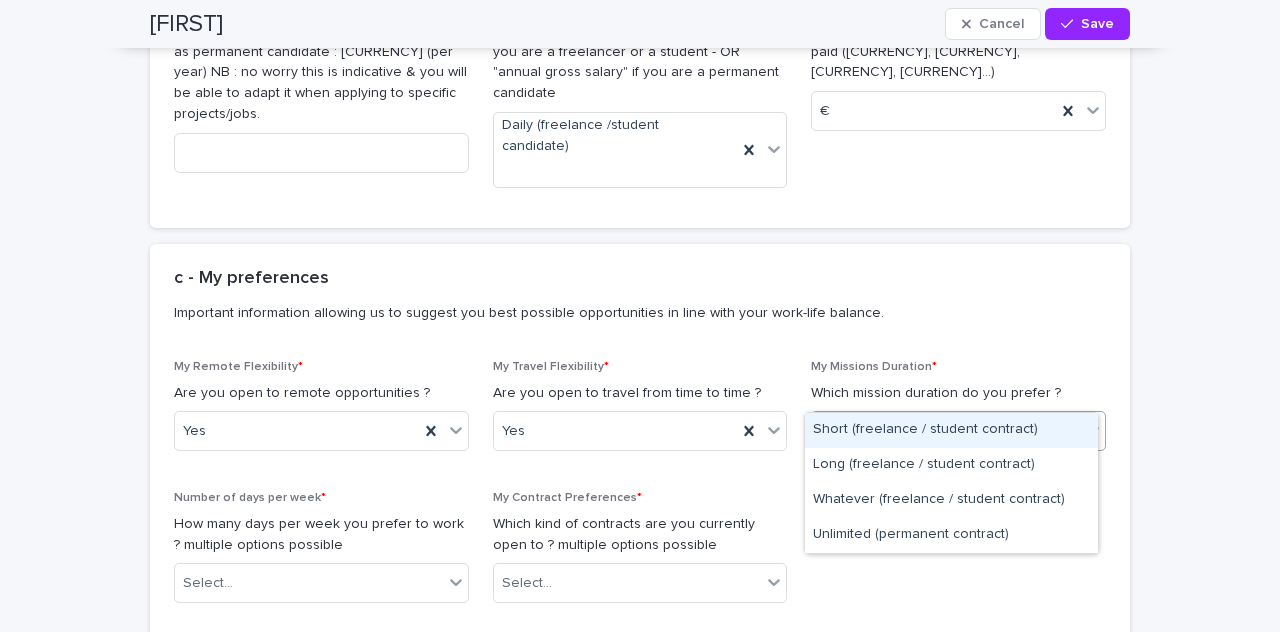 click at bounding box center [873, 431] 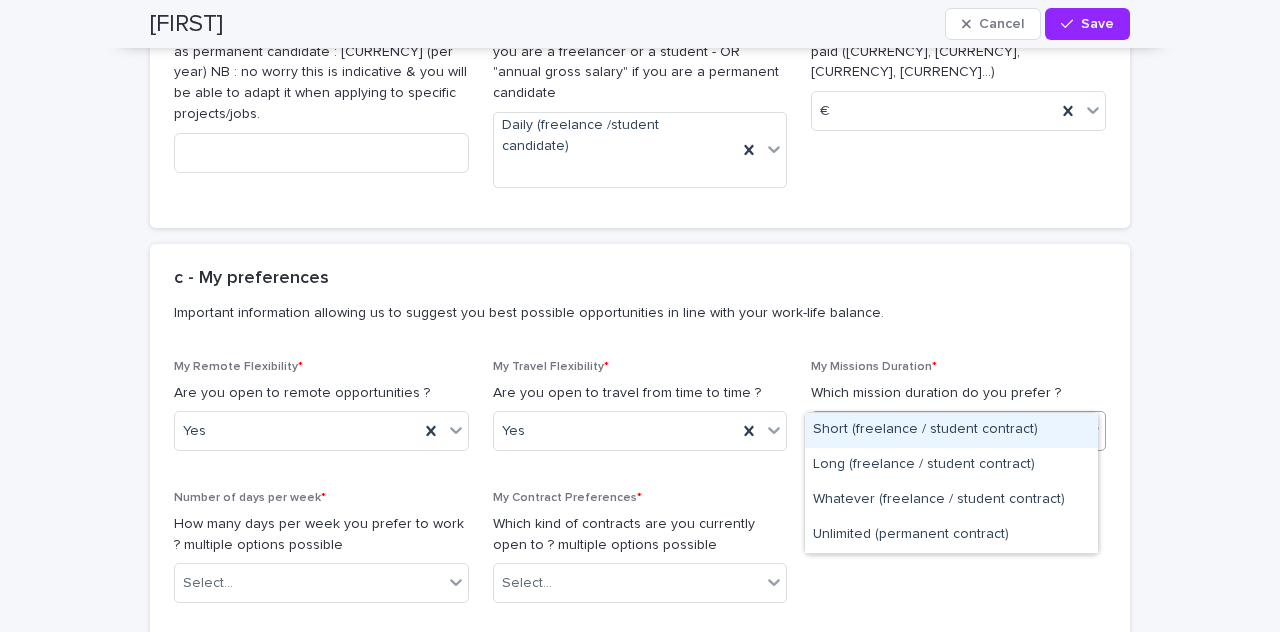 click on "Short (freelance / student contract)" at bounding box center [951, 430] 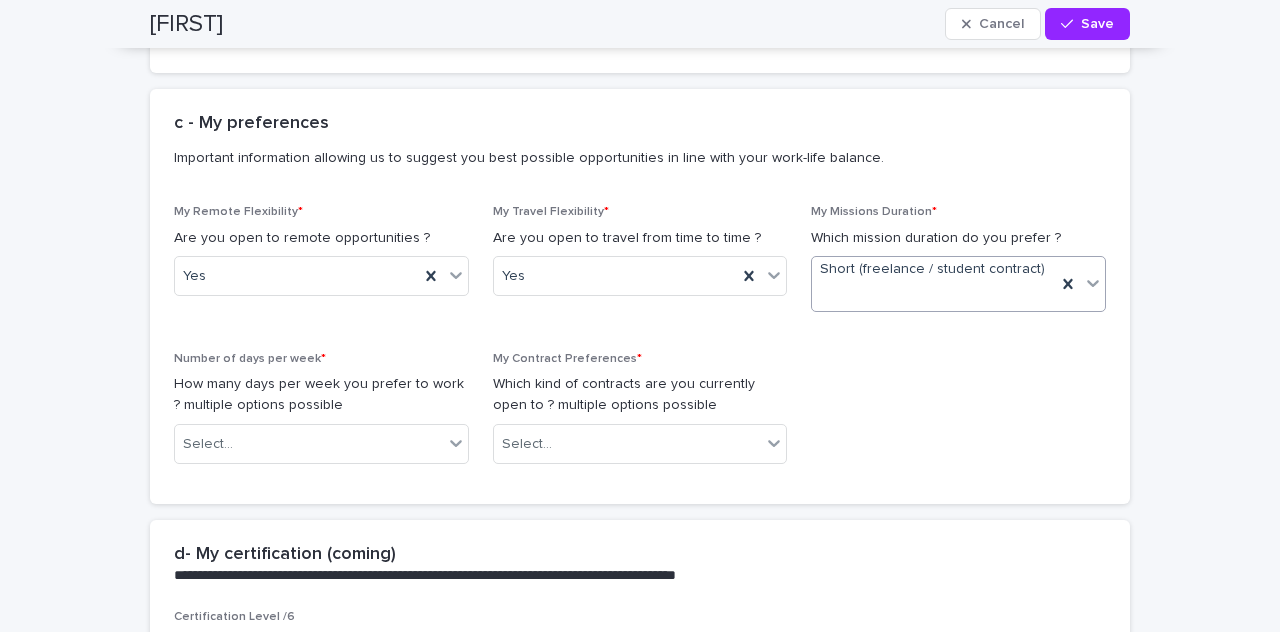 scroll, scrollTop: 3352, scrollLeft: 0, axis: vertical 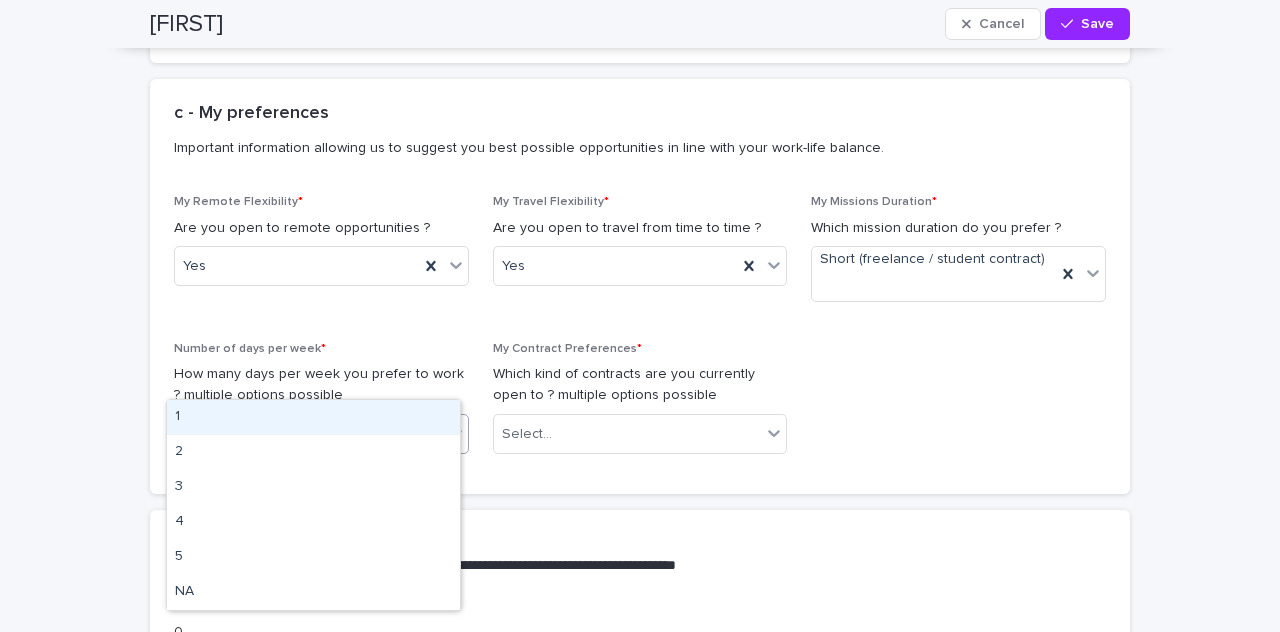 click on "Select..." at bounding box center (309, 434) 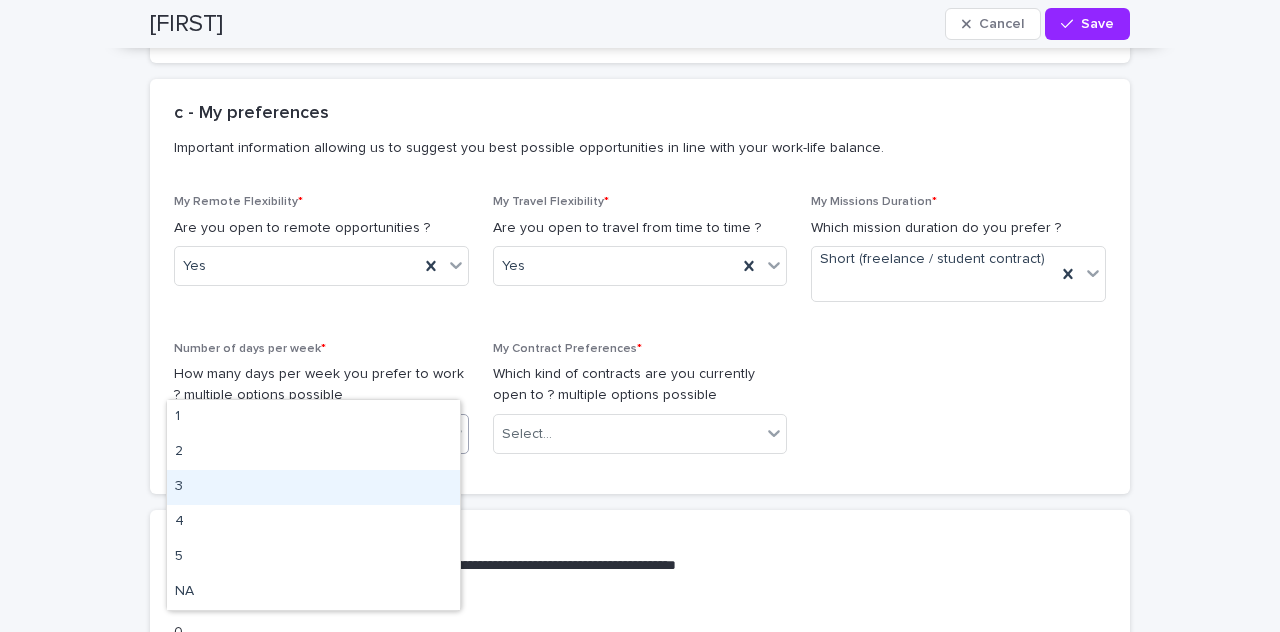 click on "3" at bounding box center [313, 487] 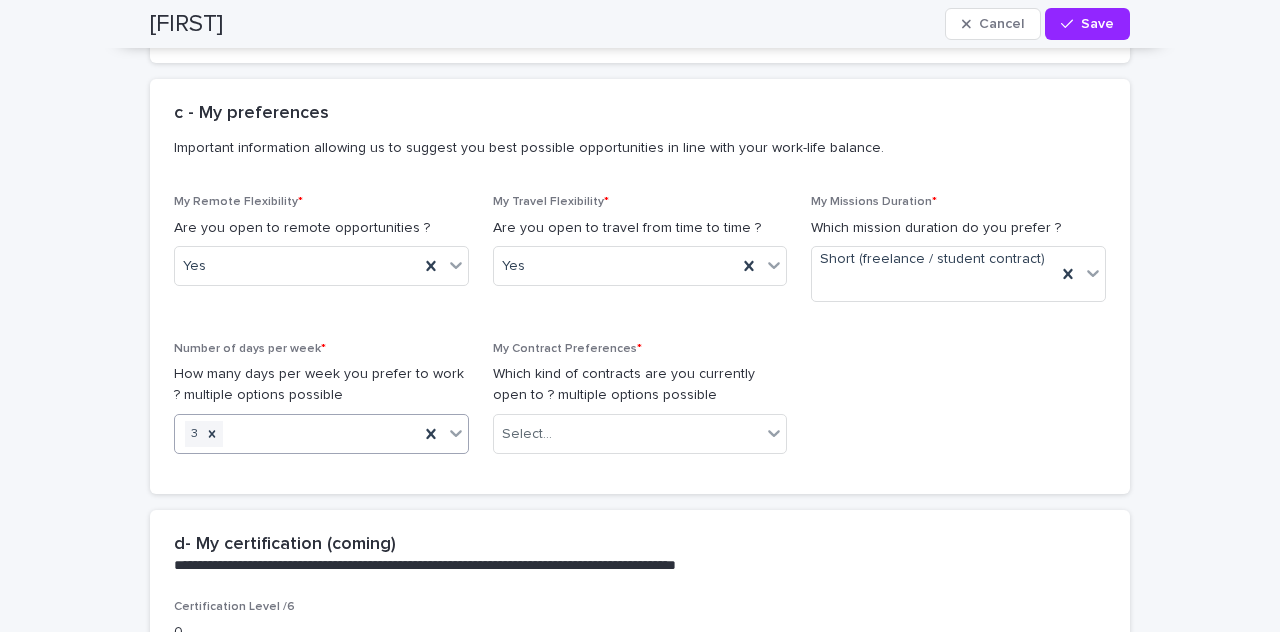 click on "3" at bounding box center (297, 434) 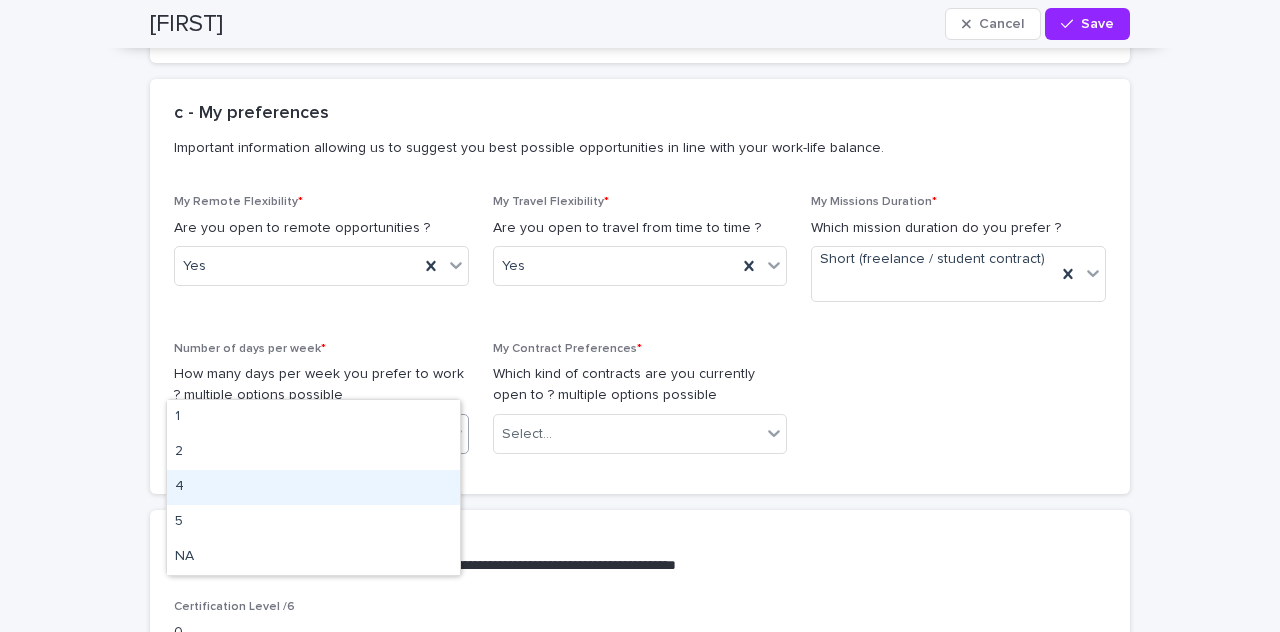 click on "4" at bounding box center (313, 487) 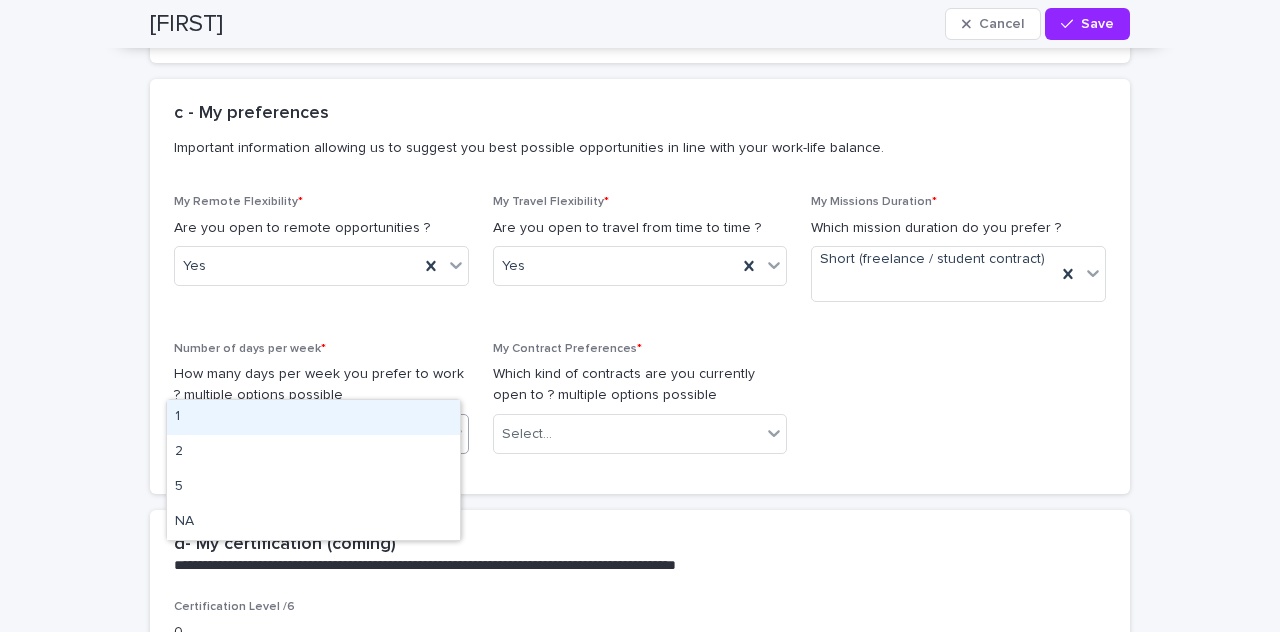 click on "3 4" at bounding box center [297, 434] 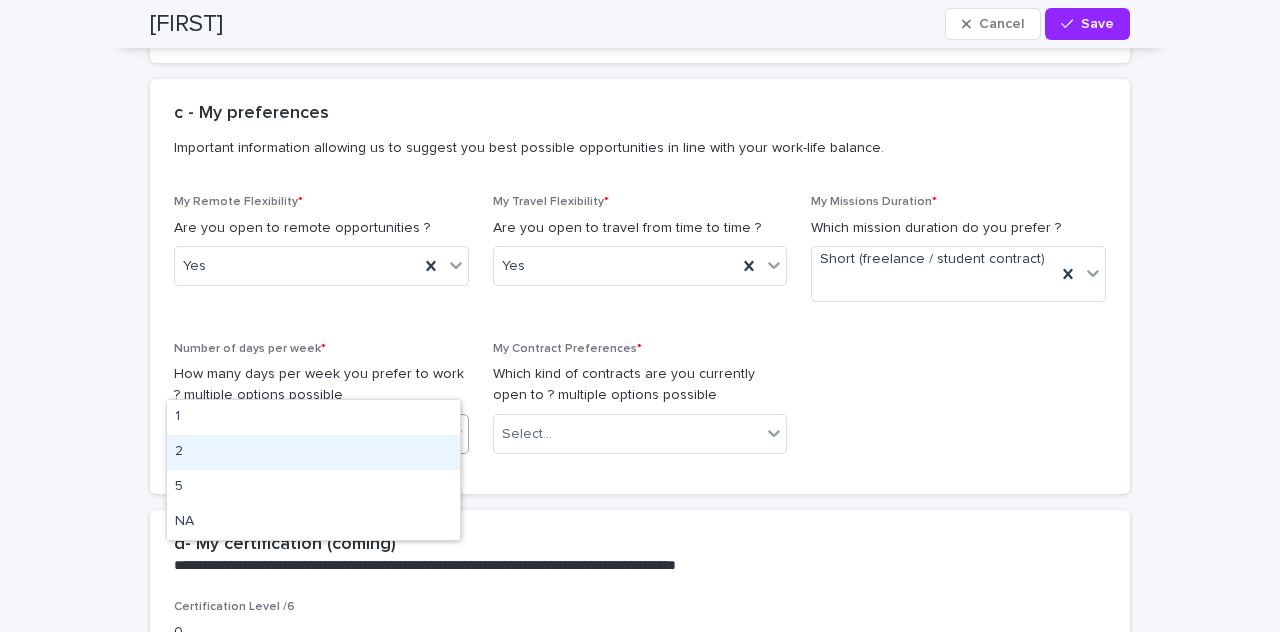 click on "2" at bounding box center [313, 452] 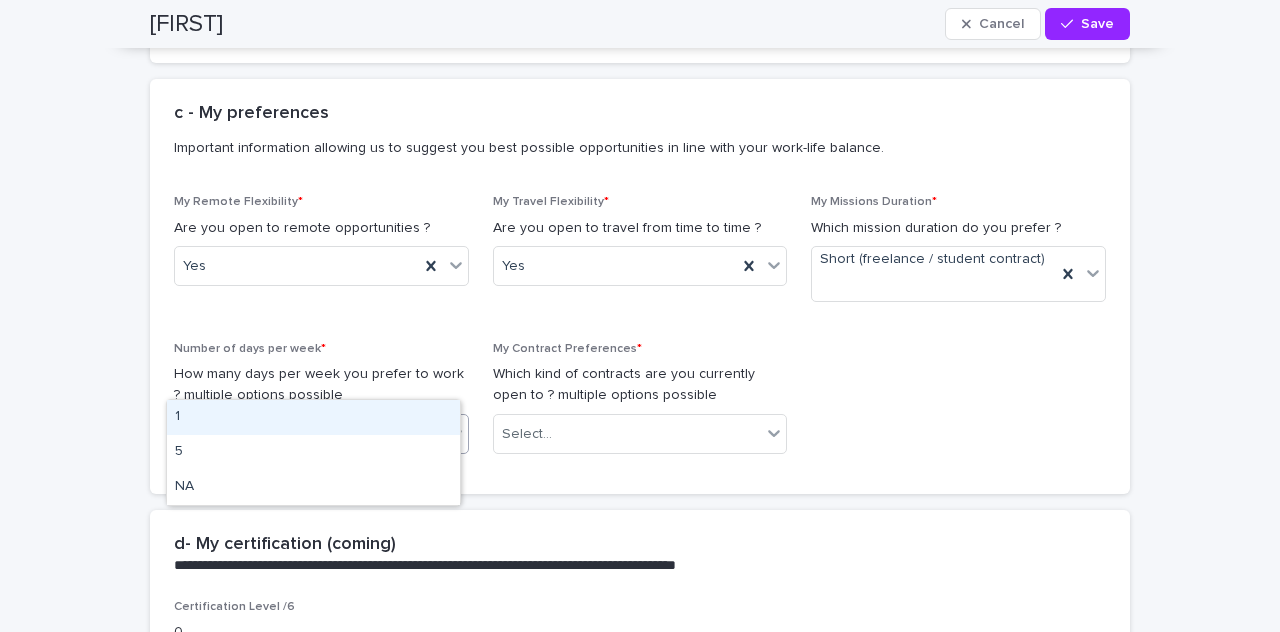 click on "2 3 4" at bounding box center (297, 434) 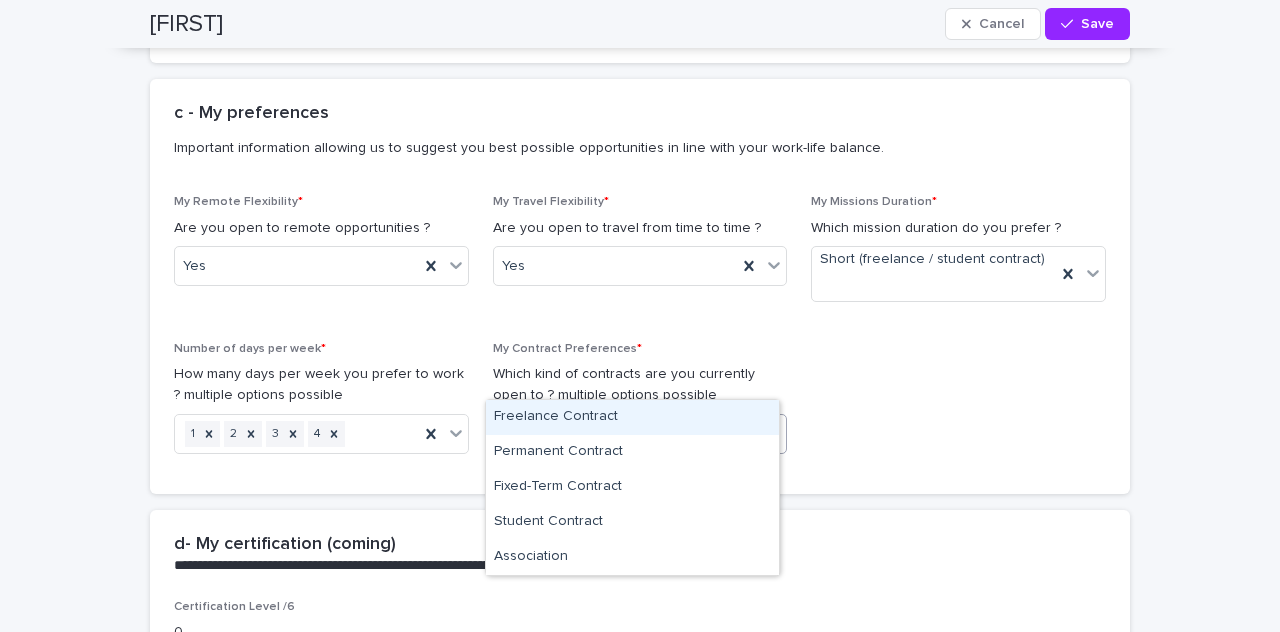 click on "Select..." at bounding box center [628, 434] 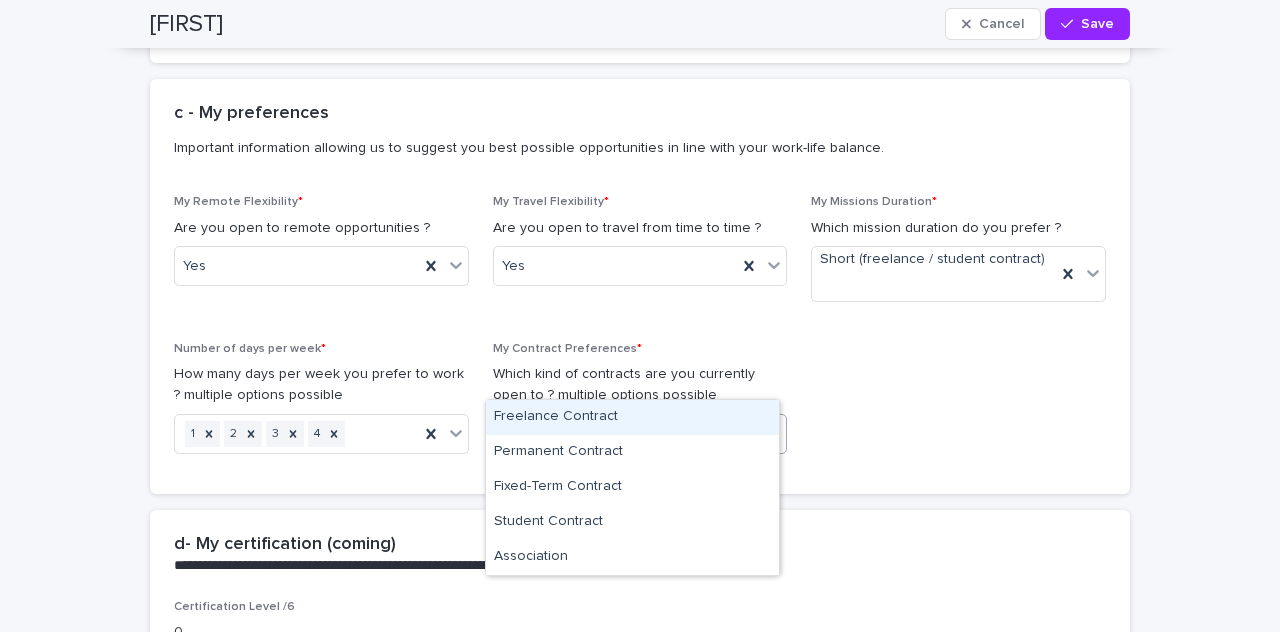 click on "Freelance Contract" at bounding box center (632, 417) 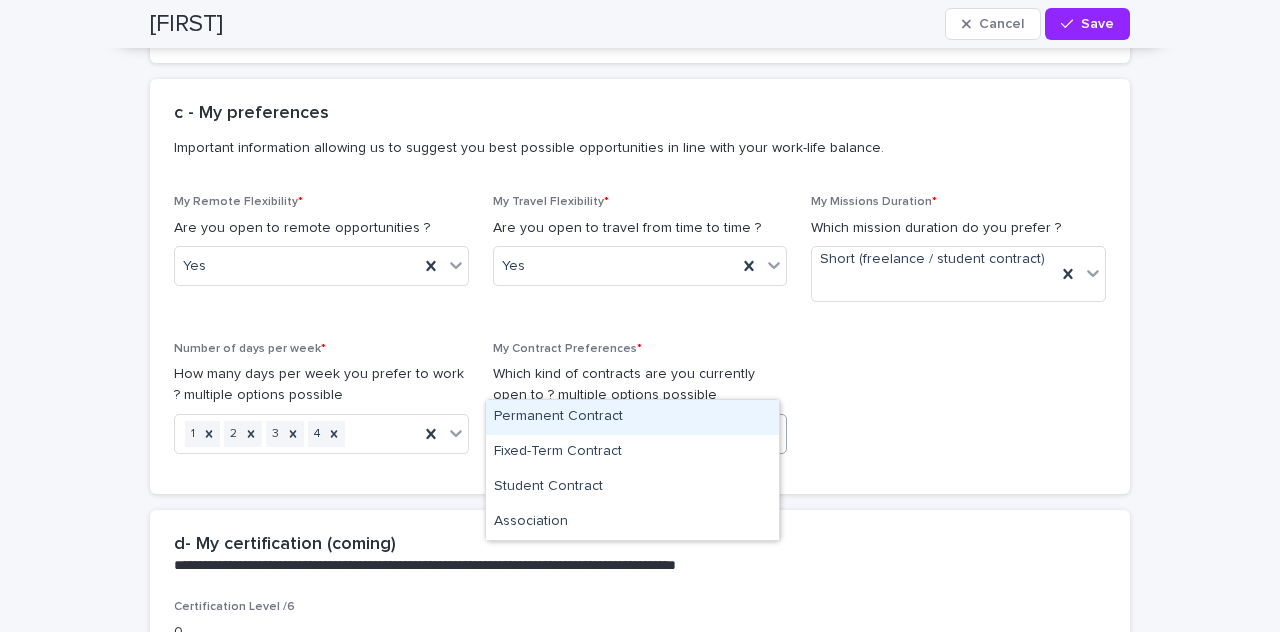 click on "Freelance Contract" at bounding box center (616, 434) 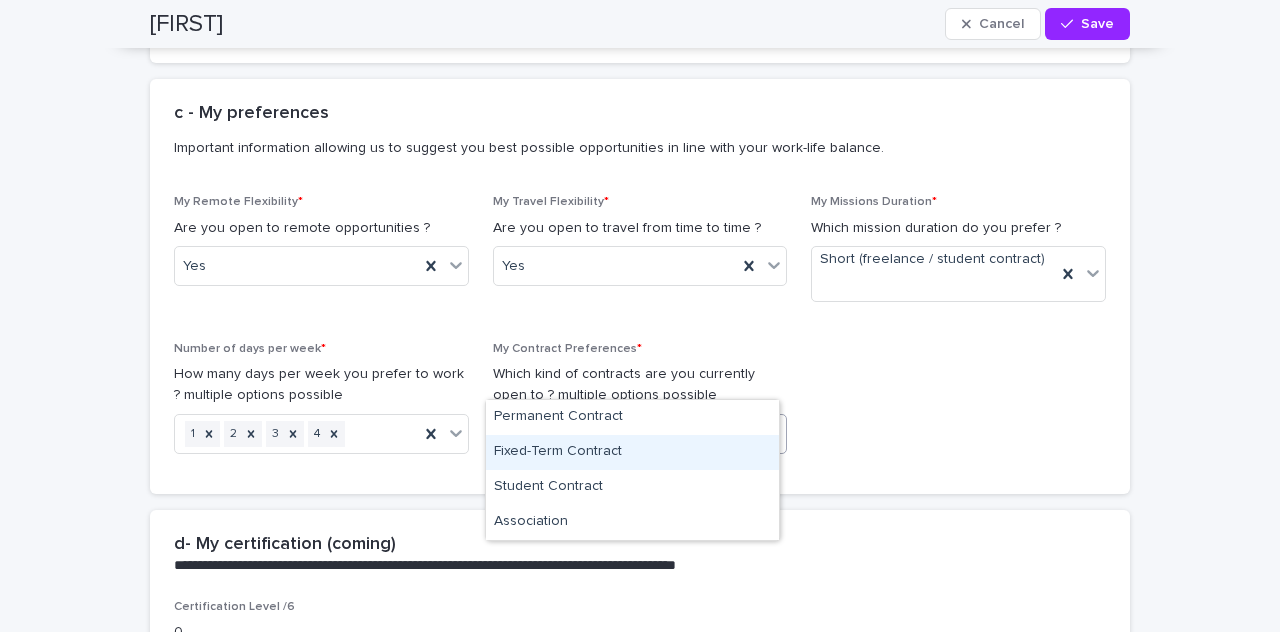 click on "Fixed-Term Contract" at bounding box center (632, 452) 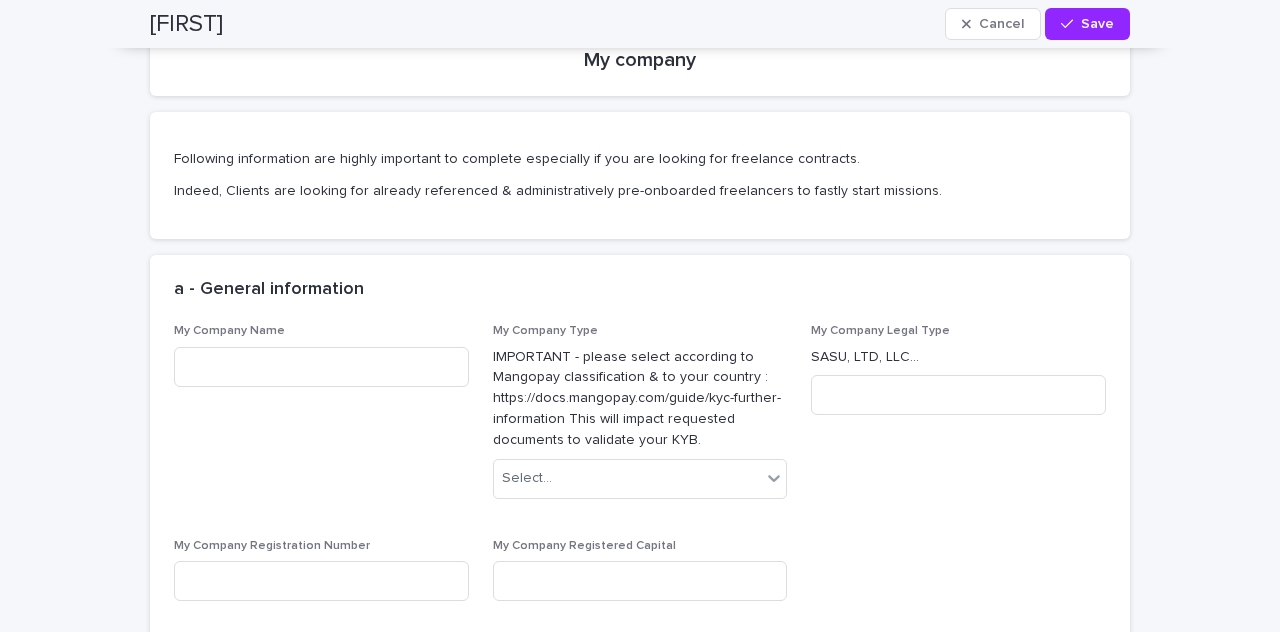 scroll, scrollTop: 4643, scrollLeft: 0, axis: vertical 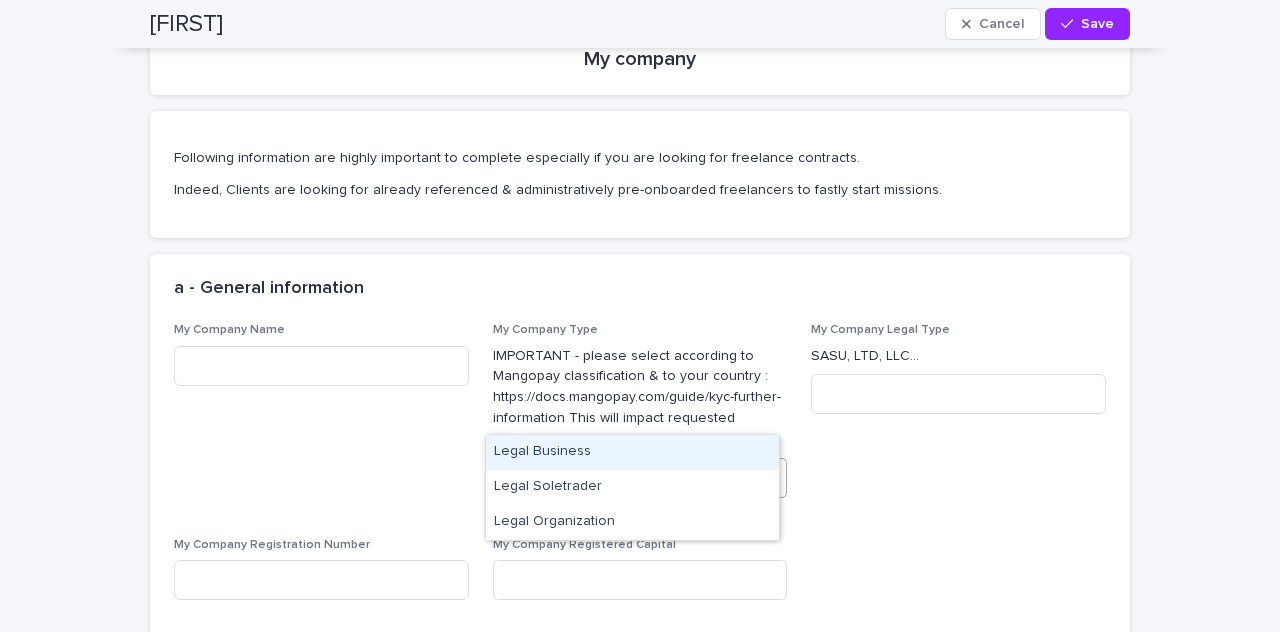 click on "Select..." at bounding box center [628, 477] 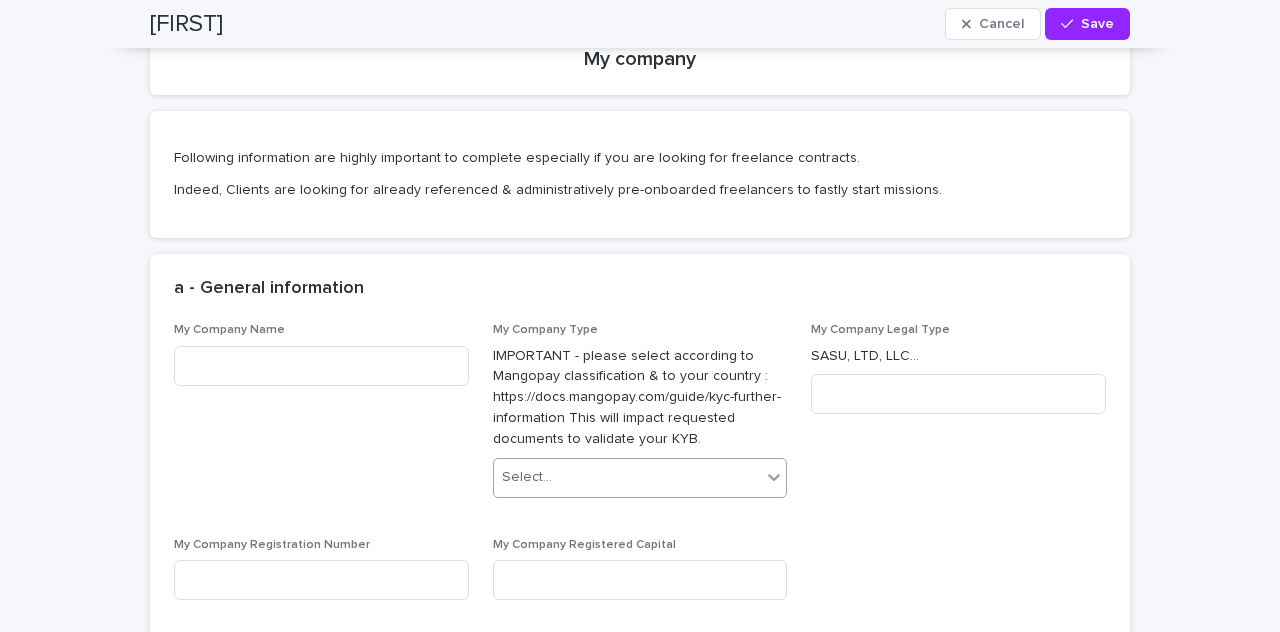 click on "Select..." at bounding box center (628, 477) 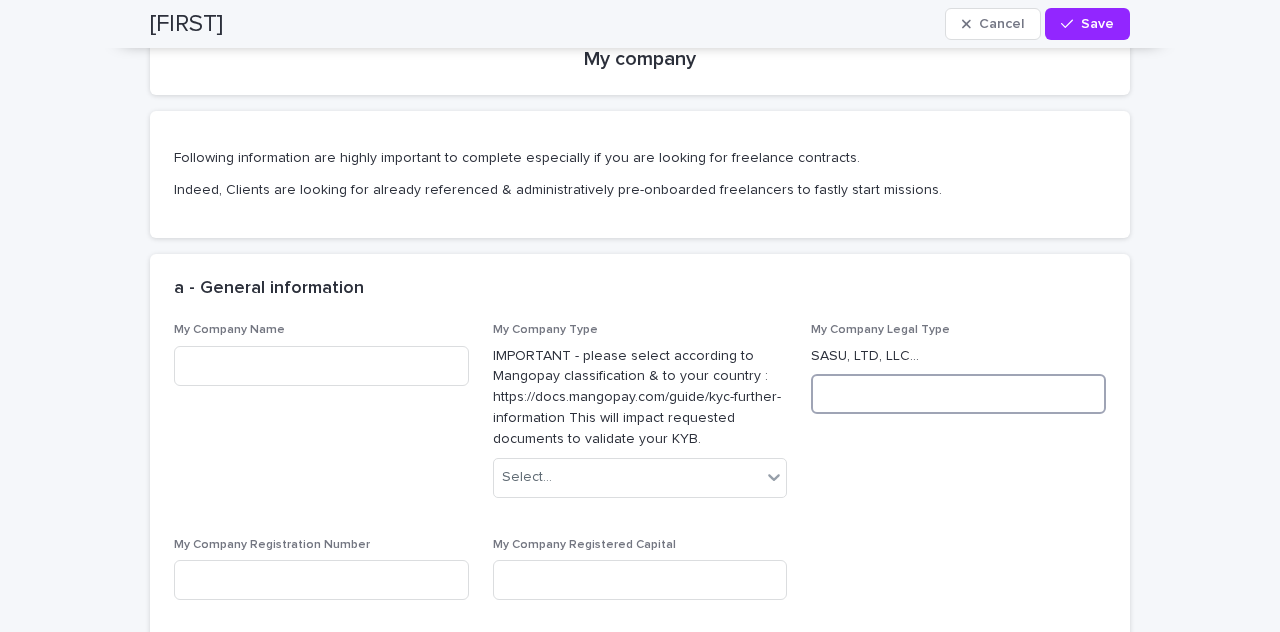 click at bounding box center [958, 394] 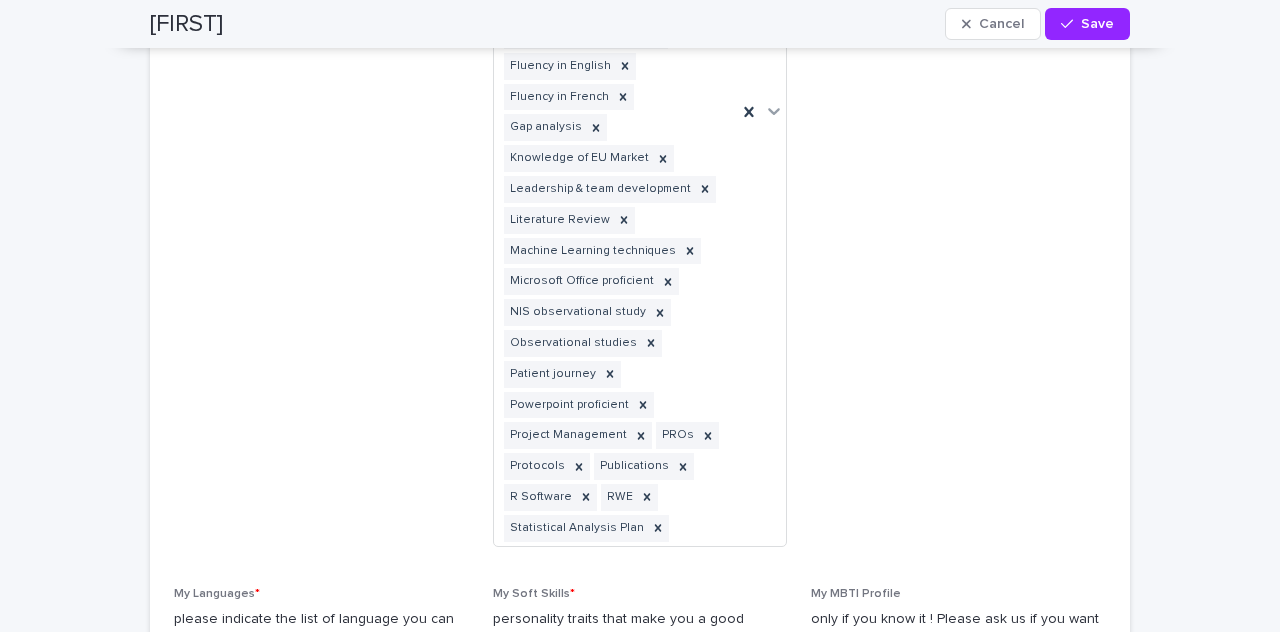 scroll, scrollTop: 2100, scrollLeft: 0, axis: vertical 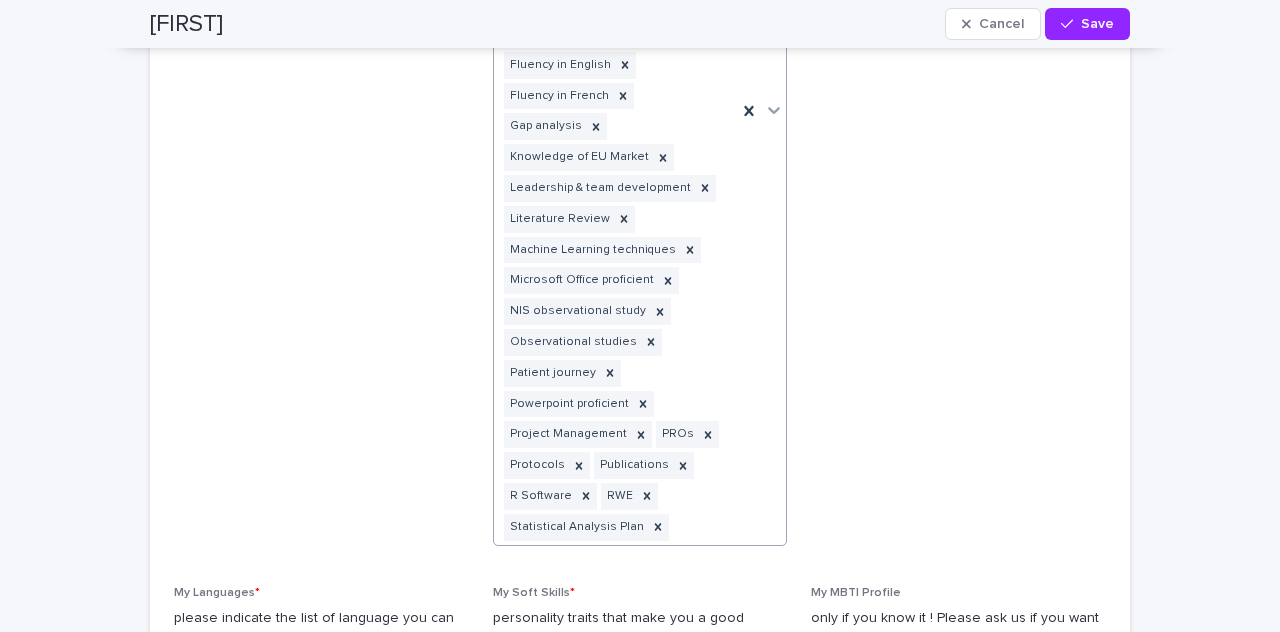 click on "Advisory Board Agile Methodology Artificial Intelligence Biomarker Board of Experts Burden of Disease (BoD) Business Development Clinical Study Reports (CSR) Clinical Trial Design Clinical trial process  Data Generation Plan EXCEL proficient Experience [YEARS] – [YEARS] Fluency in English Fluency in French Gap analysis Knowledge of EU Market Leadership & team development Literature Review Machine Learning techniques Microsoft Office proficient NIS observational study Observational studies Patient journey Powerpoint proficient Project Management PROs Protocols Publications R Software RWE Statistical Analysis Plan" at bounding box center (616, 111) 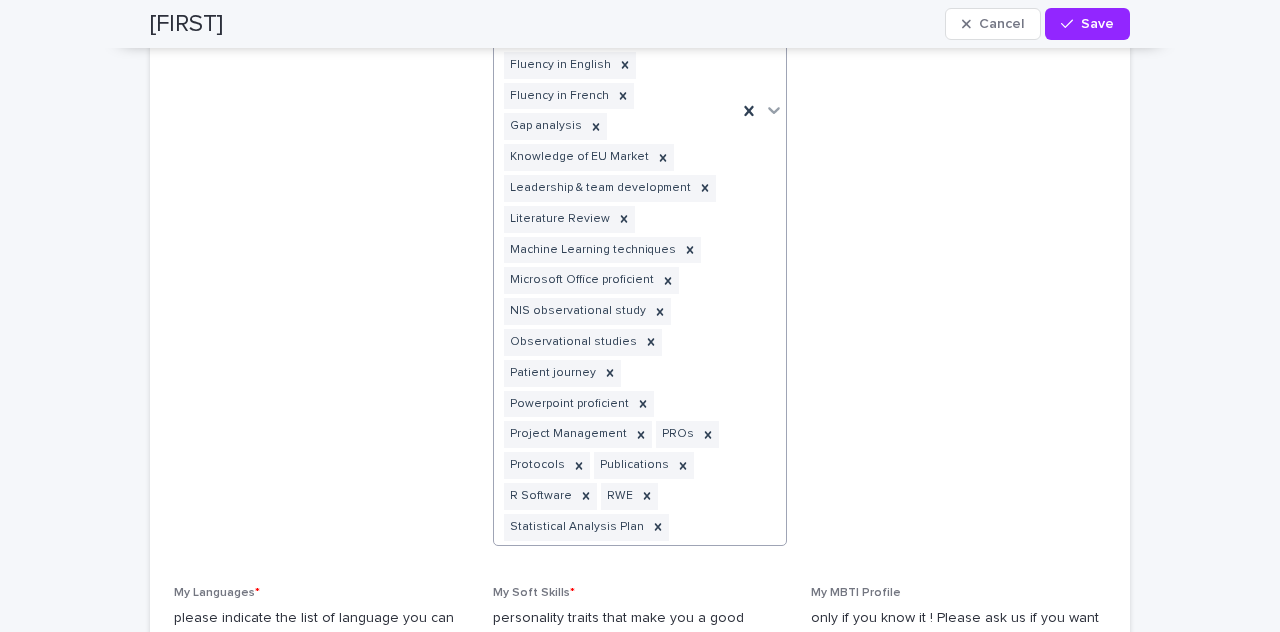 click at bounding box center [761, 111] 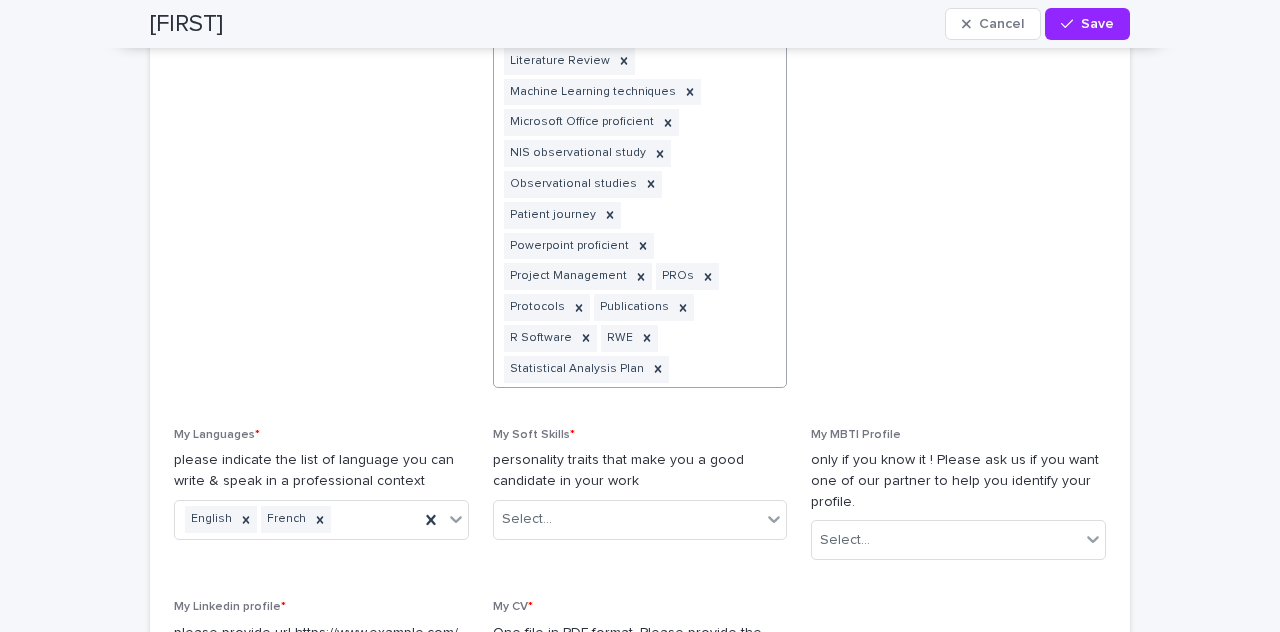 scroll, scrollTop: 2000, scrollLeft: 0, axis: vertical 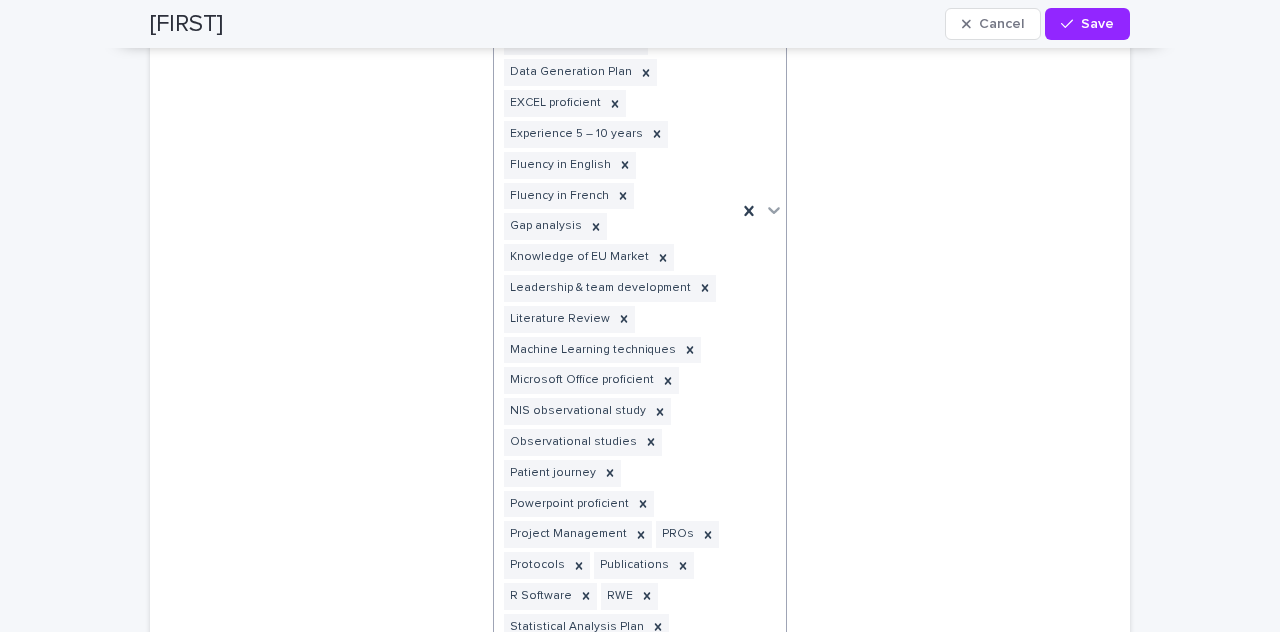 click 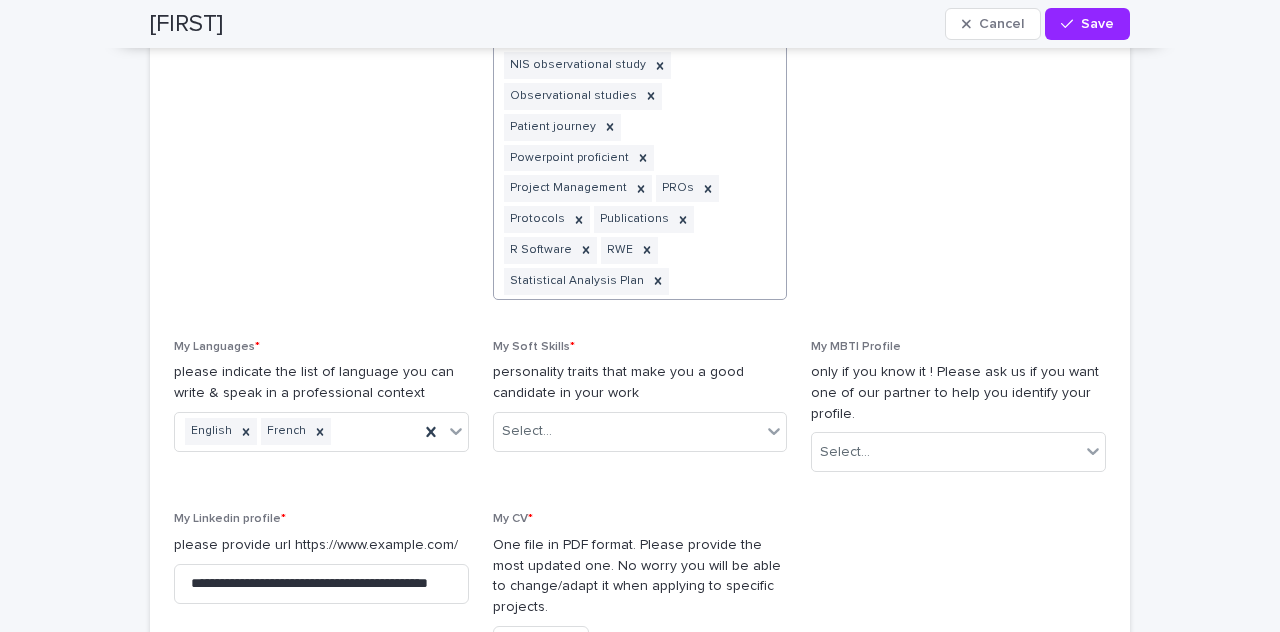 scroll, scrollTop: 2347, scrollLeft: 0, axis: vertical 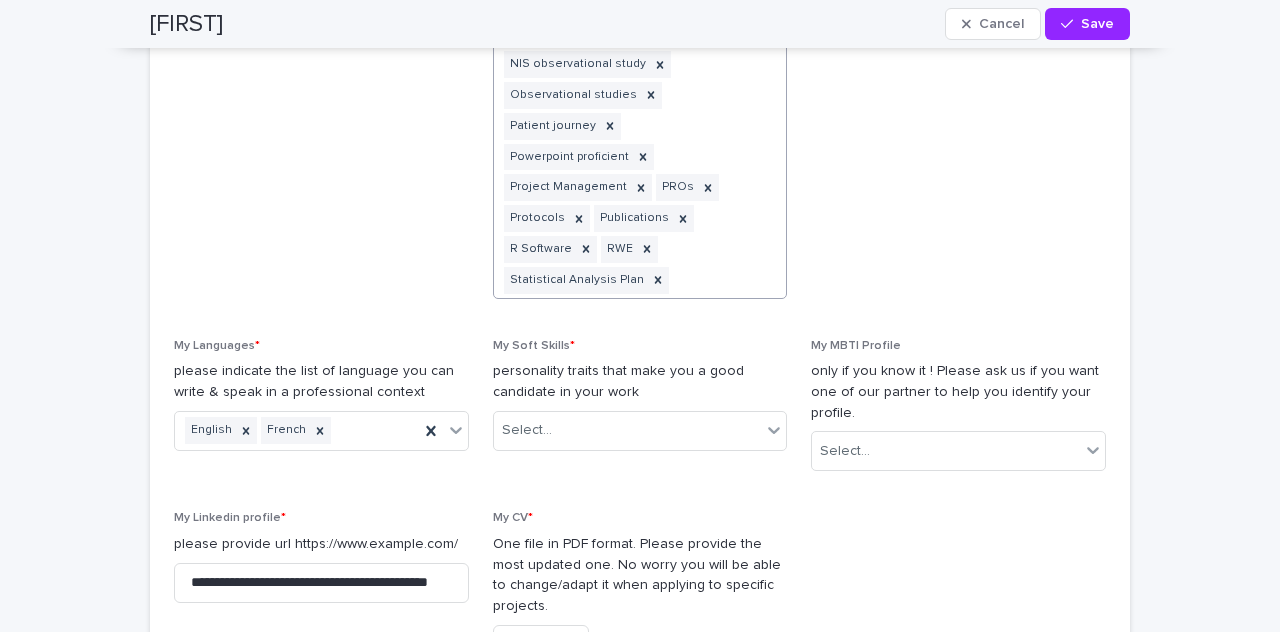 click on "Advisory Board Agile Methodology Artificial Intelligence Biomarker Board of Experts Burden of Disease (BoD) Business Development Clinical Study Reports (CSR) Clinical Trial Design Clinical trial process  Data Generation Plan EXCEL proficient Experience [YEARS] – [YEARS] Fluency in English Fluency in French Gap analysis Knowledge of EU Market Leadership & team development Literature Review Machine Learning techniques Microsoft Office proficient NIS observational study Observational studies Patient journey Powerpoint proficient Project Management PROs Protocols Publications R Software RWE Statistical Analysis Plan" at bounding box center [616, -136] 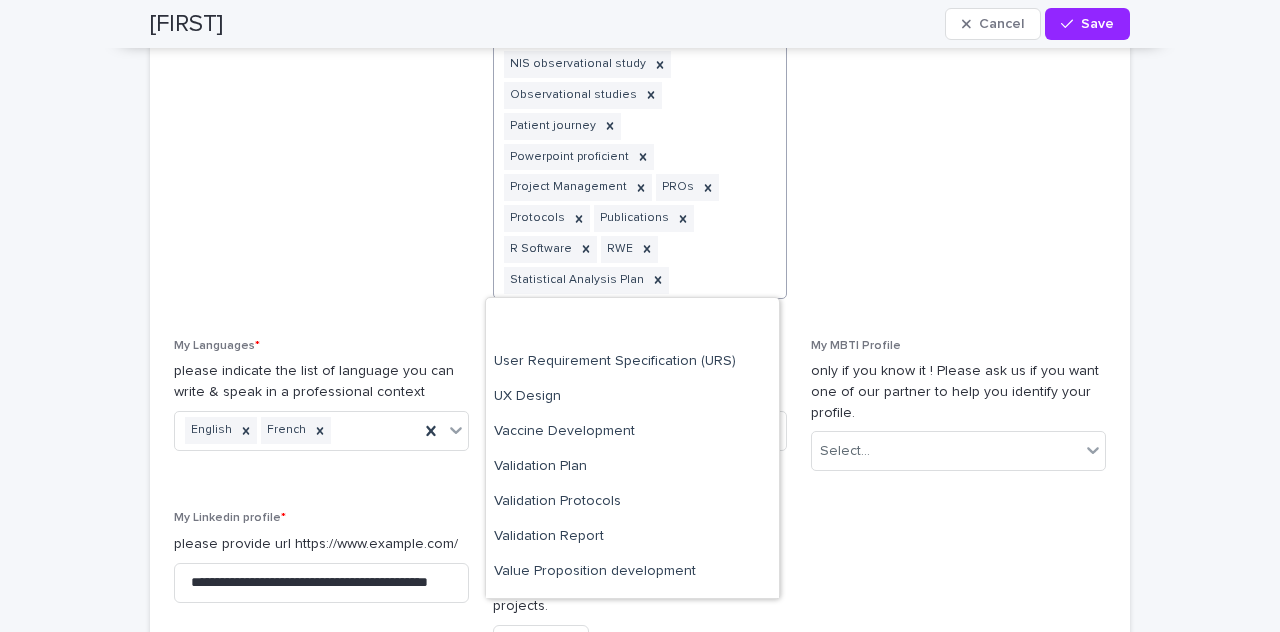 scroll, scrollTop: 9605, scrollLeft: 0, axis: vertical 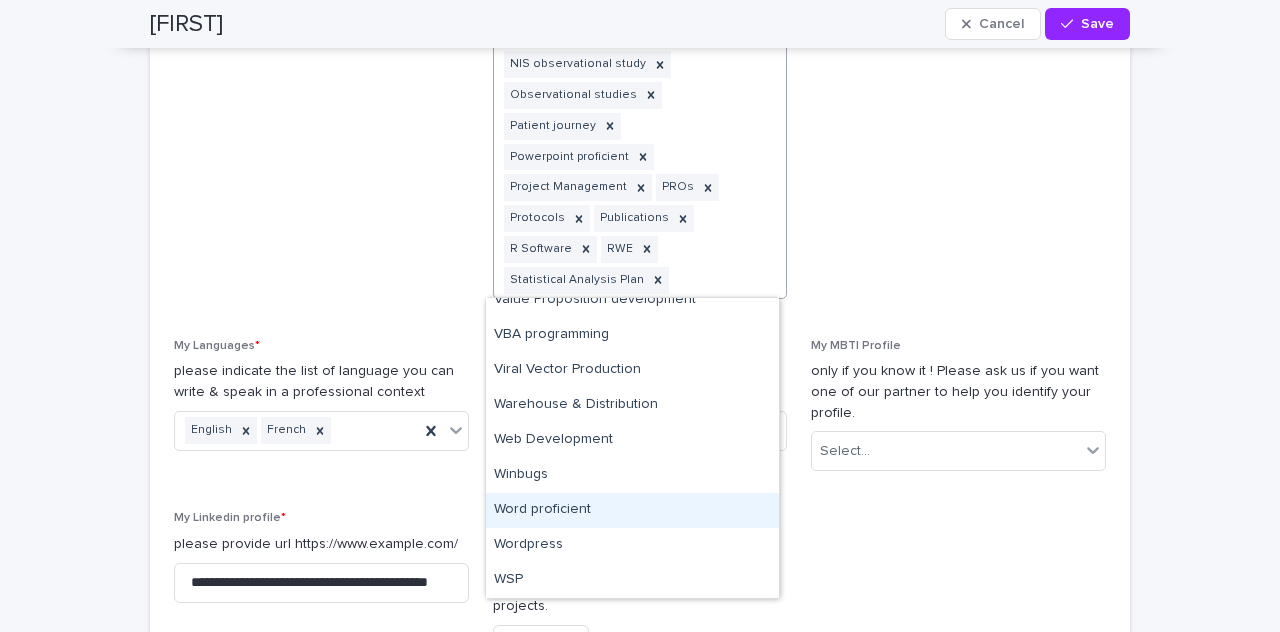 click on "Word proficient" at bounding box center [632, 510] 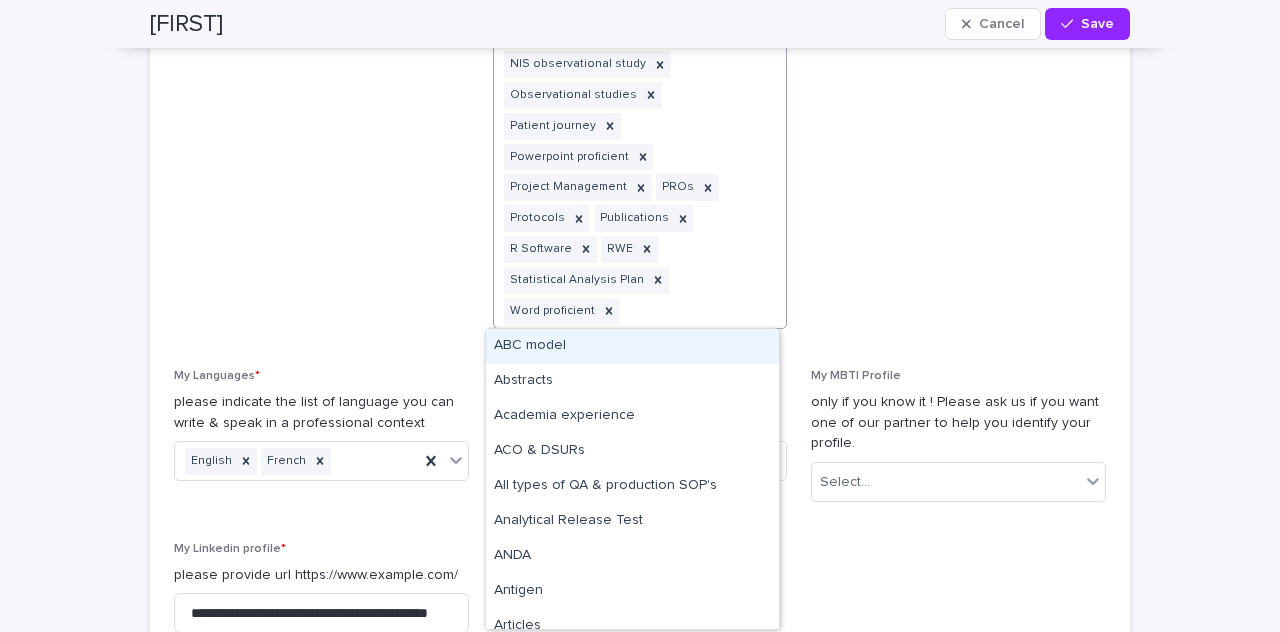 click at bounding box center [761, -121] 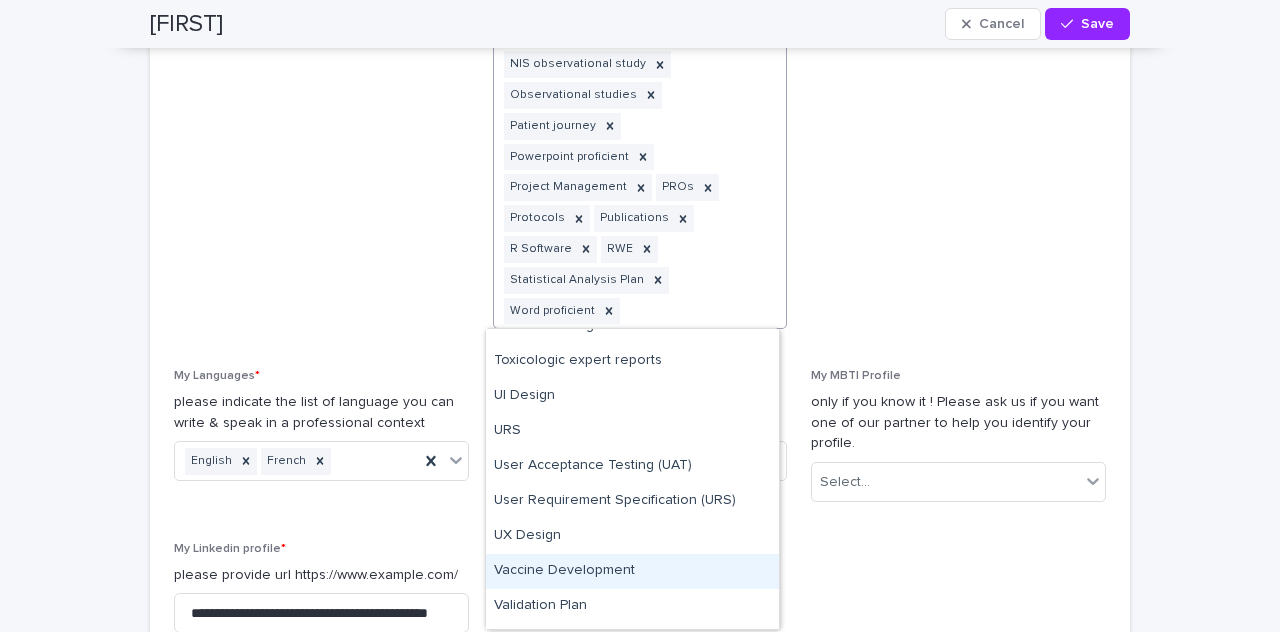scroll, scrollTop: 9216, scrollLeft: 0, axis: vertical 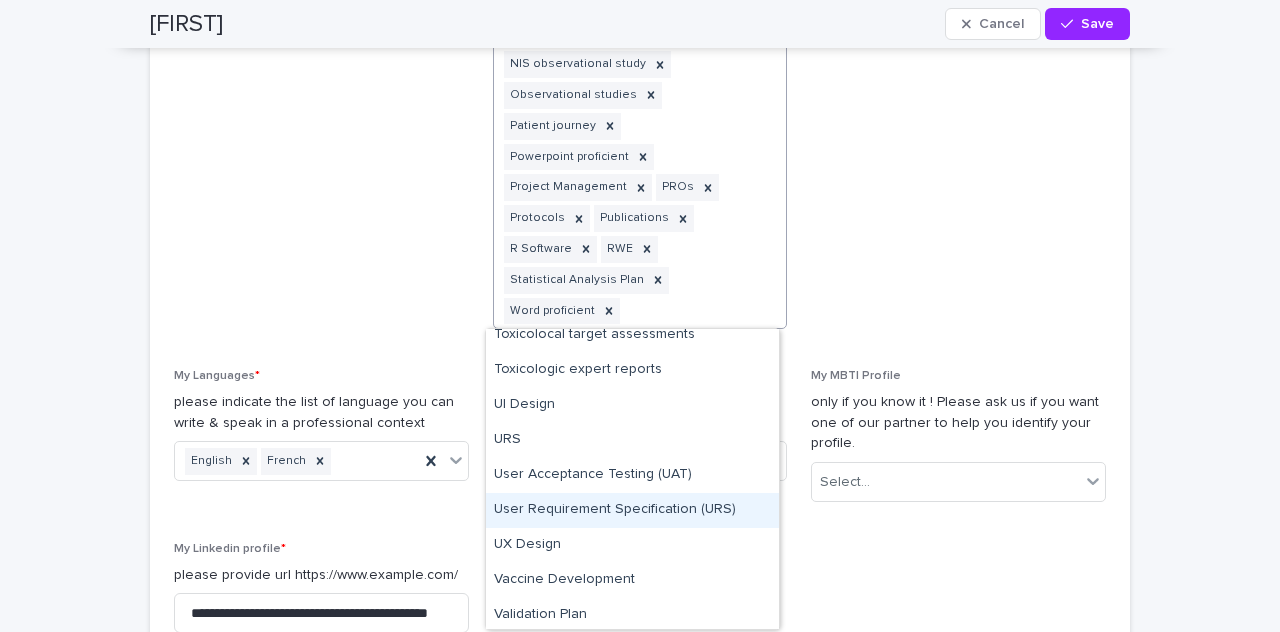 click on "User Requirement Specification (URS)" at bounding box center (632, 510) 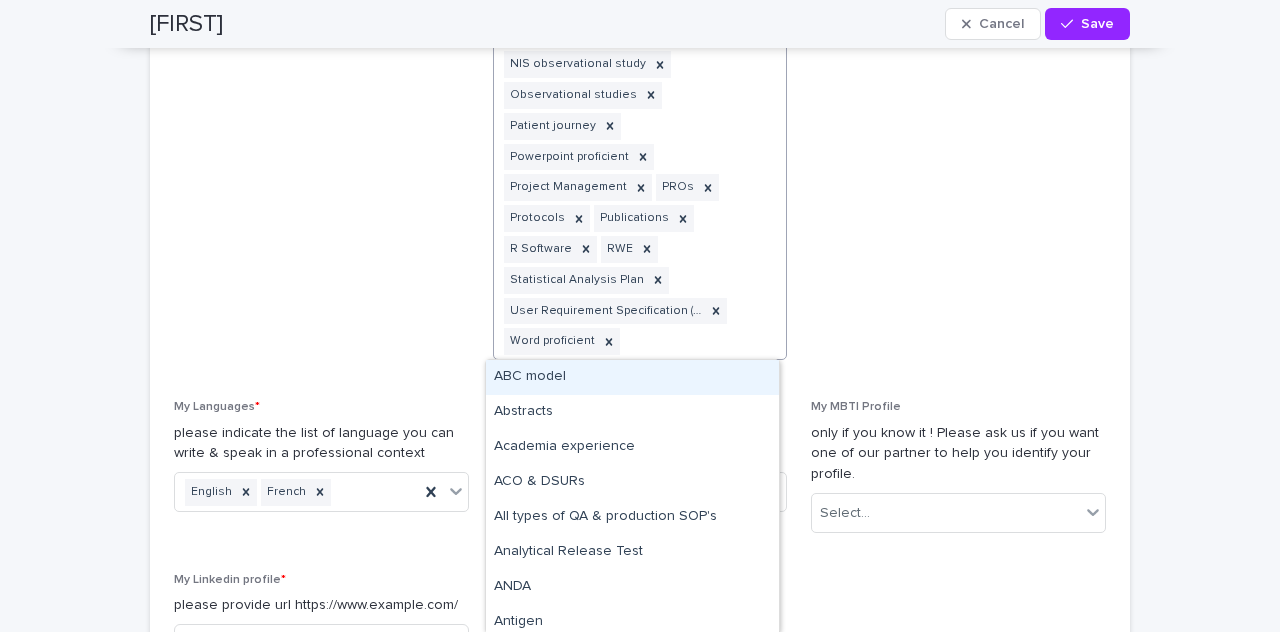 click at bounding box center [761, -105] 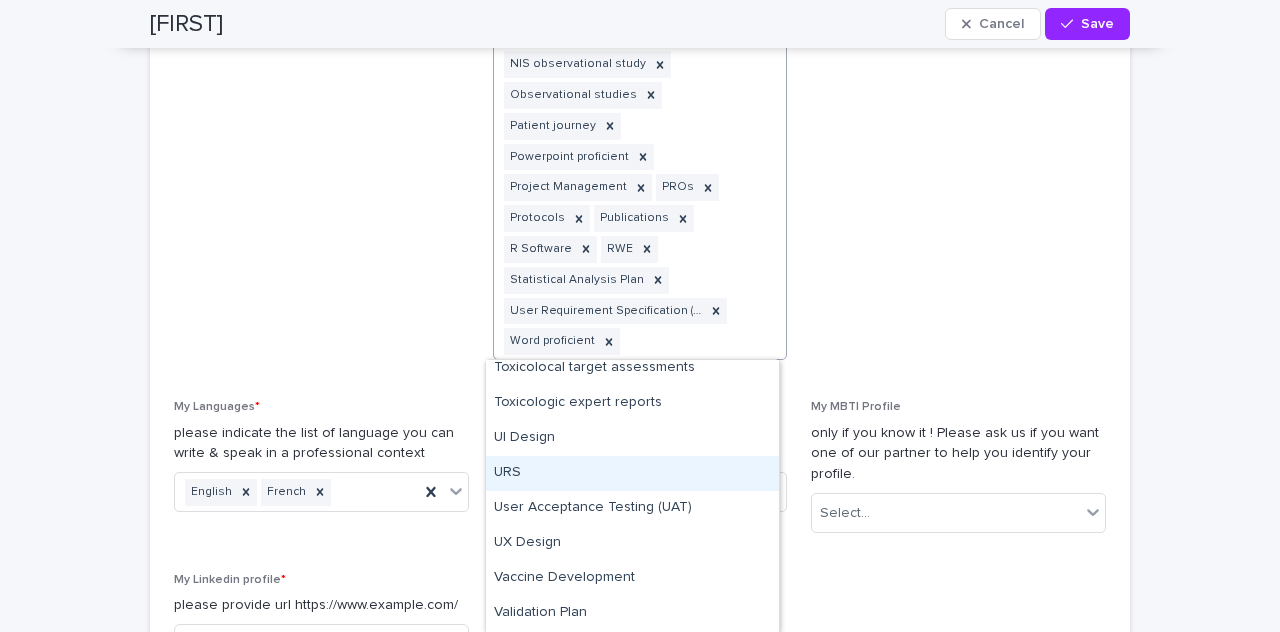 scroll, scrollTop: 9184, scrollLeft: 0, axis: vertical 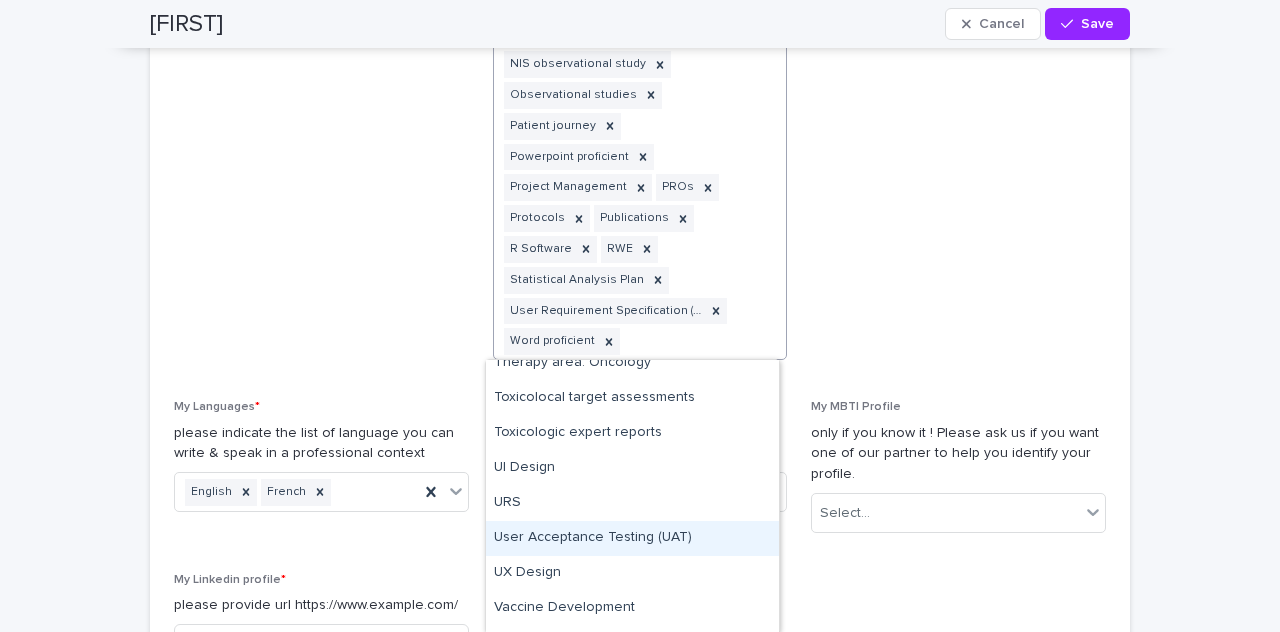 click on "User Acceptance Testing (UAT)" at bounding box center (632, 538) 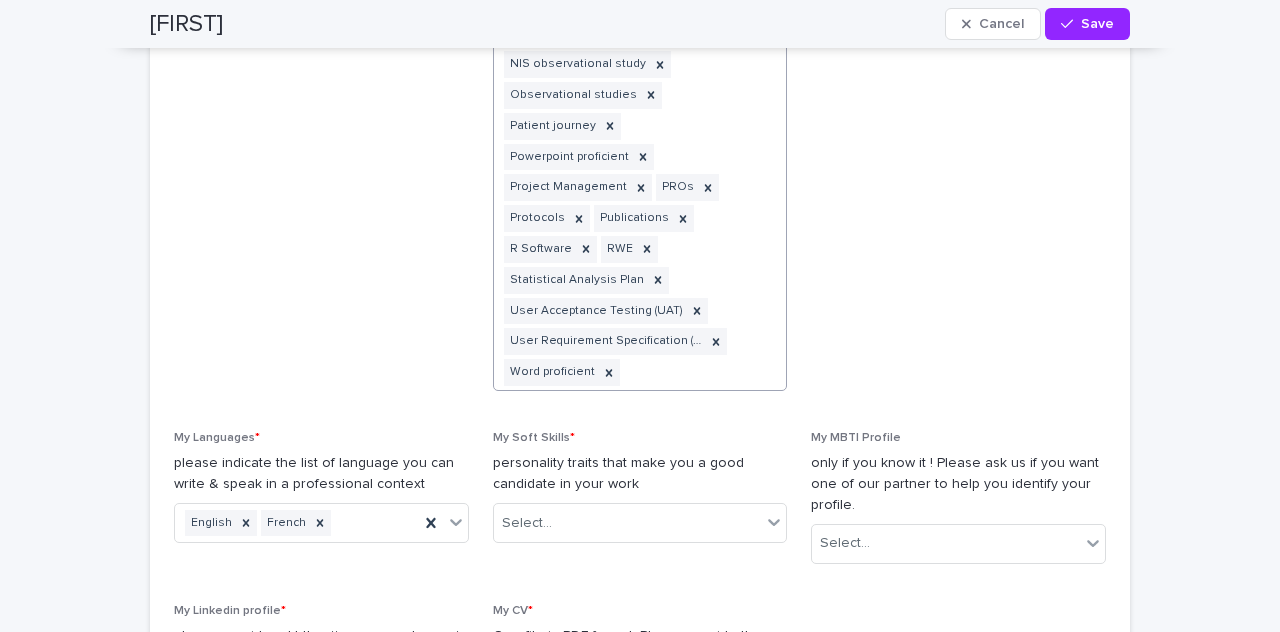 click at bounding box center [761, -90] 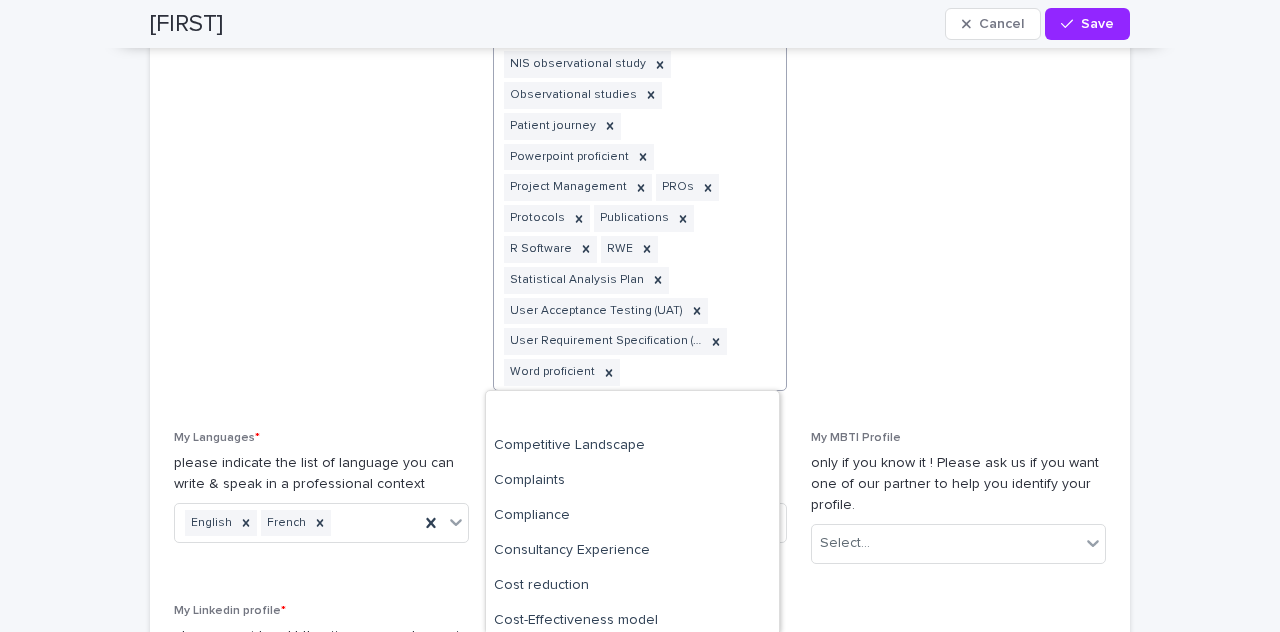scroll, scrollTop: 1596, scrollLeft: 0, axis: vertical 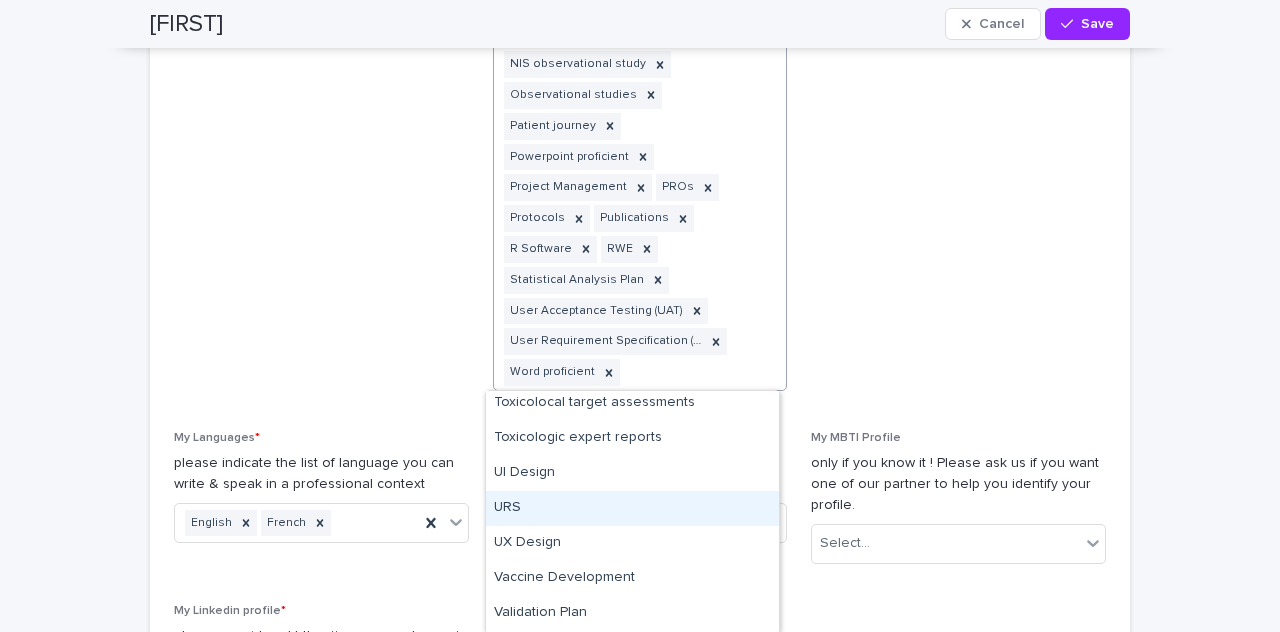 click on "URS" at bounding box center [632, 508] 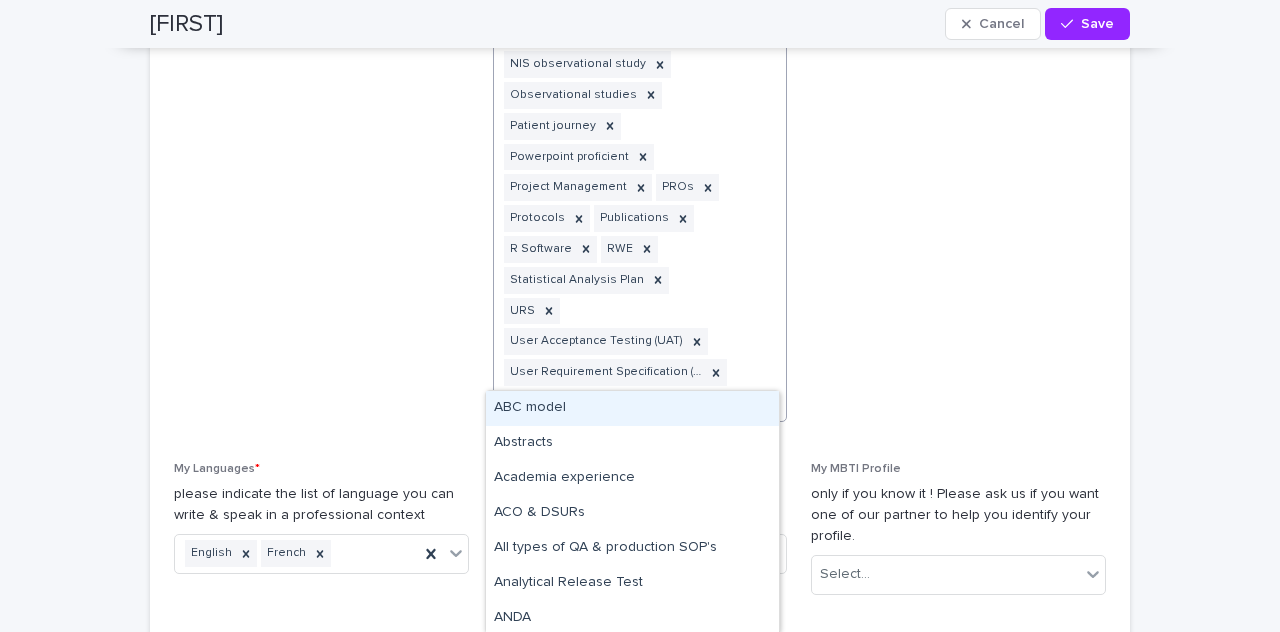 click at bounding box center (761, -74) 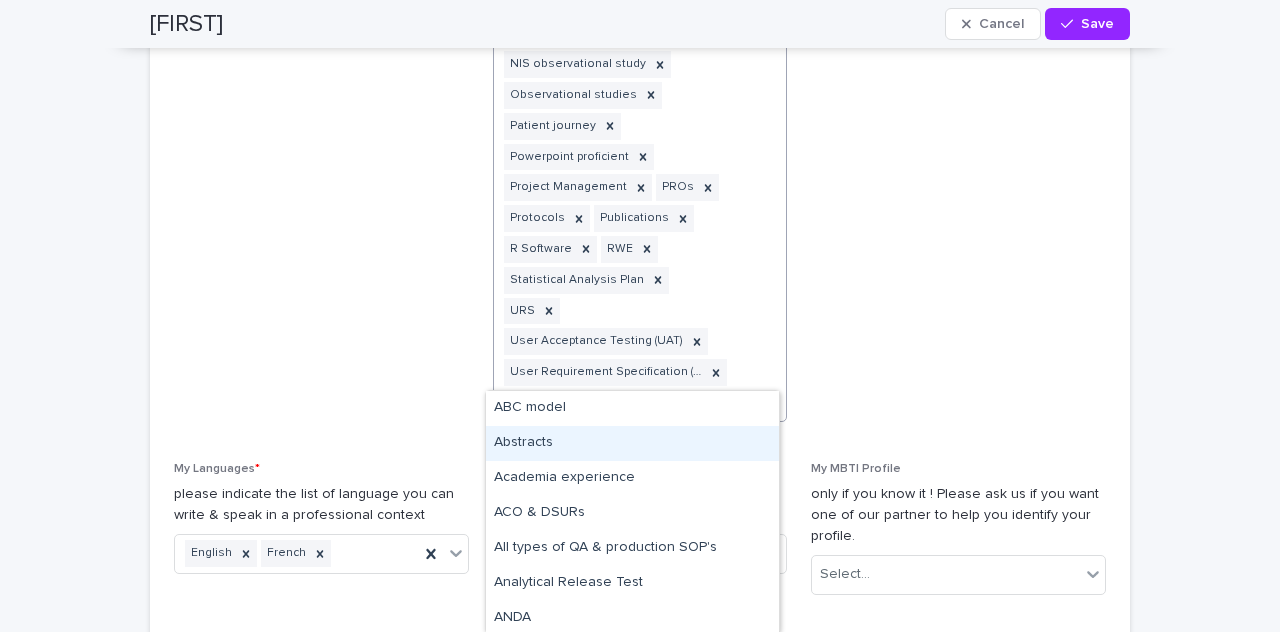 scroll, scrollTop: 9522, scrollLeft: 0, axis: vertical 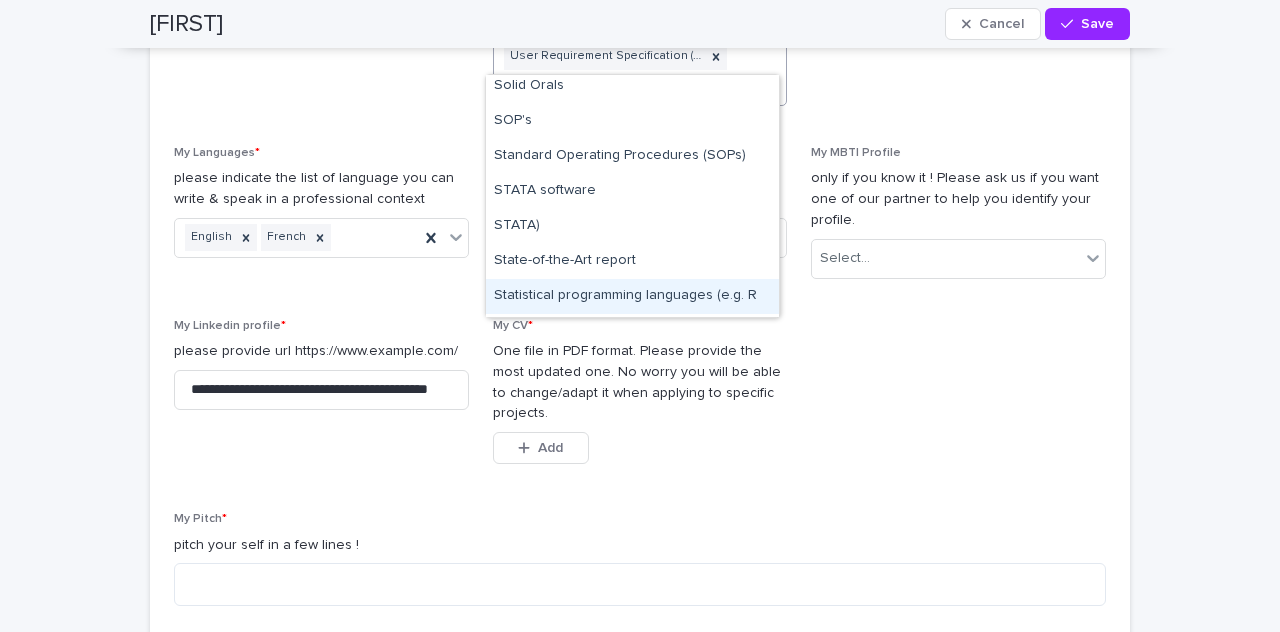 click on "Statistical programming languages (e.g. R" at bounding box center (632, 296) 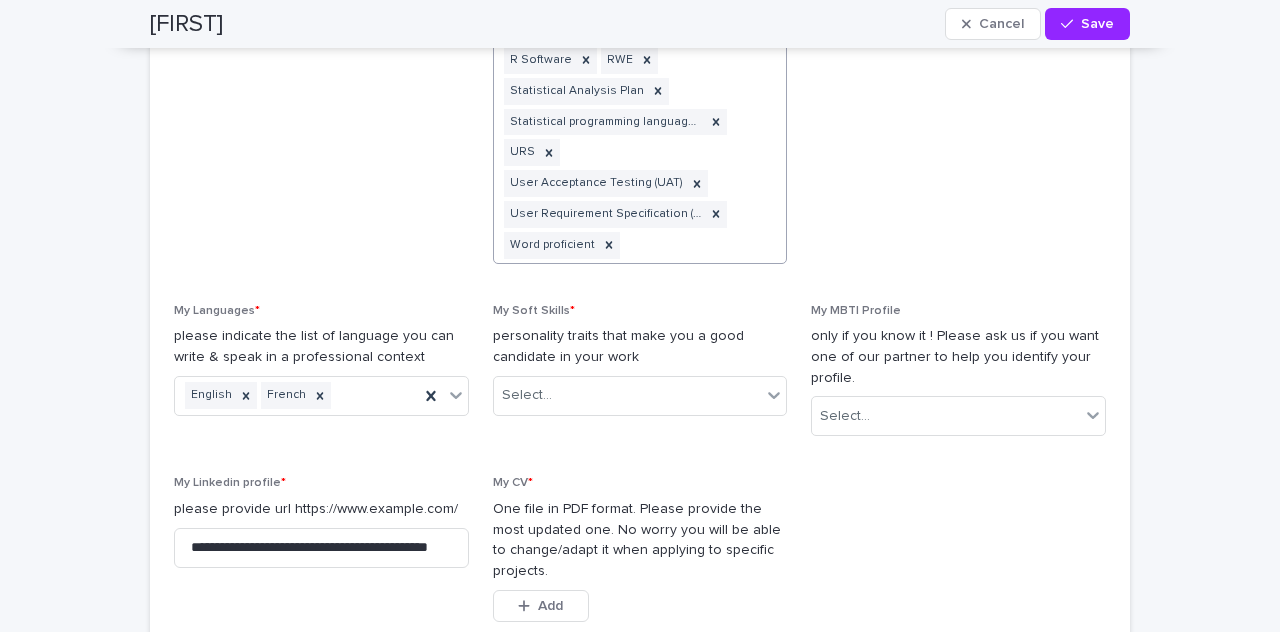 scroll, scrollTop: 2543, scrollLeft: 0, axis: vertical 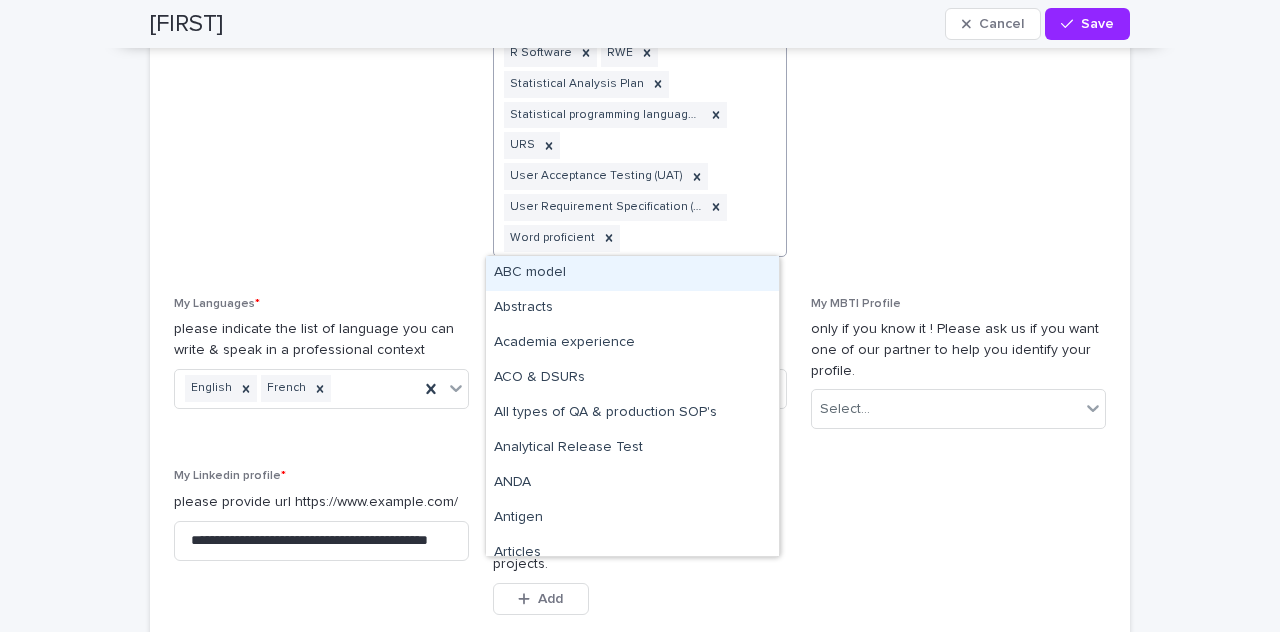 click on "Advisory Board Agile Methodology Artificial Intelligence Biomarker Board of Experts Burden of Disease (BoD) Business Development Clinical Study Reports (CSR) Clinical Trial Design Clinical trial process  Data Generation Plan EXCEL proficient Experience 5 – 10 years Fluency in English Fluency in French Gap analysis Knowledge of EU Market Leadership & team development Literature Review Machine Learning techniques Microsoft Office proficient NIS observational study Observational studies Patient journey Powerpoint proficient Project Management PROs Protocols Publications R Software RWE Statistical Analysis Plan Statistical programming languages (e.g. R URS User Acceptance Testing (UAT) User Requirement Specification (URS) Word proficient" at bounding box center [616, -255] 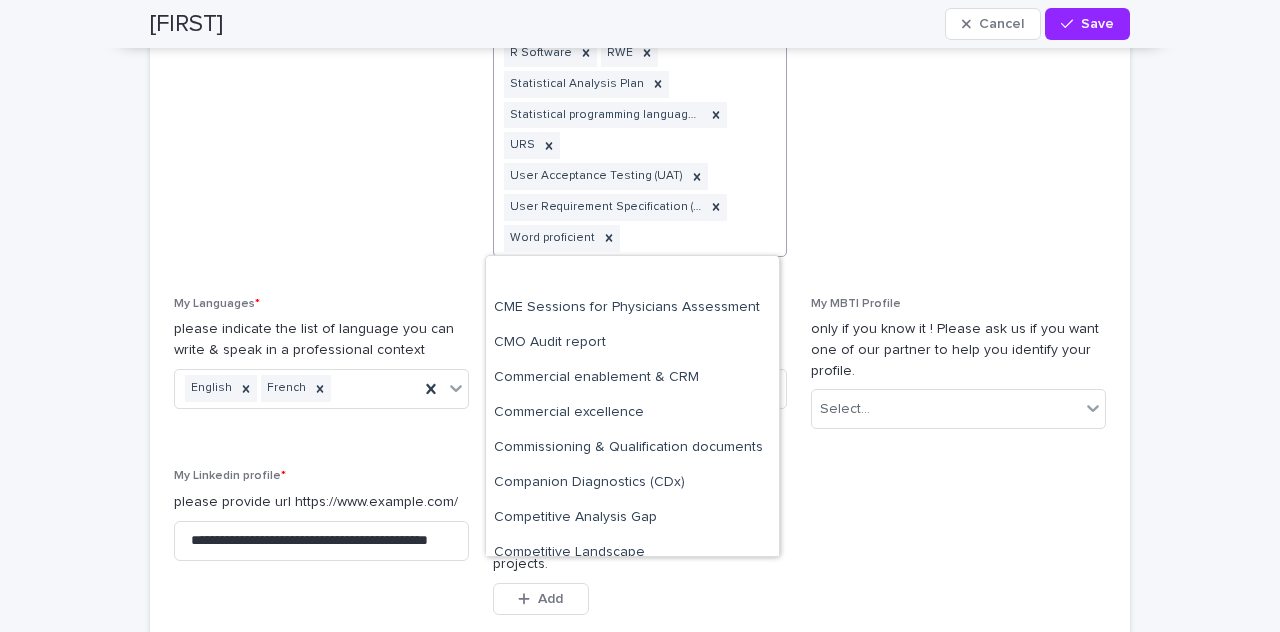 scroll, scrollTop: 1330, scrollLeft: 0, axis: vertical 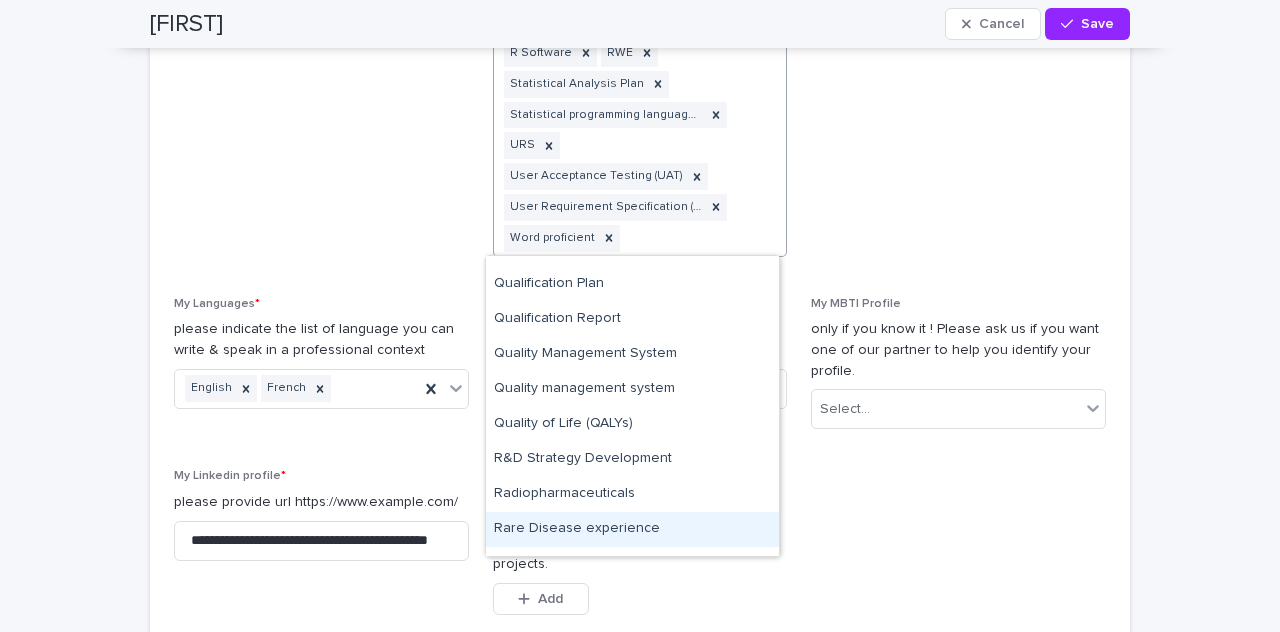 click on "Rare Disease experience" at bounding box center [632, 529] 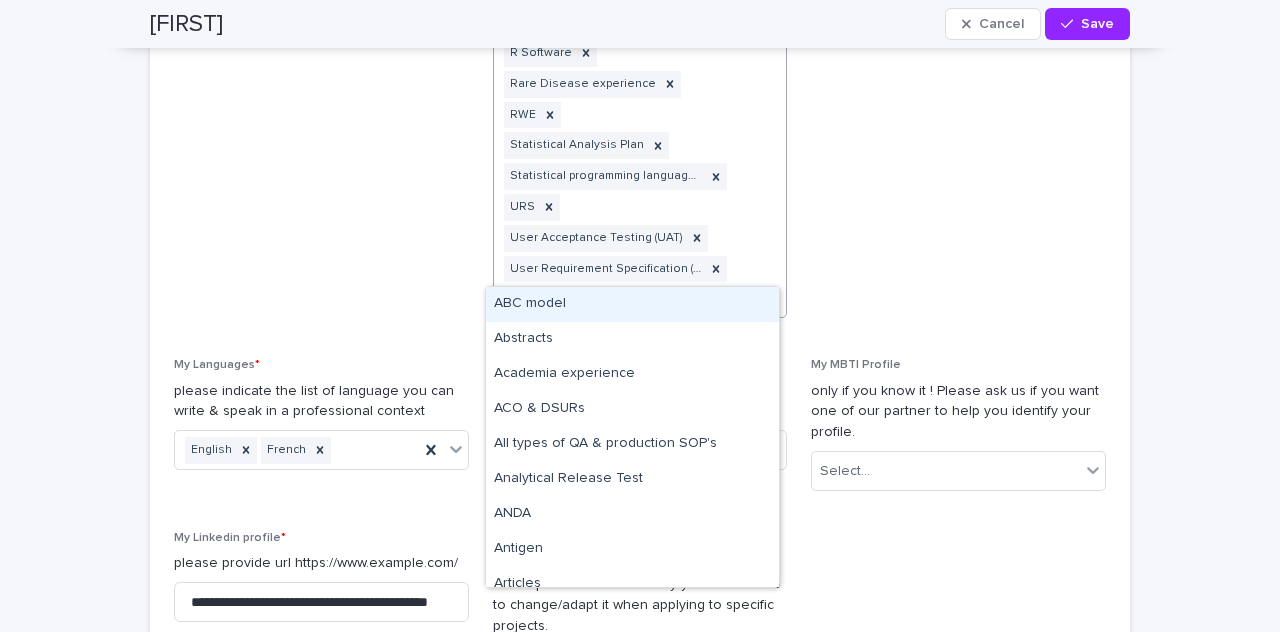 click at bounding box center (761, -224) 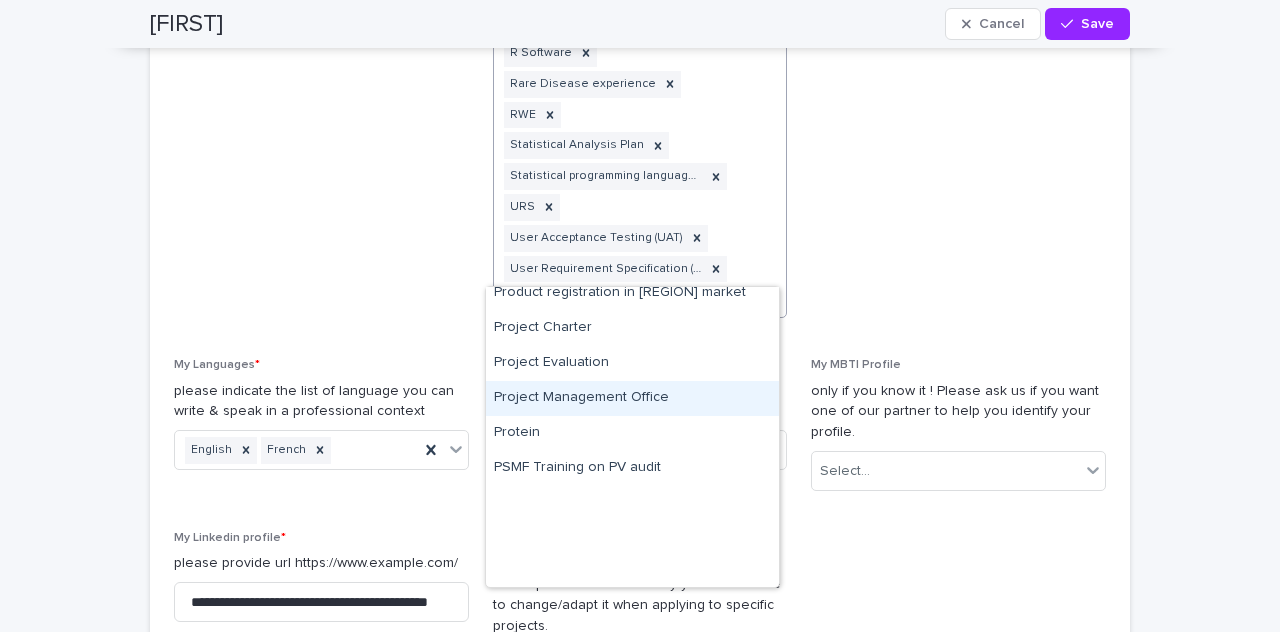 scroll, scrollTop: 6276, scrollLeft: 0, axis: vertical 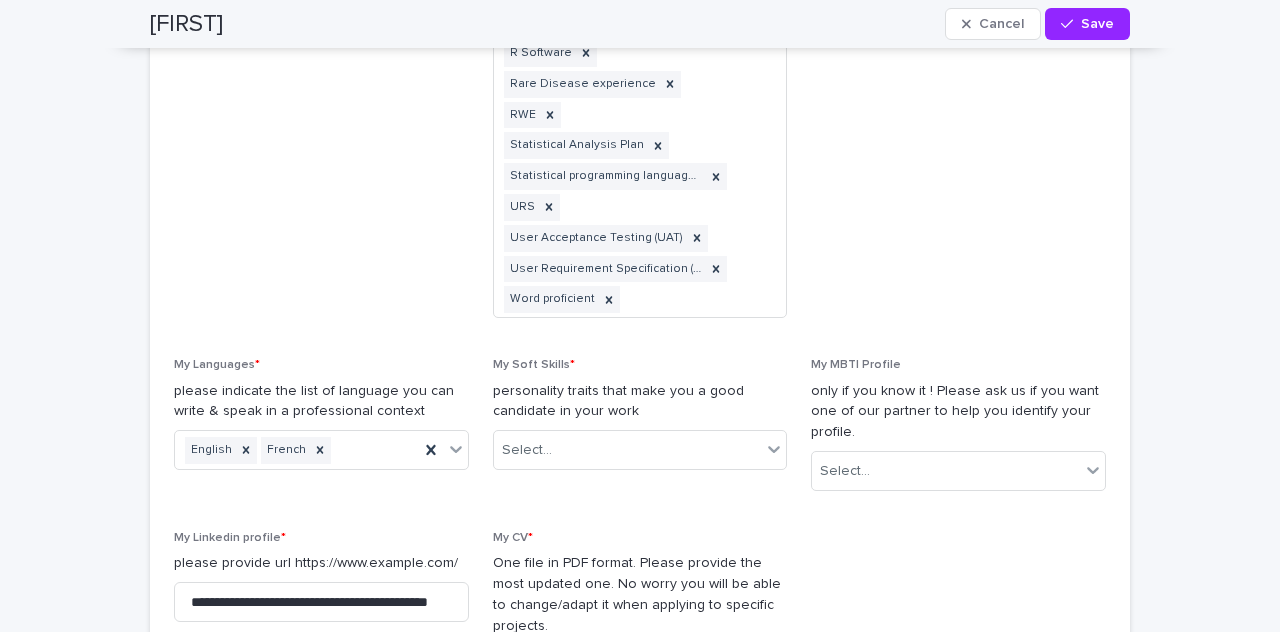 click on "My Seniority Level * Experience 5 – 10 years" at bounding box center (958, -252) 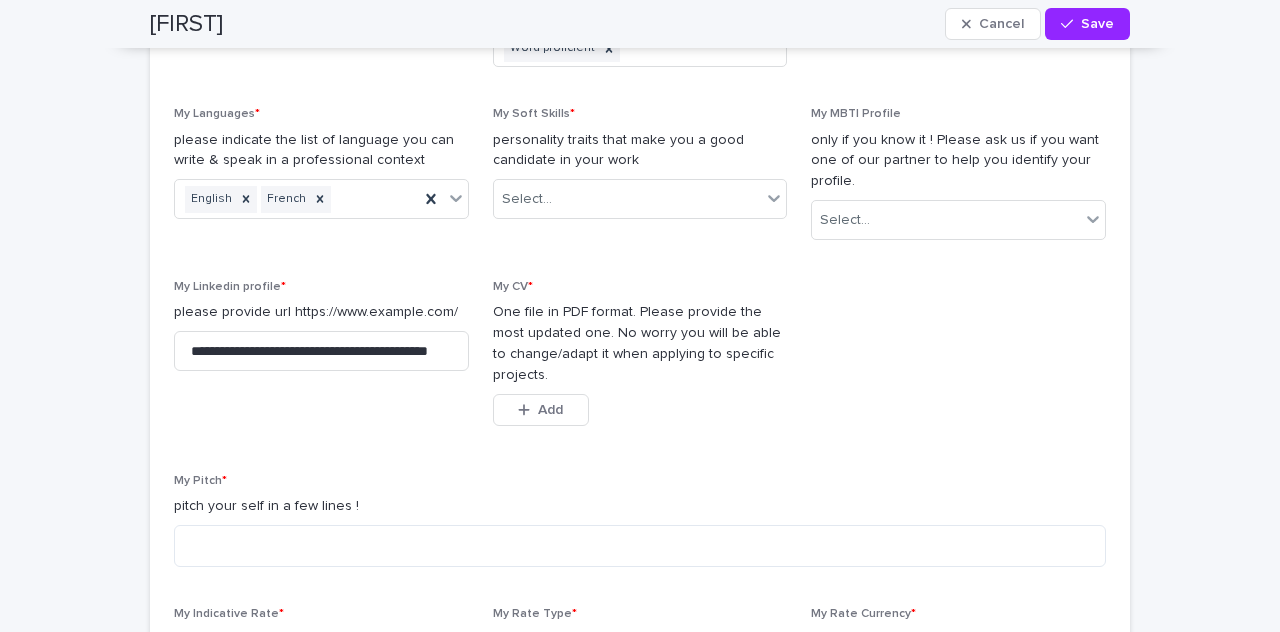 scroll, scrollTop: 2796, scrollLeft: 0, axis: vertical 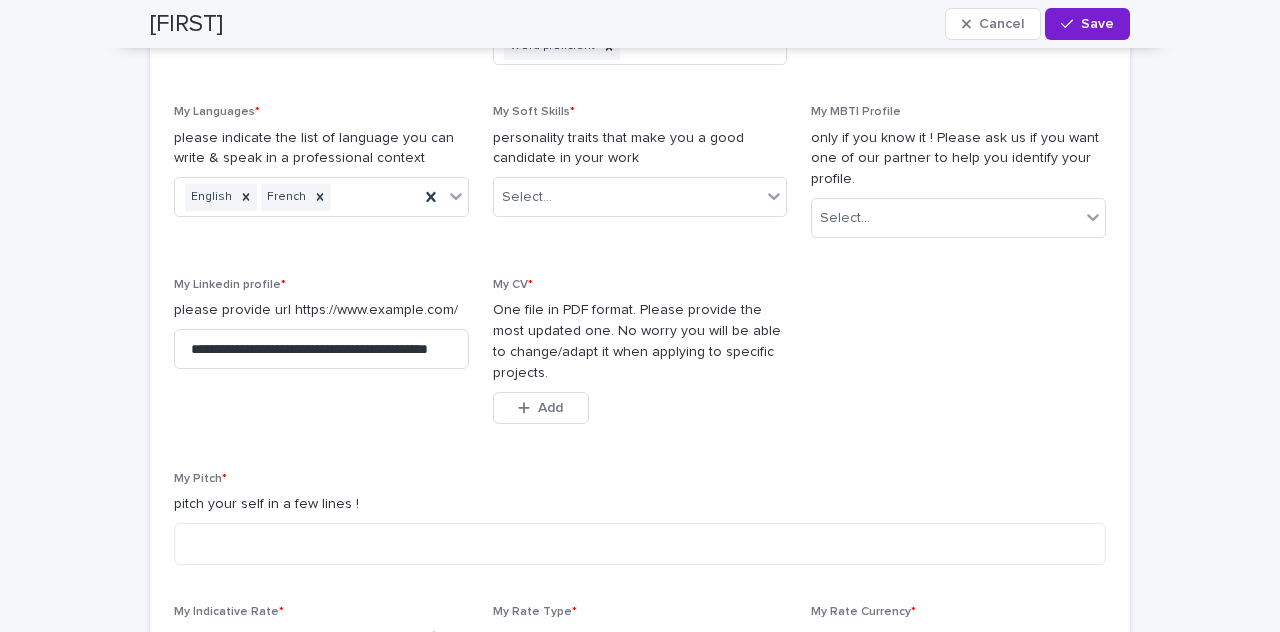 click on "Save" at bounding box center (1087, 24) 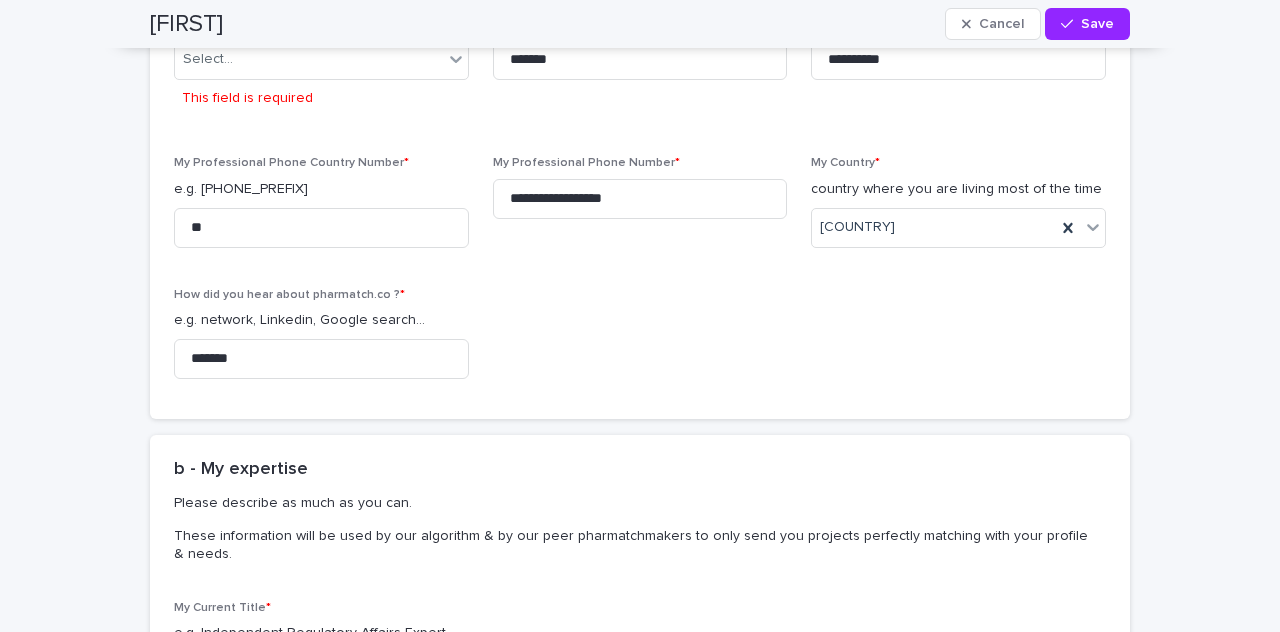 scroll, scrollTop: 688, scrollLeft: 0, axis: vertical 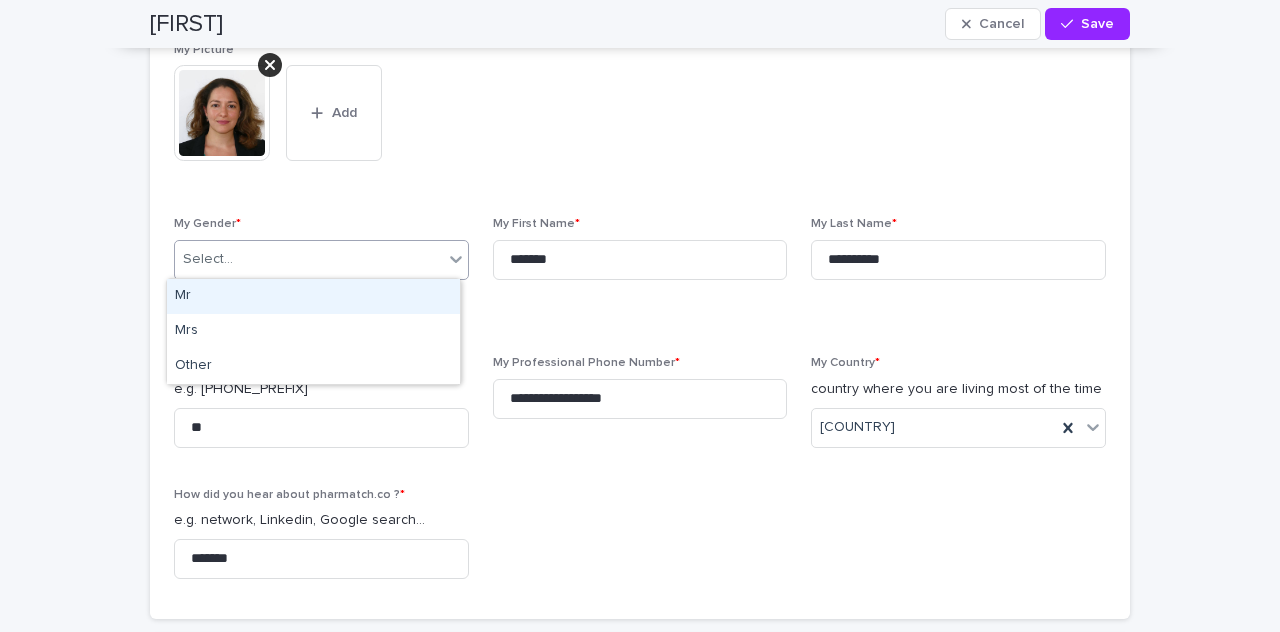 click on "Select..." at bounding box center [309, 259] 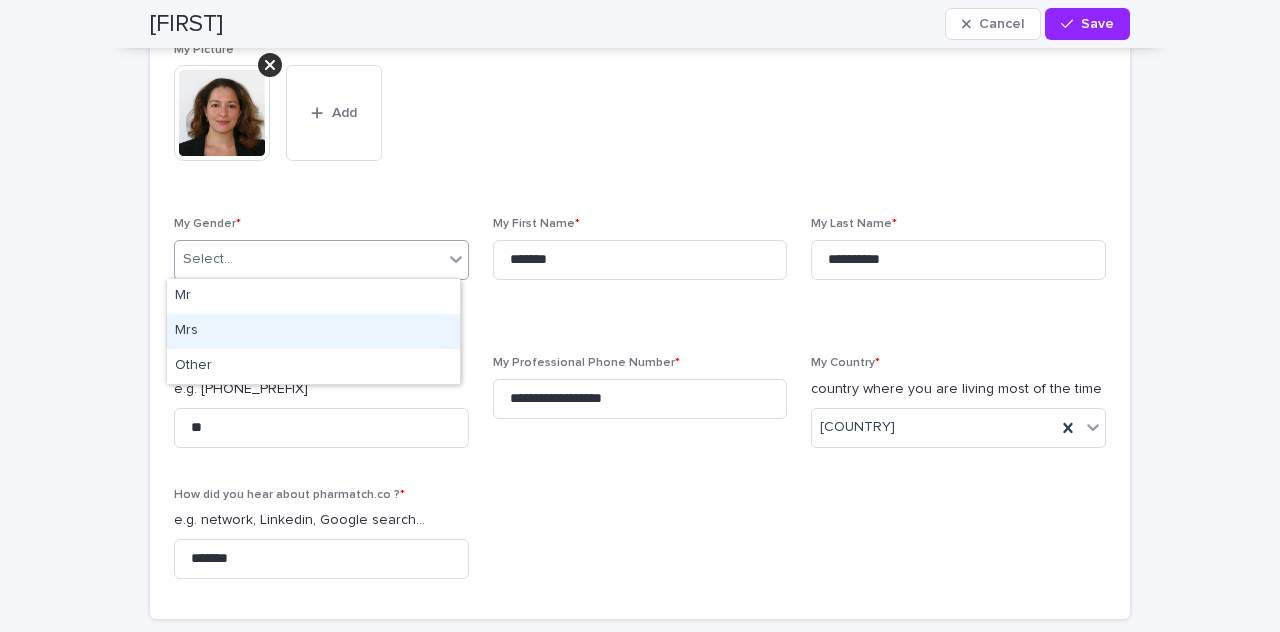 click on "Mrs" at bounding box center [313, 331] 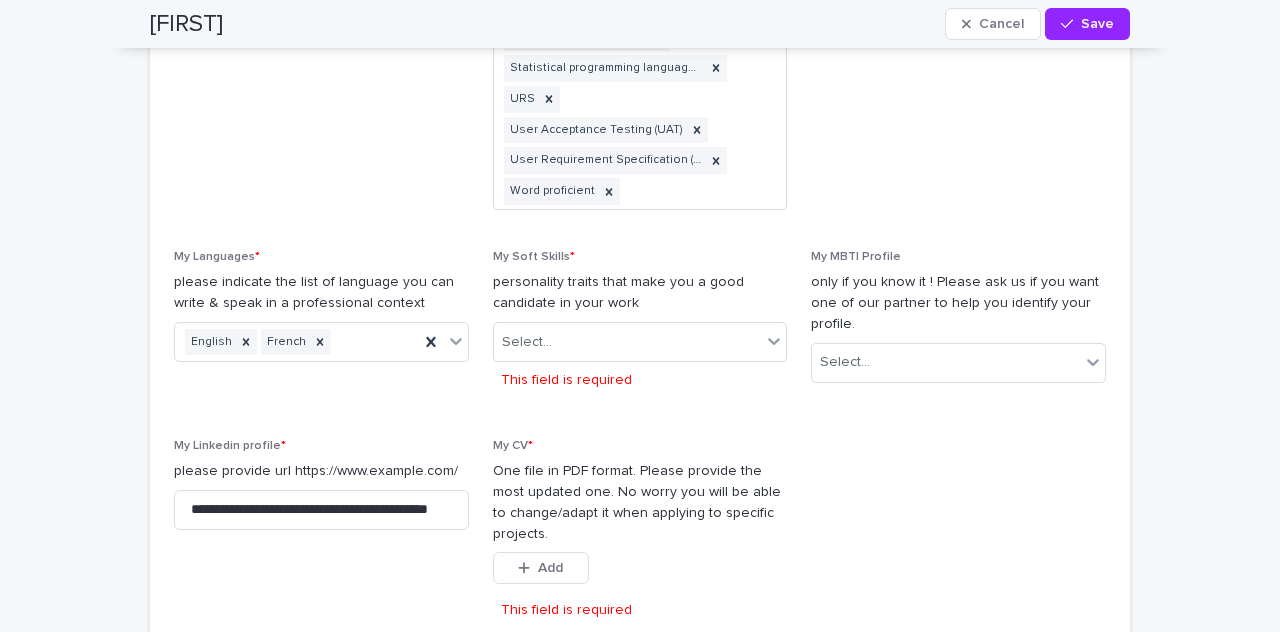 scroll, scrollTop: 2690, scrollLeft: 0, axis: vertical 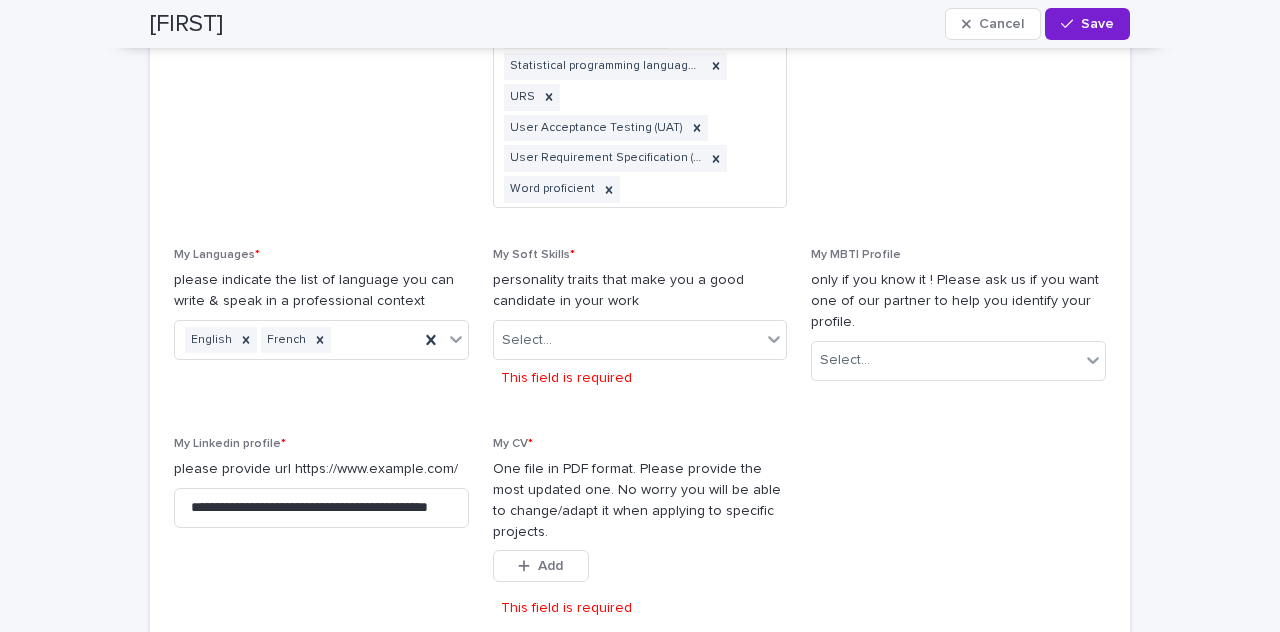 click on "Save" at bounding box center (1087, 24) 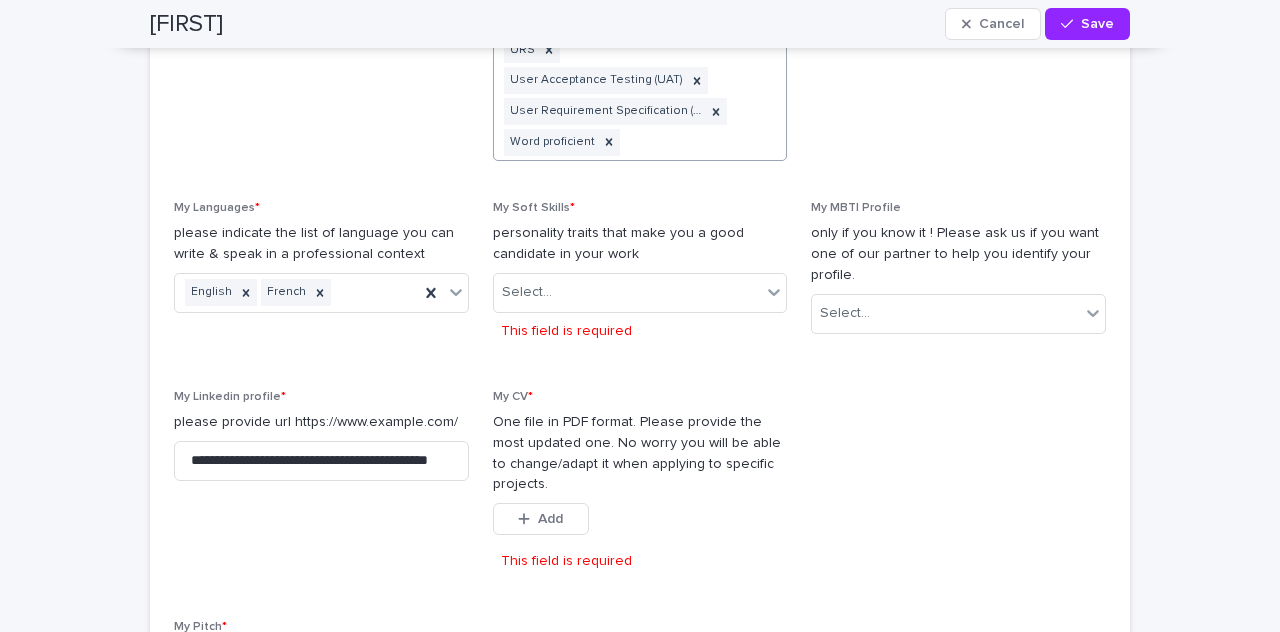 scroll, scrollTop: 2755, scrollLeft: 0, axis: vertical 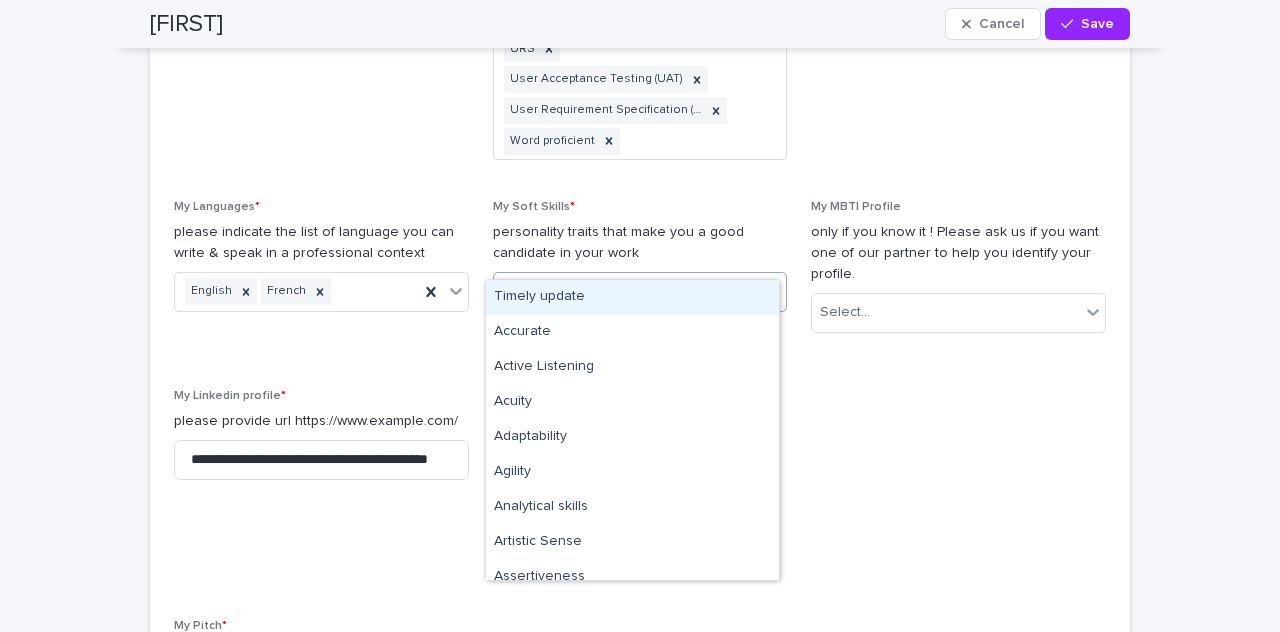 click on "Select..." at bounding box center (628, 291) 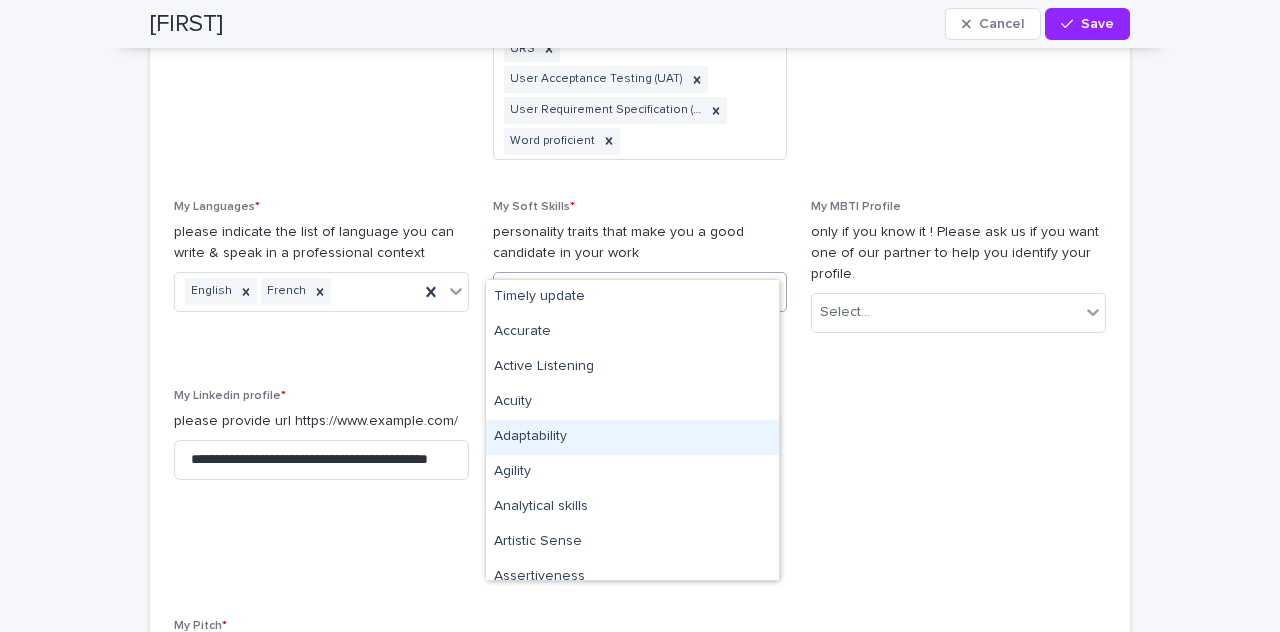 click on "Adaptability" at bounding box center [632, 437] 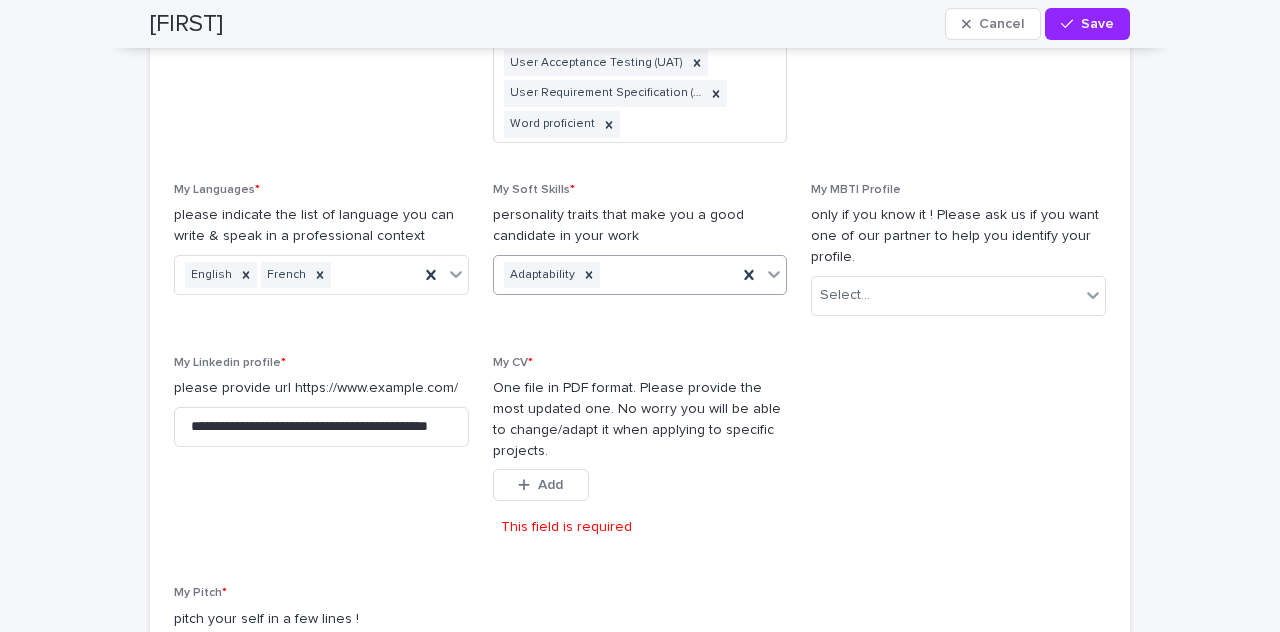 click on "Adaptability" at bounding box center (616, 275) 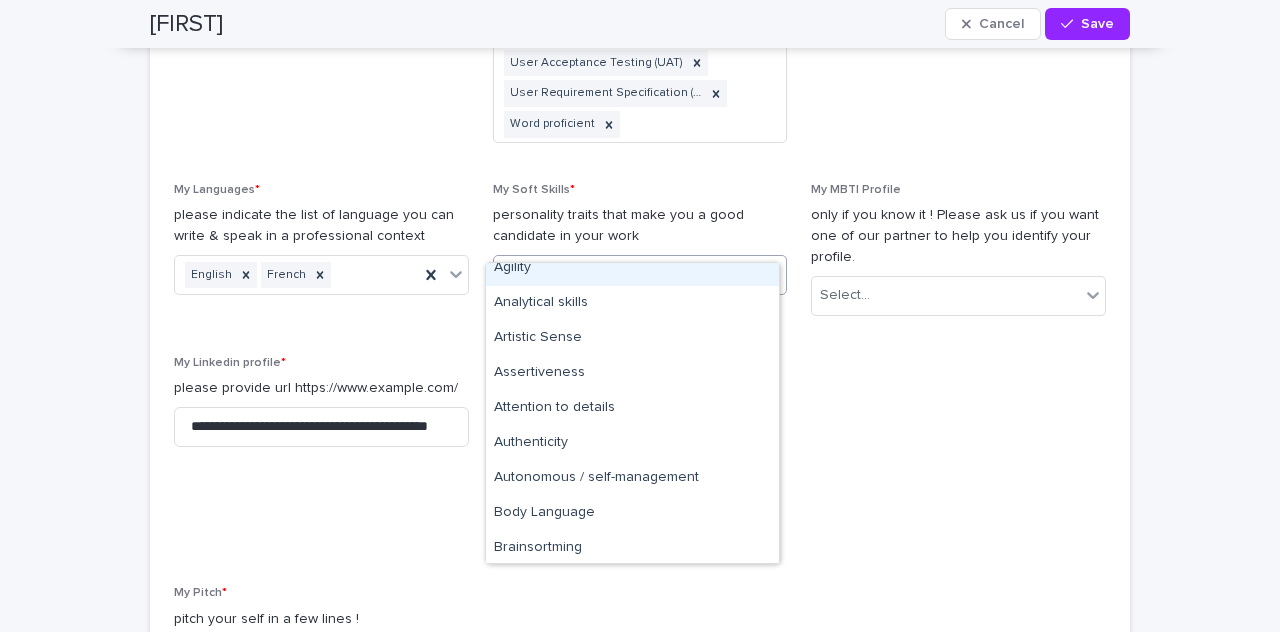 scroll, scrollTop: 159, scrollLeft: 0, axis: vertical 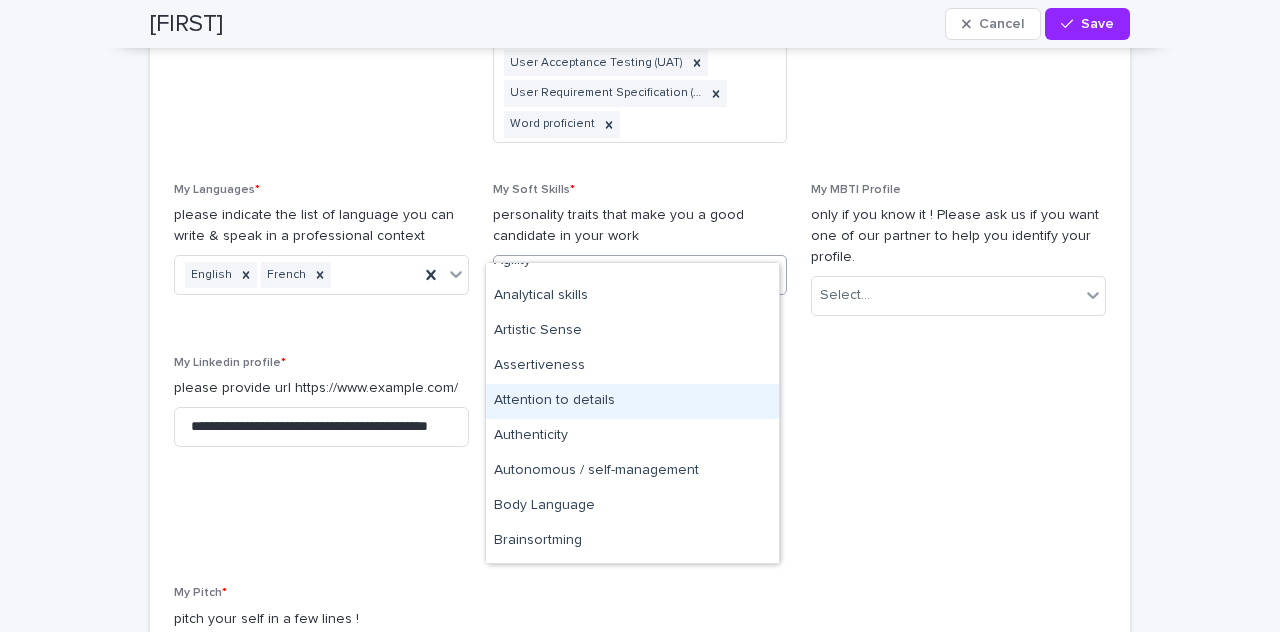 click on "Attention to details" at bounding box center (632, 401) 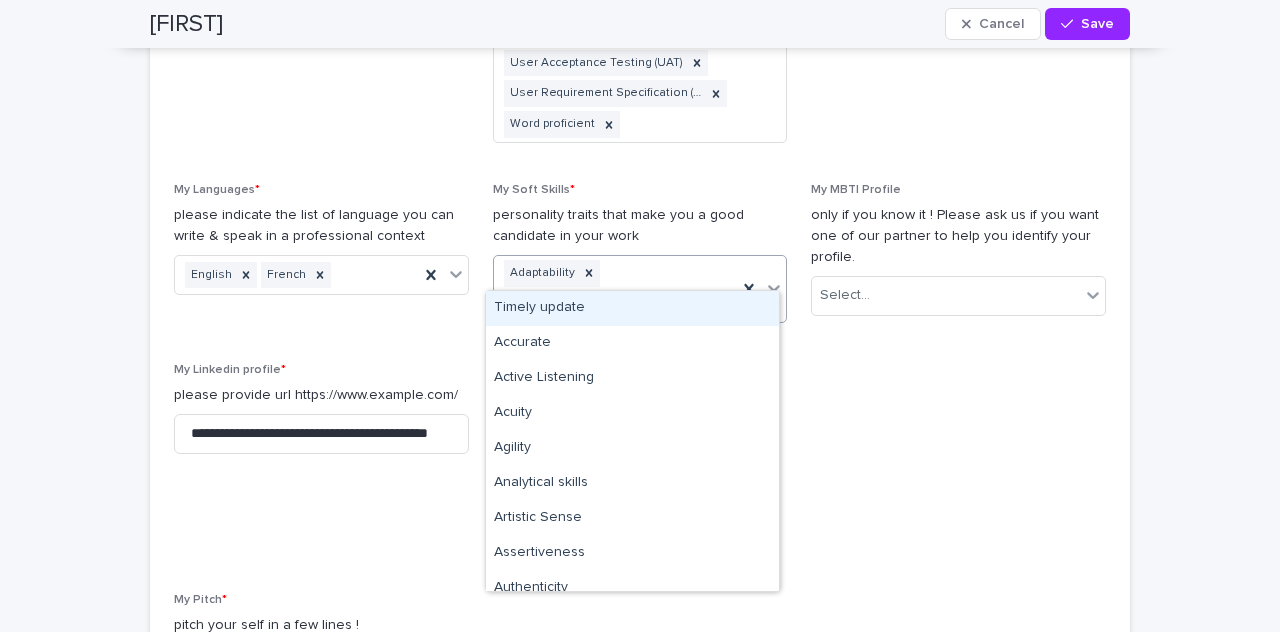 click on "Adaptability Attention to details" at bounding box center [616, 289] 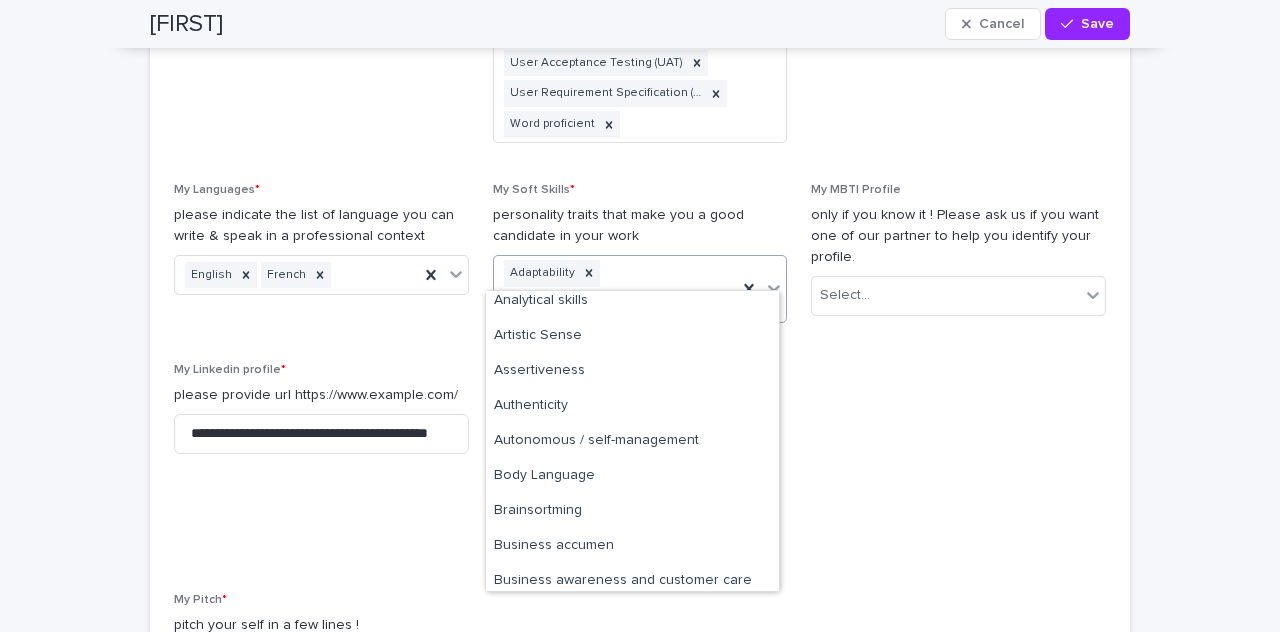 scroll, scrollTop: 184, scrollLeft: 0, axis: vertical 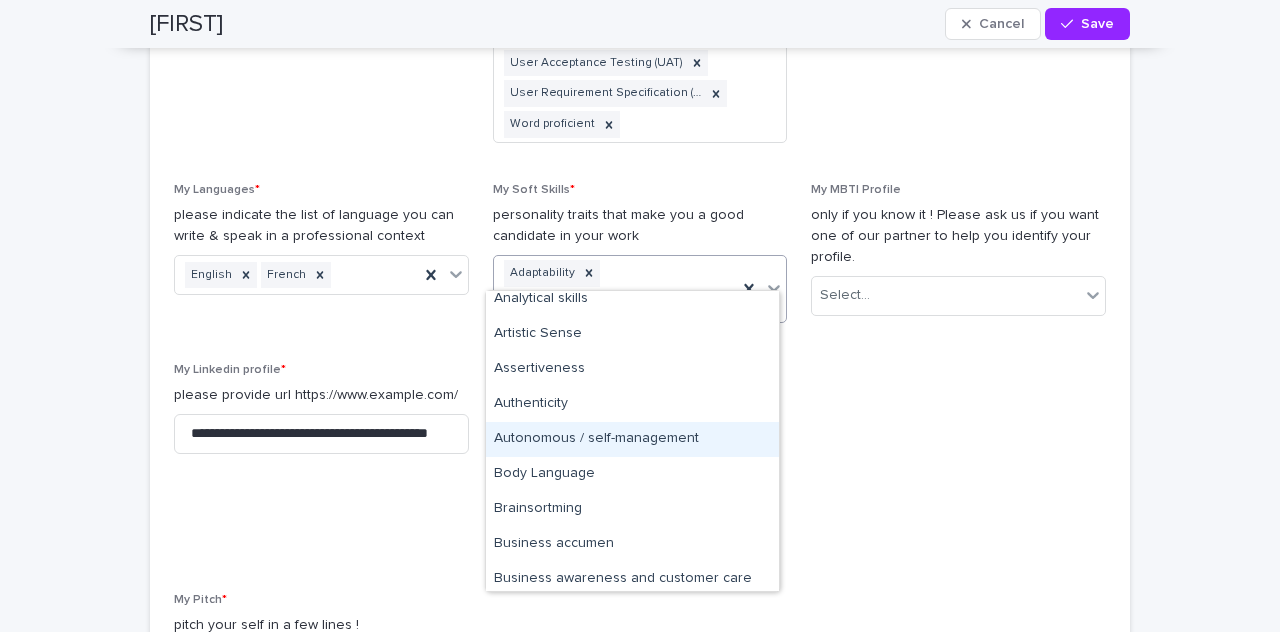drag, startPoint x: 641, startPoint y: 320, endPoint x: 597, endPoint y: 455, distance: 141.98944 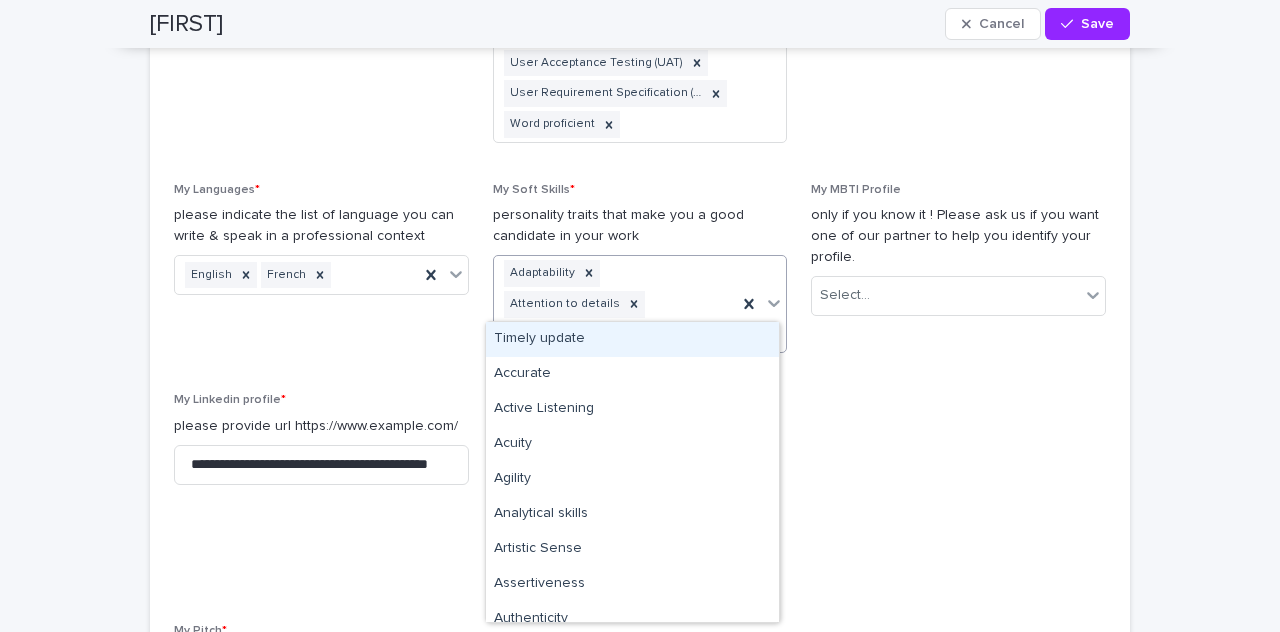 click on "Adaptability Attention to details Autonomous / self-management" at bounding box center (616, 304) 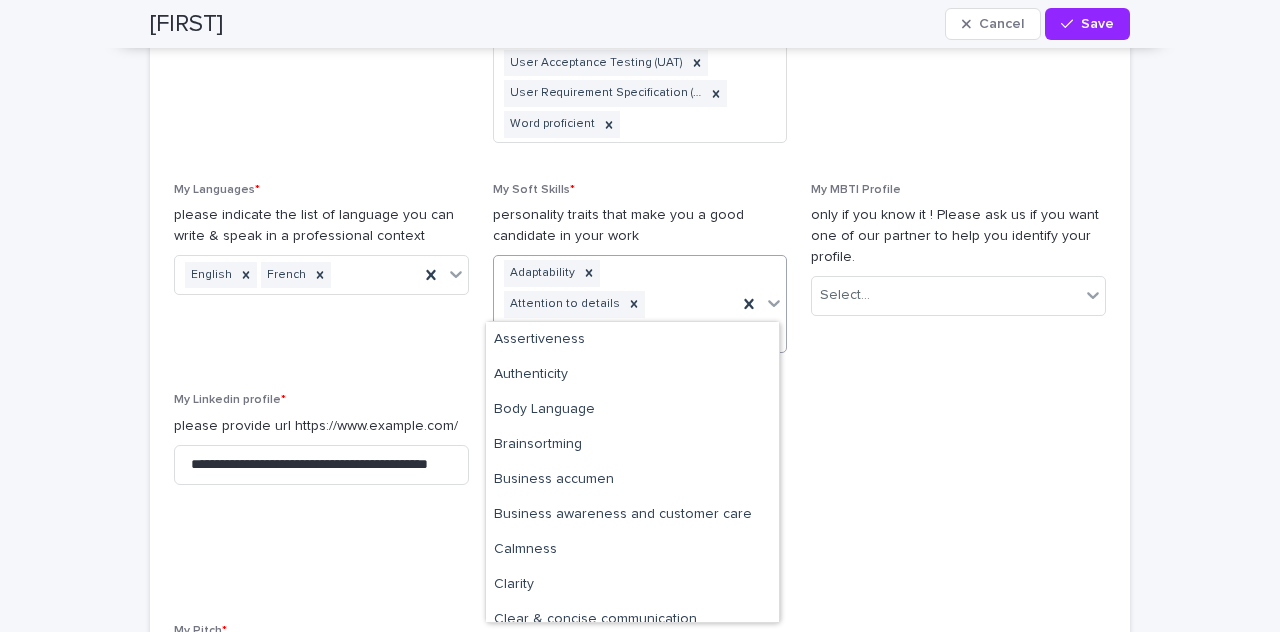 scroll, scrollTop: 0, scrollLeft: 0, axis: both 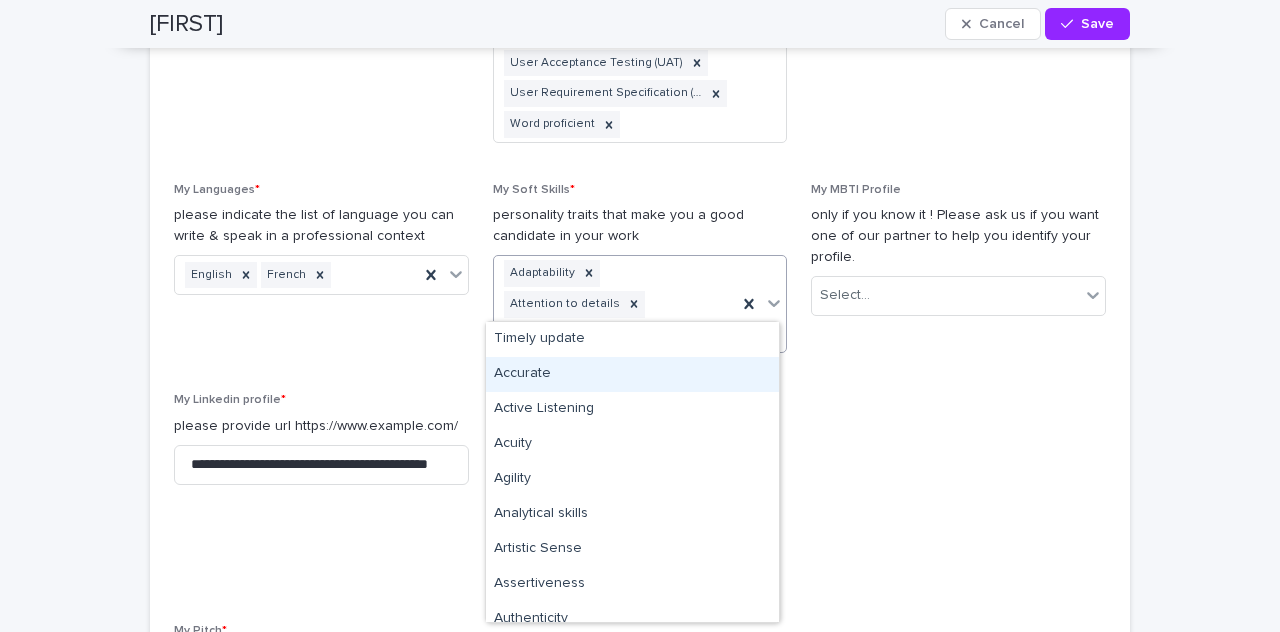 click on "Accurate" at bounding box center [632, 374] 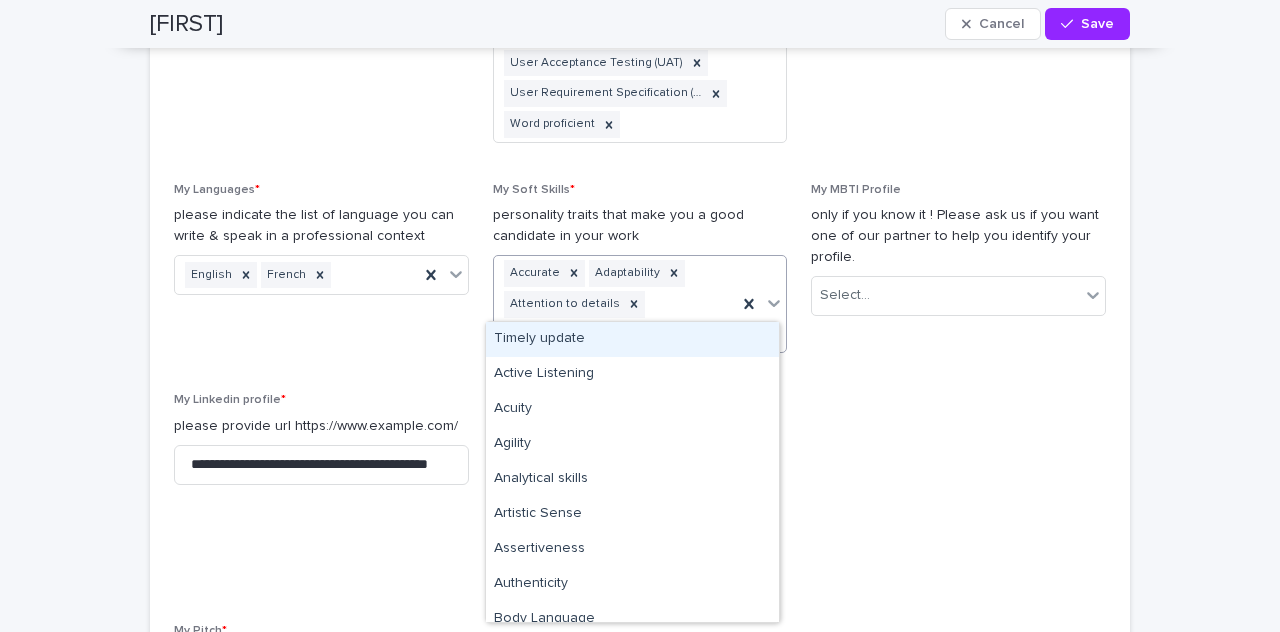 click on "Accurate Adaptability Attention to details Autonomous / self-management" at bounding box center (616, 304) 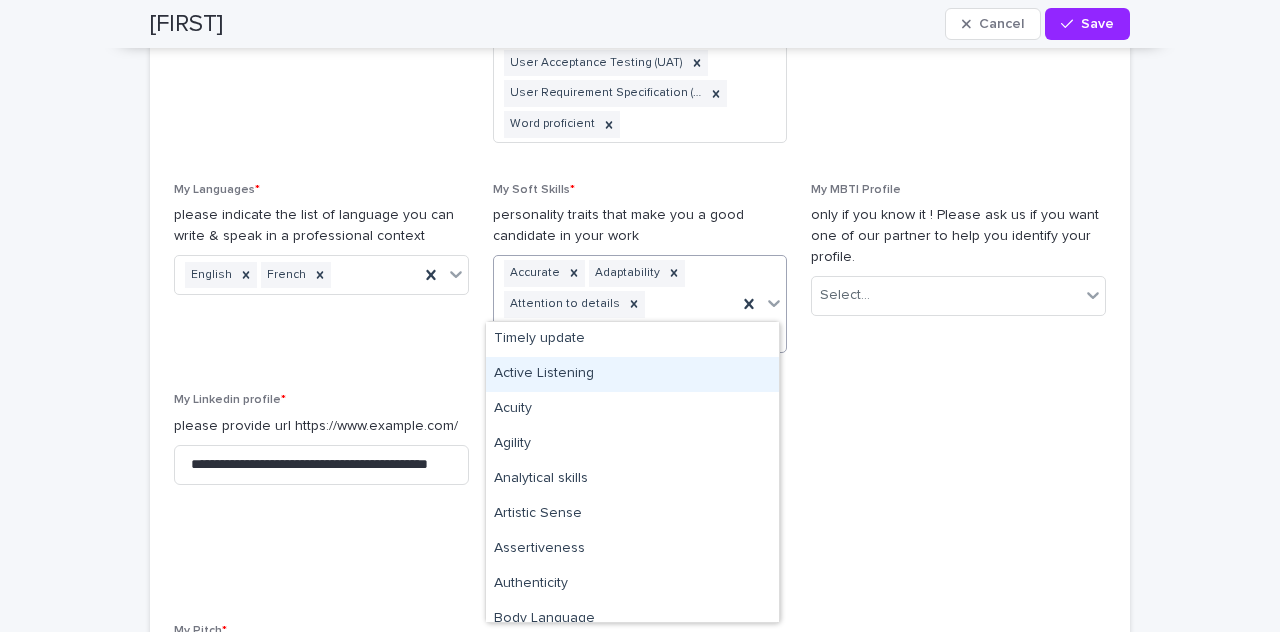 click on "Active Listening" at bounding box center (632, 374) 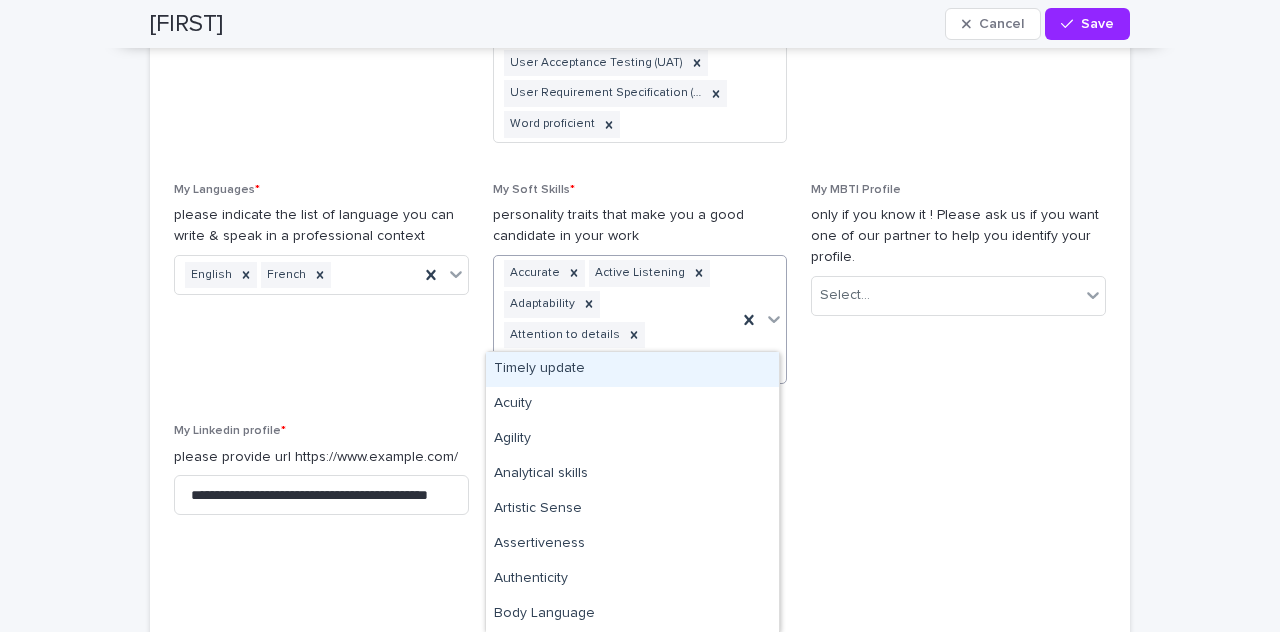 click at bounding box center [761, 319] 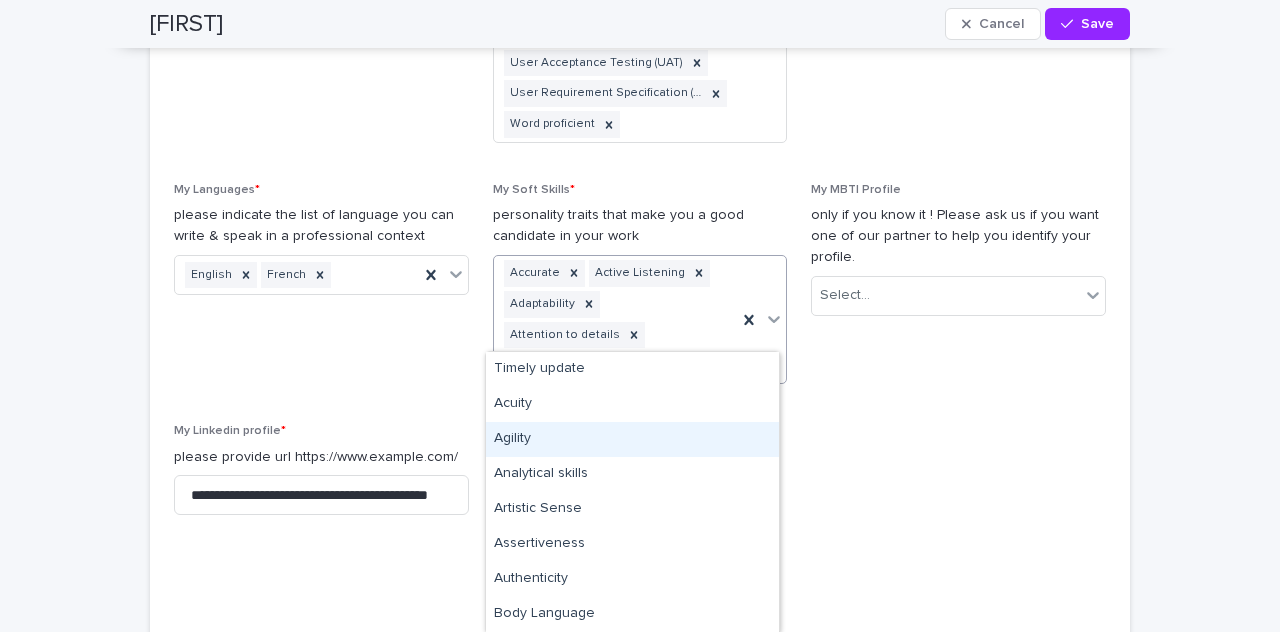 click on "Agility" at bounding box center [632, 439] 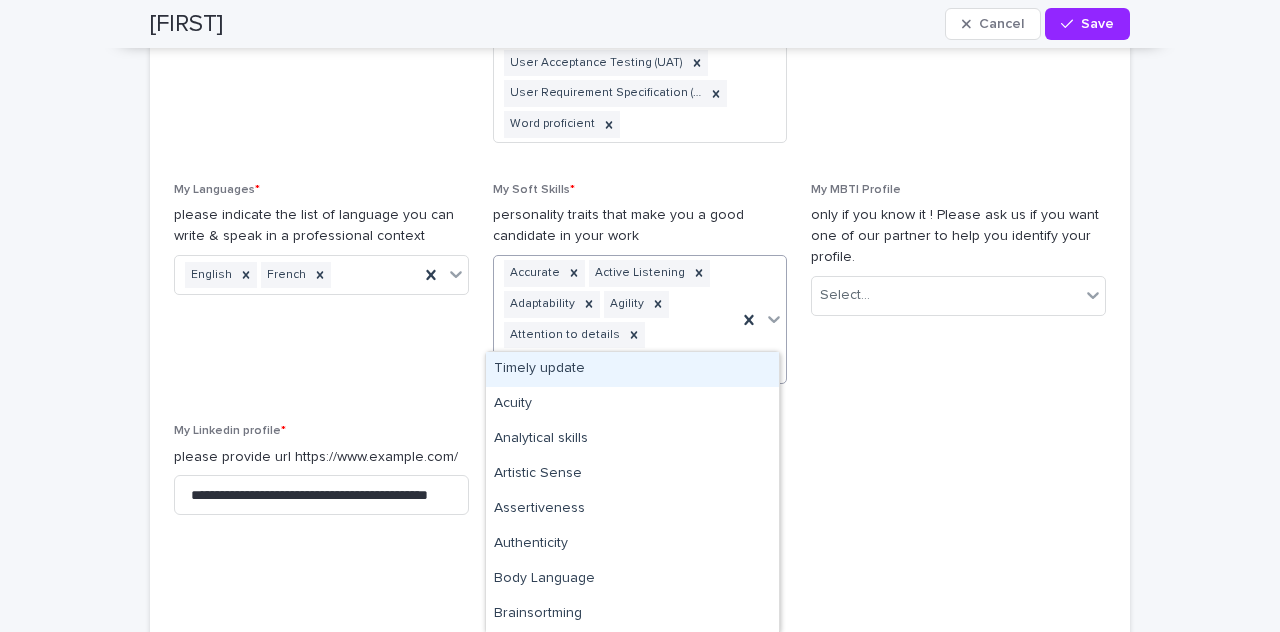 click at bounding box center [761, 319] 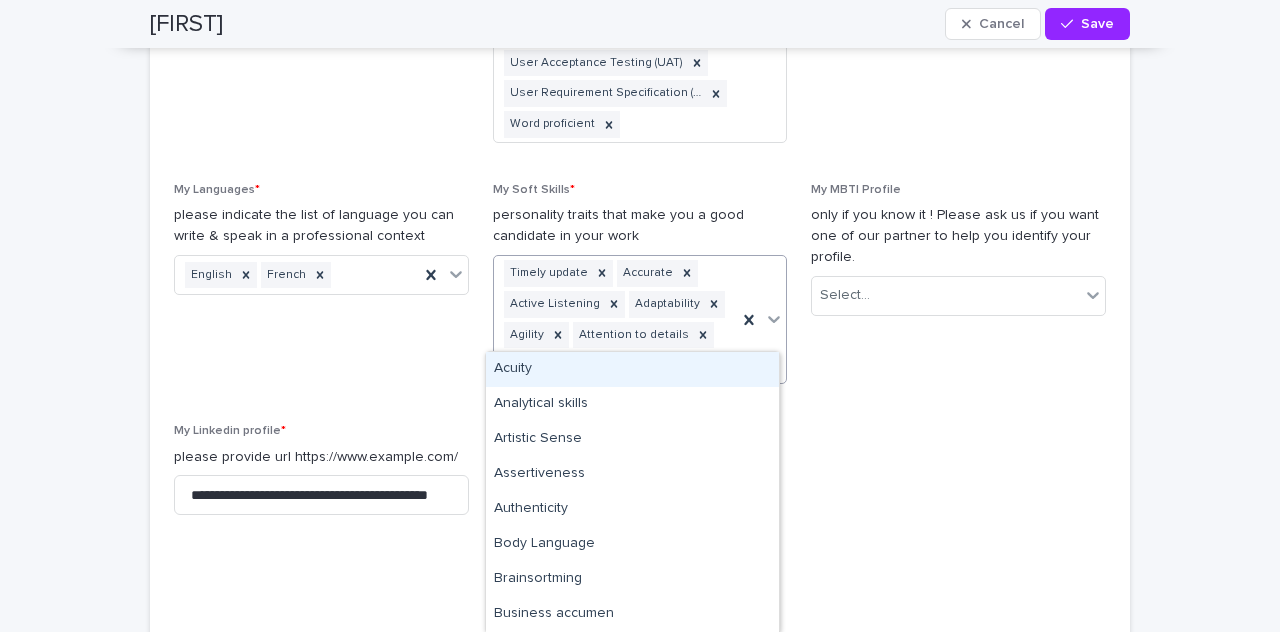 click at bounding box center (761, 319) 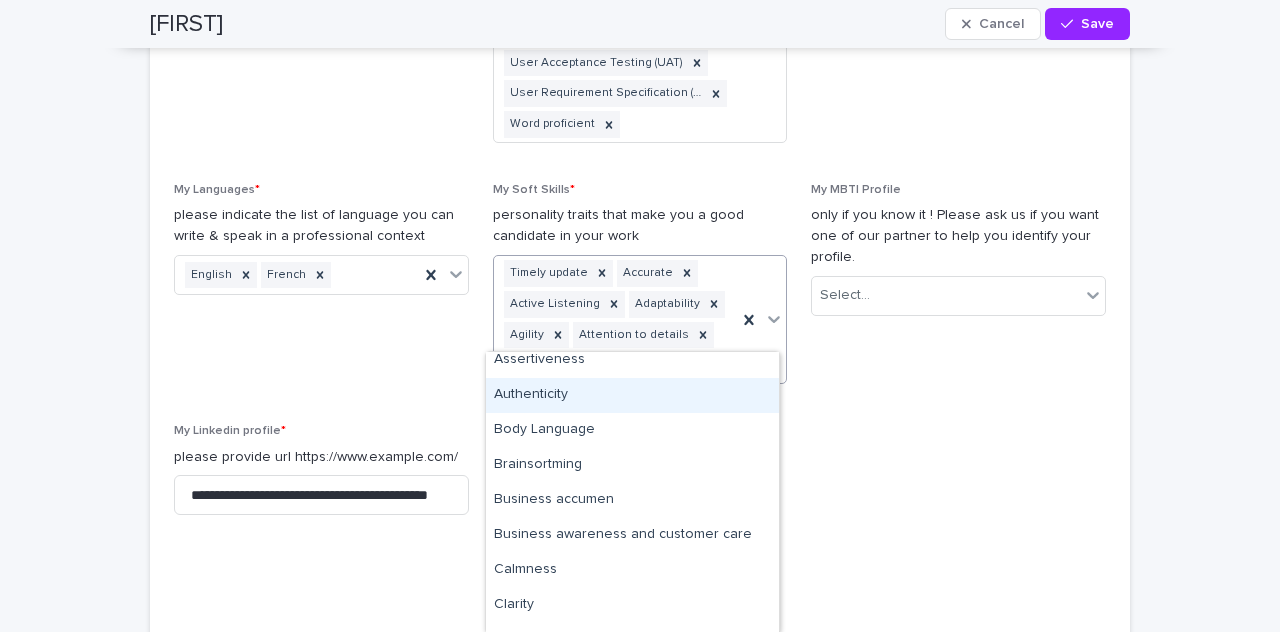 scroll, scrollTop: 117, scrollLeft: 0, axis: vertical 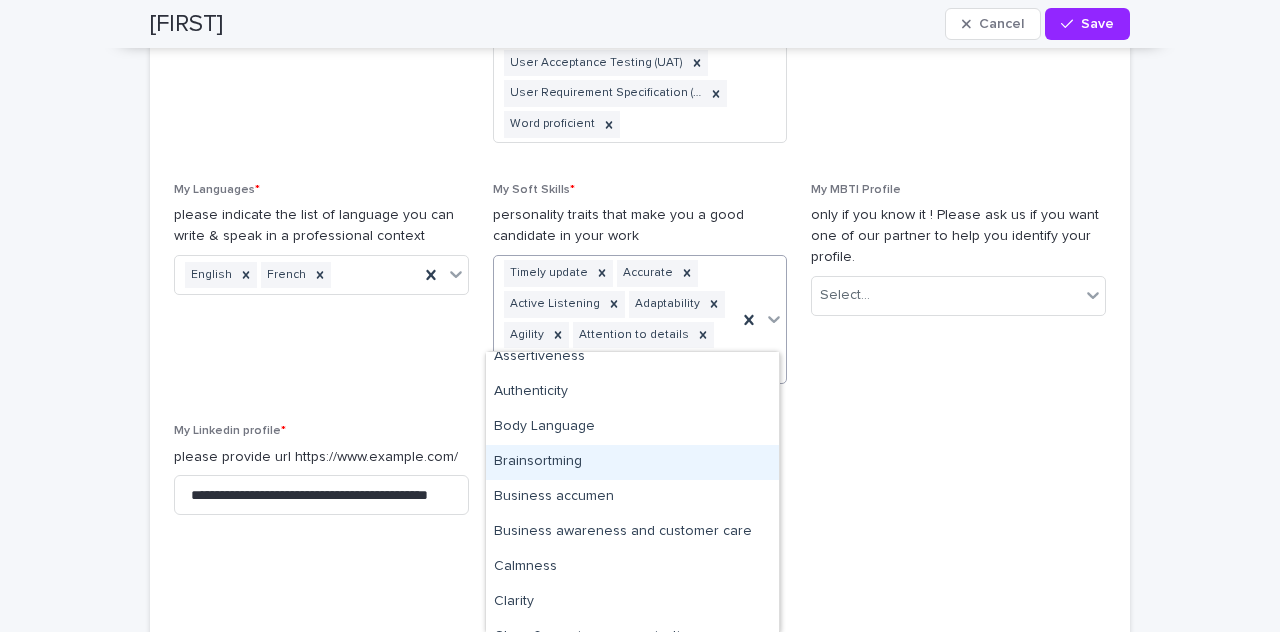 click on "Brainsortming" at bounding box center (632, 462) 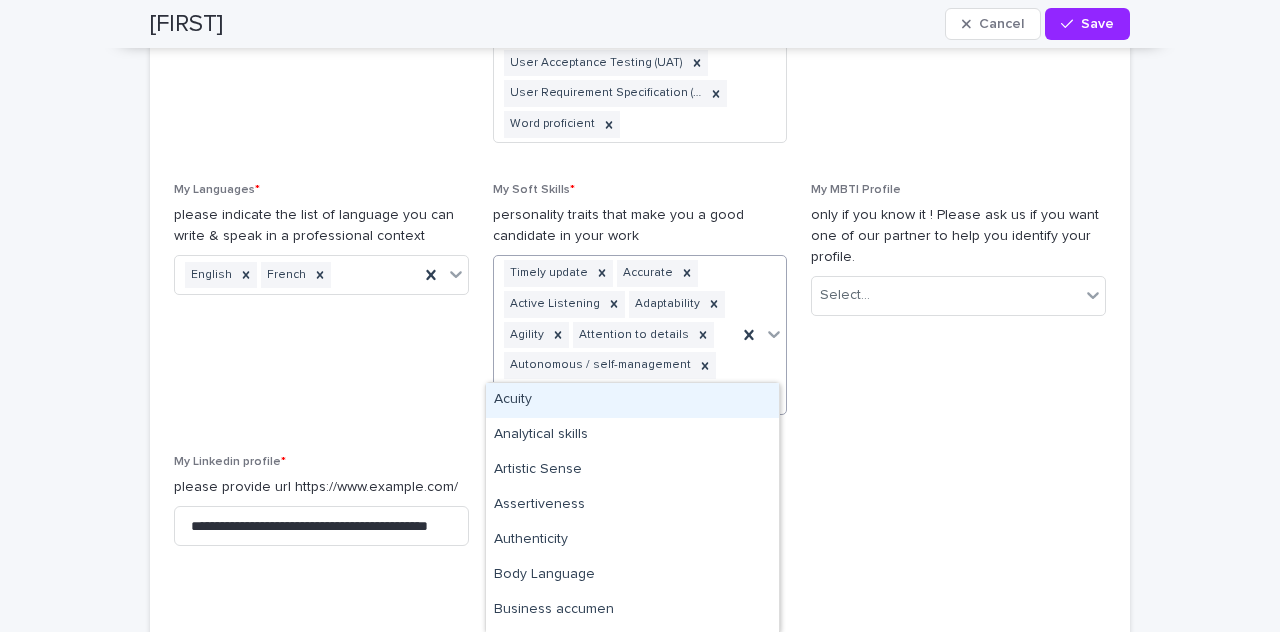 click at bounding box center (761, 335) 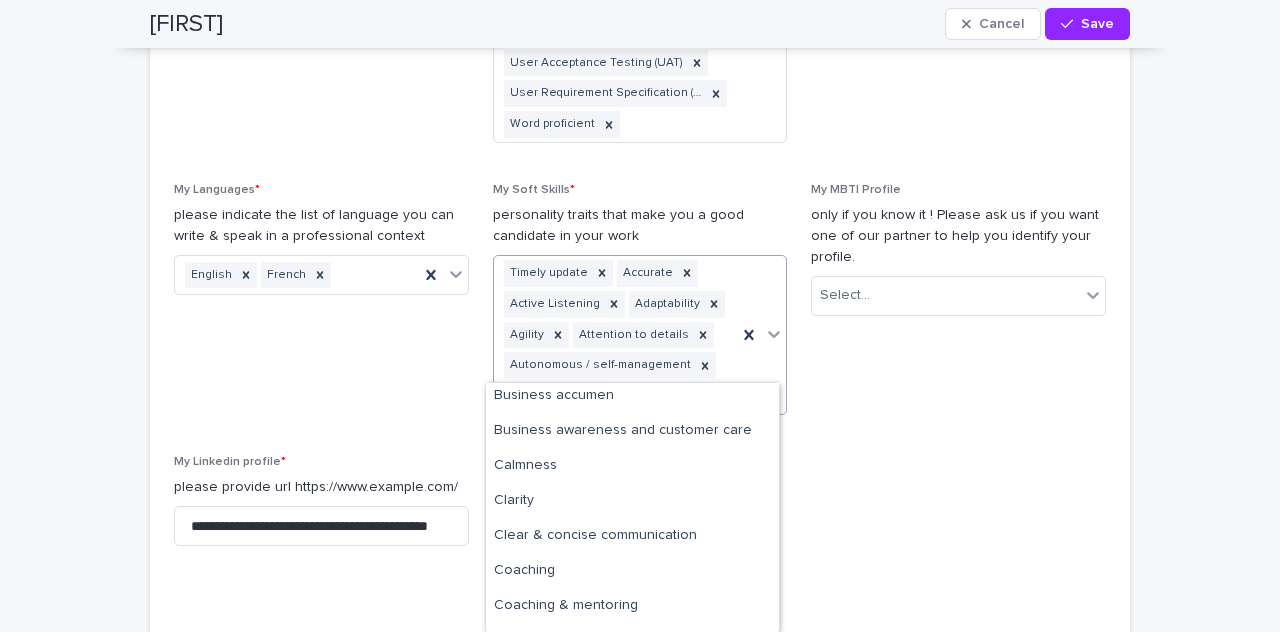 scroll, scrollTop: 221, scrollLeft: 0, axis: vertical 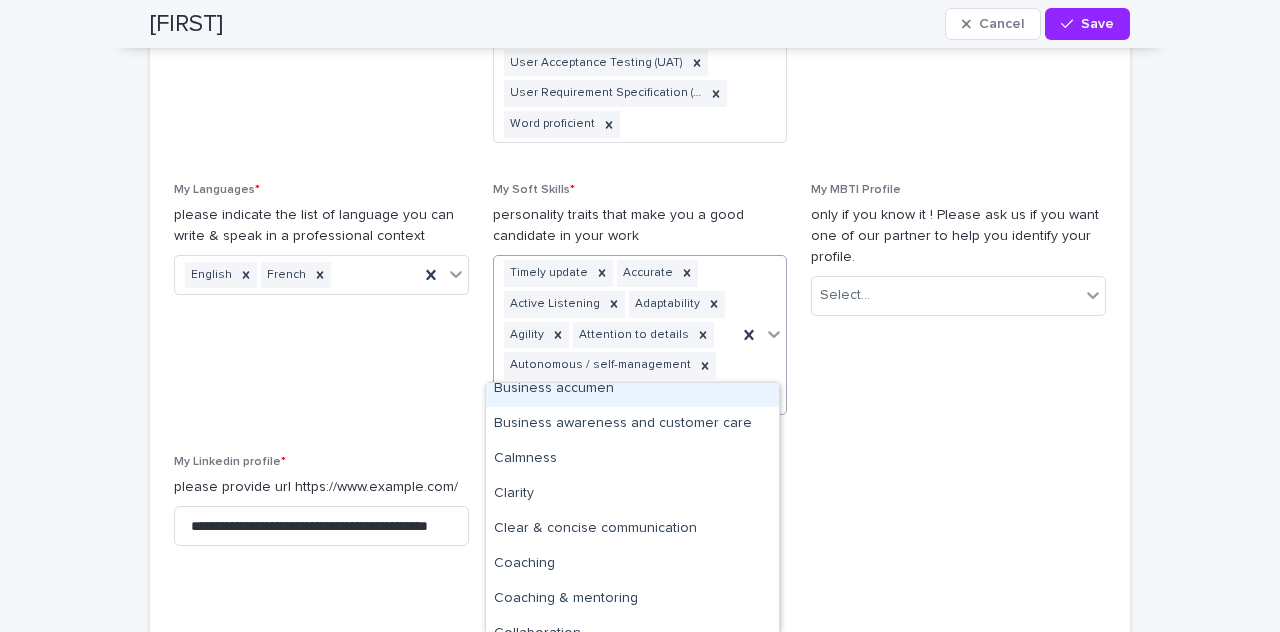 click on "Business accumen" at bounding box center (632, 389) 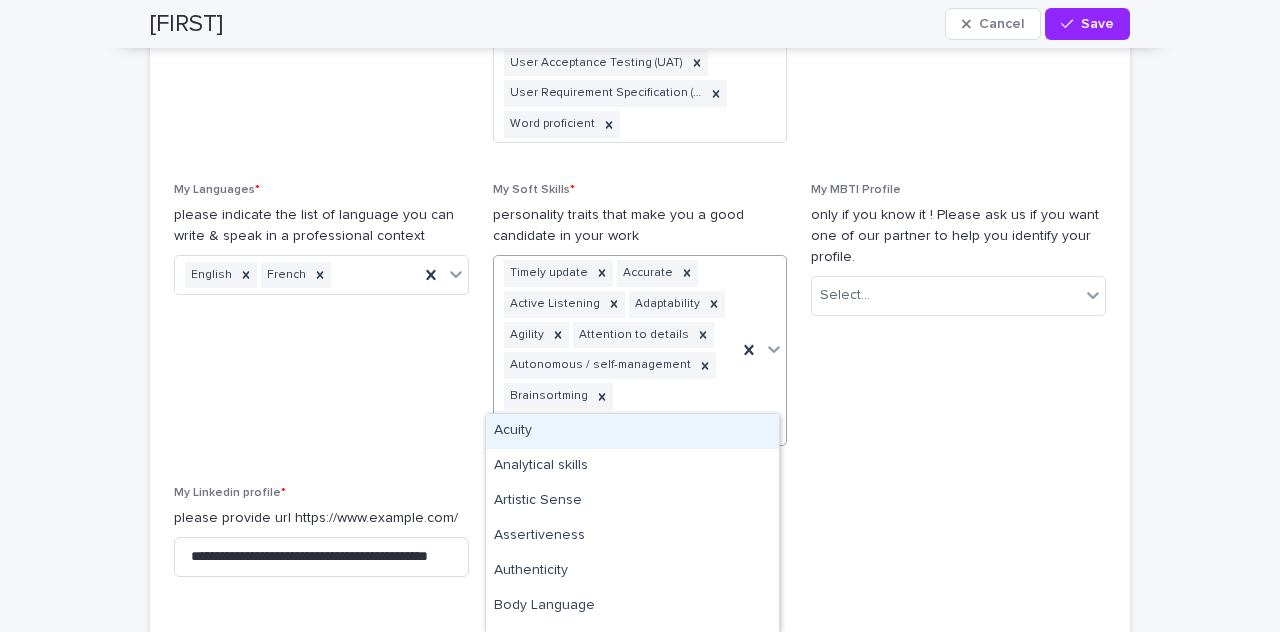 click on "Timely update Accurate Active Listening Adaptability Agility Attention to details Autonomous / self-management Brainsortming Business accumen" at bounding box center (616, 350) 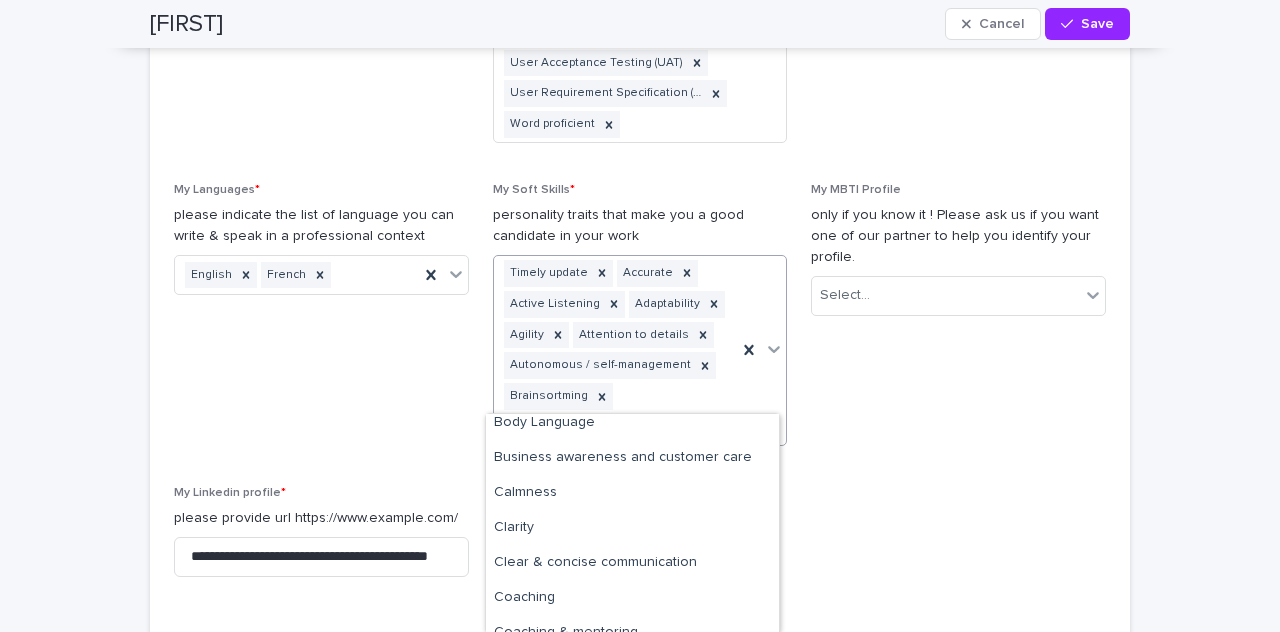 scroll, scrollTop: 160, scrollLeft: 0, axis: vertical 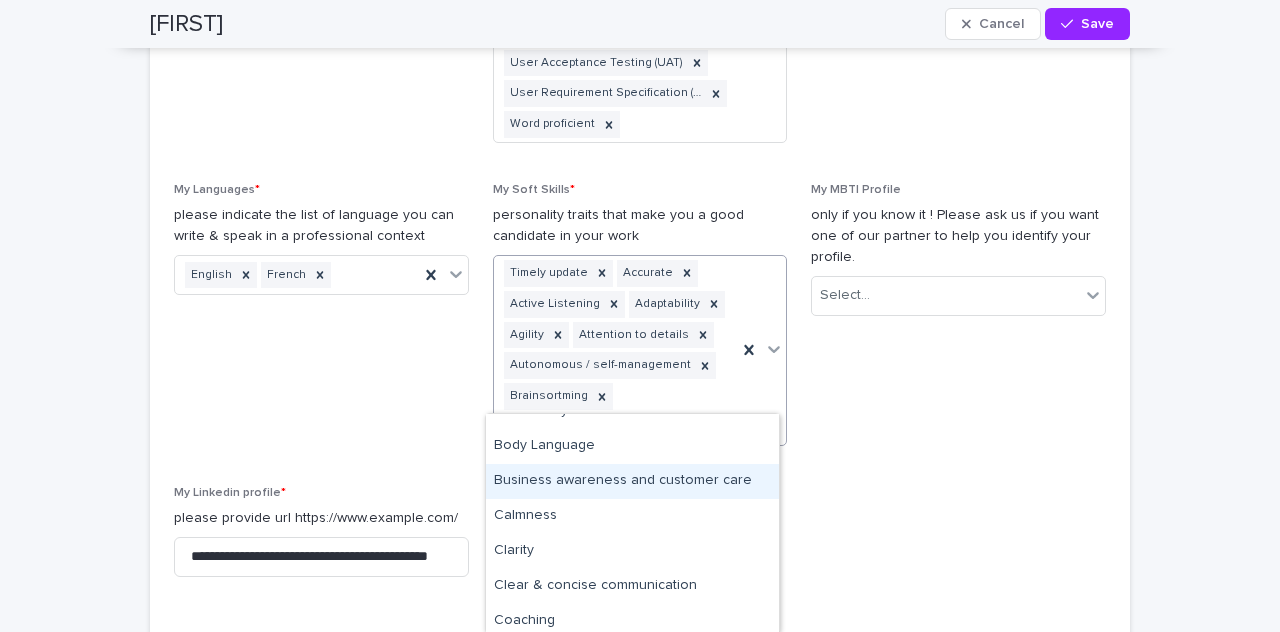 click on "Business awareness and customer care" at bounding box center (632, 481) 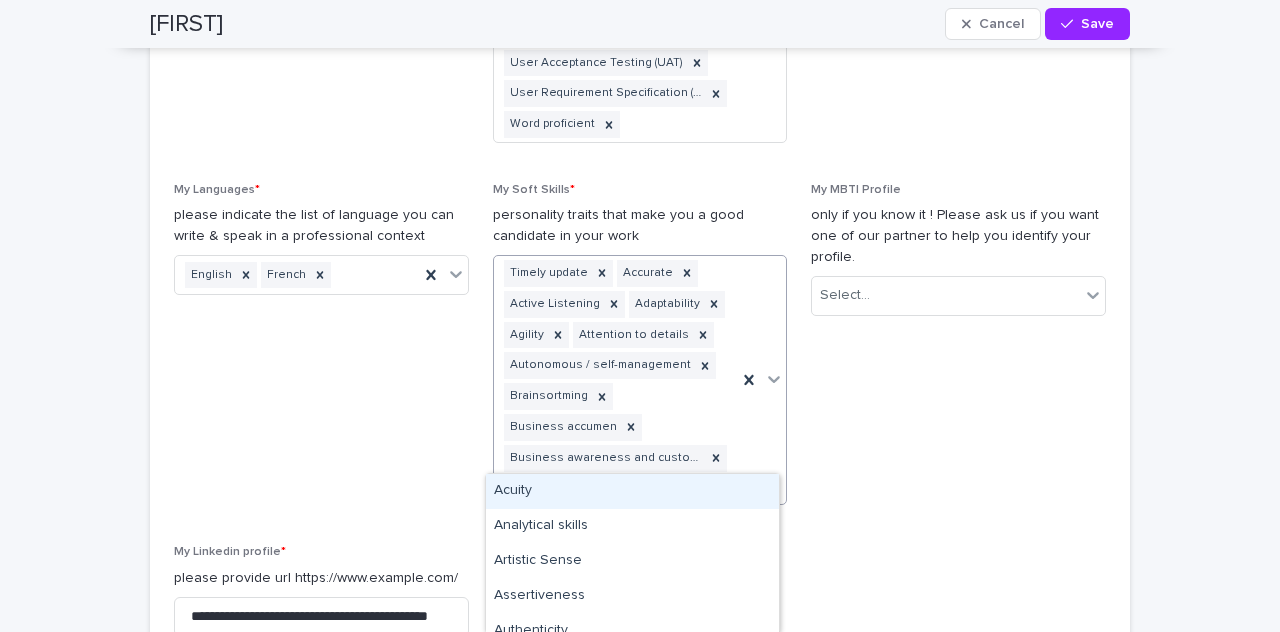 click at bounding box center (761, 380) 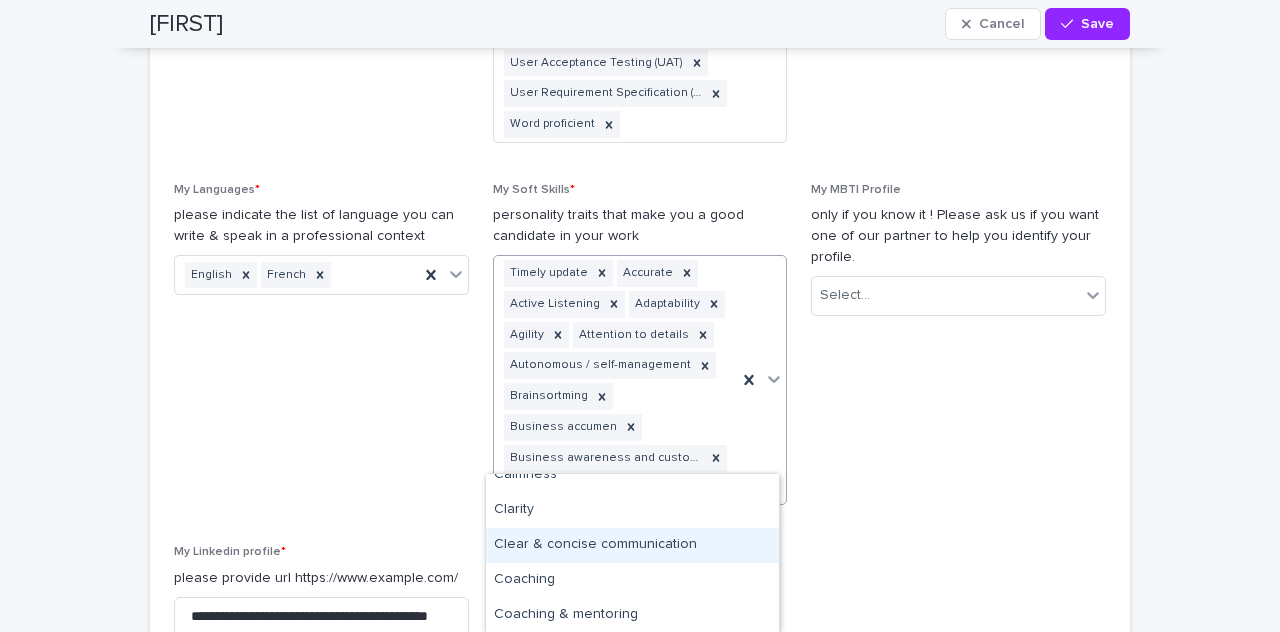 scroll, scrollTop: 216, scrollLeft: 0, axis: vertical 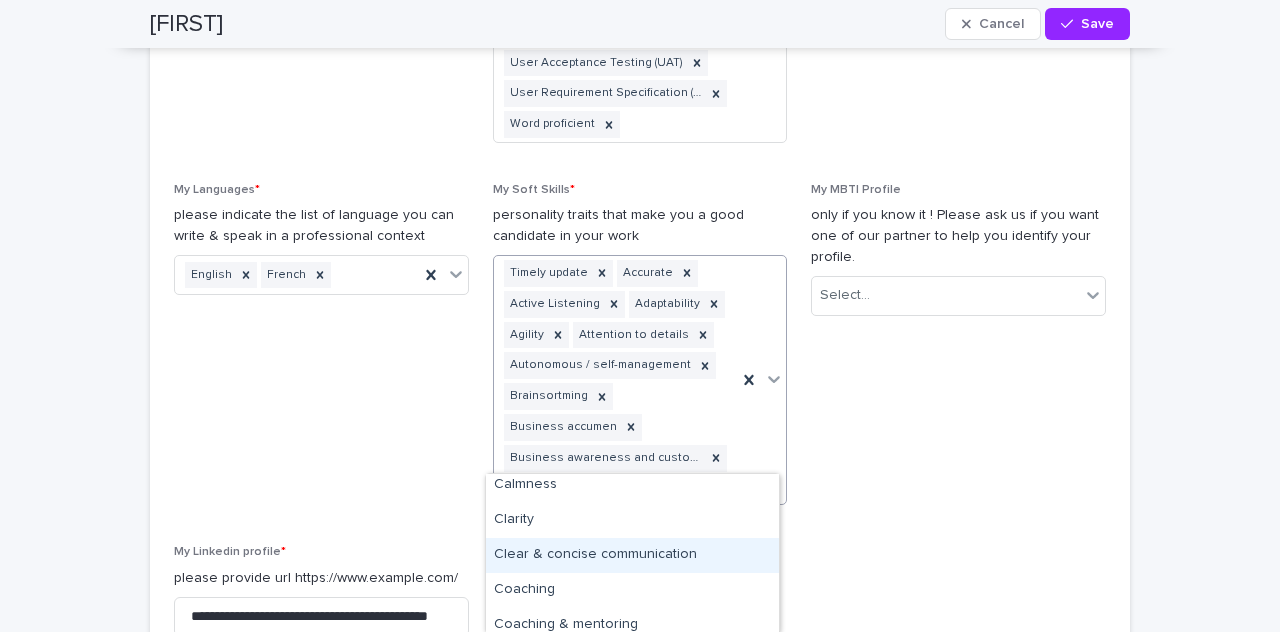 click on "Clear & concise communication" at bounding box center [632, 555] 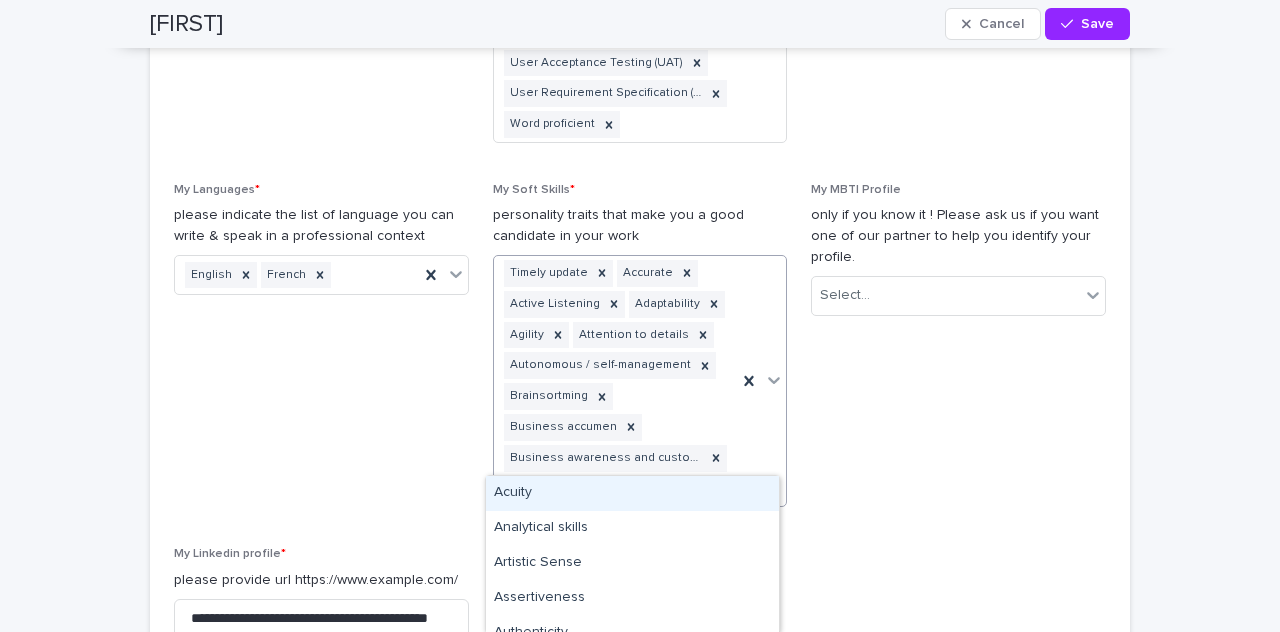click at bounding box center (761, 381) 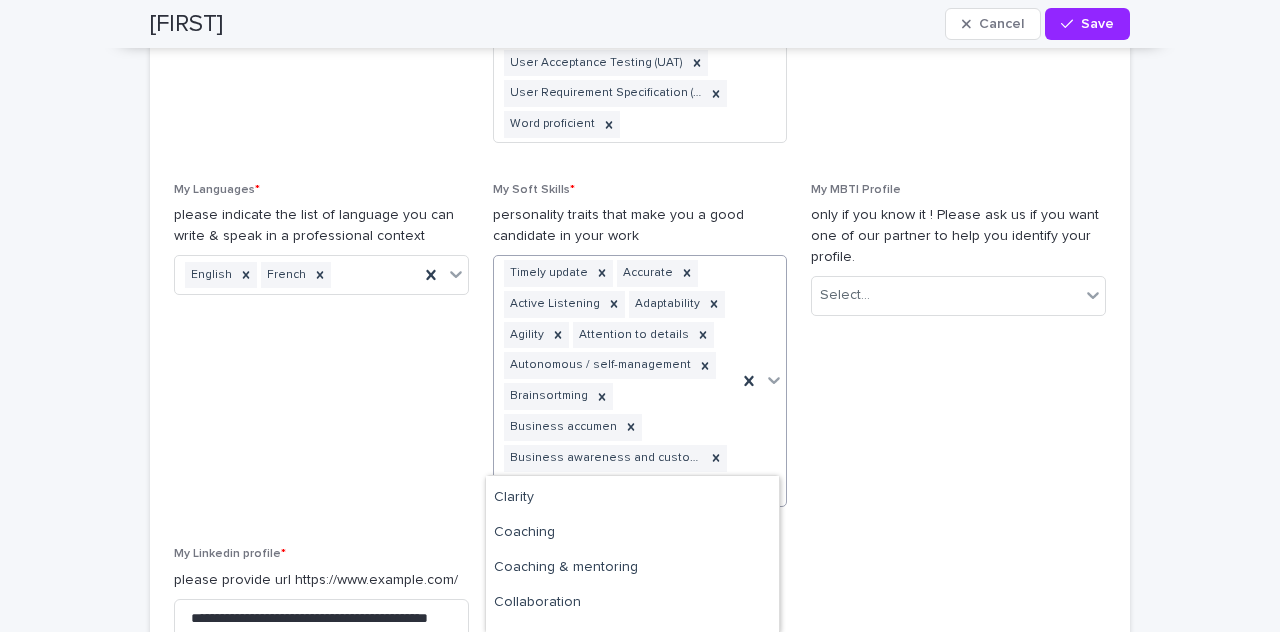 scroll, scrollTop: 239, scrollLeft: 0, axis: vertical 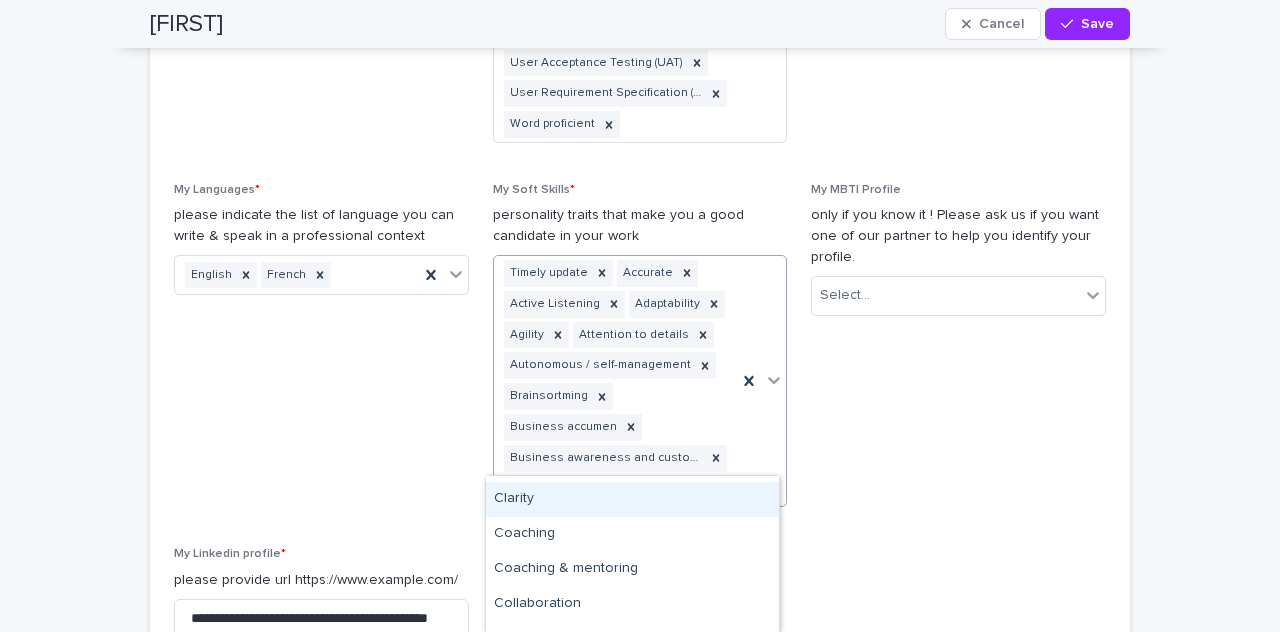 click on "Clarity" at bounding box center (632, 499) 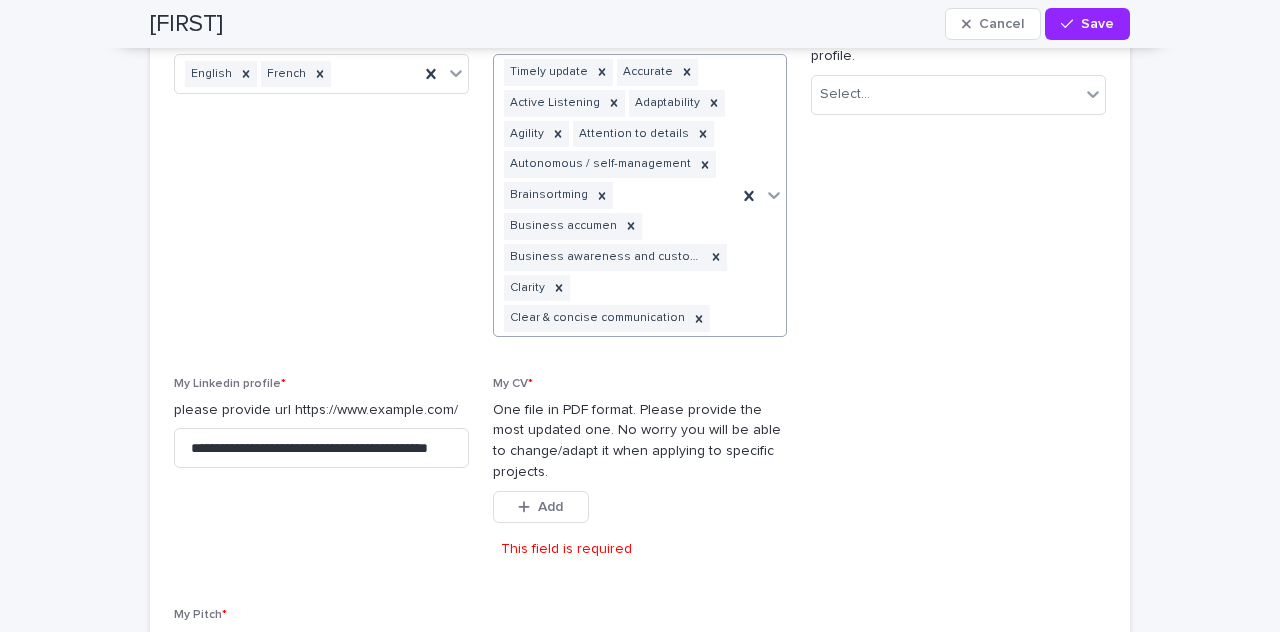 scroll, scrollTop: 2957, scrollLeft: 0, axis: vertical 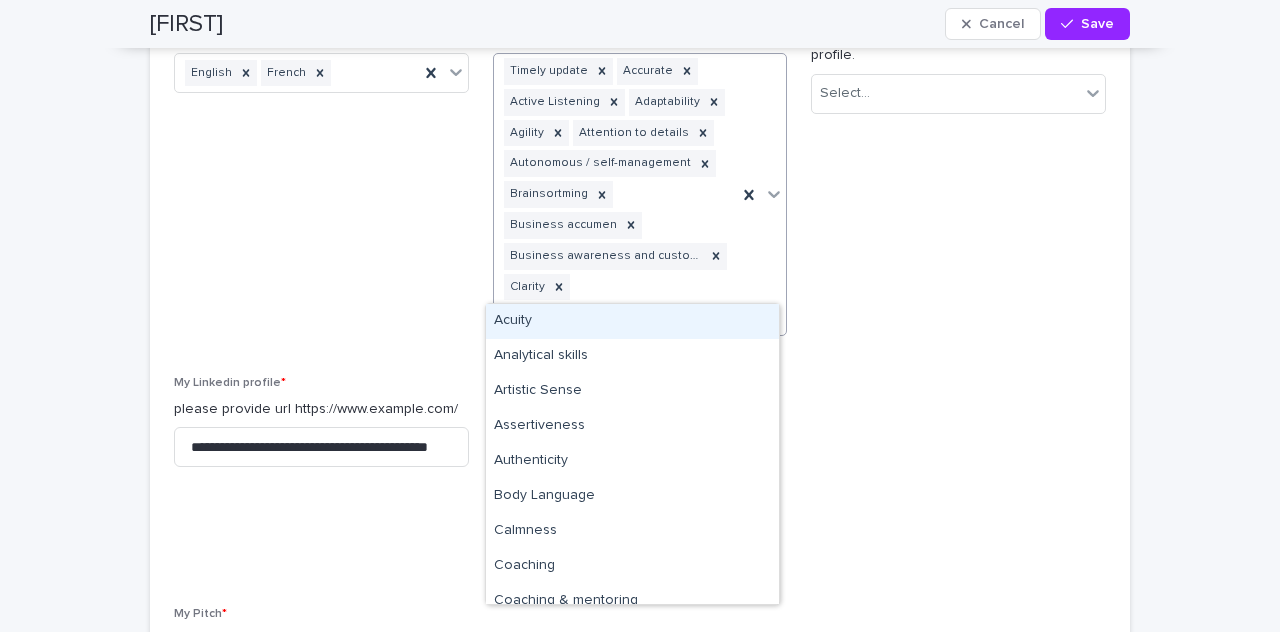 click on "Timely update Accurate Active Listening Adaptability Agility Attention to details Autonomous / self-management Brainsortming Business accumen Business awareness and customer care Clarity Clear & concise communication" at bounding box center (616, 194) 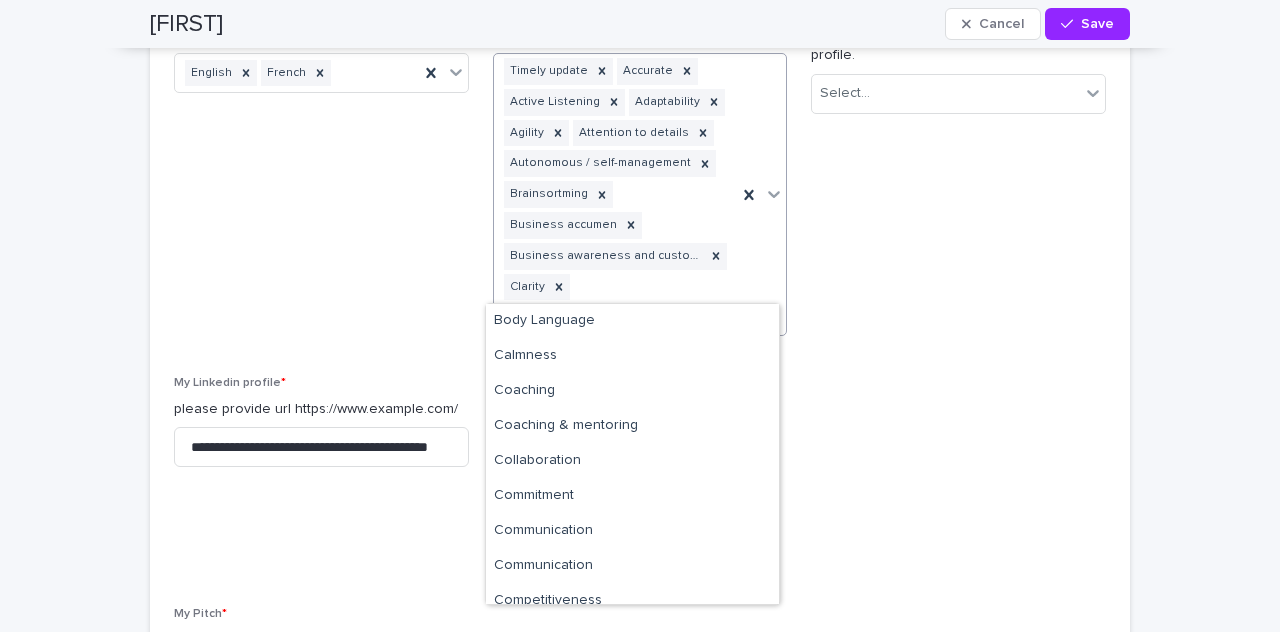 scroll, scrollTop: 177, scrollLeft: 0, axis: vertical 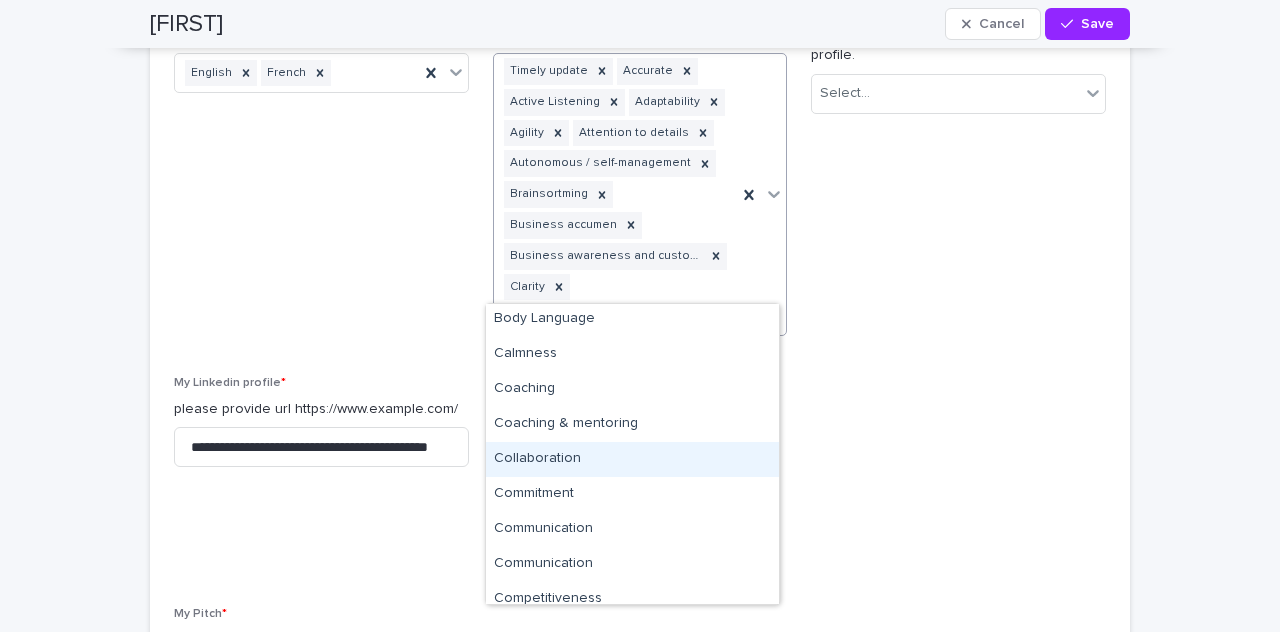 click on "Collaboration" at bounding box center [632, 459] 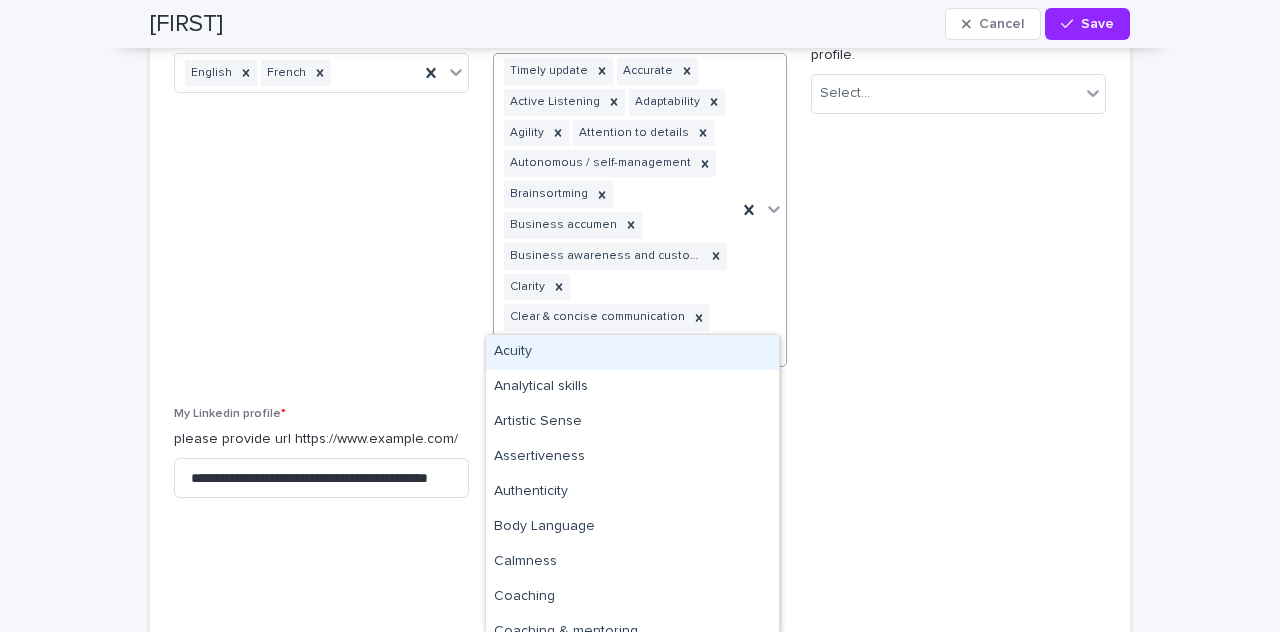 click at bounding box center [761, 210] 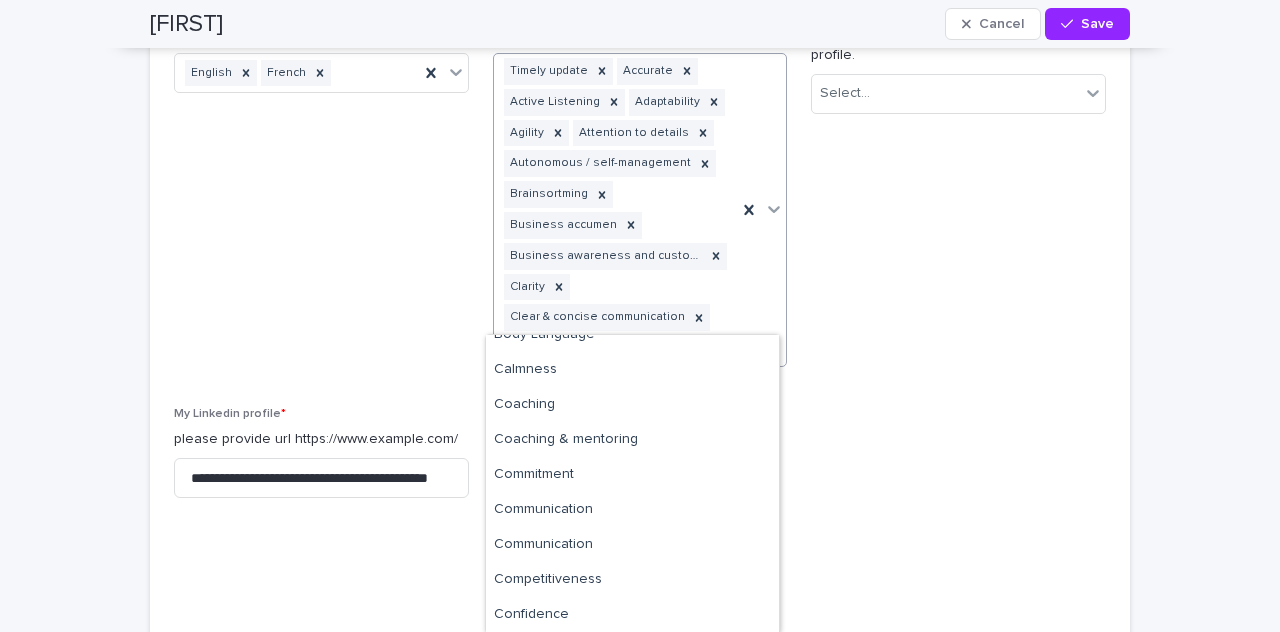 scroll, scrollTop: 194, scrollLeft: 0, axis: vertical 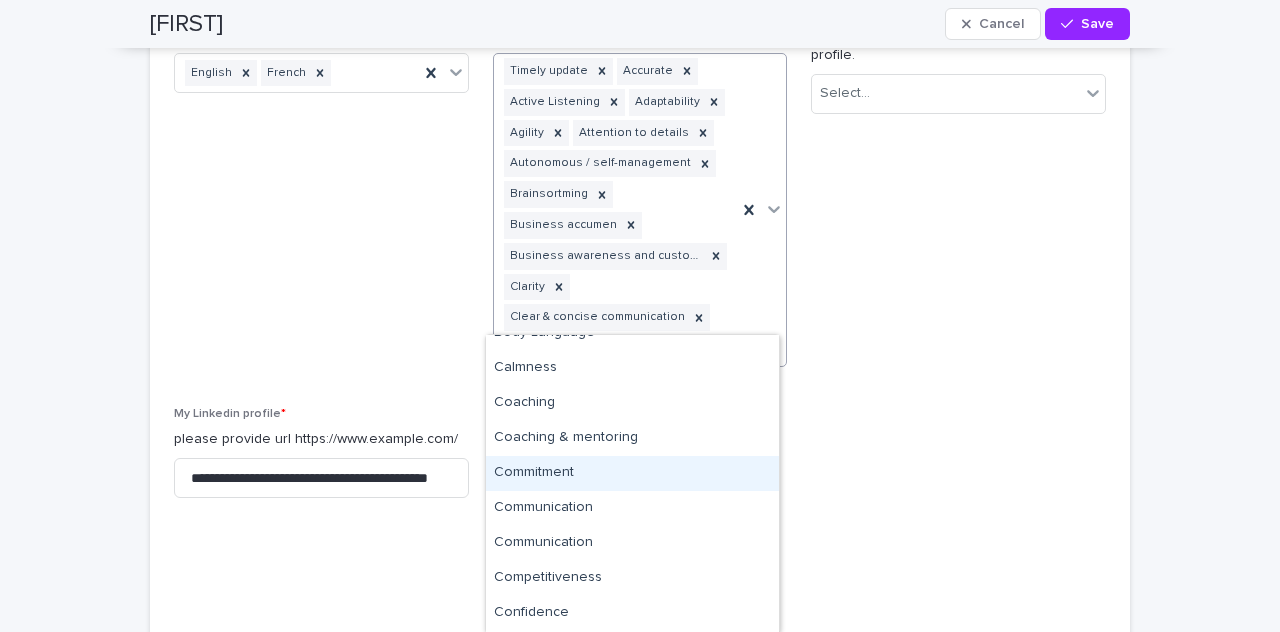 click on "Commitment" at bounding box center (632, 473) 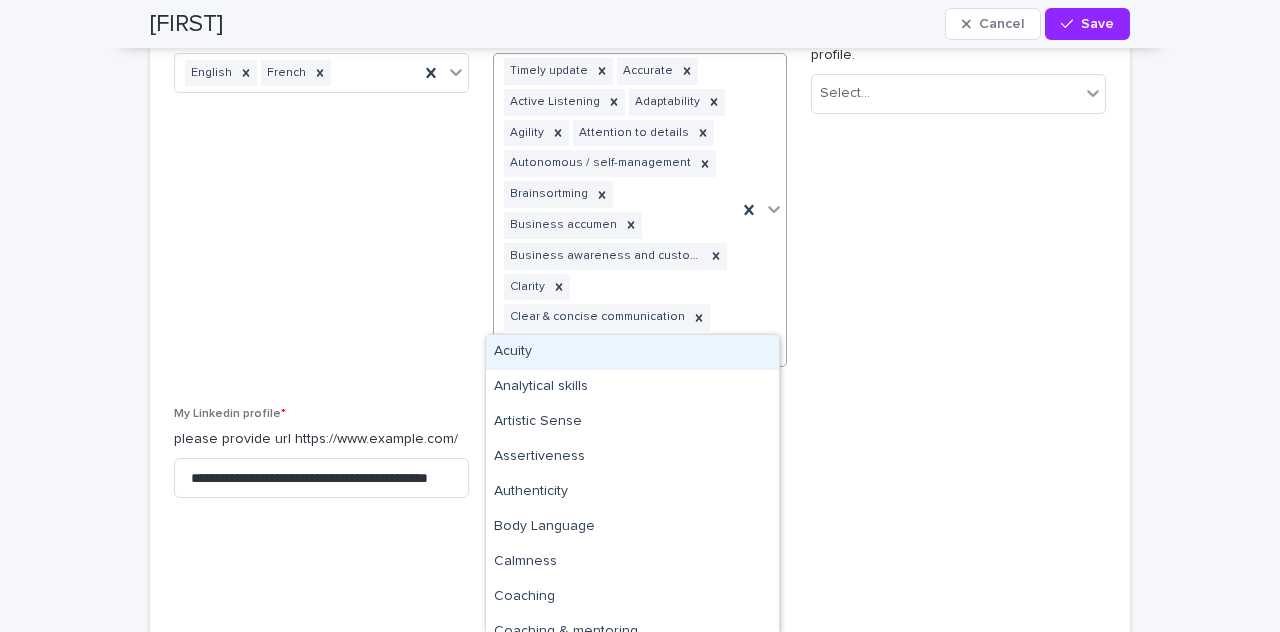 click at bounding box center [761, 210] 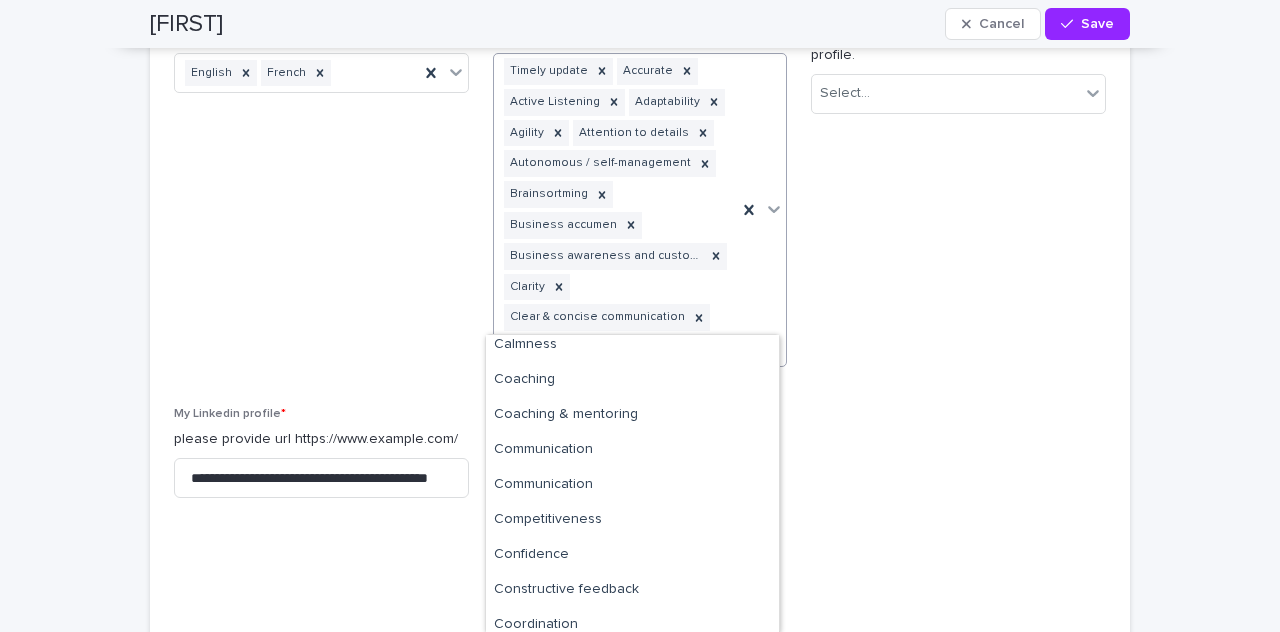 scroll, scrollTop: 233, scrollLeft: 0, axis: vertical 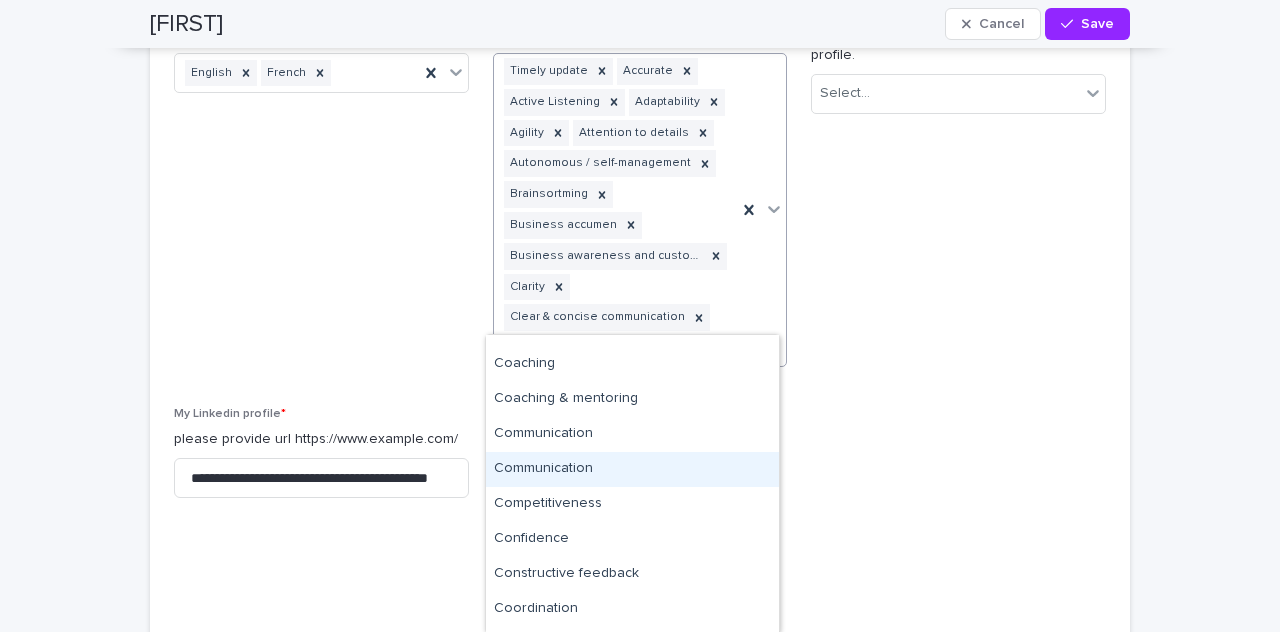 click on "Communication" at bounding box center (632, 469) 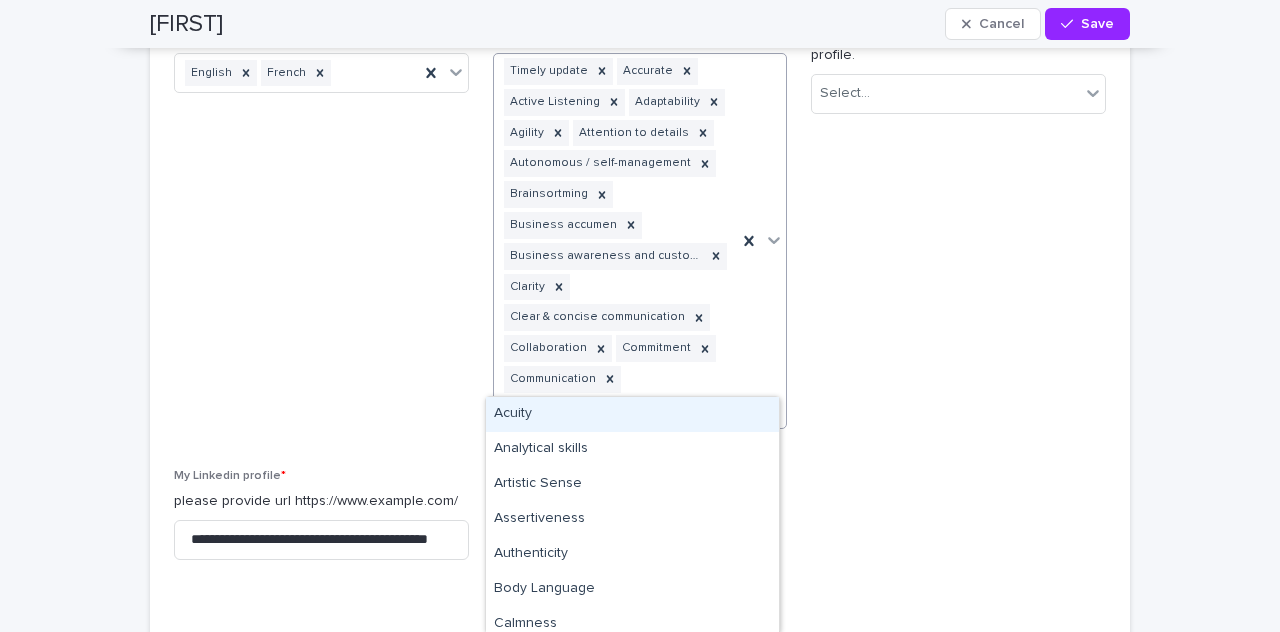 click at bounding box center (761, 241) 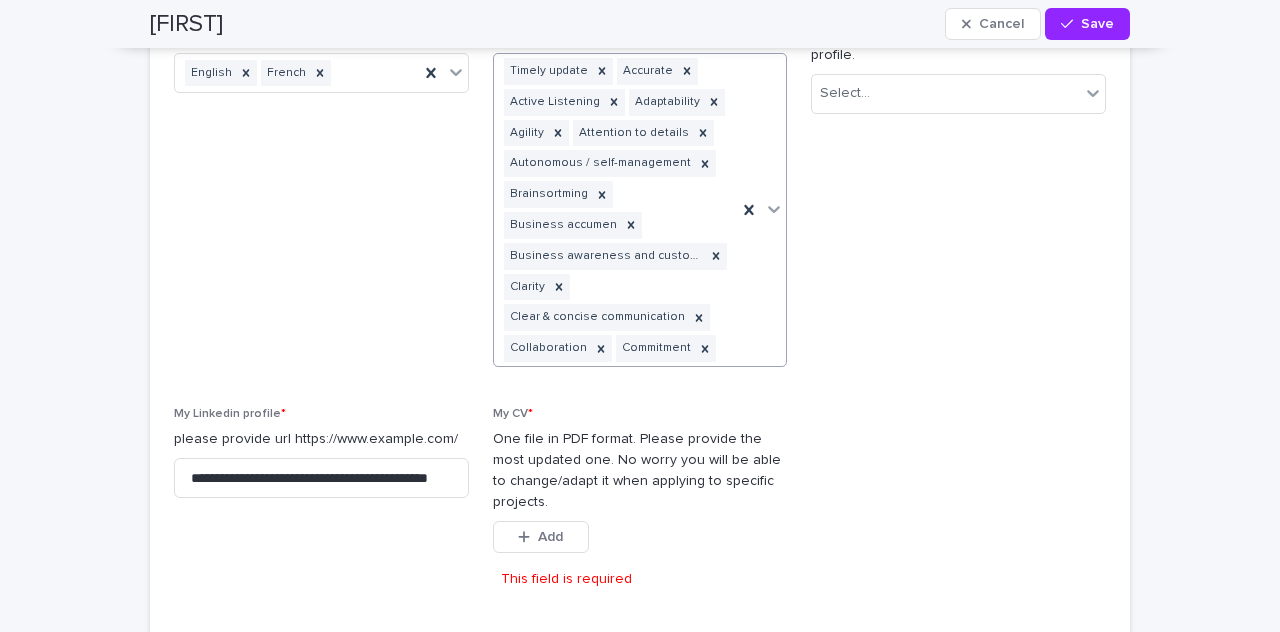 click at bounding box center (761, 210) 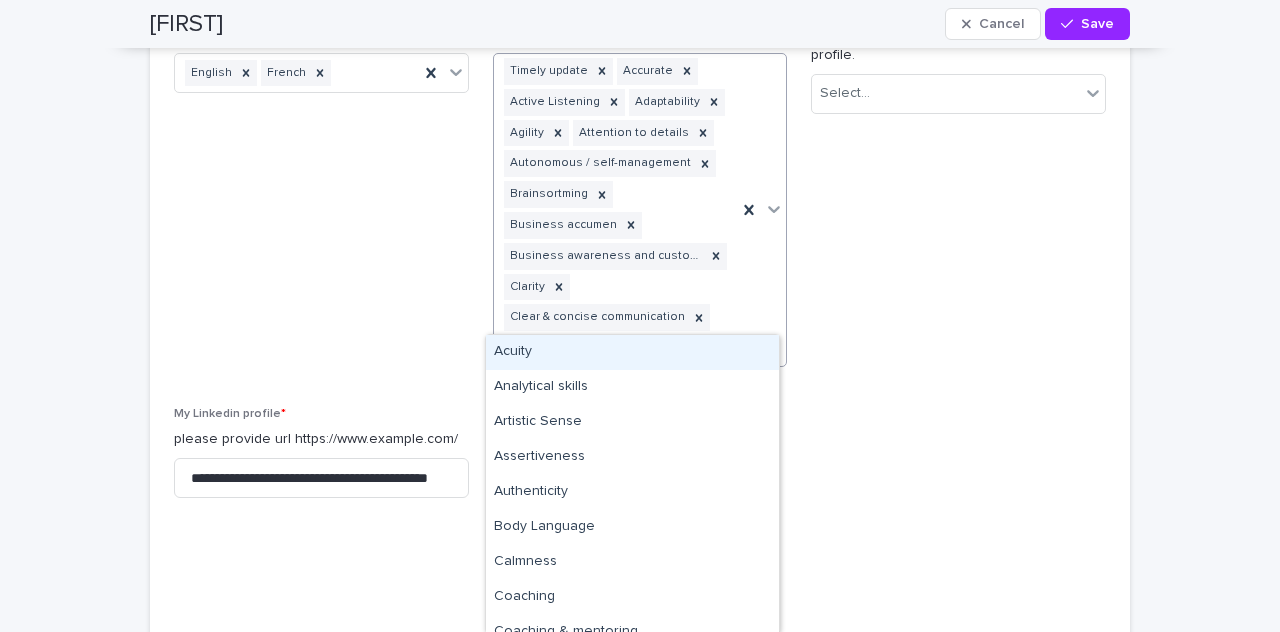 click at bounding box center (761, 210) 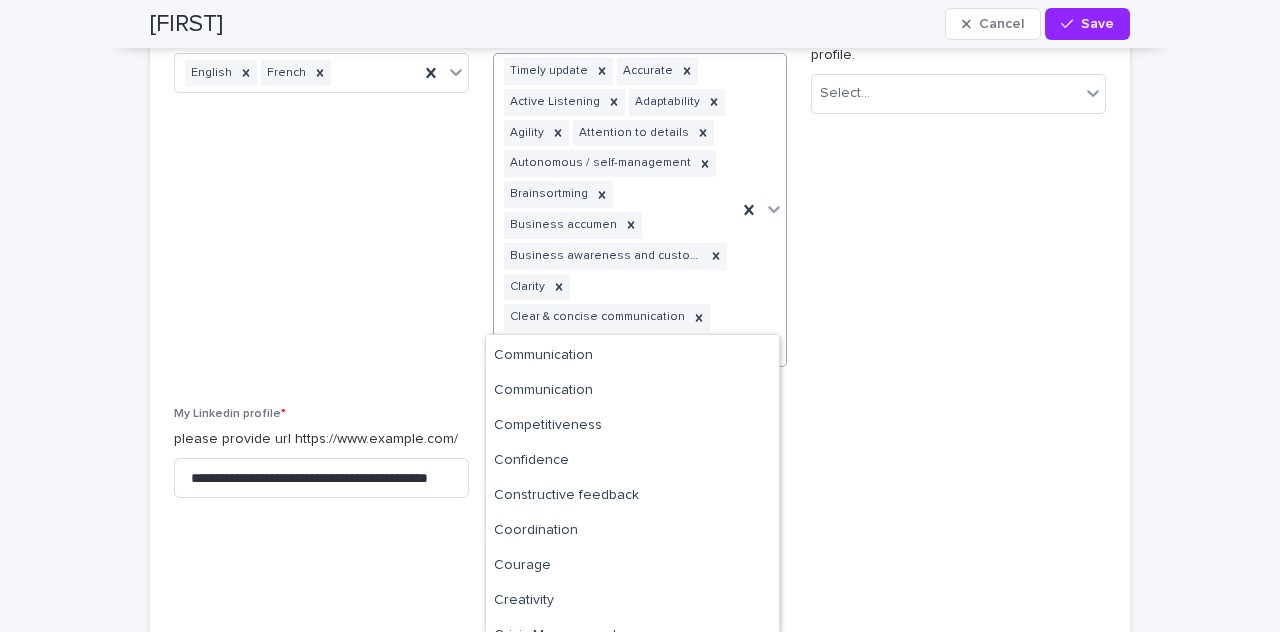 scroll, scrollTop: 284, scrollLeft: 0, axis: vertical 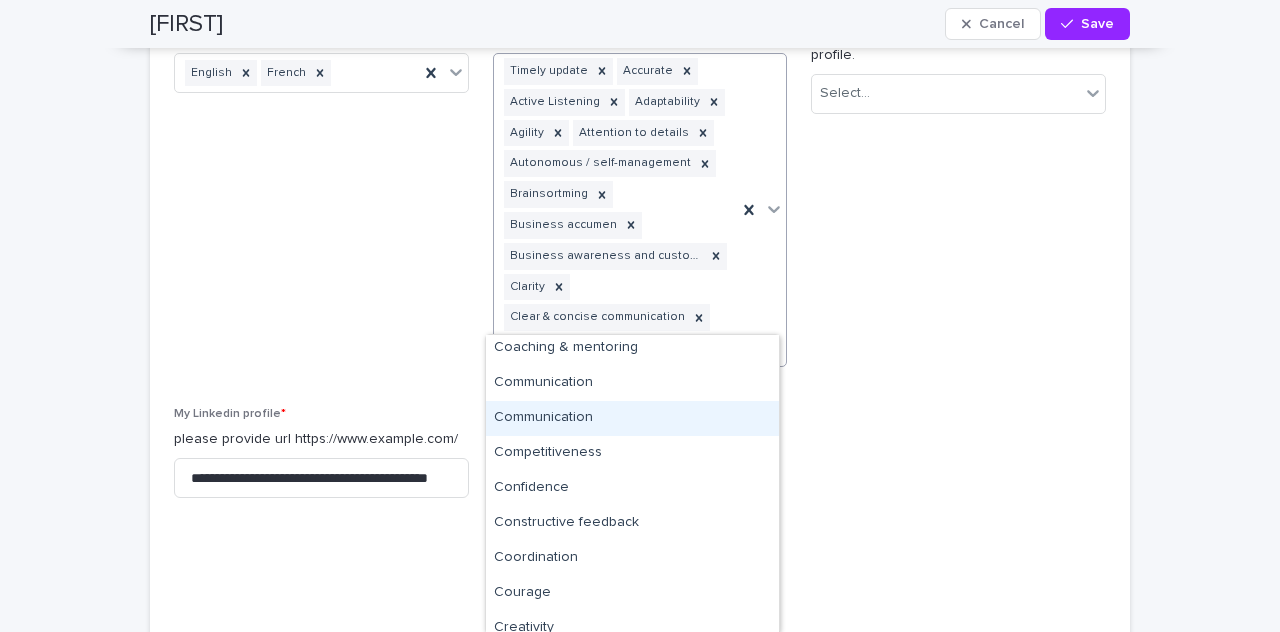 click on "Communication" at bounding box center (632, 418) 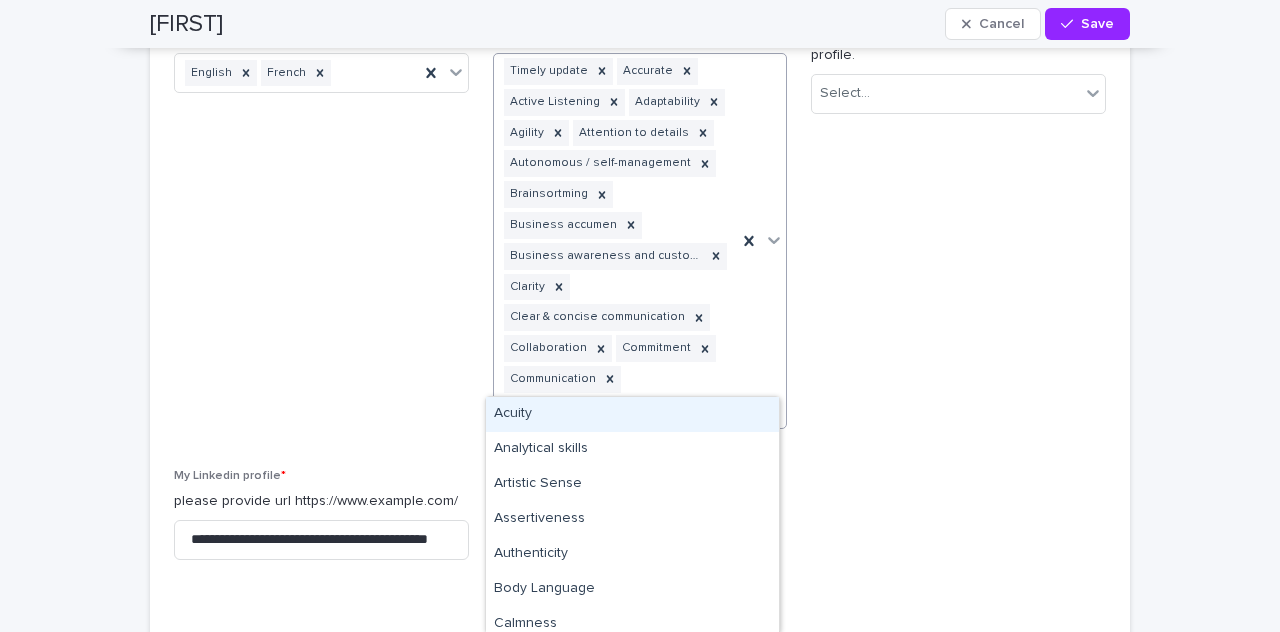 click at bounding box center (761, 241) 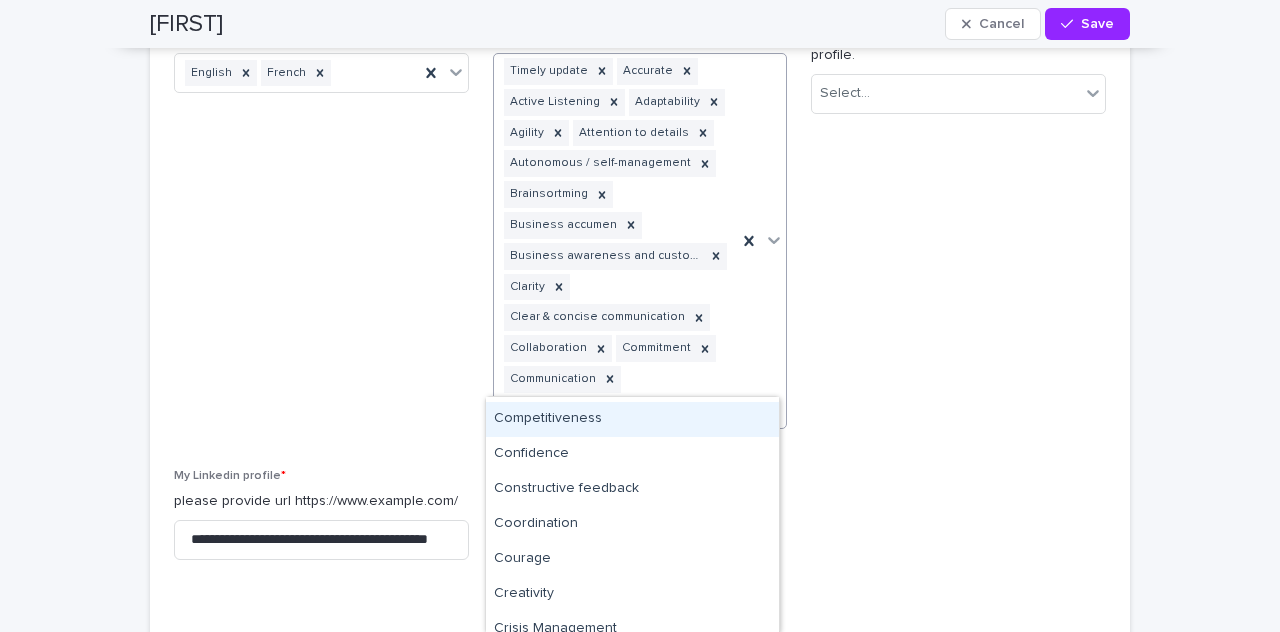 scroll, scrollTop: 309, scrollLeft: 0, axis: vertical 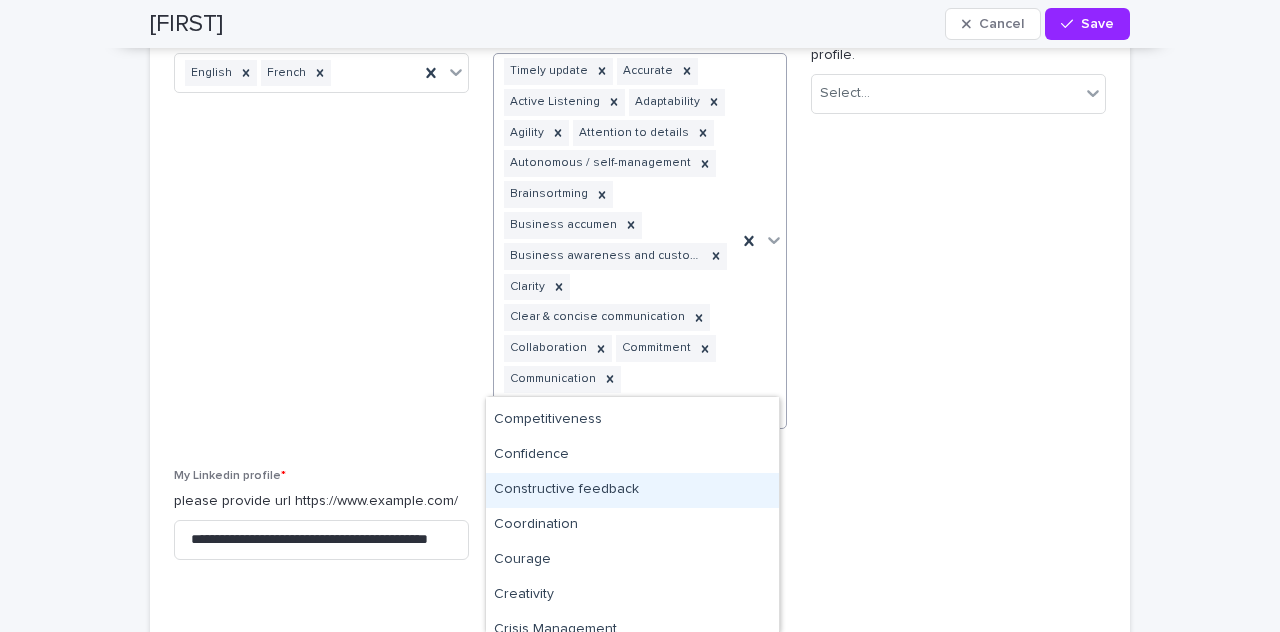 drag, startPoint x: 716, startPoint y: 415, endPoint x: 643, endPoint y: 491, distance: 105.380264 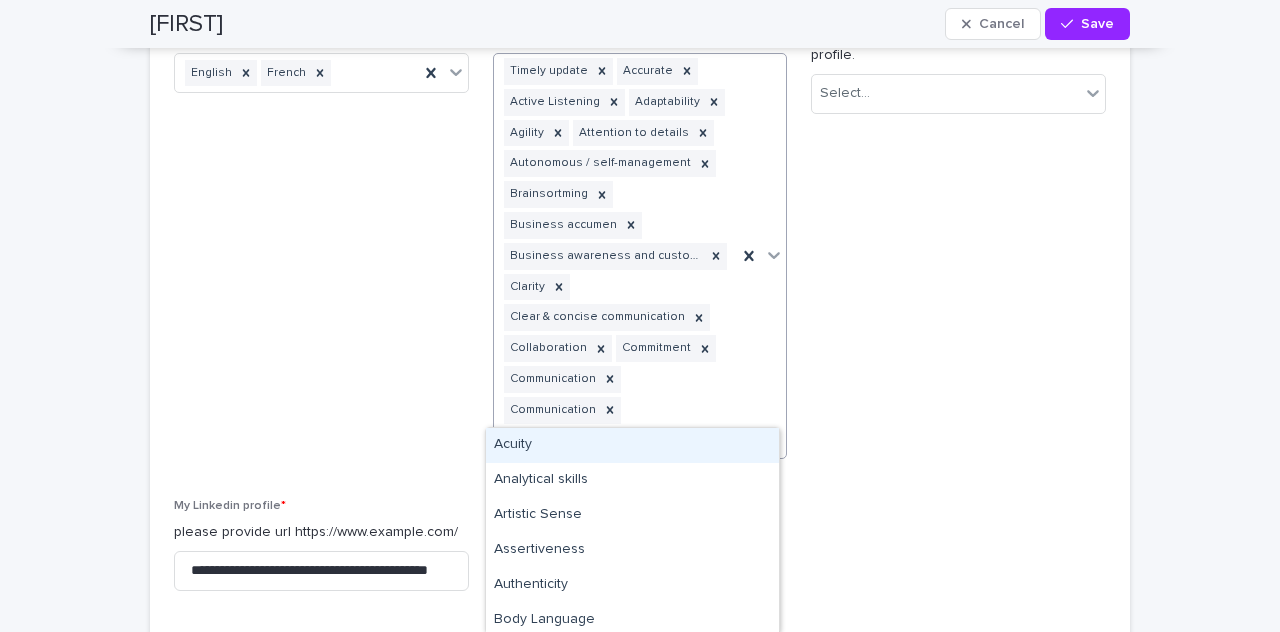 click at bounding box center (761, 256) 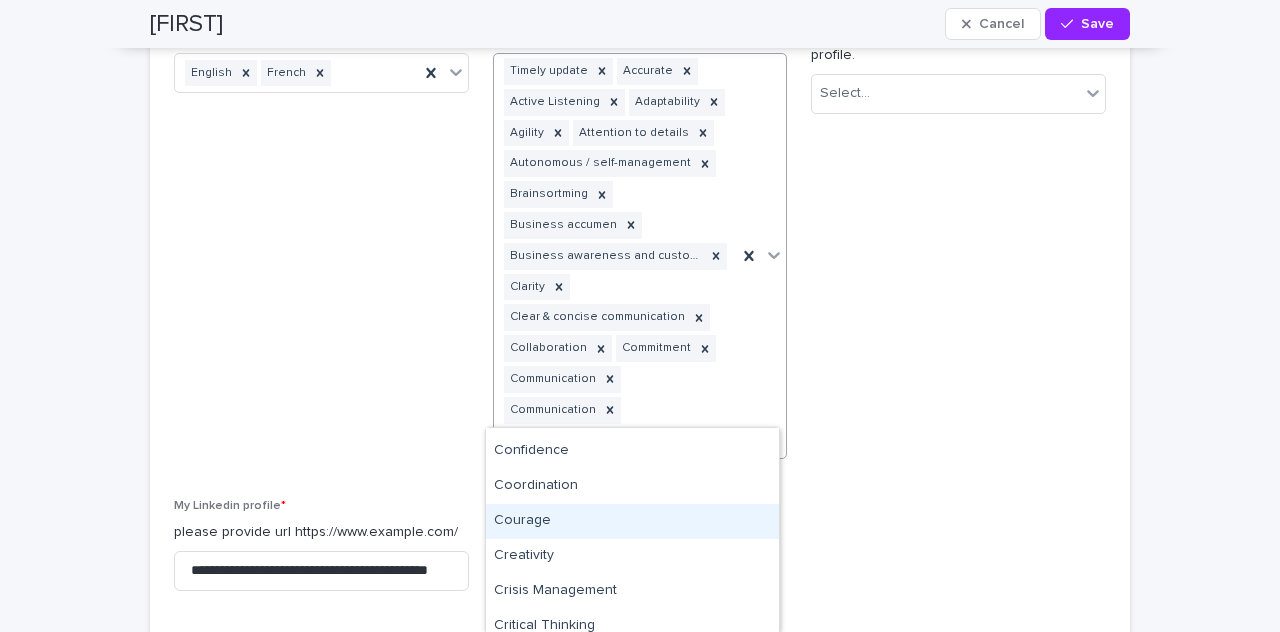 scroll, scrollTop: 344, scrollLeft: 0, axis: vertical 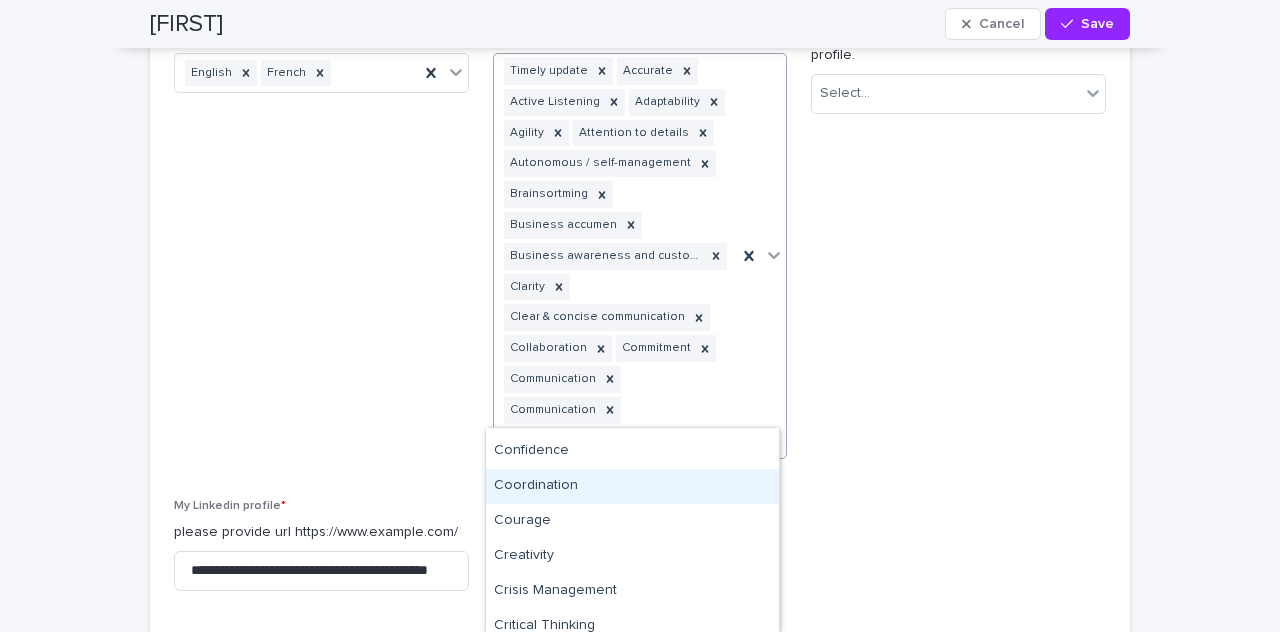 click on "Coordination" at bounding box center [632, 486] 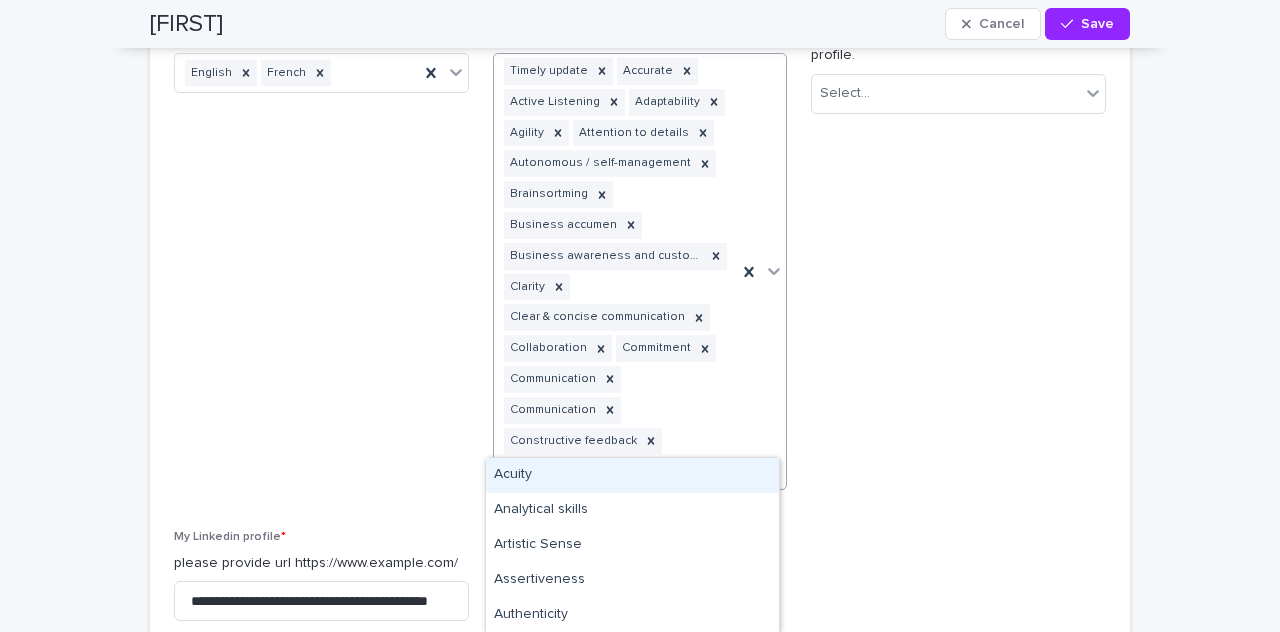 click at bounding box center [761, 271] 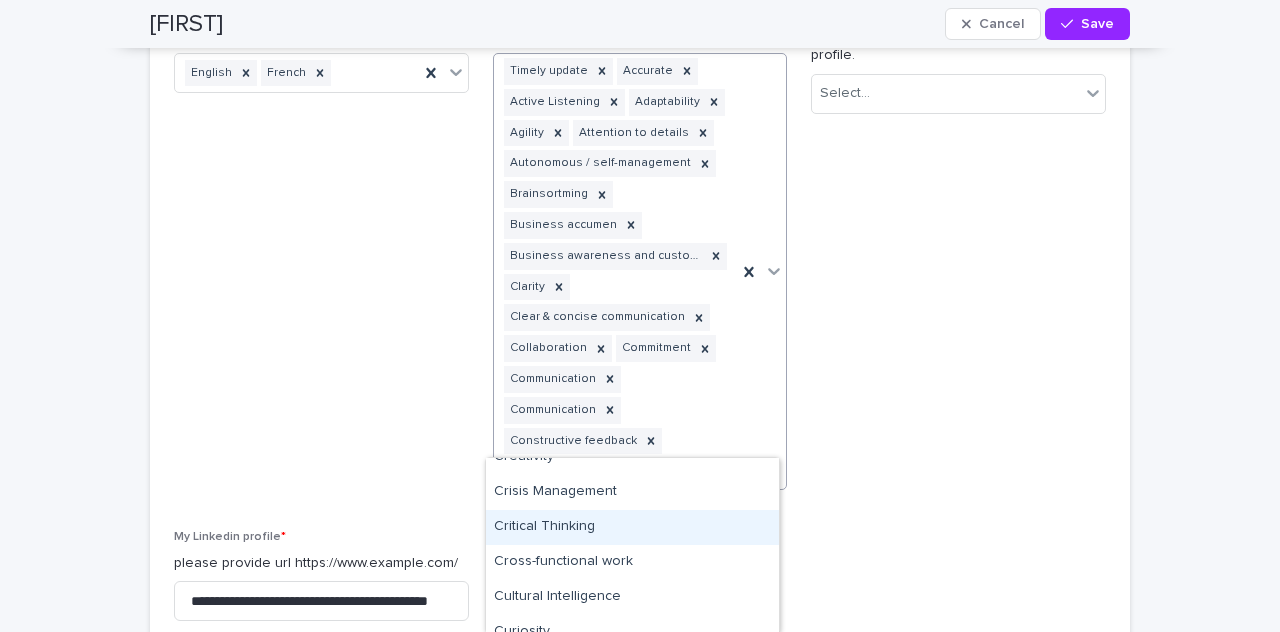scroll, scrollTop: 437, scrollLeft: 0, axis: vertical 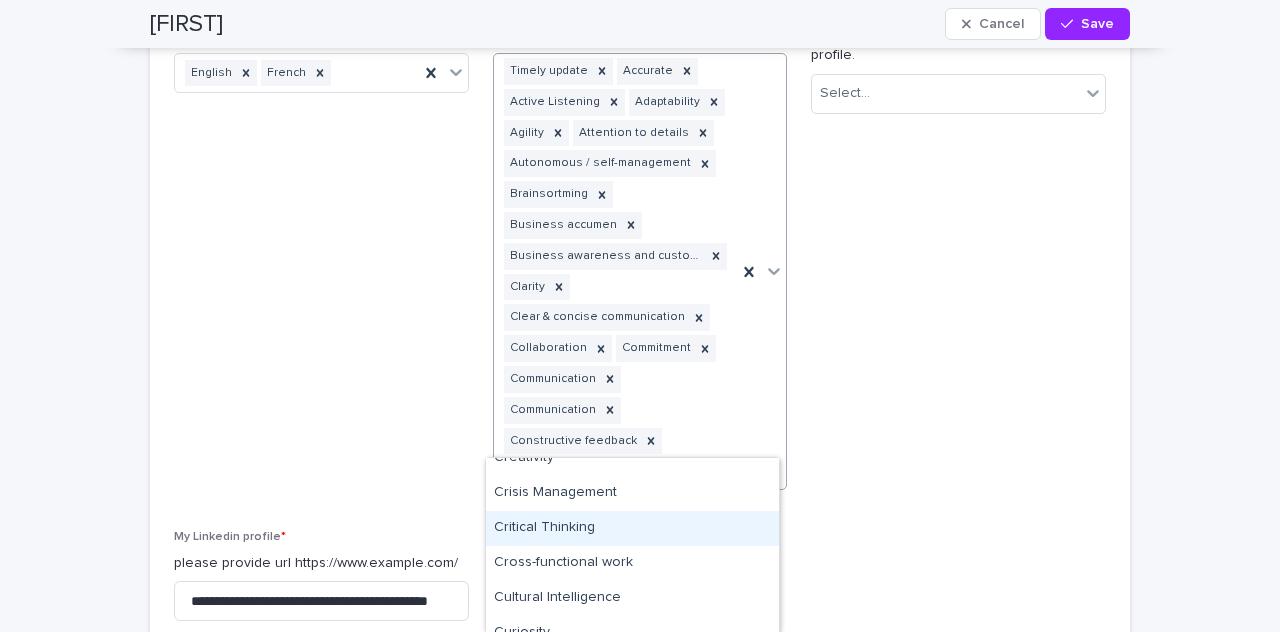 click on "Critical Thinking" at bounding box center (632, 528) 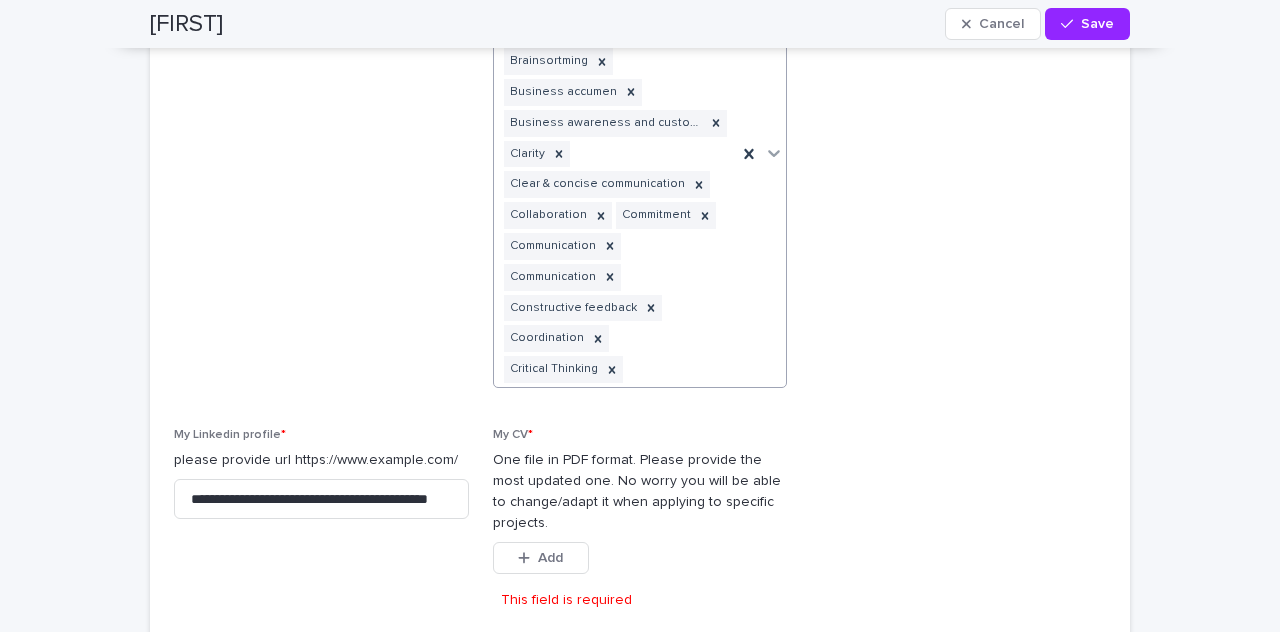 scroll, scrollTop: 3114, scrollLeft: 0, axis: vertical 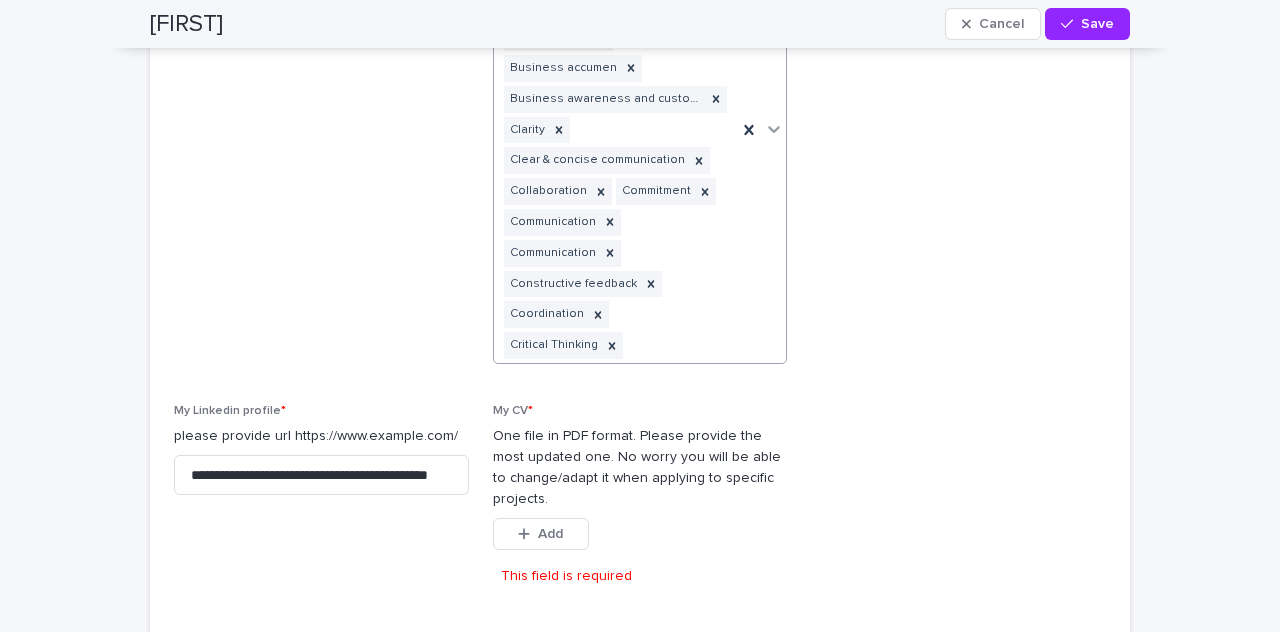 click at bounding box center (761, 130) 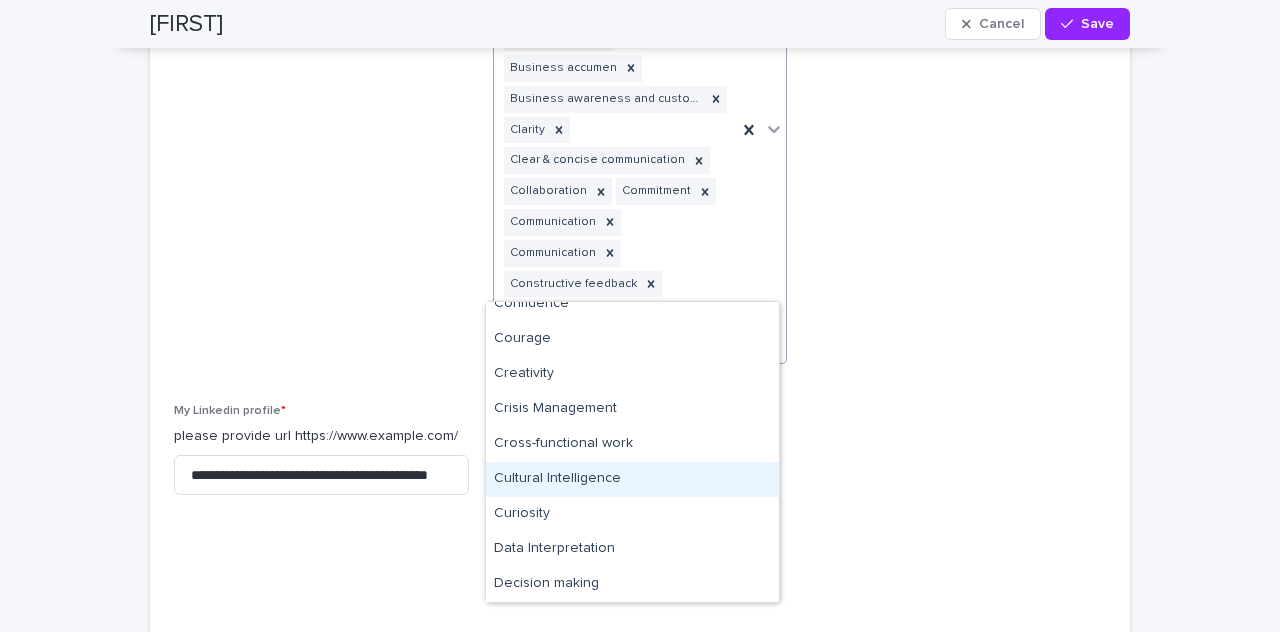 scroll, scrollTop: 365, scrollLeft: 0, axis: vertical 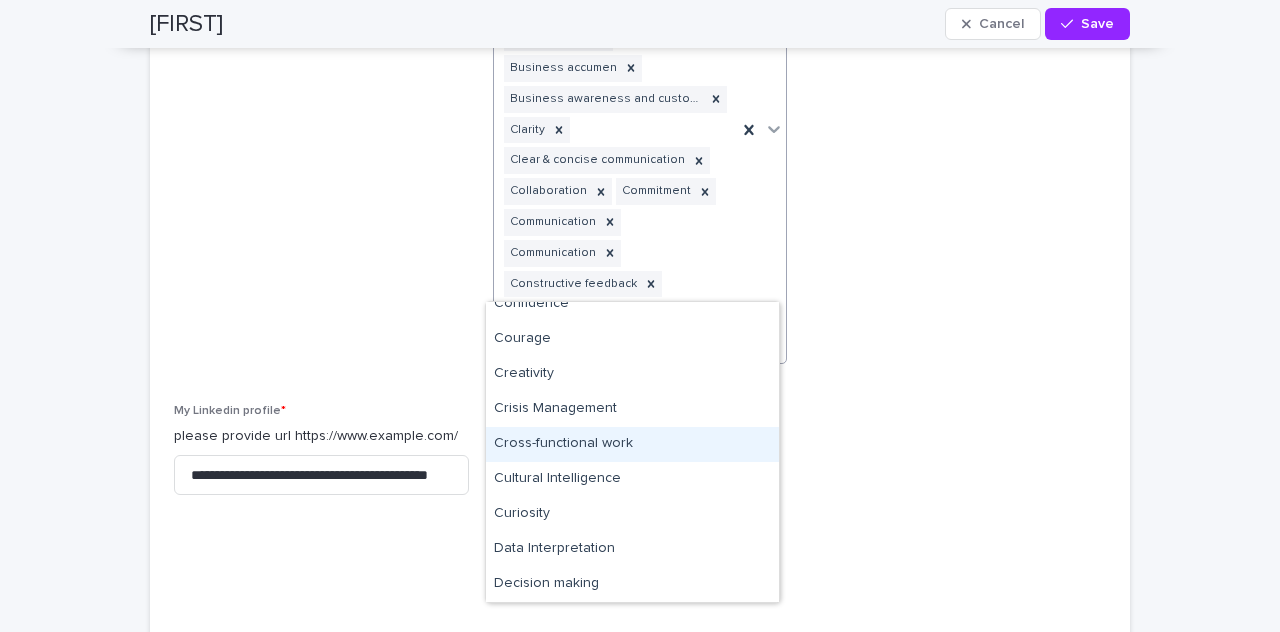 click on "Cross-functional work" at bounding box center (632, 444) 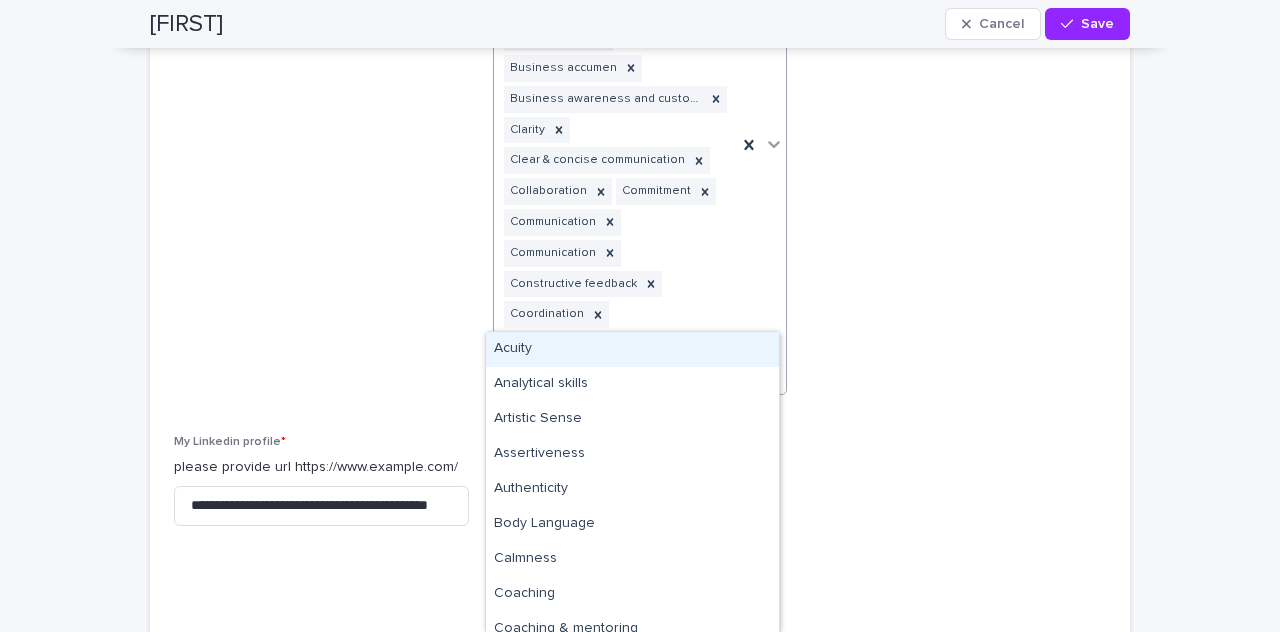 click at bounding box center (761, 145) 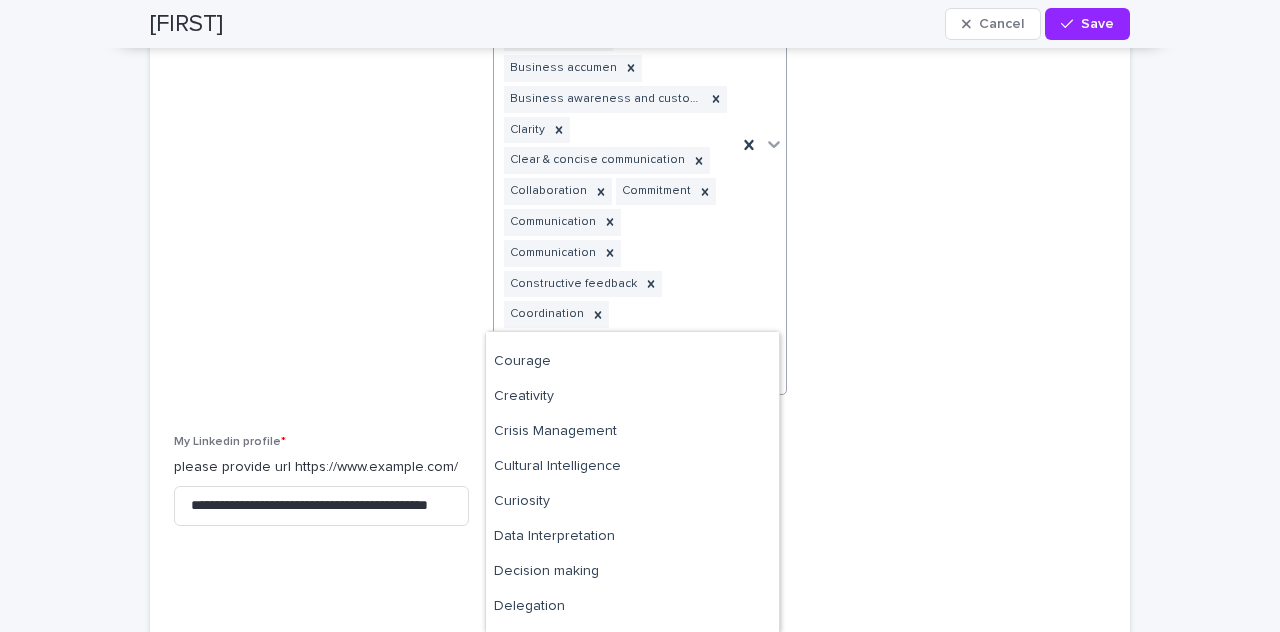 scroll, scrollTop: 389, scrollLeft: 0, axis: vertical 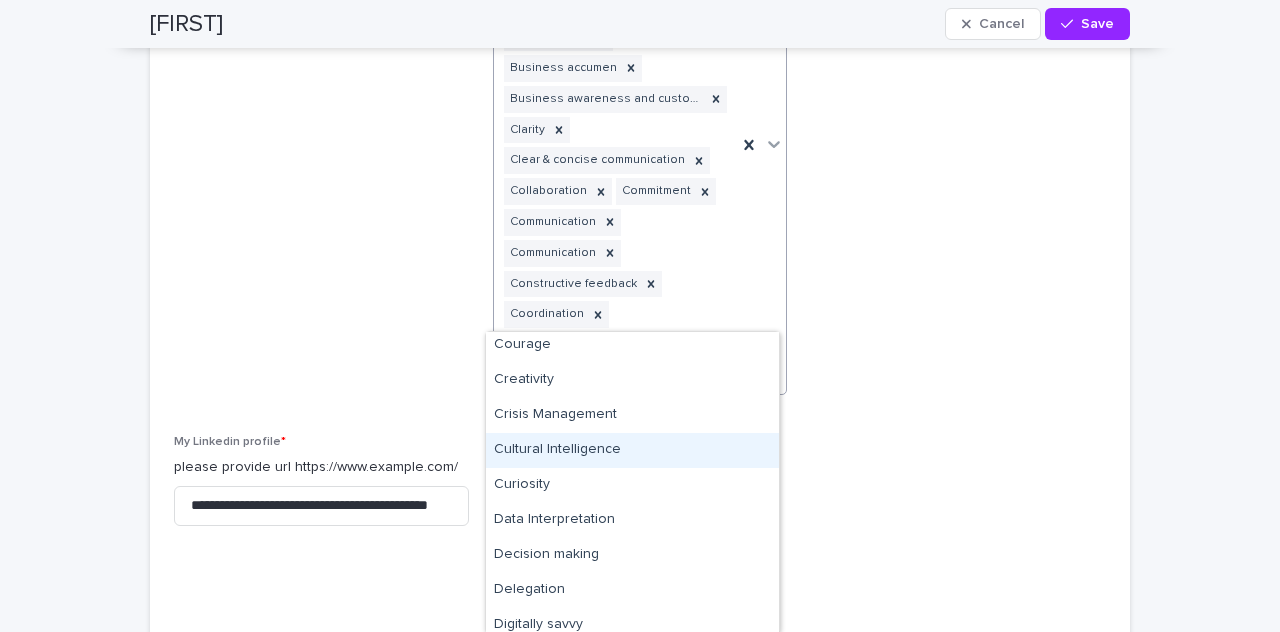 click on "Cultural Intelligence" at bounding box center [632, 450] 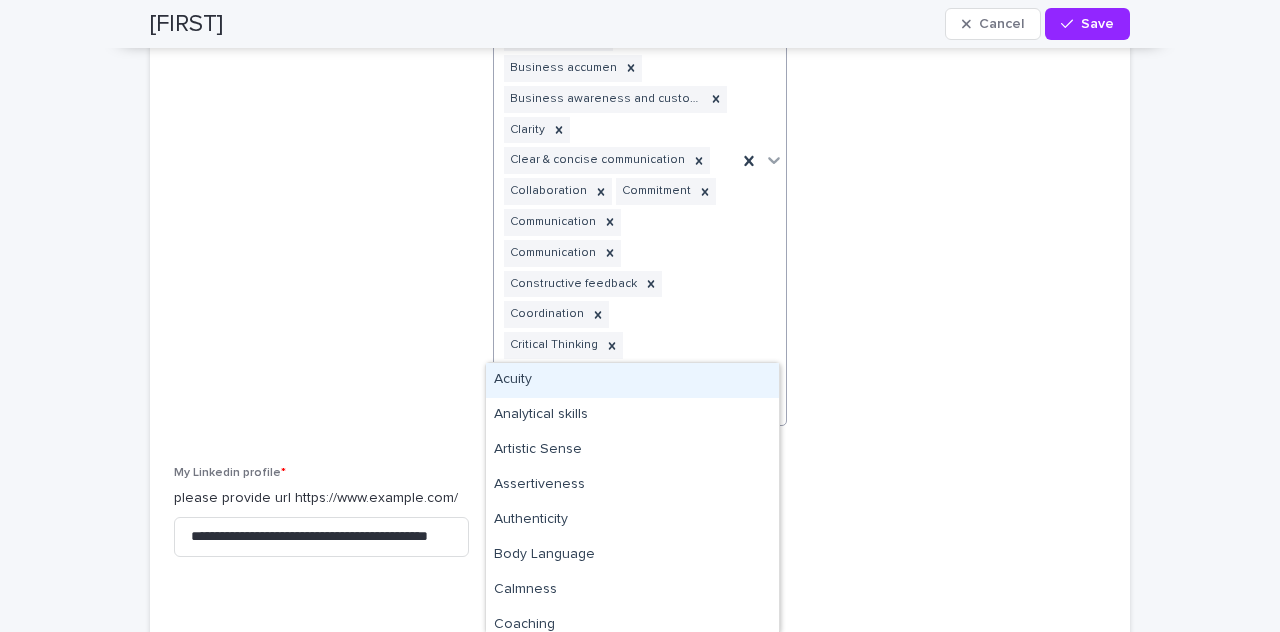 click at bounding box center (761, 161) 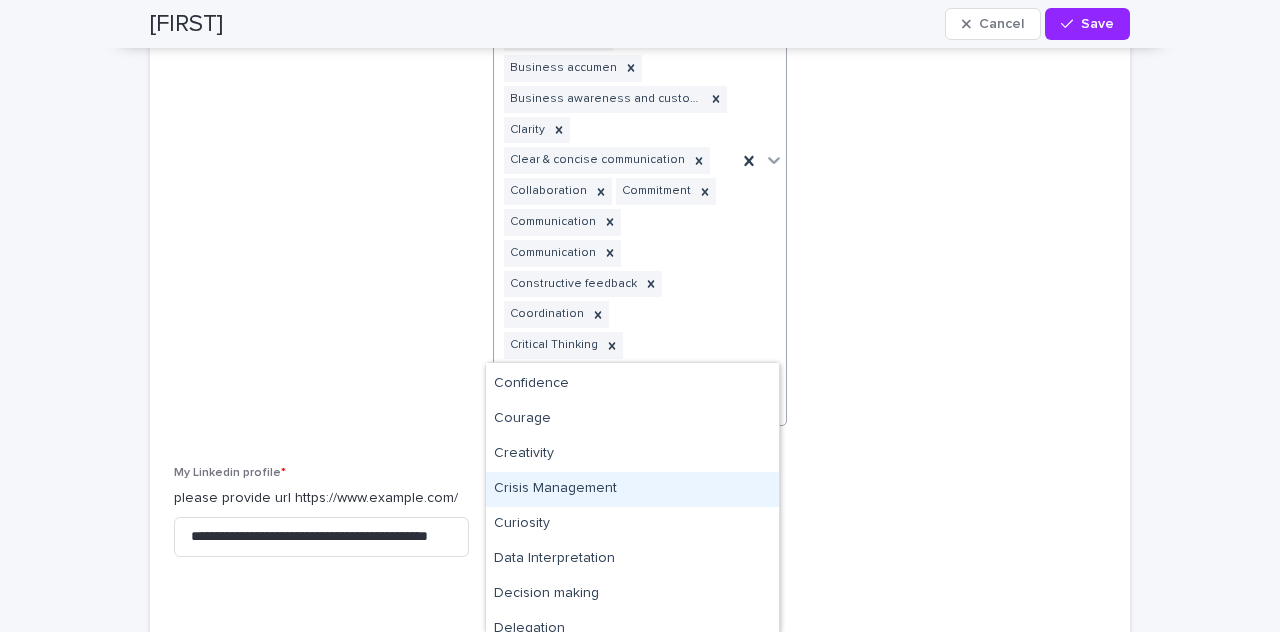 scroll, scrollTop: 364, scrollLeft: 0, axis: vertical 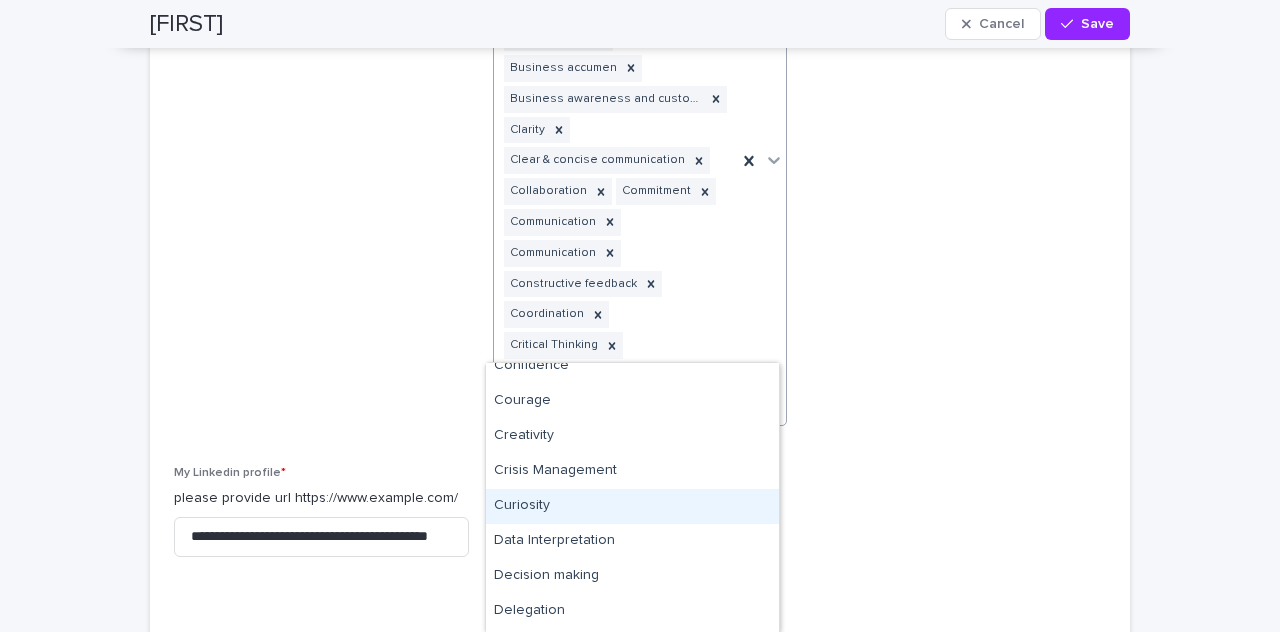 click on "Curiosity" at bounding box center [632, 506] 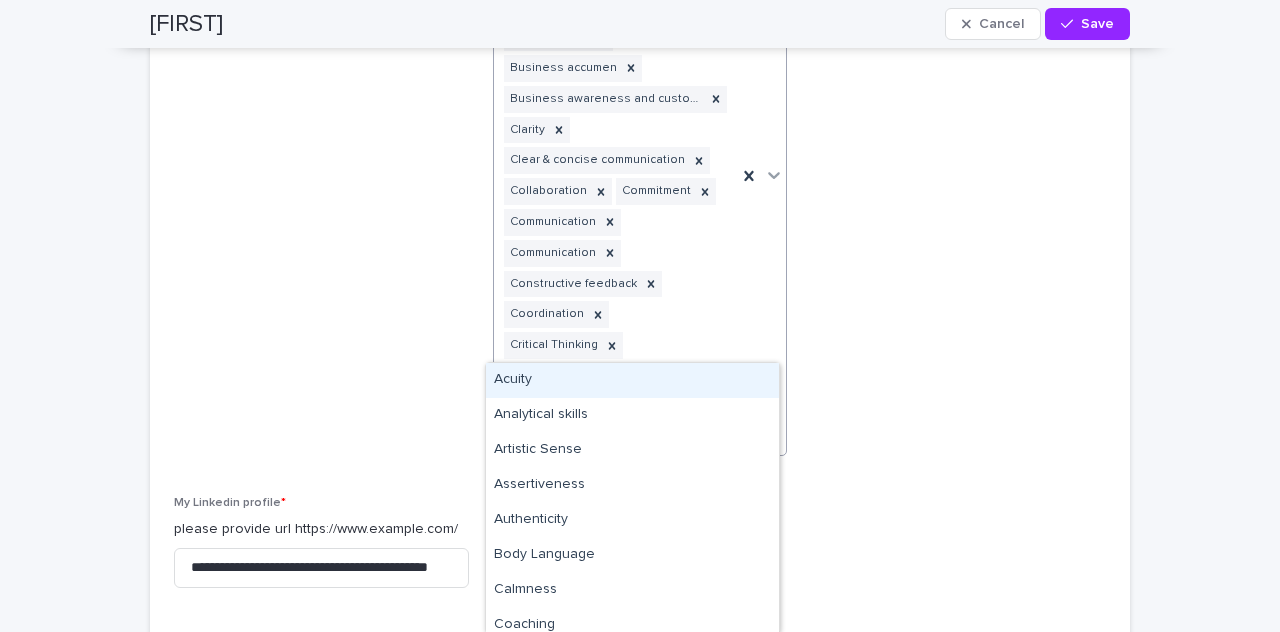 click at bounding box center [761, 176] 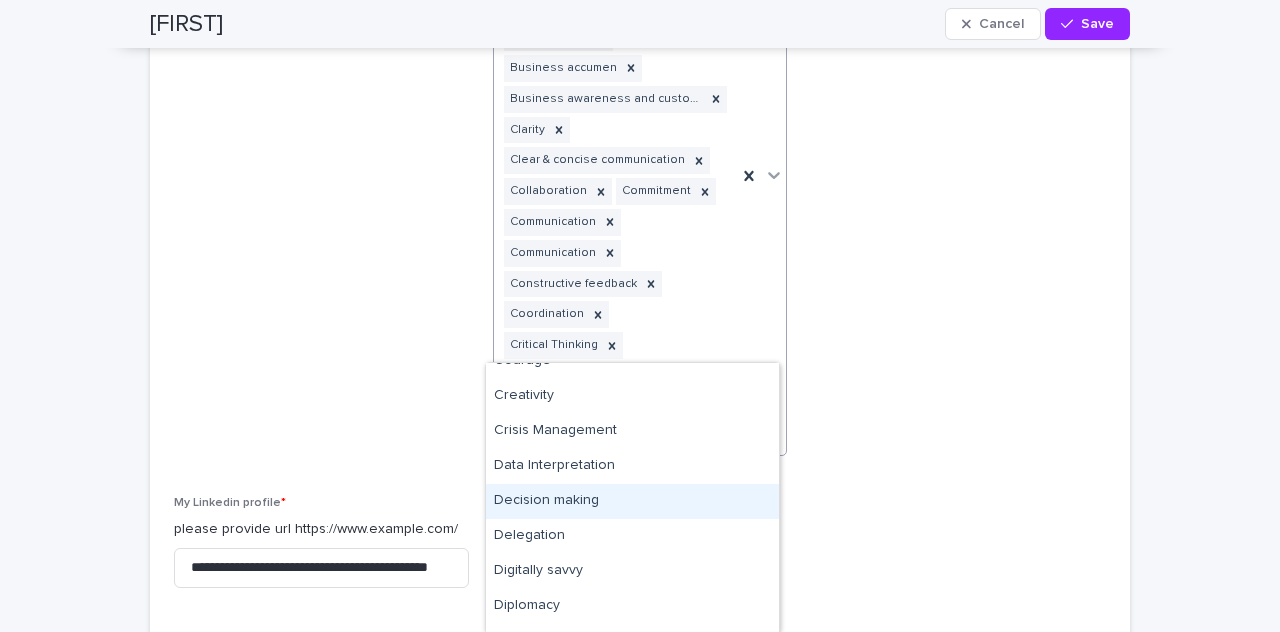 scroll, scrollTop: 410, scrollLeft: 0, axis: vertical 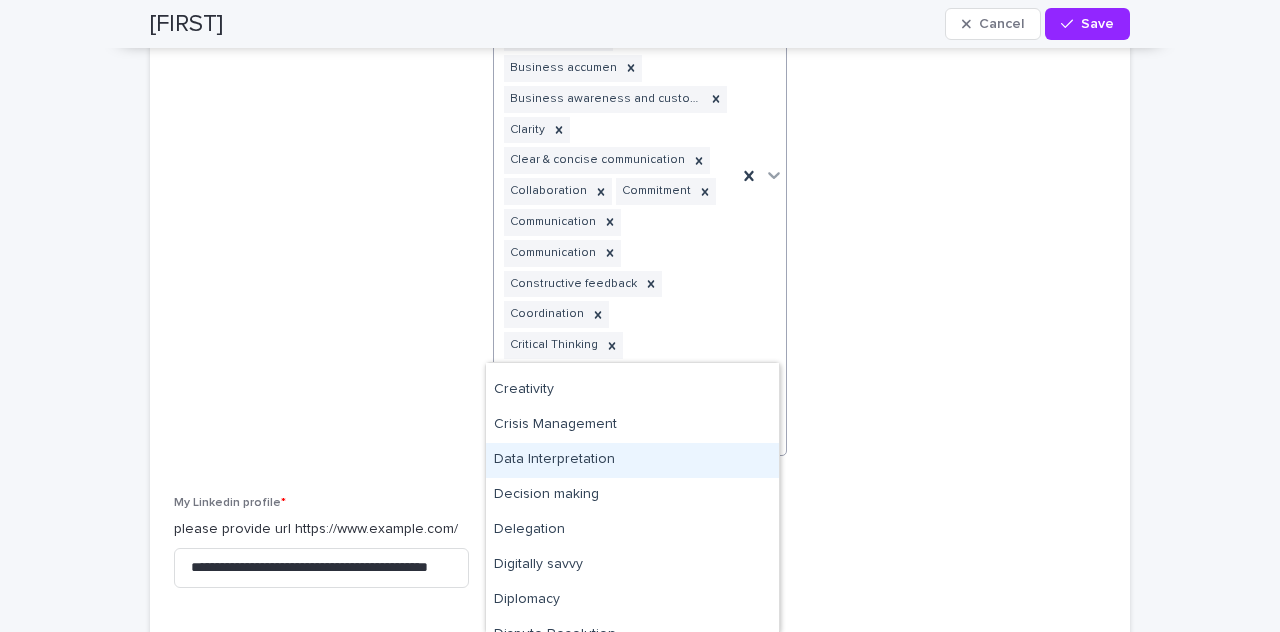 click on "Data Interpretation" at bounding box center [632, 460] 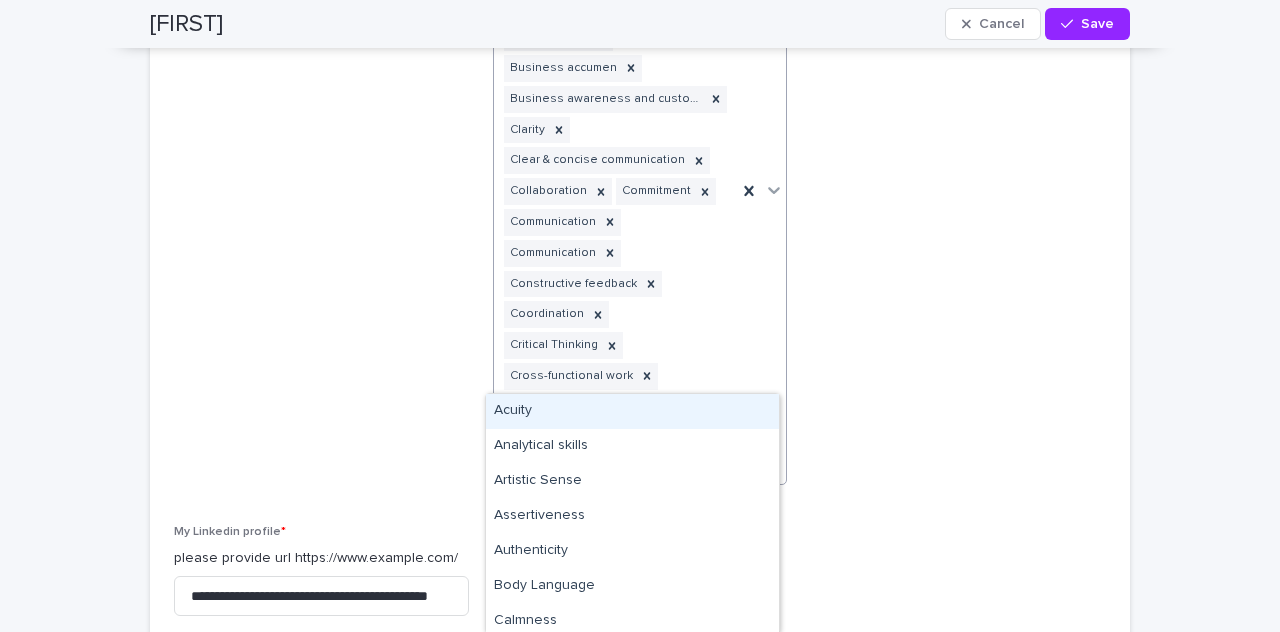 click on "Timely update Accurate Active Listening Adaptability Agility Attention to details Autonomous / self-management Brainsortming Business accumen Business awareness and customer care Clarity Clear & concise communication Collaboration Commitment Communication Communication Constructive feedback Coordination Critical Thinking Cross-functional work Cultural Intelligence Curiosity Data Interpretation" at bounding box center (616, 190) 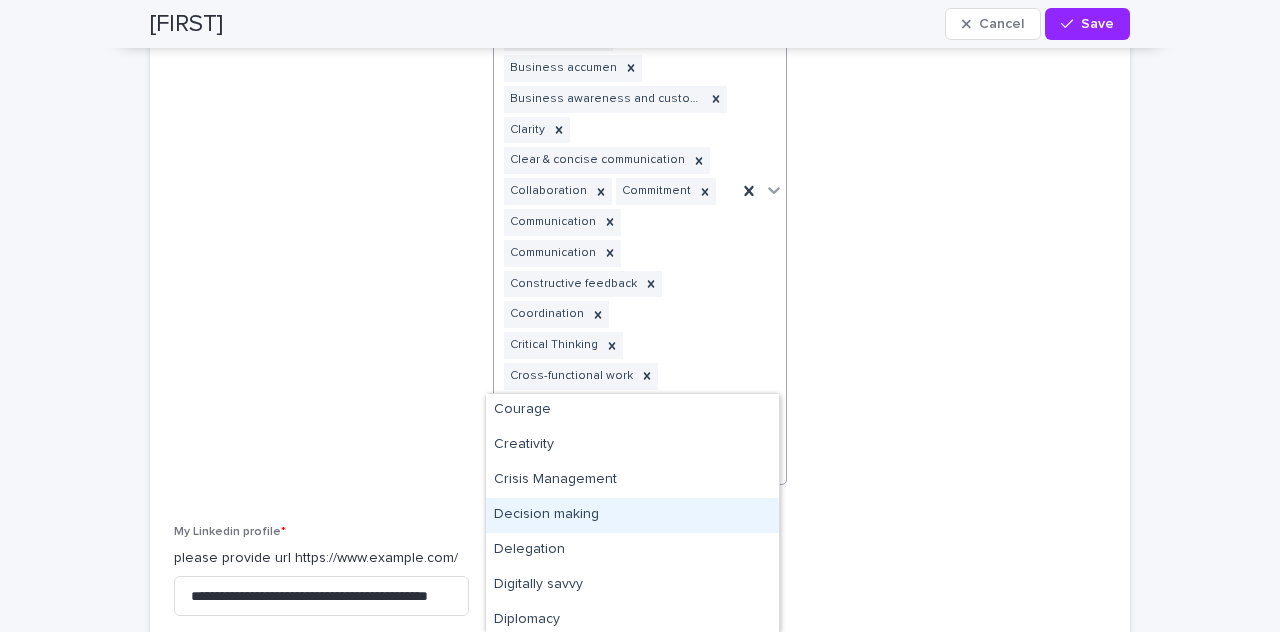 scroll, scrollTop: 395, scrollLeft: 0, axis: vertical 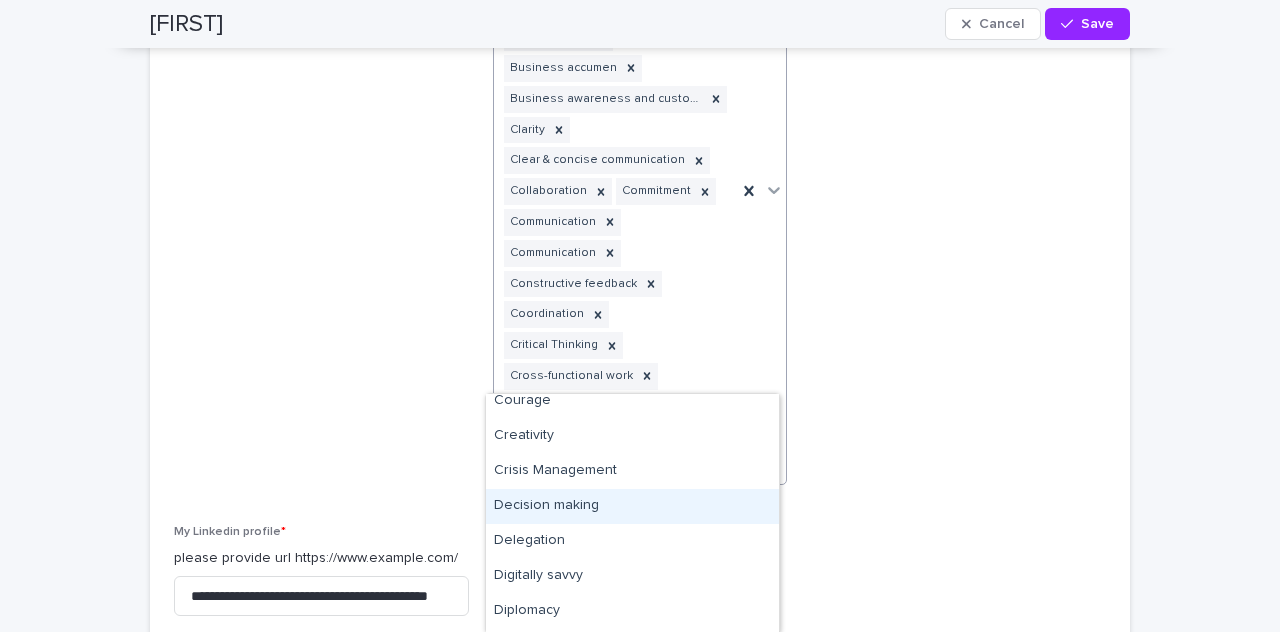 click on "Decision making" at bounding box center [632, 506] 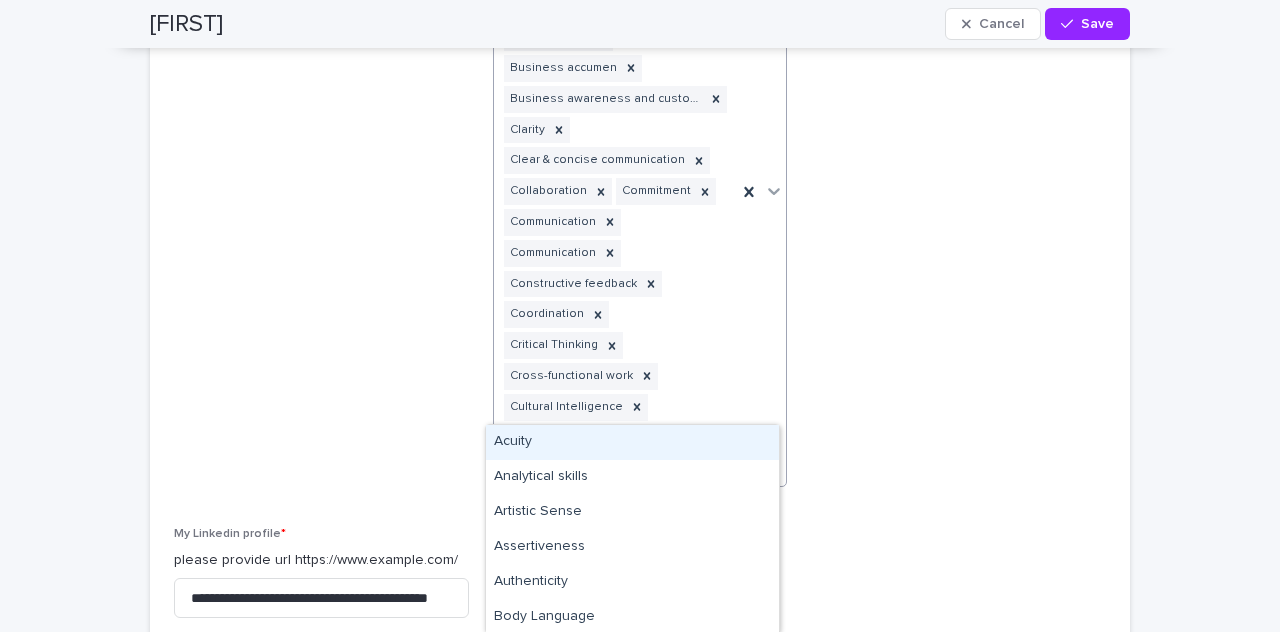 click on "Timely update Accurate Active Listening Adaptability Agility Attention to details Autonomous / self-management Brainsortming Business accumen Business awareness and customer care Clarity Clear & concise communication Collaboration Commitment Communication Communication Constructive feedback Coordination Critical Thinking Cross-functional work Cultural Intelligence Curiosity Data Interpretation Decision making" at bounding box center (616, 191) 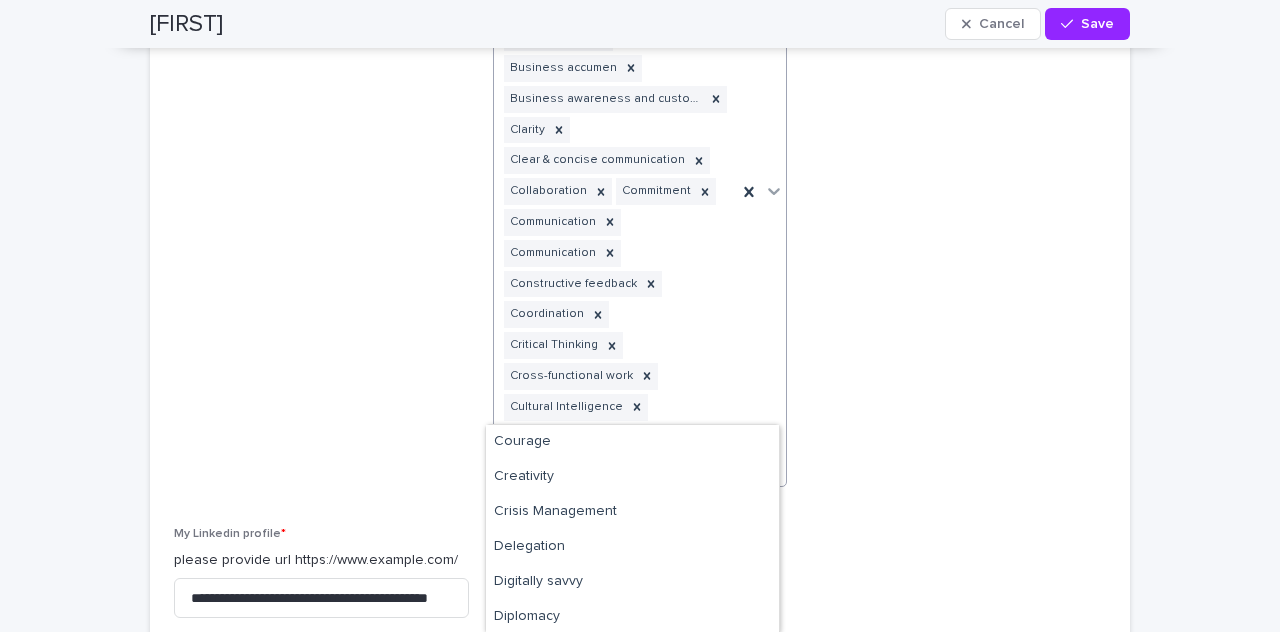scroll, scrollTop: 366, scrollLeft: 0, axis: vertical 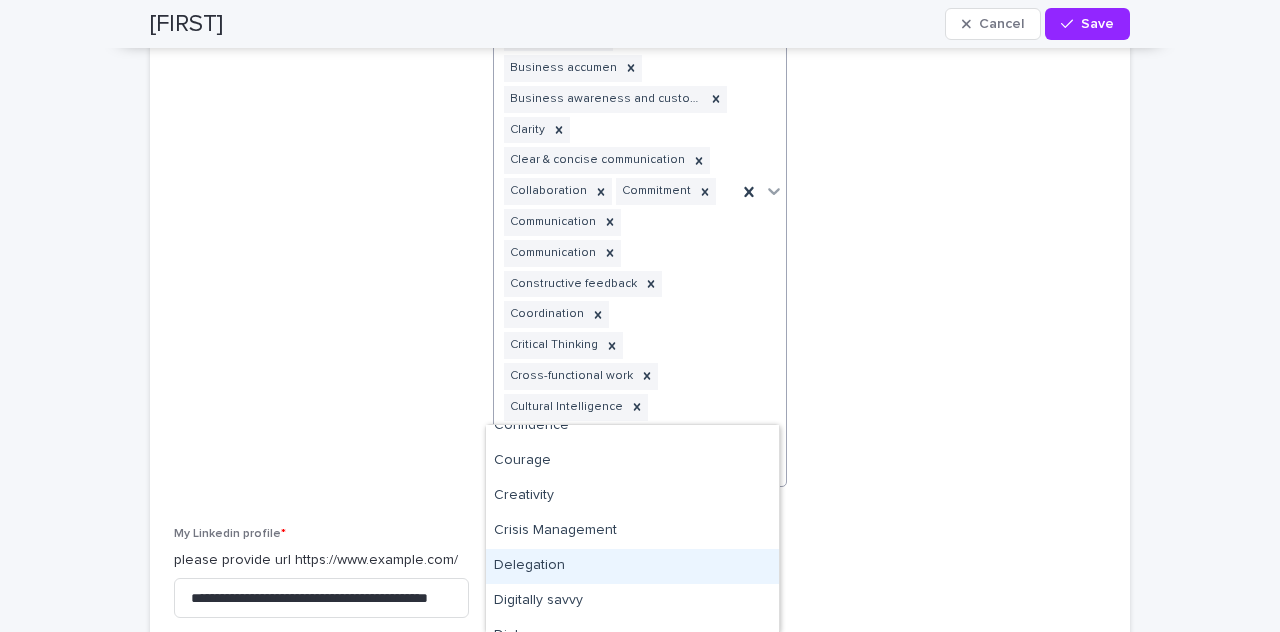click on "Delegation" at bounding box center (632, 566) 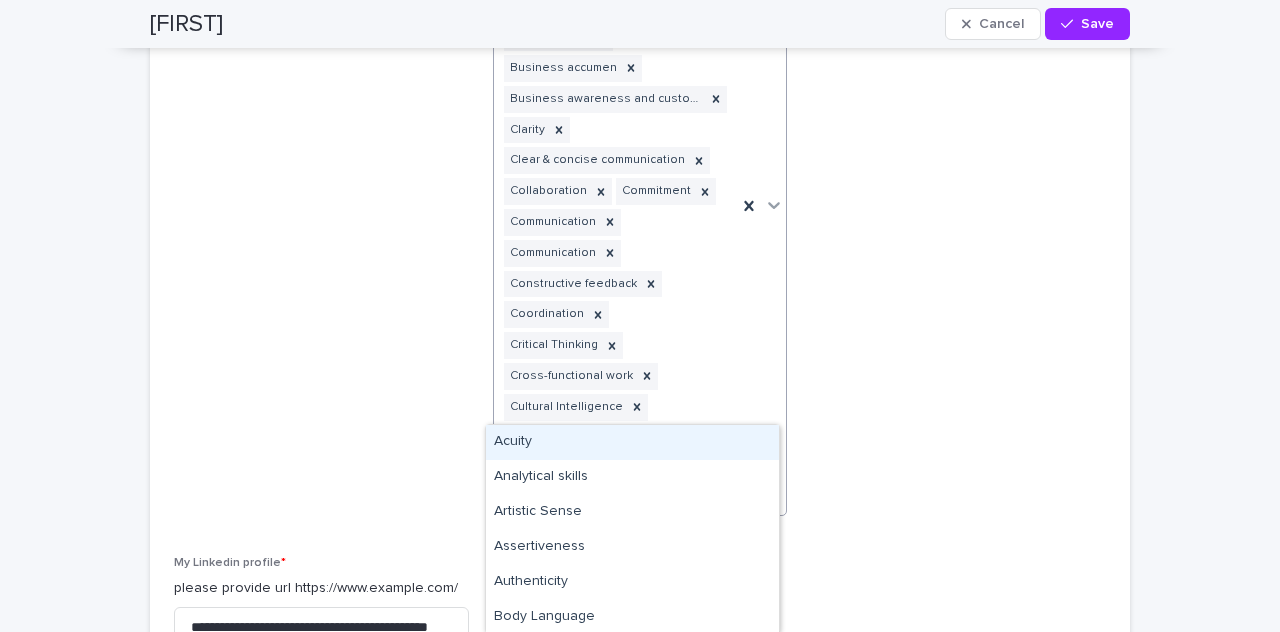 click at bounding box center [761, 206] 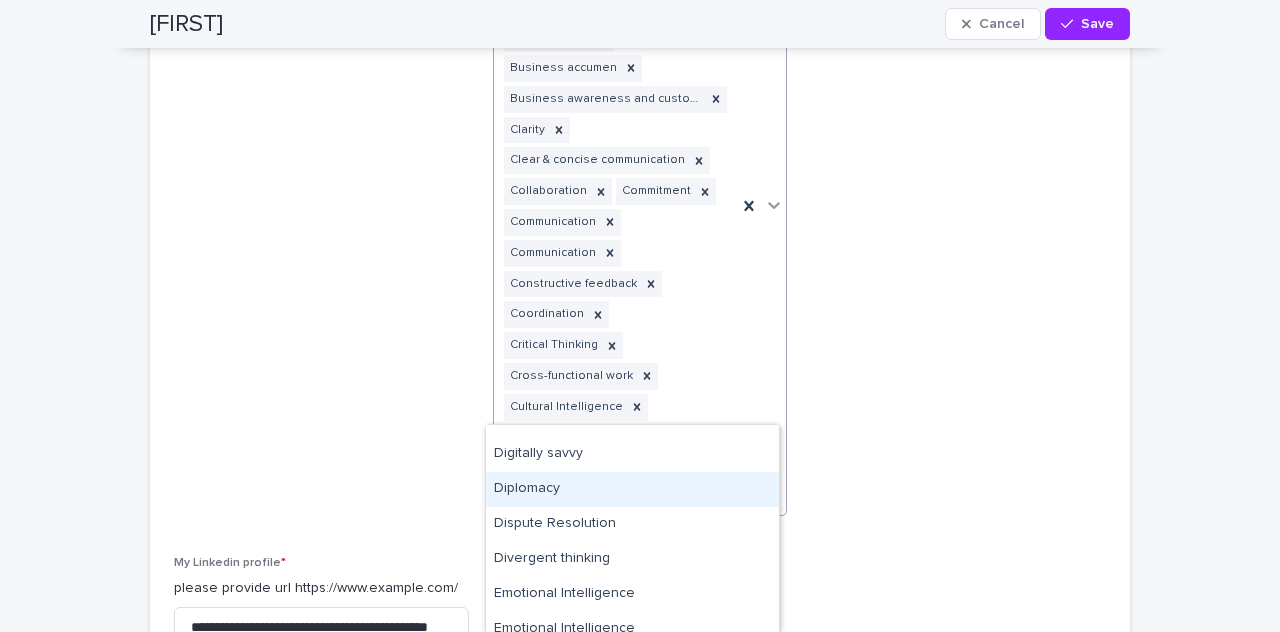 scroll, scrollTop: 472, scrollLeft: 0, axis: vertical 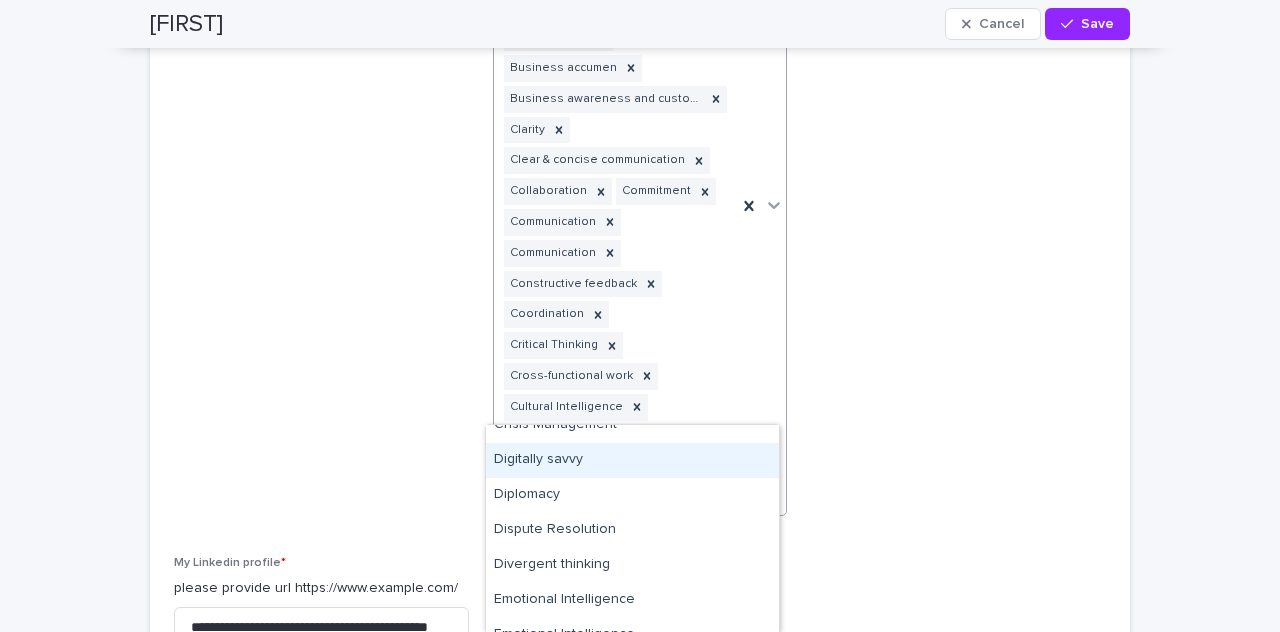 drag, startPoint x: 647, startPoint y: 477, endPoint x: 636, endPoint y: 467, distance: 14.866069 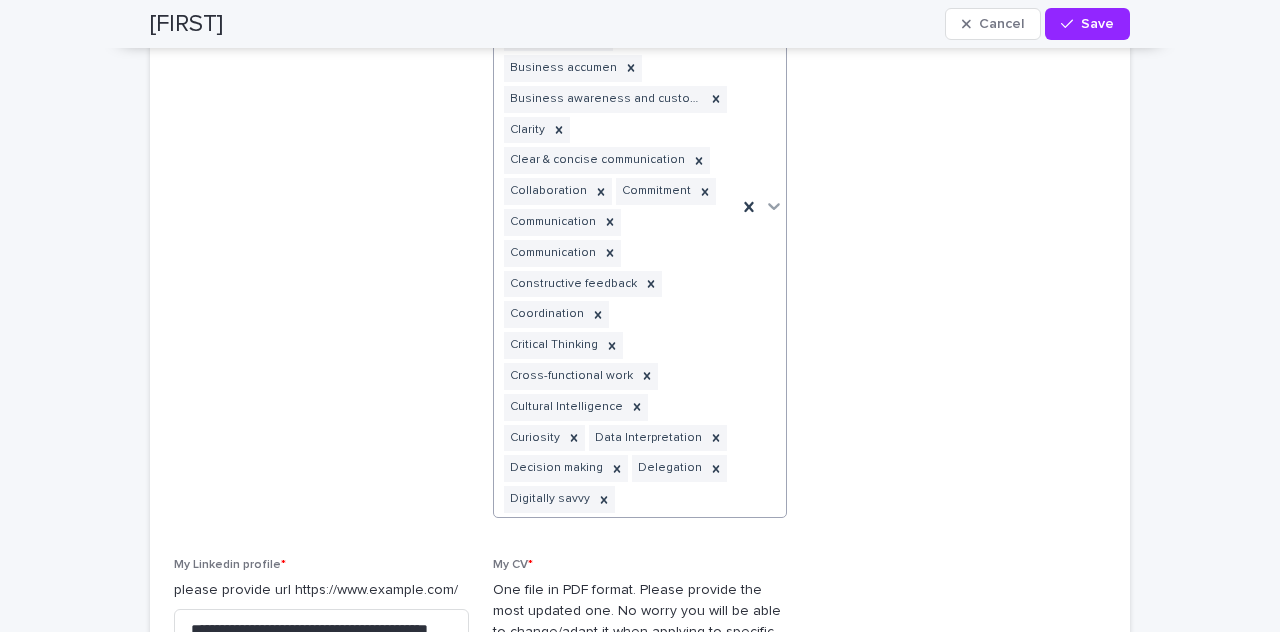 click at bounding box center [761, 207] 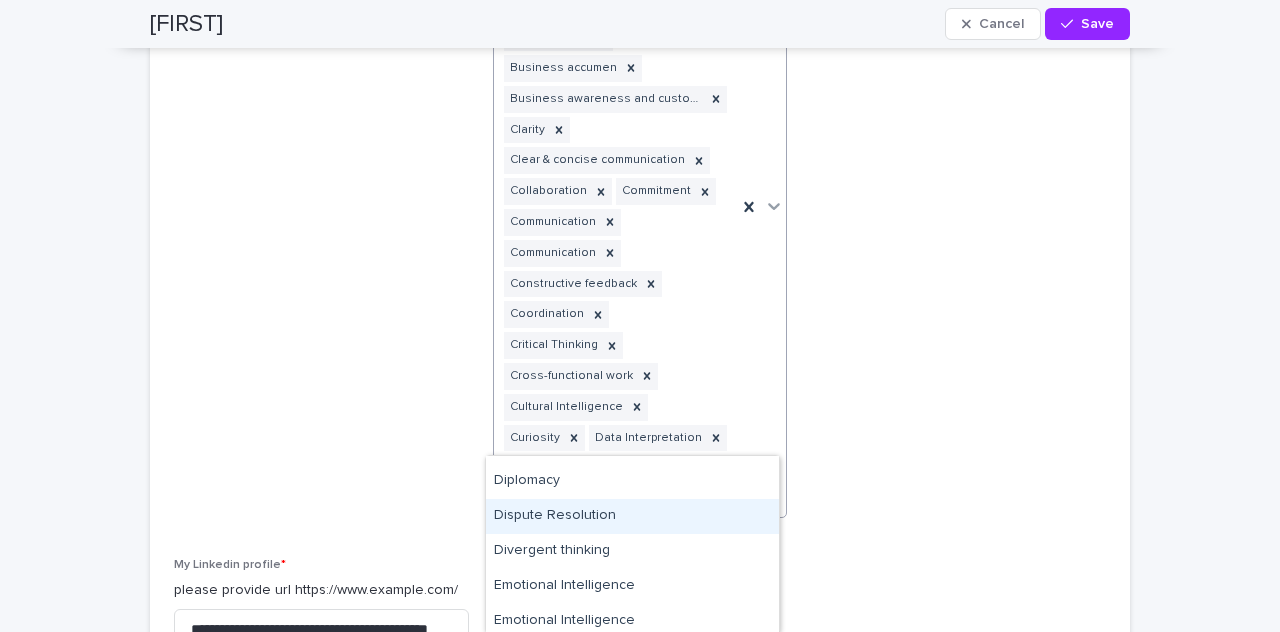 scroll, scrollTop: 483, scrollLeft: 0, axis: vertical 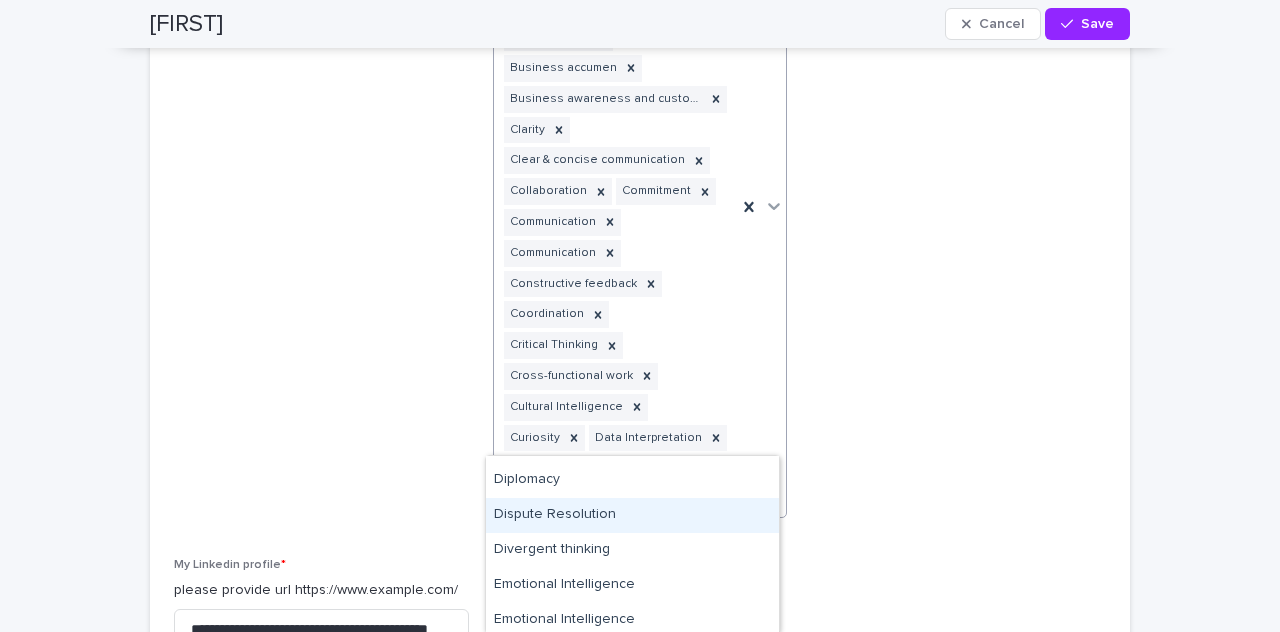 click on "Dispute Resolution" at bounding box center (632, 515) 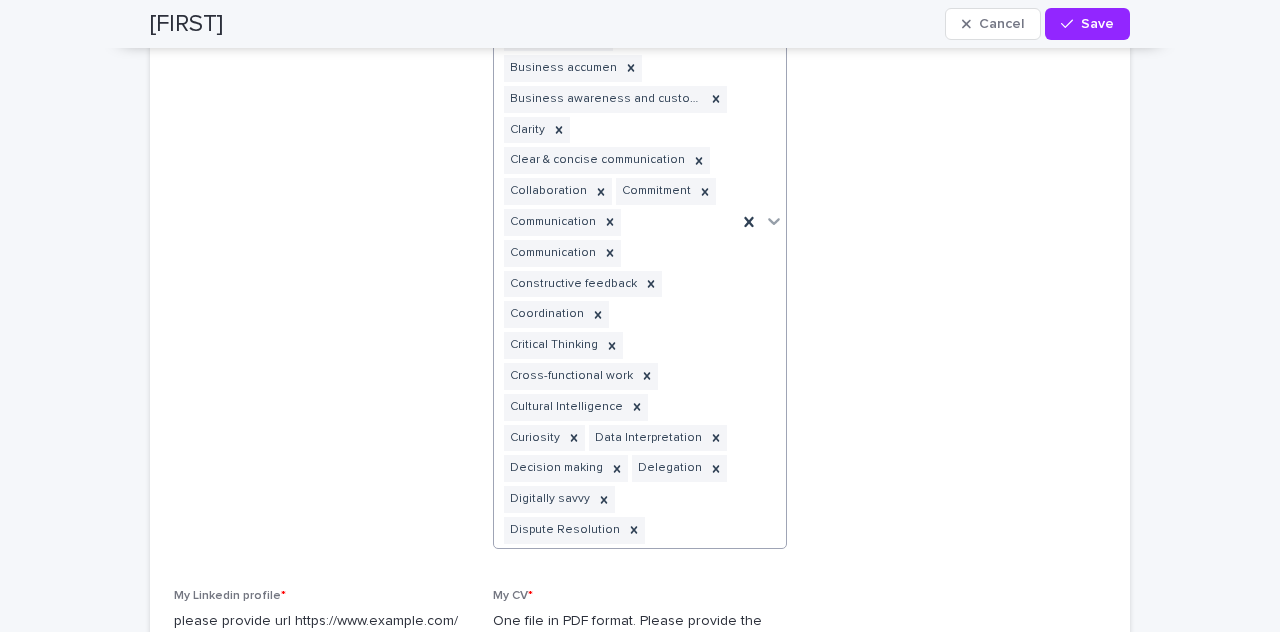 click on "Timely update Accurate Active Listening Adaptability Agility Attention to details Autonomous / self-management Brainsortming Business accumen Business awareness and customer care Clarity Clear & concise communication Collaboration Commitment Communication Communication Constructive feedback Coordination Critical Thinking Cross-functional work Cultural Intelligence Curiosity Data Interpretation Decision making Delegation Digitally savvy Dispute Resolution" at bounding box center (616, 222) 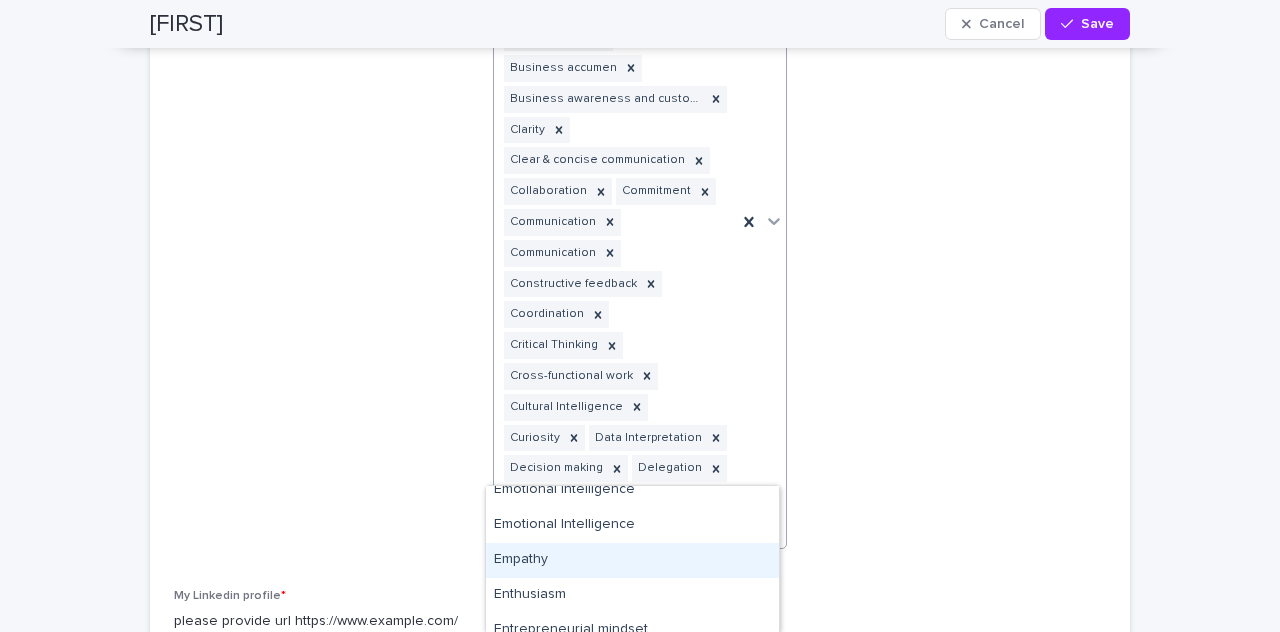scroll, scrollTop: 572, scrollLeft: 0, axis: vertical 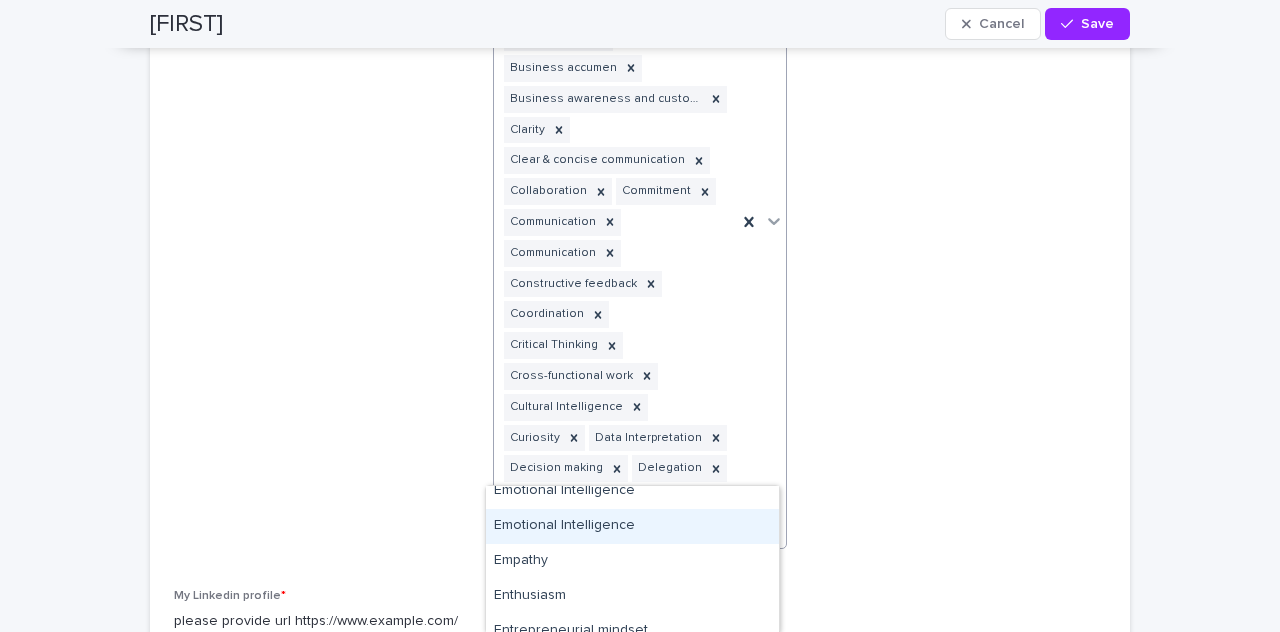 click on "Emotional Intelligence" at bounding box center (632, 526) 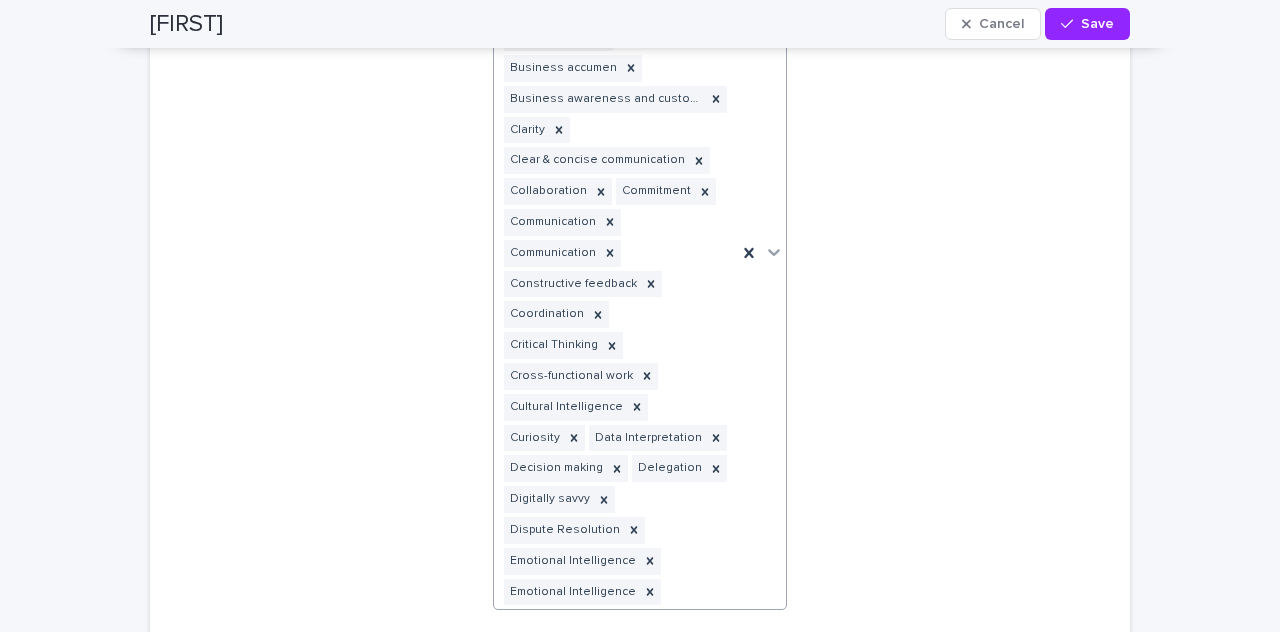 click on "Timely update Accurate Active Listening Adaptability Agility Attention to details Autonomous / self-management Brainsortming Business accumen Business awareness and customer care Clarity Clear & concise communication Collaboration Commitment Communication Communication Constructive feedback Coordination Critical Thinking Cross-functional work Cultural Intelligence Curiosity Data Interpretation Decision making Delegation Digitally savvy Dispute Resolution Emotional Intelligence Emotional Intelligence" at bounding box center [616, 253] 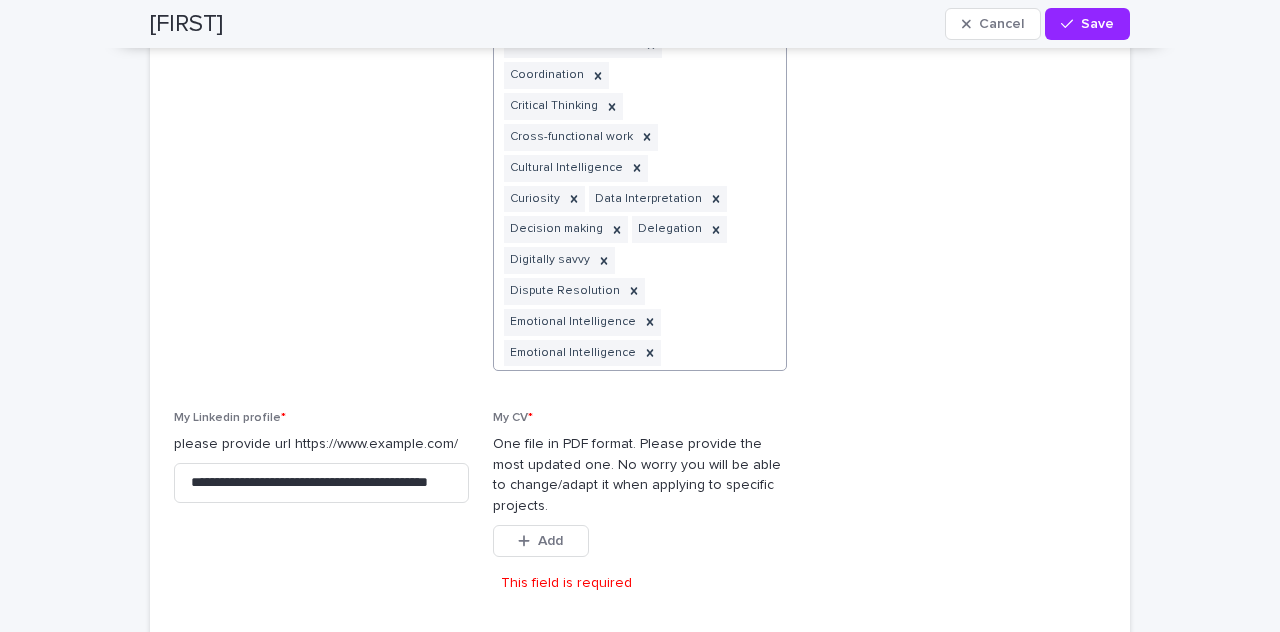 scroll, scrollTop: 3377, scrollLeft: 0, axis: vertical 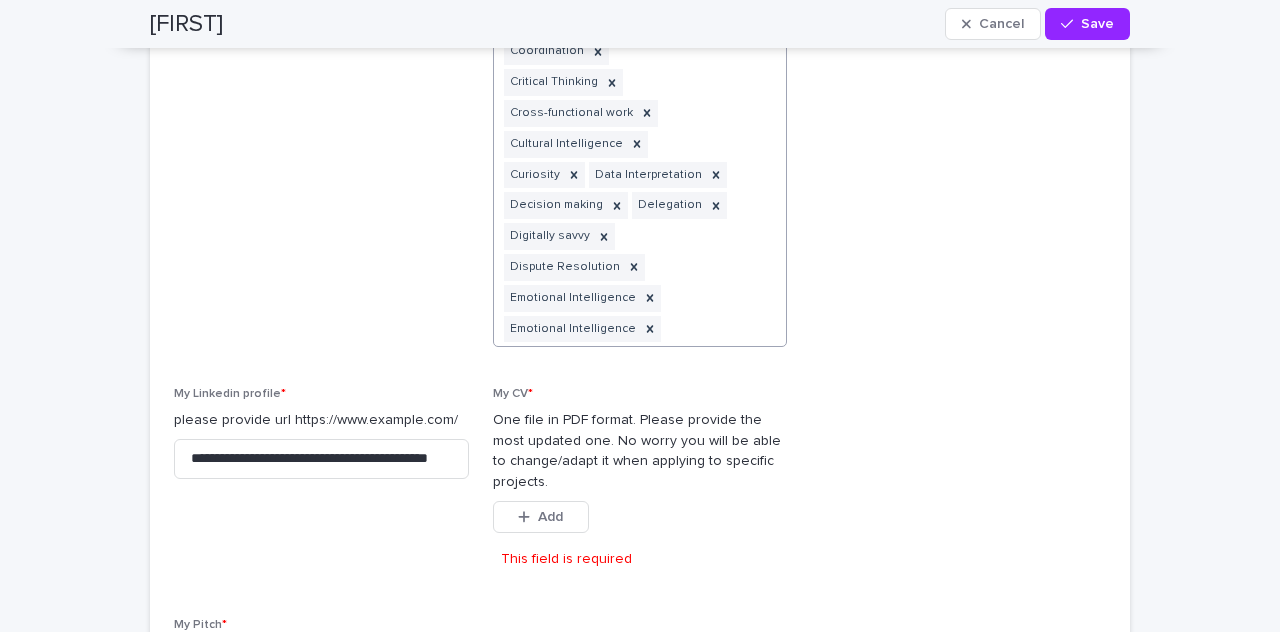 click at bounding box center (761, -10) 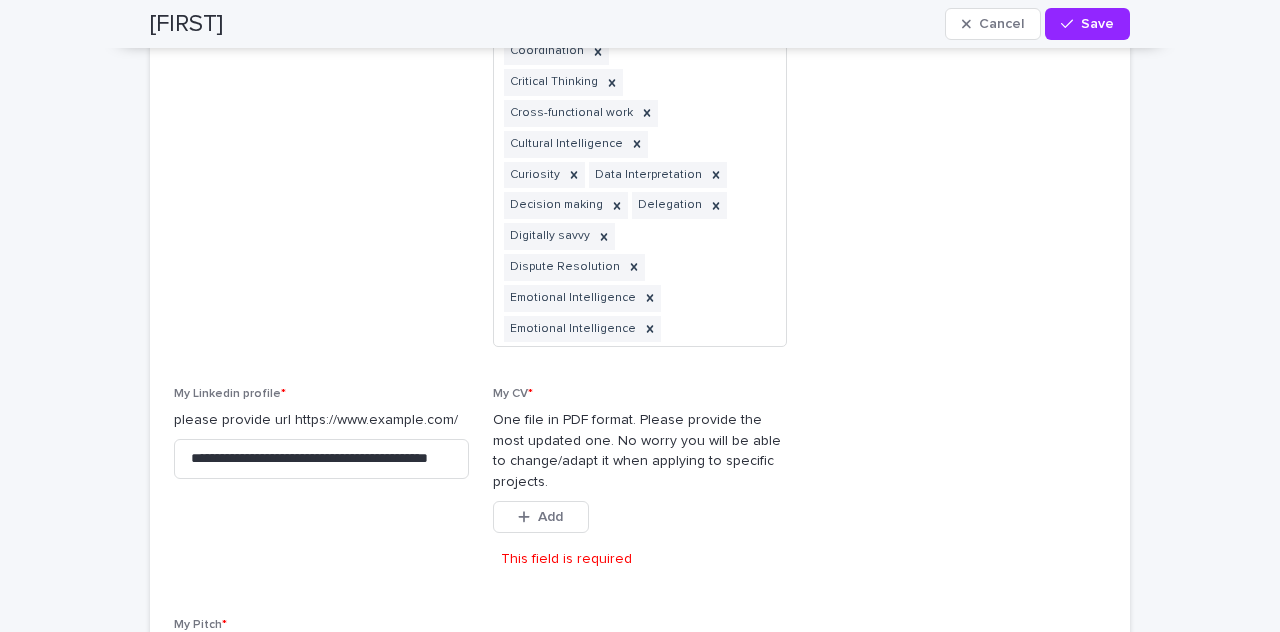 click on "My Current Title * e.g. Independent Regulatory Affairs Expert This field is required My Main Expertise * Clinical study / Clinical development My Secondary Expertise Real-World Evidence My Third Expertise IA / BigData / Data Science / Machine Learning / Blockchain My Specialization * Pharma (pharmaceutical / BigPharma) Medtech (medical device / IVD) Healthtech (startup / digital health) My Hard Skills * the technical skills you are proefficient in your expertise Advisory Board Agile Methodology Artificial Intelligence Biomarker Board of Experts Burden of Disease (BoD) Business Development Clinical Study Reports (CSR) Clinical Trial Design Clinical trial process  Data Generation Plan EXCEL proficient Experience 5 – 10 years Fluency in English Fluency in French Gap analysis Knowledge of EU Market Leadership & team development Literature Review Machine Learning techniques Microsoft Office proficient NIS observational study Observational studies Patient journey Powerpoint proficient Project Management PROs RWE" at bounding box center [640, -464] 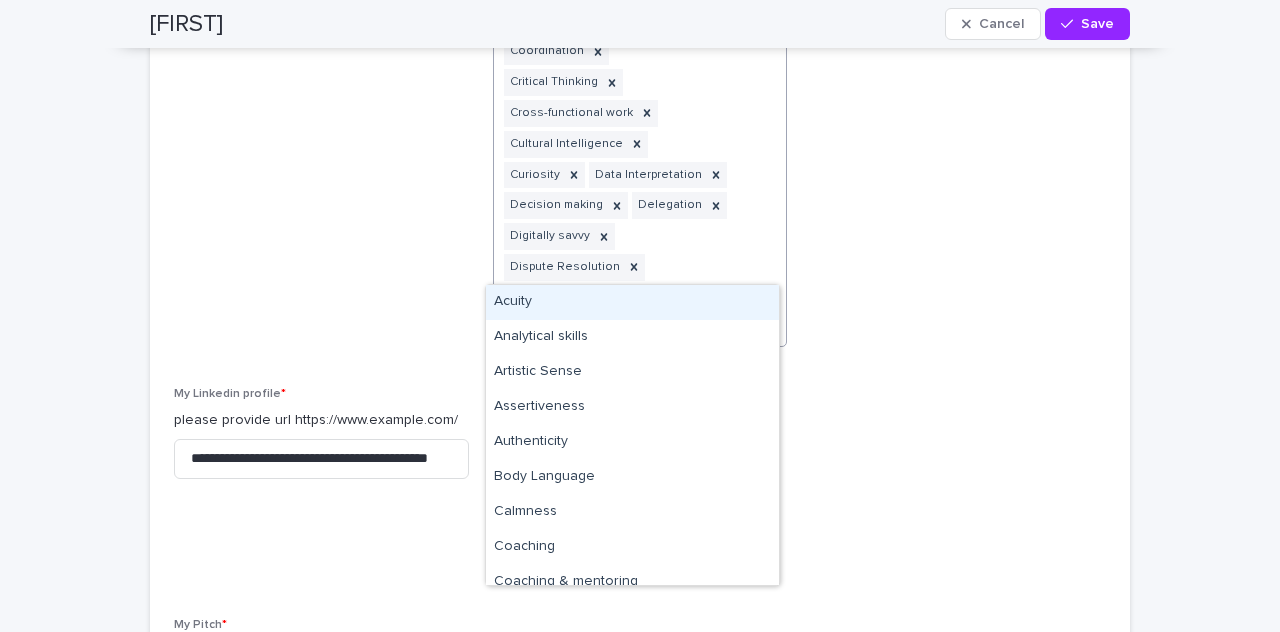 click at bounding box center [761, -10] 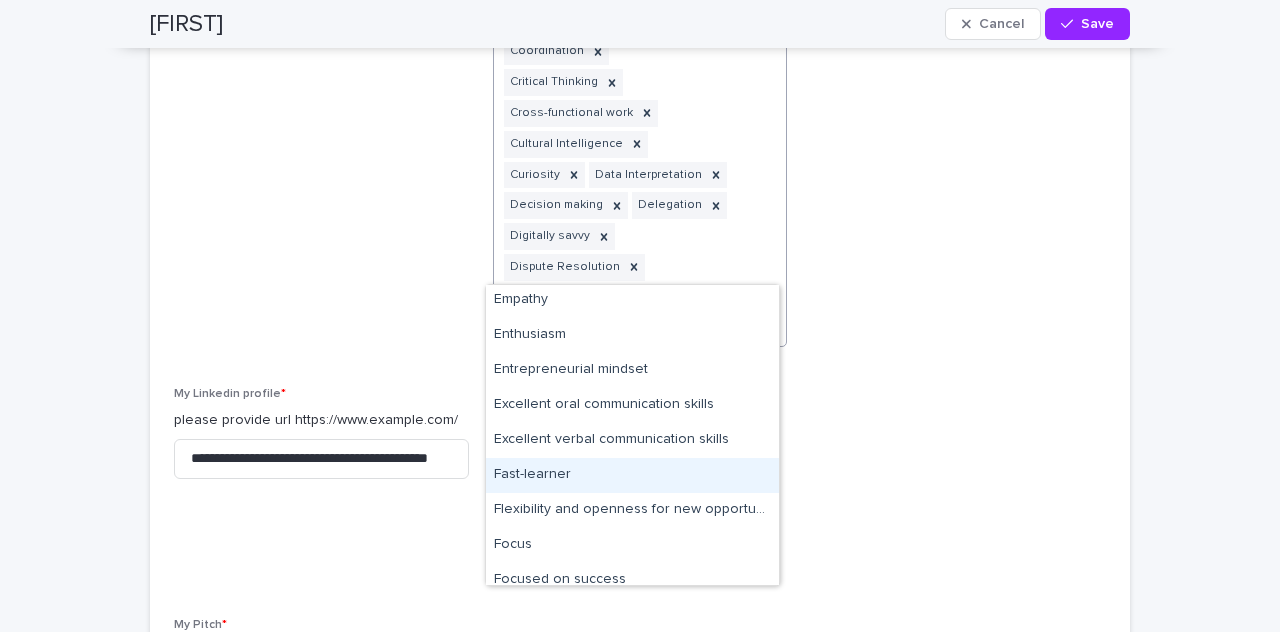 scroll, scrollTop: 579, scrollLeft: 0, axis: vertical 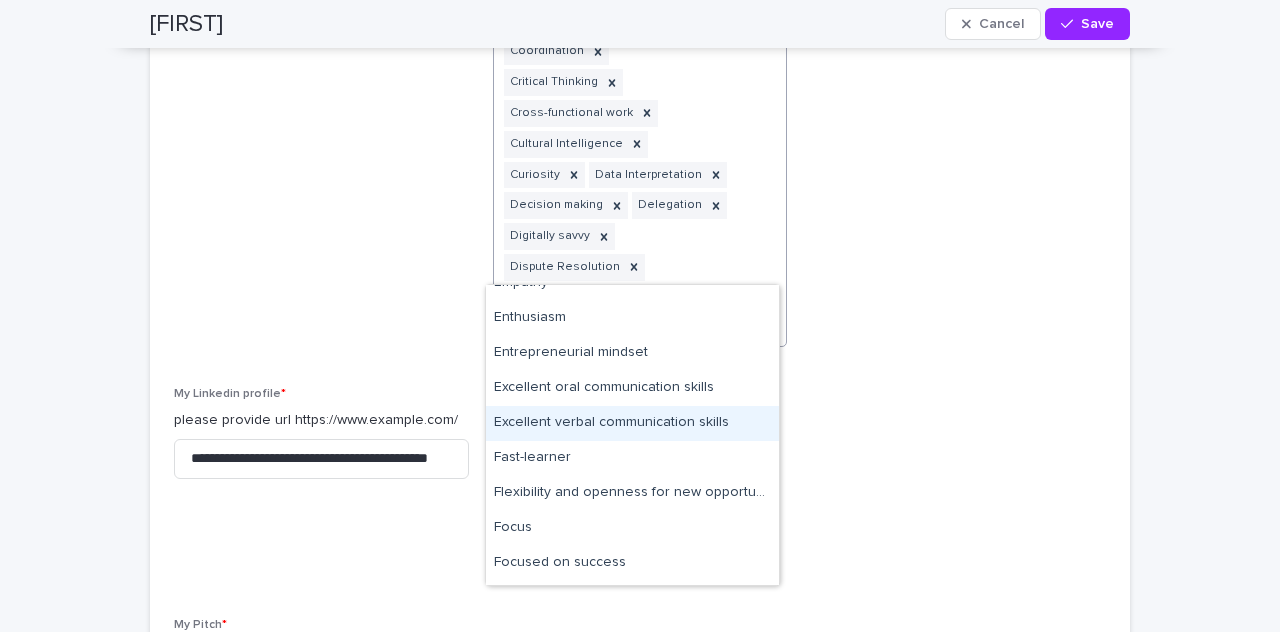 click on "Excellent verbal communication skills" at bounding box center [632, 423] 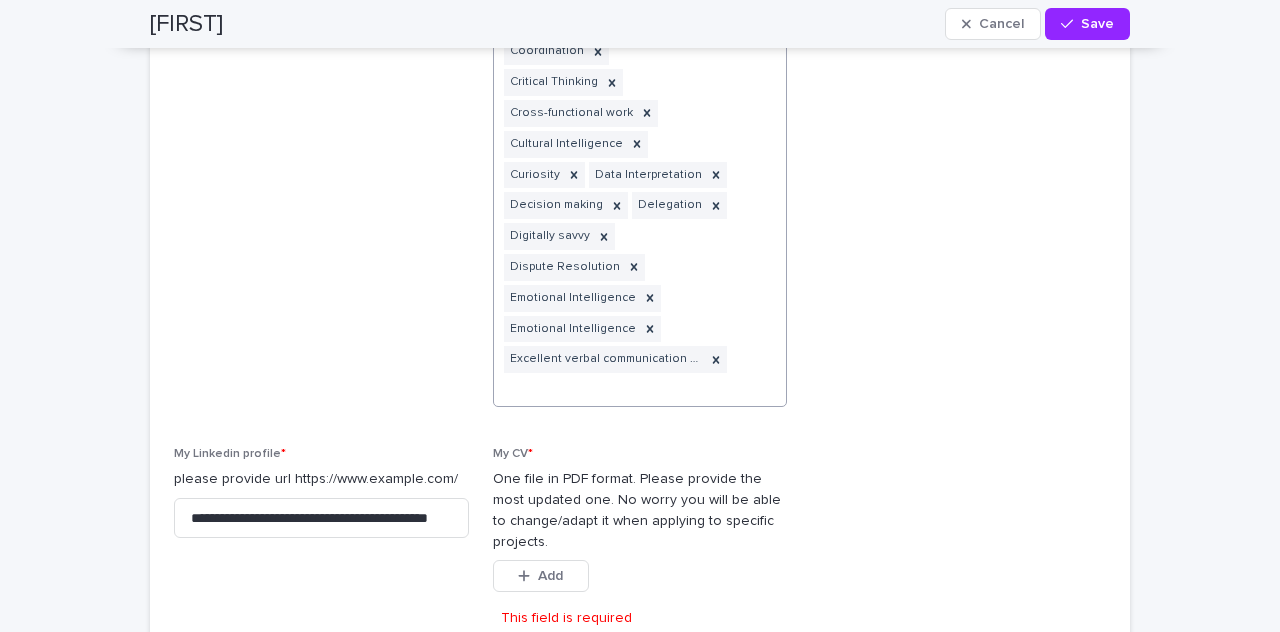 click at bounding box center (761, 20) 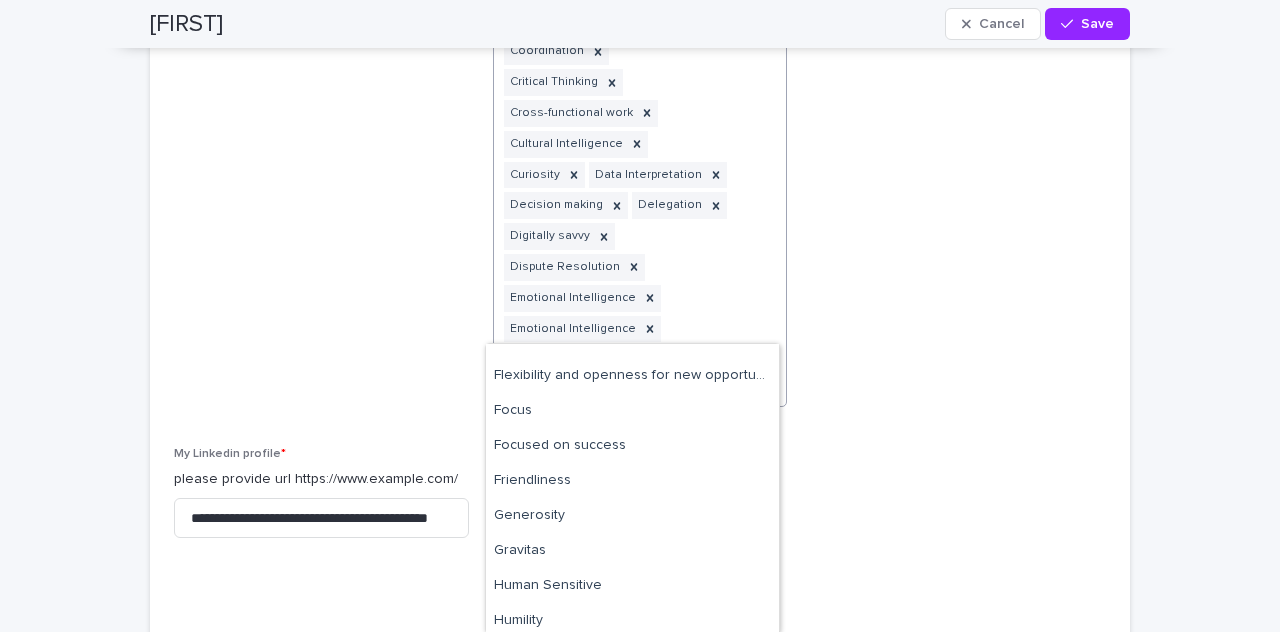 scroll, scrollTop: 721, scrollLeft: 0, axis: vertical 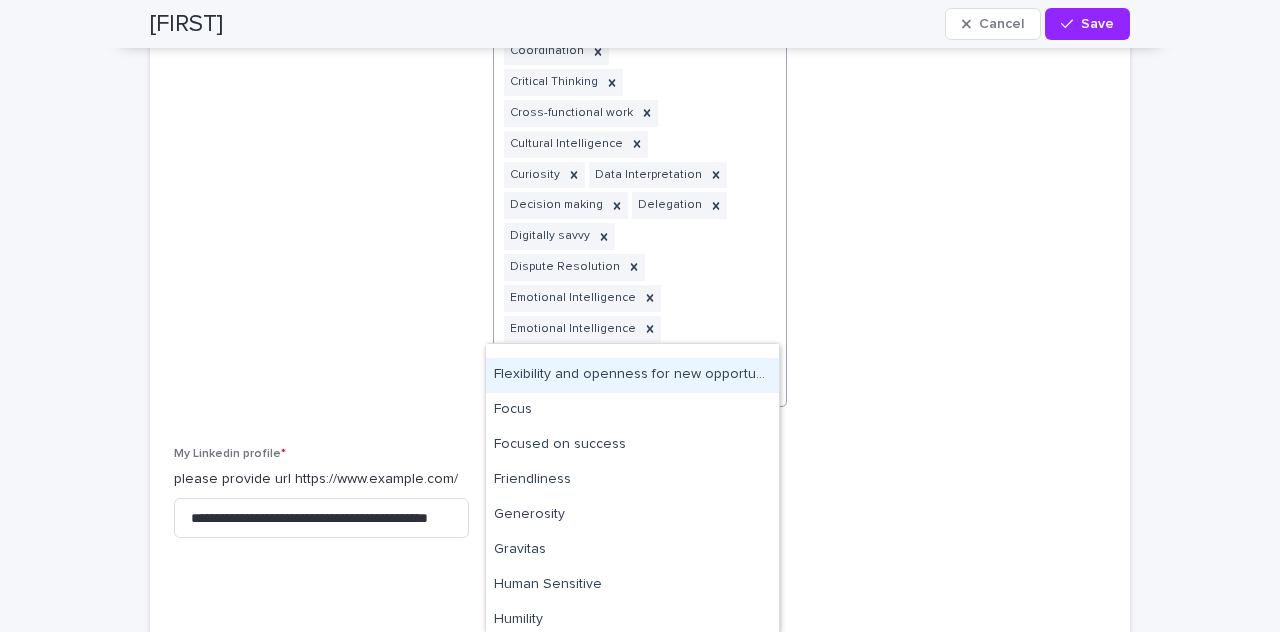 click on "Flexibility and openness for new opportunities" at bounding box center [632, 375] 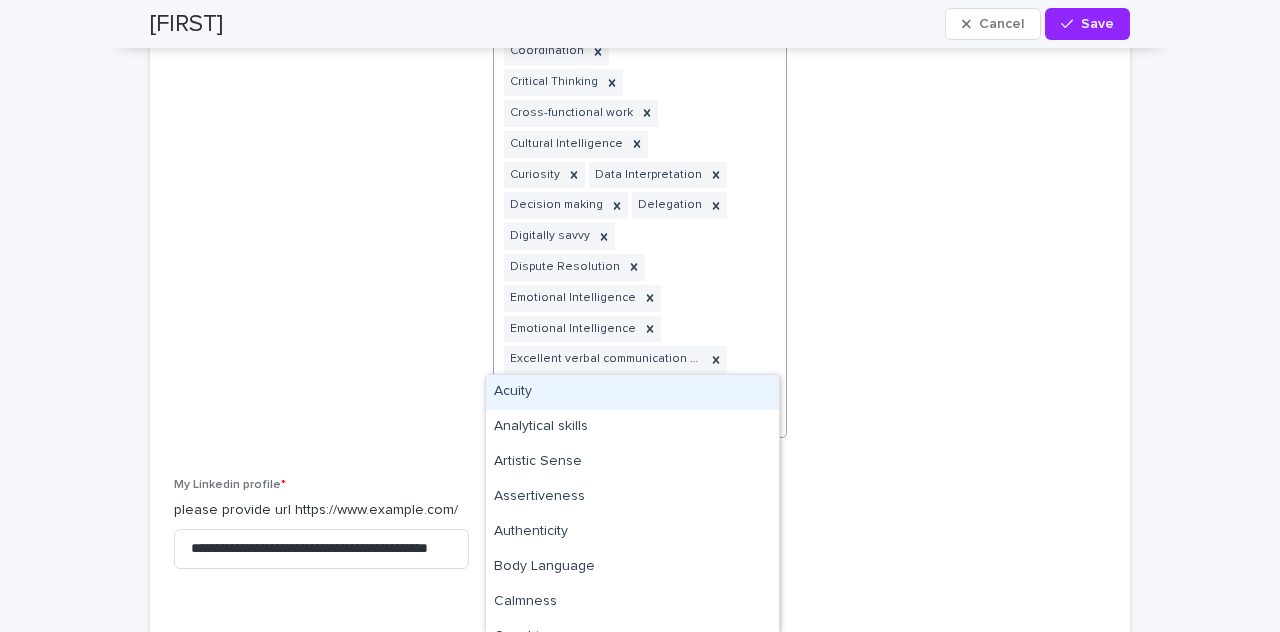 click at bounding box center (761, 35) 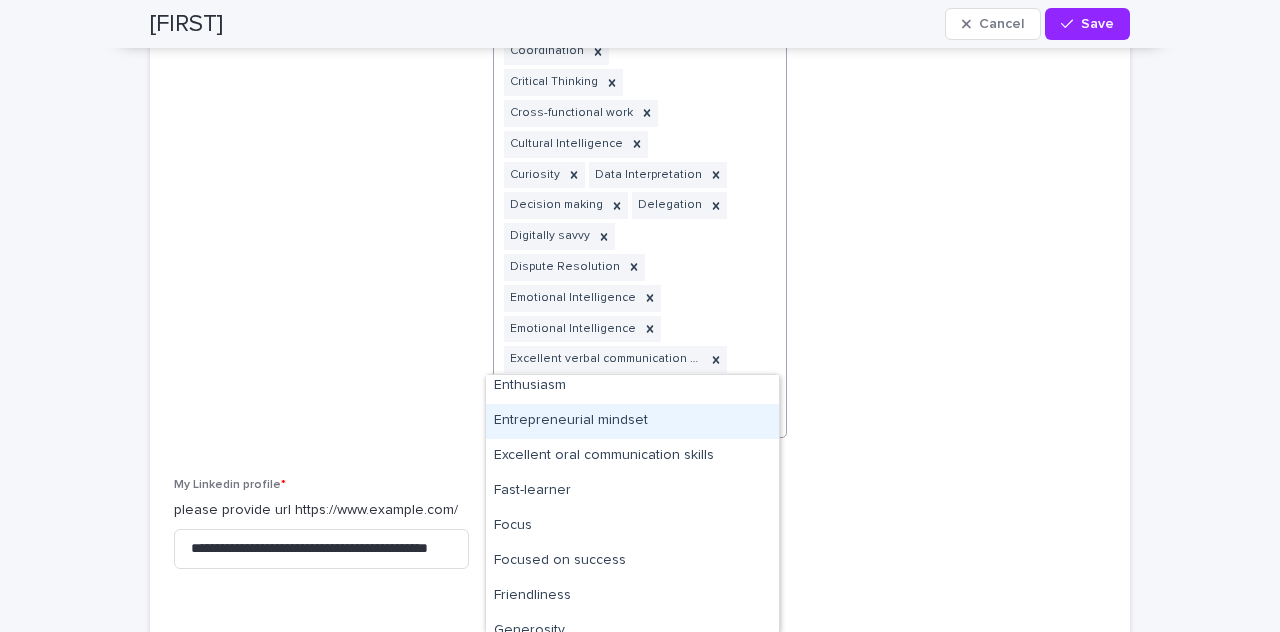 scroll, scrollTop: 601, scrollLeft: 0, axis: vertical 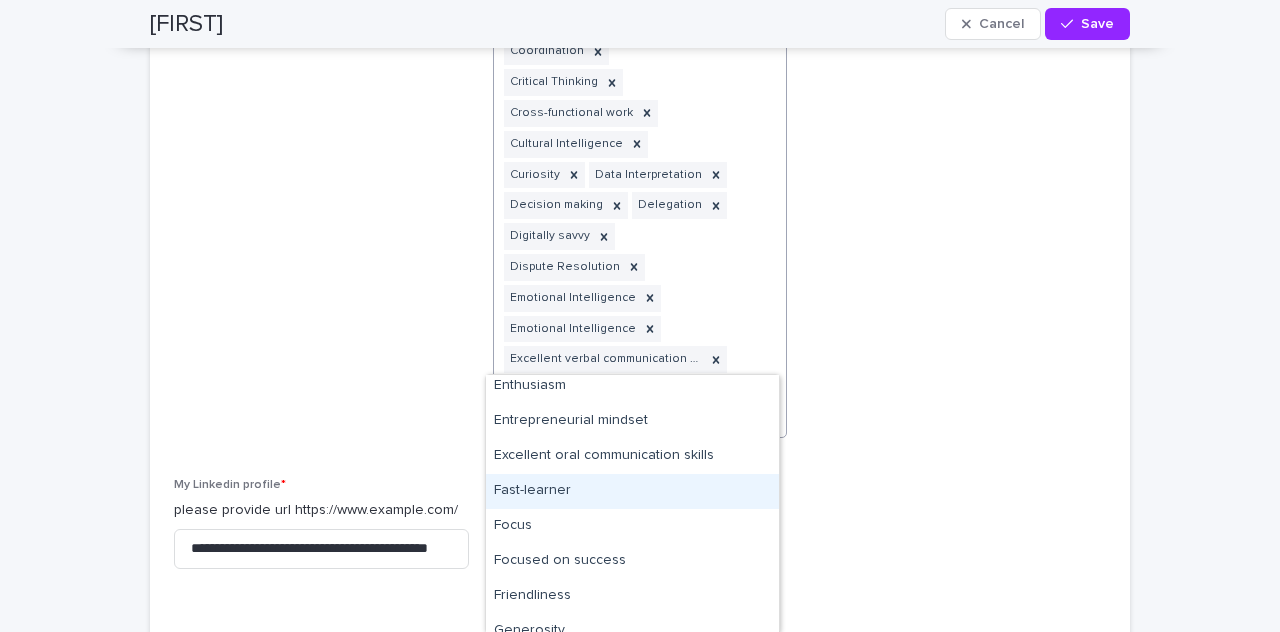 click on "Fast-learner" at bounding box center [632, 491] 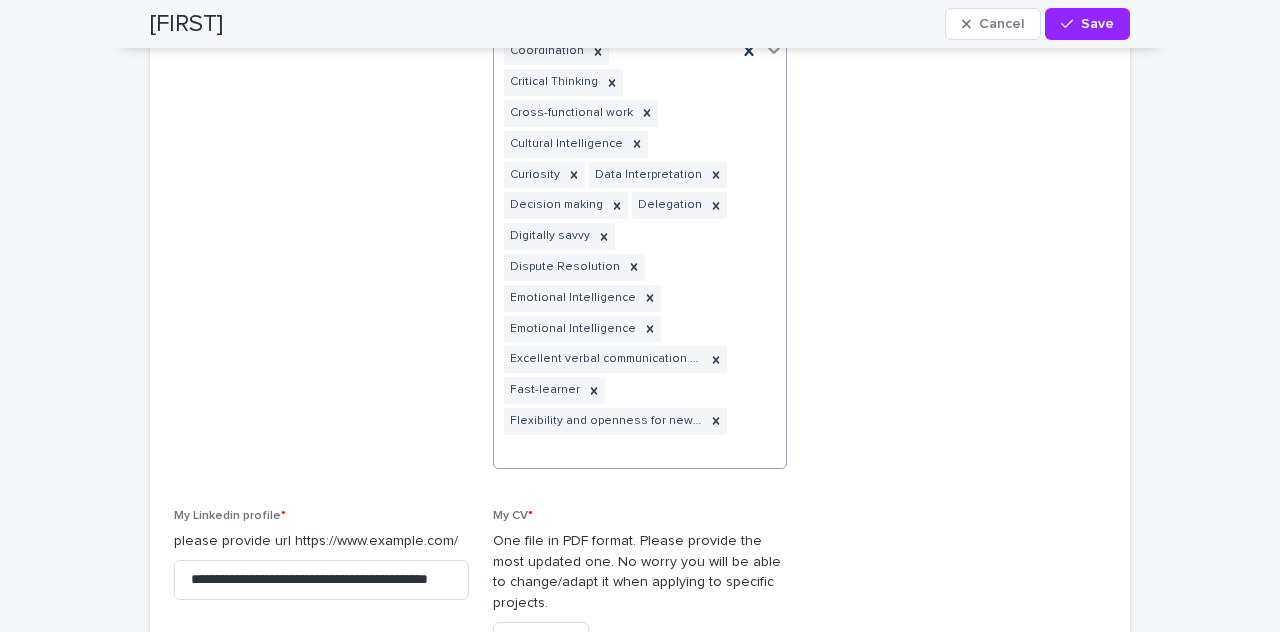 click at bounding box center (761, 51) 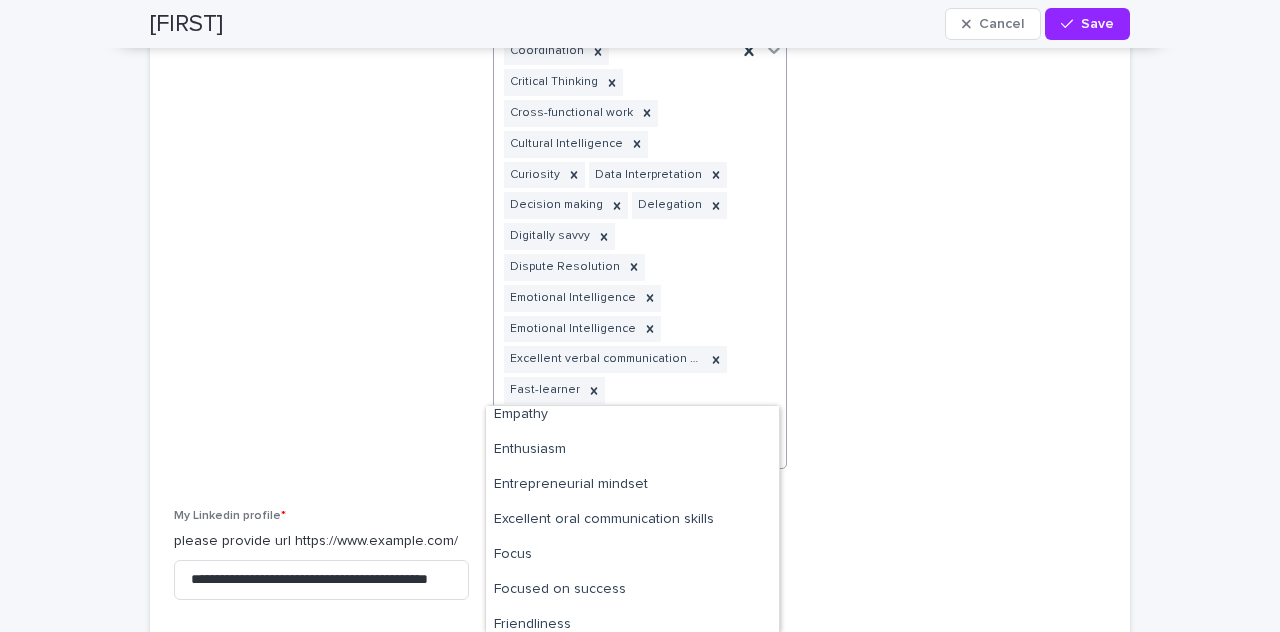 scroll, scrollTop: 568, scrollLeft: 0, axis: vertical 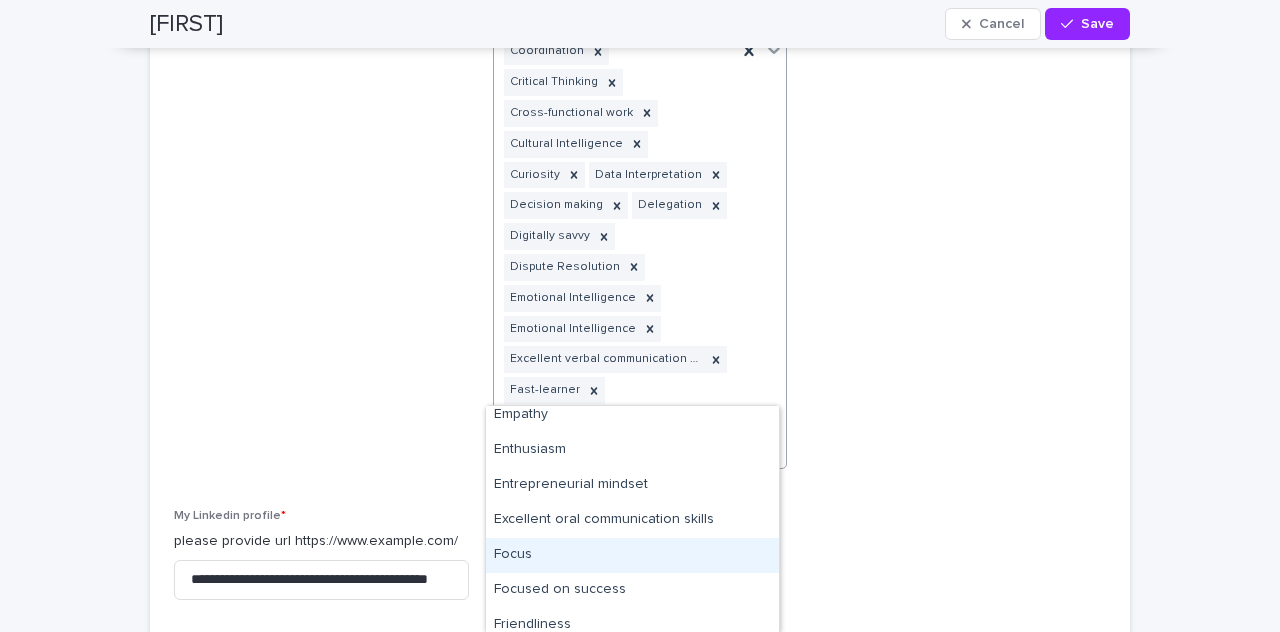 click on "Focus" at bounding box center (632, 555) 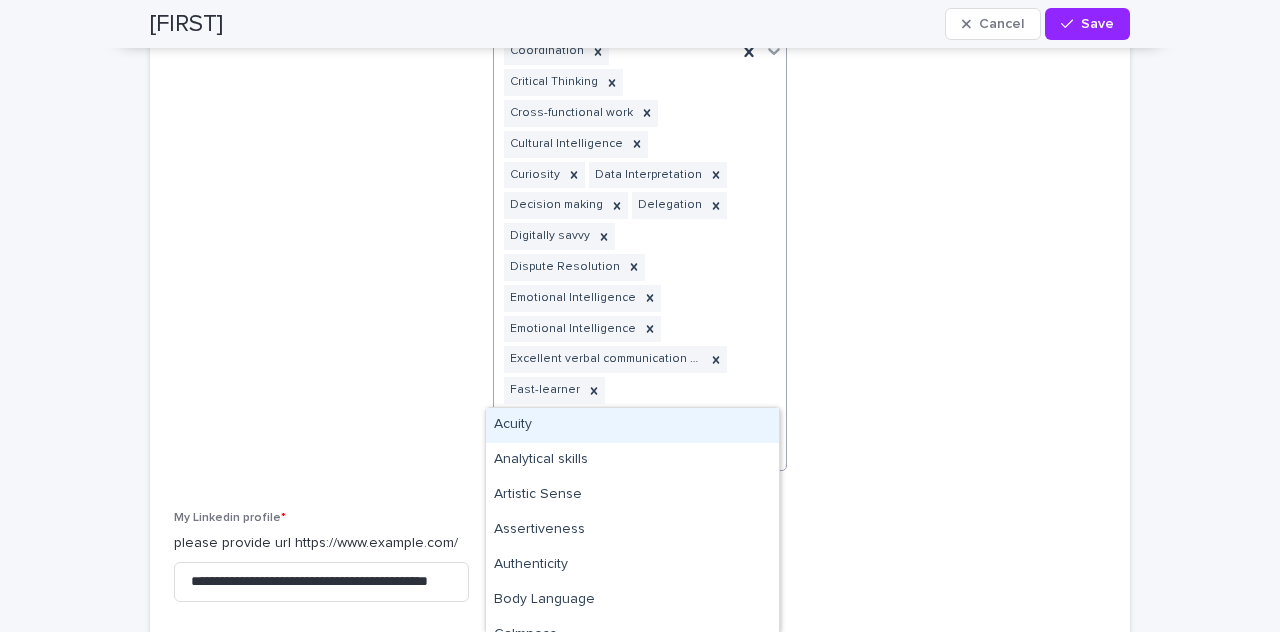 click at bounding box center [761, 52] 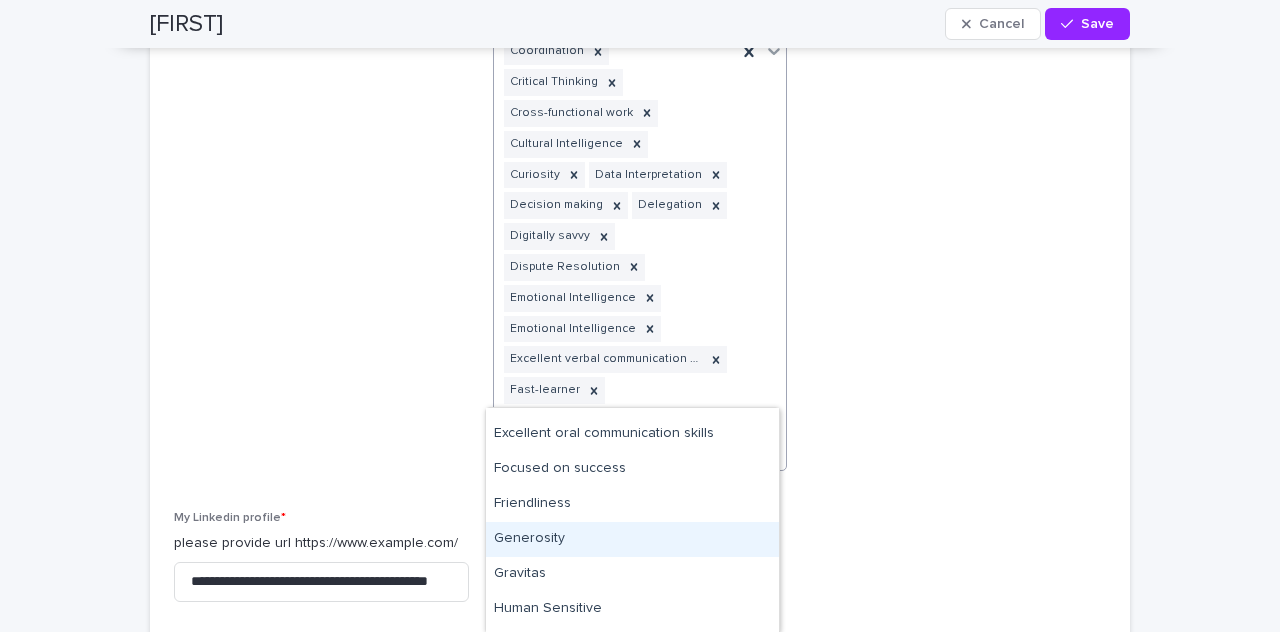 scroll, scrollTop: 658, scrollLeft: 0, axis: vertical 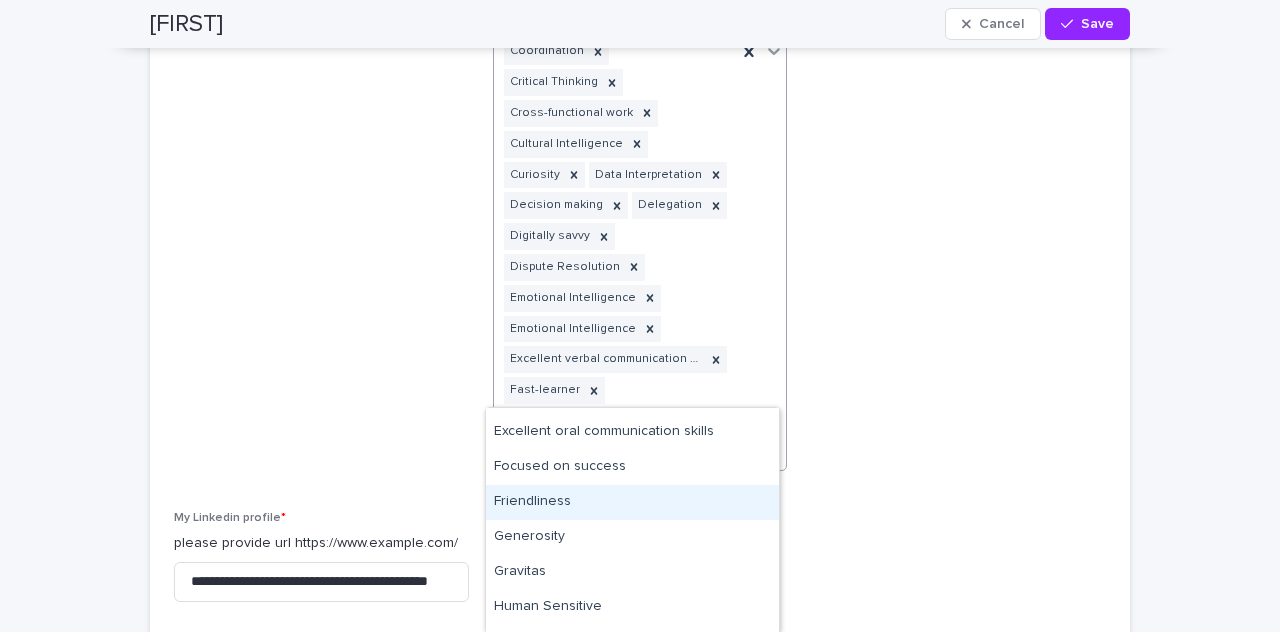 click on "Friendliness" at bounding box center [632, 502] 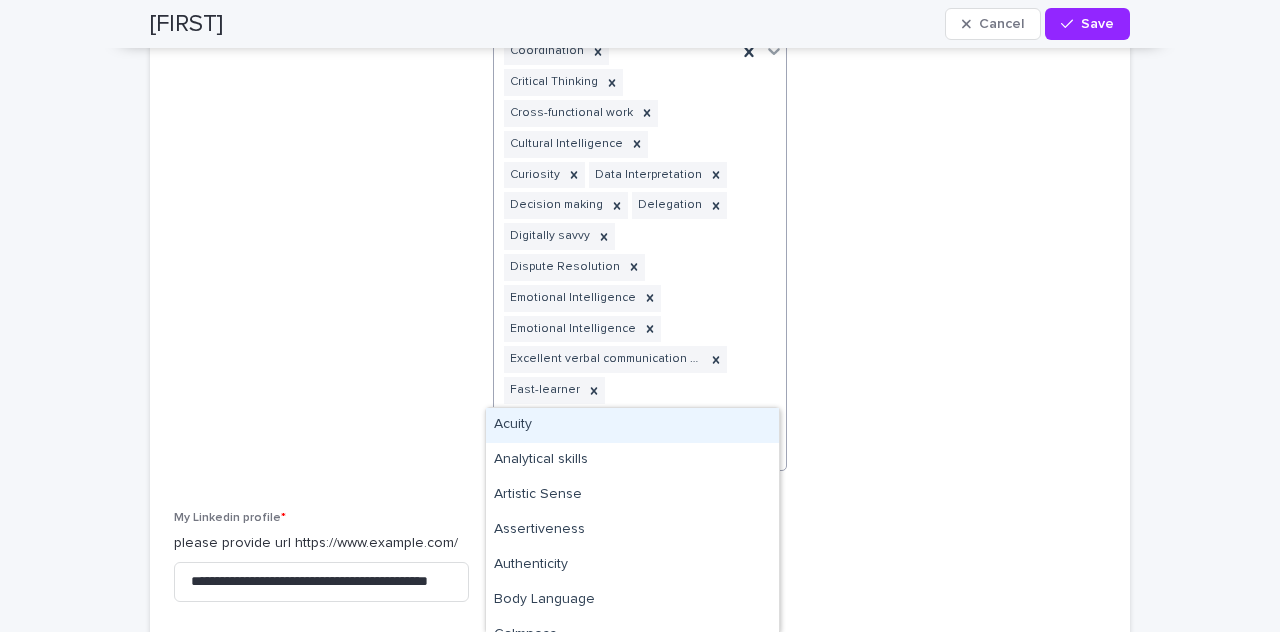 click at bounding box center (761, 52) 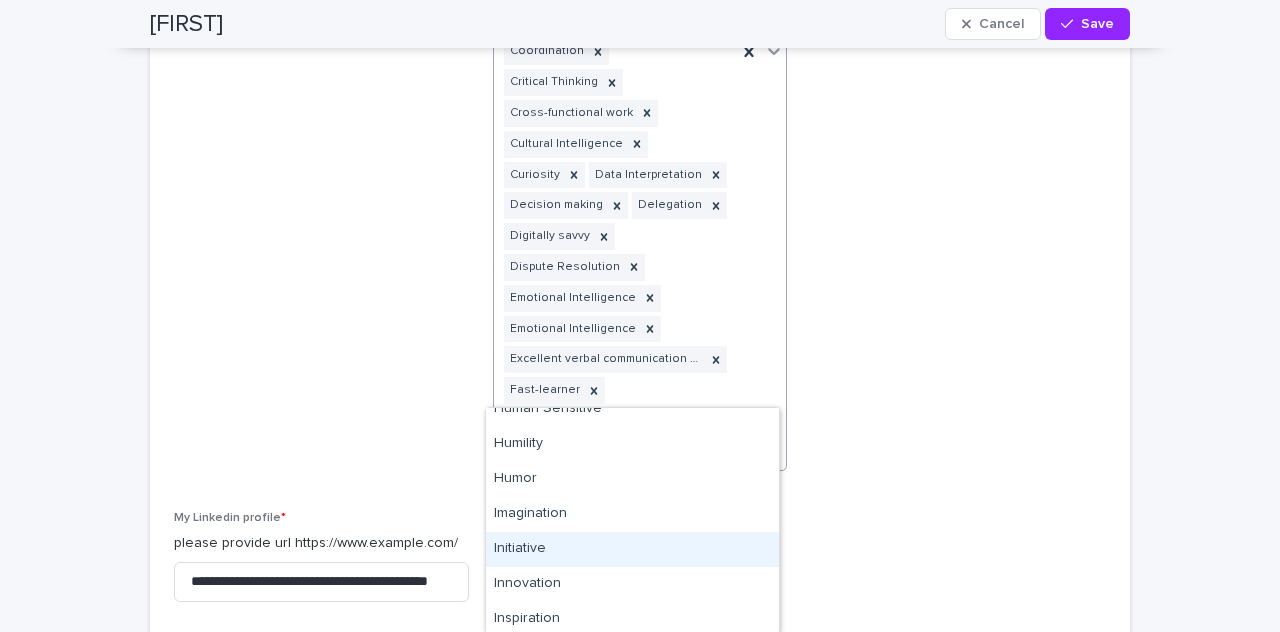 scroll, scrollTop: 790, scrollLeft: 0, axis: vertical 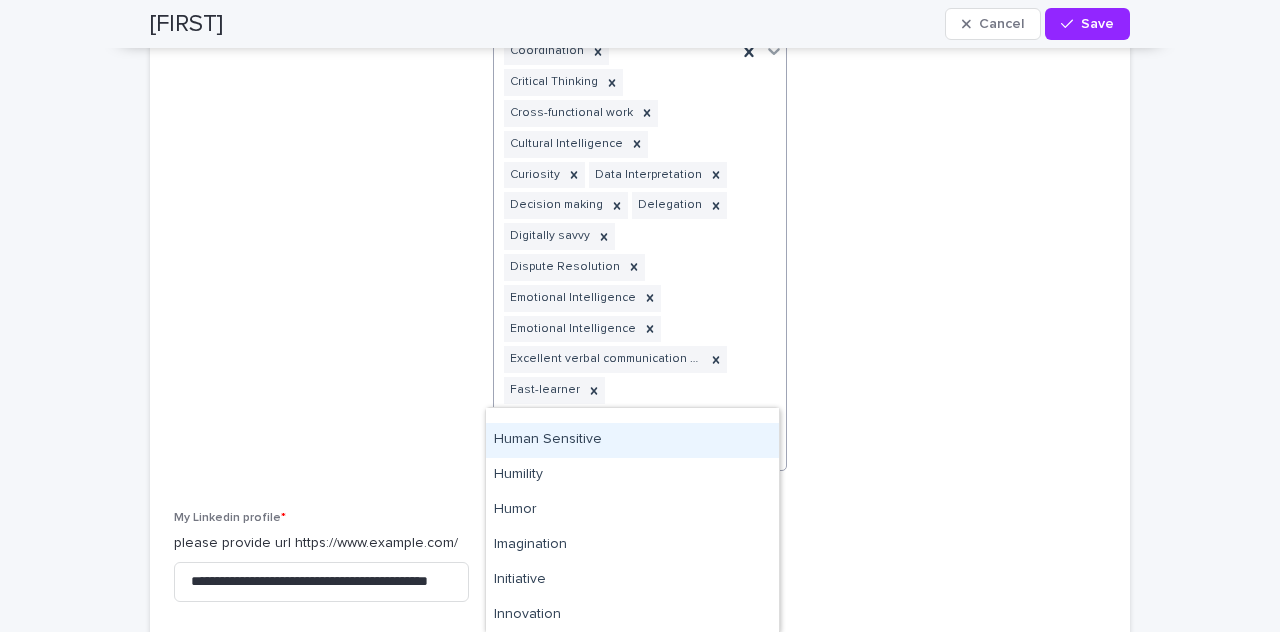 click on "Human Sensitive" at bounding box center (632, 440) 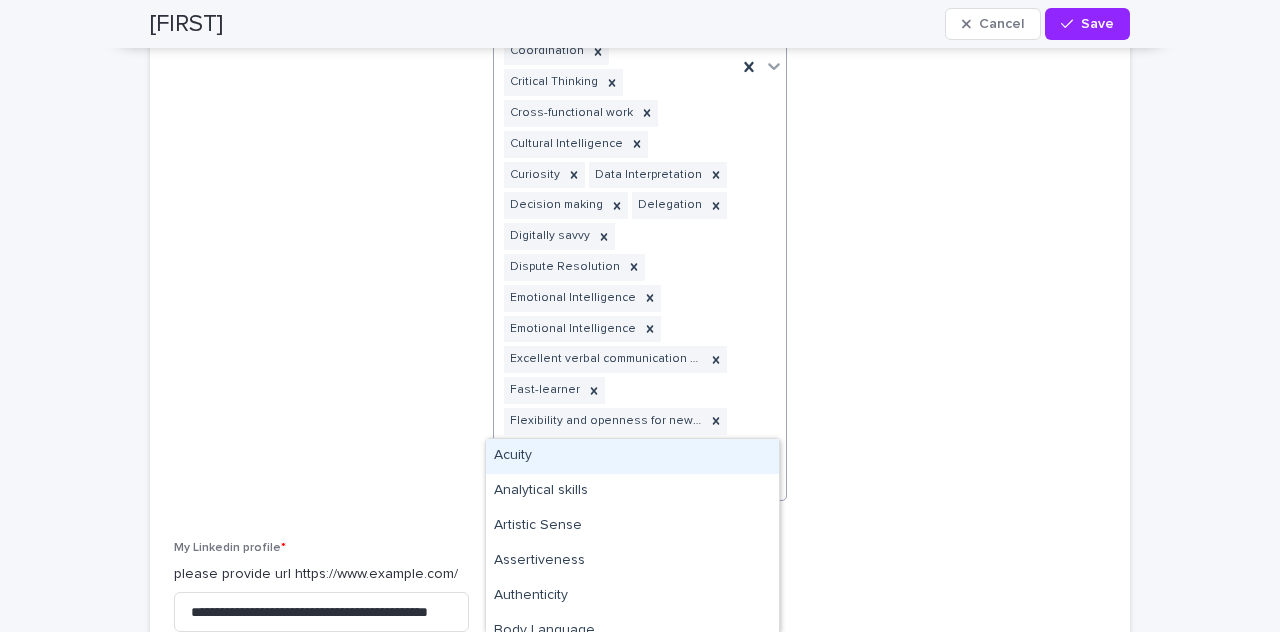 click on "Timely update Accurate Active Listening Adaptability Agility Attention to details Autonomous / self-management Brainsortming Business accumen Business awareness and customer care Clarity Clear & concise communication Collaboration Commitment Communication Communication Constructive feedback Coordination Critical Thinking Cross-functional work Cultural Intelligence Curiosity Data Interpretation Decision making Delegation Digitally savvy Dispute Resolution Emotional Intelligence Emotional Intelligence Excellent verbal communication skills Fast-learner Flexibility and openness for new opportunities Focus Friendliness Human Sensitive" at bounding box center (616, 67) 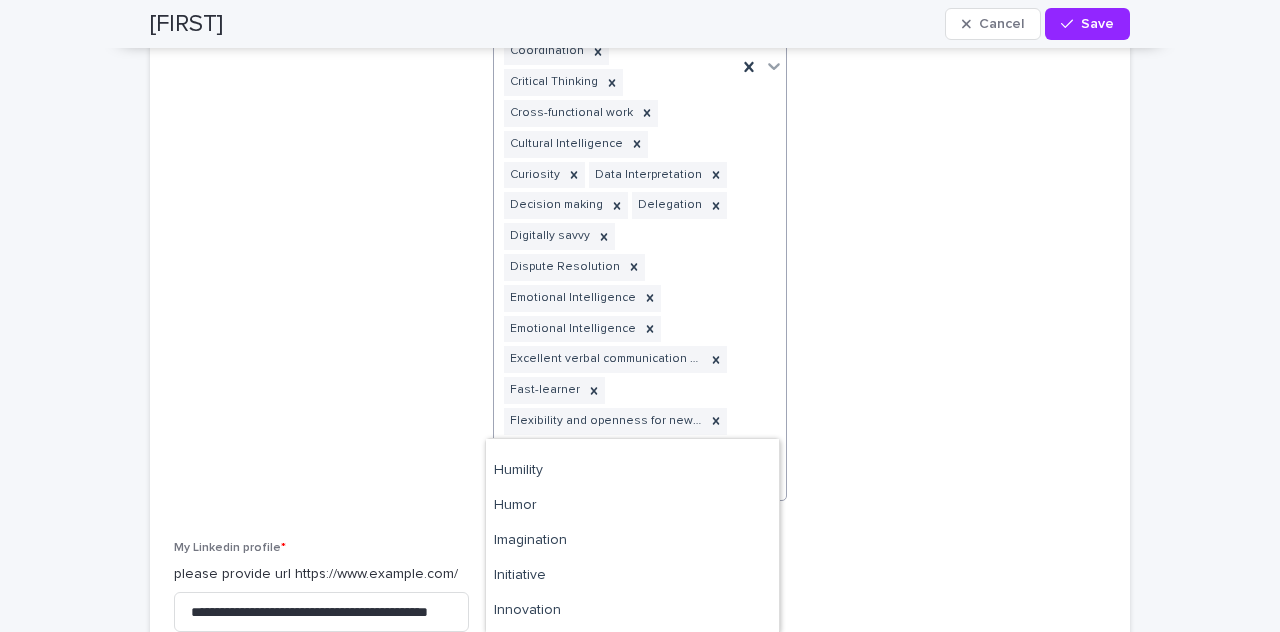 scroll, scrollTop: 754, scrollLeft: 0, axis: vertical 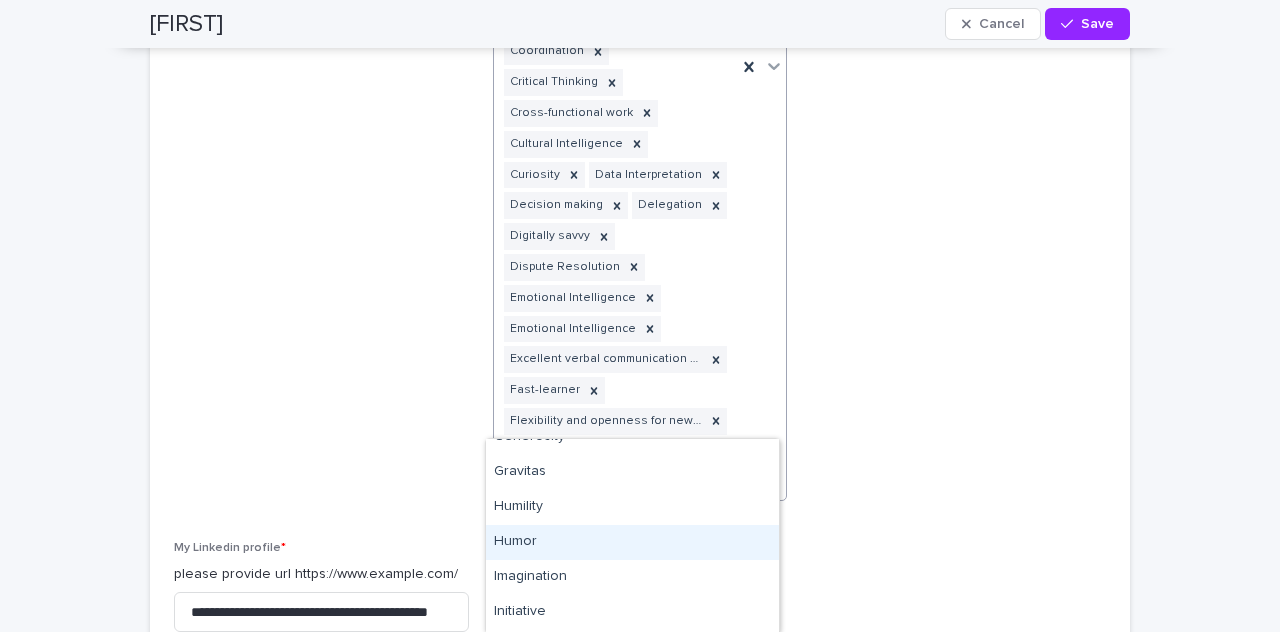click on "Humor" at bounding box center [632, 542] 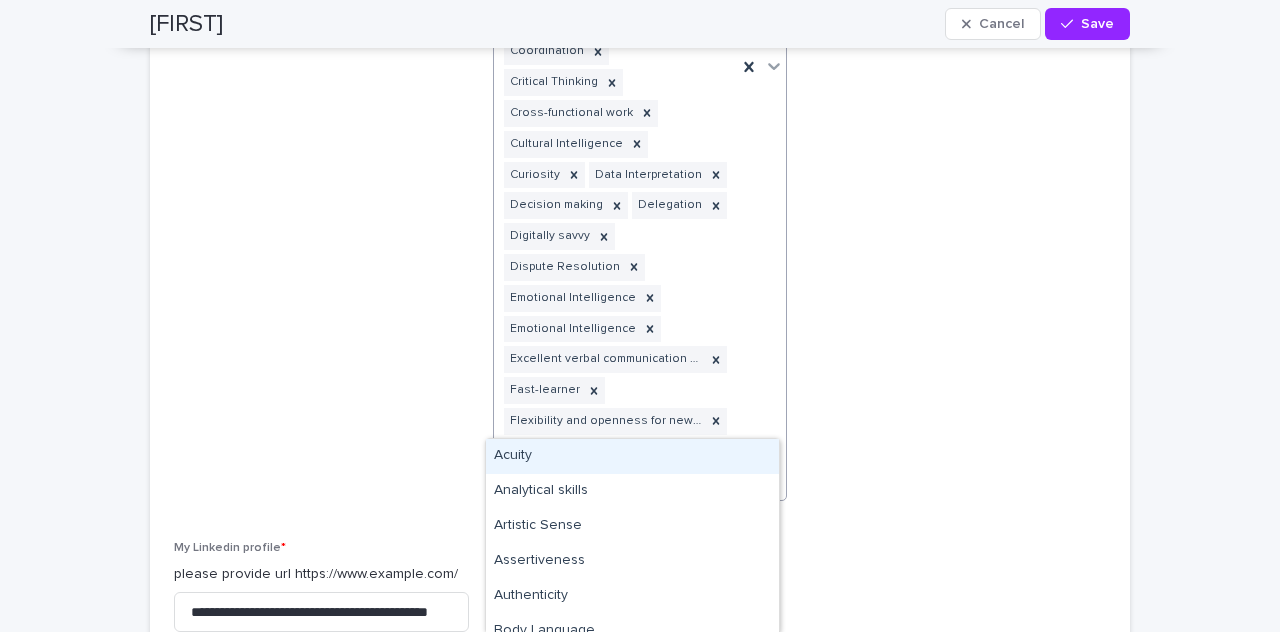 click on "Timely update Accurate Active Listening Adaptability Agility Attention to details Autonomous / self-management Brainsortming Business accumen Business awareness and customer care Clarity Clear & concise communication Collaboration Commitment Communication Communication Constructive feedback Coordination Critical Thinking Cross-functional work Cultural Intelligence Curiosity Data Interpretation Decision making Delegation Digitally savvy Dispute Resolution Emotional Intelligence Emotional Intelligence Excellent verbal communication skills Fast-learner Flexibility and openness for new opportunities Focus Friendliness Human Sensitive Humor" at bounding box center [616, 67] 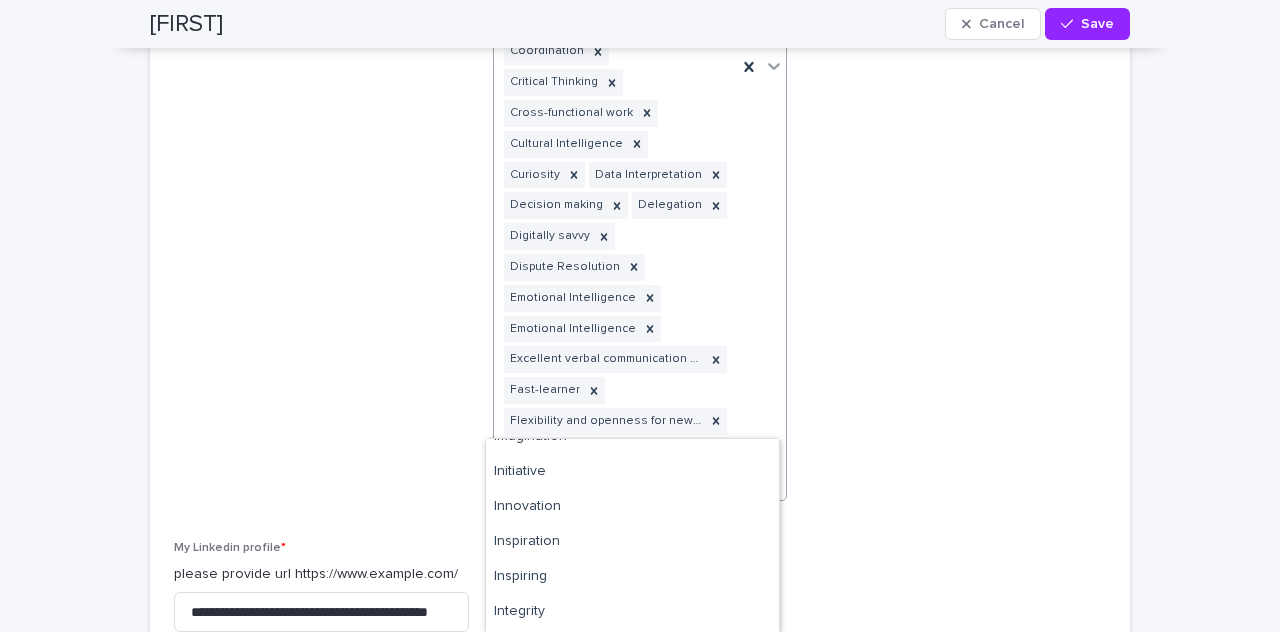scroll, scrollTop: 848, scrollLeft: 0, axis: vertical 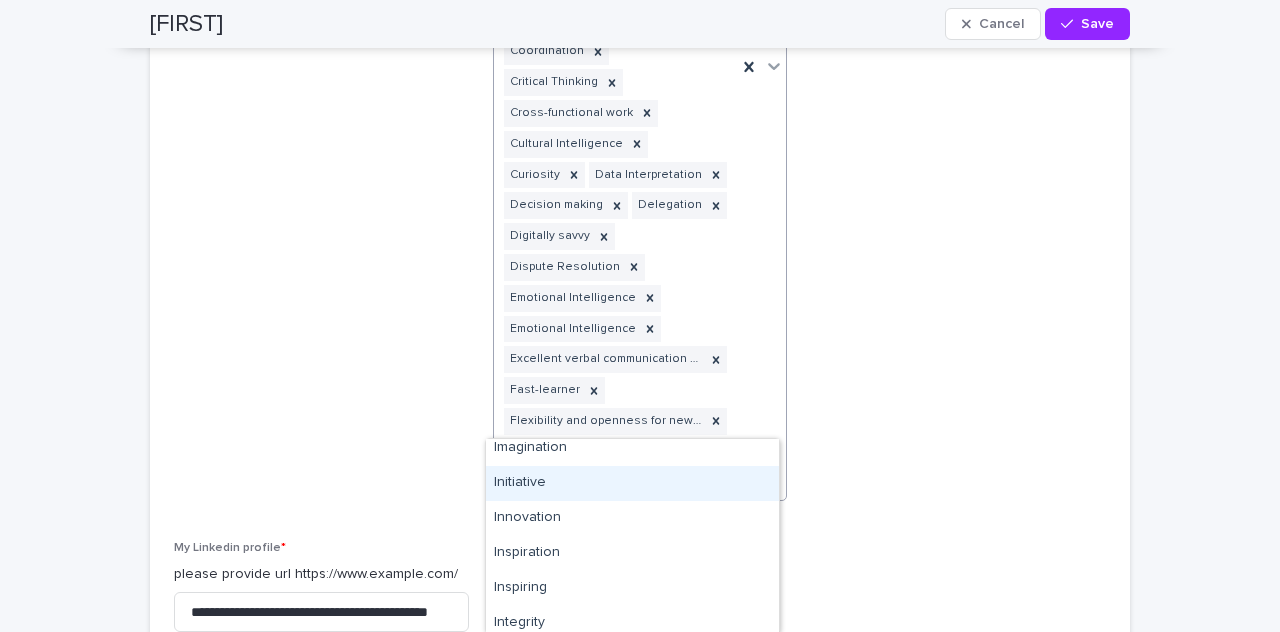 click on "Initiative" at bounding box center (632, 483) 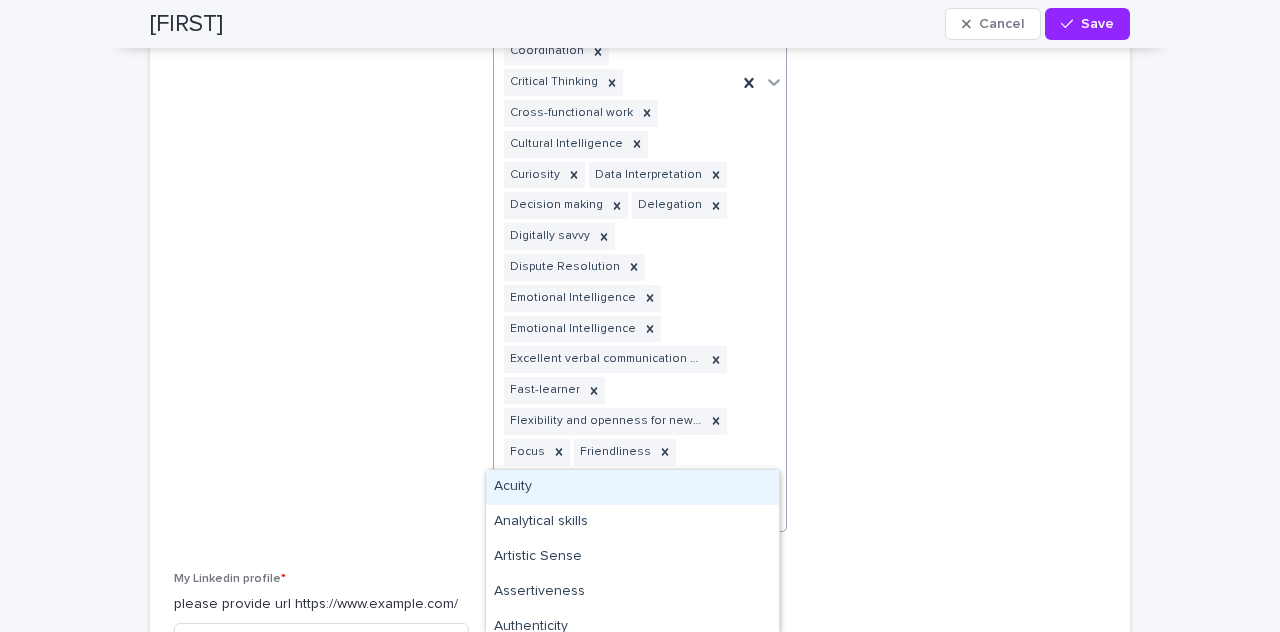 click at bounding box center (761, 82) 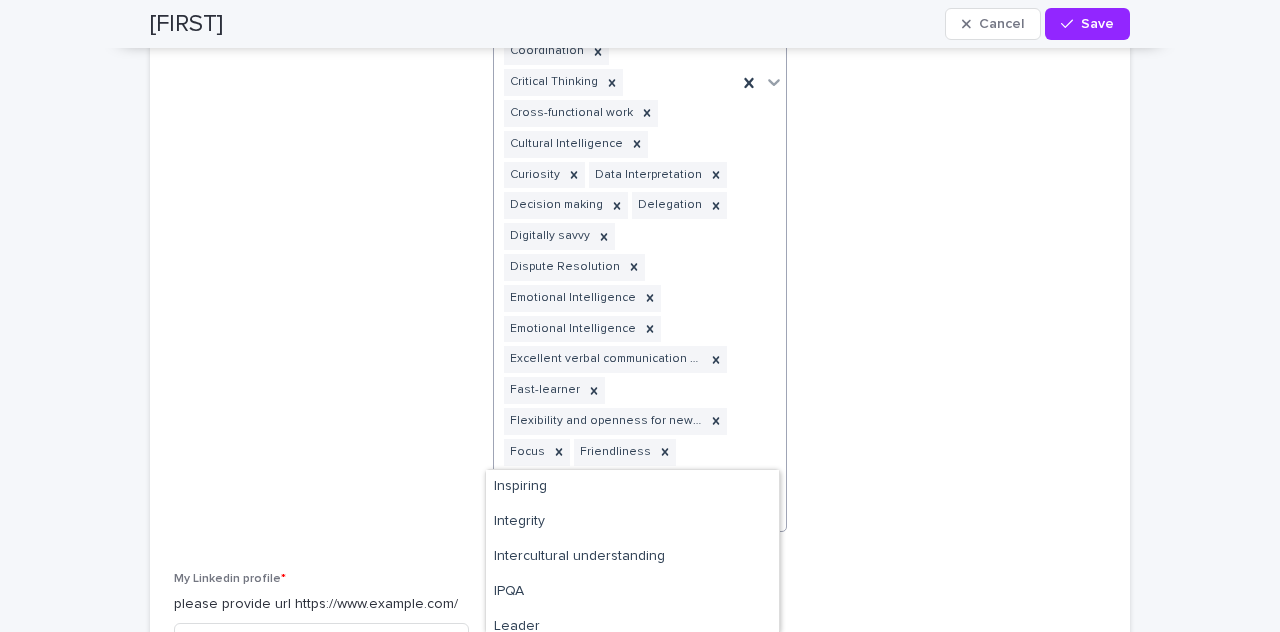 scroll, scrollTop: 946, scrollLeft: 0, axis: vertical 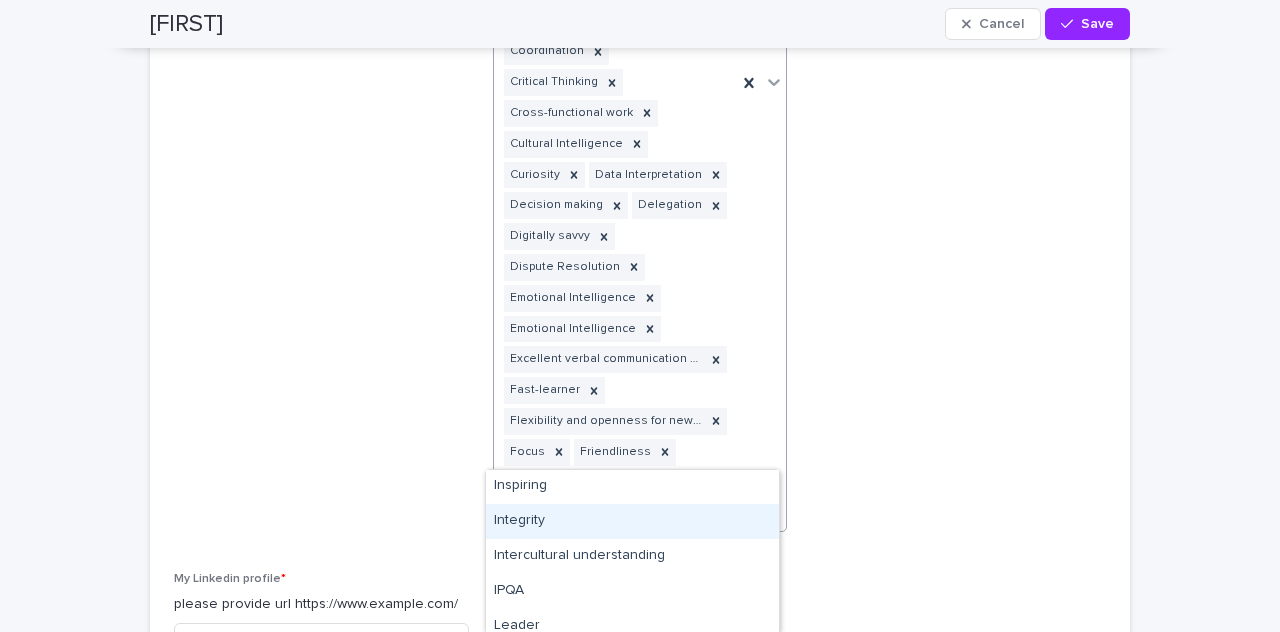 click on "Integrity" at bounding box center [632, 521] 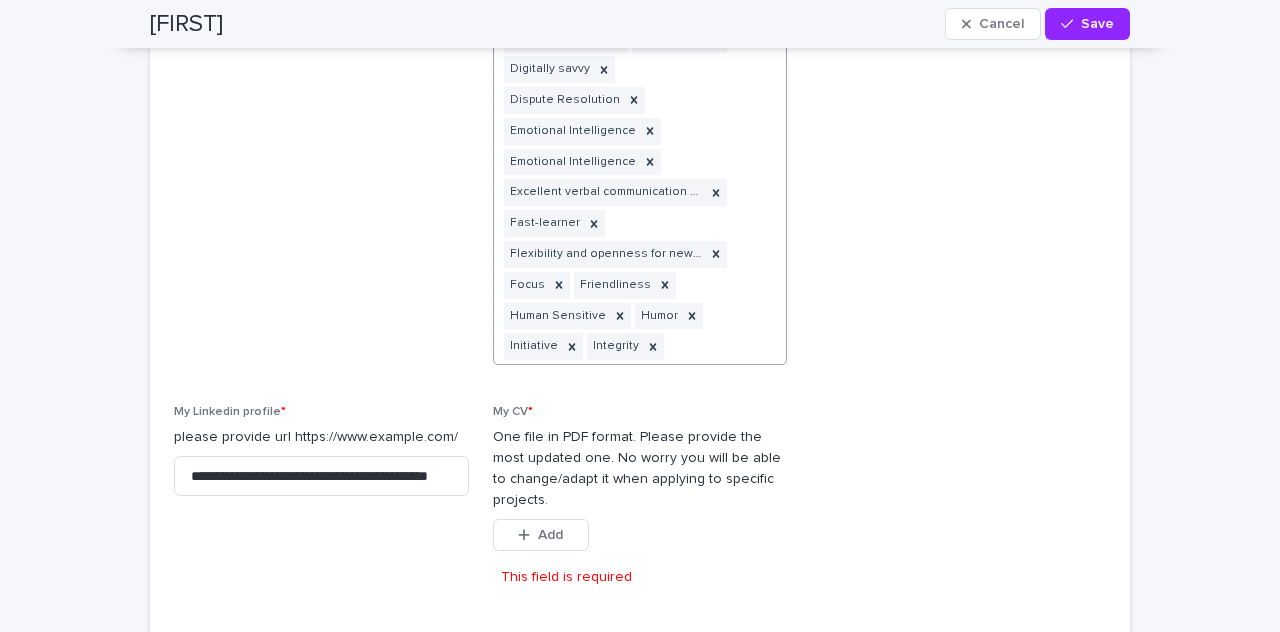 scroll, scrollTop: 3543, scrollLeft: 0, axis: vertical 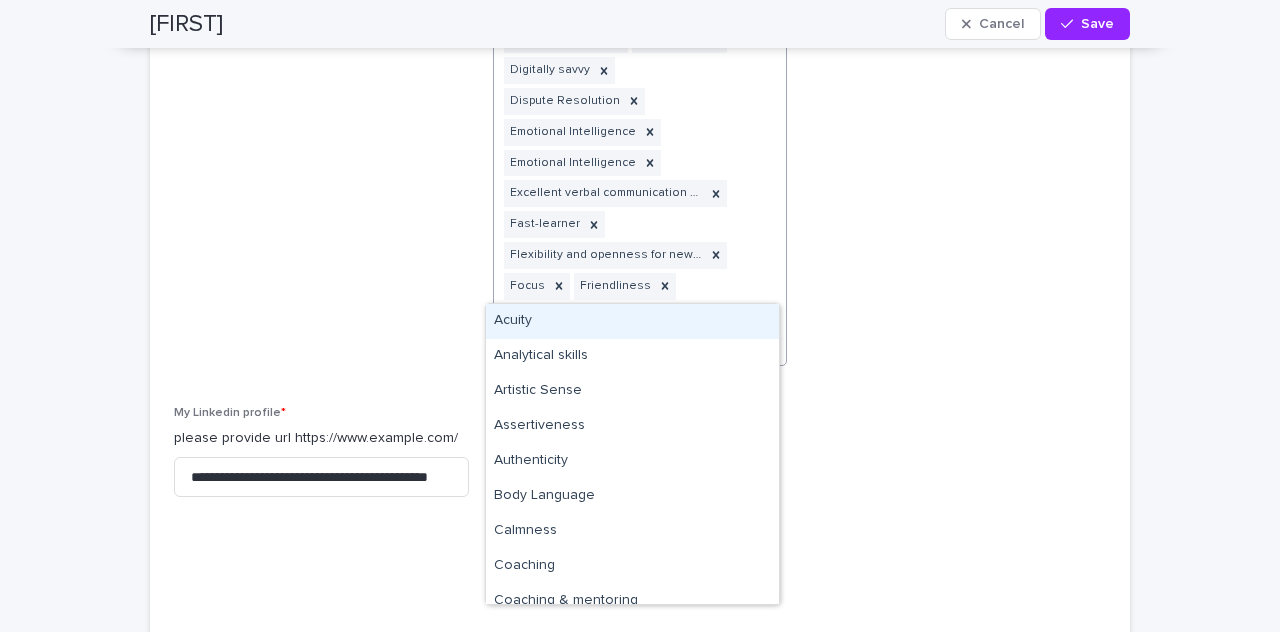 click on "Timely update Accurate Active Listening Adaptability Agility Attention to details Autonomous / self-management Brainsortming Business accumen Business awareness and customer care Clarity Clear & concise communication Collaboration Commitment Communication Communication Constructive feedback Coordination Critical Thinking Cross-functional work Cultural Intelligence Curiosity Data Interpretation Decision making Delegation Digitally savvy Dispute Resolution Emotional Intelligence Emotional Intelligence Excellent verbal communication skills Fast-learner Flexibility and openness for new opportunities Focus Friendliness Human Sensitive Humor Initiative Integrity" at bounding box center [616, -84] 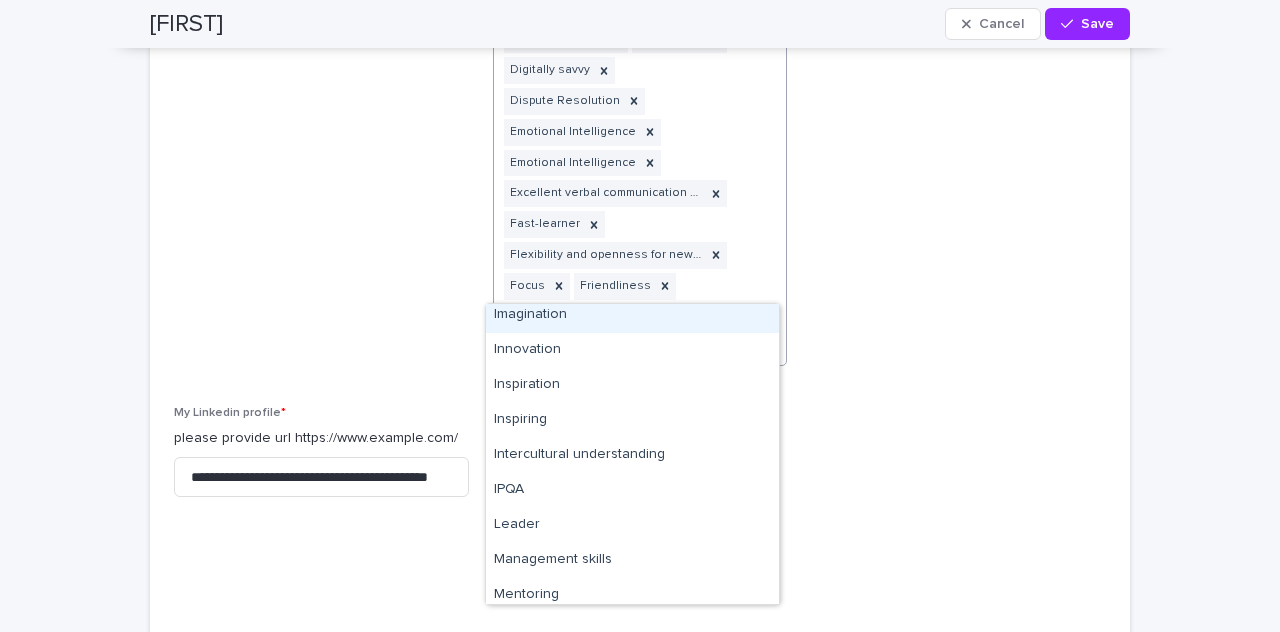 scroll, scrollTop: 860, scrollLeft: 0, axis: vertical 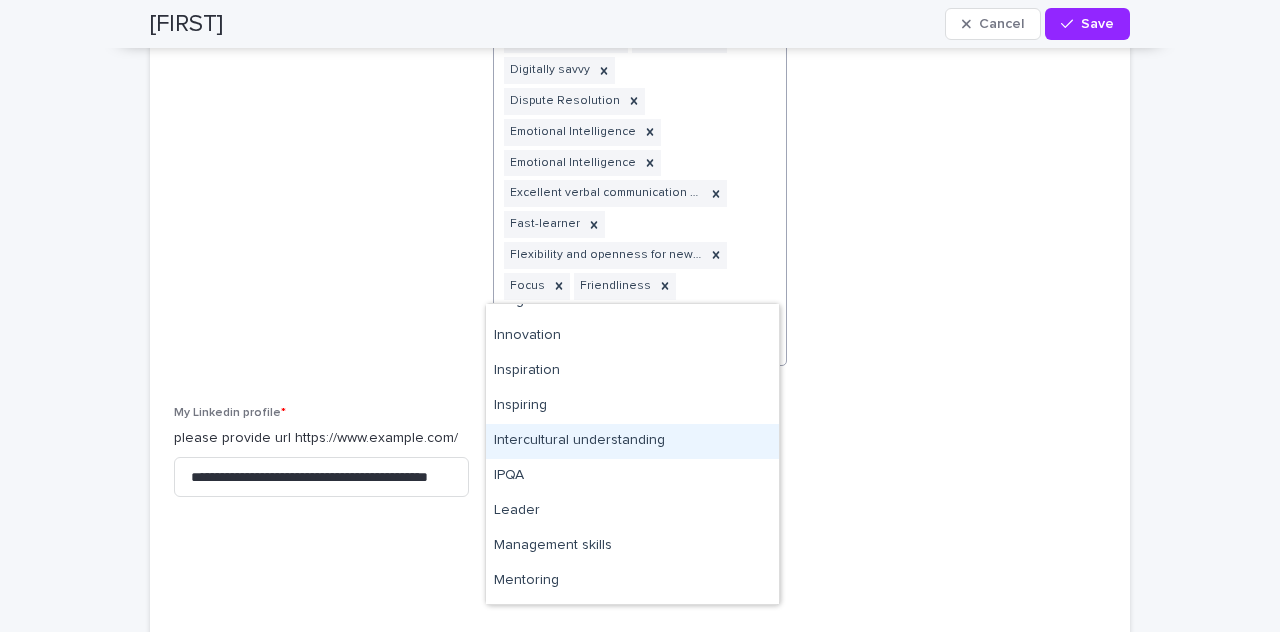 drag, startPoint x: 588, startPoint y: 463, endPoint x: 600, endPoint y: 447, distance: 20 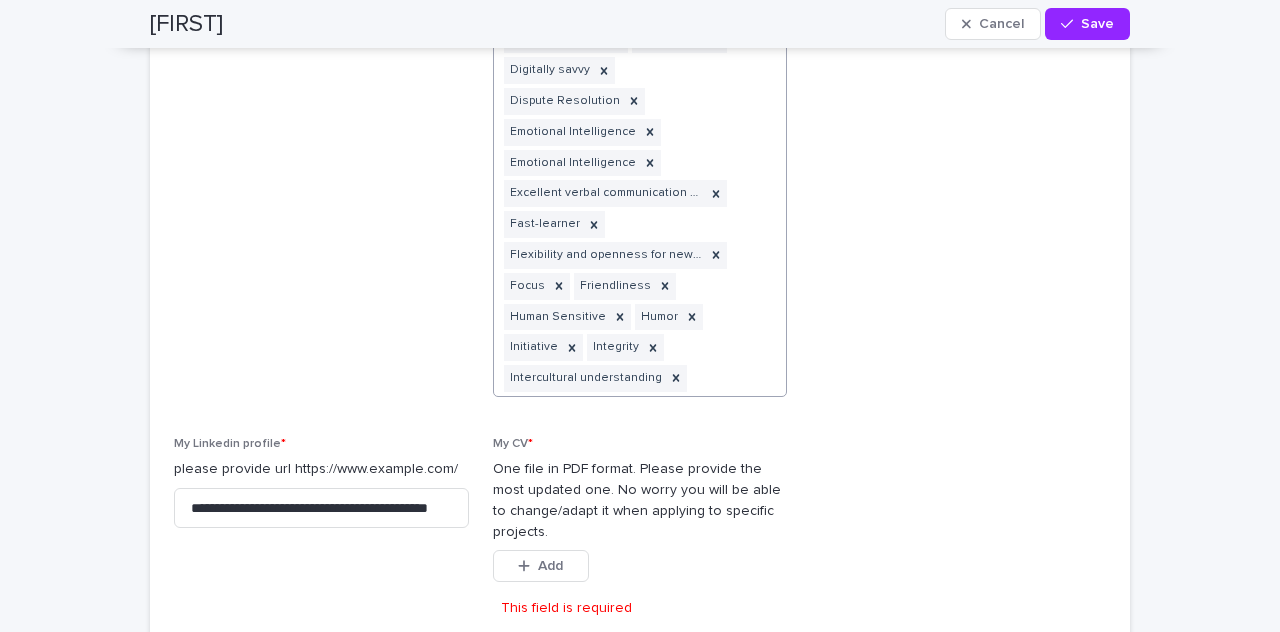 click at bounding box center (761, -68) 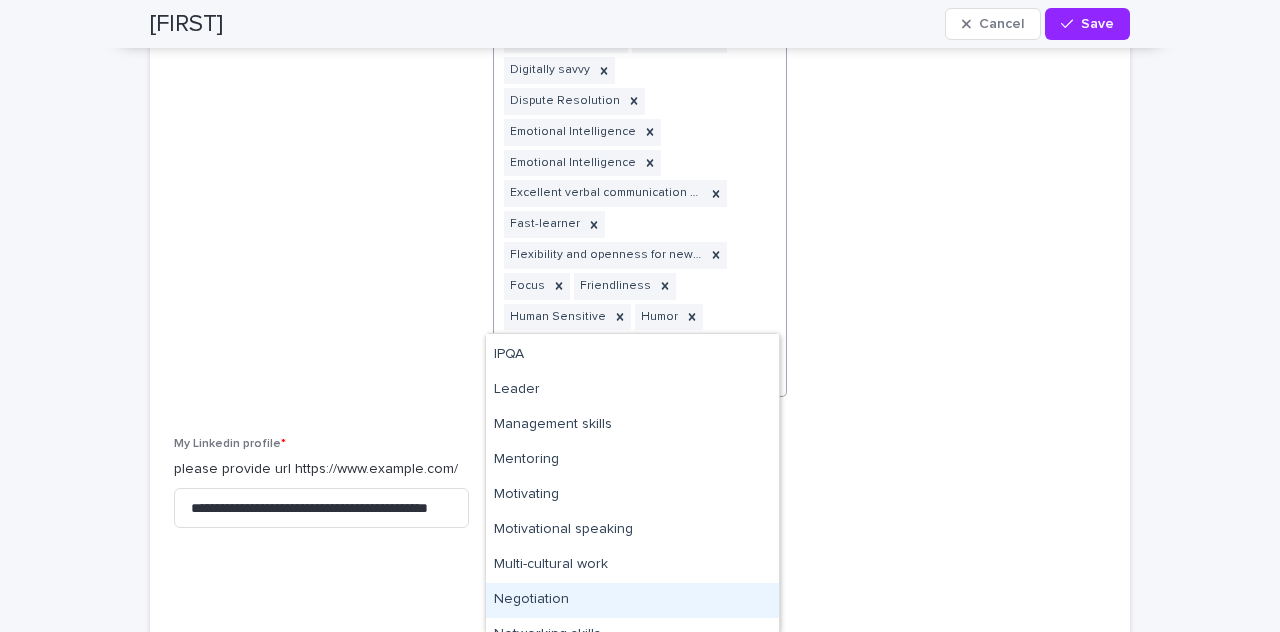 scroll, scrollTop: 963, scrollLeft: 0, axis: vertical 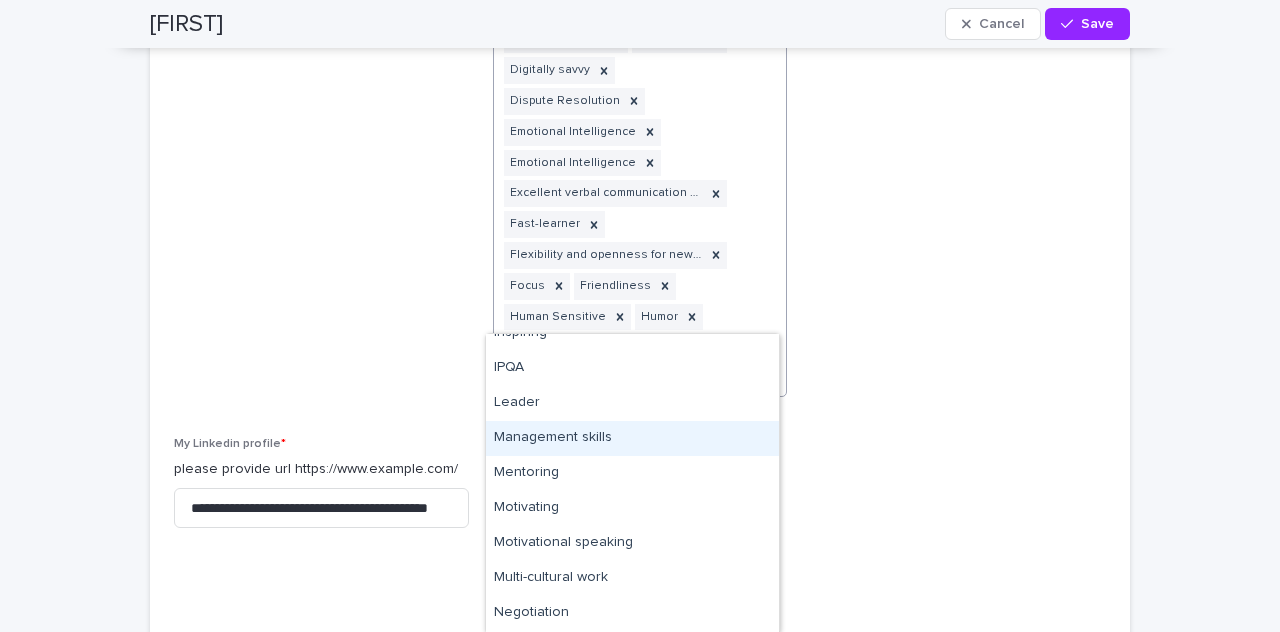 click on "Management skills" at bounding box center [632, 438] 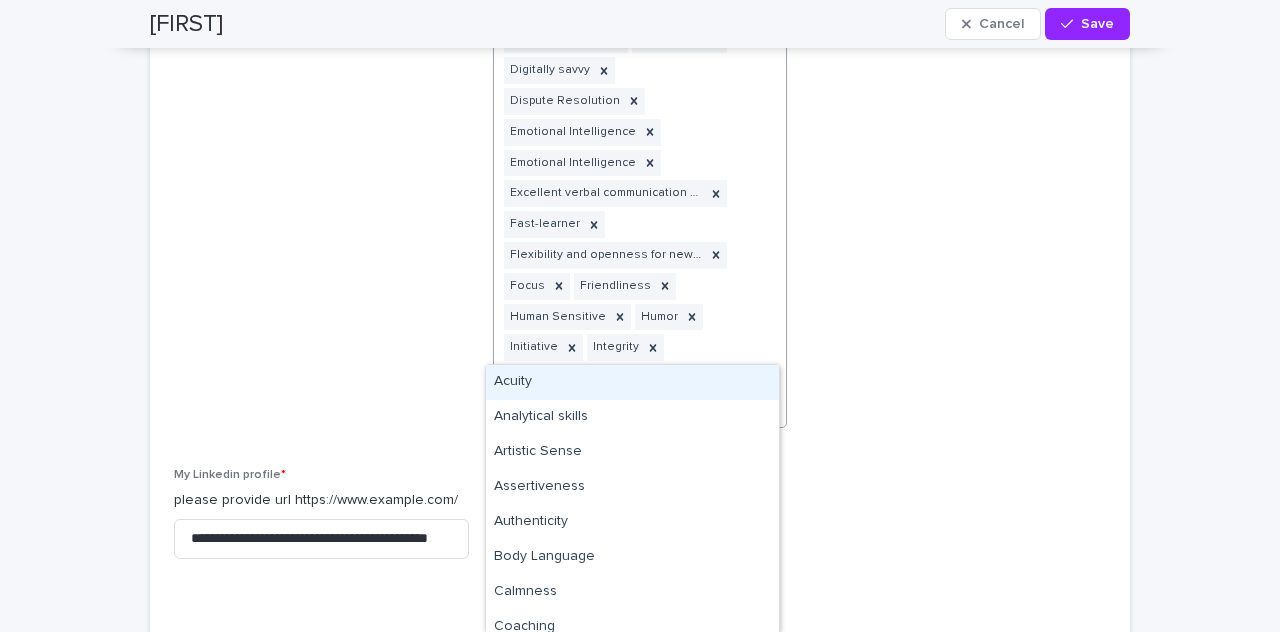 click at bounding box center [761, -53] 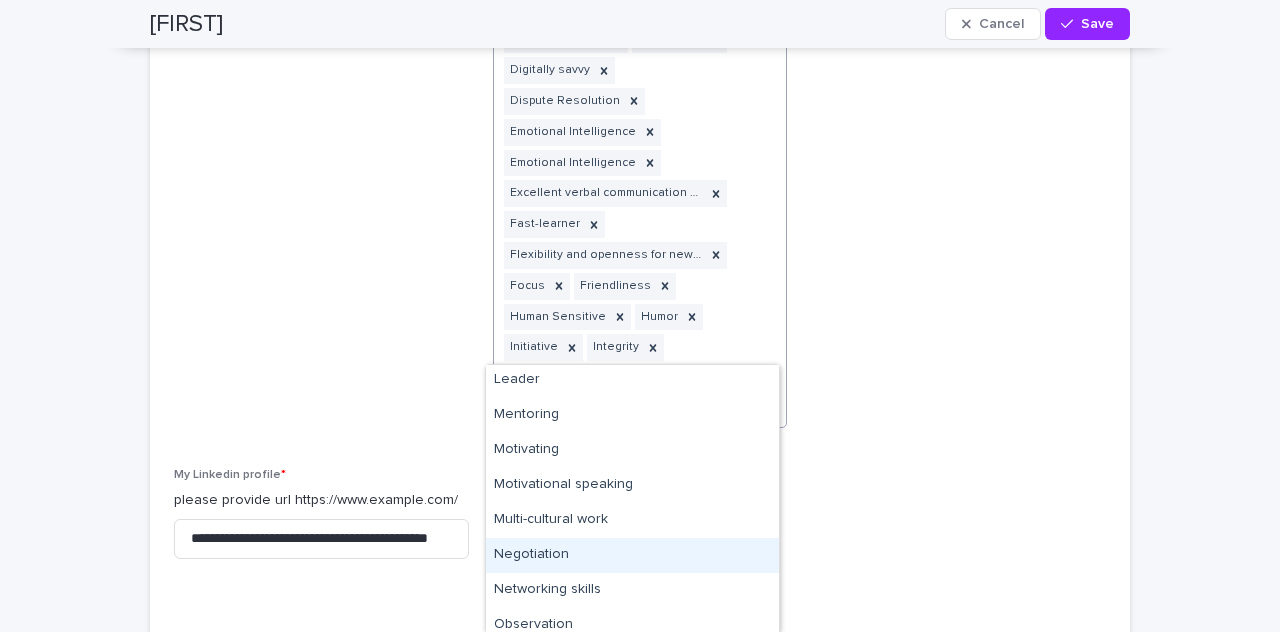 scroll, scrollTop: 1016, scrollLeft: 0, axis: vertical 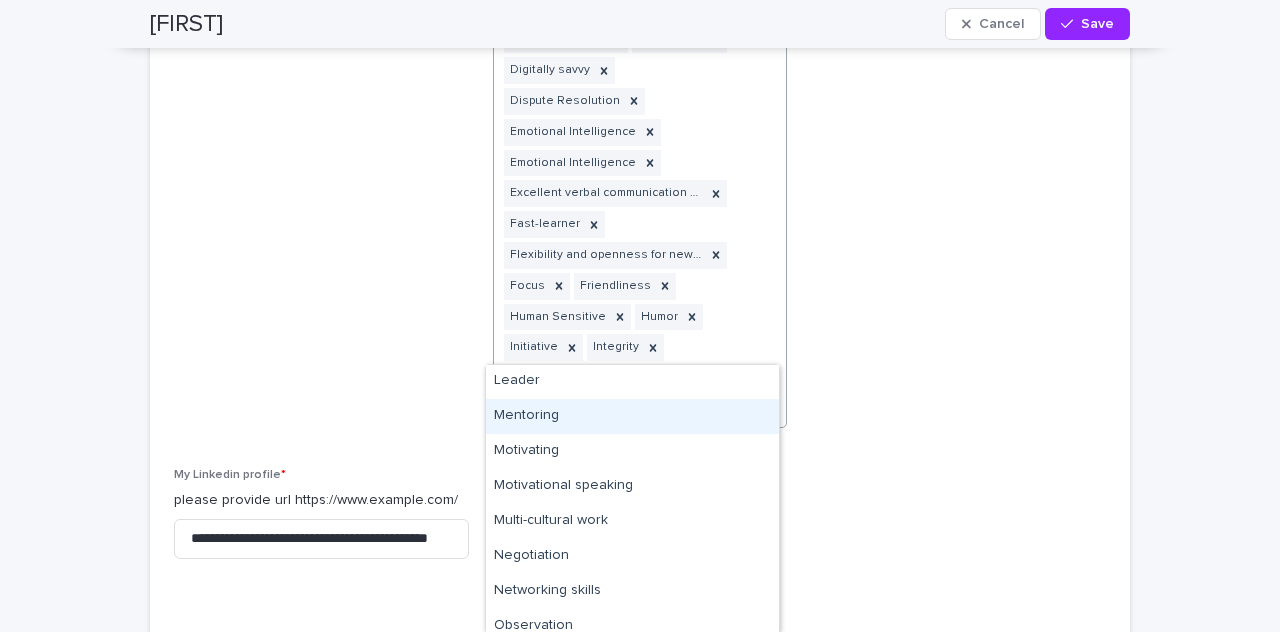 drag, startPoint x: 586, startPoint y: 437, endPoint x: 589, endPoint y: 415, distance: 22.203604 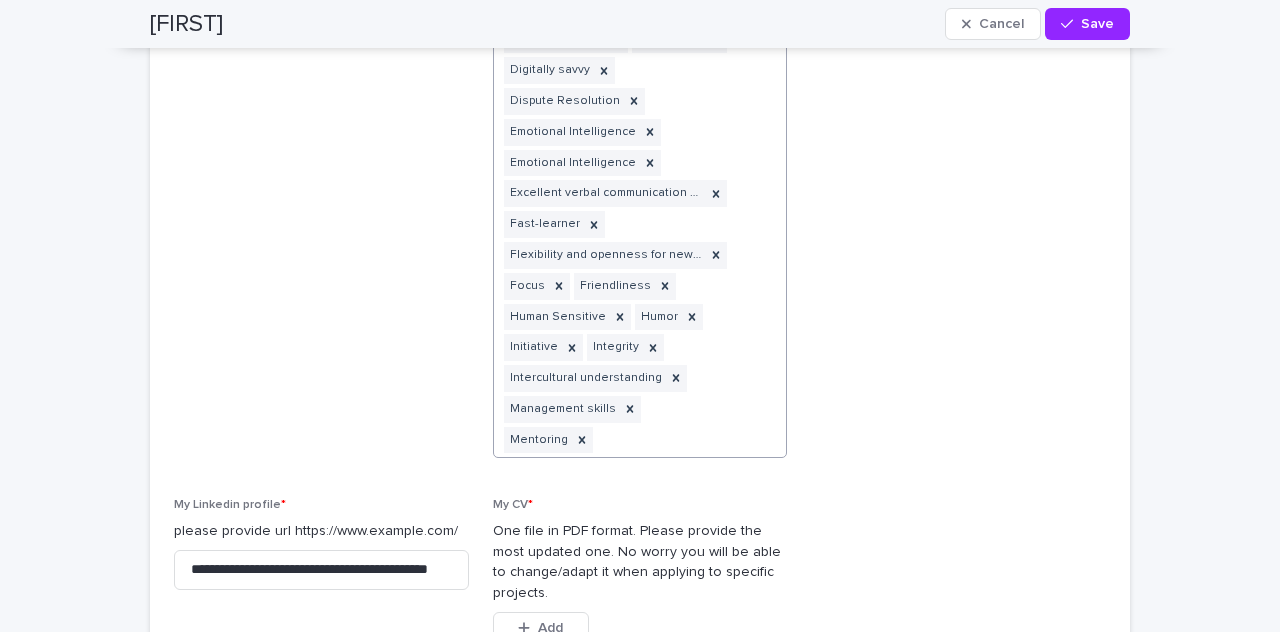 click at bounding box center (761, -37) 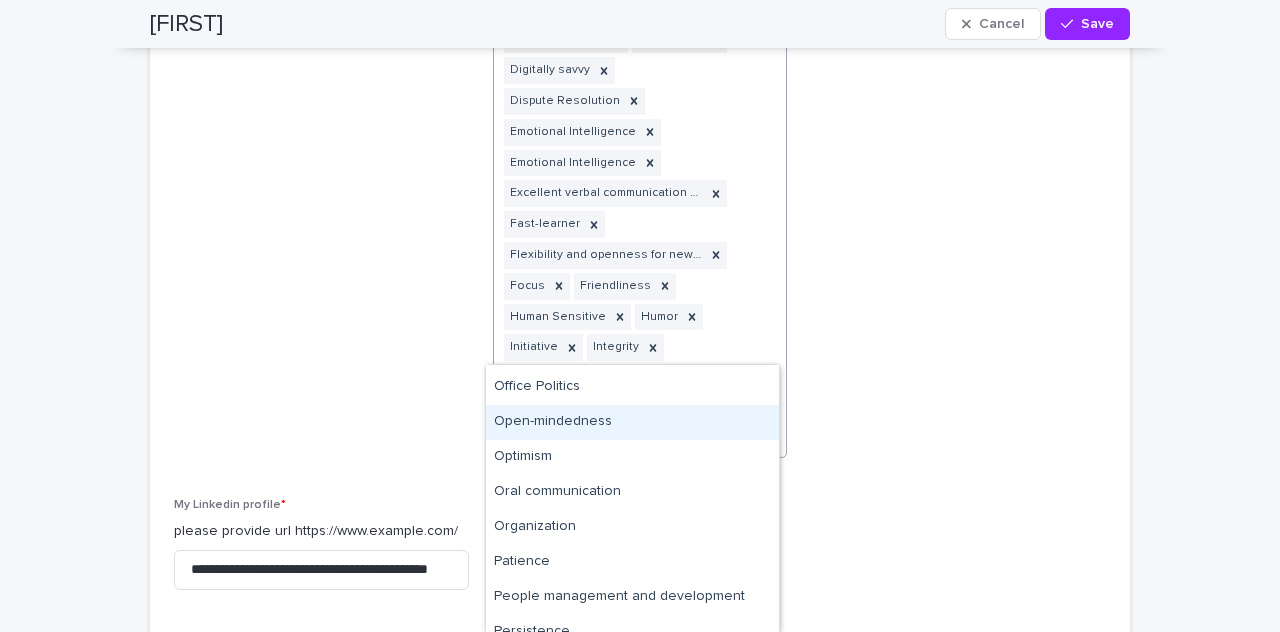 scroll, scrollTop: 1256, scrollLeft: 0, axis: vertical 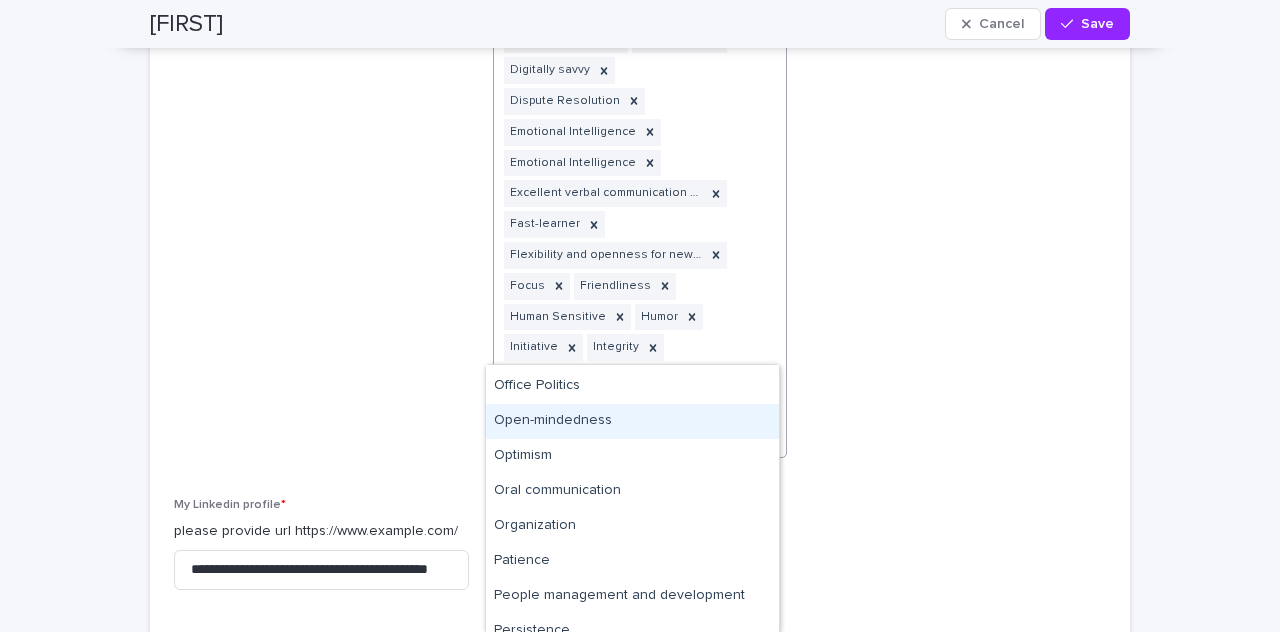 click on "Open-mindedness" at bounding box center [632, 421] 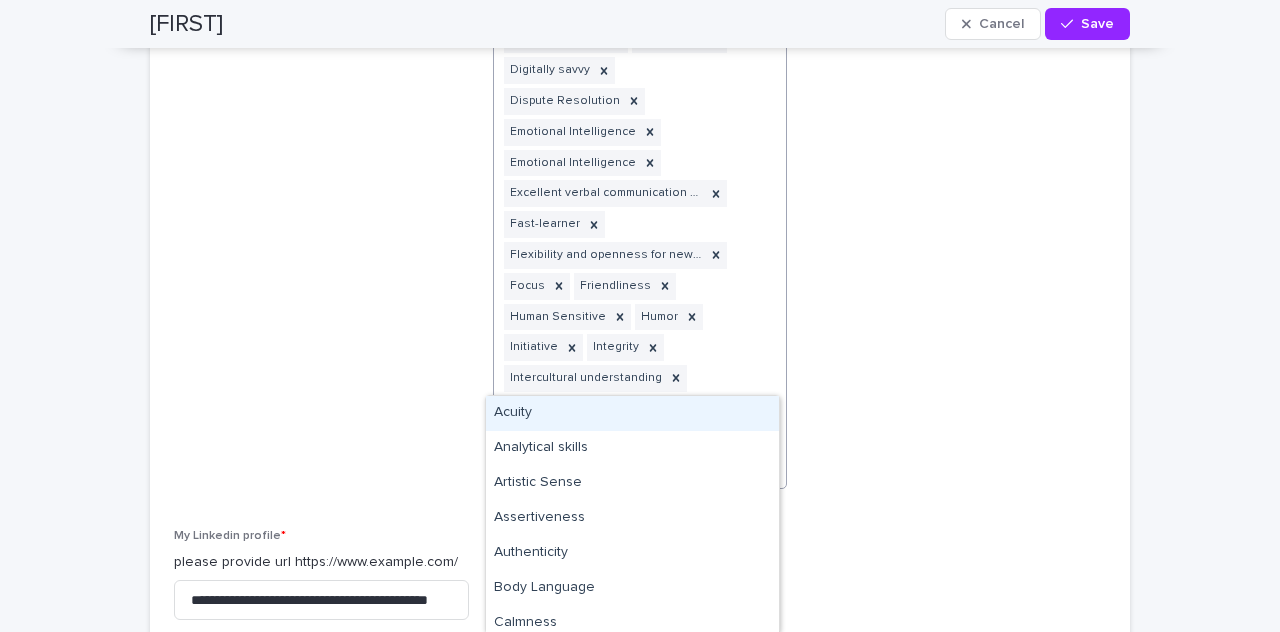 click at bounding box center (761, -22) 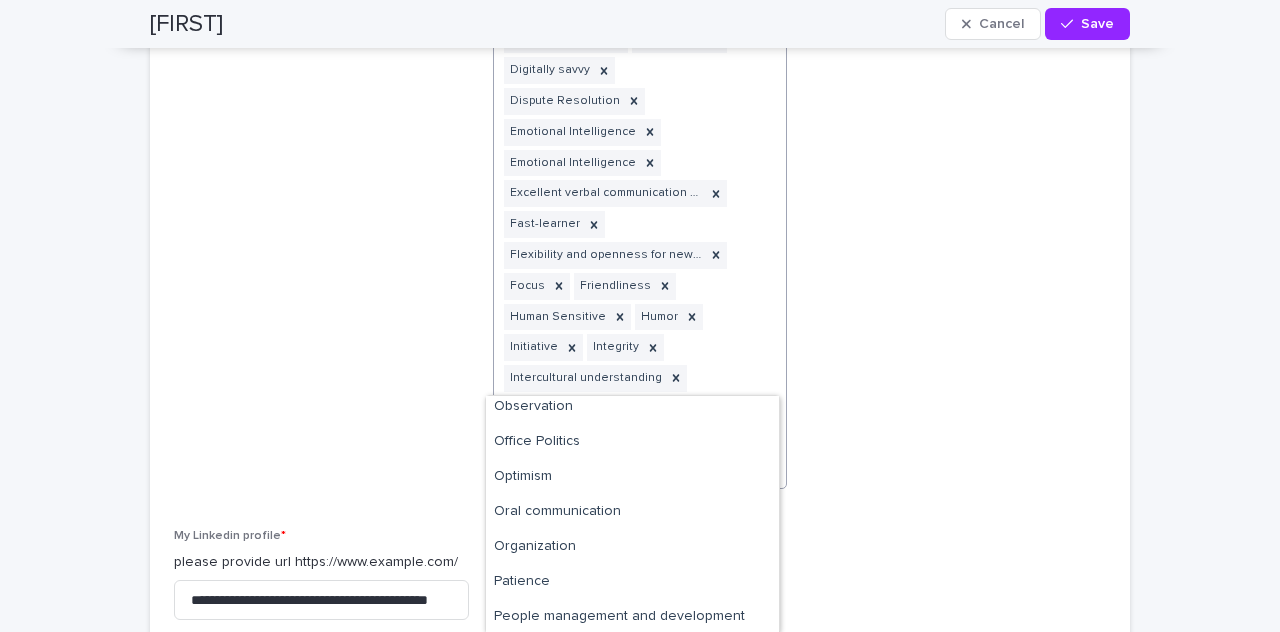 scroll, scrollTop: 1232, scrollLeft: 0, axis: vertical 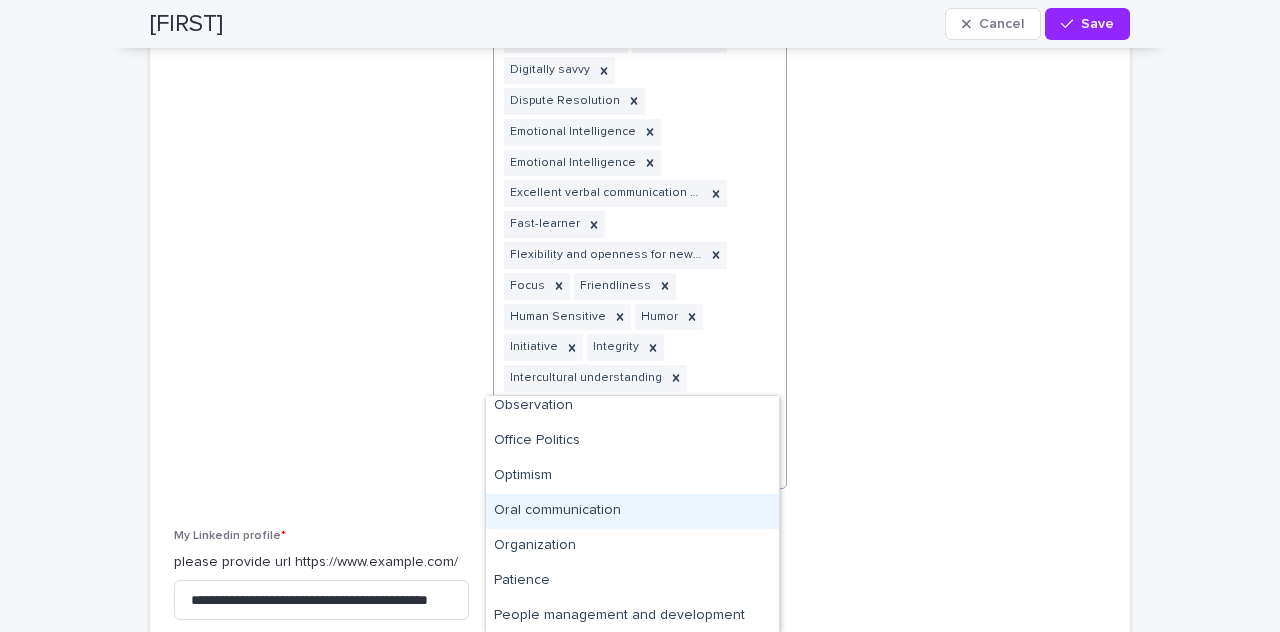 click on "Oral communication" at bounding box center (632, 511) 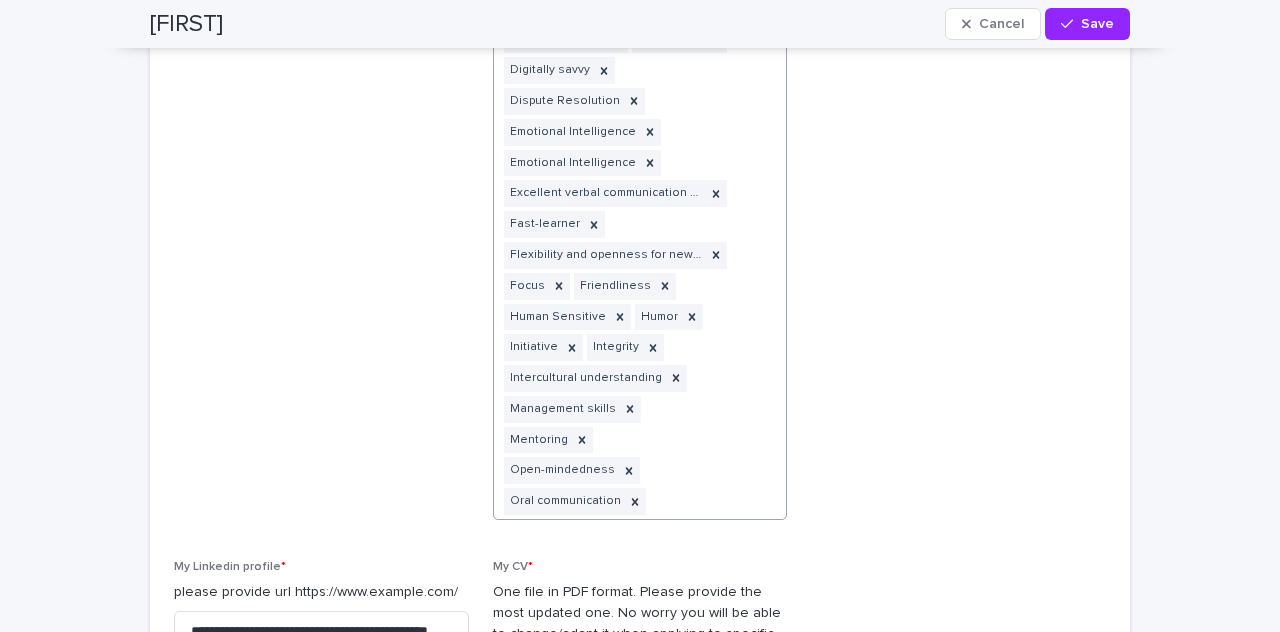 click at bounding box center (761, -7) 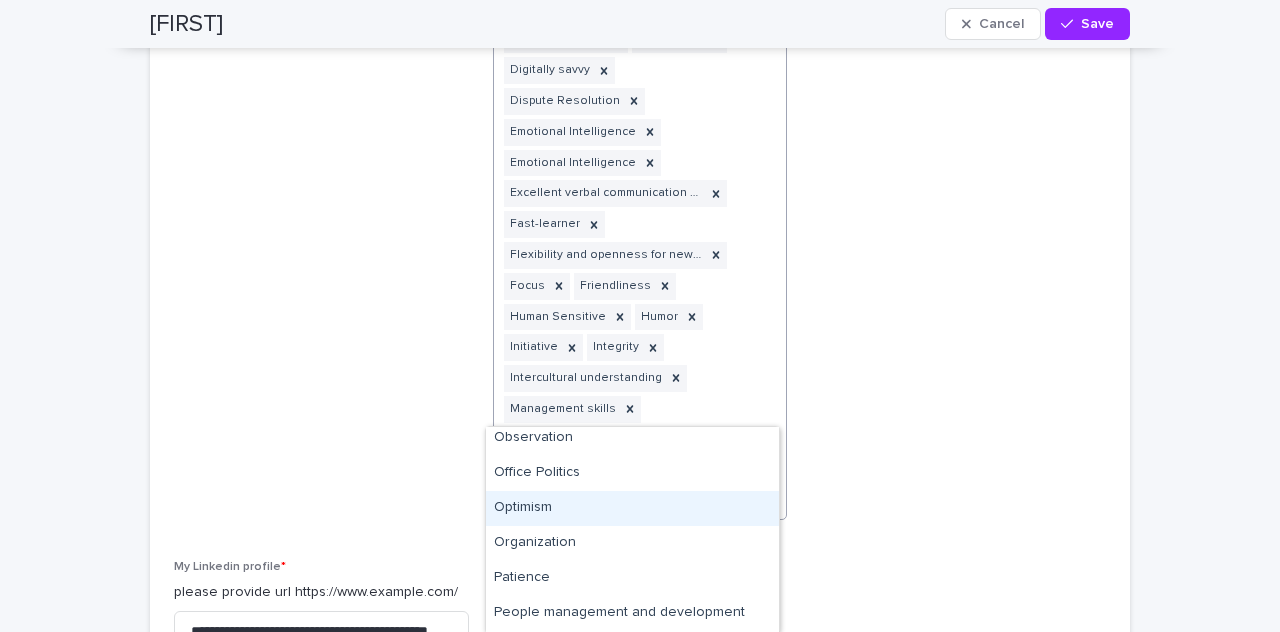 scroll, scrollTop: 1288, scrollLeft: 0, axis: vertical 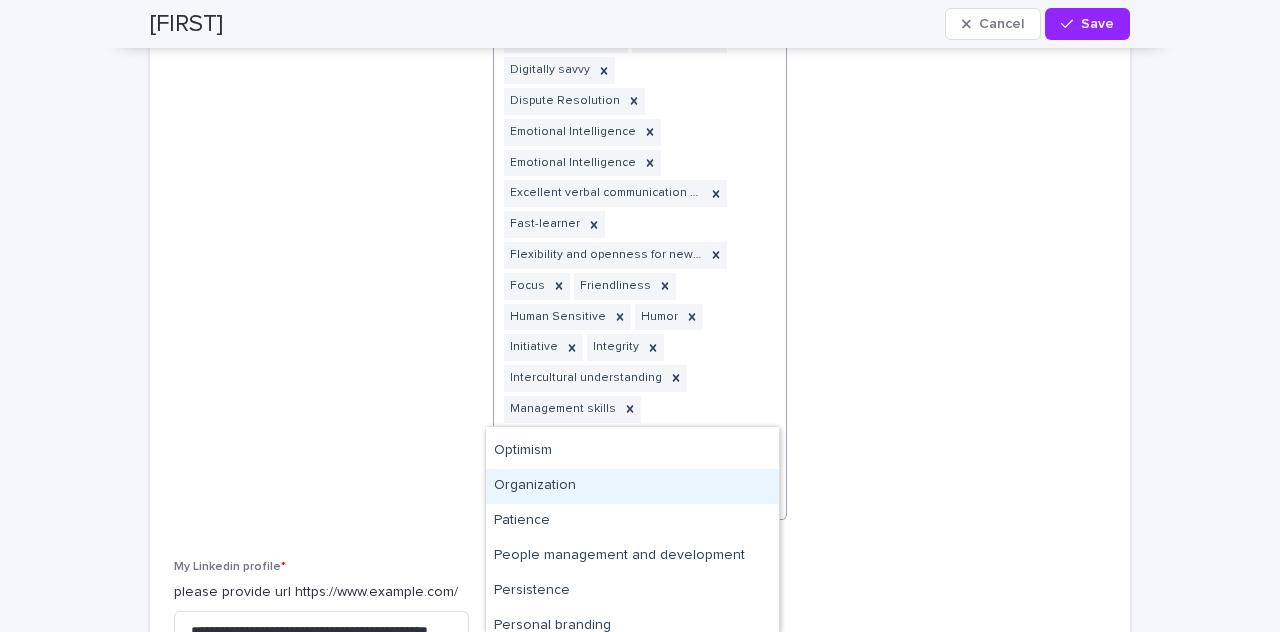 click on "Organization" at bounding box center (632, 486) 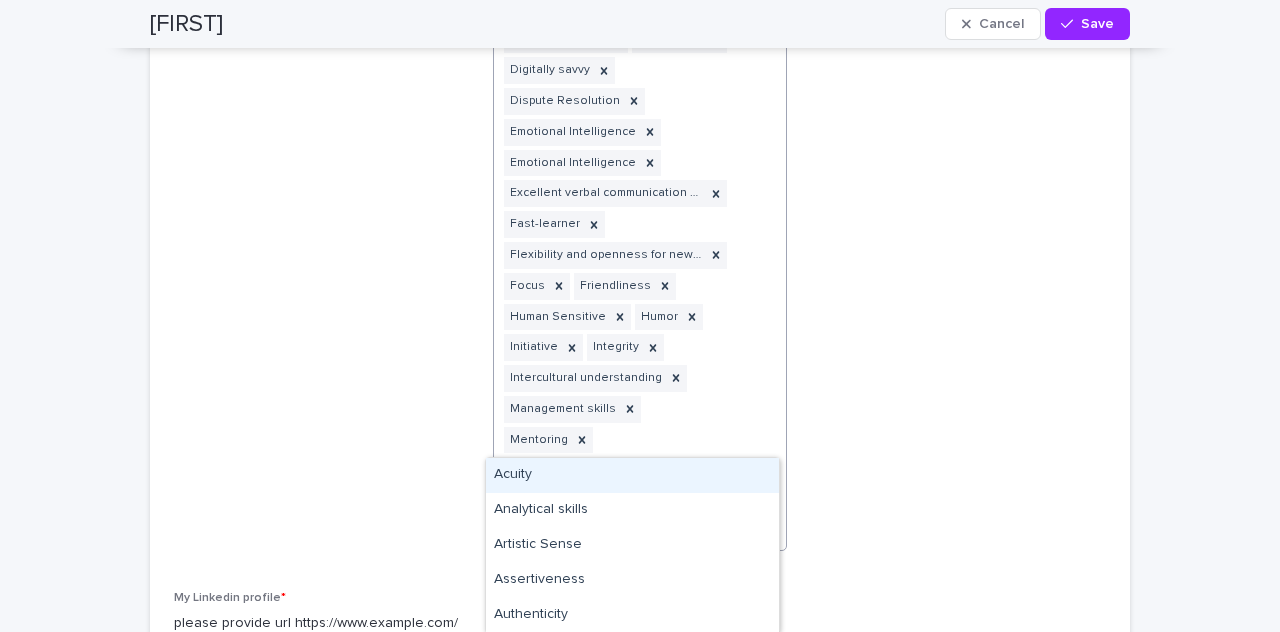 click on "Timely update Accurate Active Listening Adaptability Agility Attention to details Autonomous / self-management Brainsortming Business accumen Business awareness and customer care Clarity Clear & concise communication Collaboration Commitment Communication Communication Constructive feedback Coordination Critical Thinking Cross-functional work Cultural Intelligence Curiosity Data Interpretation Decision making Delegation Digitally savvy Dispute Resolution Emotional Intelligence Emotional Intelligence Excellent verbal communication skills Fast-learner Flexibility and openness for new opportunities Focus Friendliness Human Sensitive Humor Initiative Integrity Intercultural understanding Management skills Mentoring Open-mindedness Oral communication Organization" at bounding box center (616, 9) 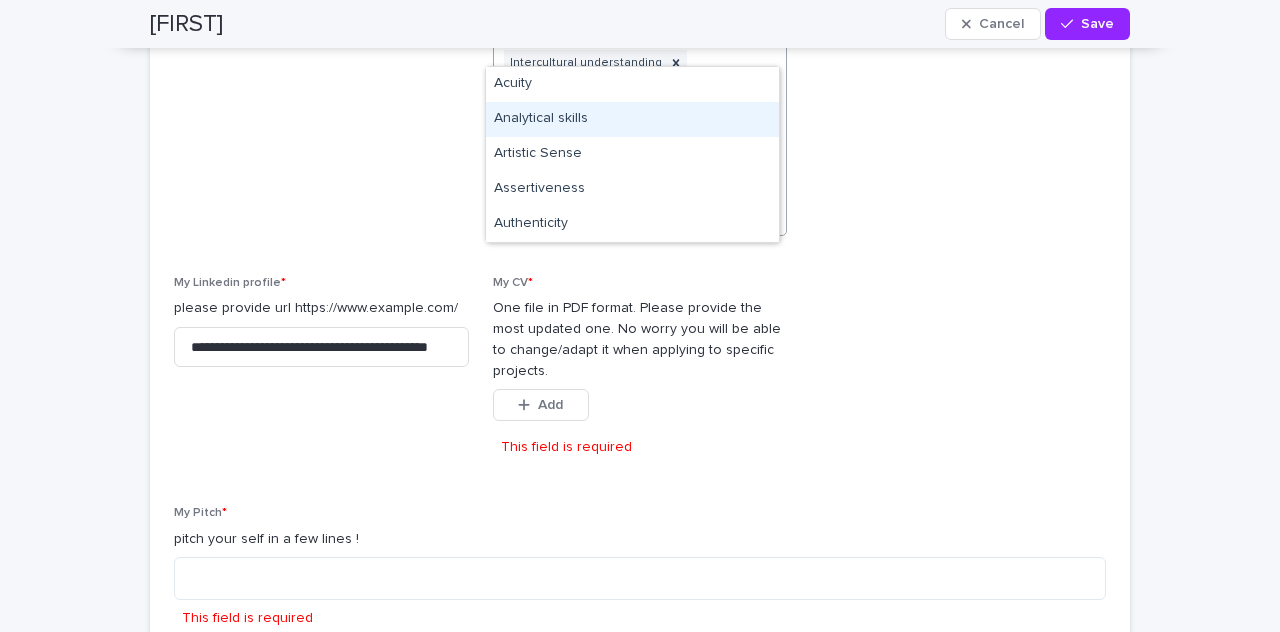 scroll, scrollTop: 3857, scrollLeft: 0, axis: vertical 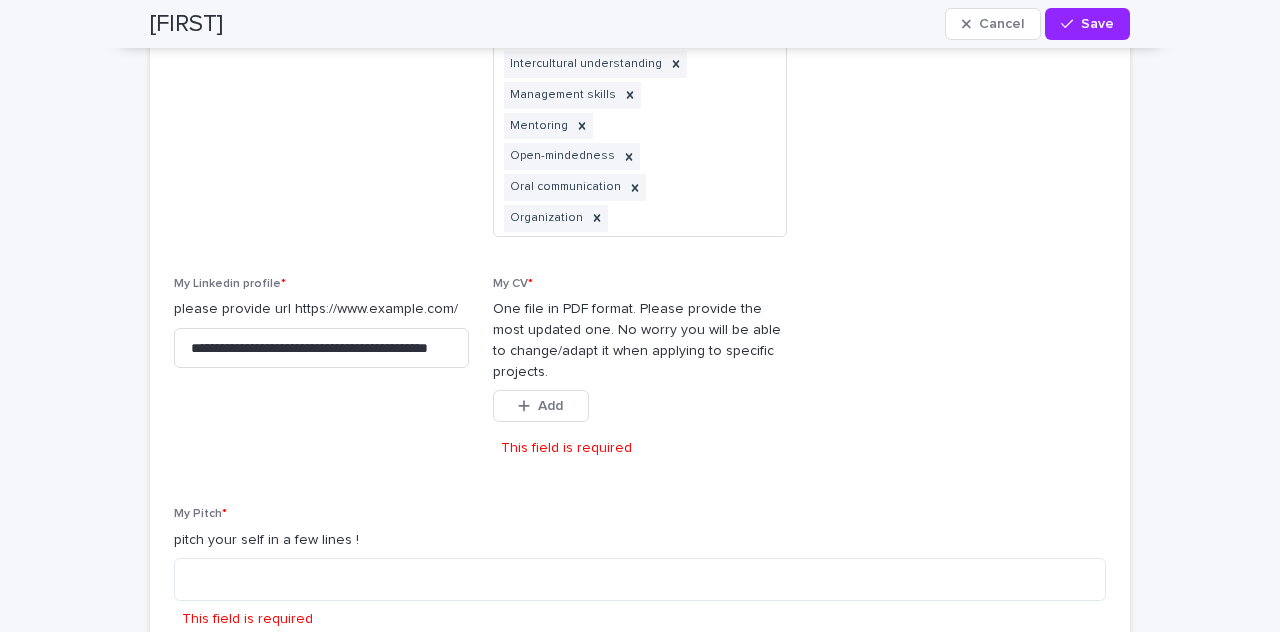 click on "My Current Title * e.g. Independent Regulatory Affairs Expert This field is required My Main Expertise * Clinical study / Clinical development My Secondary Expertise Real-World Evidence My Third Expertise IA / BigData / Data Science / Machine Learning / Blockchain My Specialization * Pharma (pharmaceutical / BigPharma) Medtech (medical device / IVD) Healthtech (startup / digital health) My Hard Skills * the technical skills you are proefficient in your expertise Advisory Board Agile Methodology Artificial Intelligence Biomarker Board of Experts Burden of Disease (BoD) Business Development Clinical Study Reports (CSR) Clinical Trial Design Clinical trial process  Data Generation Plan EXCEL proficient Experience 5 – 10 years Fluency in English Fluency in French Gap analysis Knowledge of EU Market Leadership & team development Literature Review Machine Learning techniques Microsoft Office proficient NIS observational study Observational studies Patient journey Powerpoint proficient Project Management PROs RWE" at bounding box center [640, -759] 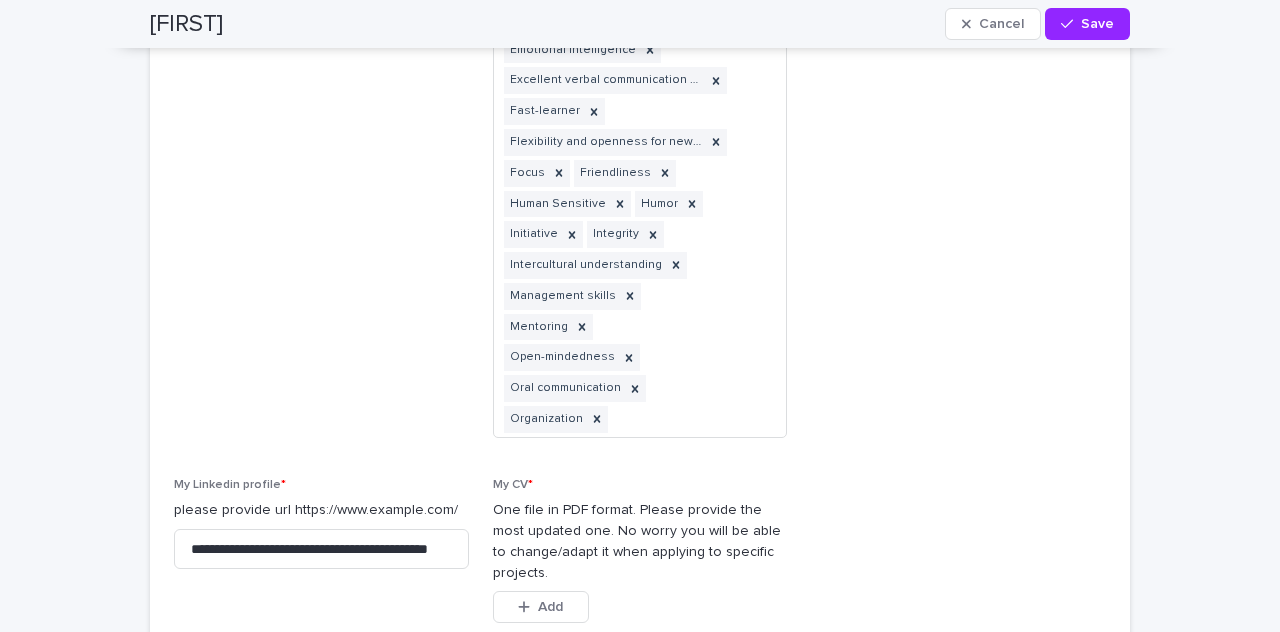 scroll, scrollTop: 3653, scrollLeft: 0, axis: vertical 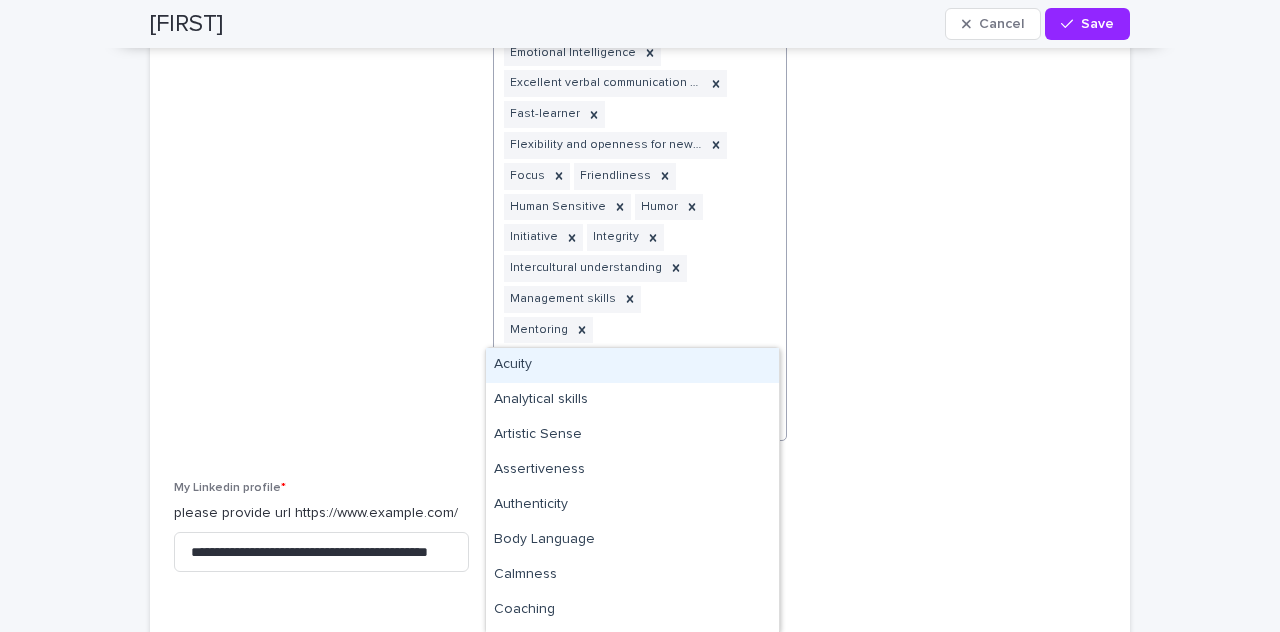 click at bounding box center (761, -101) 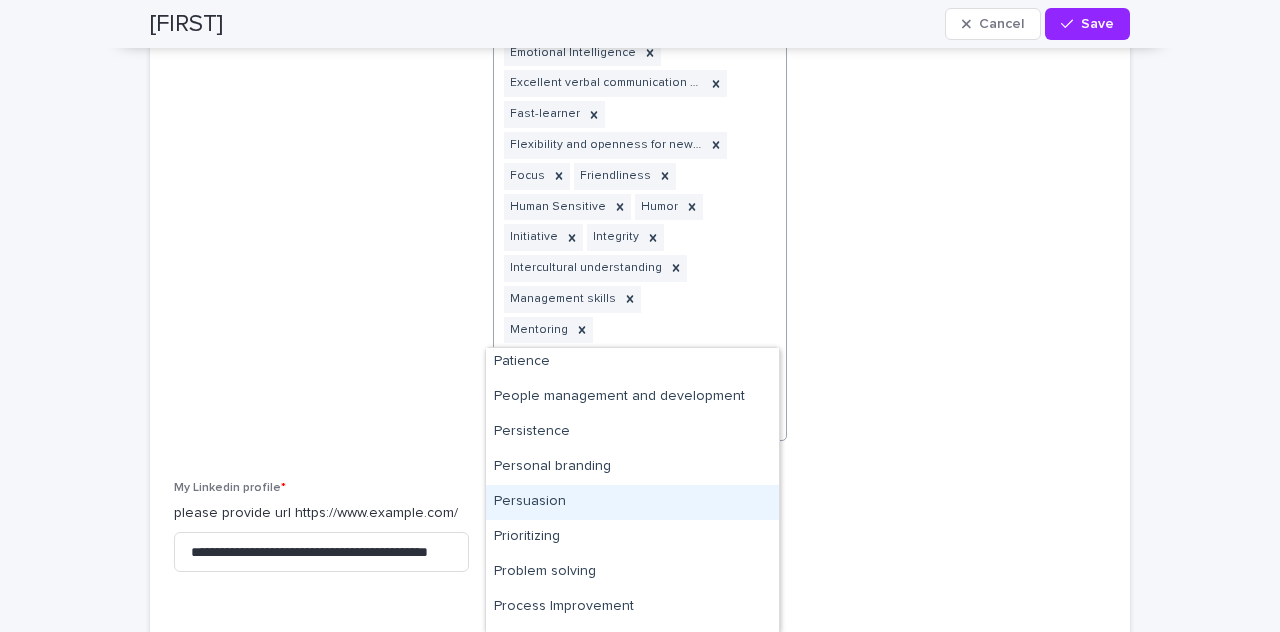 scroll, scrollTop: 1332, scrollLeft: 0, axis: vertical 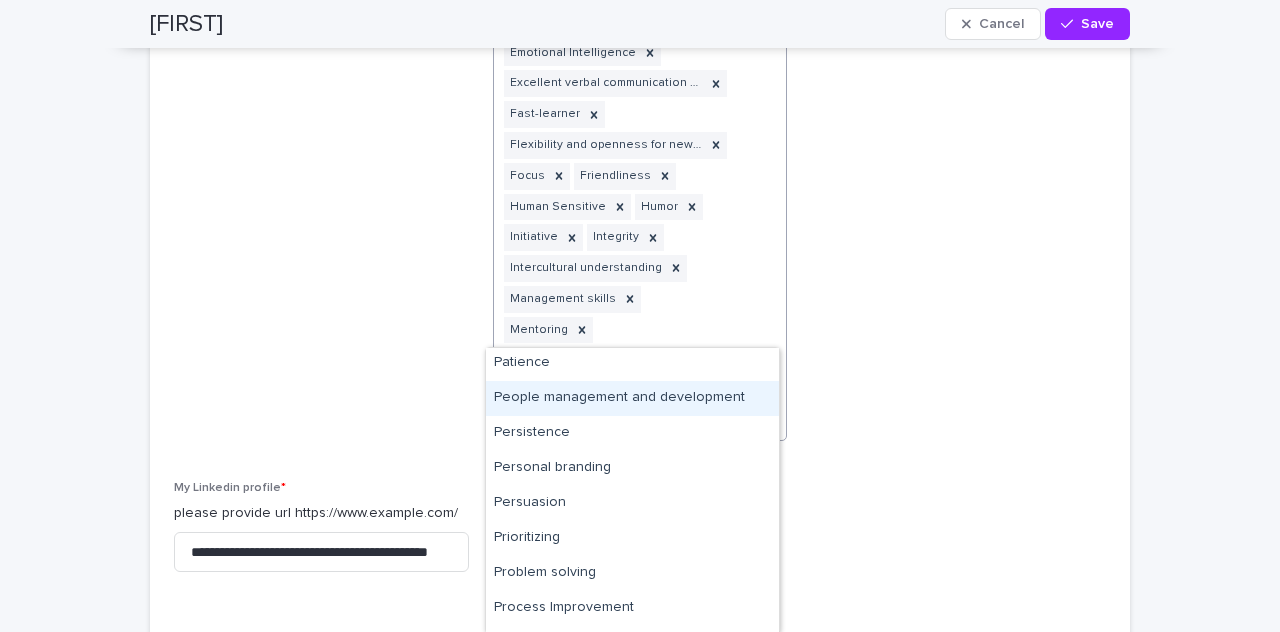 click on "People management and development" at bounding box center (632, 398) 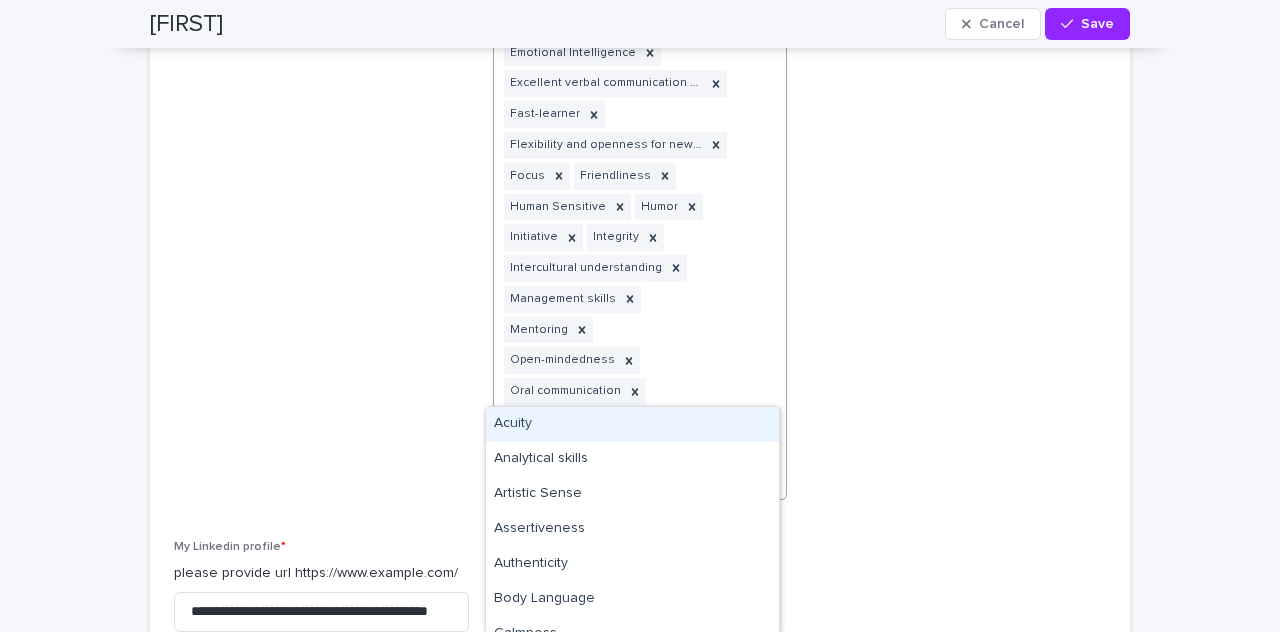 click at bounding box center [761, -72] 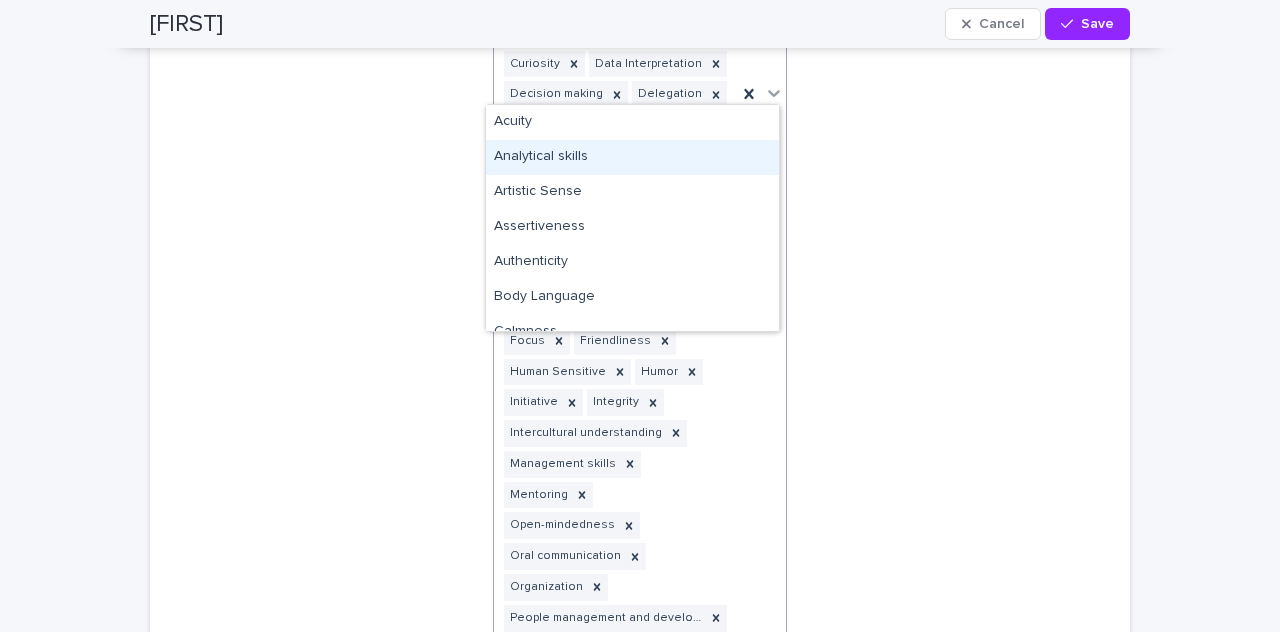 scroll, scrollTop: 3481, scrollLeft: 0, axis: vertical 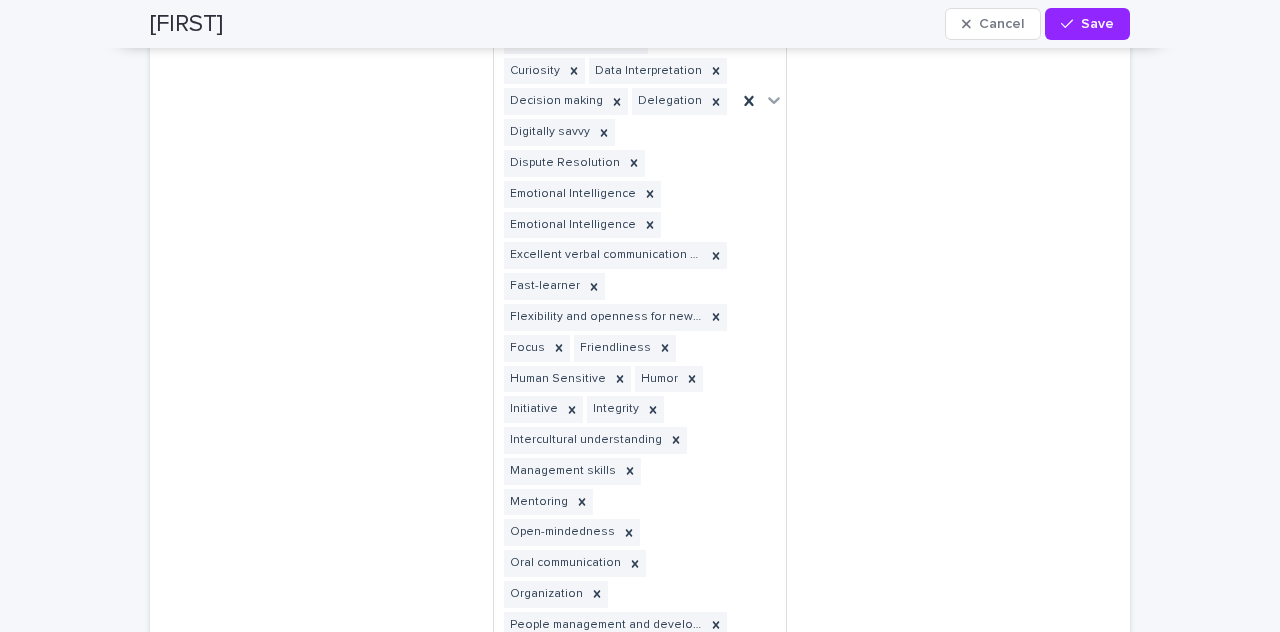 click on "My MBTI Profile only if you know it !
Please ask us if you want one of our partner to help you identify your profile. Select..." at bounding box center (958, 72) 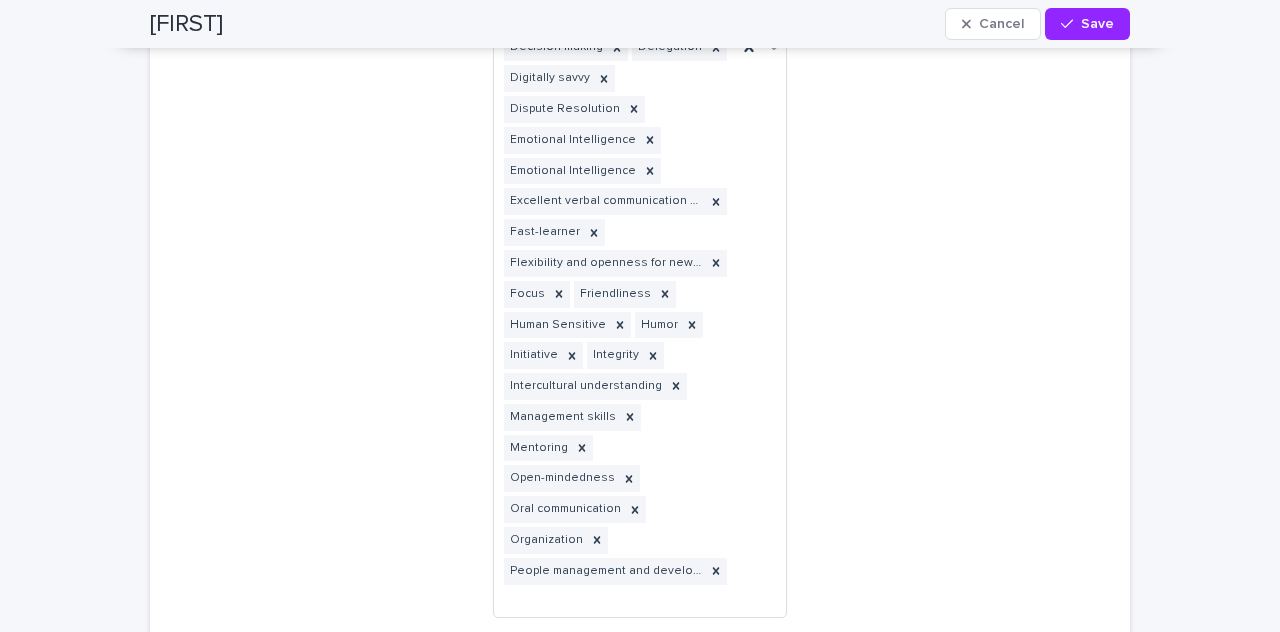 scroll, scrollTop: 3546, scrollLeft: 0, axis: vertical 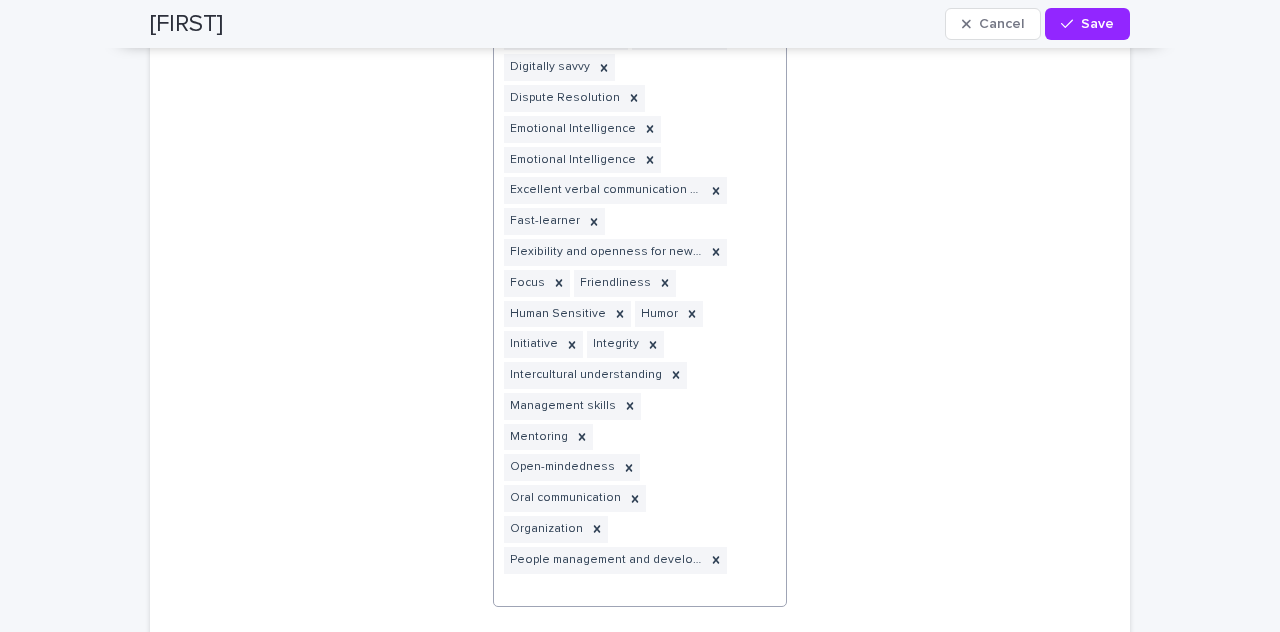 click at bounding box center [761, 35] 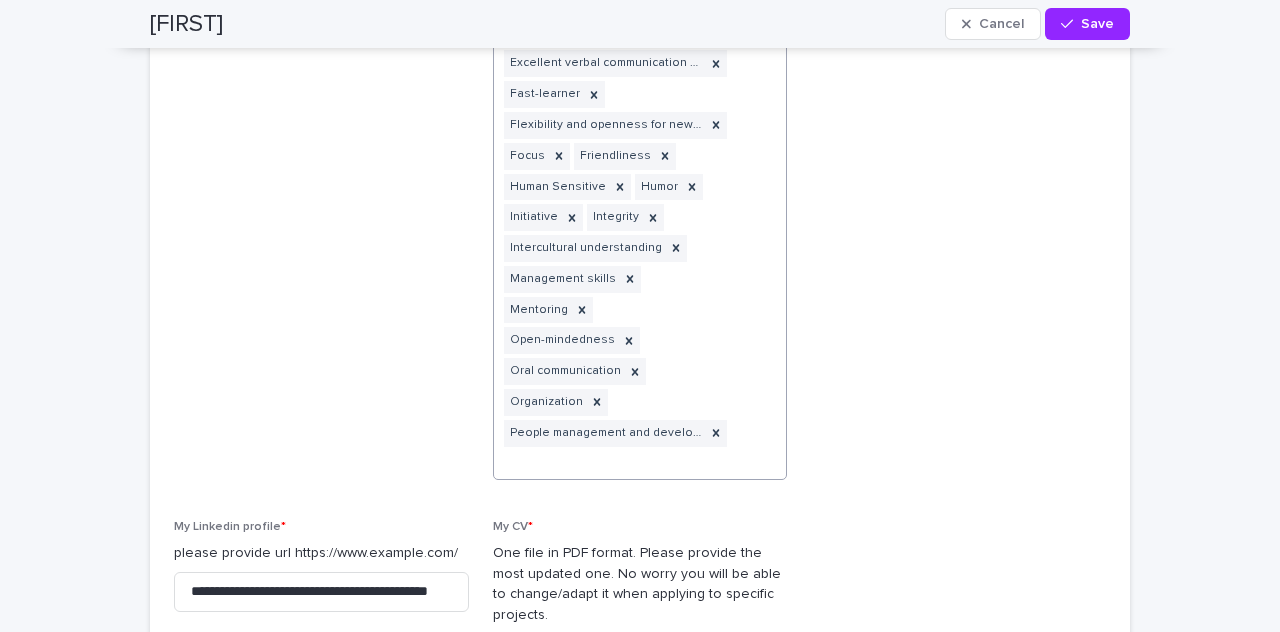 scroll, scrollTop: 3674, scrollLeft: 0, axis: vertical 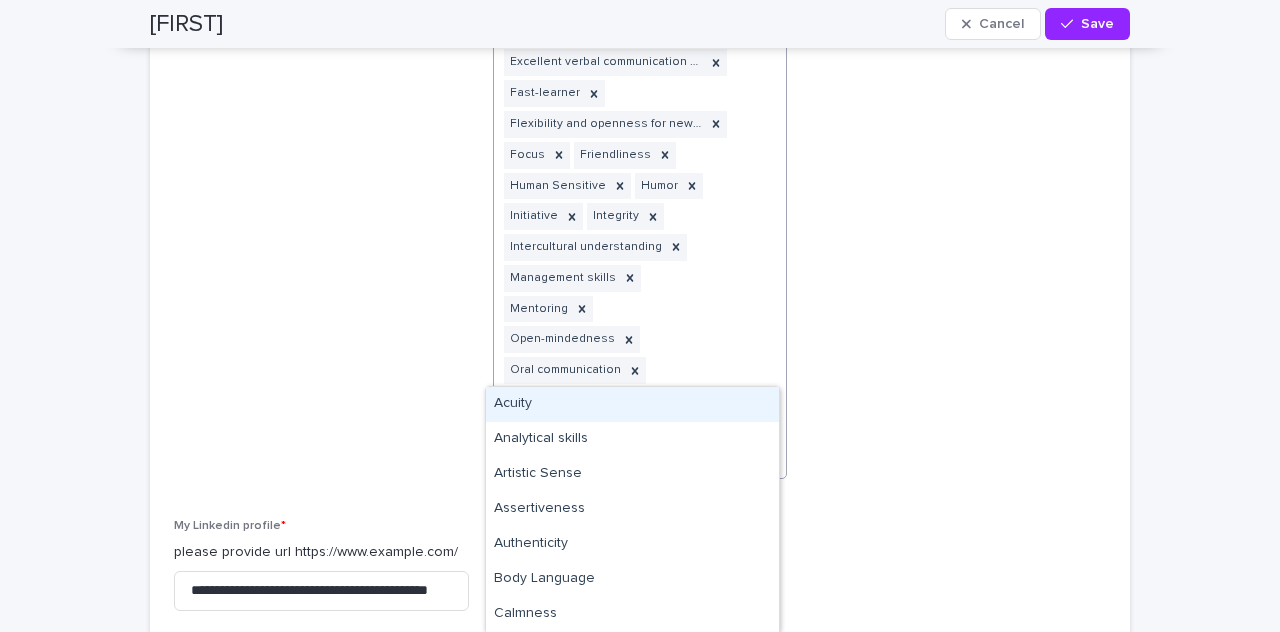 click at bounding box center (761, -93) 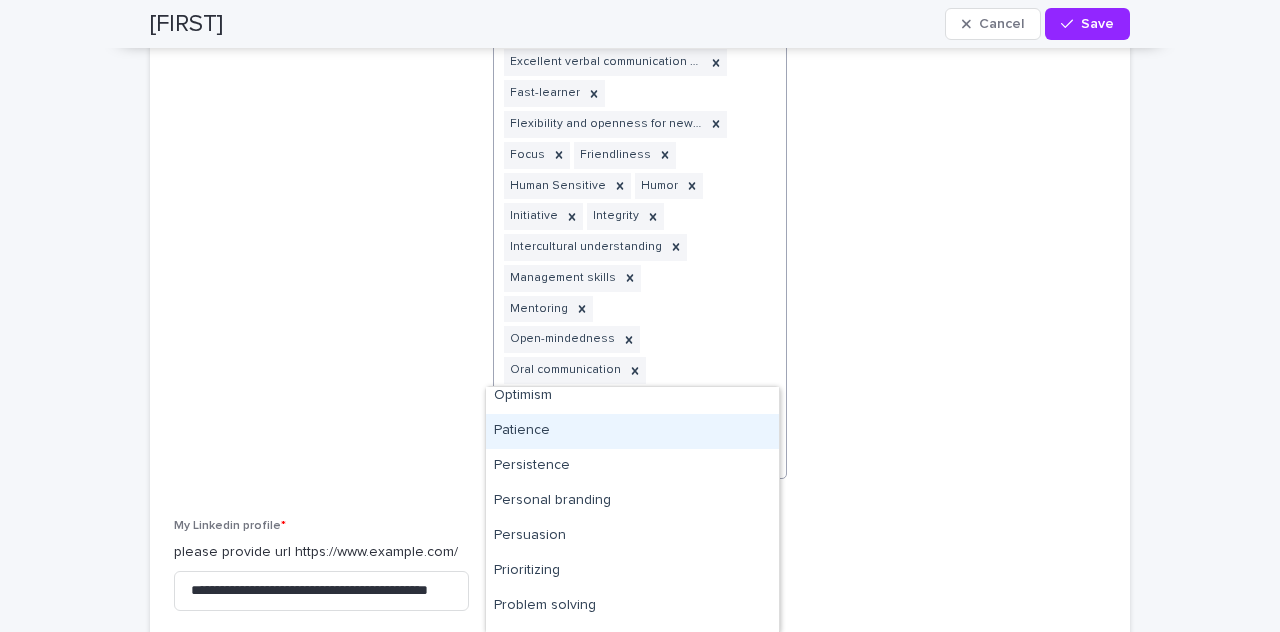 scroll, scrollTop: 1313, scrollLeft: 0, axis: vertical 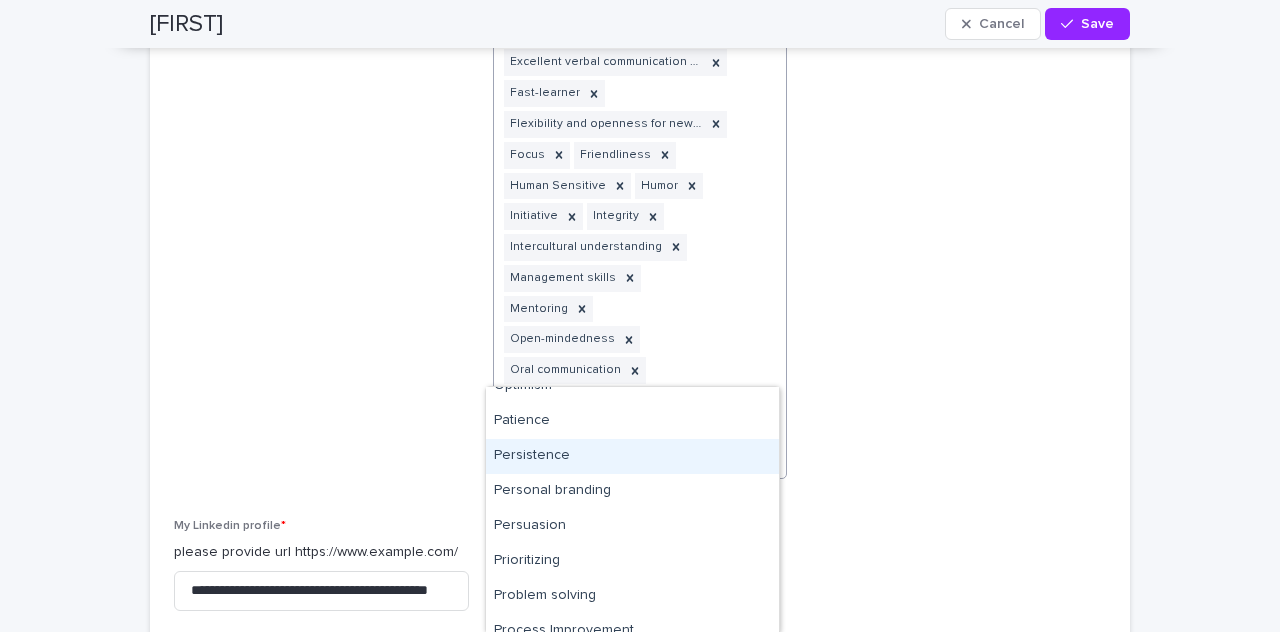 click on "Persistence" at bounding box center (632, 456) 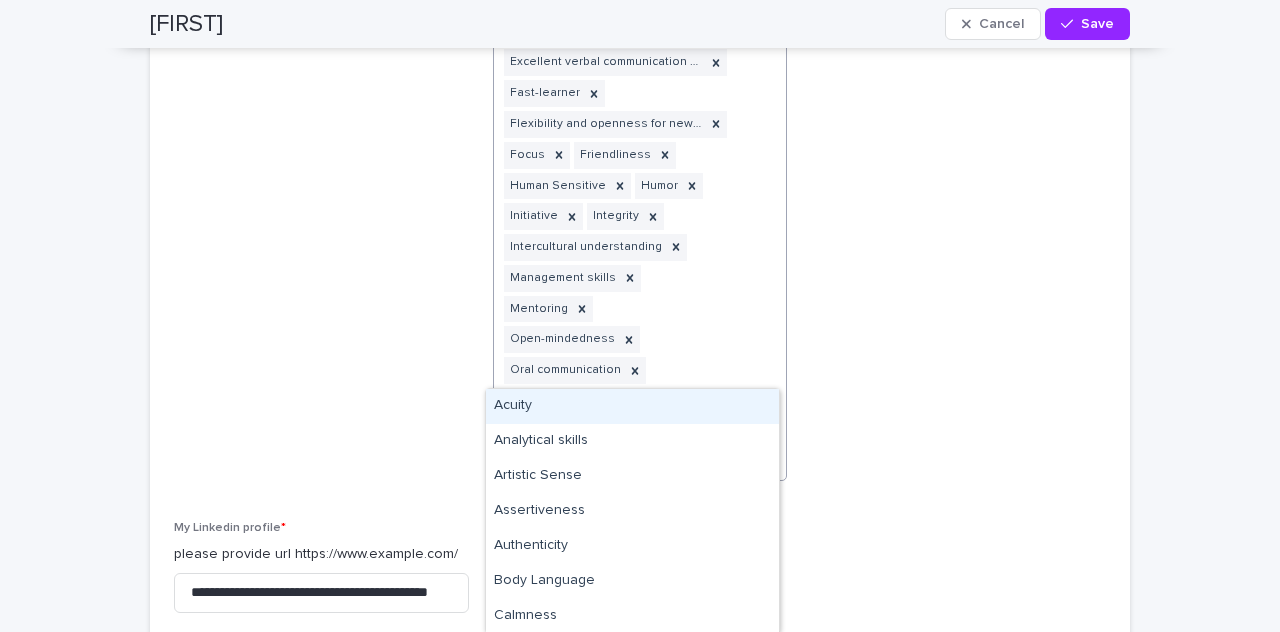 click at bounding box center [761, -92] 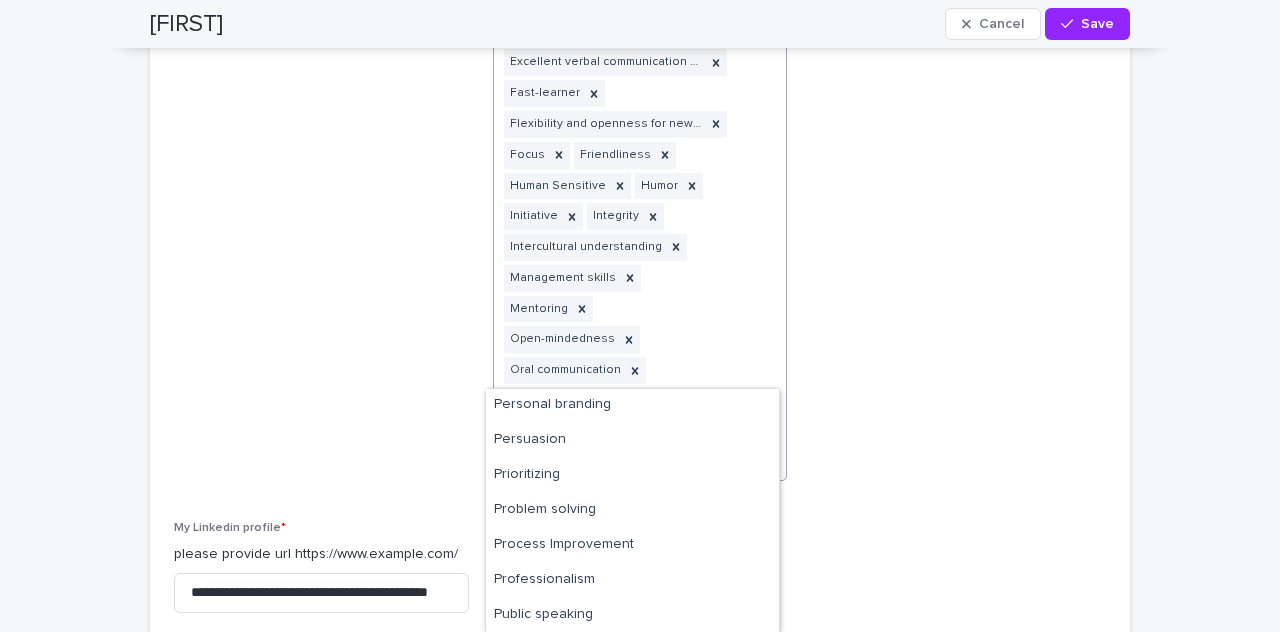scroll, scrollTop: 1371, scrollLeft: 0, axis: vertical 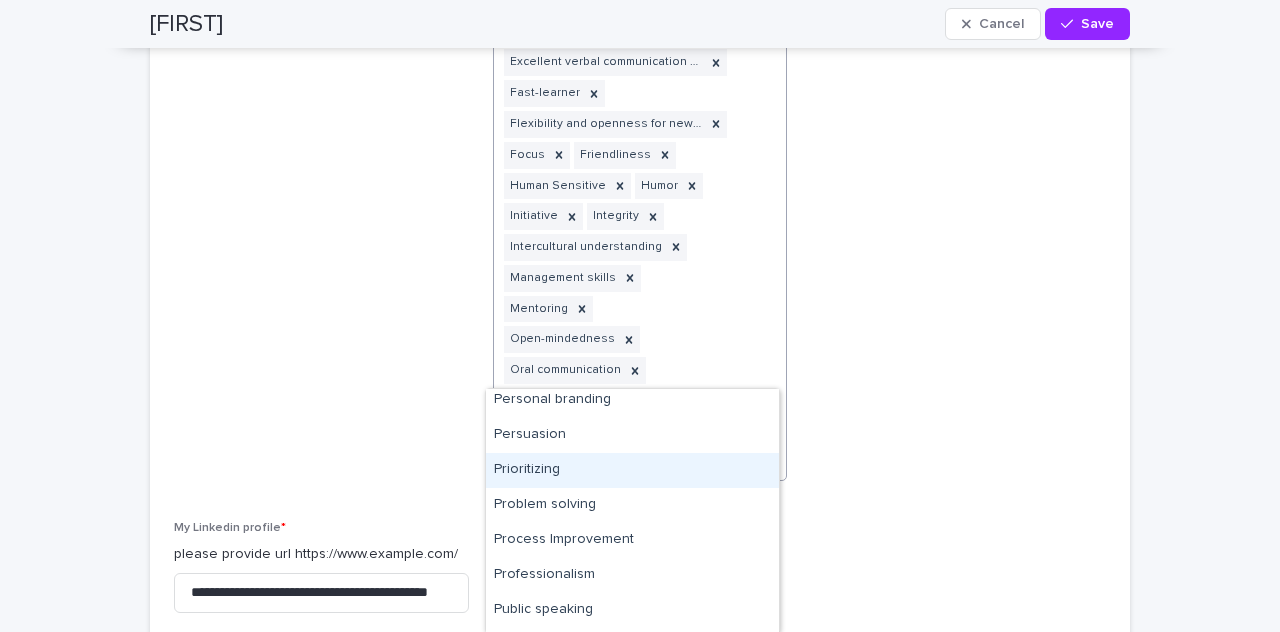 click on "Prioritizing" at bounding box center (632, 470) 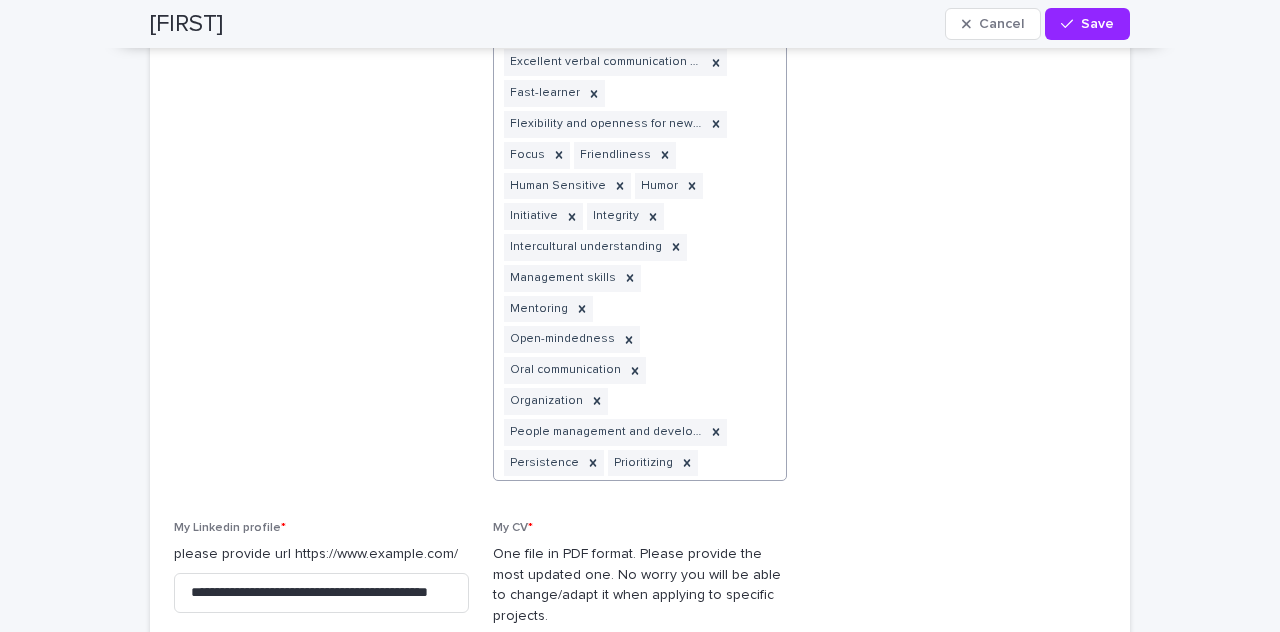 click on "My profile Projects My Applications Contracts Timesheets Invoices Feedbacks OP My Profile Welcome to pharmatch.co ! Loading... Saving… Loading... Saving… Loading... Saving… My profile Loading... Saving… Please fully complete your profile to ensure a smooth process when onboarding future candidates.  Loading... Saving… Loading... Saving… Loading... Saving… My company Loading... Saving… Please complete basic information around your company. You will be asked to provide more detailed information around your company in the next page "My Company". These detailed information could be completed by your administrative colleague. Loading... Saving… Loading... Saving… Loading... Saving… Please give us the main contacts around you within your organization.  Loading... Saving… Loading... Saving… Loading... Saving… Loading... *" at bounding box center (640, 316) 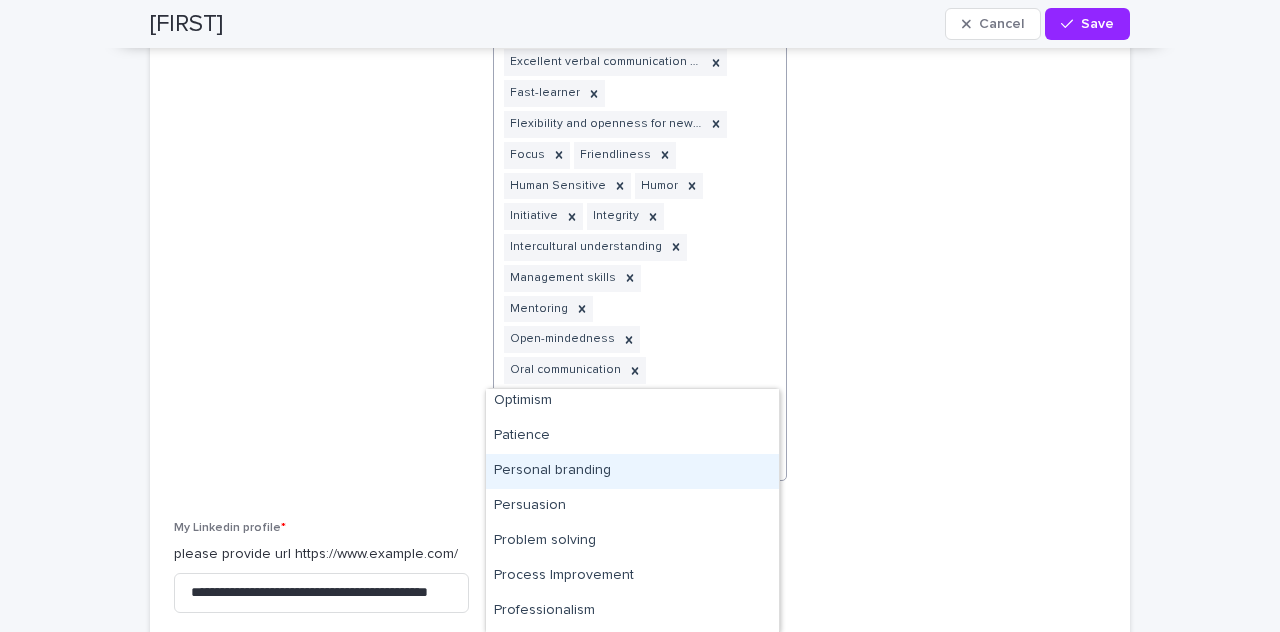 scroll, scrollTop: 1298, scrollLeft: 0, axis: vertical 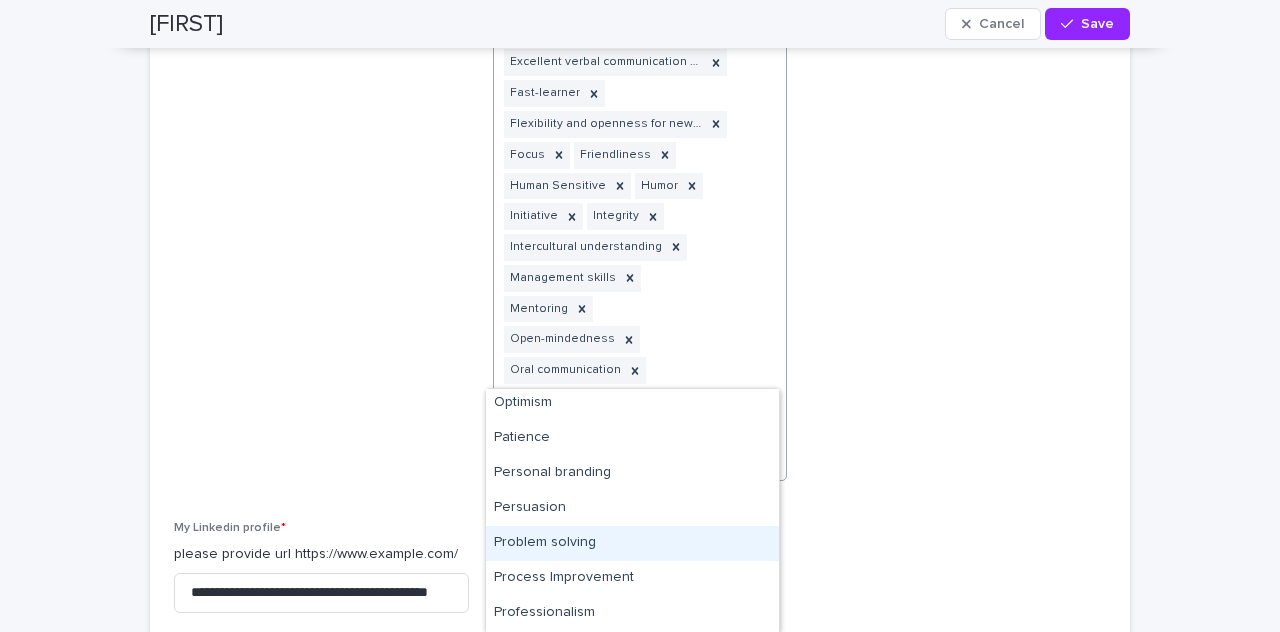 click on "Problem solving" at bounding box center [632, 543] 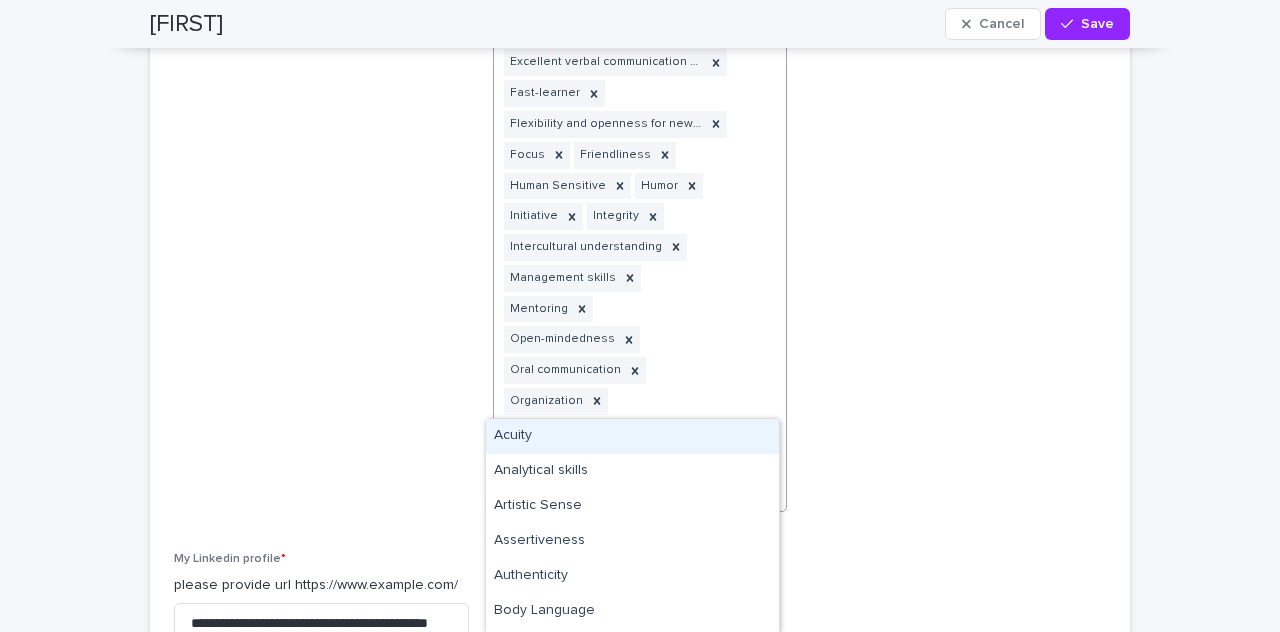 click at bounding box center [761, -76] 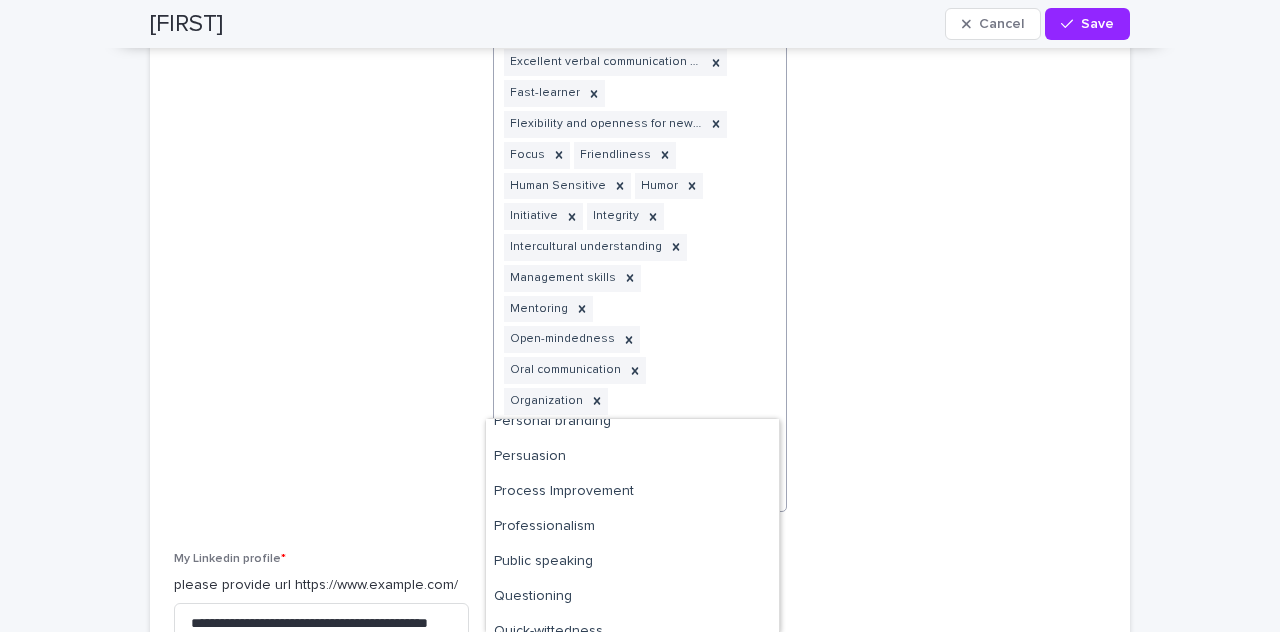 scroll, scrollTop: 1379, scrollLeft: 0, axis: vertical 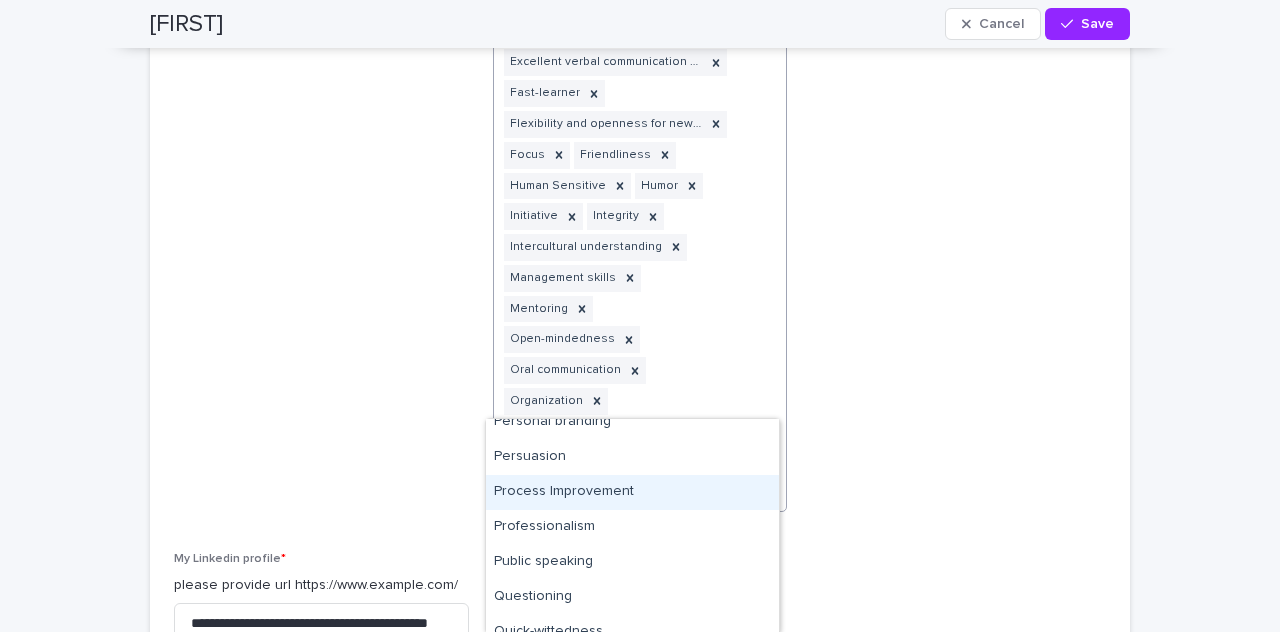 drag, startPoint x: 672, startPoint y: 447, endPoint x: 626, endPoint y: 491, distance: 63.655323 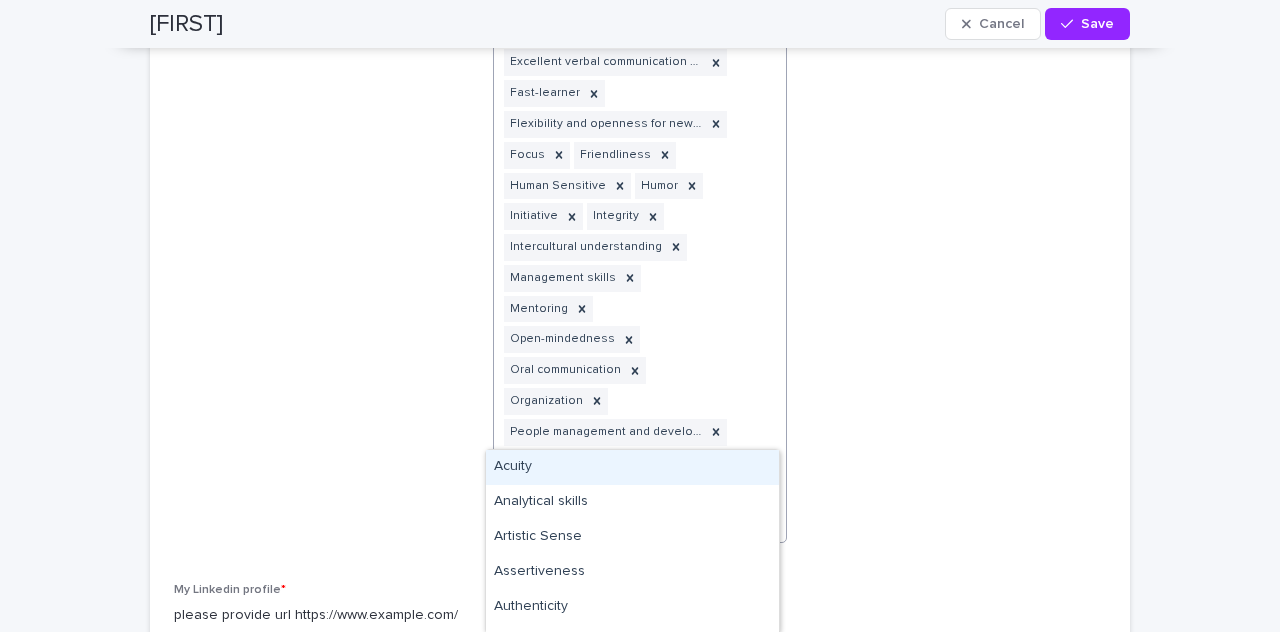 click on "Timely update Accurate Active Listening Adaptability Agility Attention to details Autonomous / self-management Brainsortming Business accumen Business awareness and customer care Clarity Clear & concise communication Collaboration Commitment Communication Communication Constructive feedback Coordination Critical Thinking Cross-functional work Cultural Intelligence Curiosity Data Interpretation Decision making Delegation Digitally savvy Dispute Resolution Emotional Intelligence Emotional Intelligence Excellent verbal communication skills Fast-learner Flexibility and openness for new opportunities Focus Friendliness Human Sensitive Humor Initiative Integrity Intercultural understanding Management skills Mentoring Open-mindedness Oral communication Organization People management and development Persistence Prioritizing Problem solving Process Improvement" at bounding box center [616, -61] 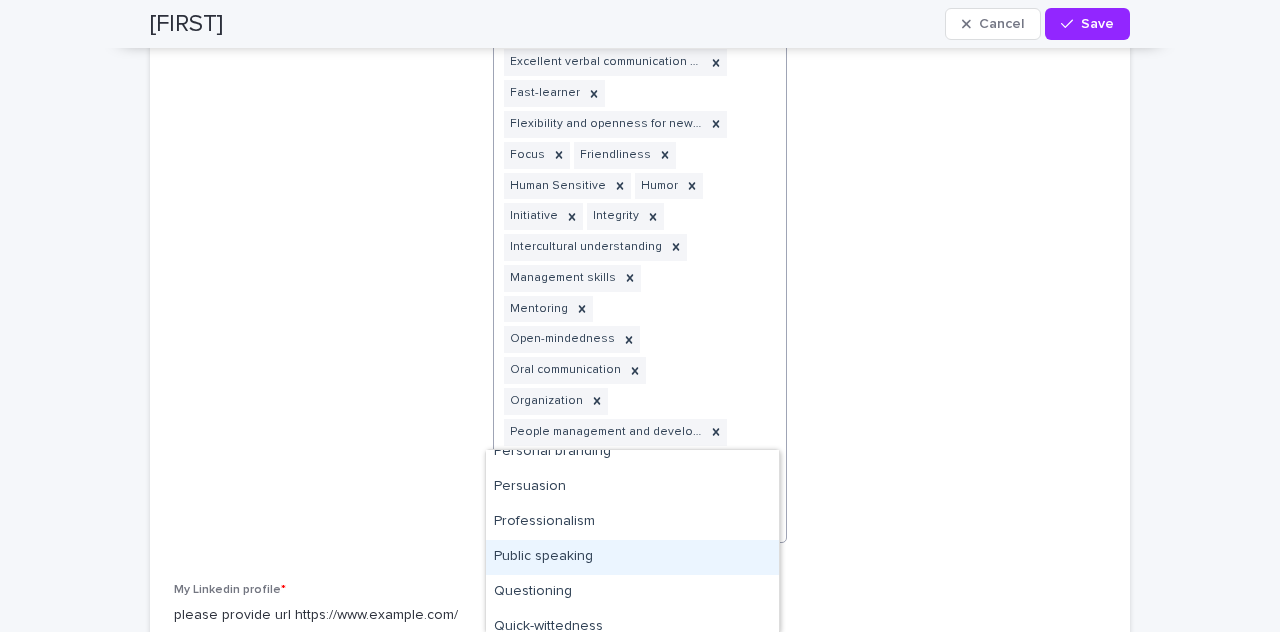scroll, scrollTop: 1372, scrollLeft: 0, axis: vertical 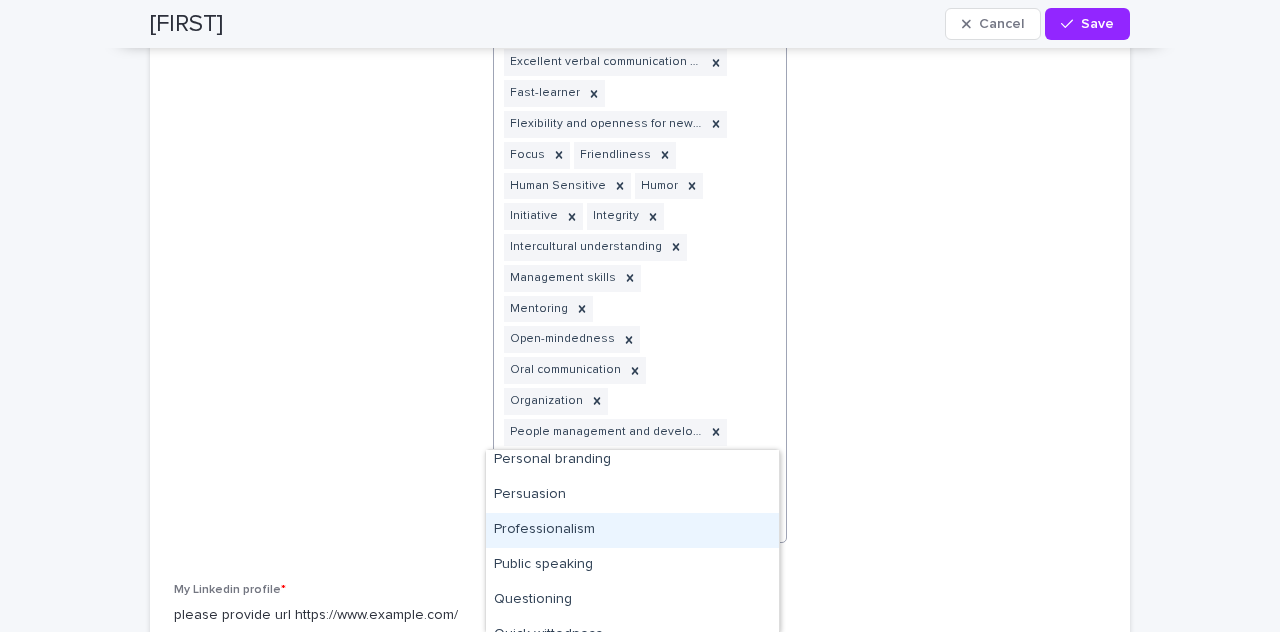 drag, startPoint x: 684, startPoint y: 471, endPoint x: 612, endPoint y: 545, distance: 103.24728 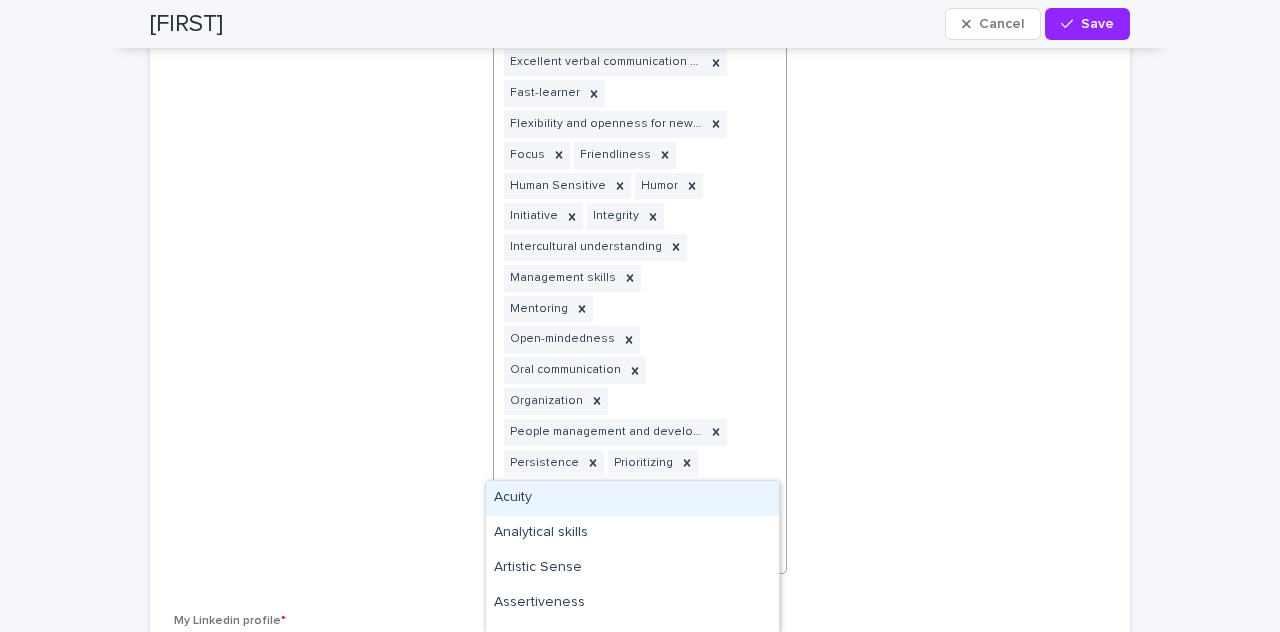 click at bounding box center [761, -45] 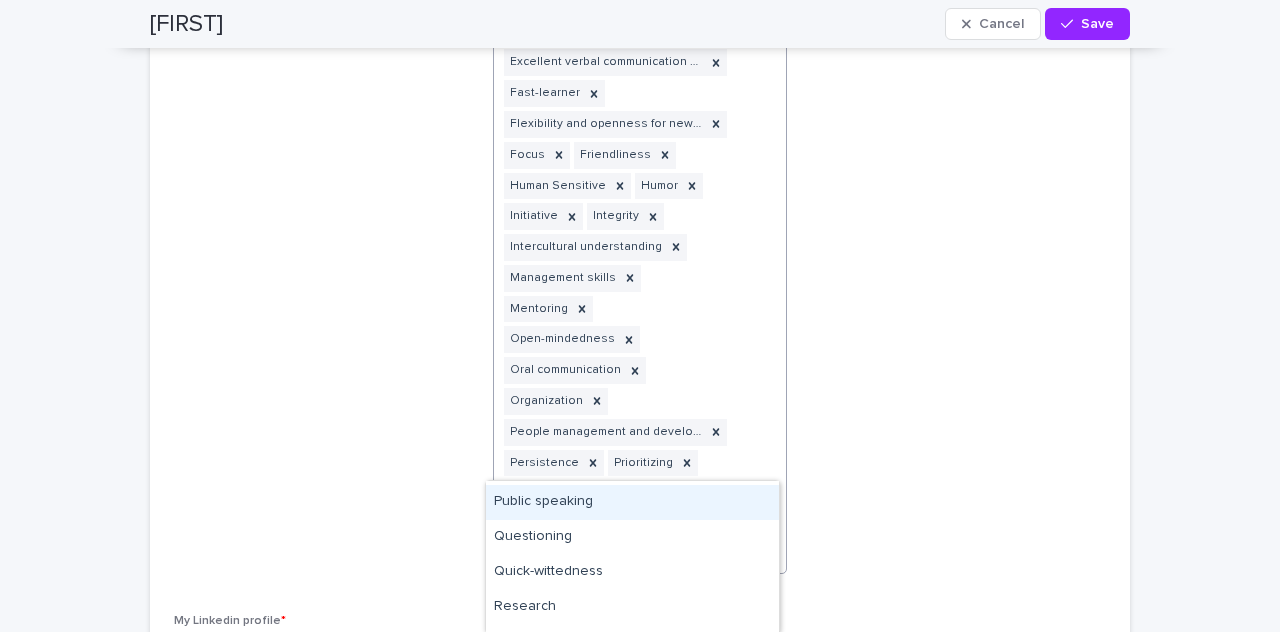 scroll, scrollTop: 1441, scrollLeft: 0, axis: vertical 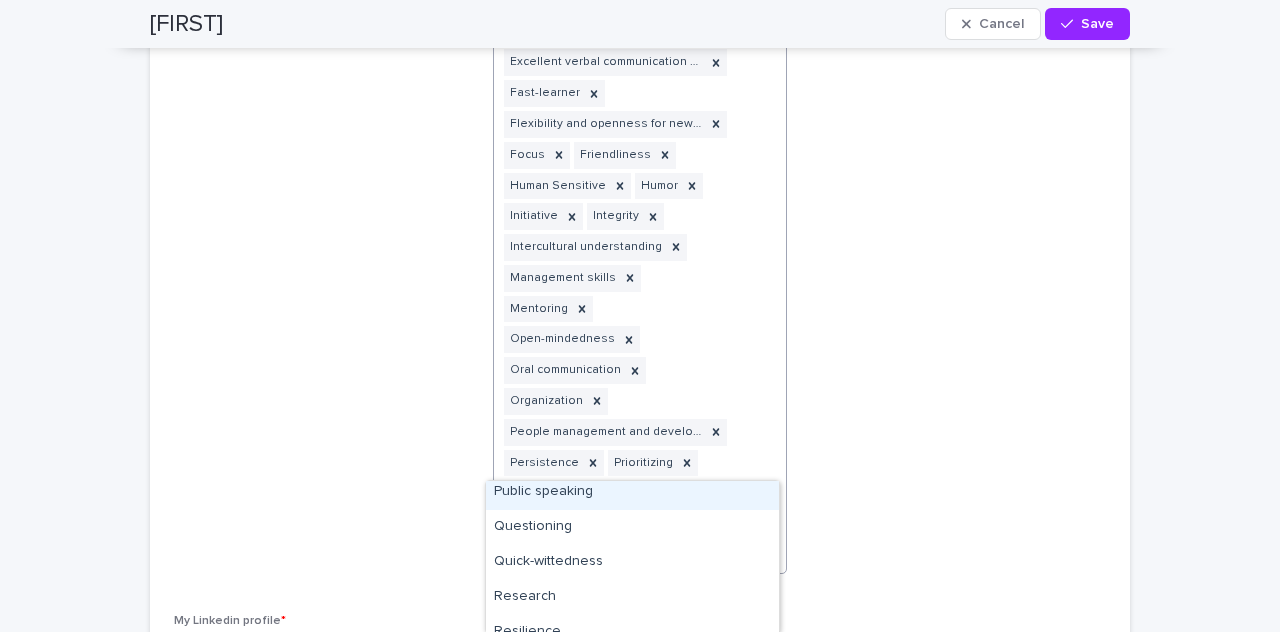 click on "Public speaking" at bounding box center [632, 492] 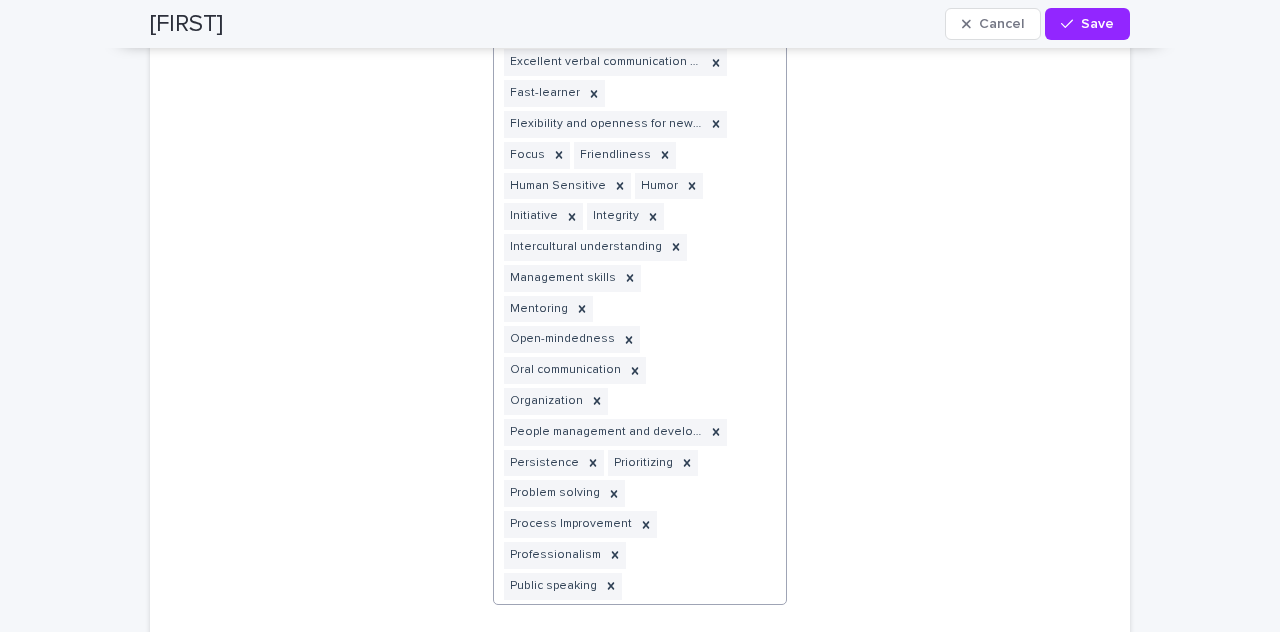 click on "Timely update Accurate Active Listening Adaptability Agility Attention to details Autonomous / self-management Brainsortming Business accumen Business awareness and customer care Clarity Clear & concise communication Collaboration Commitment Communication Communication Constructive feedback Coordination Critical Thinking Cross-functional work Cultural Intelligence Curiosity Data Interpretation Decision making Delegation Digitally savvy Dispute Resolution Emotional Intelligence Emotional Intelligence Excellent verbal communication skills Fast-learner Flexibility and openness for new opportunities Focus Friendliness Human Sensitive Humor Initiative Integrity Intercultural understanding Management skills Mentoring Open-mindedness Oral communication Organization People management and development Persistence Prioritizing Problem solving Process Improvement Professionalism Public speaking" at bounding box center (616, -30) 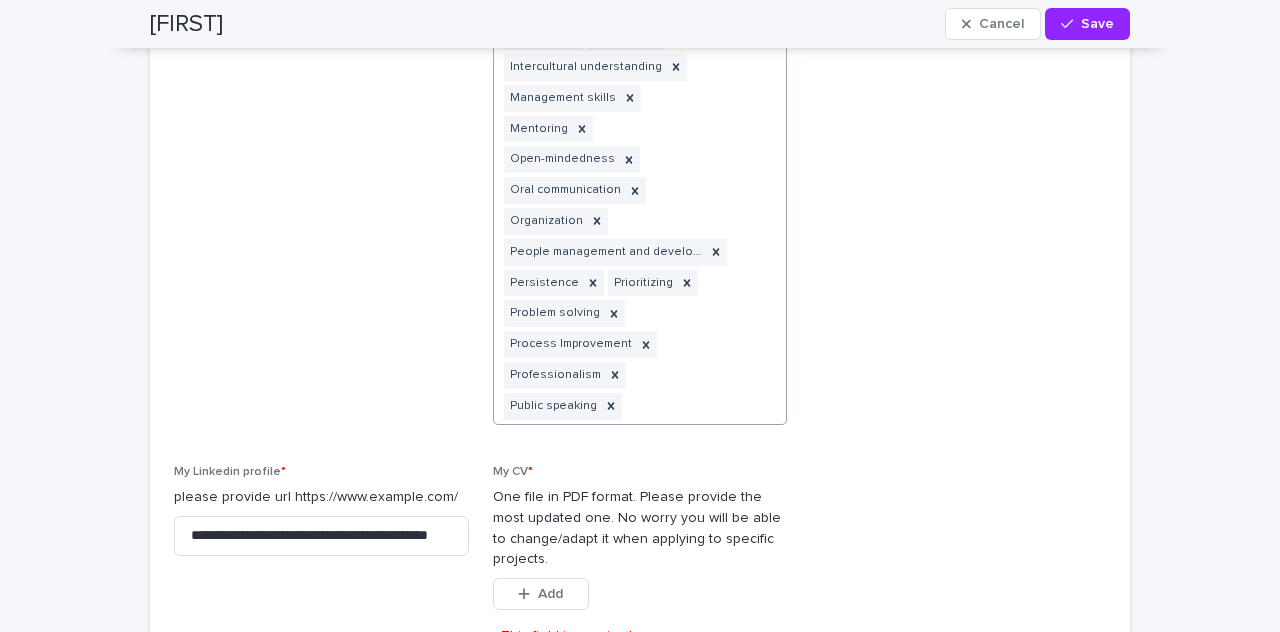 scroll, scrollTop: 3876, scrollLeft: 0, axis: vertical 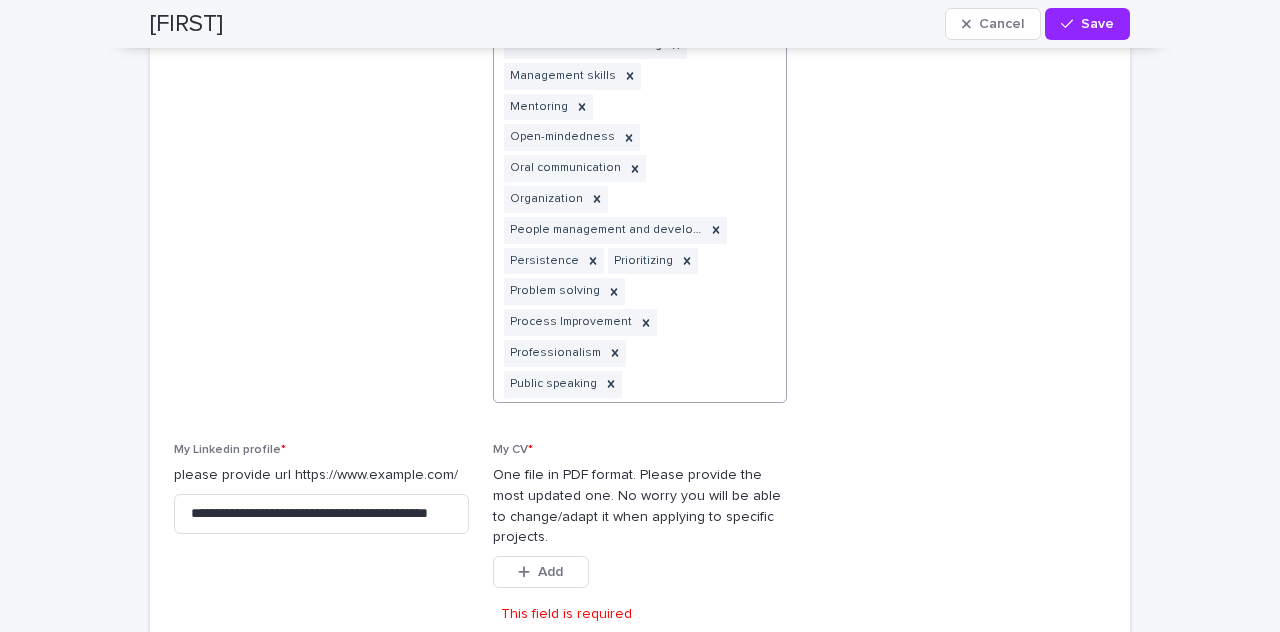 click on "Timely update Accurate Active Listening Adaptability Agility Attention to details Autonomous / self-management Brainsortming Business accumen Business awareness and customer care Clarity Clear & concise communication Collaboration Commitment Communication Communication Constructive feedback Coordination Critical Thinking Cross-functional work Cultural Intelligence Curiosity Data Interpretation Decision making Delegation Digitally savvy Dispute Resolution Emotional Intelligence Emotional Intelligence Excellent verbal communication skills Fast-learner Flexibility and openness for new opportunities Focus Friendliness Human Sensitive Humor Initiative Integrity Intercultural understanding Management skills Mentoring Open-mindedness Oral communication Organization People management and development Persistence Prioritizing Problem solving Process Improvement Professionalism Public speaking" at bounding box center (616, -232) 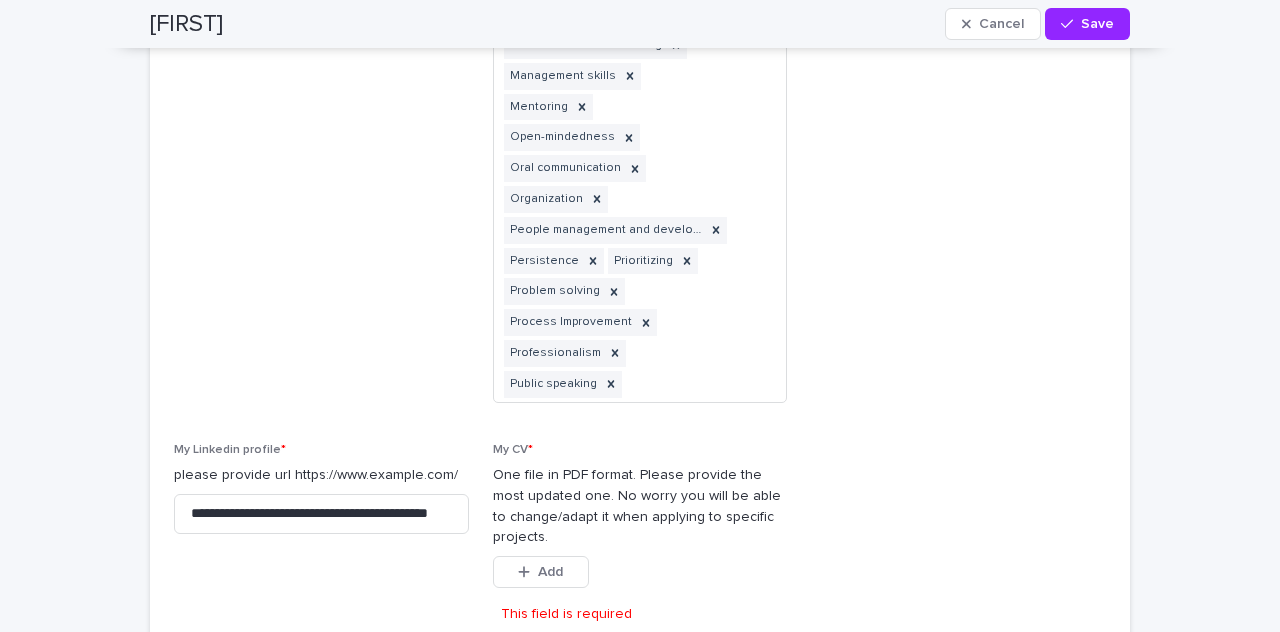click on "My MBTI Profile only if you know it !
Please ask us if you want one of our partner to help you identify your profile. Select..." at bounding box center (958, -260) 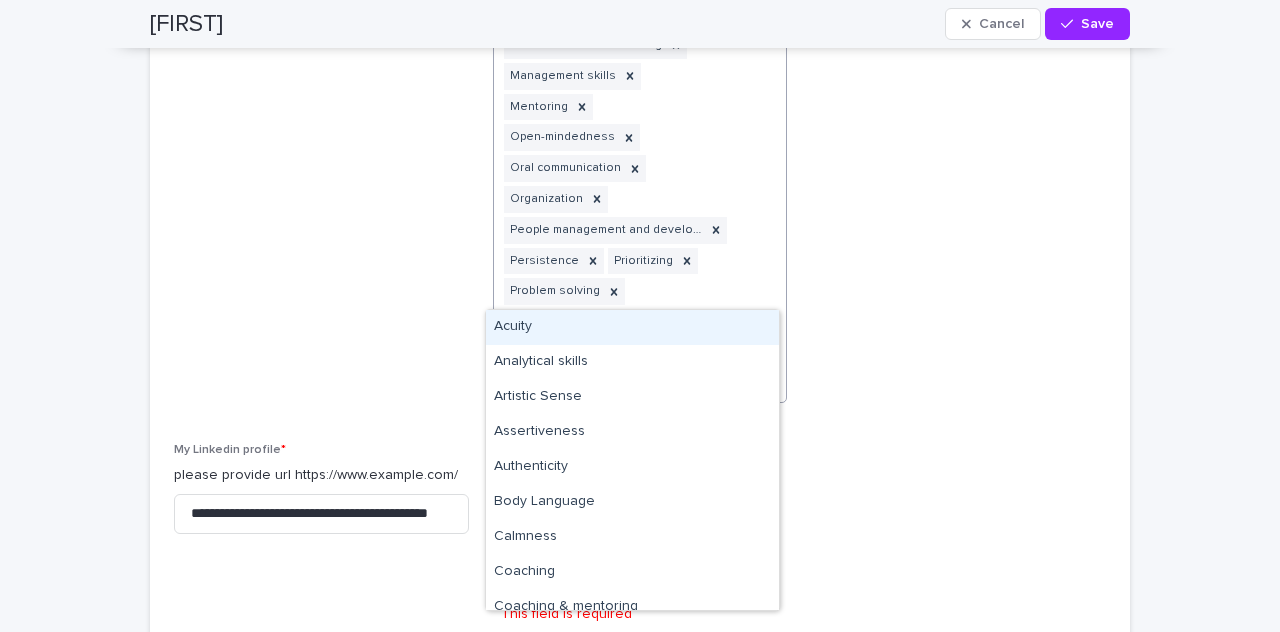 click at bounding box center [761, -232] 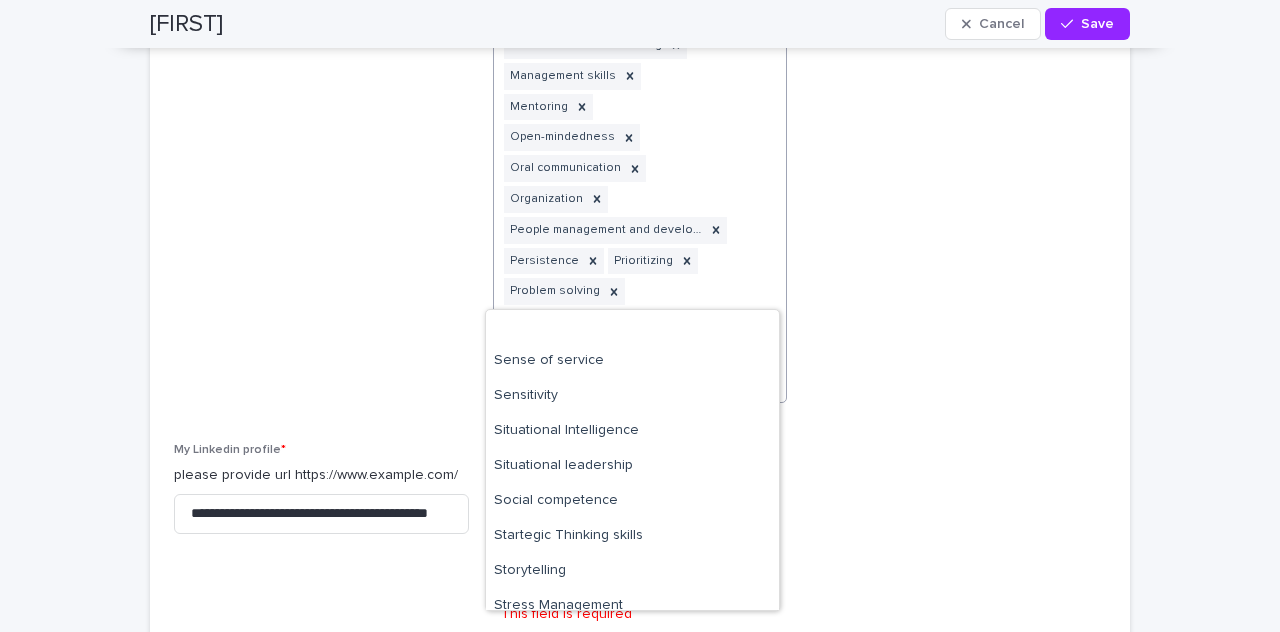 scroll, scrollTop: 2185, scrollLeft: 0, axis: vertical 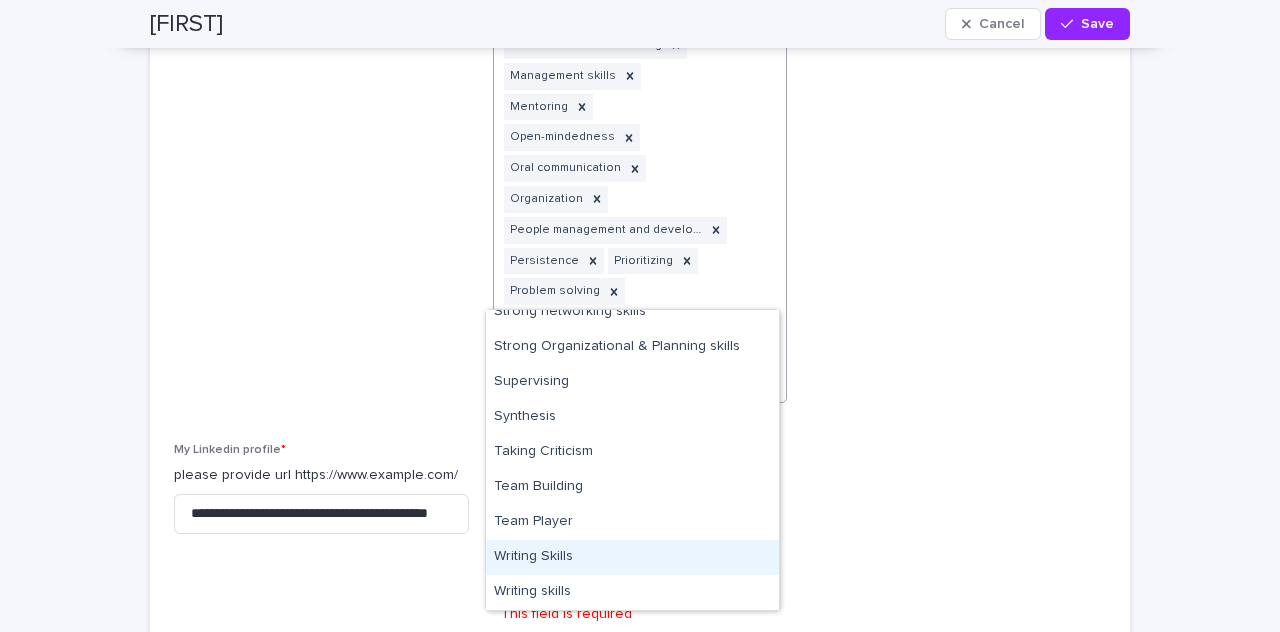 click on "Writing Skills" at bounding box center [632, 557] 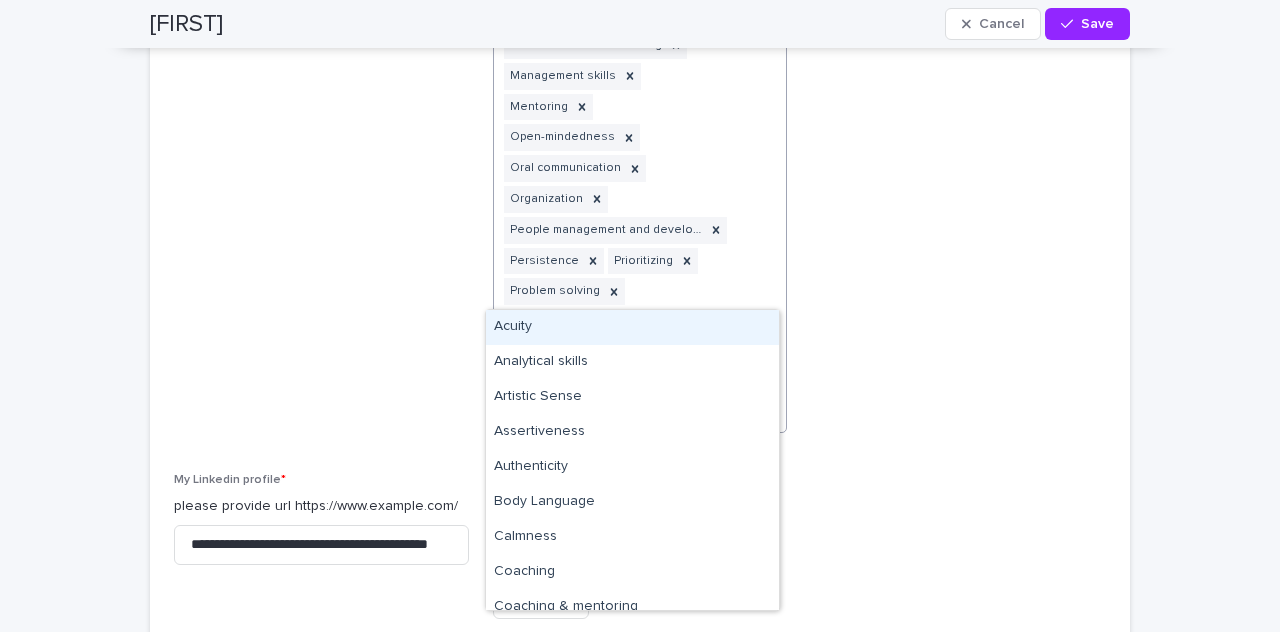 click at bounding box center (761, -217) 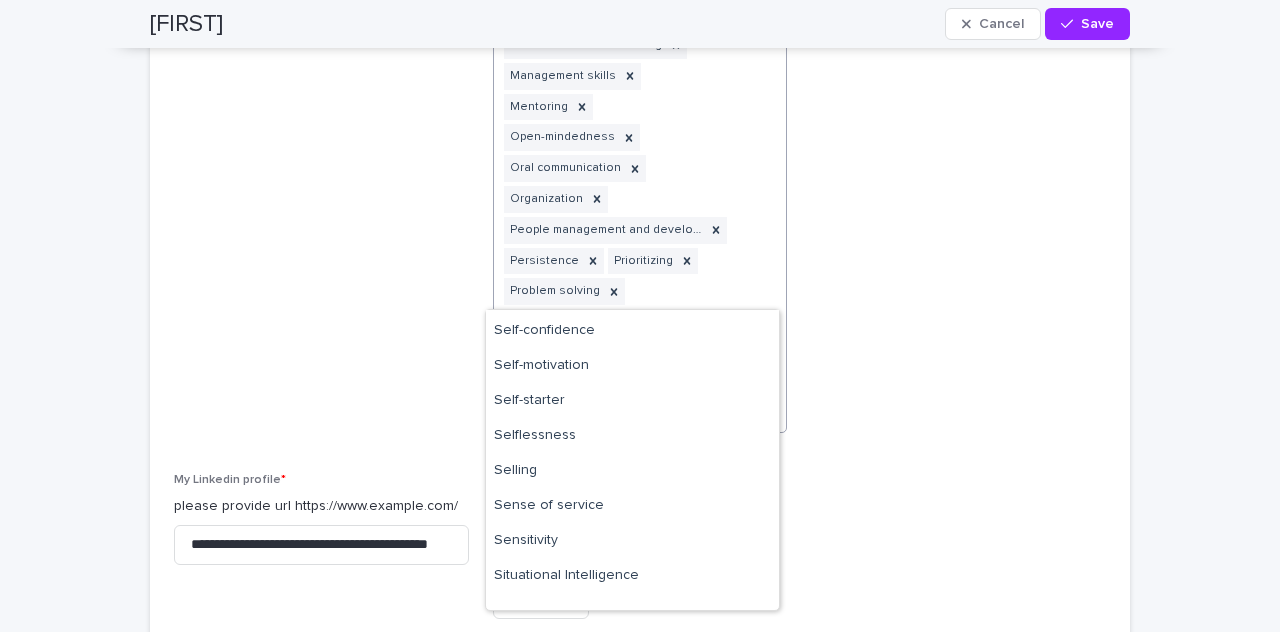 scroll, scrollTop: 2150, scrollLeft: 0, axis: vertical 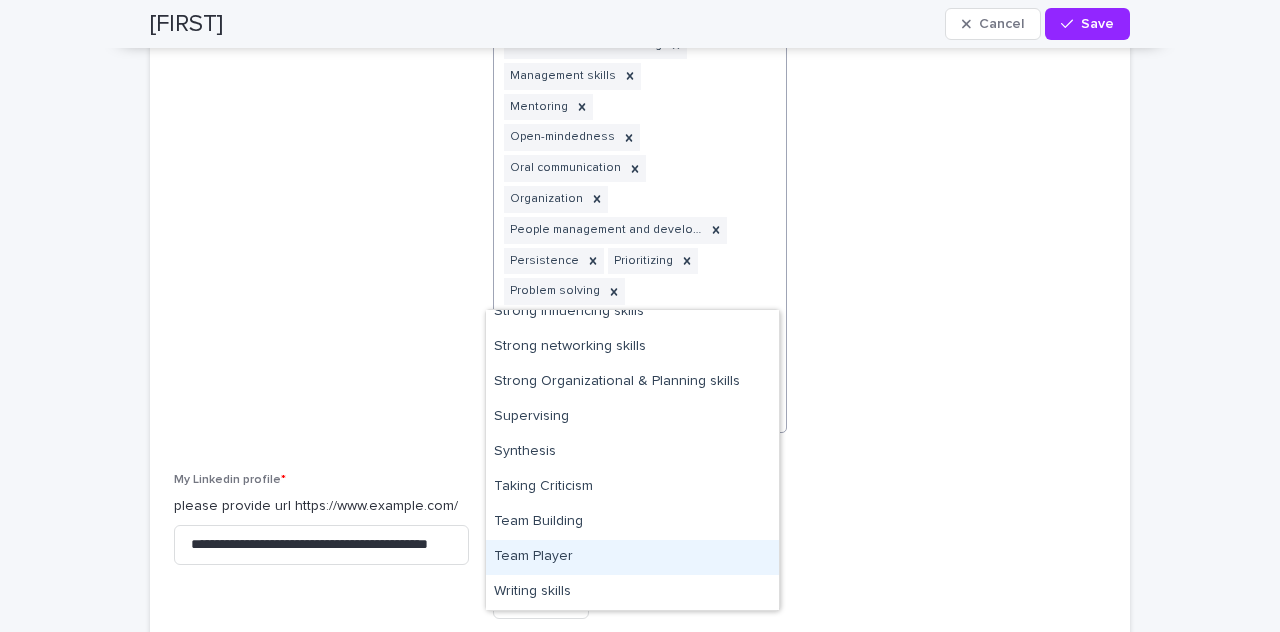 click on "Team Player" at bounding box center (632, 557) 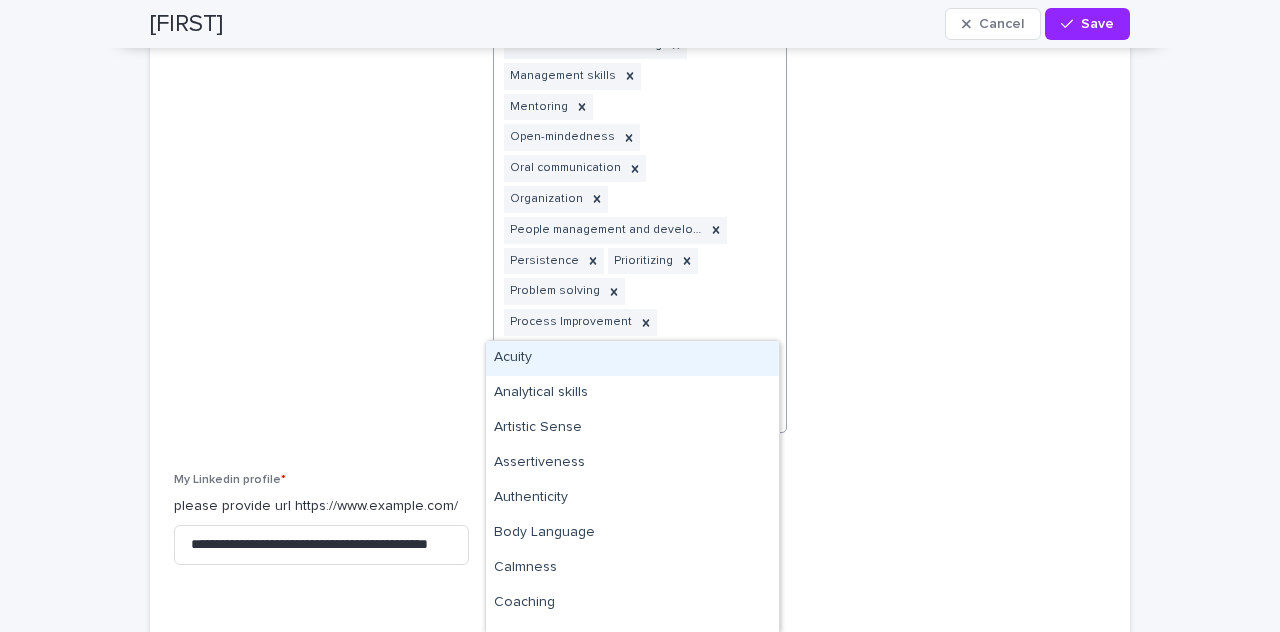 click at bounding box center [761, -217] 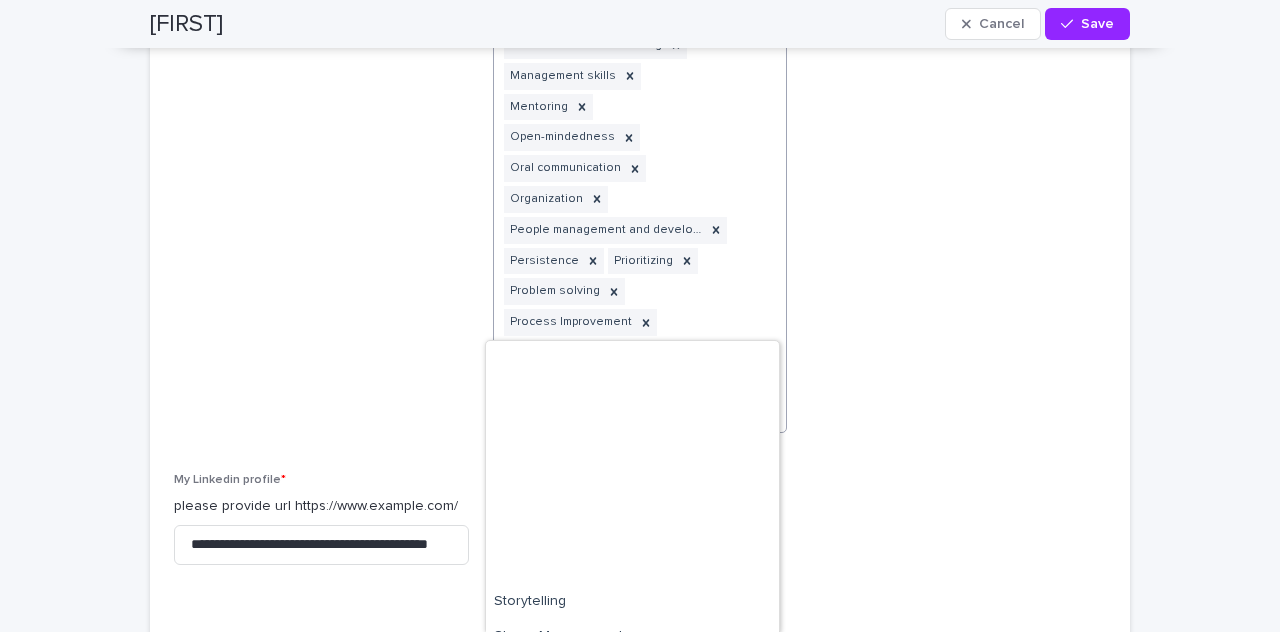 scroll, scrollTop: 2122, scrollLeft: 0, axis: vertical 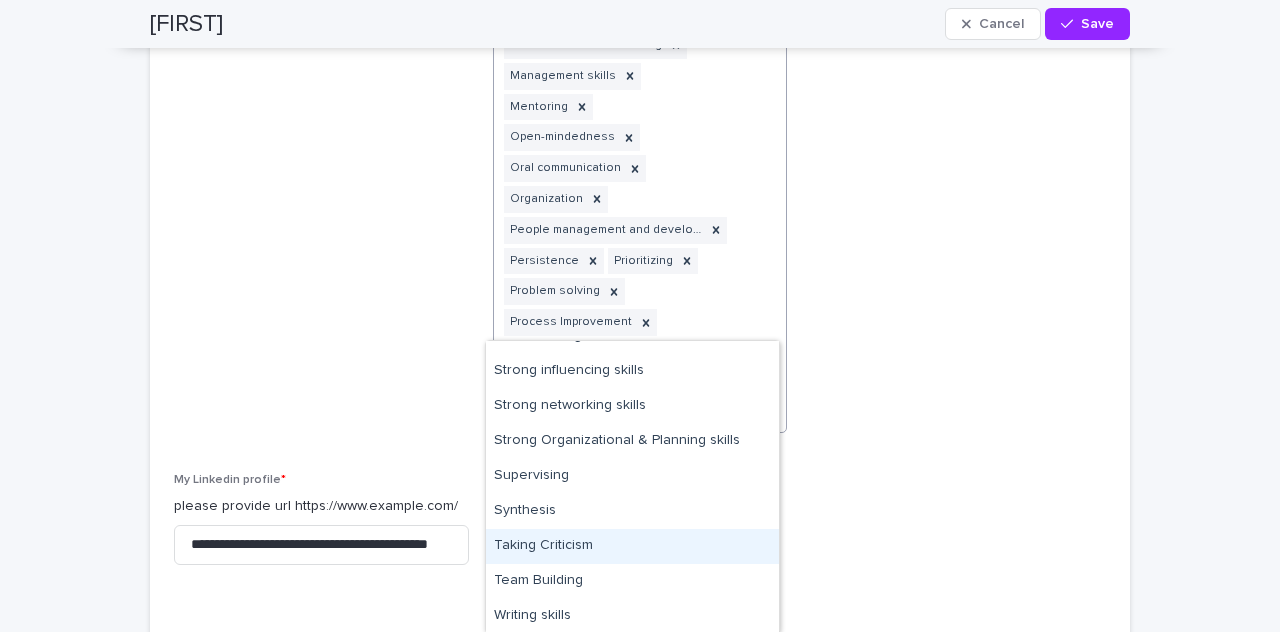 click on "Taking Criticism" at bounding box center [632, 546] 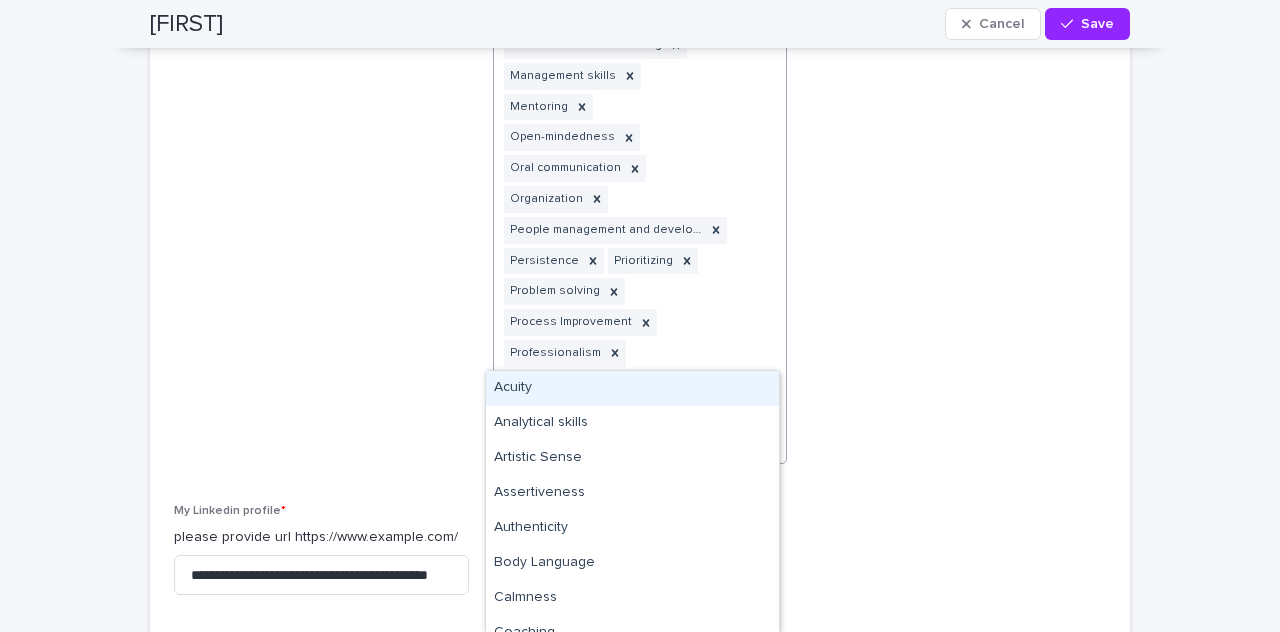 click at bounding box center (761, -201) 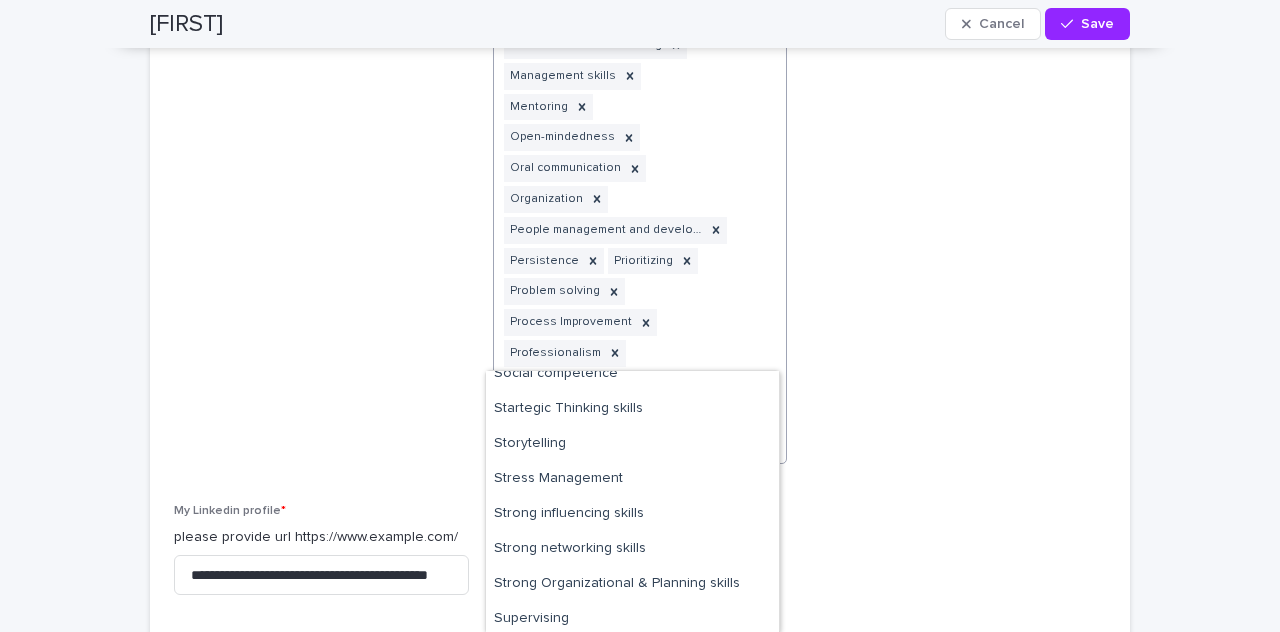 scroll, scrollTop: 2118, scrollLeft: 0, axis: vertical 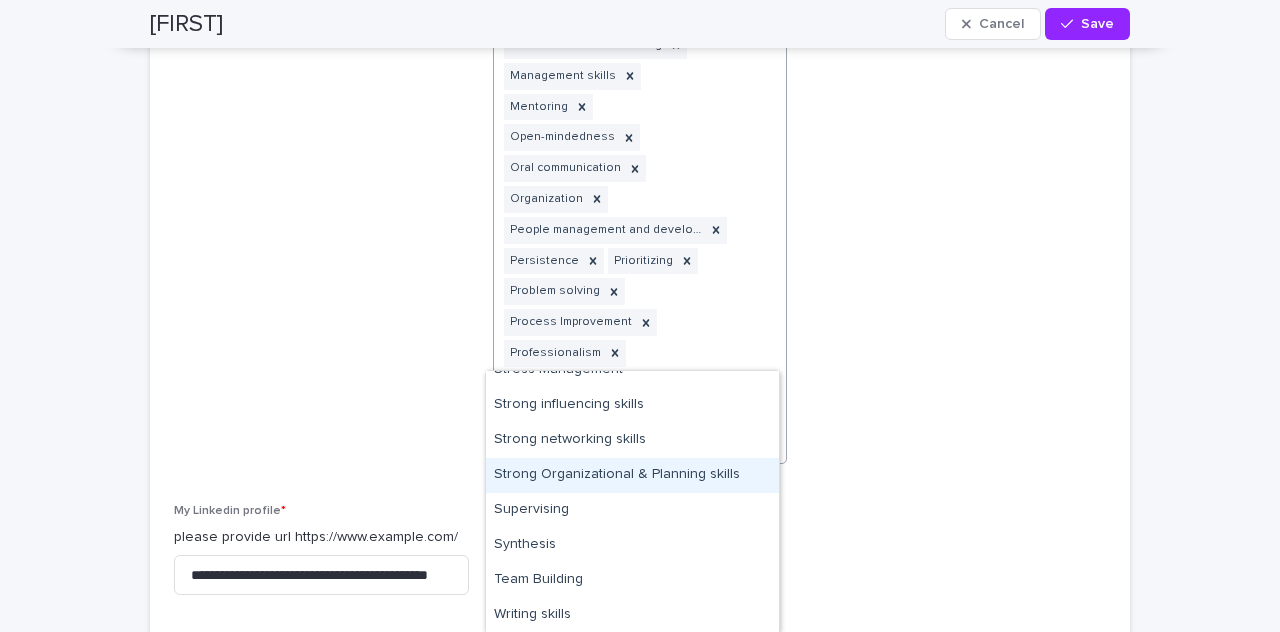 drag, startPoint x: 666, startPoint y: 531, endPoint x: 670, endPoint y: 469, distance: 62.1289 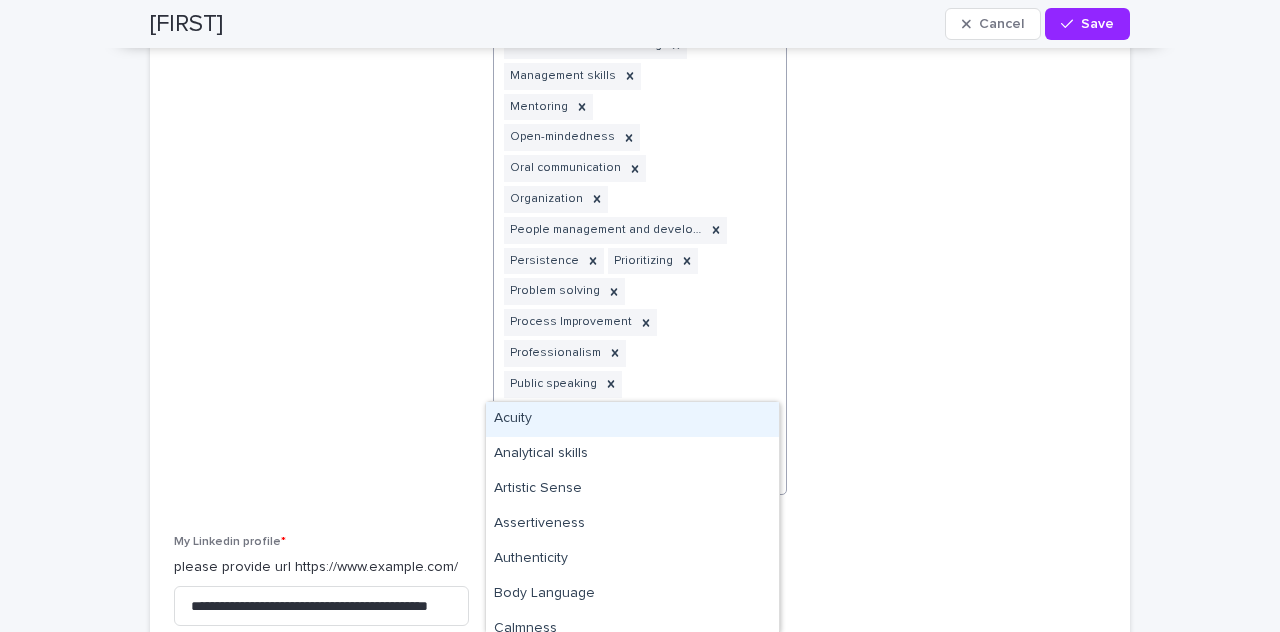 click at bounding box center (761, -186) 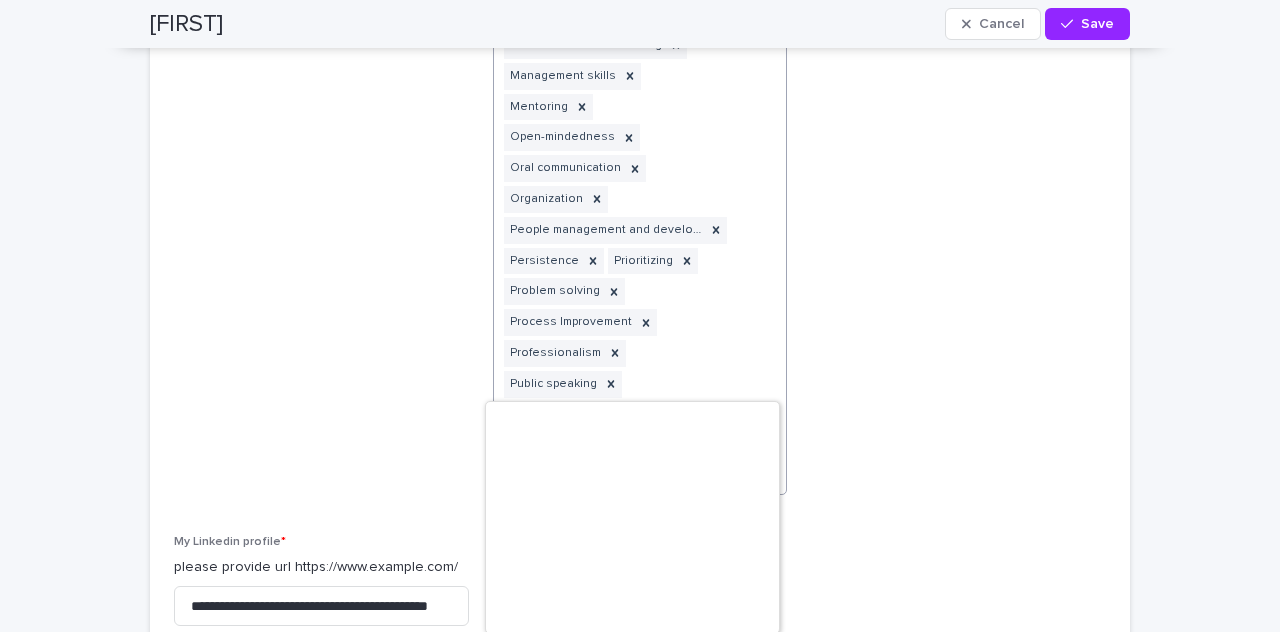 scroll, scrollTop: 2114, scrollLeft: 0, axis: vertical 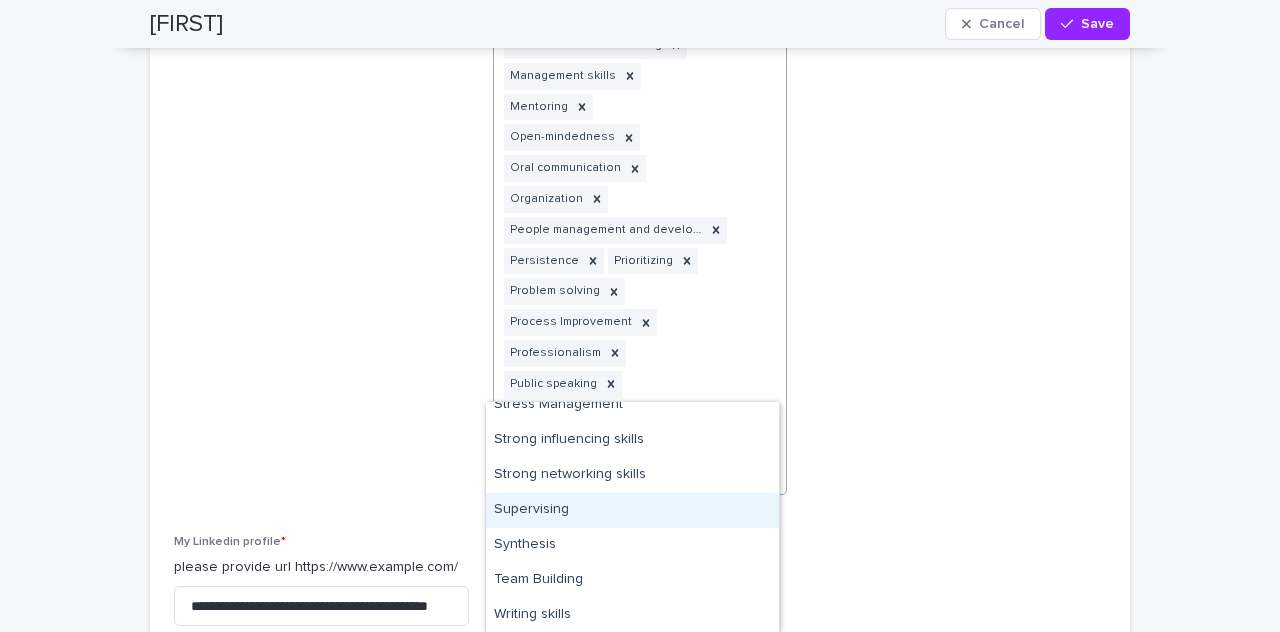 click on "Supervising" at bounding box center [632, 510] 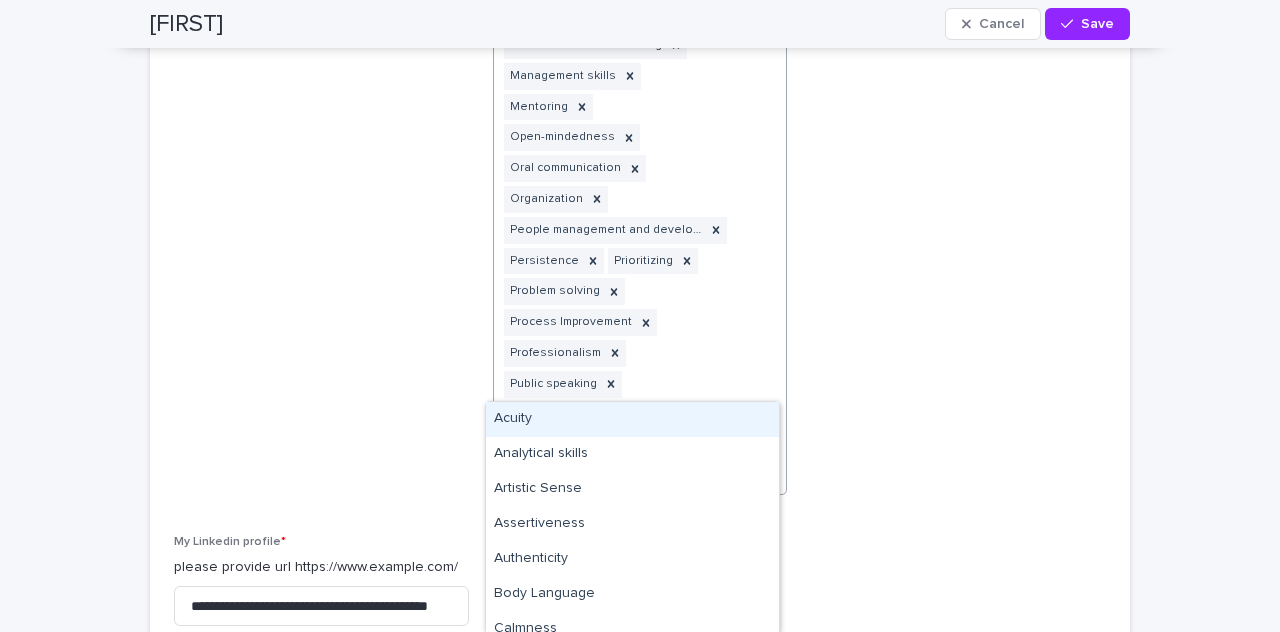 click at bounding box center [761, -186] 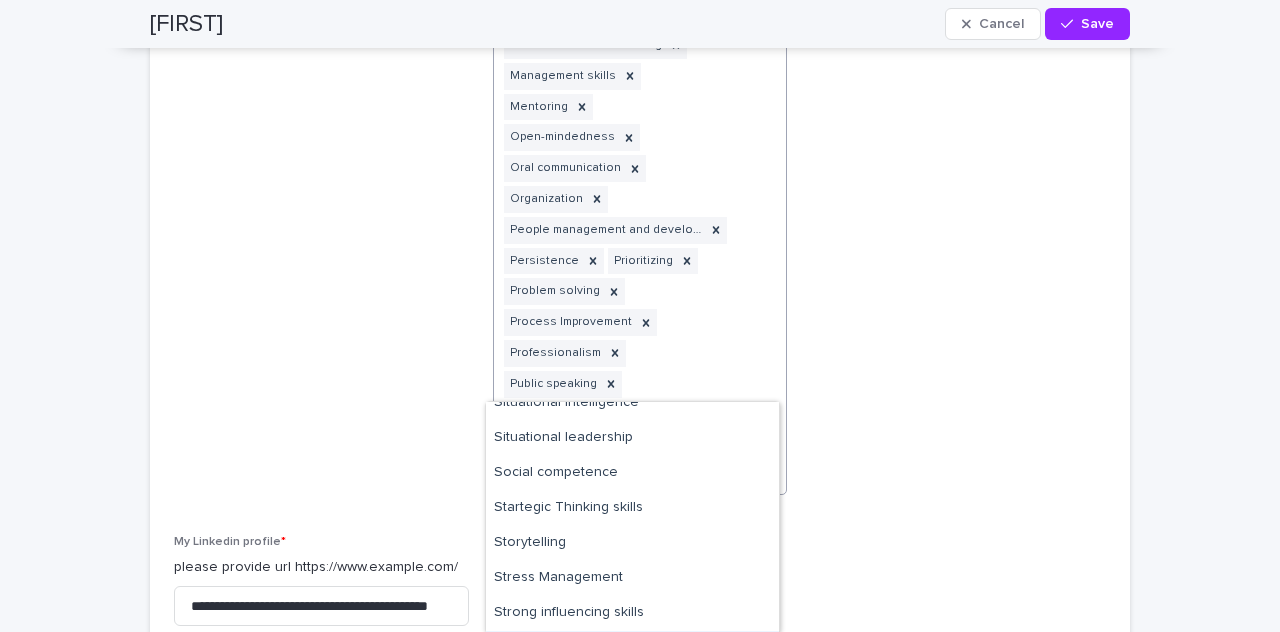 scroll, scrollTop: 1932, scrollLeft: 0, axis: vertical 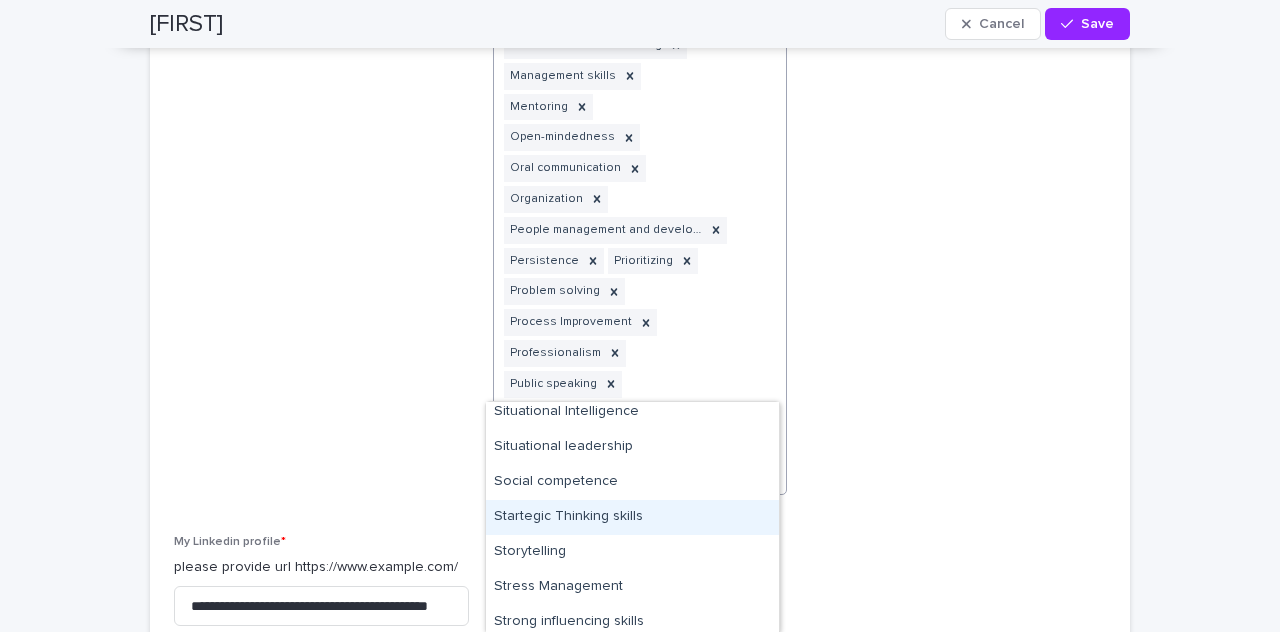 drag, startPoint x: 733, startPoint y: 416, endPoint x: 700, endPoint y: 505, distance: 94.92102 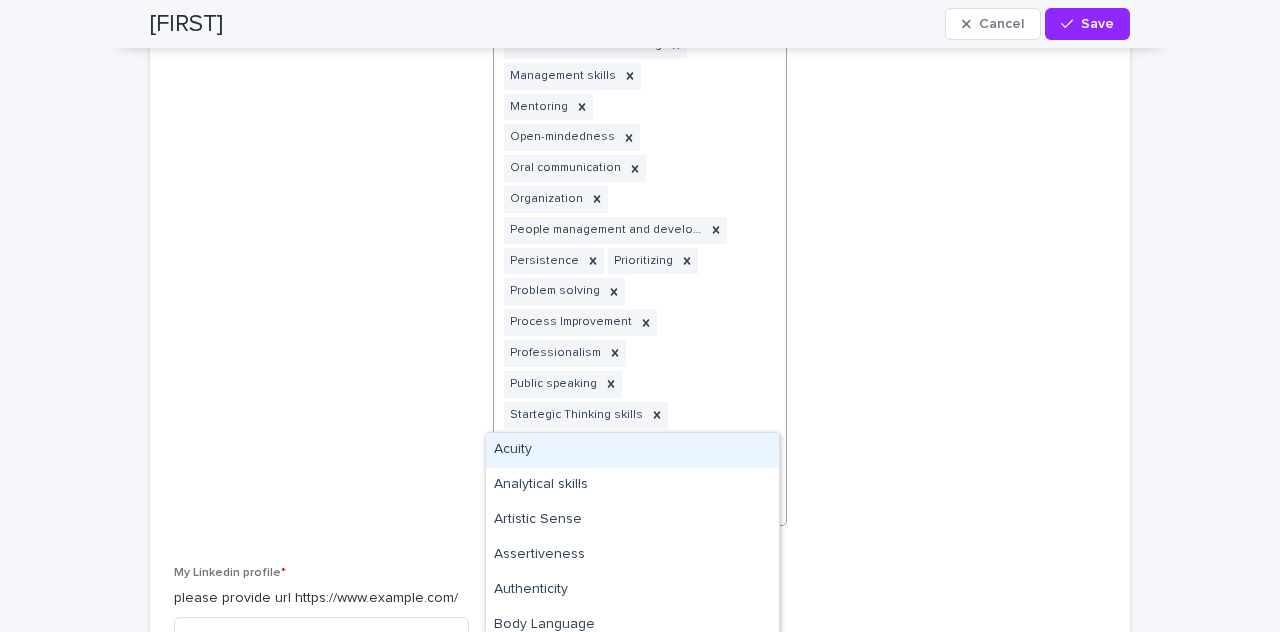 click at bounding box center (761, -170) 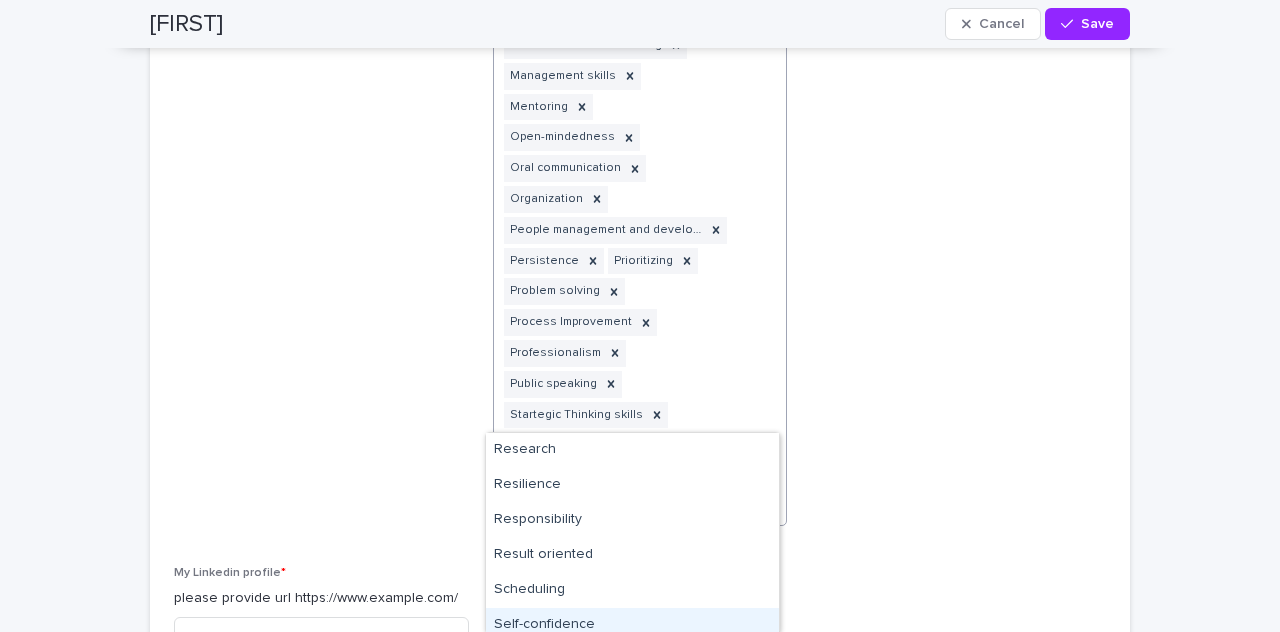scroll, scrollTop: 1496, scrollLeft: 0, axis: vertical 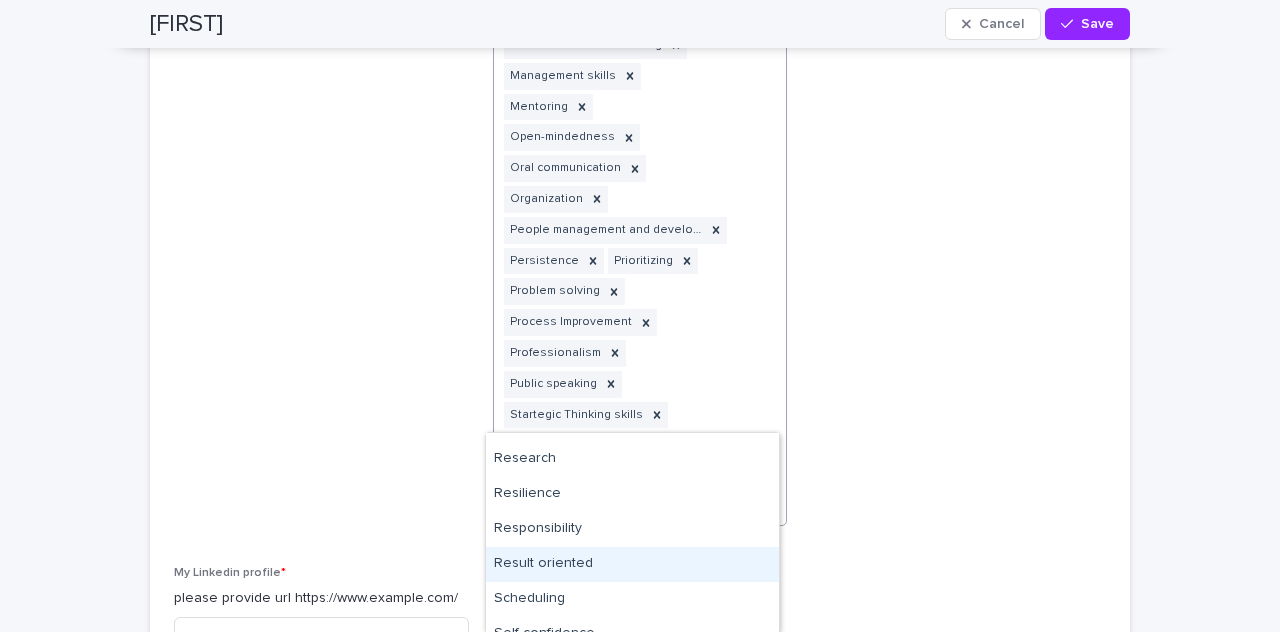 click on "Result oriented" at bounding box center (632, 564) 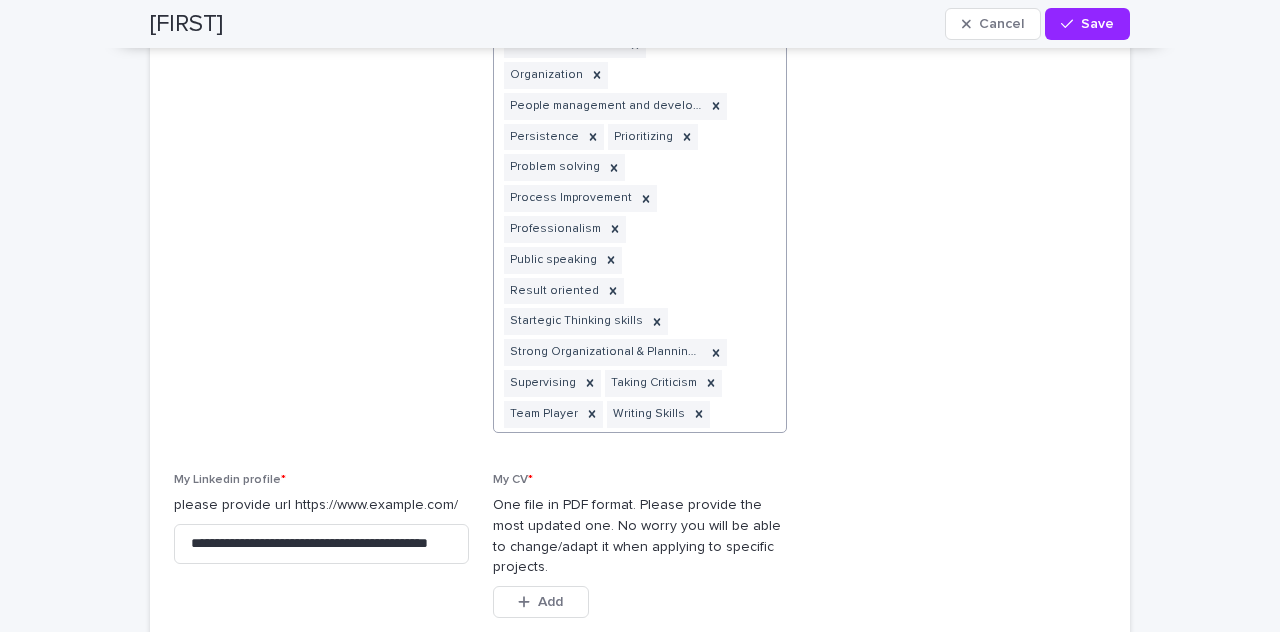 scroll, scrollTop: 3971, scrollLeft: 0, axis: vertical 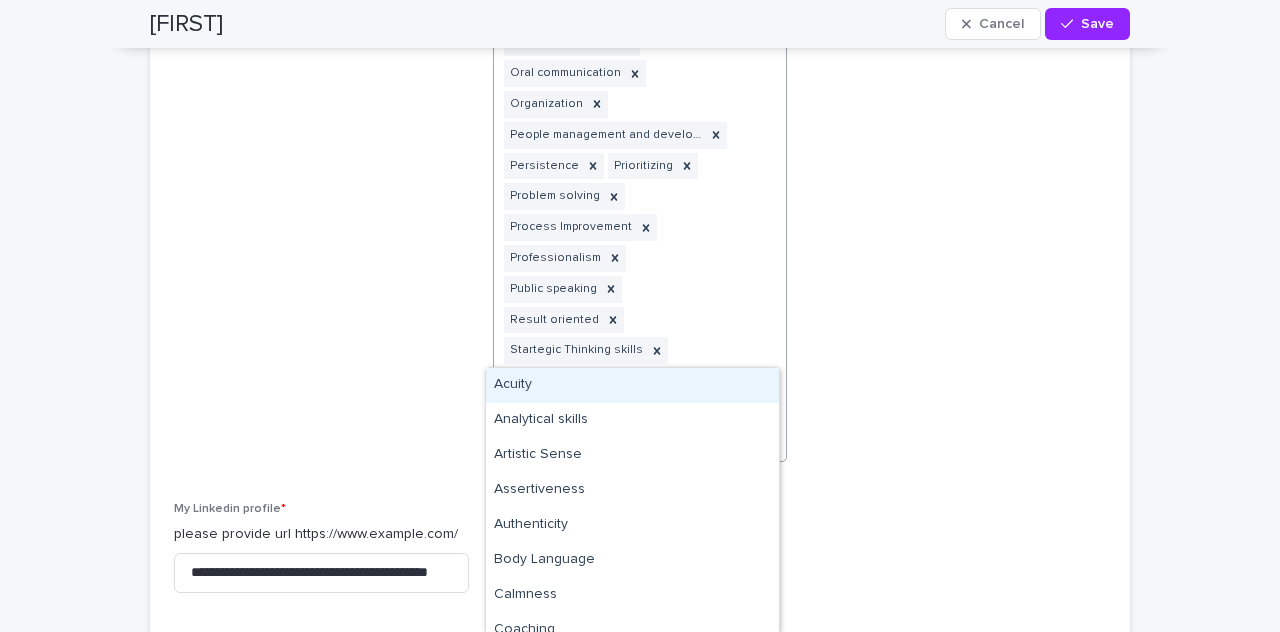 click at bounding box center (761, -250) 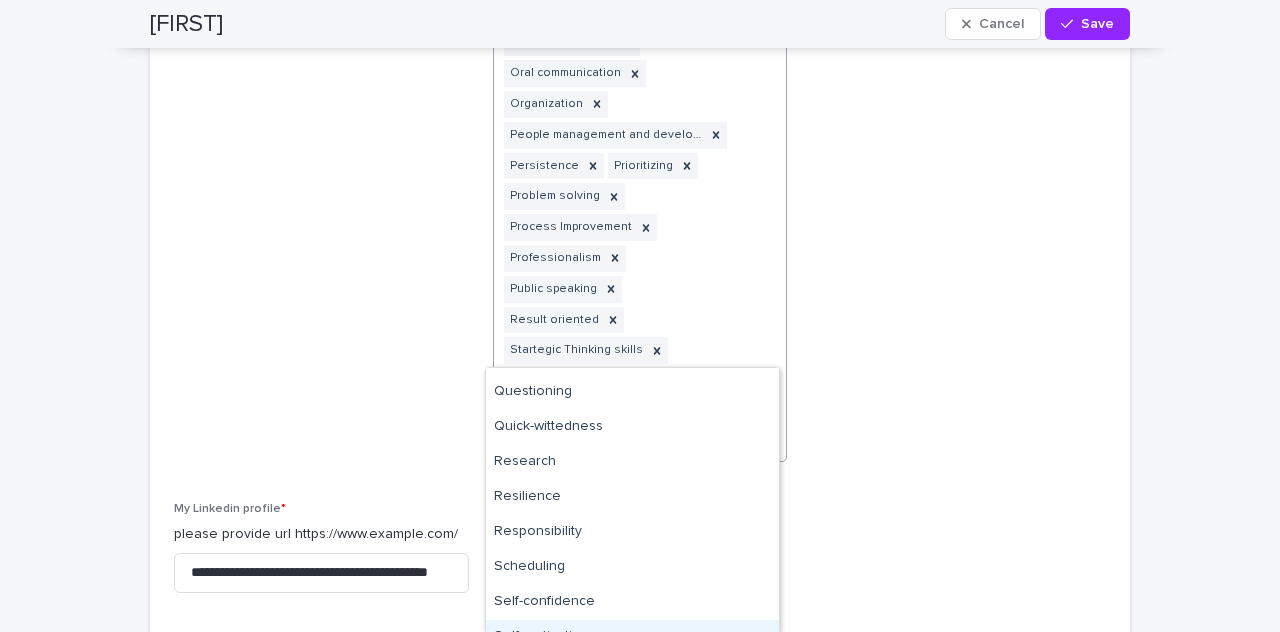 scroll, scrollTop: 1416, scrollLeft: 0, axis: vertical 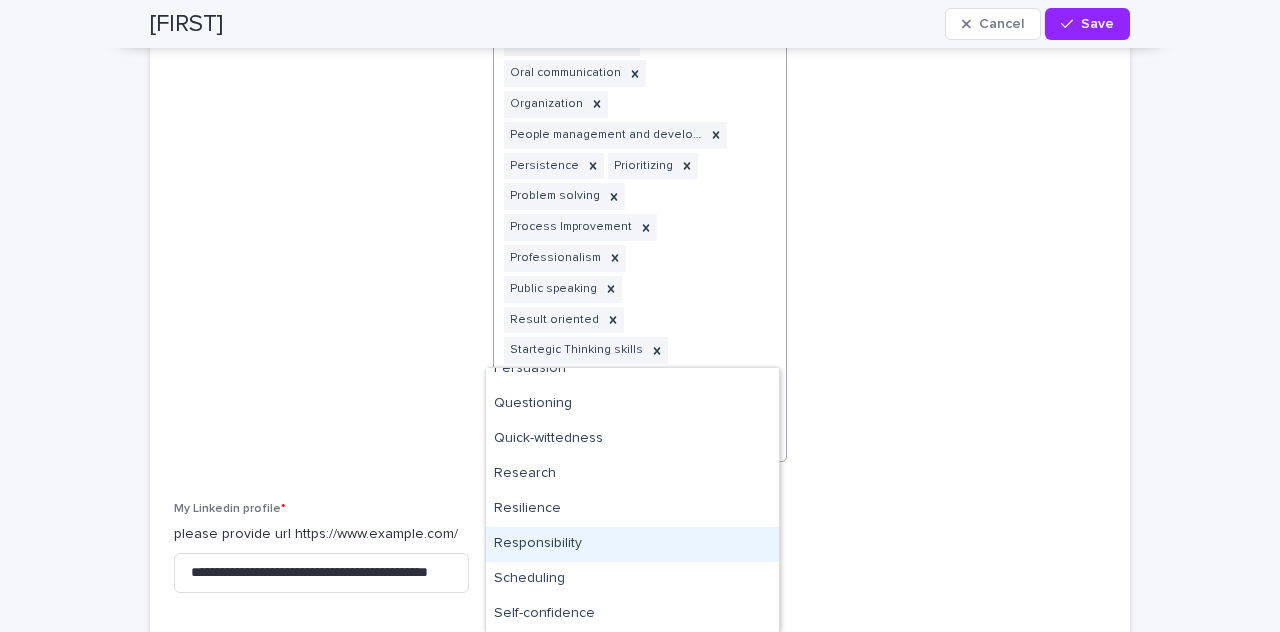 click on "Responsibility" at bounding box center [632, 544] 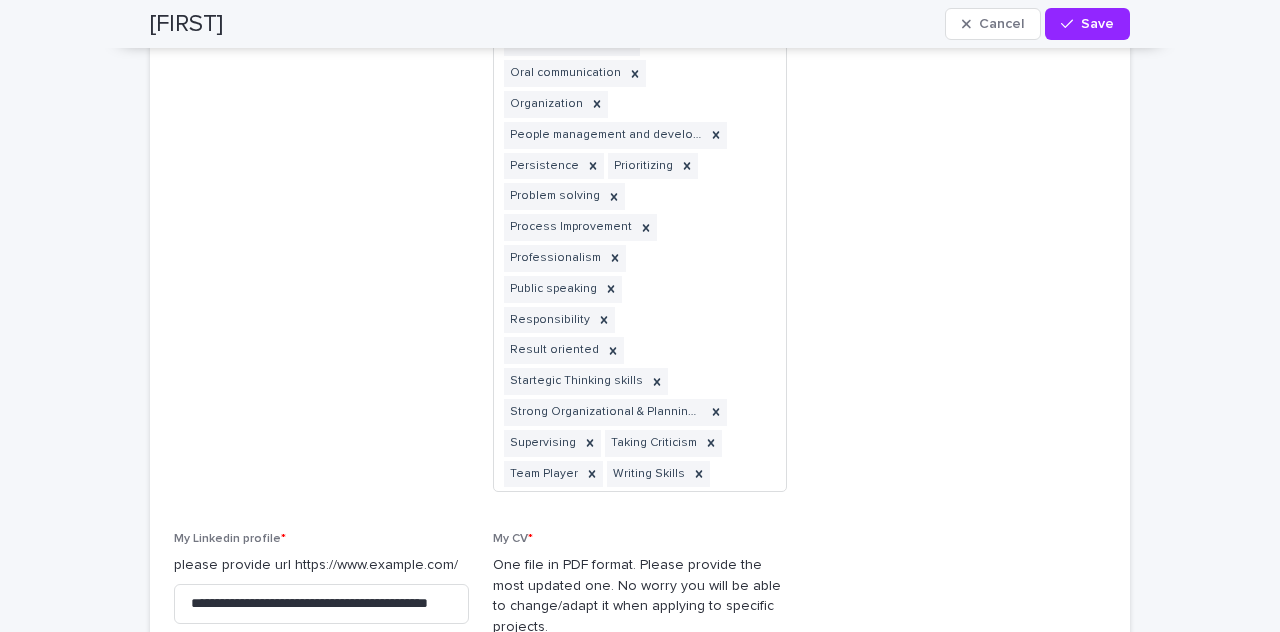 click on "My MBTI Profile only if you know it !
Please ask us if you want one of our partner to help you identify your profile. Select..." at bounding box center [958, -263] 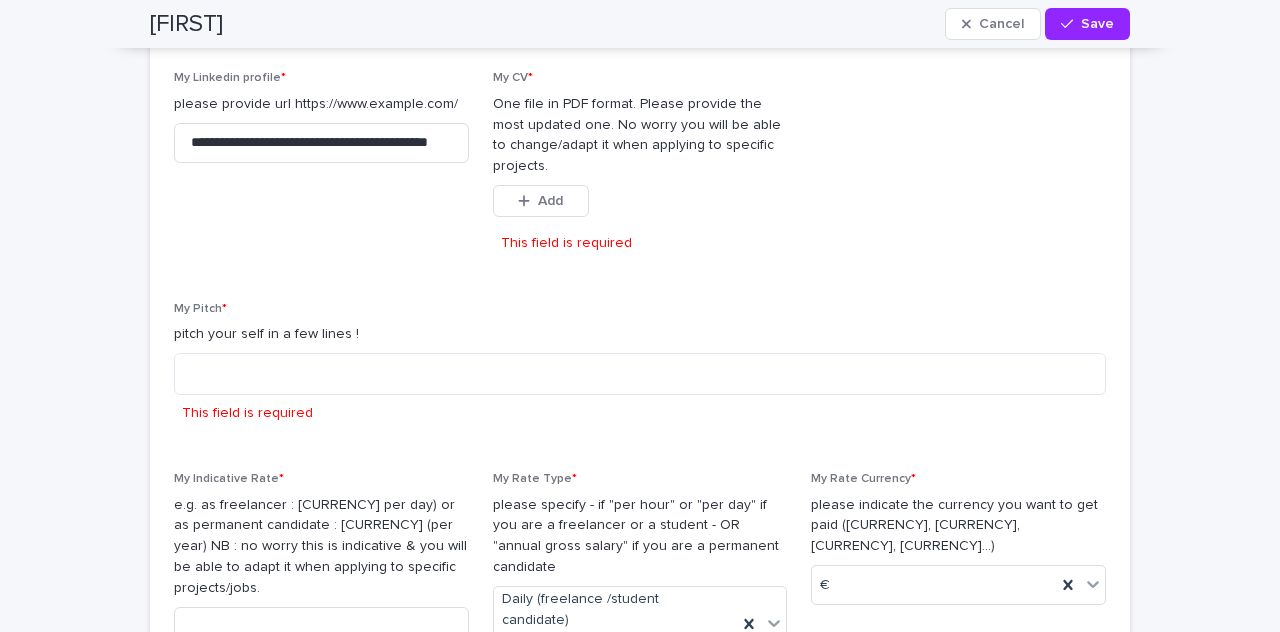 scroll, scrollTop: 4364, scrollLeft: 0, axis: vertical 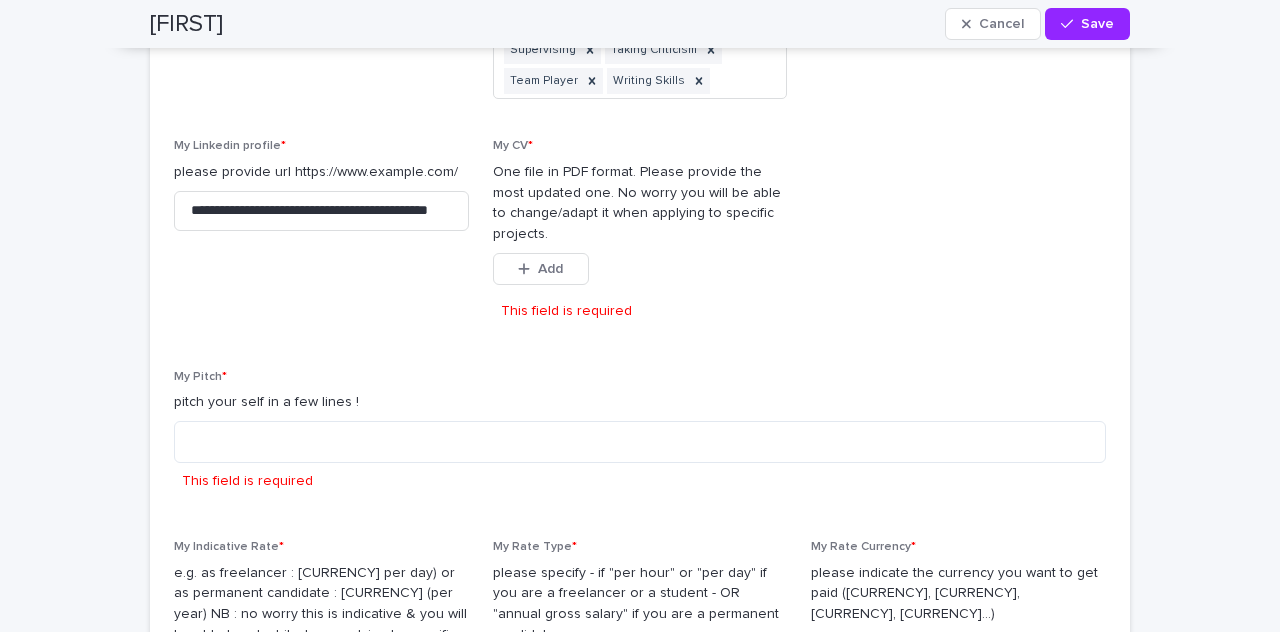 click on "This field is required" at bounding box center (640, 460) 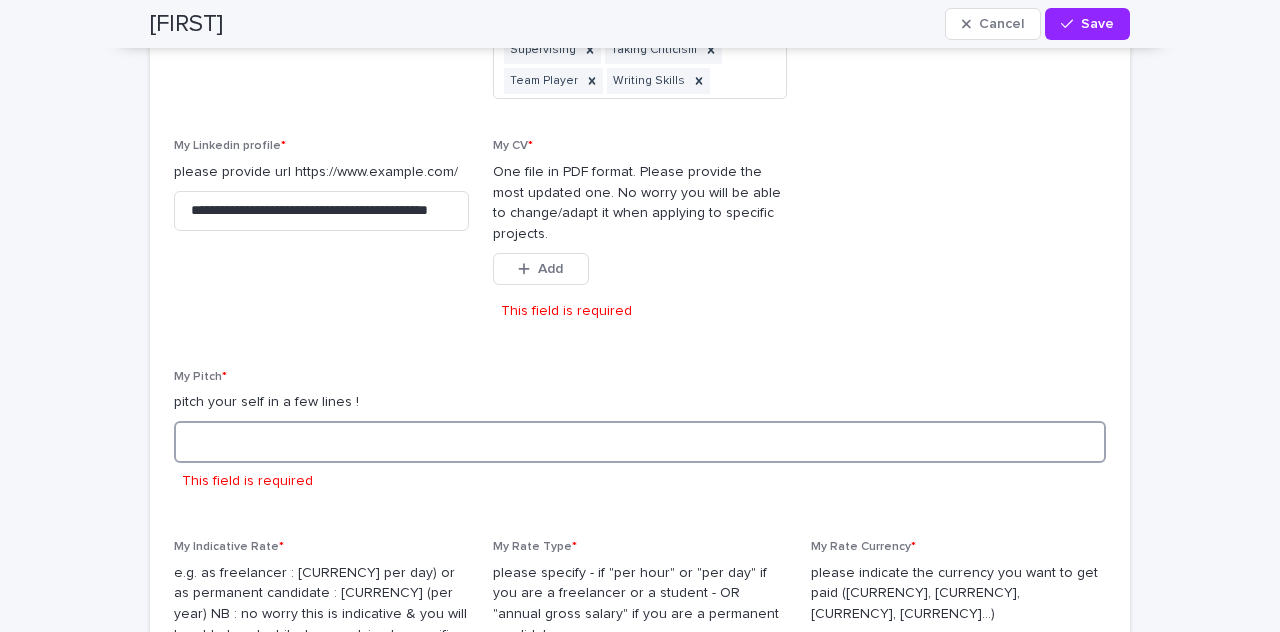 click at bounding box center [640, 442] 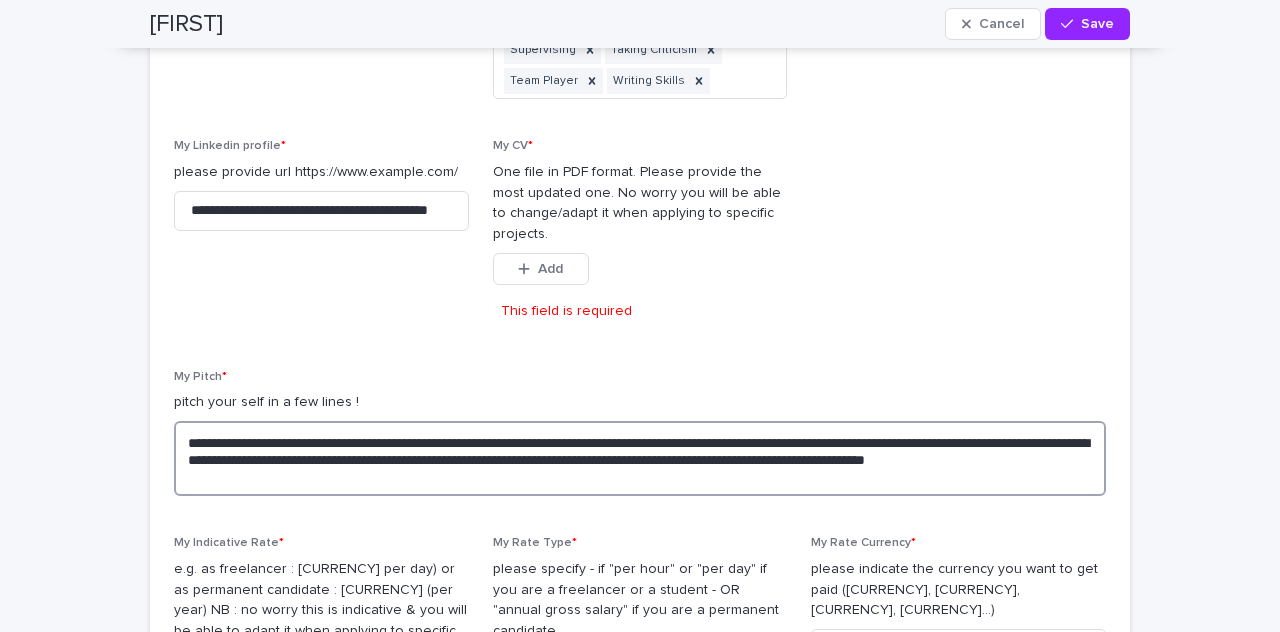 click on "**********" at bounding box center [640, 458] 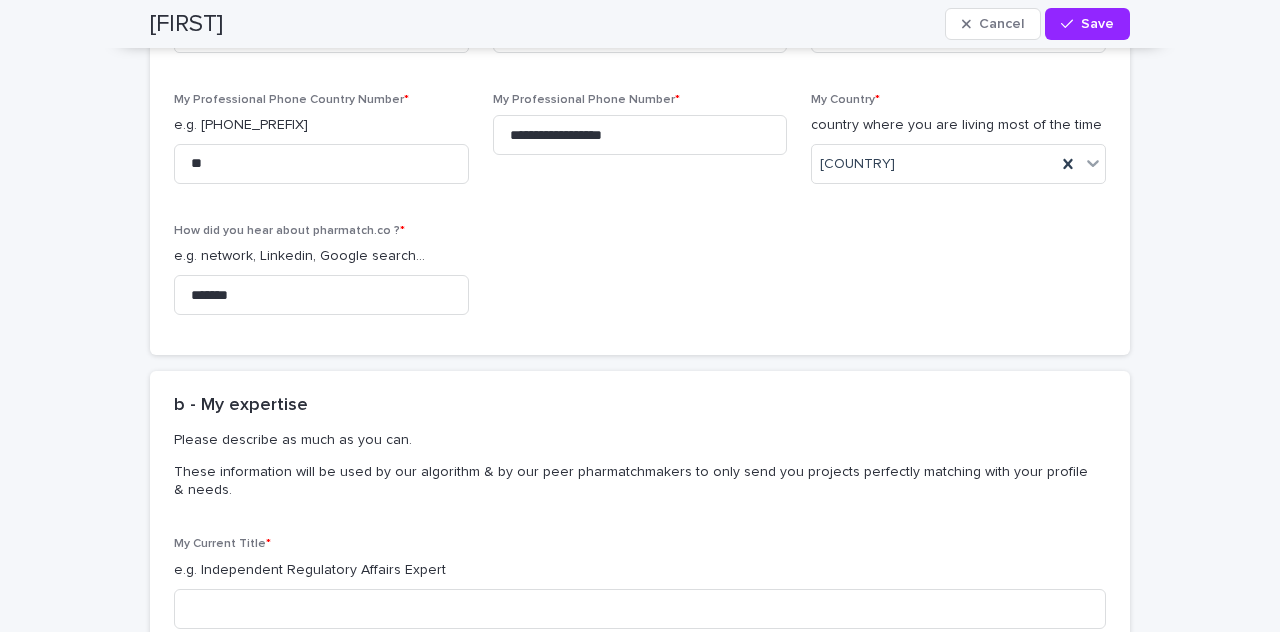 scroll, scrollTop: 896, scrollLeft: 0, axis: vertical 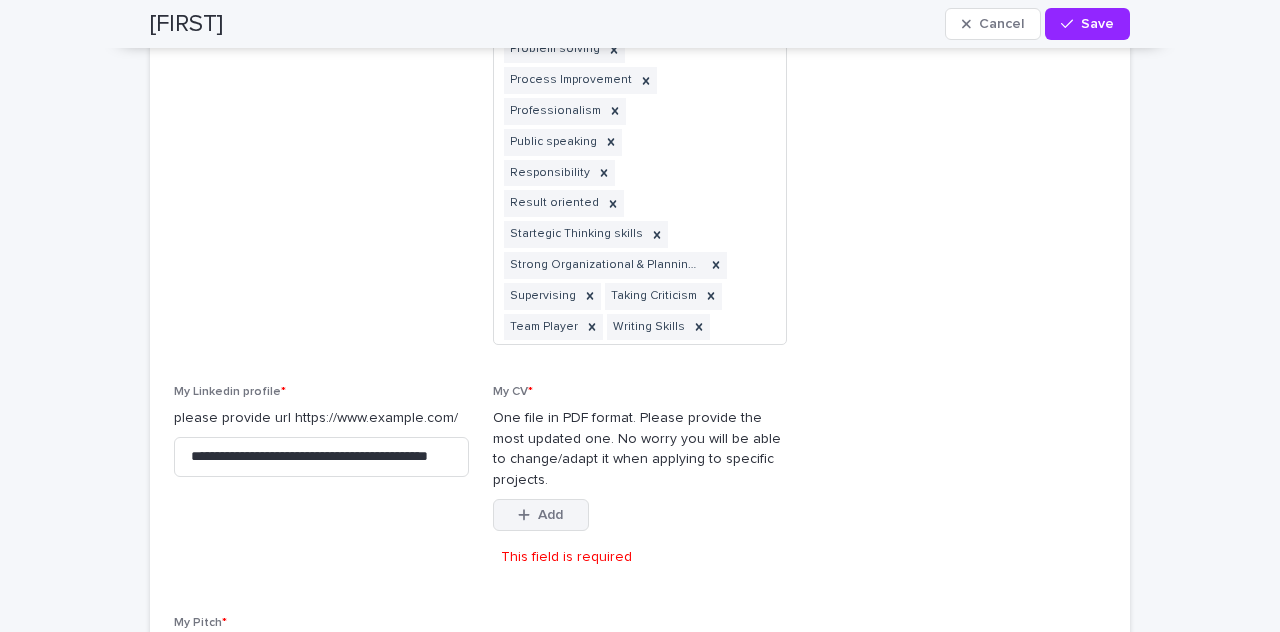 click on "Add" at bounding box center [550, 515] 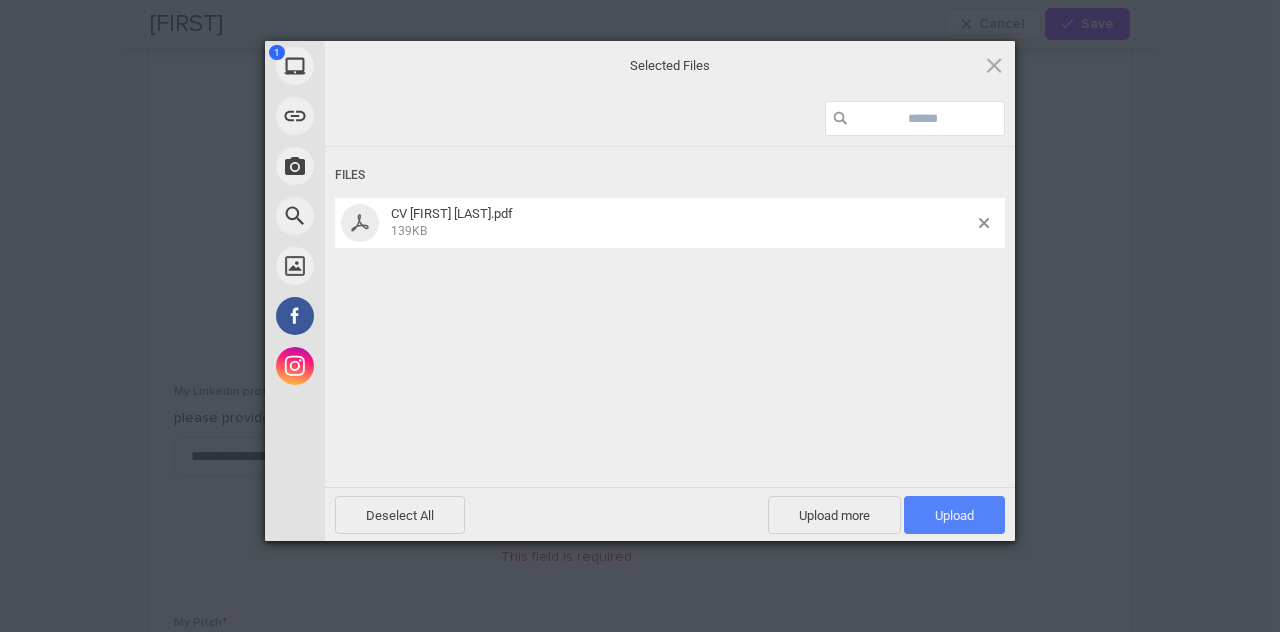 click on "Upload
1" at bounding box center [954, 515] 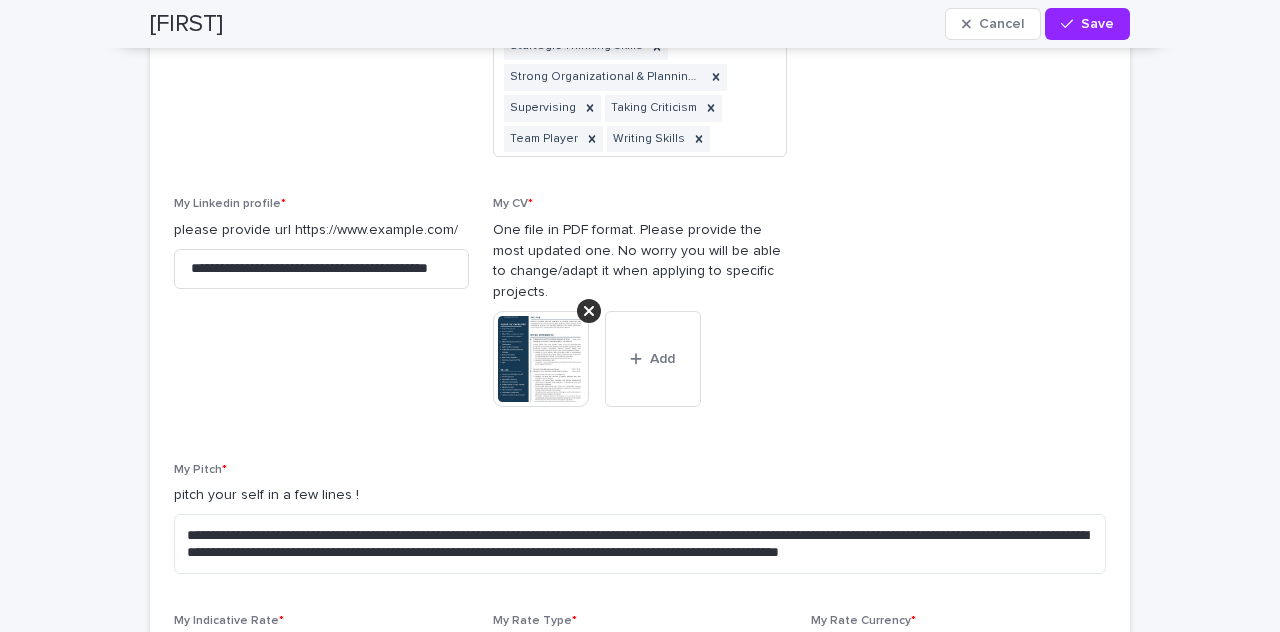 scroll, scrollTop: 4308, scrollLeft: 0, axis: vertical 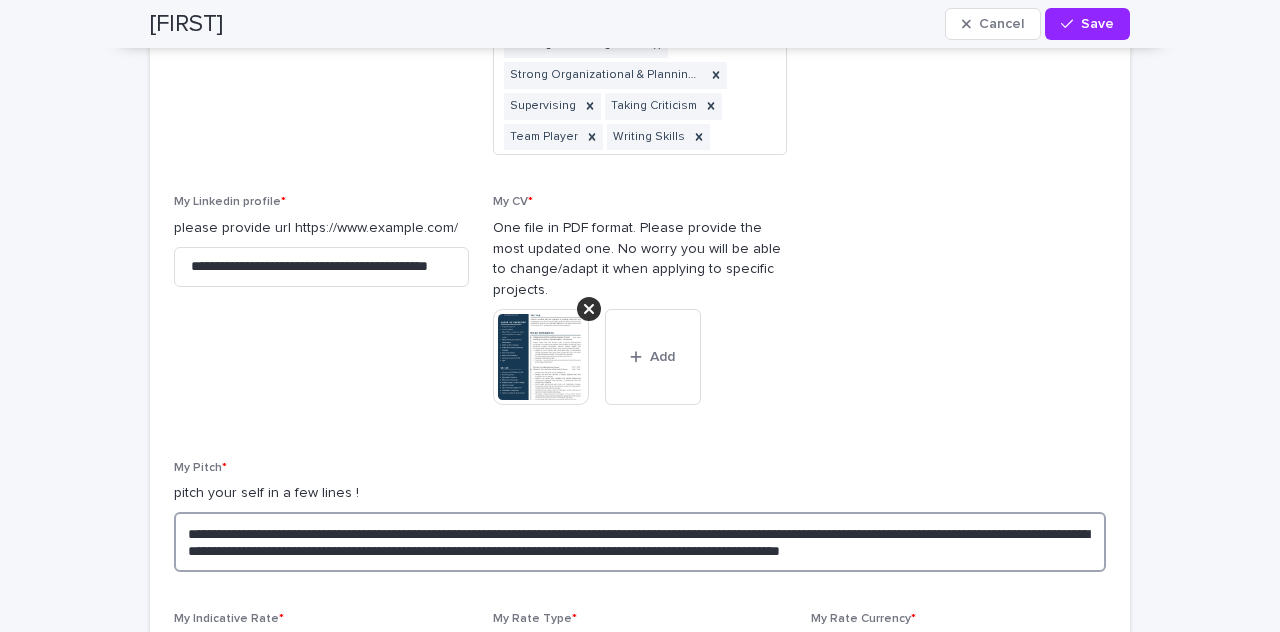 click on "**********" at bounding box center (640, 541) 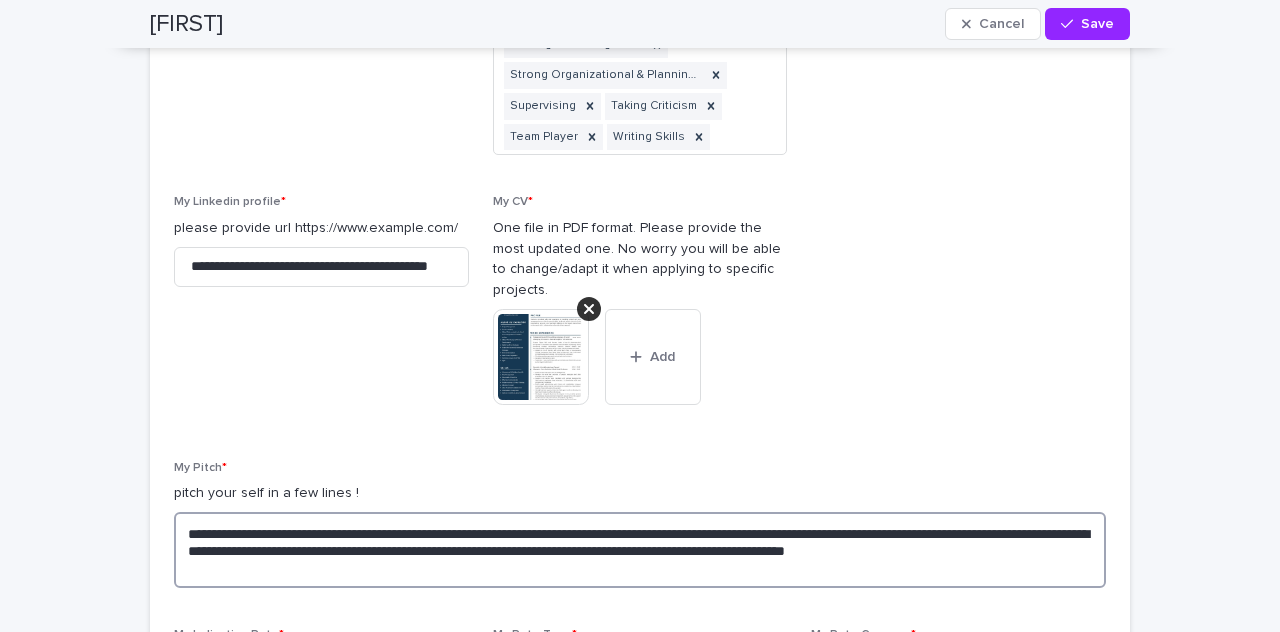 click on "**********" at bounding box center (640, 549) 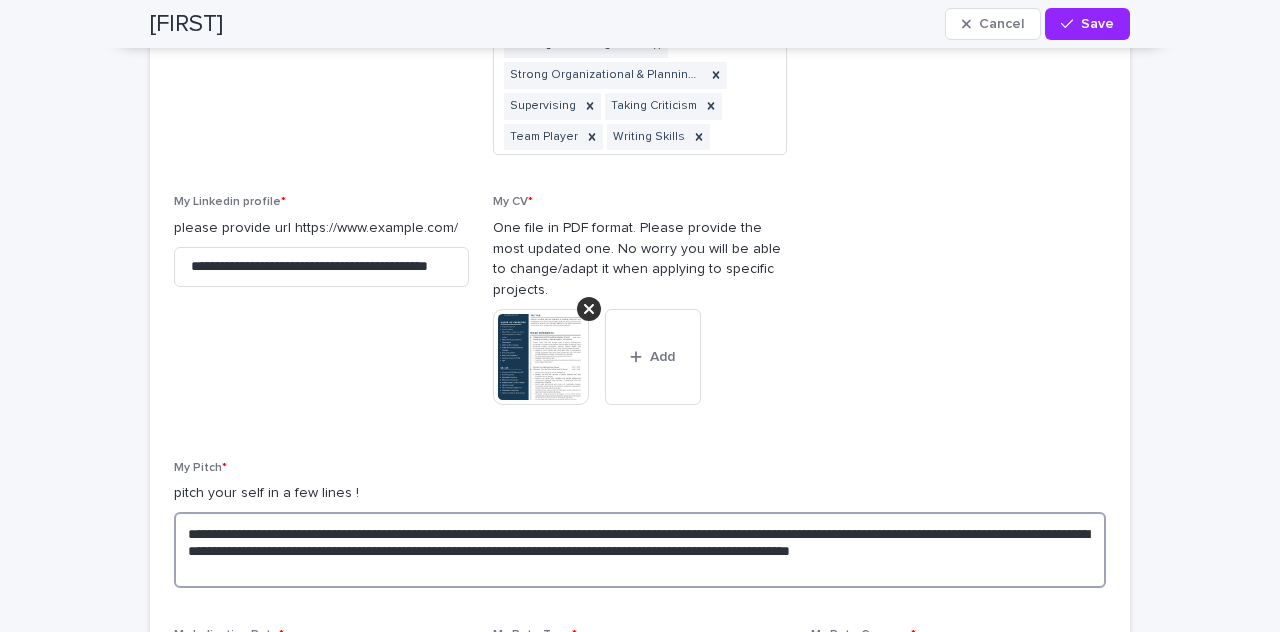 click on "**********" at bounding box center [640, 549] 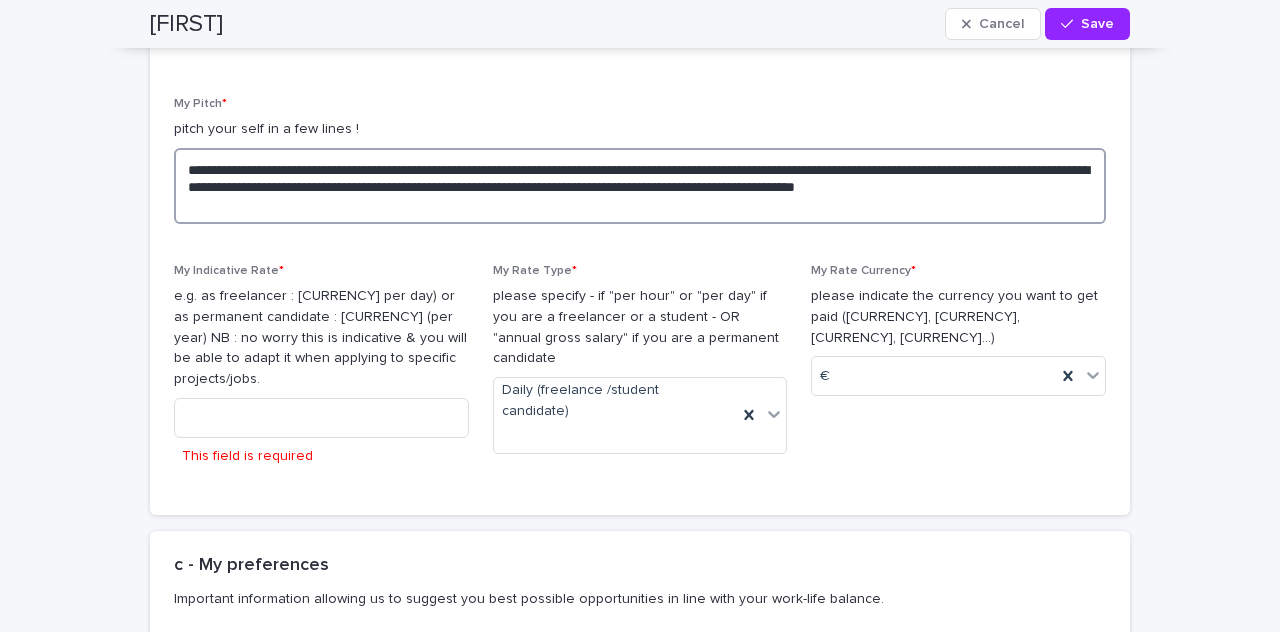 scroll, scrollTop: 4674, scrollLeft: 0, axis: vertical 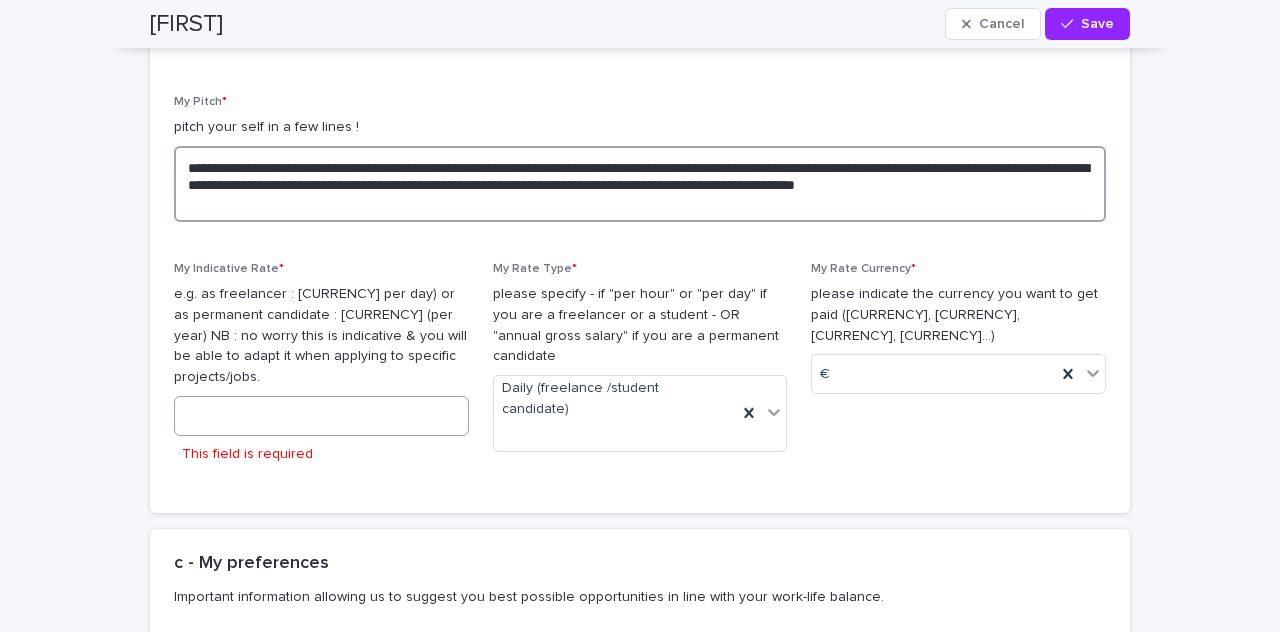 type on "**********" 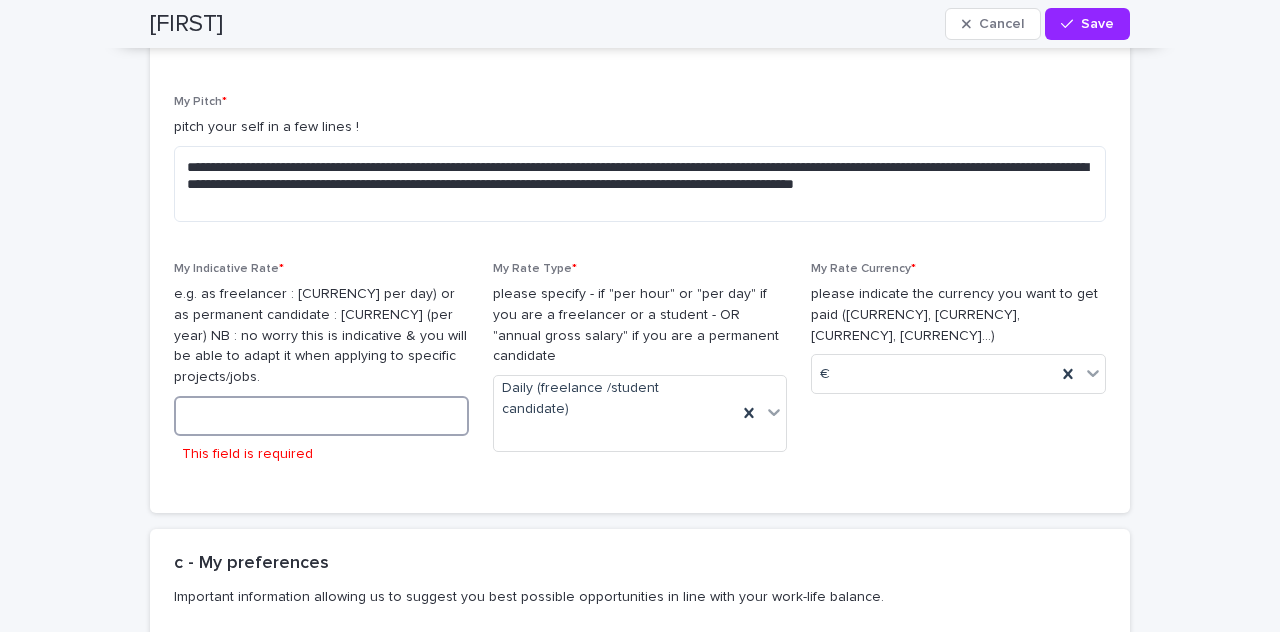 click at bounding box center (321, 416) 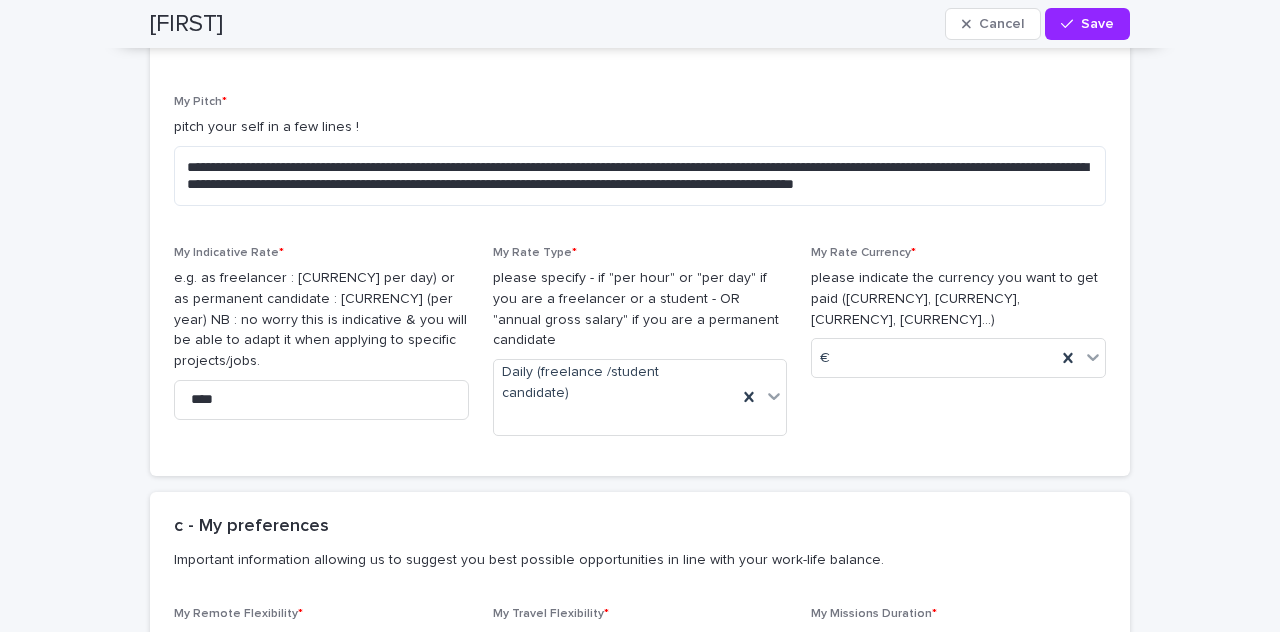 click on "My Current Title * e.g. Independent Regulatory Affairs Expert This field is required My Main Expertise * Clinical study / Clinical development My Secondary Expertise Real-World Evidence My Third Expertise IA / BigData / Data Science / Machine Learning / Blockchain My Specialization * Pharma (pharmaceutical / BigPharma) Medtech (medical device / IVD) Healthtech (startup / digital health) My Hard Skills * the technical skills you are proefficient in your expertise Advisory Board Agile Methodology Artificial Intelligence Biomarker Board of Experts Burden of Disease (BoD) Business Development Clinical Study Reports (CSR) Clinical Trial Design Clinical trial process  Data Generation Plan EXCEL proficient Experience 5 – 10 years Fluency in English Fluency in French Gap analysis Knowledge of EU Market Leadership & team development Literature Review Machine Learning techniques Microsoft Office proficient NIS observational study Observational studies Patient journey Powerpoint proficient Project Management PROs RWE" at bounding box center [640, -1382] 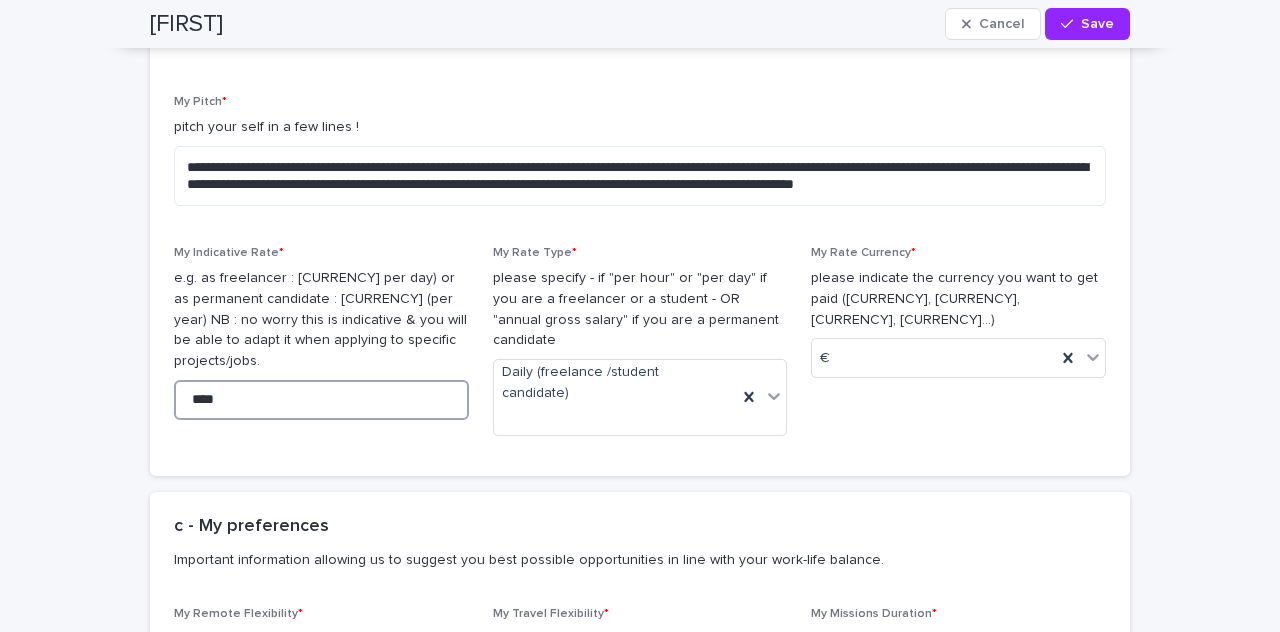 click on "****" at bounding box center [321, 400] 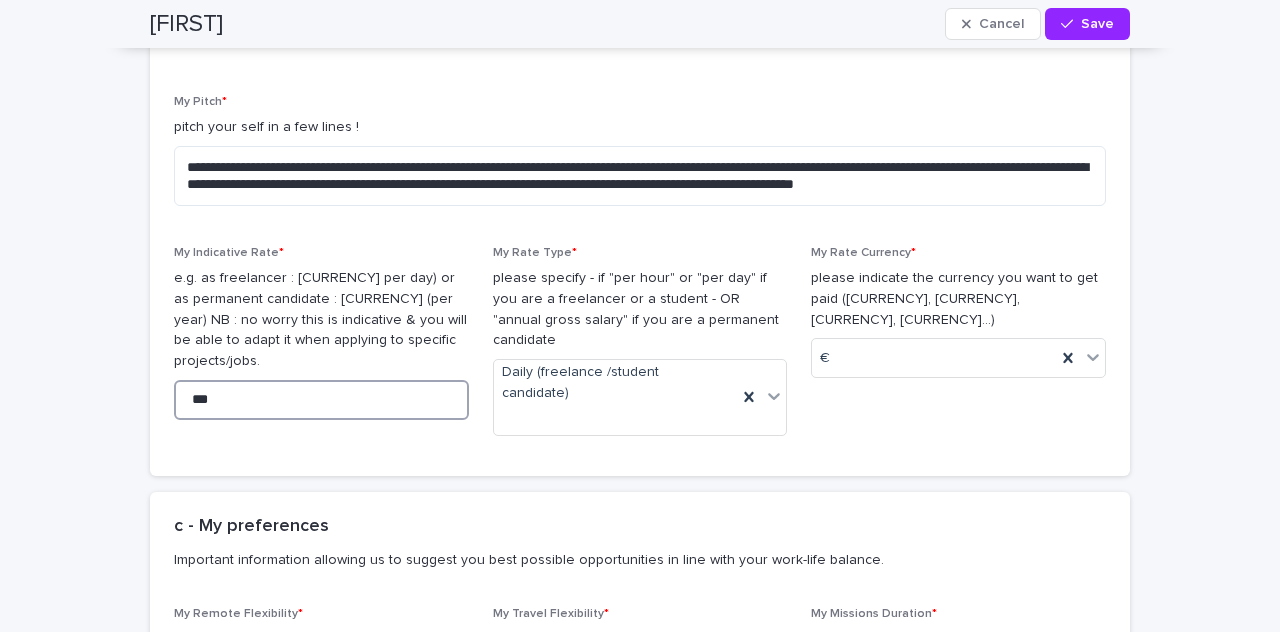 type on "***" 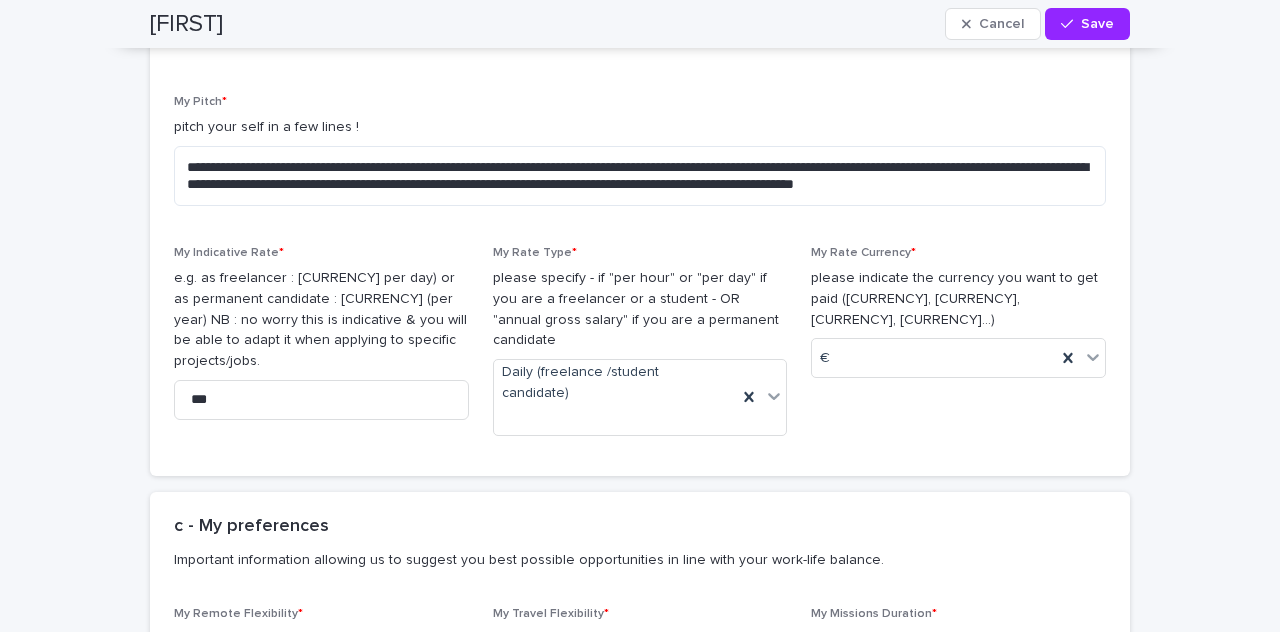 click on "My Rate Type * please specify
- if "per hour" or "per day" if you are a freelancer or a student
- OR "annual gross salary" if you are a permanent candidate Daily (freelance /student candidate)" at bounding box center (640, 349) 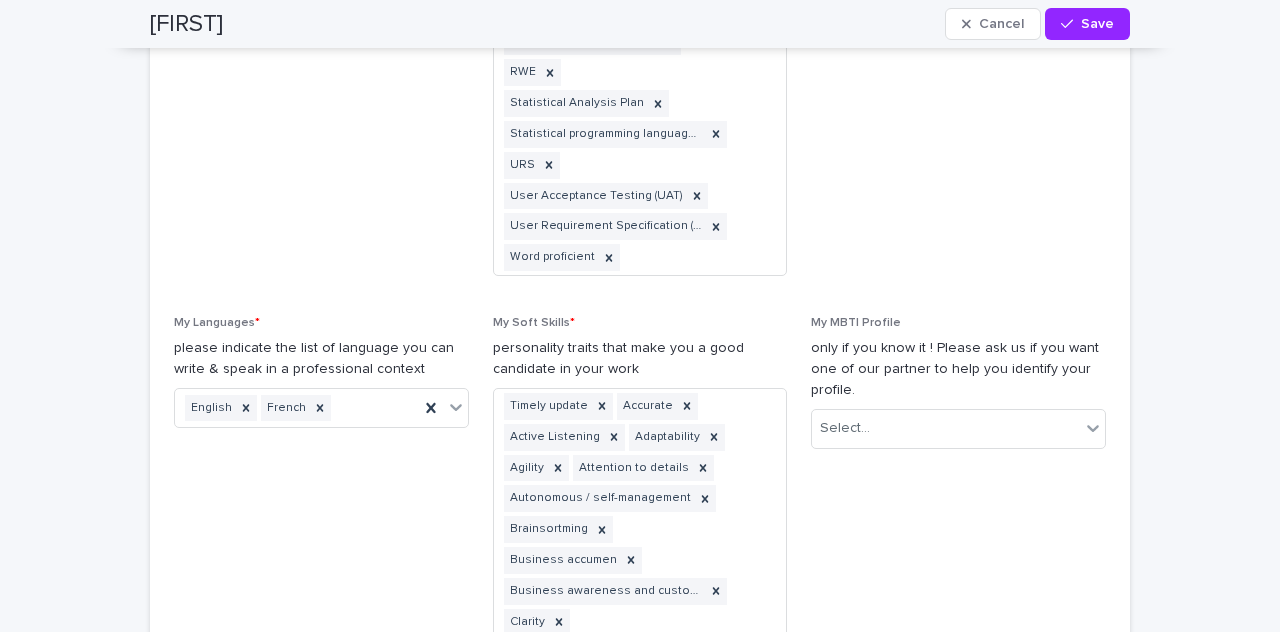 scroll, scrollTop: 2584, scrollLeft: 0, axis: vertical 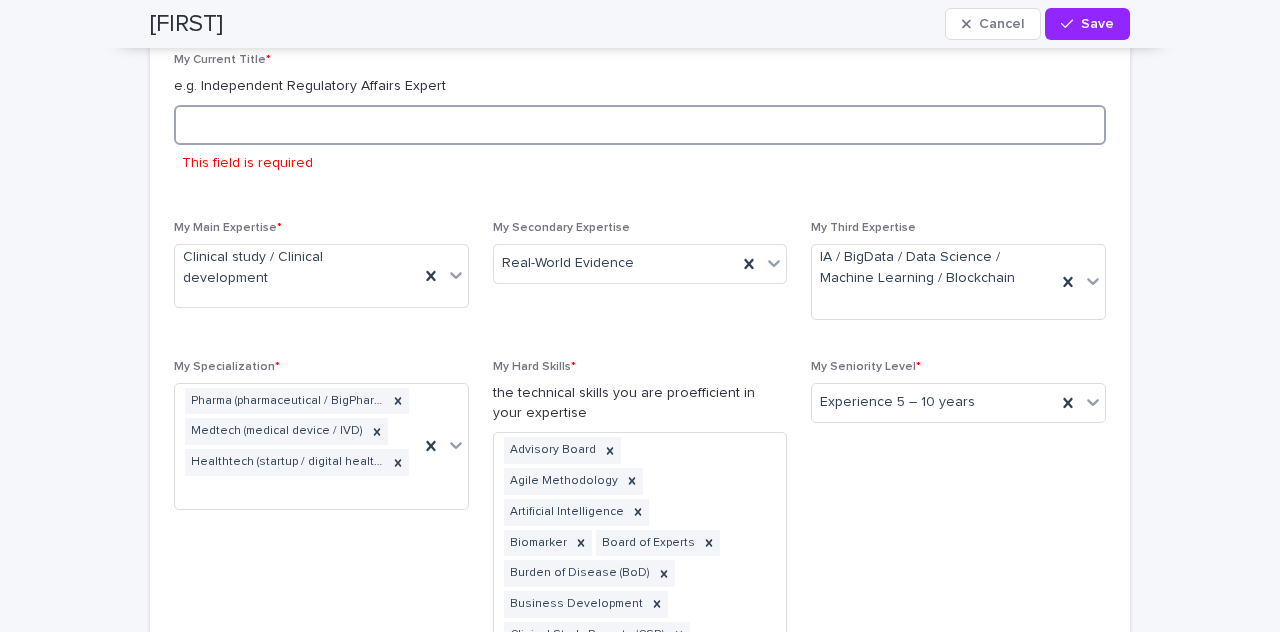 click at bounding box center (640, 125) 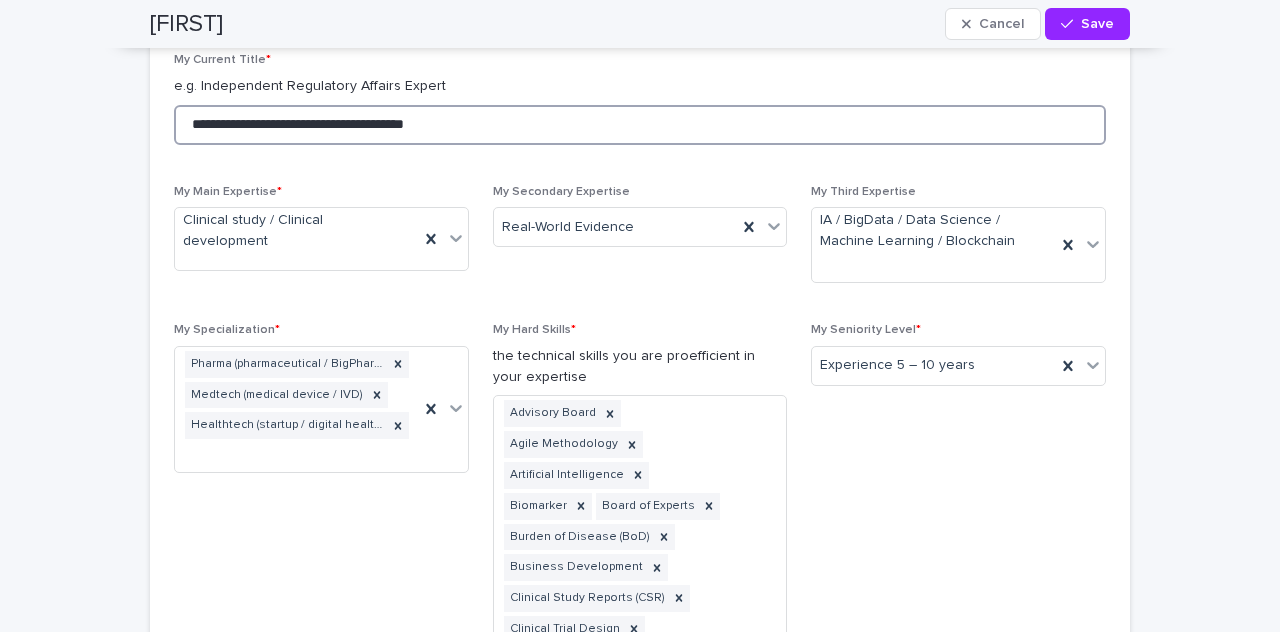 click on "**********" at bounding box center (640, 125) 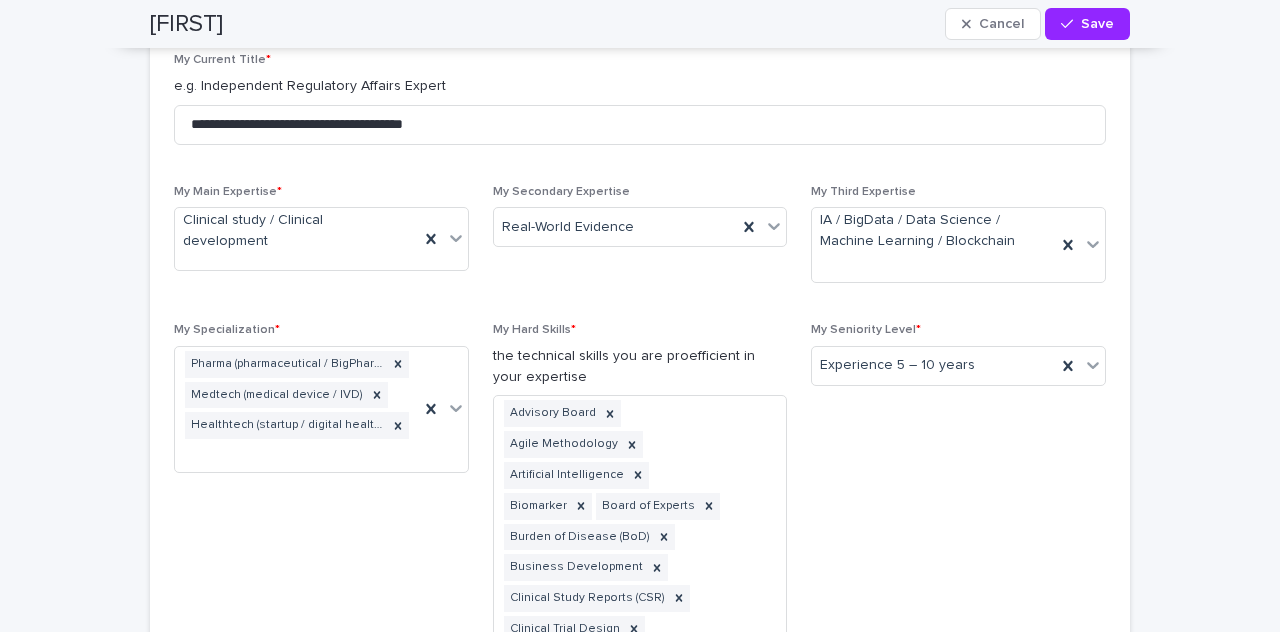 click on "Loading... Saving… Loading... Saving… Loading... Saving… My profile Loading... Saving… Please fully complete your profile to ensure a smooth process when onboarding future candidates.  Loading... Saving… Loading... Saving… My company Loading... Saving… Please complete basic information around your company. You will be asked to provide more detailed information around your company in the next page "My Company". These detailed information could be completed by your administrative colleague. Loading... Saving… Loading... Saving… Loading... Saving… Please give us the main contacts around you within your organization.  This will allow us to smooth the administrative process & accelerate the onboarding of candidates ! Loading... Saving… Loading... Saving… Loading... Saving… Loading... Saving… * Add *" at bounding box center (640, 4250) 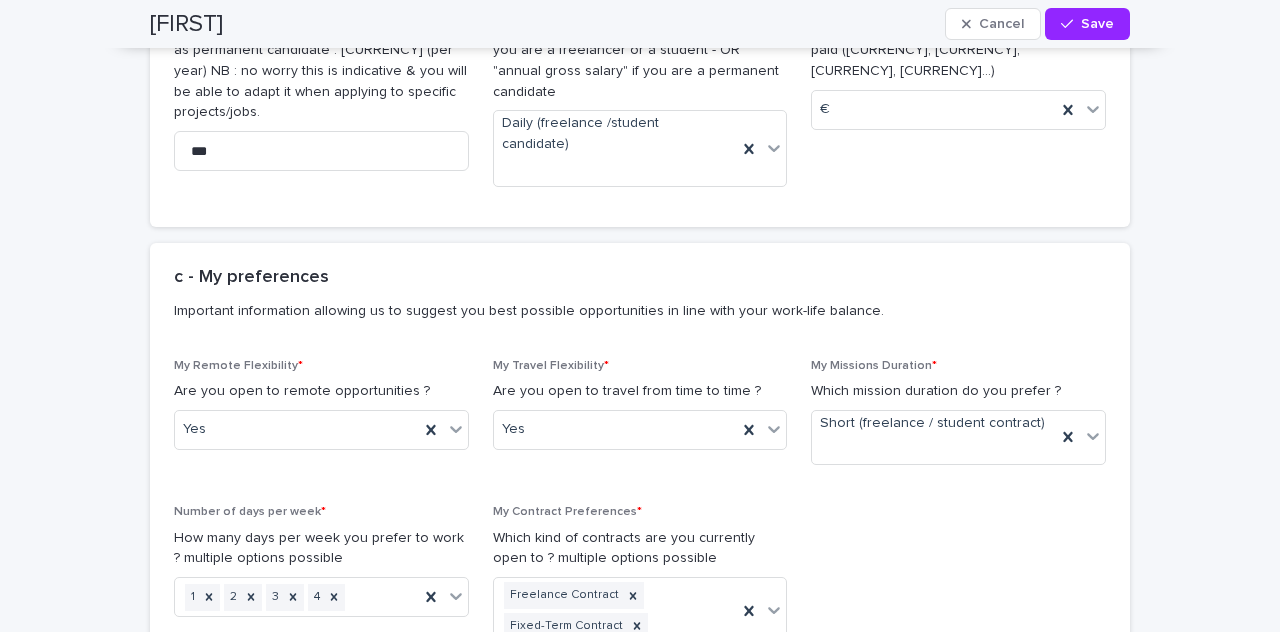 scroll, scrollTop: 4888, scrollLeft: 0, axis: vertical 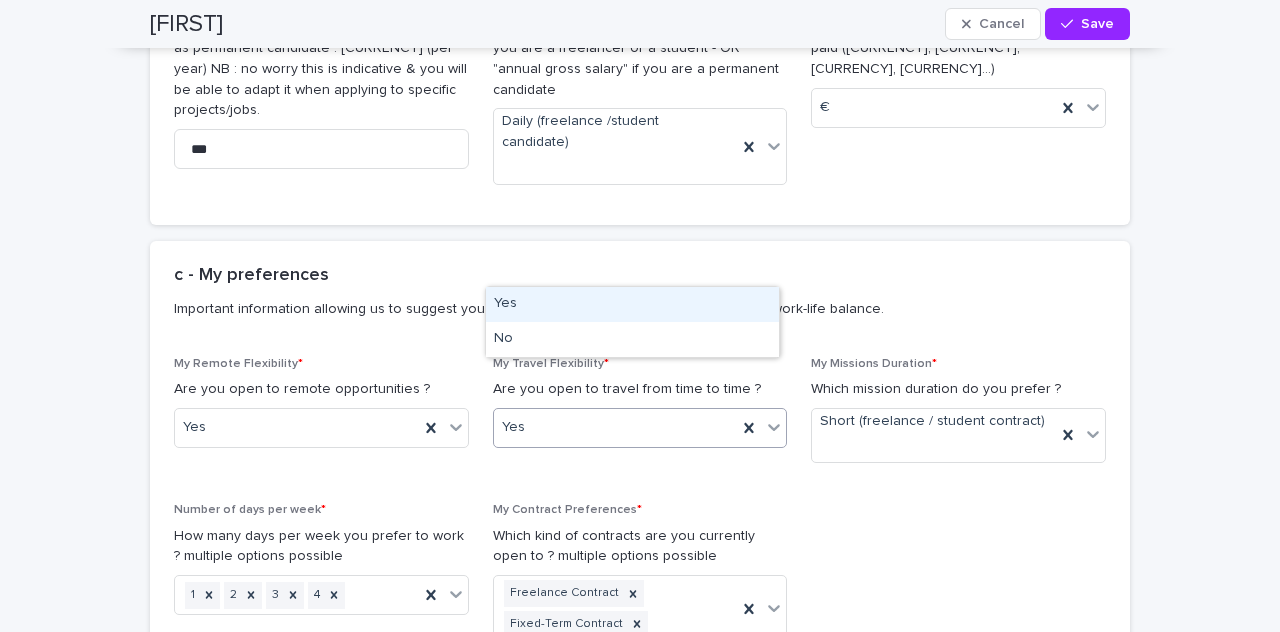click on "Yes" at bounding box center (616, 427) 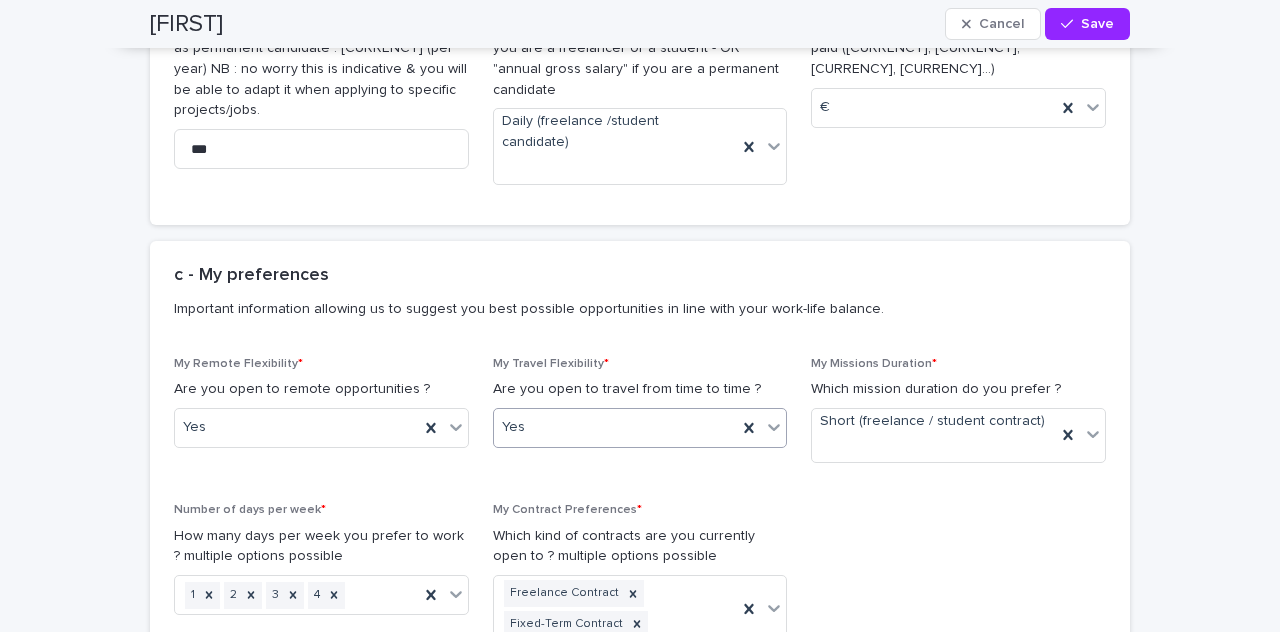 click on "Yes" at bounding box center [616, 427] 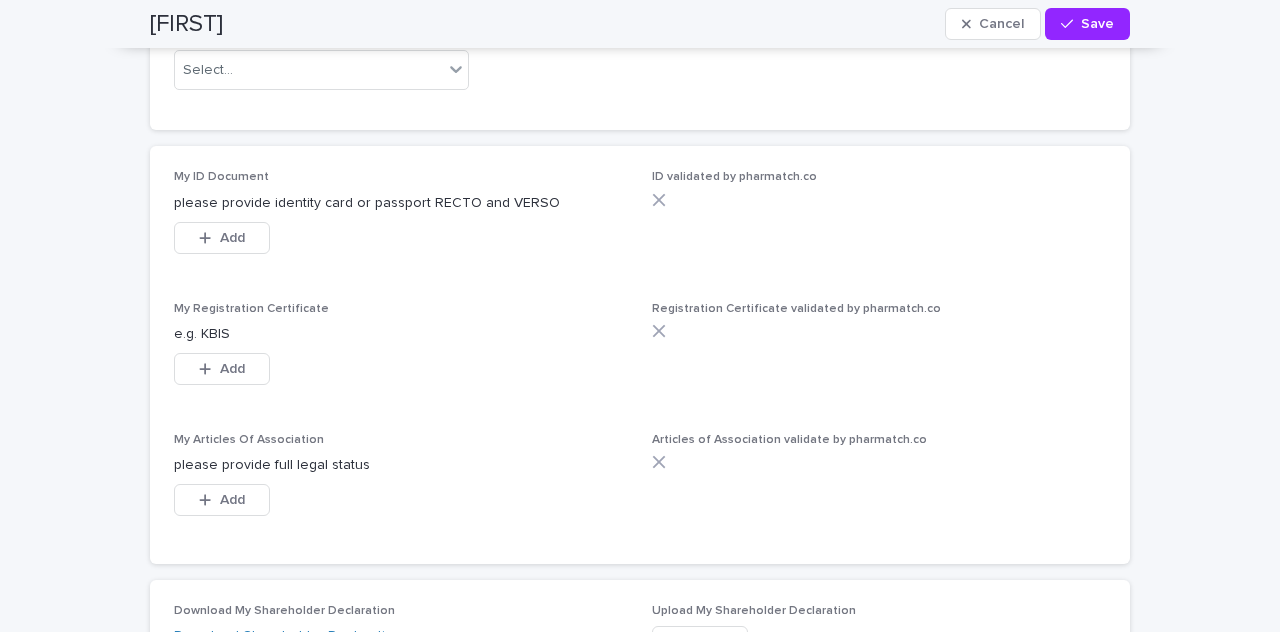 scroll, scrollTop: 7822, scrollLeft: 0, axis: vertical 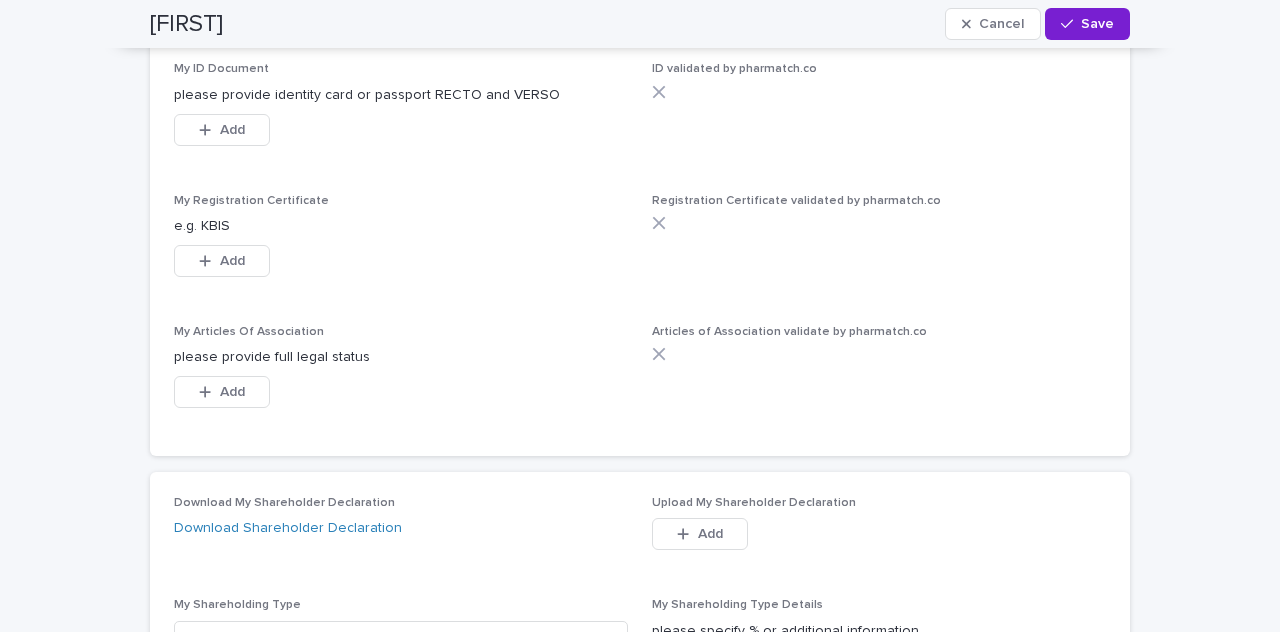 click on "Save" at bounding box center (1097, 24) 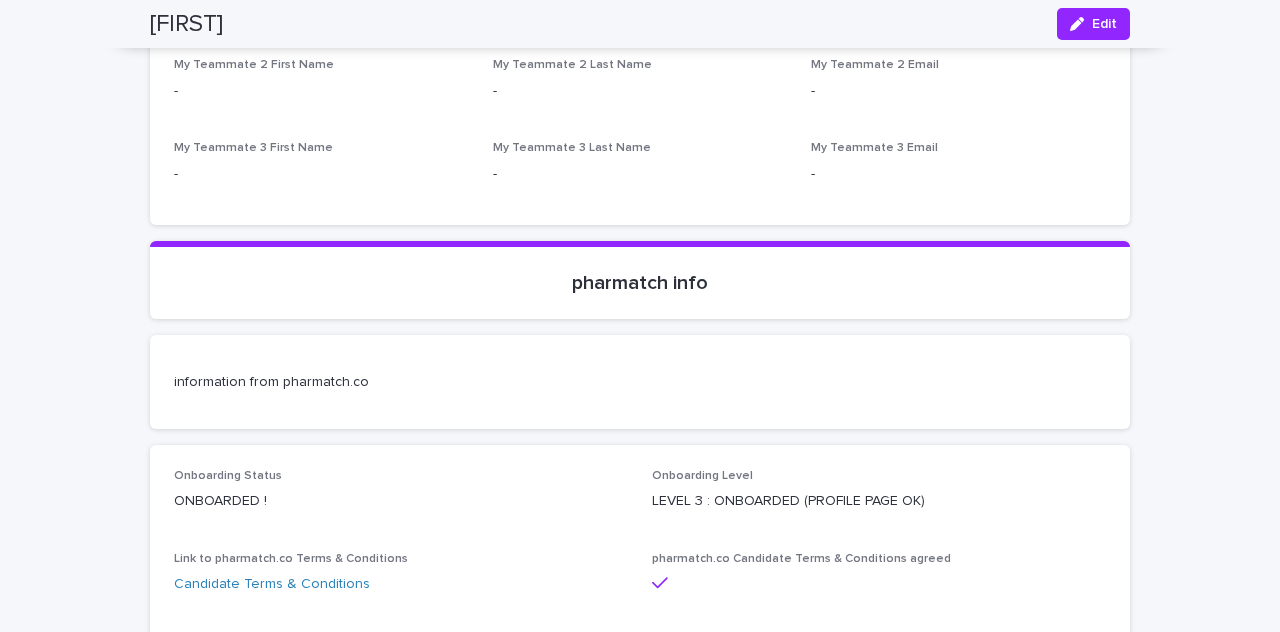 scroll, scrollTop: 8050, scrollLeft: 0, axis: vertical 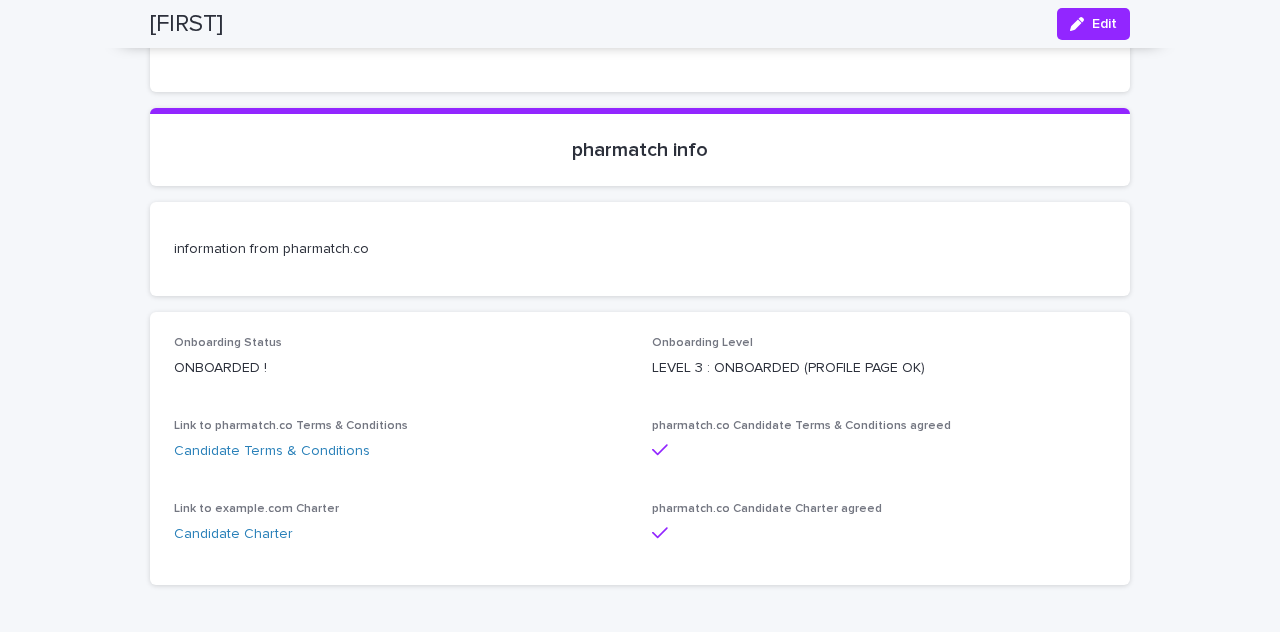 click on "LEVEL 3 : ONBOARDED (PROFILE PAGE OK)" at bounding box center (879, 368) 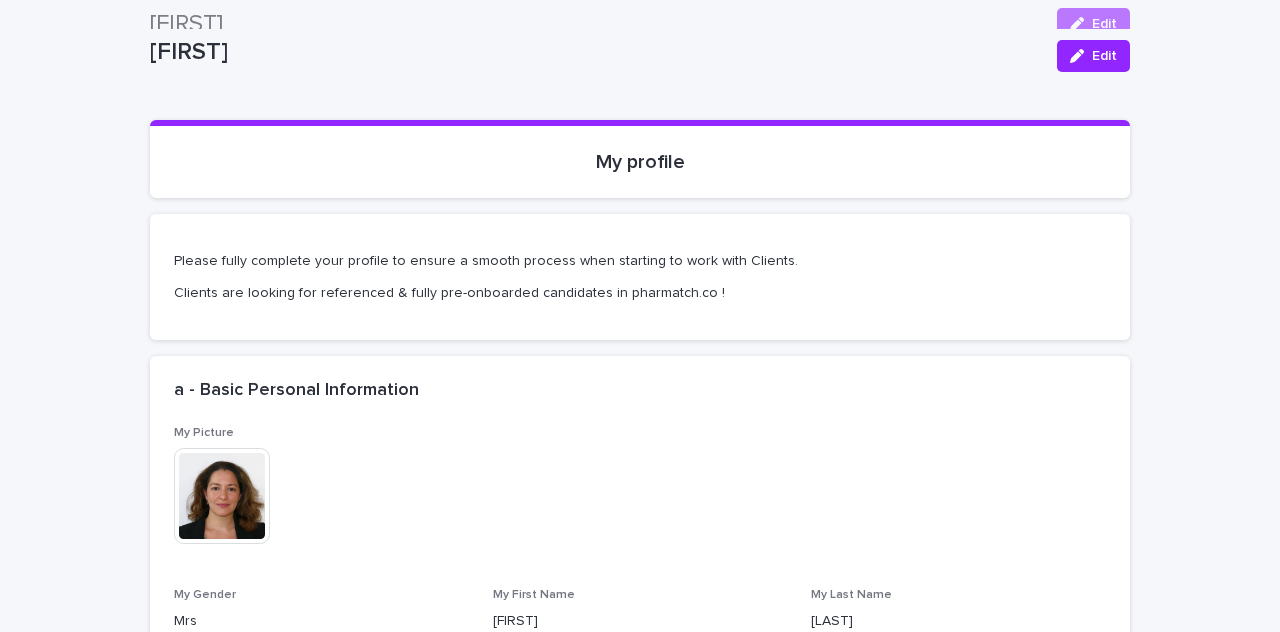 scroll, scrollTop: 0, scrollLeft: 0, axis: both 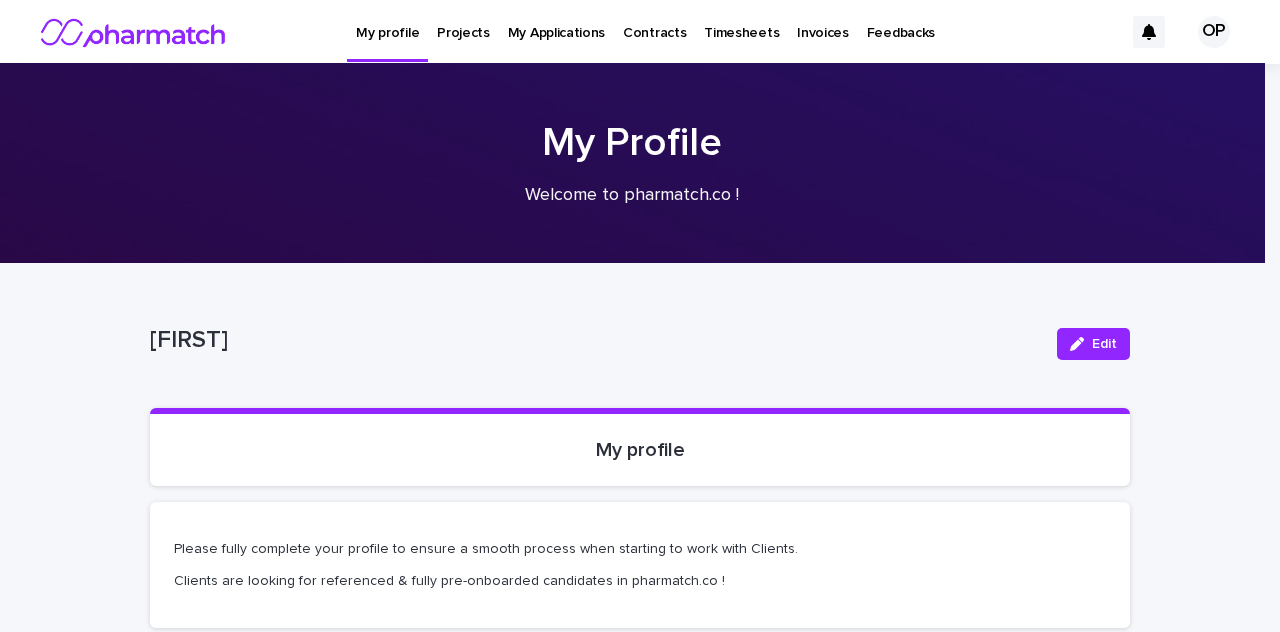 click on "Projects" at bounding box center [463, 31] 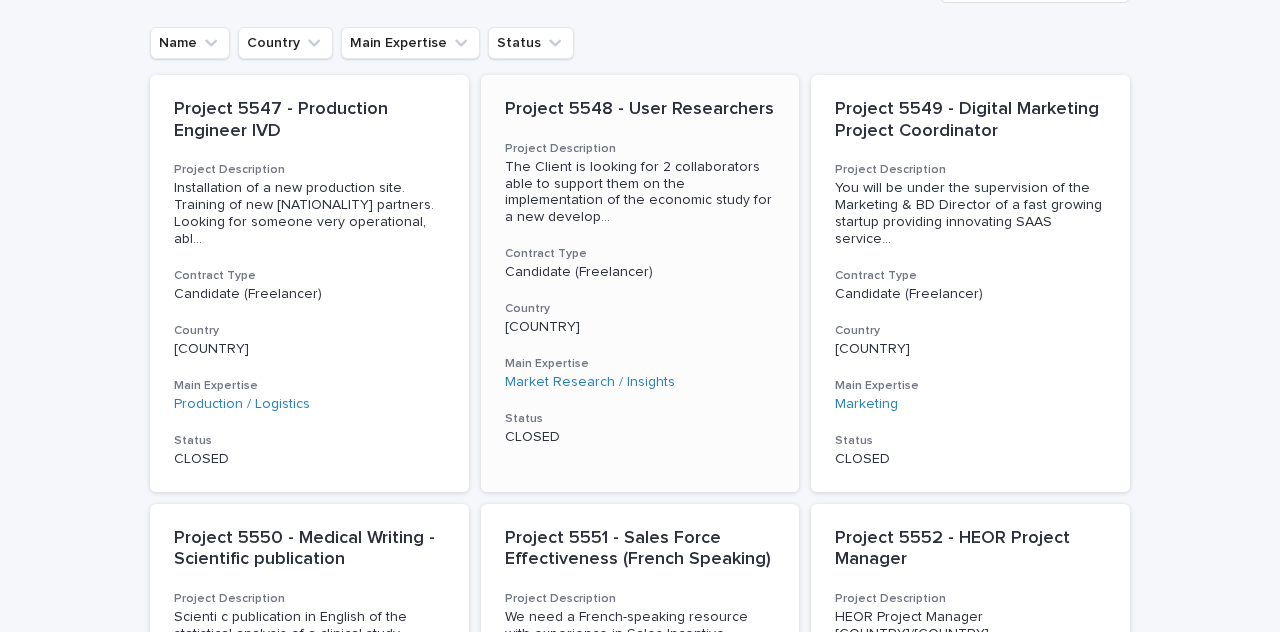 scroll, scrollTop: 339, scrollLeft: 0, axis: vertical 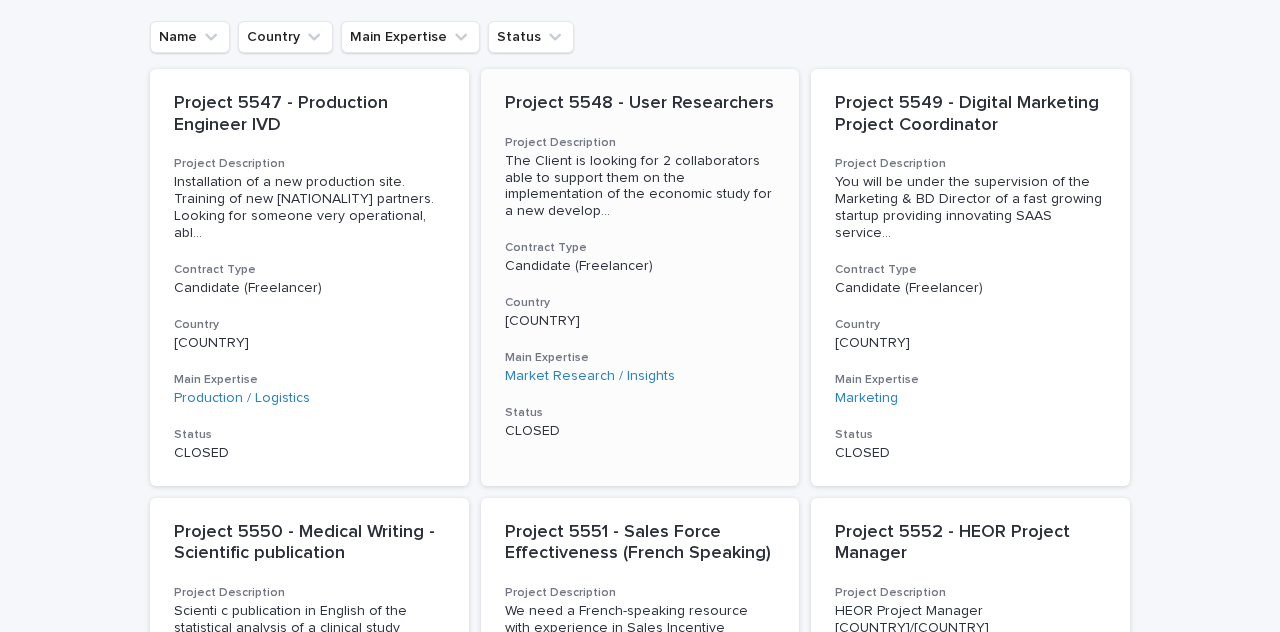 click on "Project 5548 - User Researchers Project Description The Client is looking for 2 collaborators able to support them on the implementation of the economic study for a new develop ... Contract Type Candidate (Freelancer) Country [COUNTRY] Main Expertise Market Research / Insights   Status CLOSED" at bounding box center (640, 266) 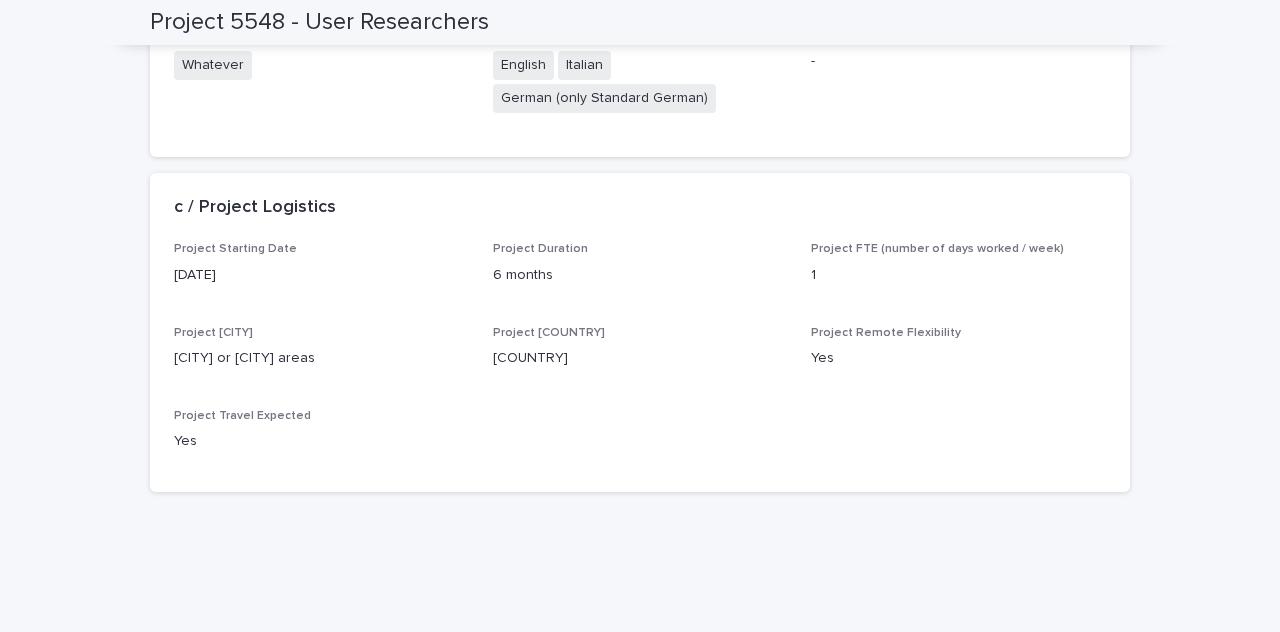 scroll, scrollTop: 1057, scrollLeft: 0, axis: vertical 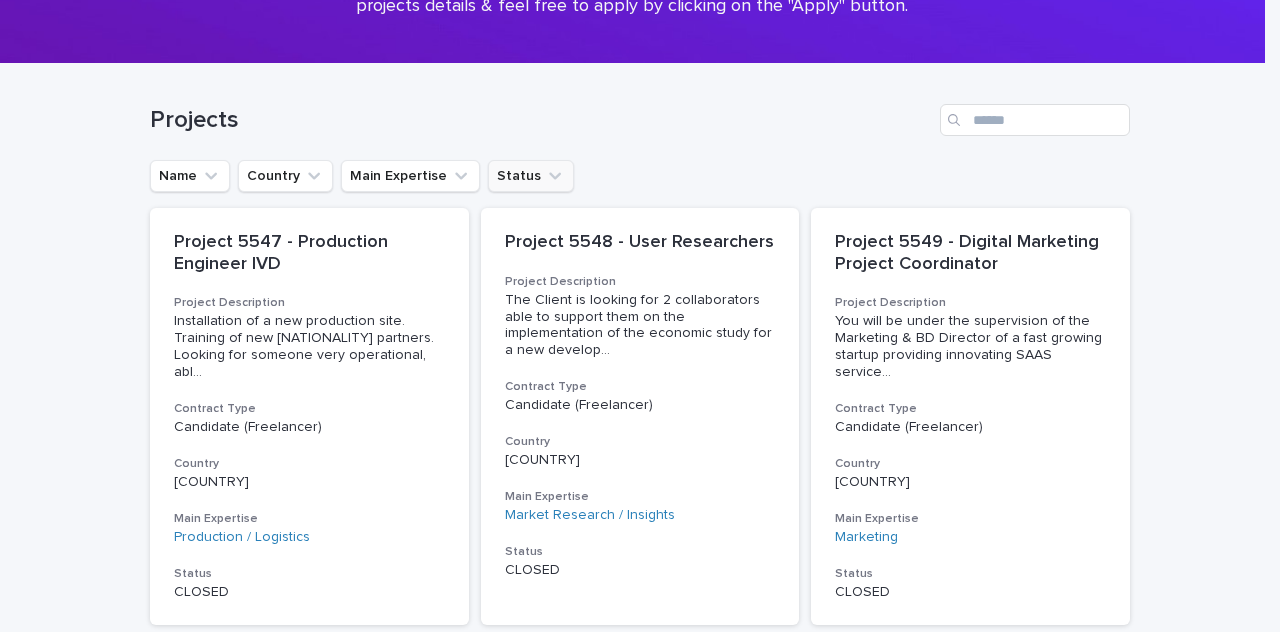 click on "Status" at bounding box center [531, 176] 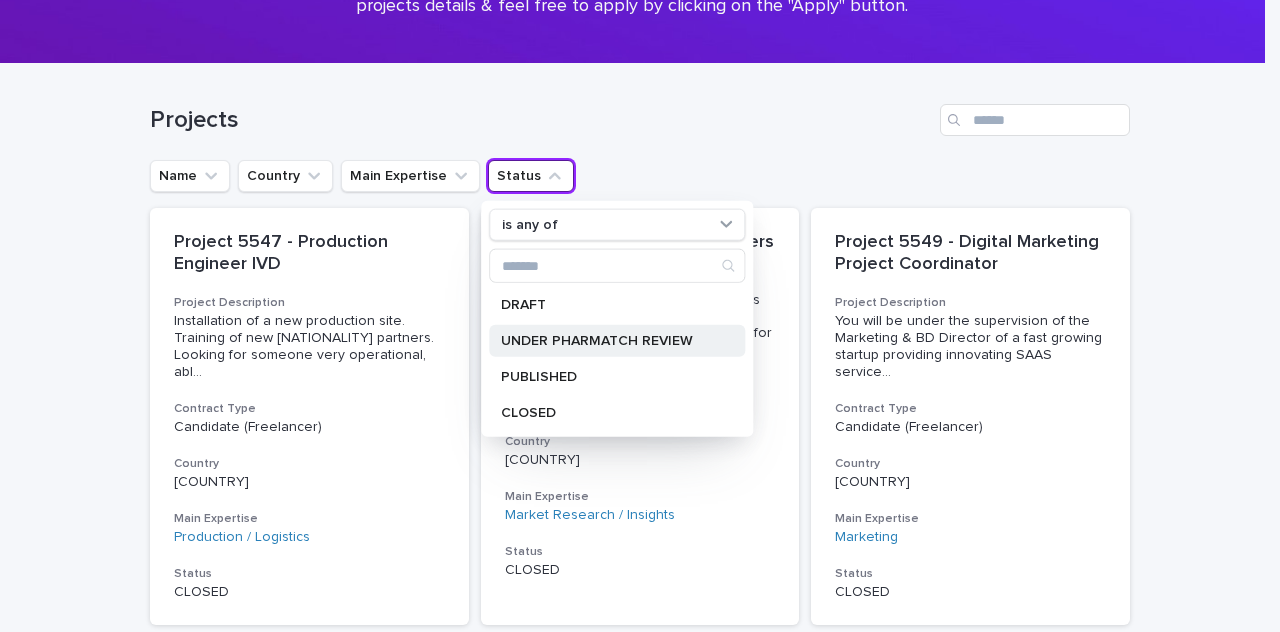 scroll, scrollTop: 235, scrollLeft: 0, axis: vertical 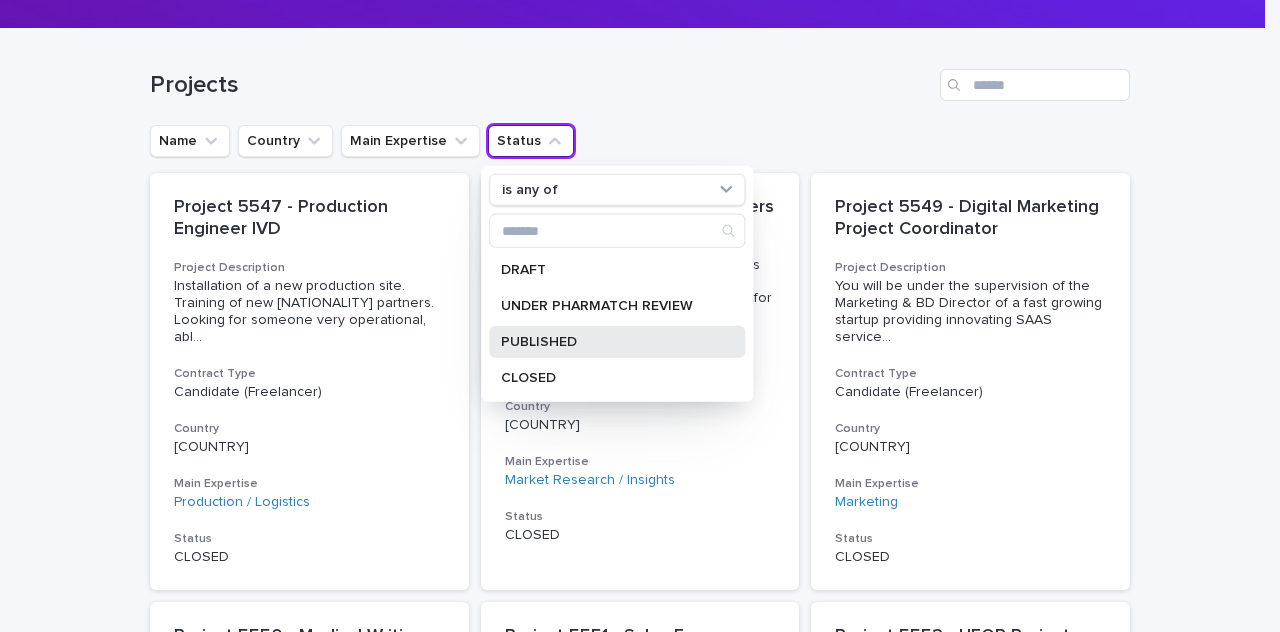 click on "PUBLISHED" at bounding box center [617, 342] 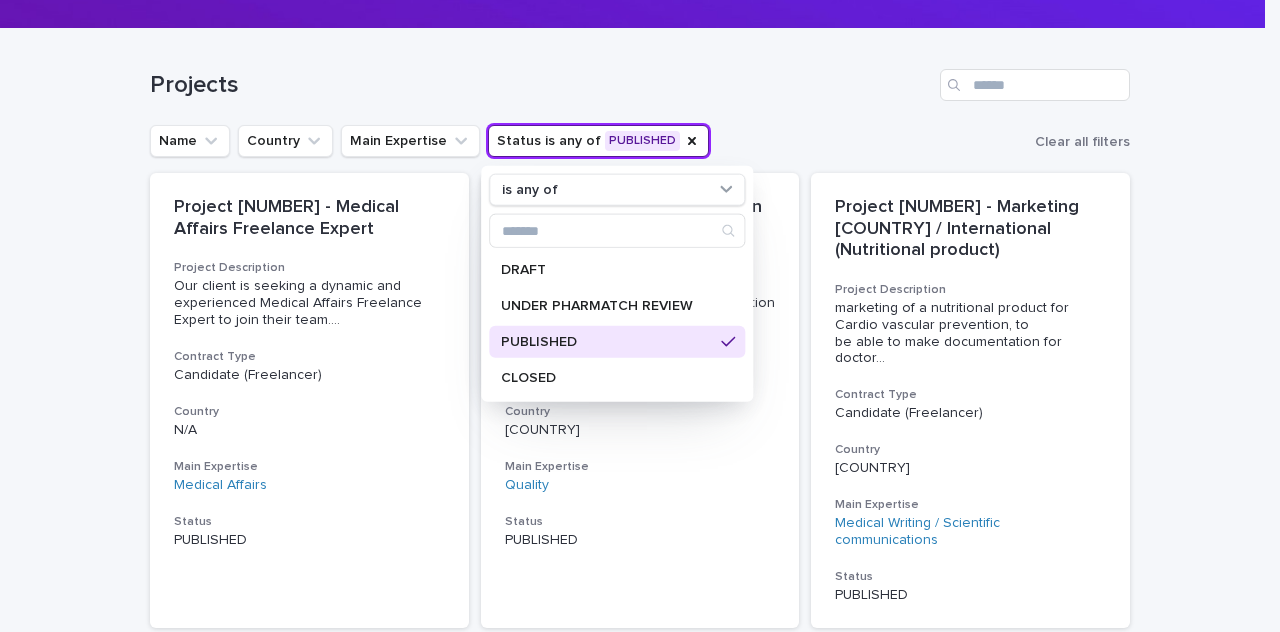 click on "Projects" at bounding box center [640, 77] 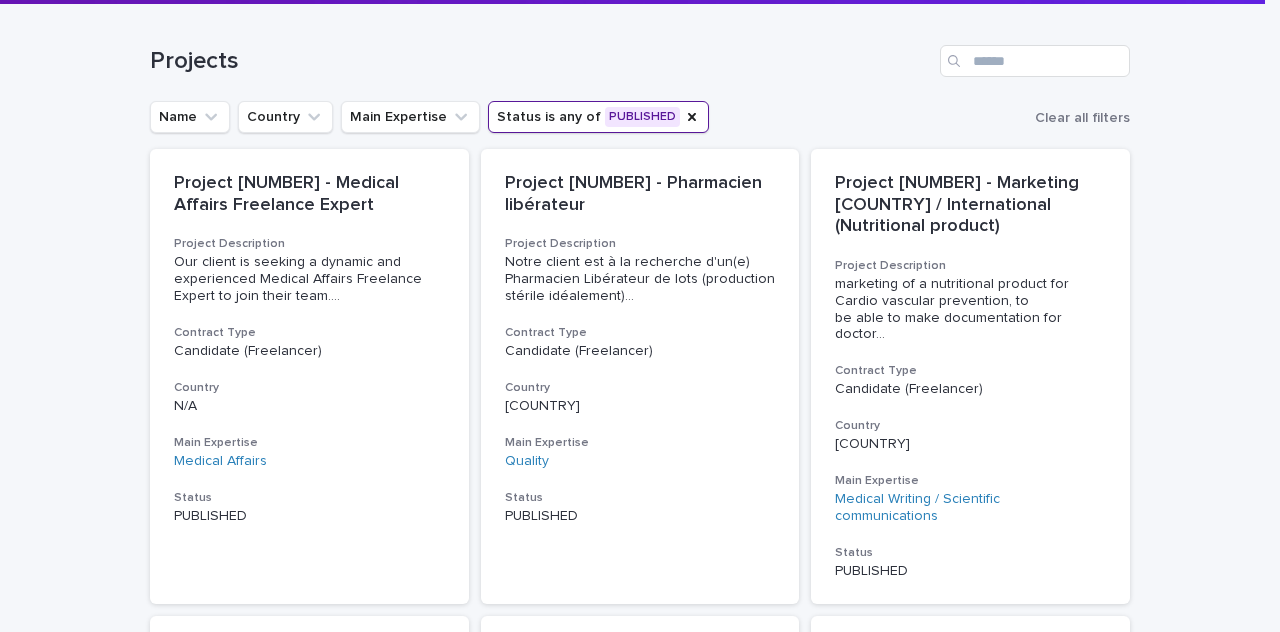 scroll, scrollTop: 265, scrollLeft: 0, axis: vertical 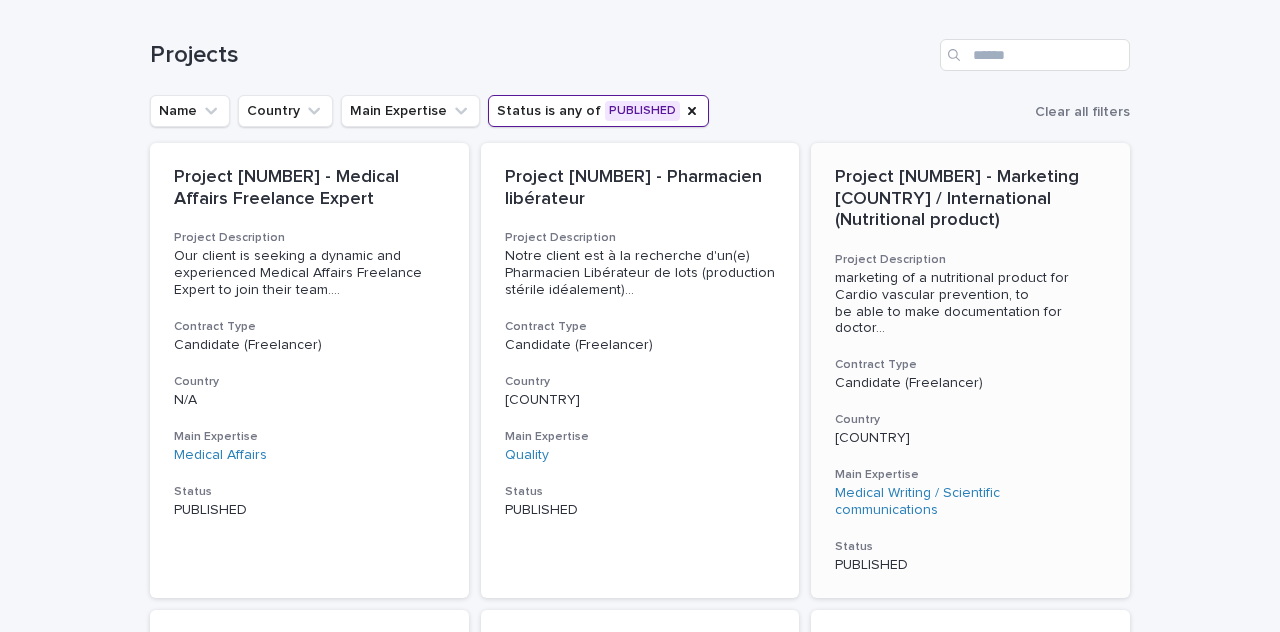 click on "Project [NUMBER] - Marketing [COUNTRY] / International (Nutritional product)" at bounding box center [970, 199] 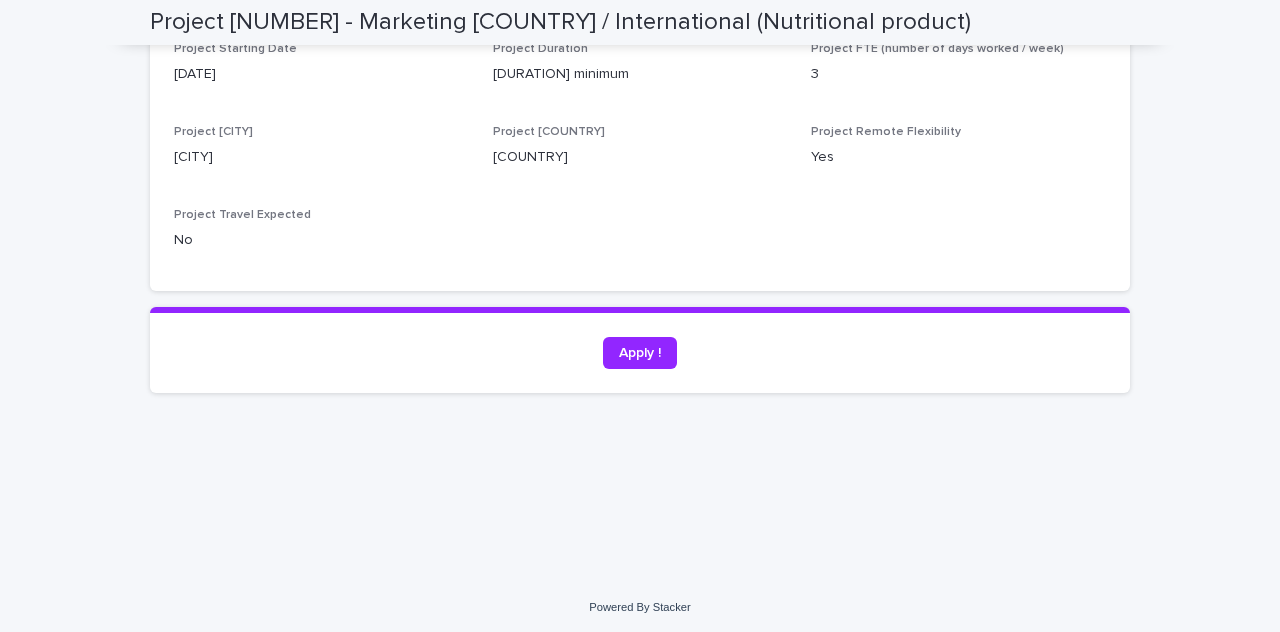 scroll, scrollTop: 1238, scrollLeft: 0, axis: vertical 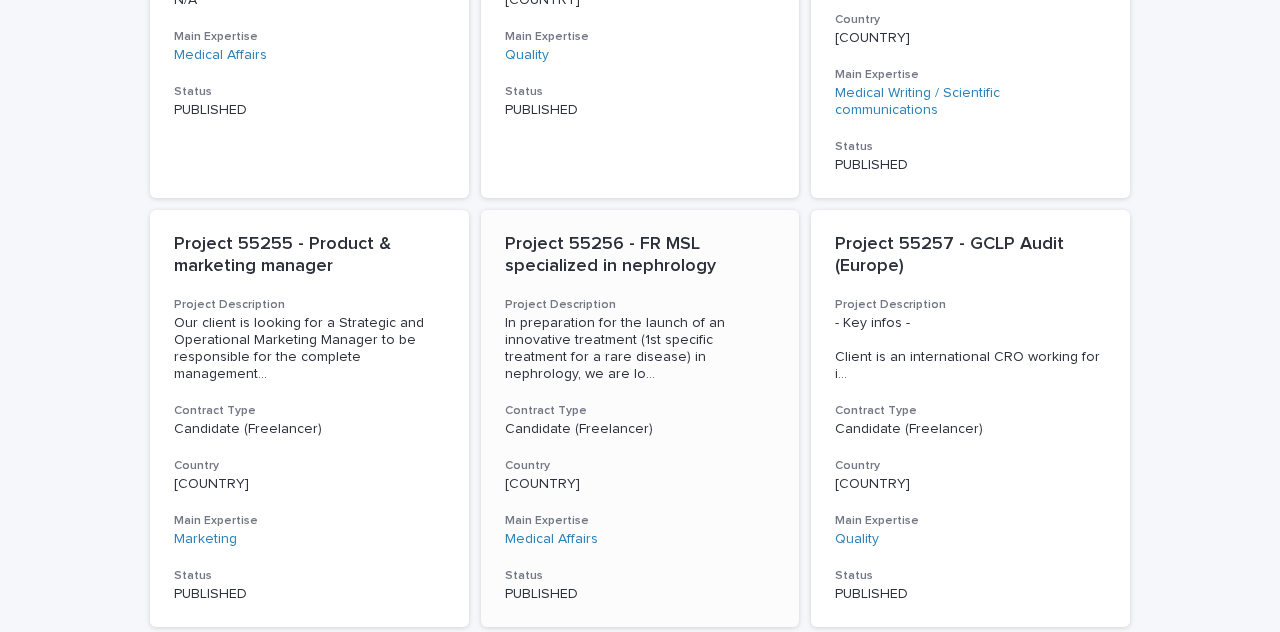 click on "Project Description" at bounding box center (640, 305) 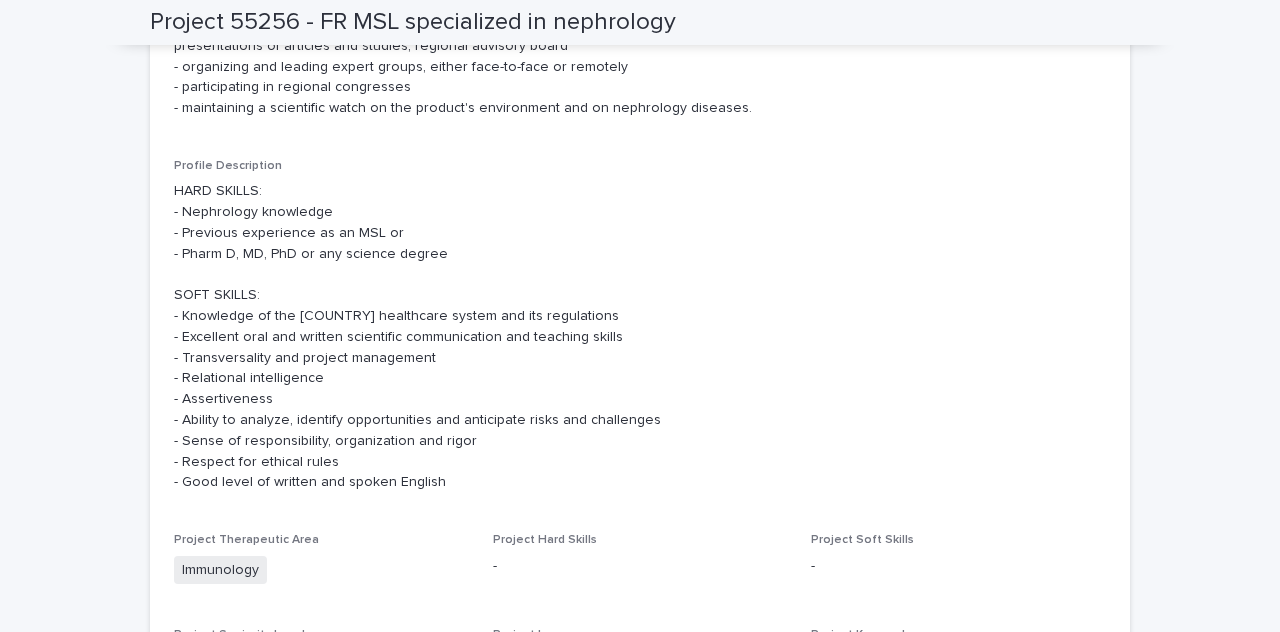 scroll, scrollTop: 937, scrollLeft: 0, axis: vertical 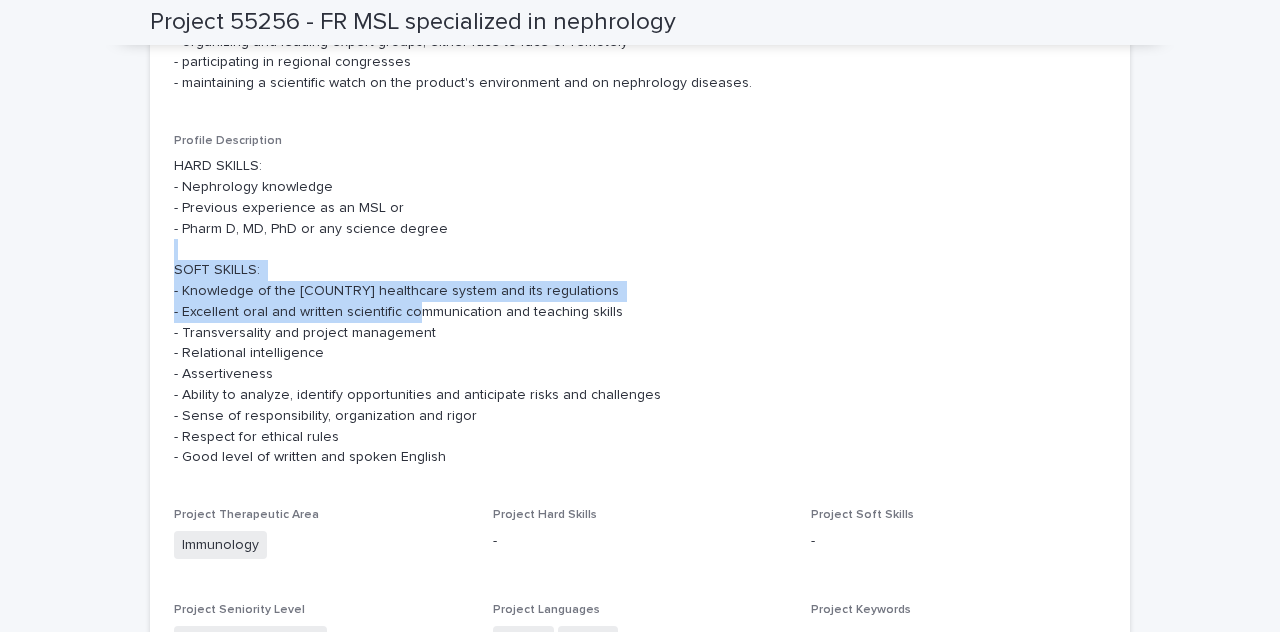 drag, startPoint x: 436, startPoint y: 317, endPoint x: 233, endPoint y: 249, distance: 214.08643 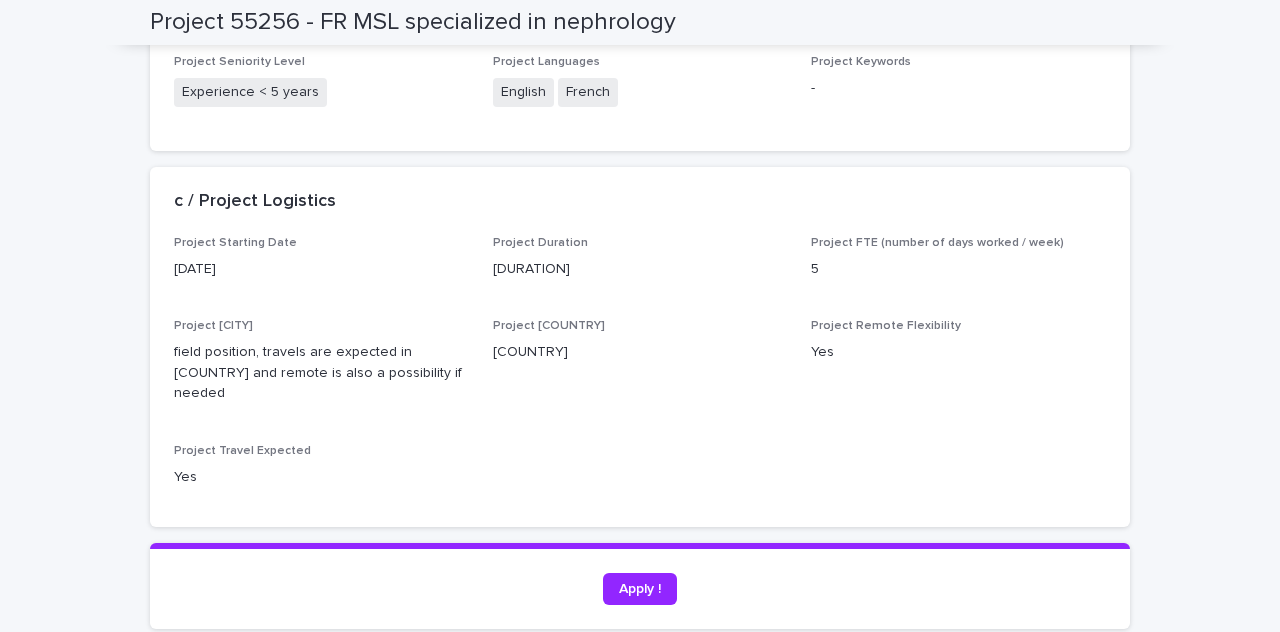 scroll, scrollTop: 1490, scrollLeft: 0, axis: vertical 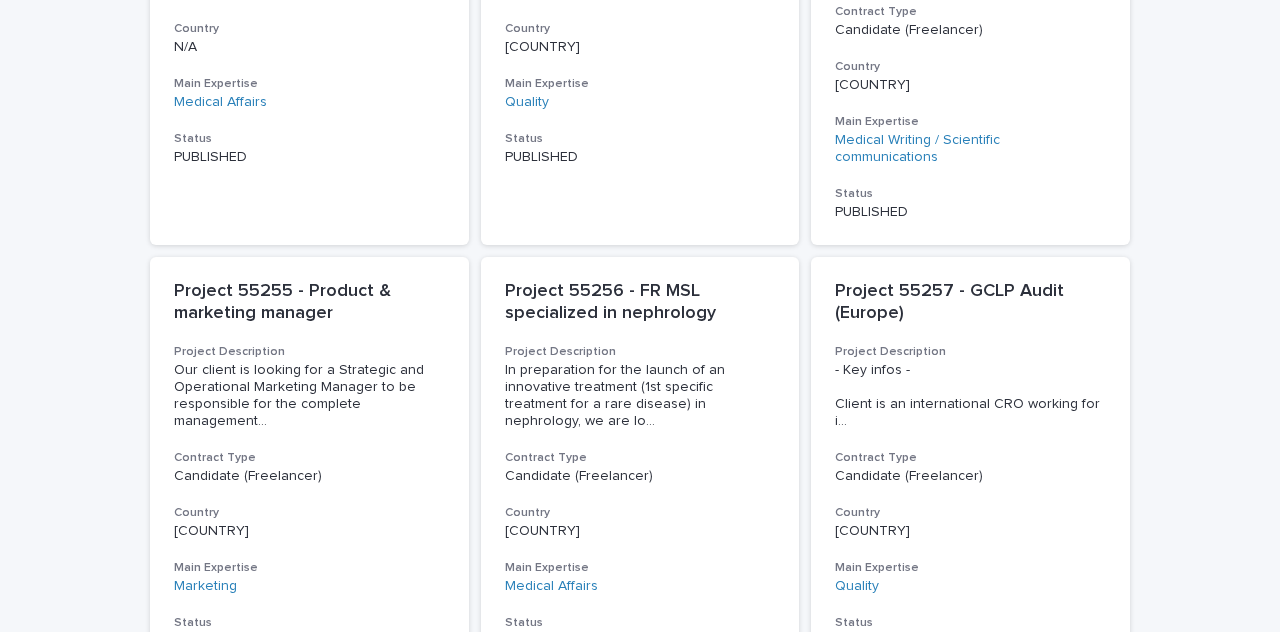 click on "Our client is looking for a Strategic and Operational Marketing Manager to be responsible for the complete management ..." at bounding box center [309, 395] 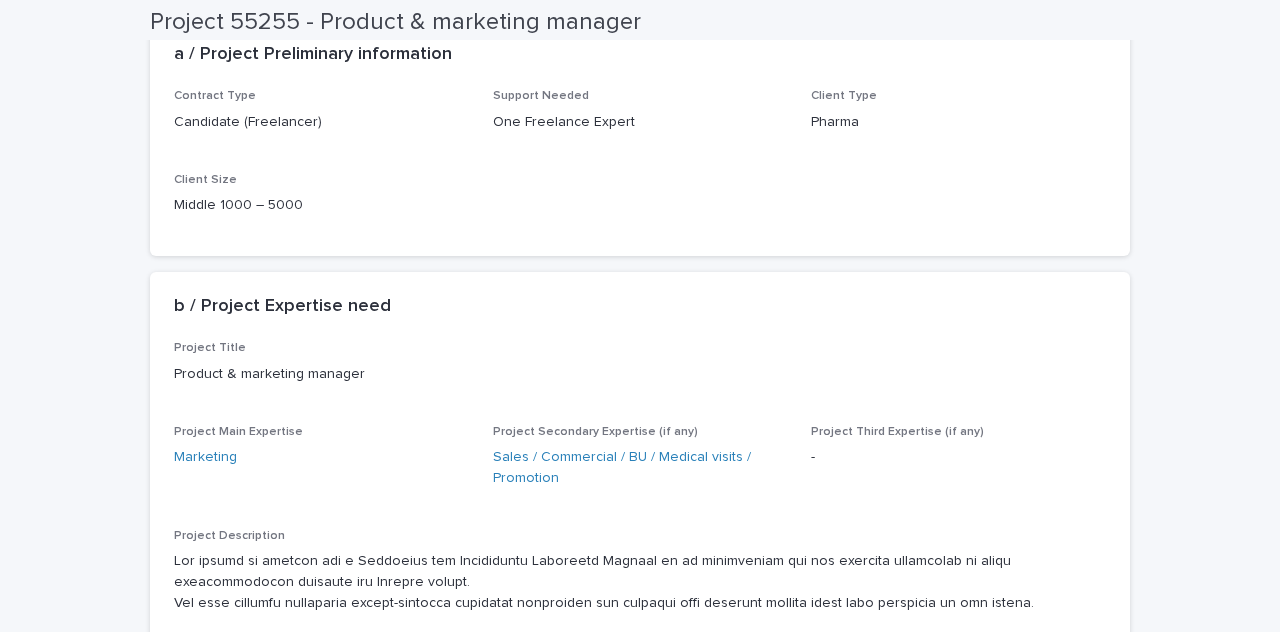 scroll, scrollTop: 276, scrollLeft: 0, axis: vertical 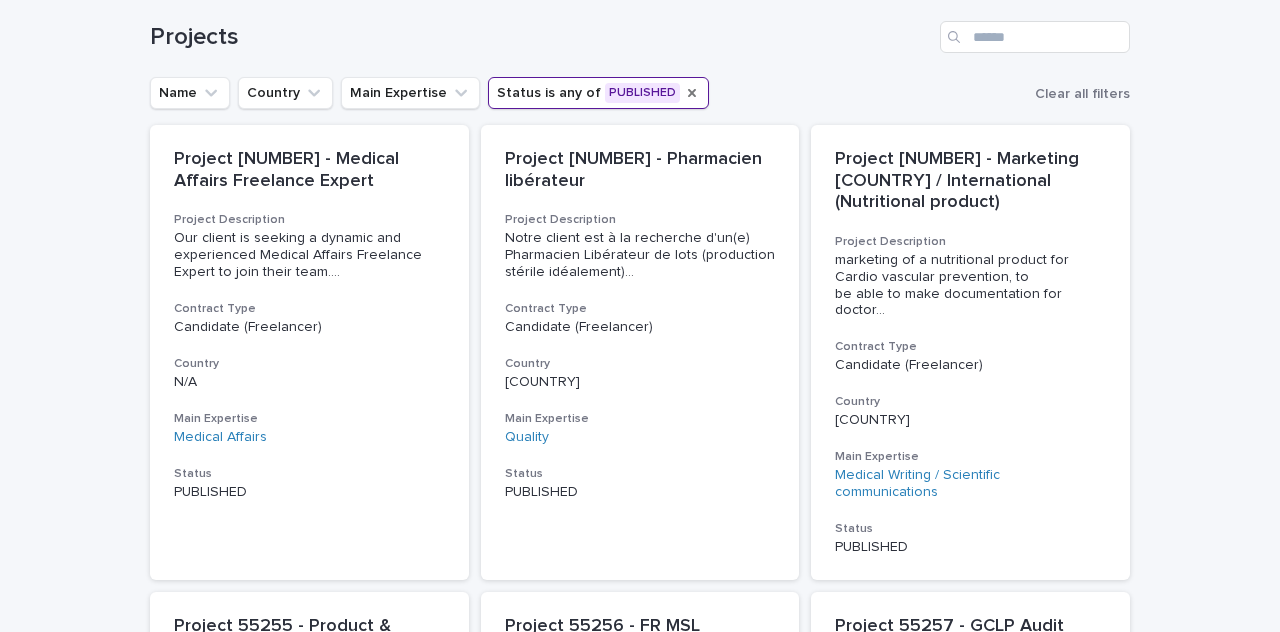click 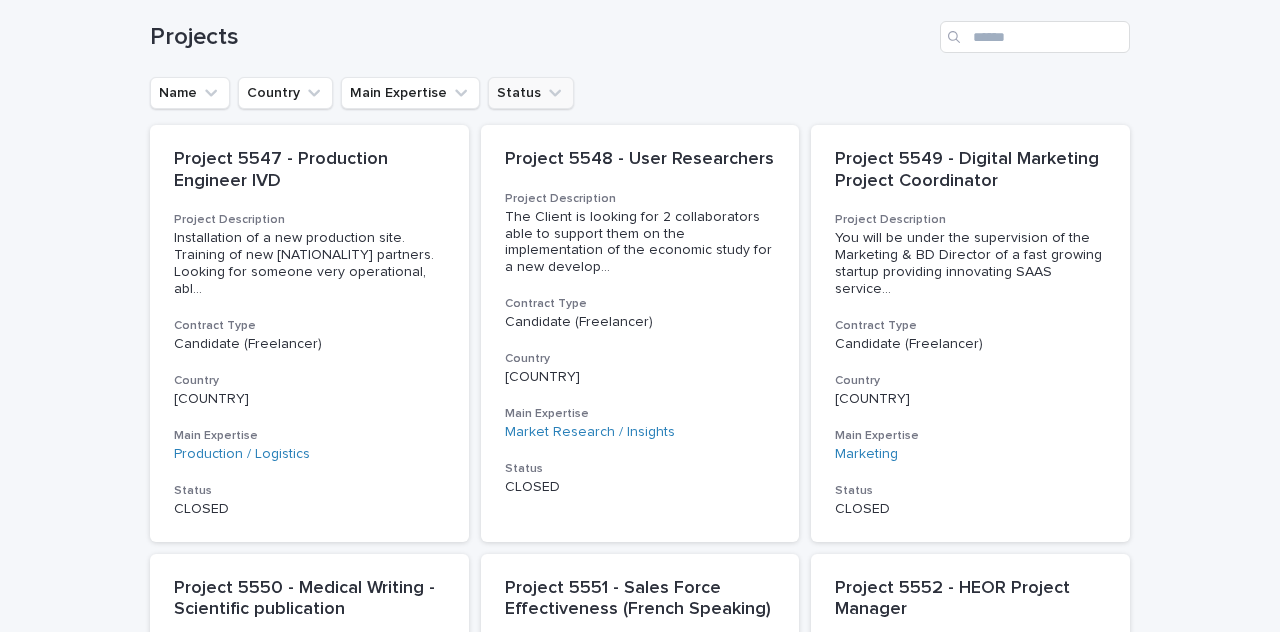 click on "Projects" at bounding box center [640, 29] 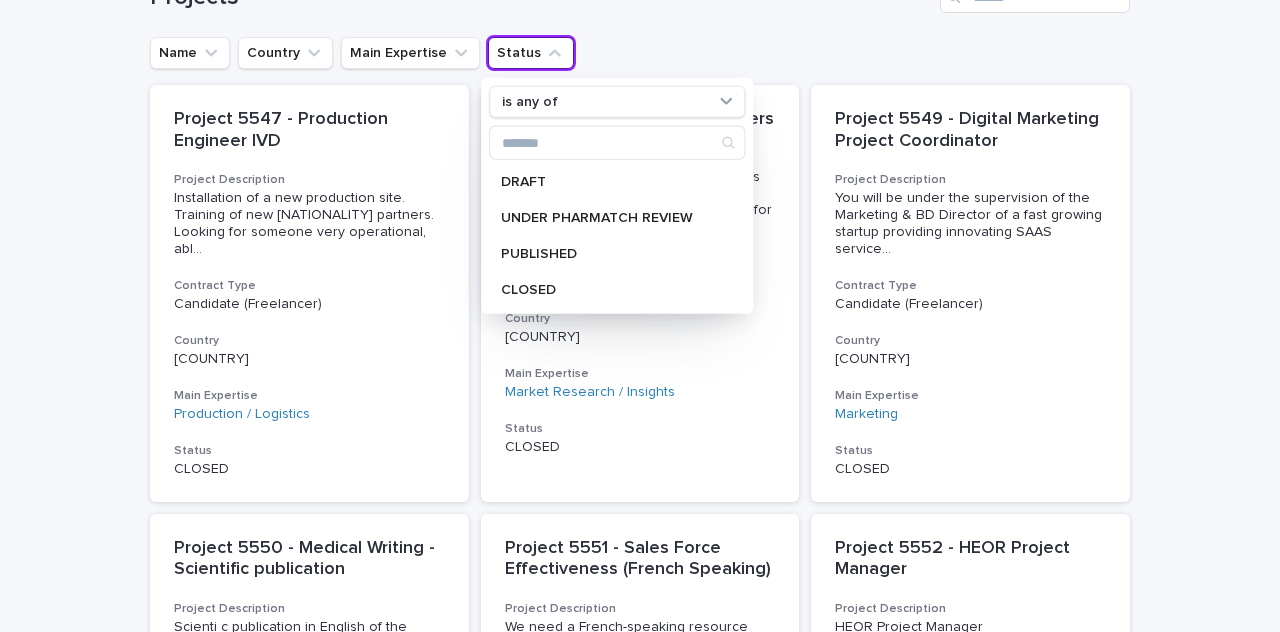 scroll, scrollTop: 324, scrollLeft: 0, axis: vertical 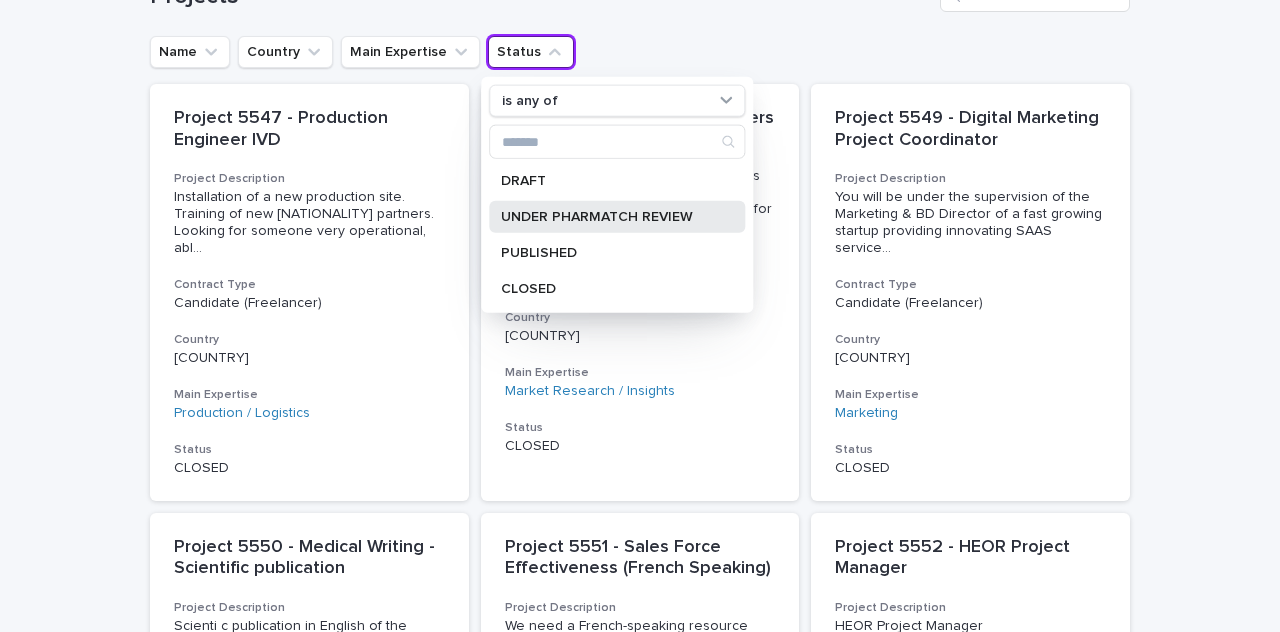 click on "UNDER PHARMATCH REVIEW" at bounding box center [607, 217] 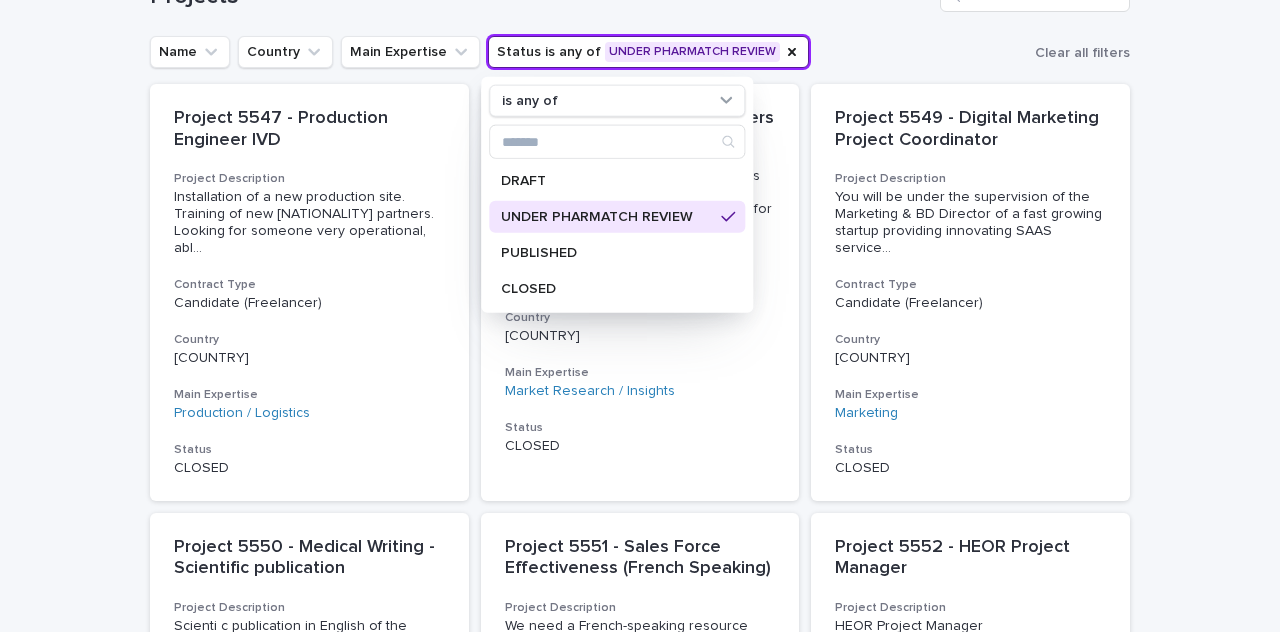 scroll, scrollTop: 244, scrollLeft: 0, axis: vertical 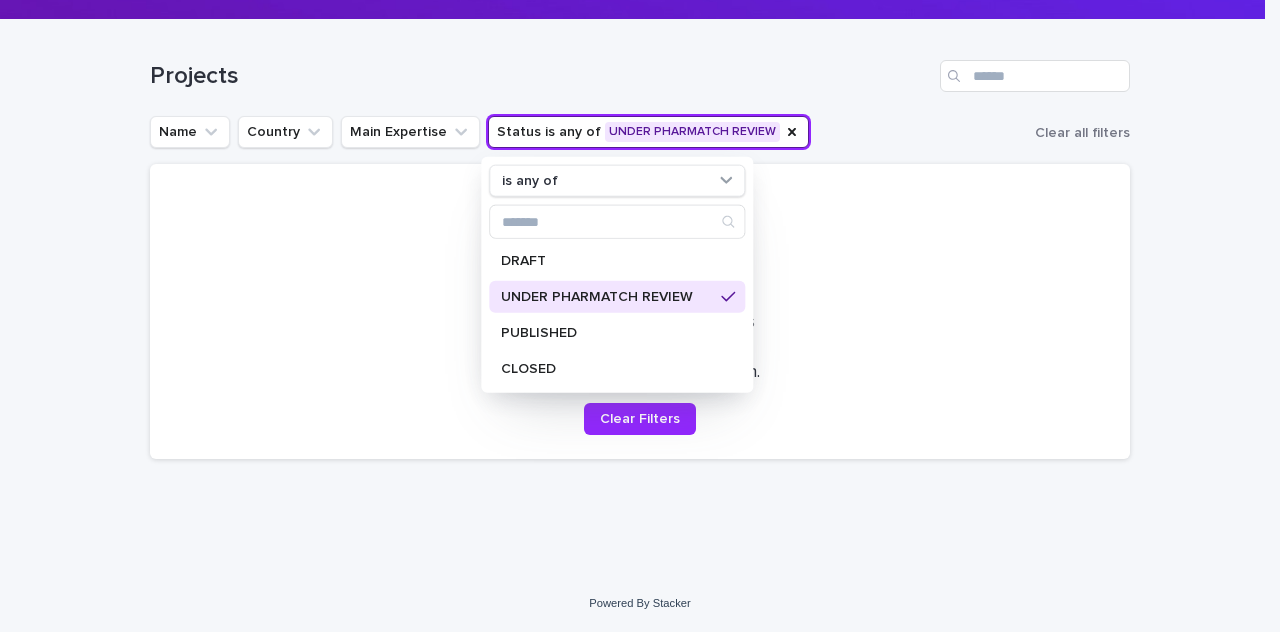 click on "Projects Here find every projects likely to match with your profile ! Please click on each project card to see projects details & feel free to apply by clicking on the "Apply" button." at bounding box center [632, -80] 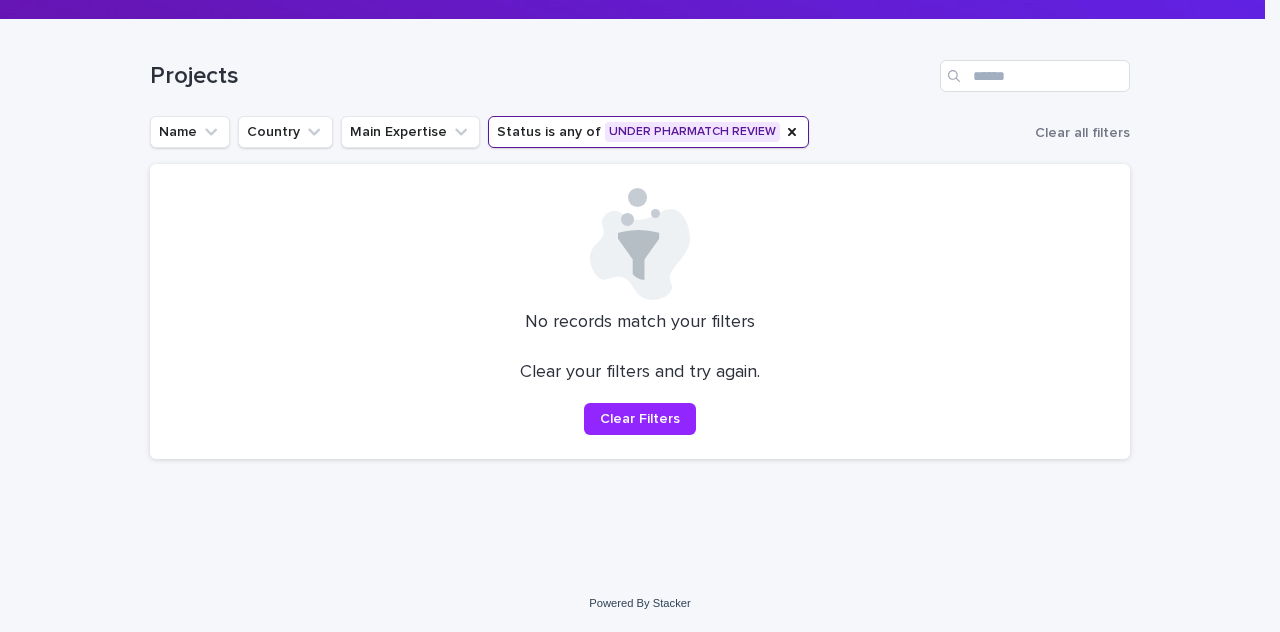 click on "Projects Here find every projects likely to match with your profile ! Please click on each project card to see projects details & feel free to apply by clicking on the "Apply" button." at bounding box center [632, -80] 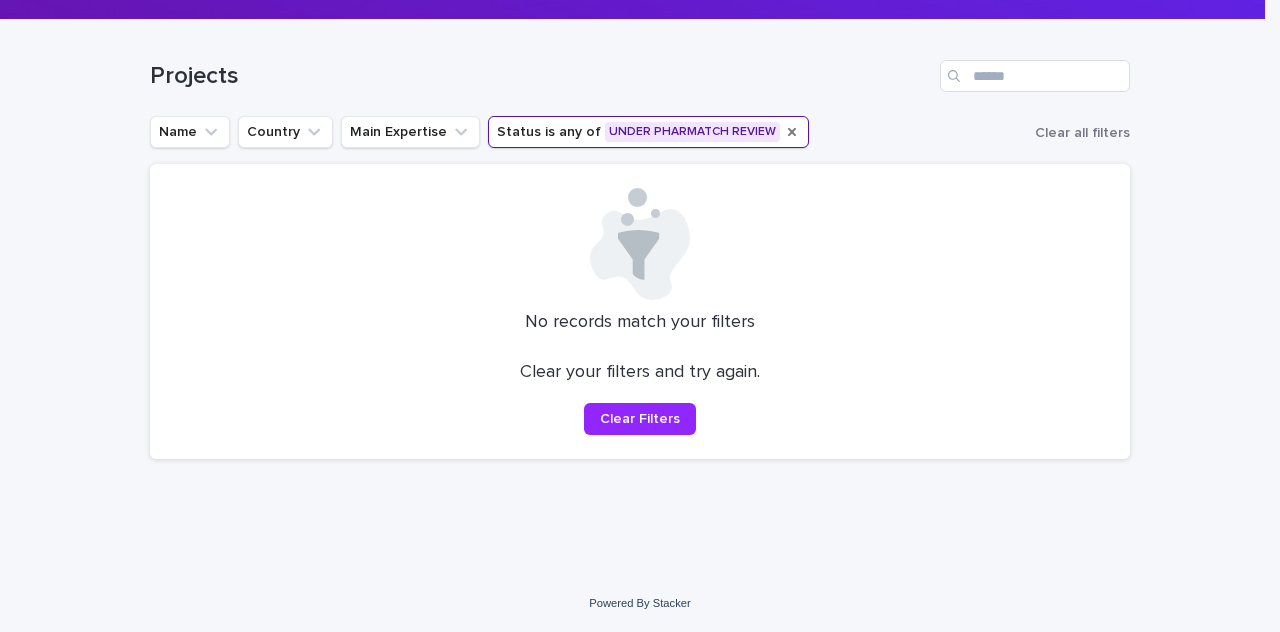 click 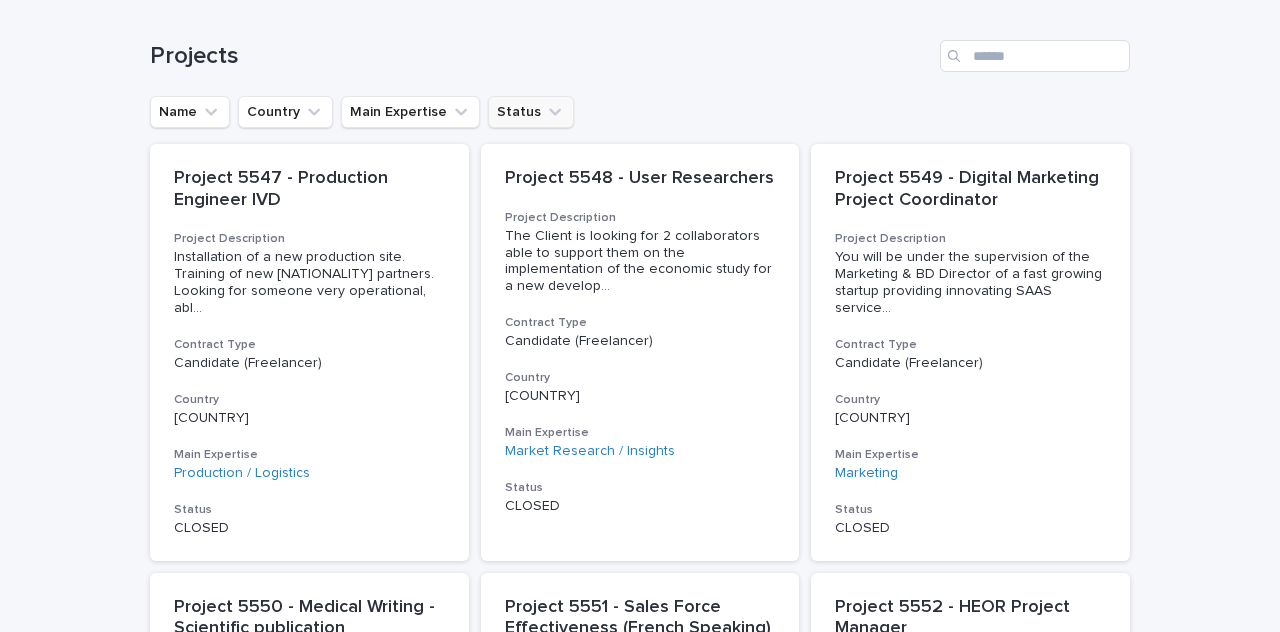 scroll, scrollTop: 266, scrollLeft: 0, axis: vertical 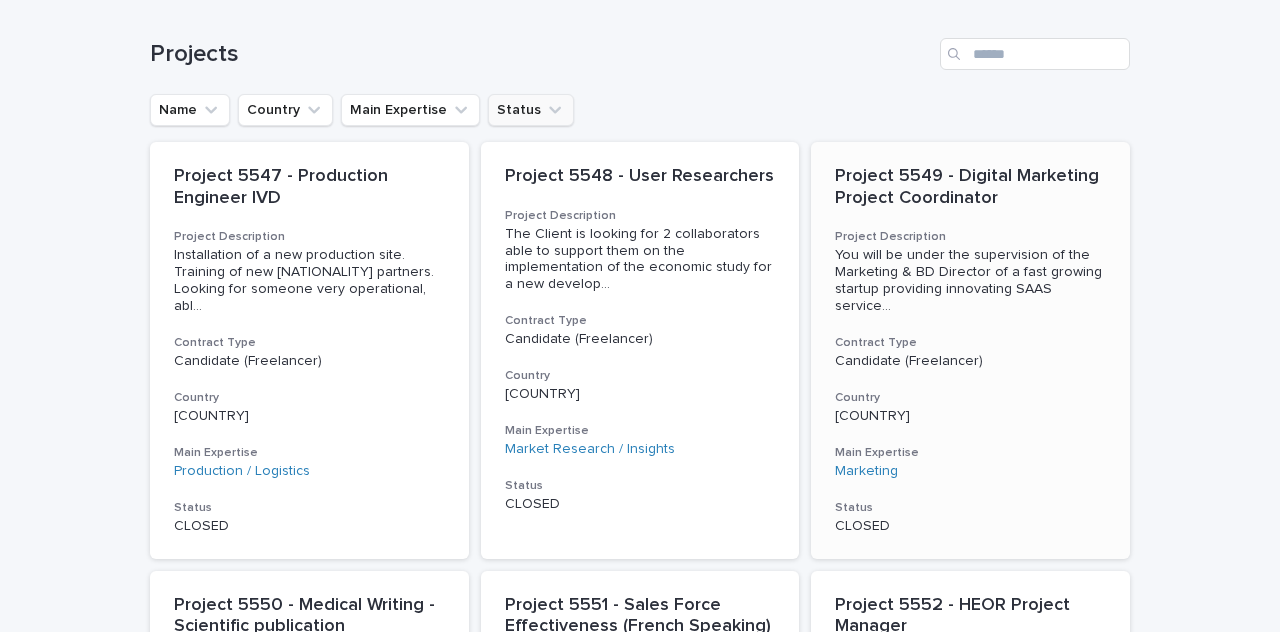 click on "You will be under the supervision of the Marketing & BD Director of a fast growing startup providing innovating SAAS service ..." at bounding box center [970, 278] 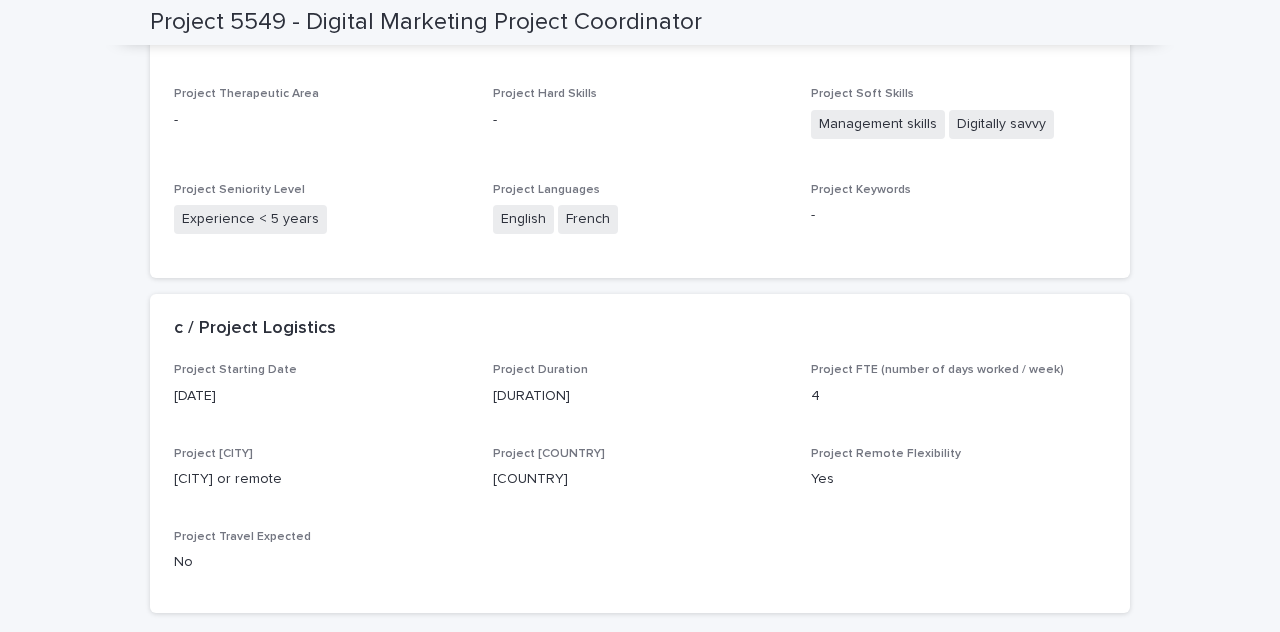 scroll, scrollTop: 1030, scrollLeft: 0, axis: vertical 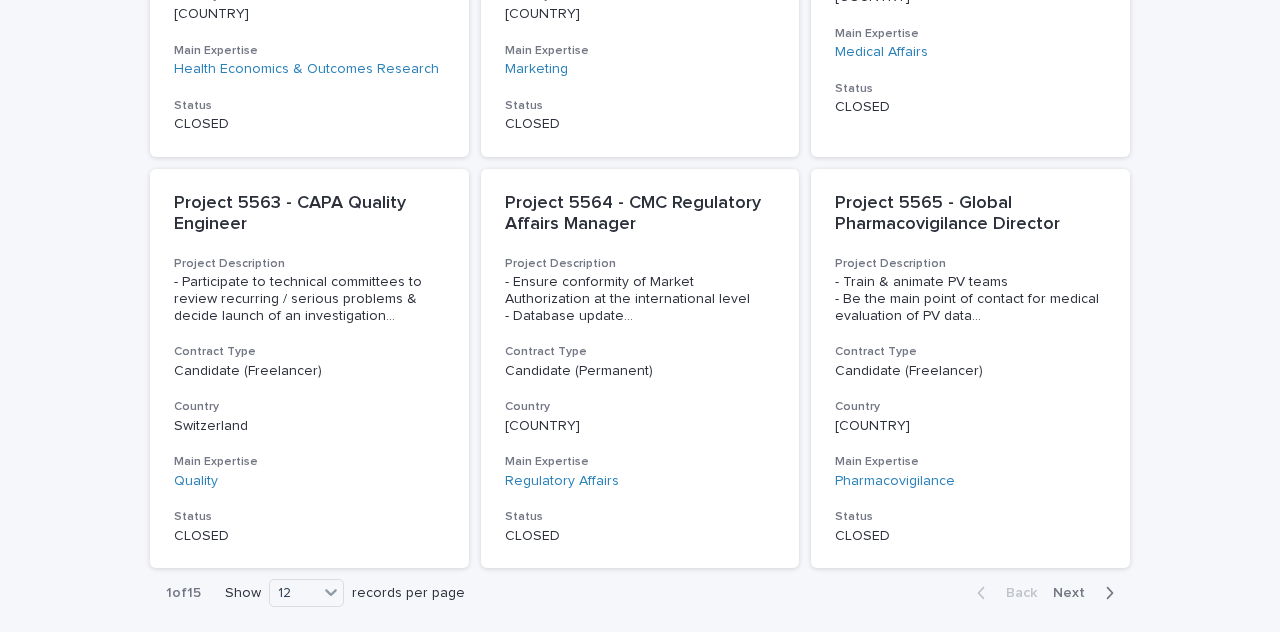 click on "Next" at bounding box center (1075, 593) 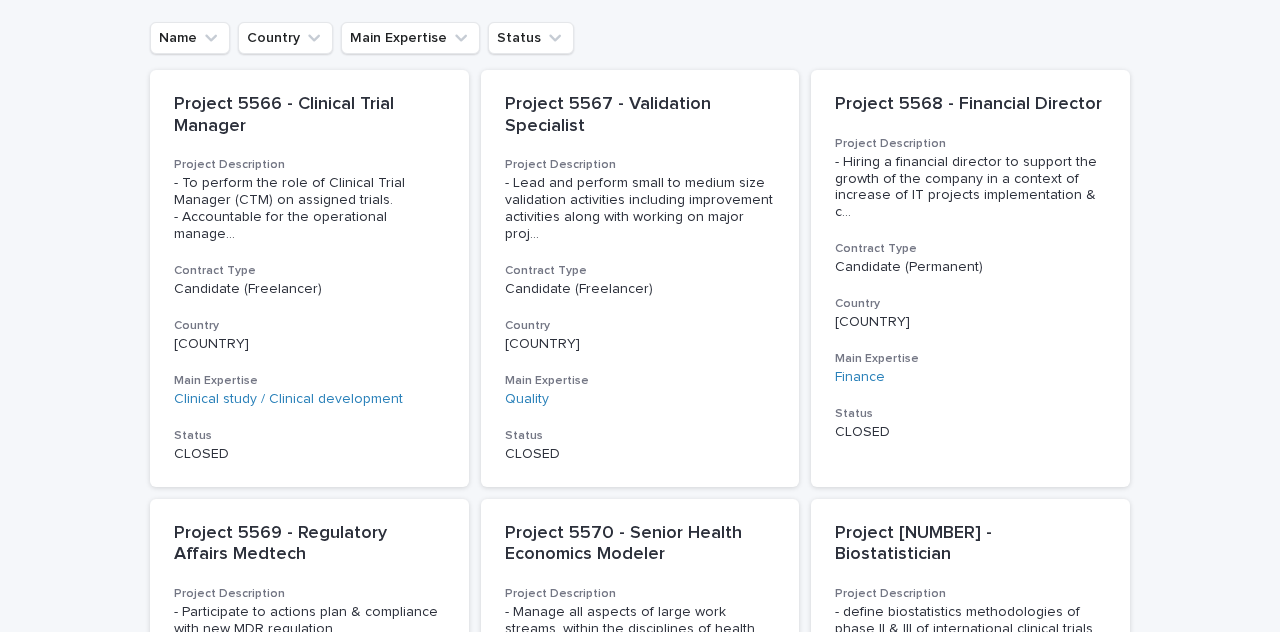 scroll, scrollTop: 0, scrollLeft: 0, axis: both 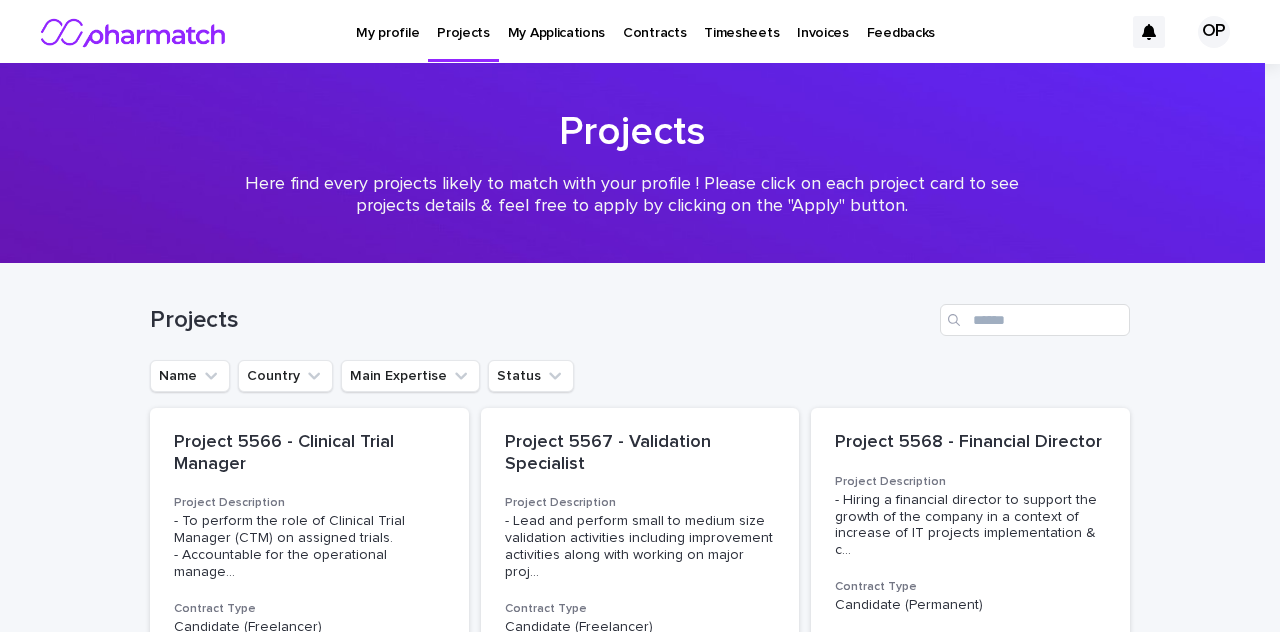click on "Name Country Main Expertise Status" at bounding box center [640, 376] 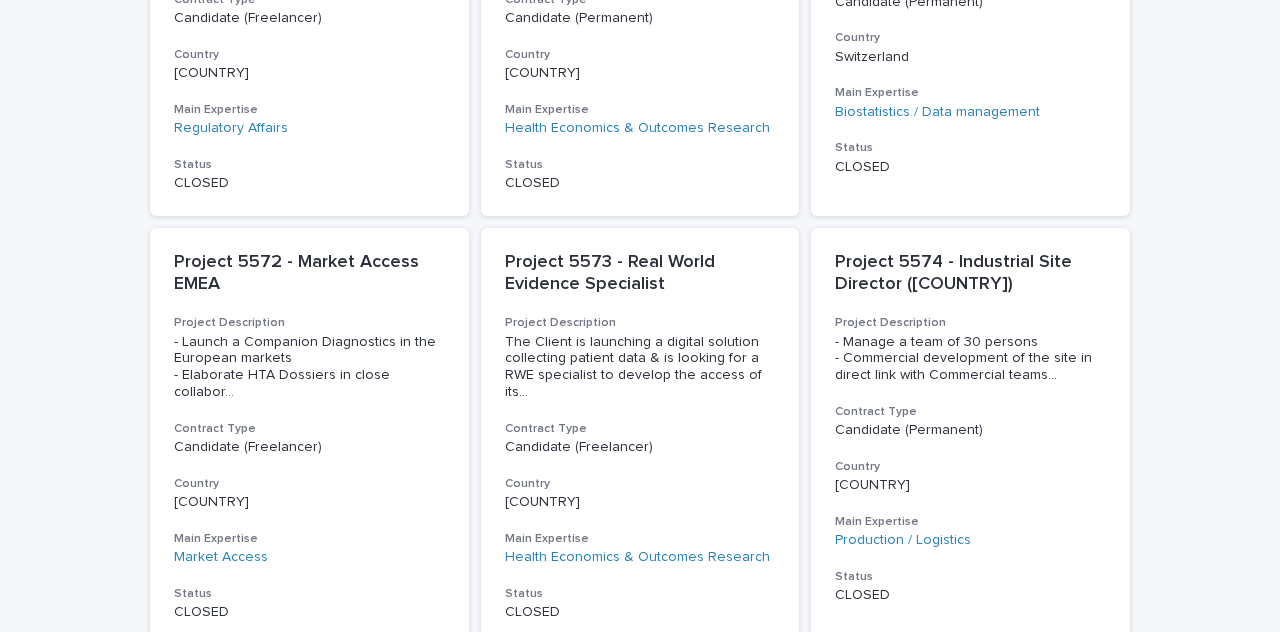 scroll, scrollTop: 1038, scrollLeft: 0, axis: vertical 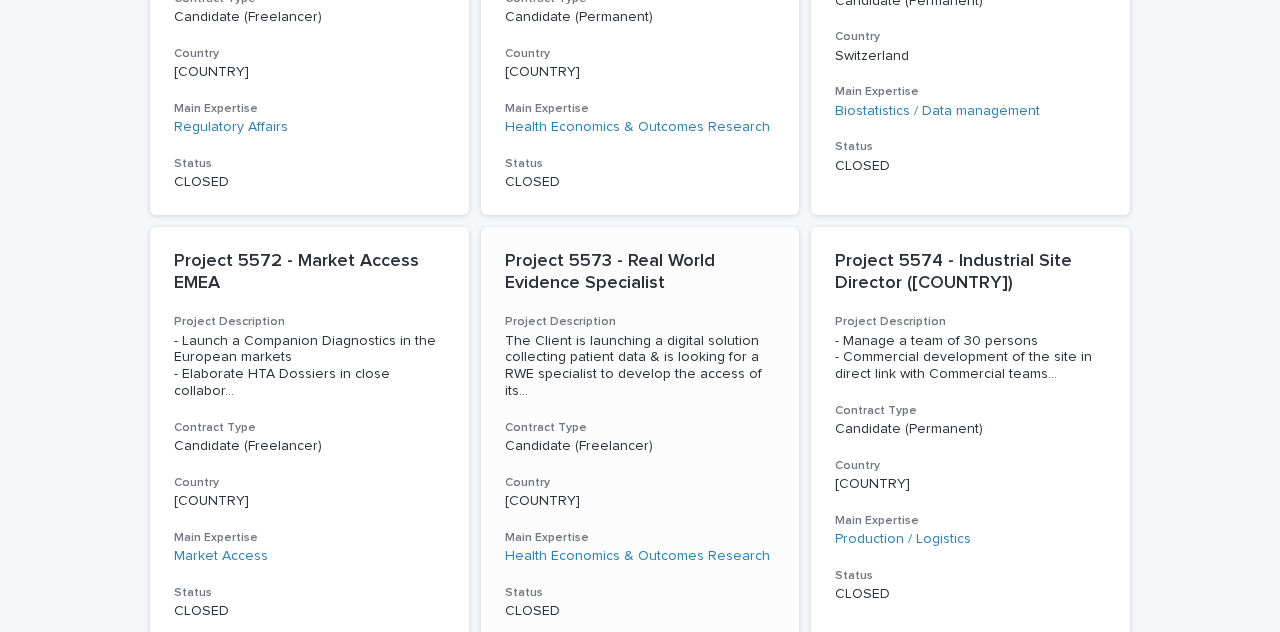 click on "The Client is launching a digital solution collecting patient data & is looking for a RWE specialist to develop the access of its ..." at bounding box center (640, 366) 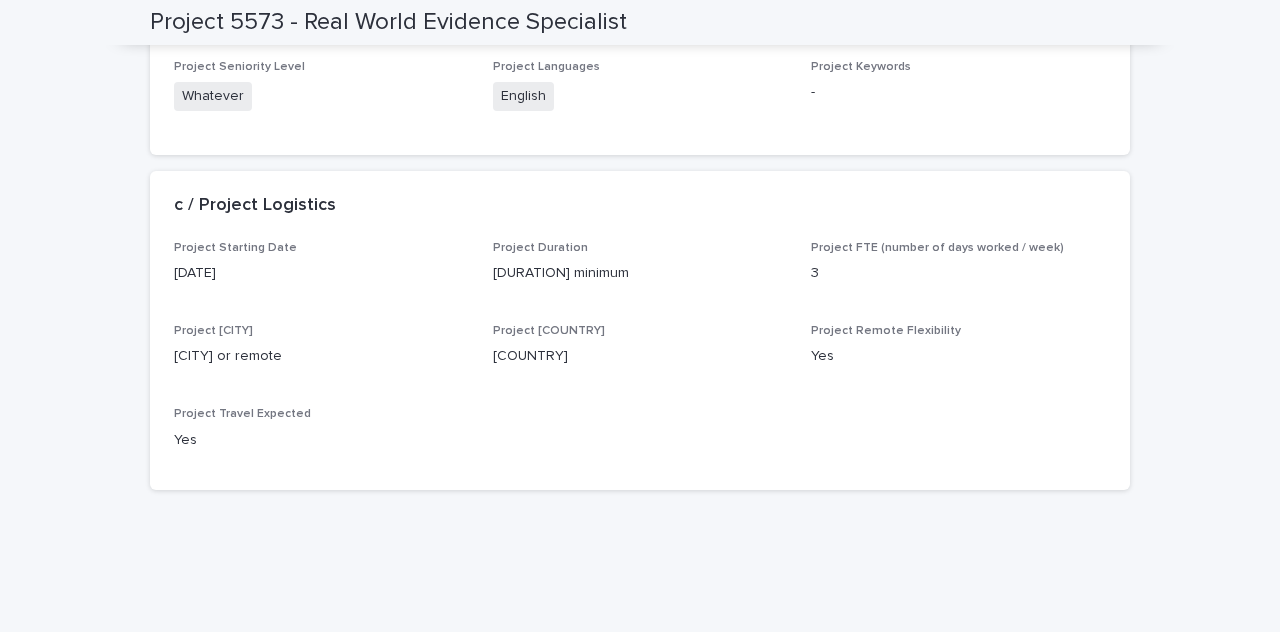 scroll, scrollTop: 1030, scrollLeft: 0, axis: vertical 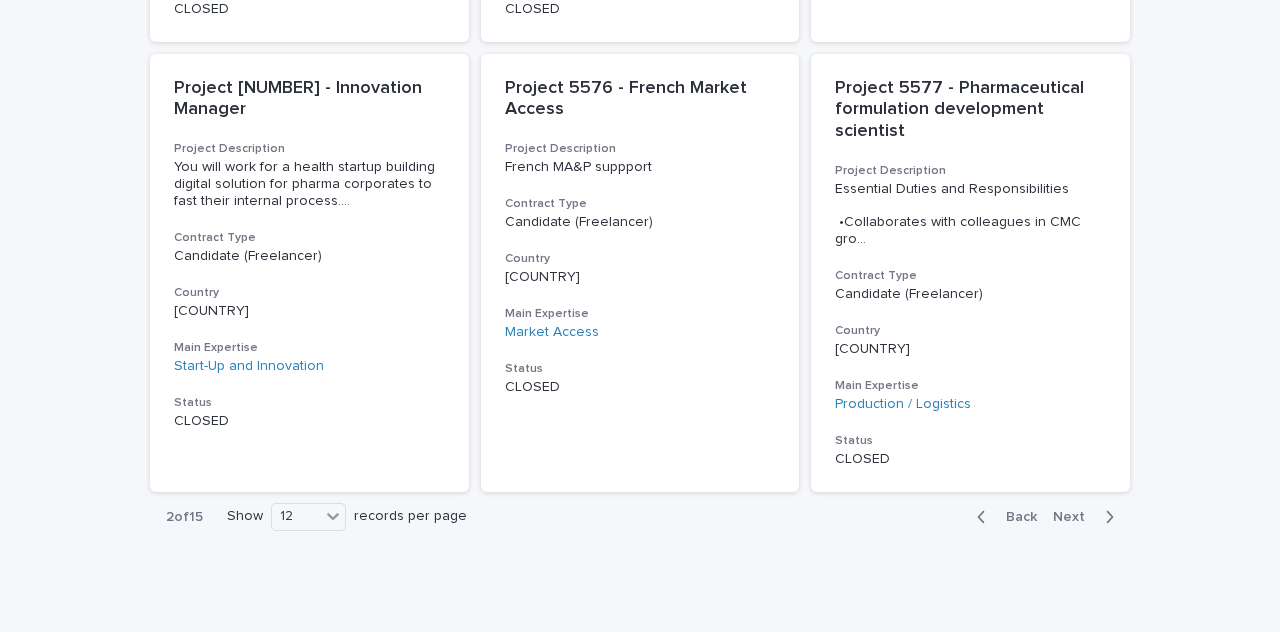 click on "Next" at bounding box center [1075, 517] 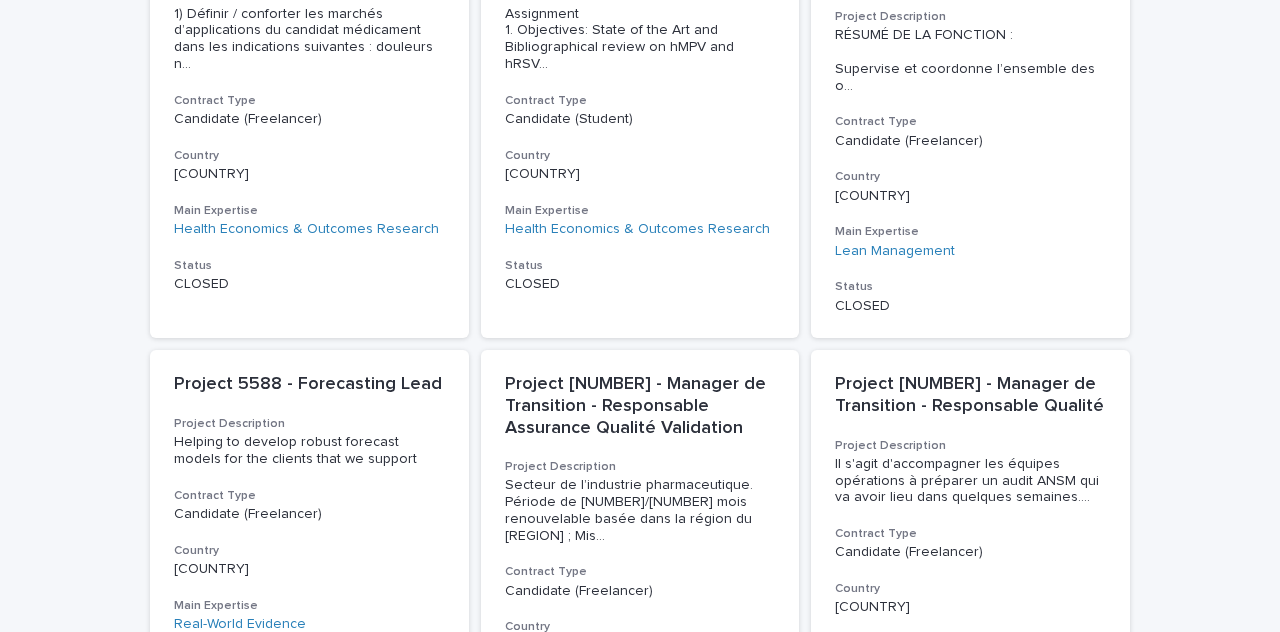 scroll, scrollTop: 1705, scrollLeft: 0, axis: vertical 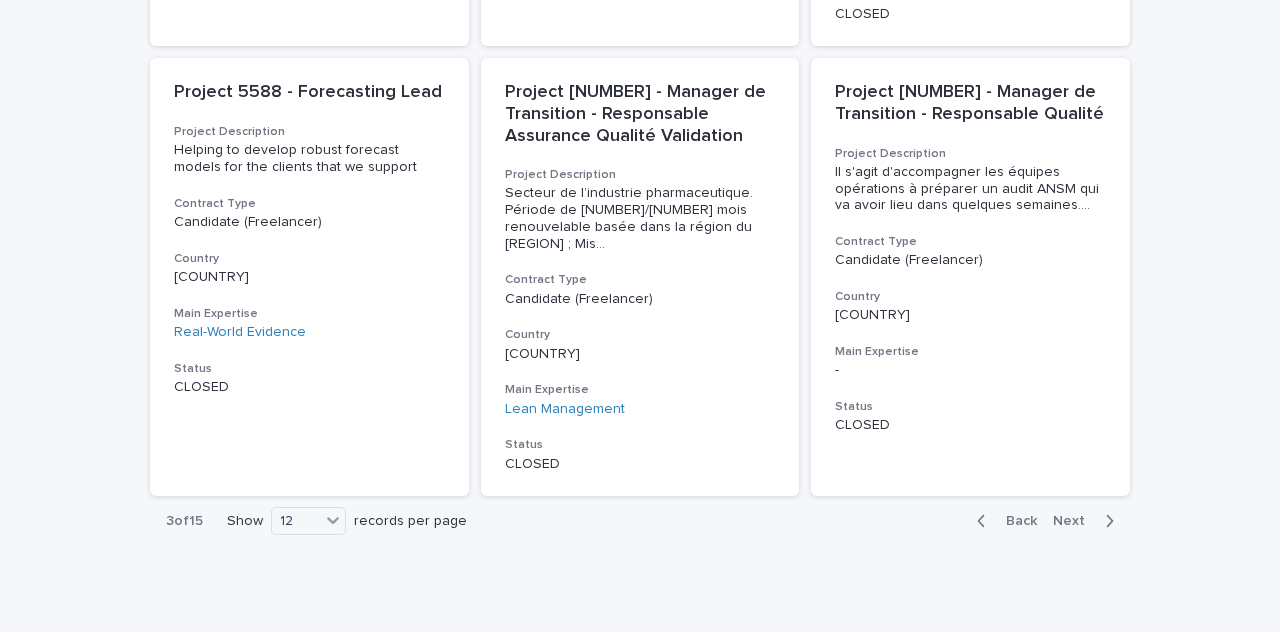 click on "Next" at bounding box center [1075, 521] 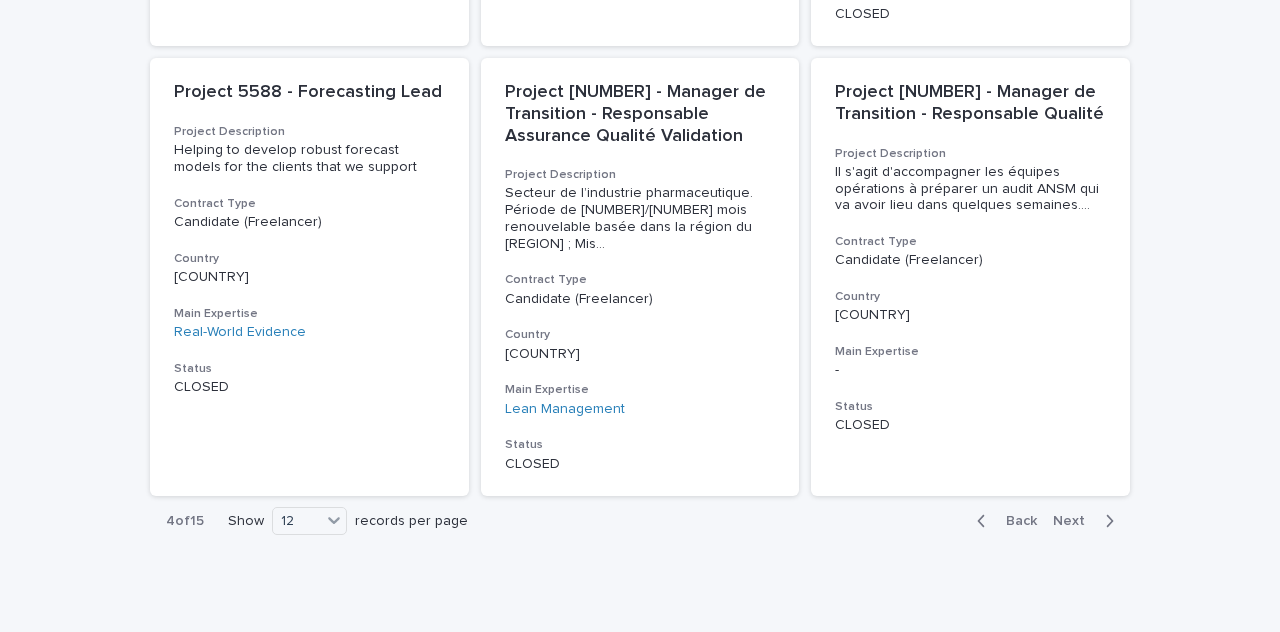 click on "Next" at bounding box center [1075, 521] 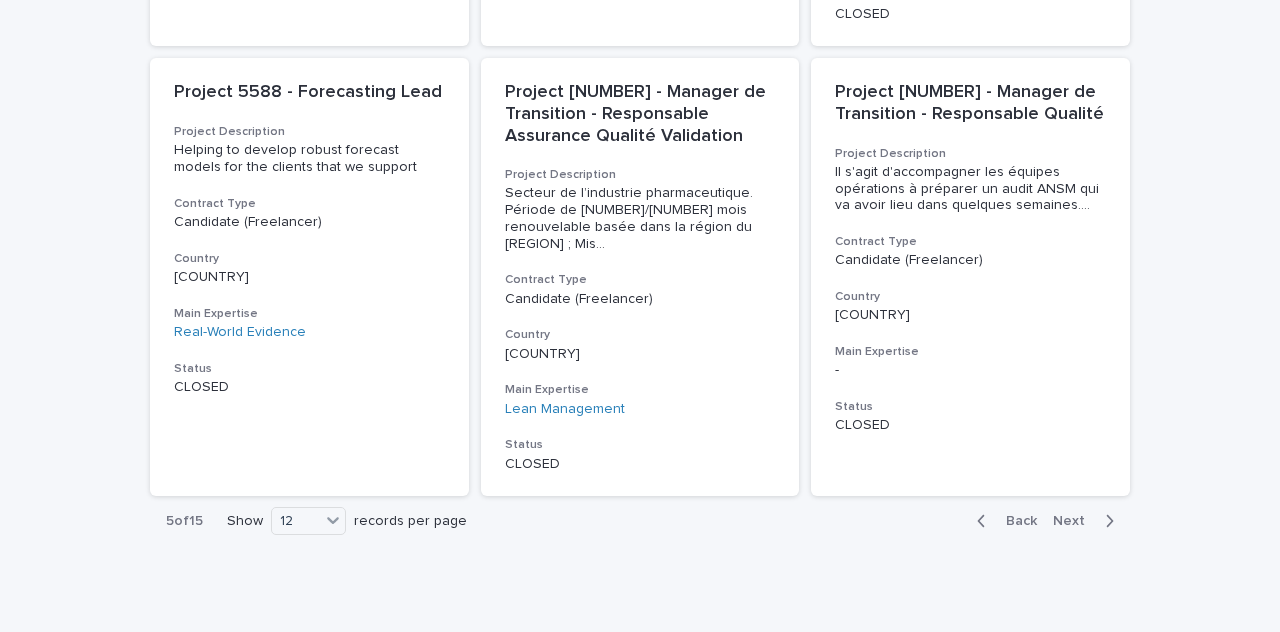 click on "Next" at bounding box center [1075, 521] 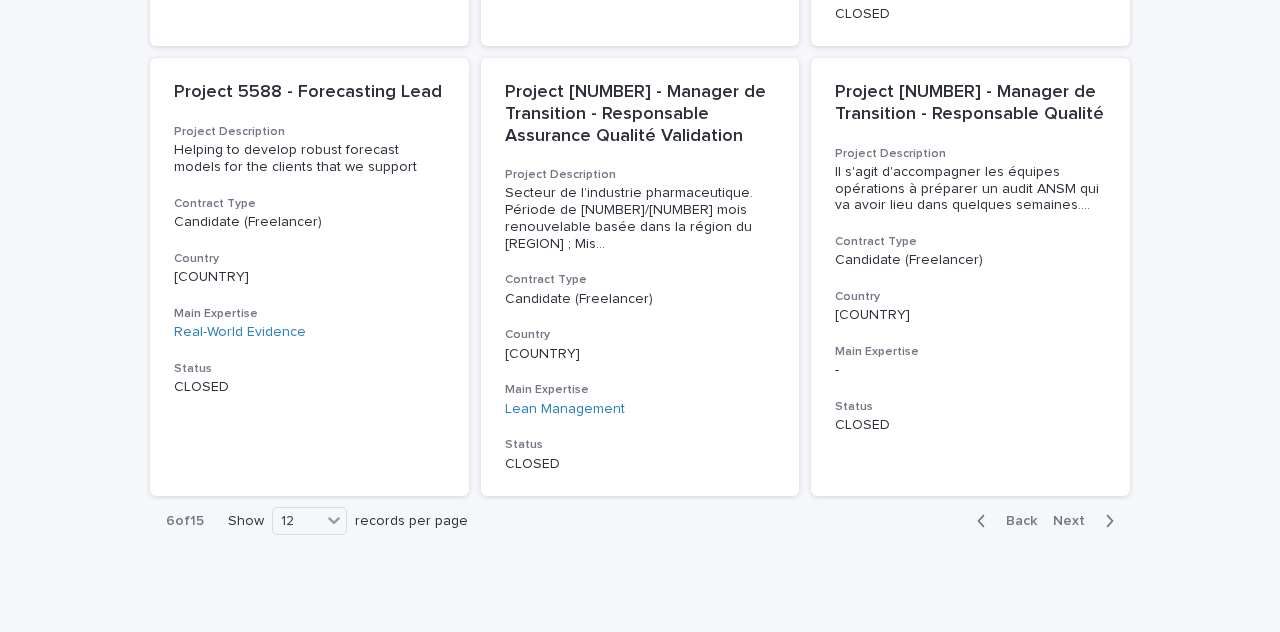 click on "Next" at bounding box center (1075, 521) 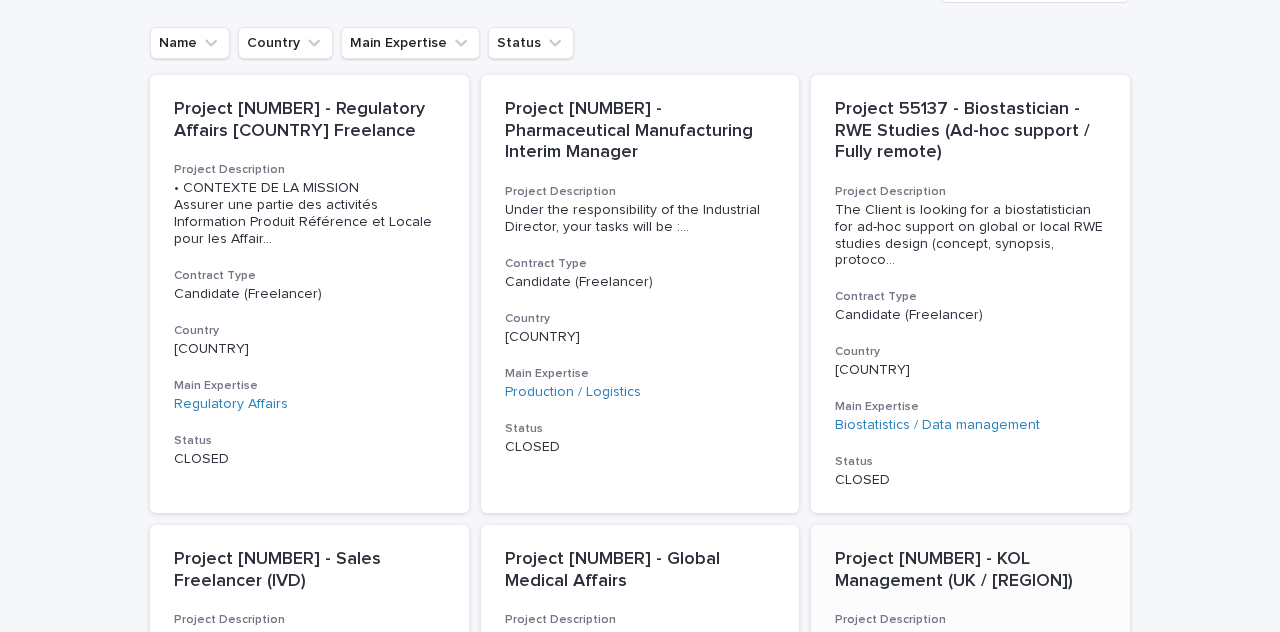 scroll, scrollTop: 333, scrollLeft: 0, axis: vertical 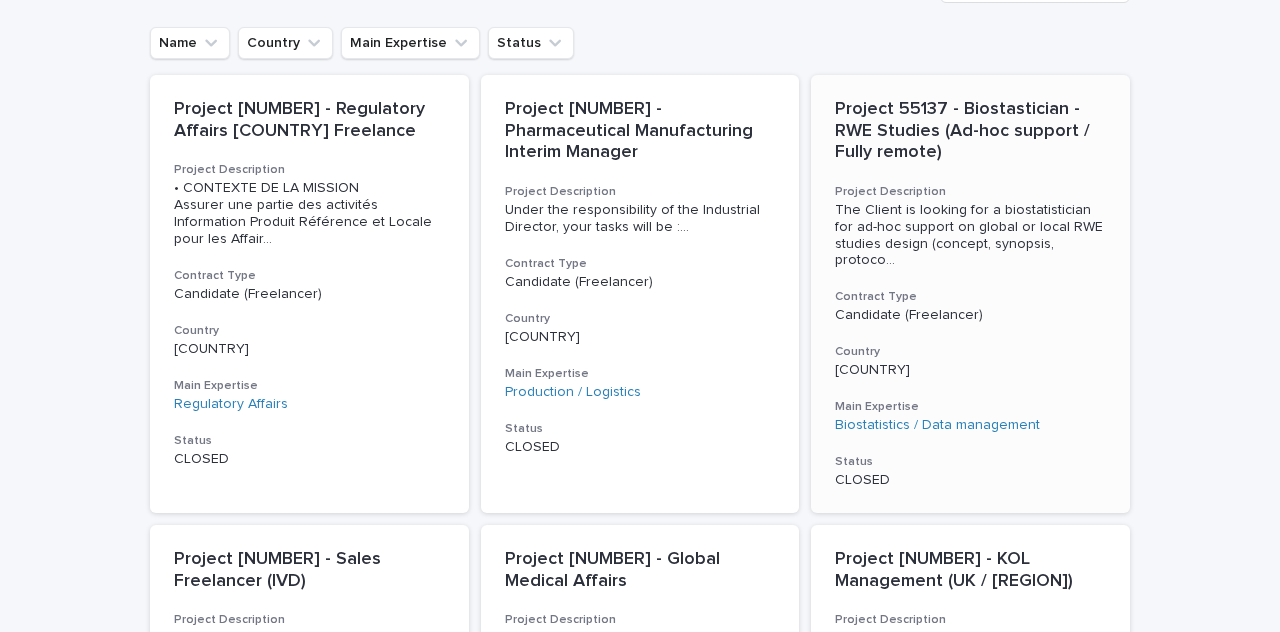 click on "Project 5588 - Forecasting Lead" at bounding box center (970, 294) 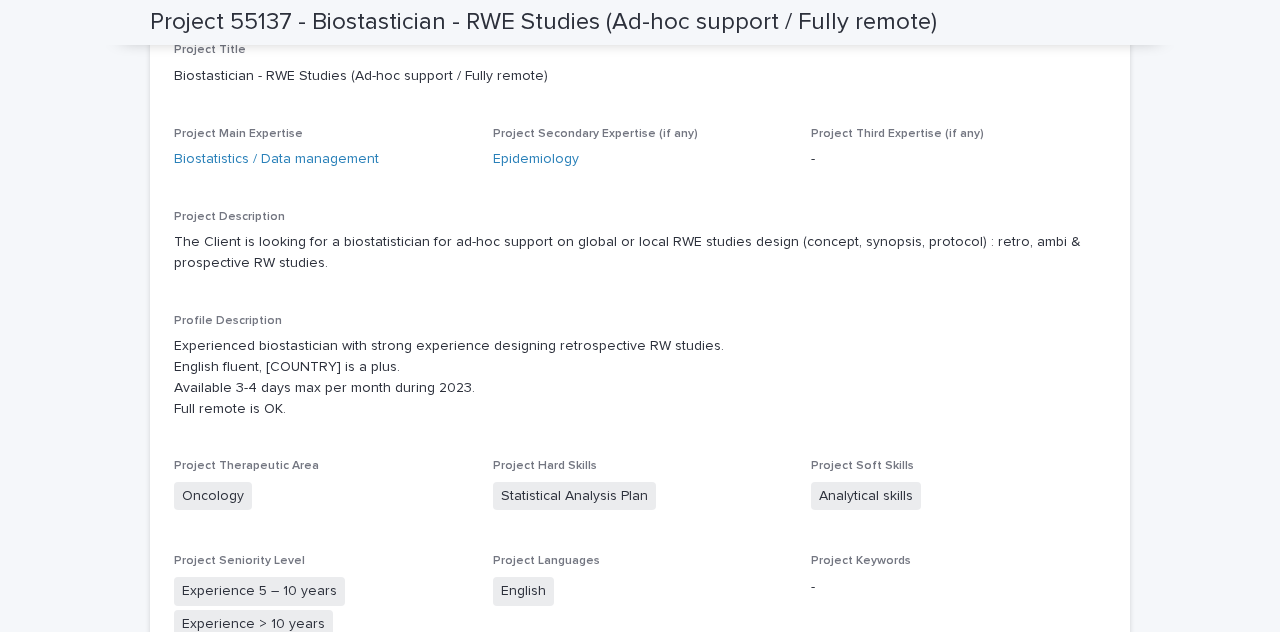 scroll, scrollTop: 469, scrollLeft: 0, axis: vertical 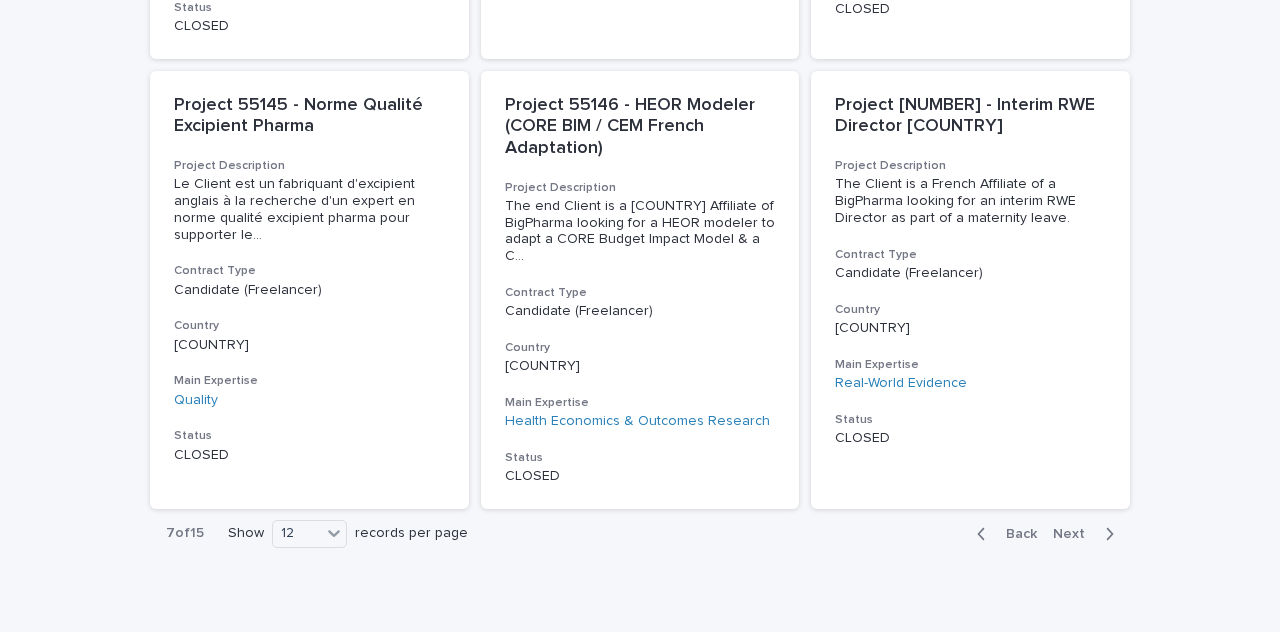 click on "Next" at bounding box center [1075, 534] 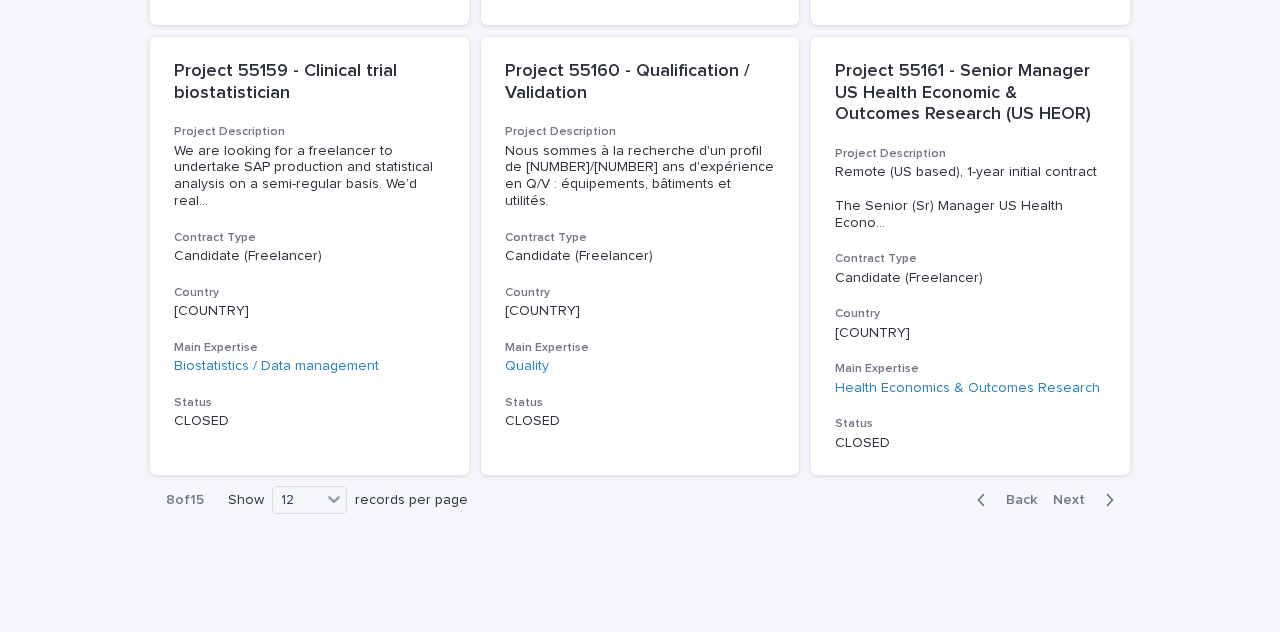 click on "Next" at bounding box center [1087, 500] 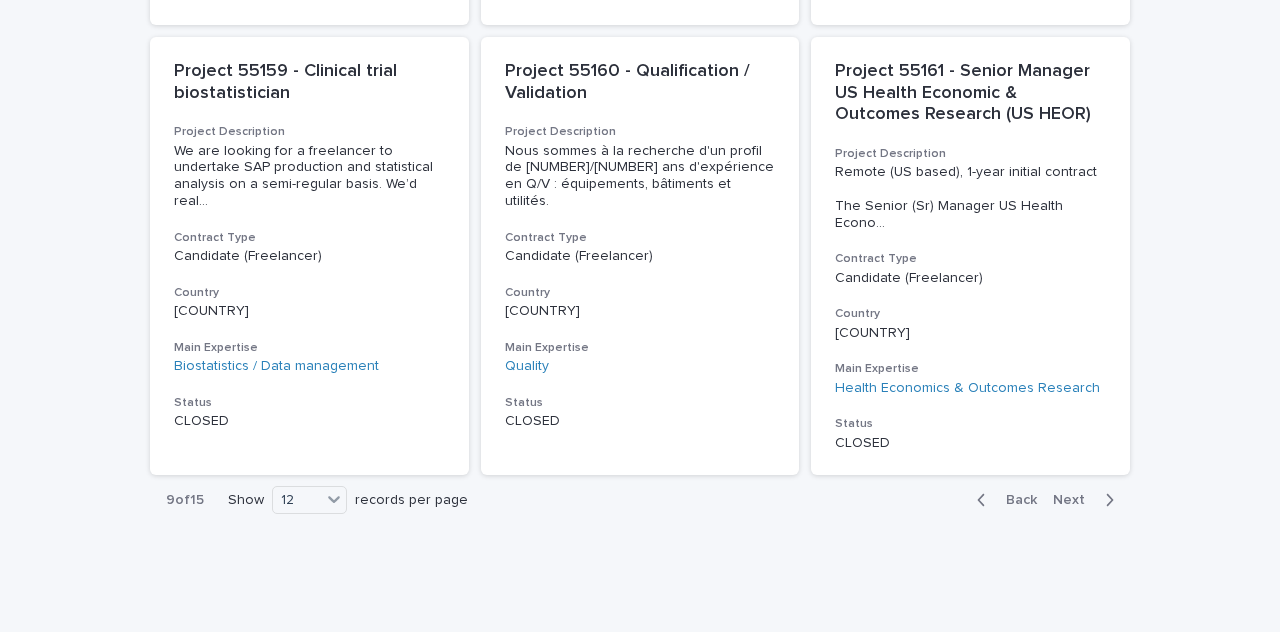 click on "Projects Name Country Main Expertise Status Project 55148 - Chargé de pharmacovigilance ([COUNTRY]) - Consulting/CRO Project Description Medical literature monitoring for pharmacovigilance Contract Type Candidate (Freelancer) Country [COUNTRY] Main Expertise Pharmacovigilance   Status CLOSED Project 55149 - [COUNTRY] Market Access & [COUNTRY] Market Access Project Description Price review negotiation o P&R process for a colirium Contract Type Candidate (Freelancer) Country [COUNTRY] Main Expertise Market Access   Status CLOSED Project 55150 - [COUNTRY] Market Access Interim Manager Project Description Build, support and implement market access strategies for clients' therapies
Is the strategic contact point for each oper ... Contract Type Candidate (Freelancer) Country [COUNTRY] Main Expertise Market Access   Status CLOSED Project 55151 - Medico-economics analyst (AI Startup) Project Description Within the framework of a [COUNTRY]-based clinical trial, we need a statistician able to compare and analyze the economic impac ... Country" at bounding box center [640, -447] 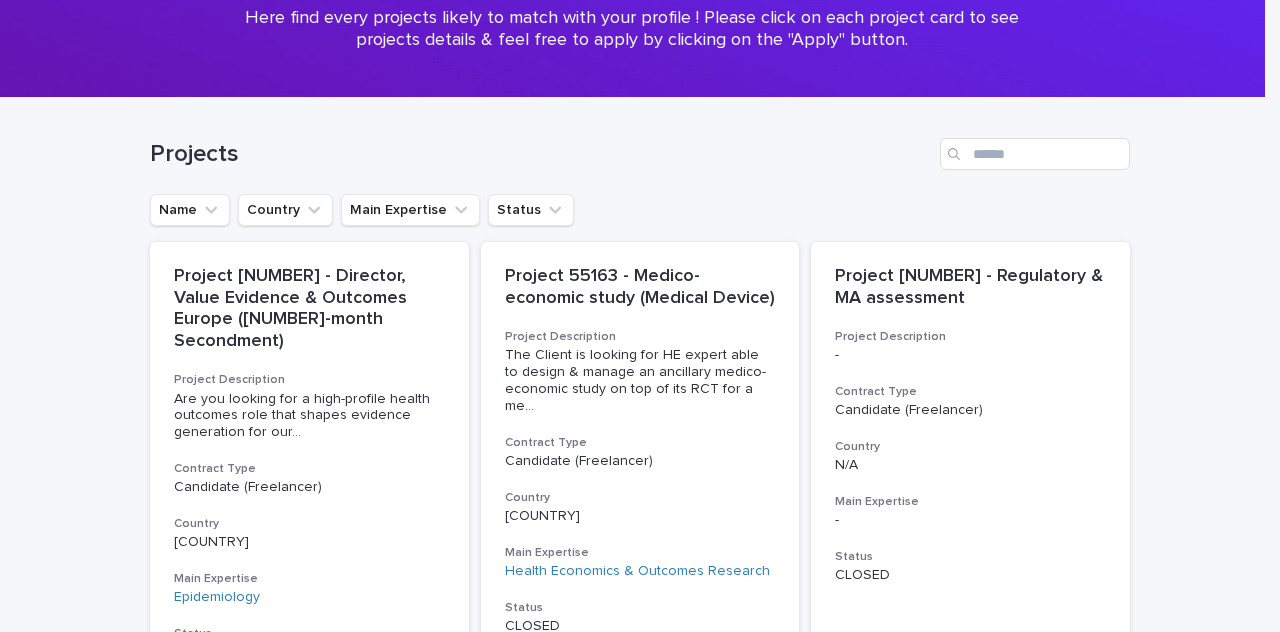 scroll, scrollTop: 165, scrollLeft: 0, axis: vertical 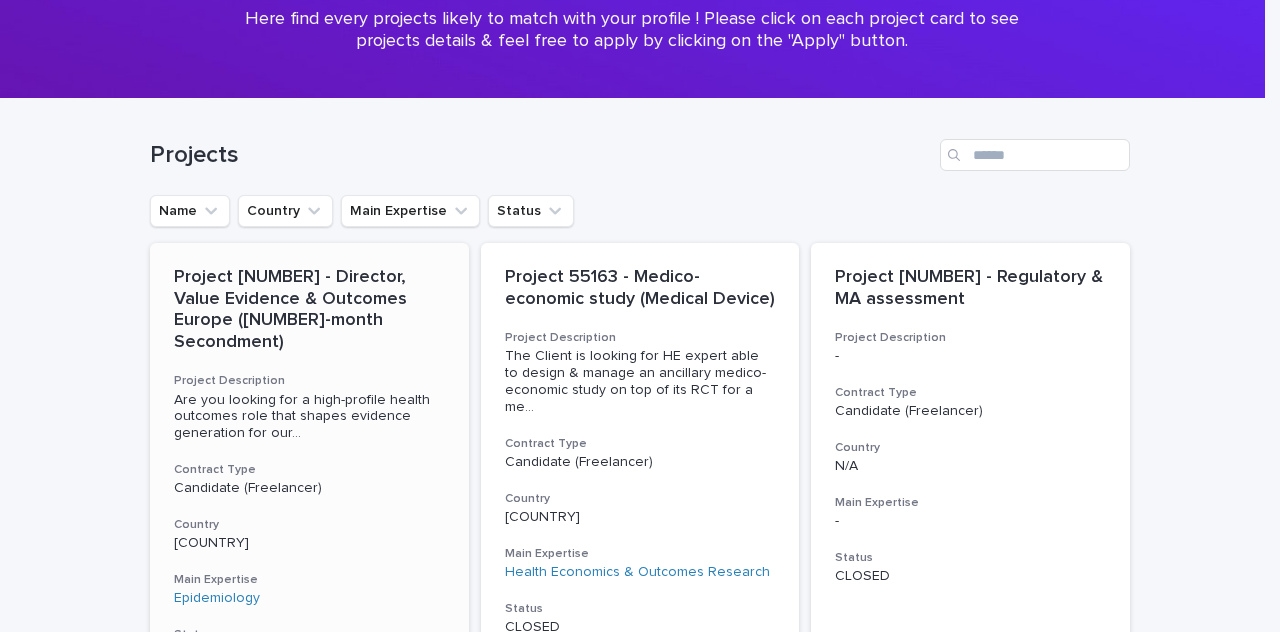 click on "Project [NUMBER] - Director, Value Evidence & Outcomes Europe ([NUMBER]-month Secondment)" at bounding box center [309, 310] 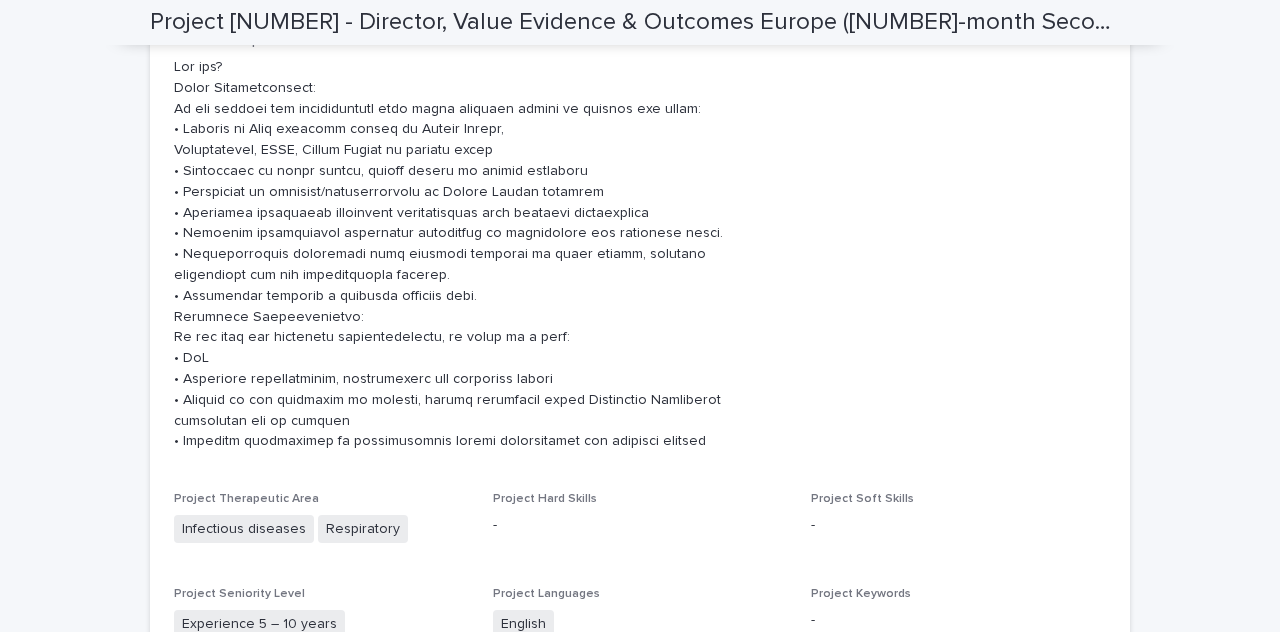 scroll, scrollTop: 1248, scrollLeft: 0, axis: vertical 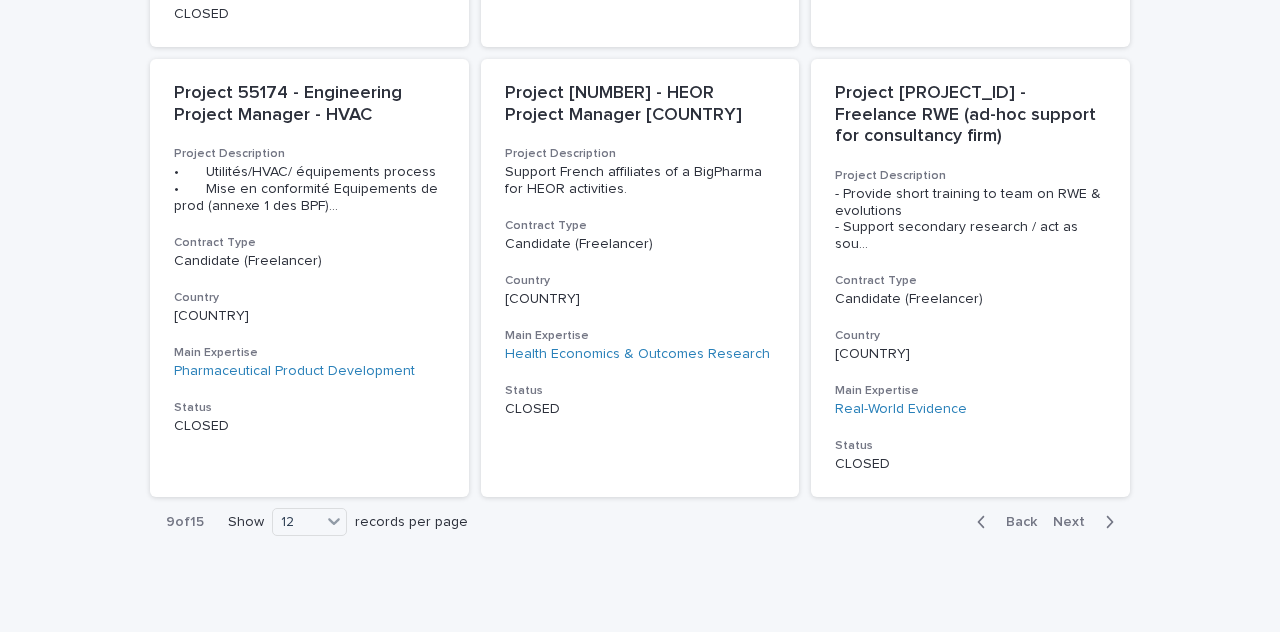 click on "Back Next" at bounding box center (1045, 522) 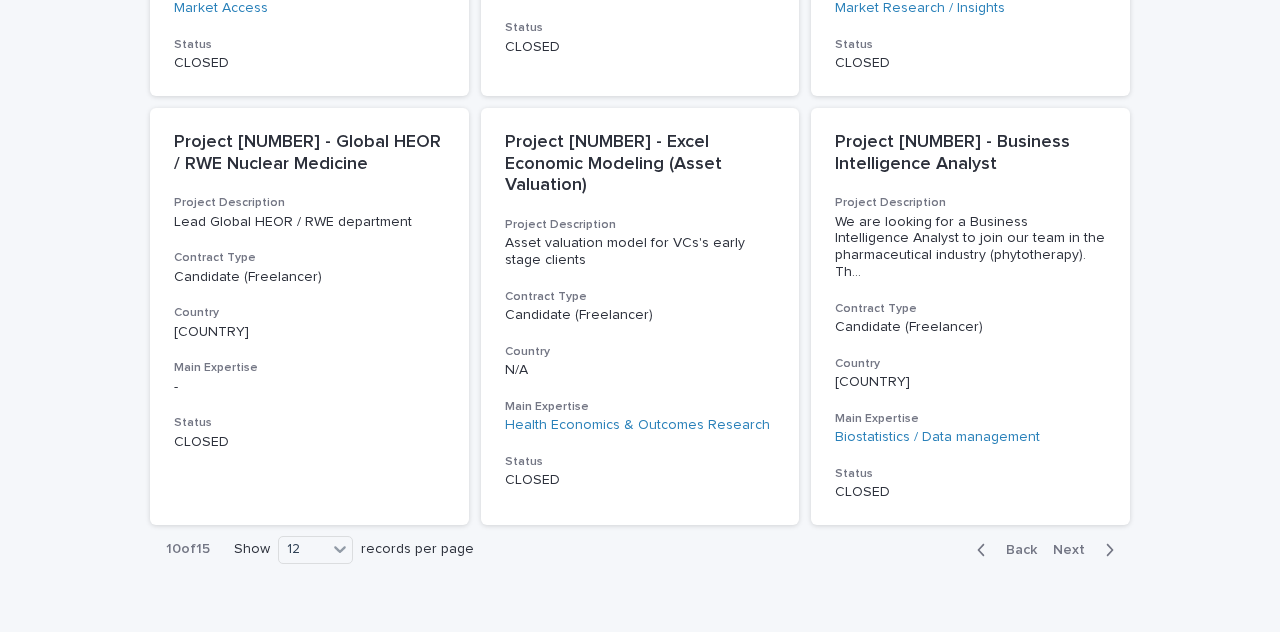 scroll, scrollTop: 1611, scrollLeft: 0, axis: vertical 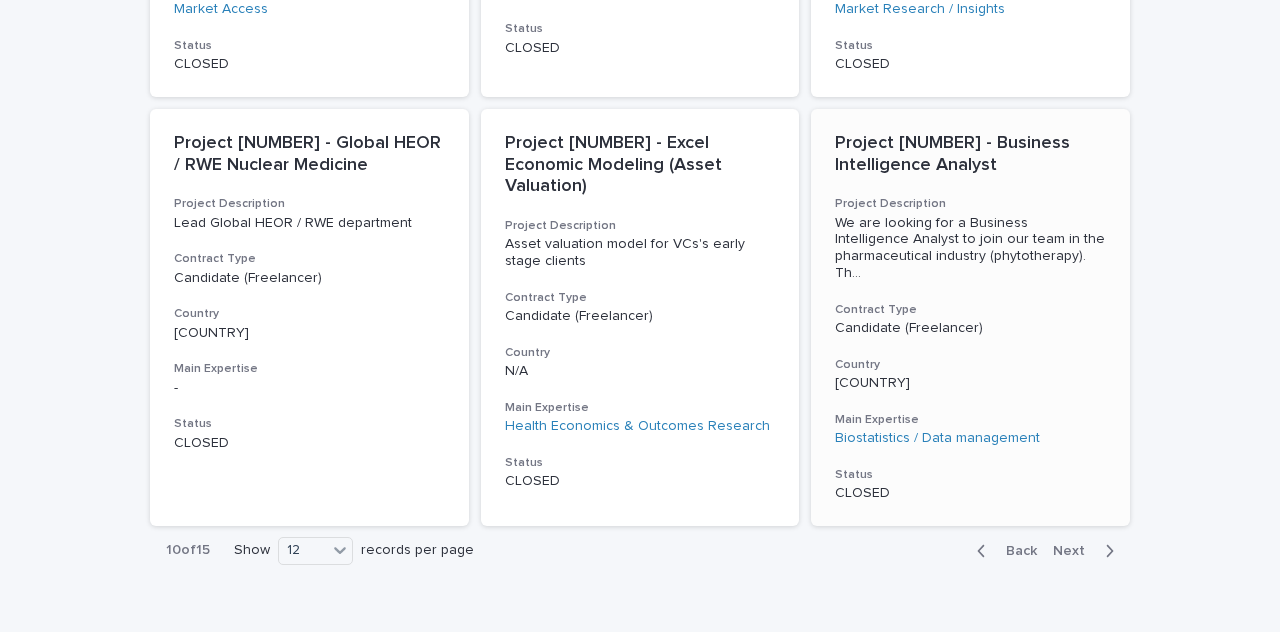 click on "Project [NUMBER] - Business Intelligence Analyst" at bounding box center [970, 154] 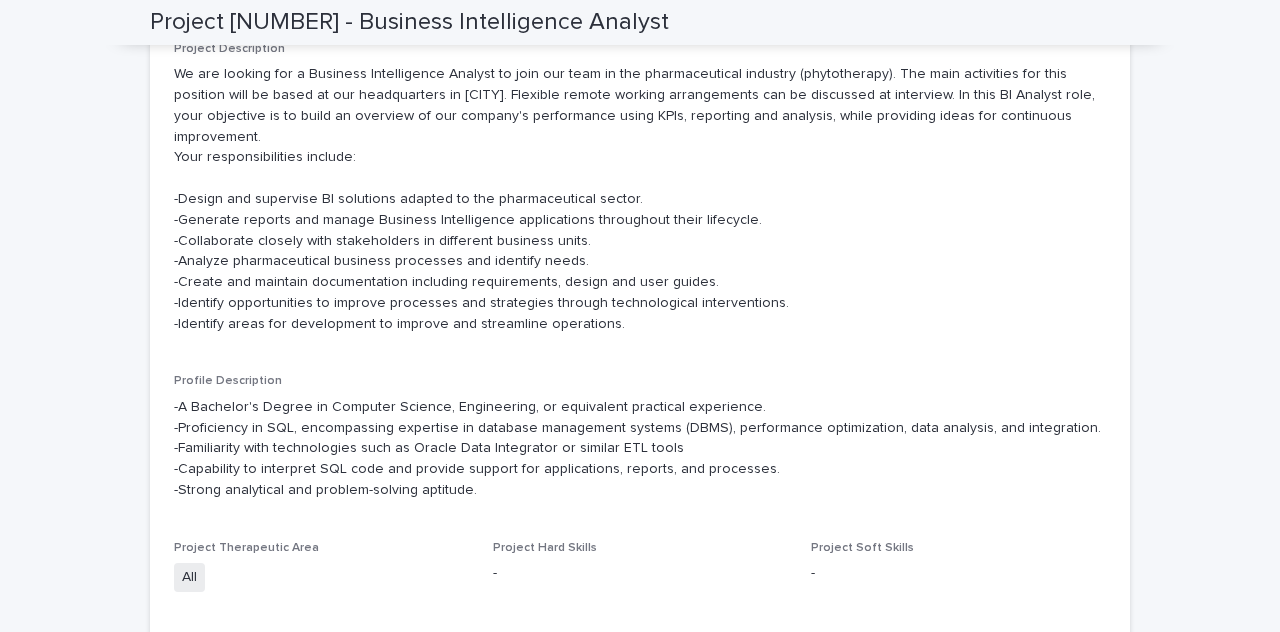 scroll, scrollTop: 645, scrollLeft: 0, axis: vertical 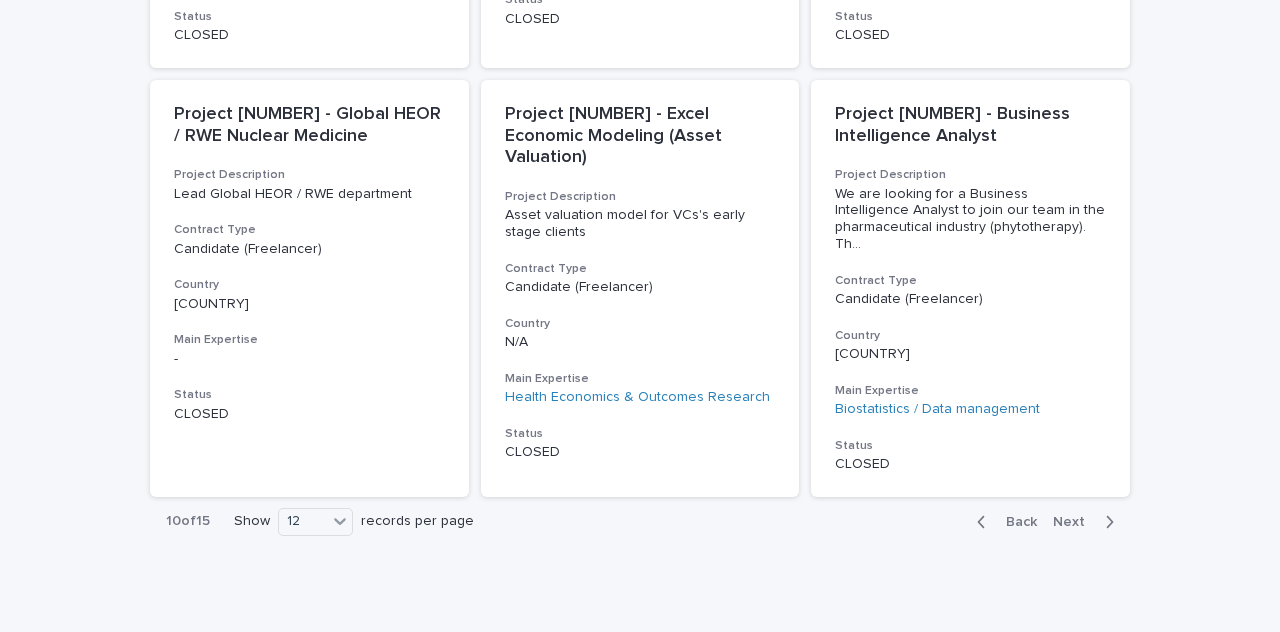 click on "Next" at bounding box center [1075, 522] 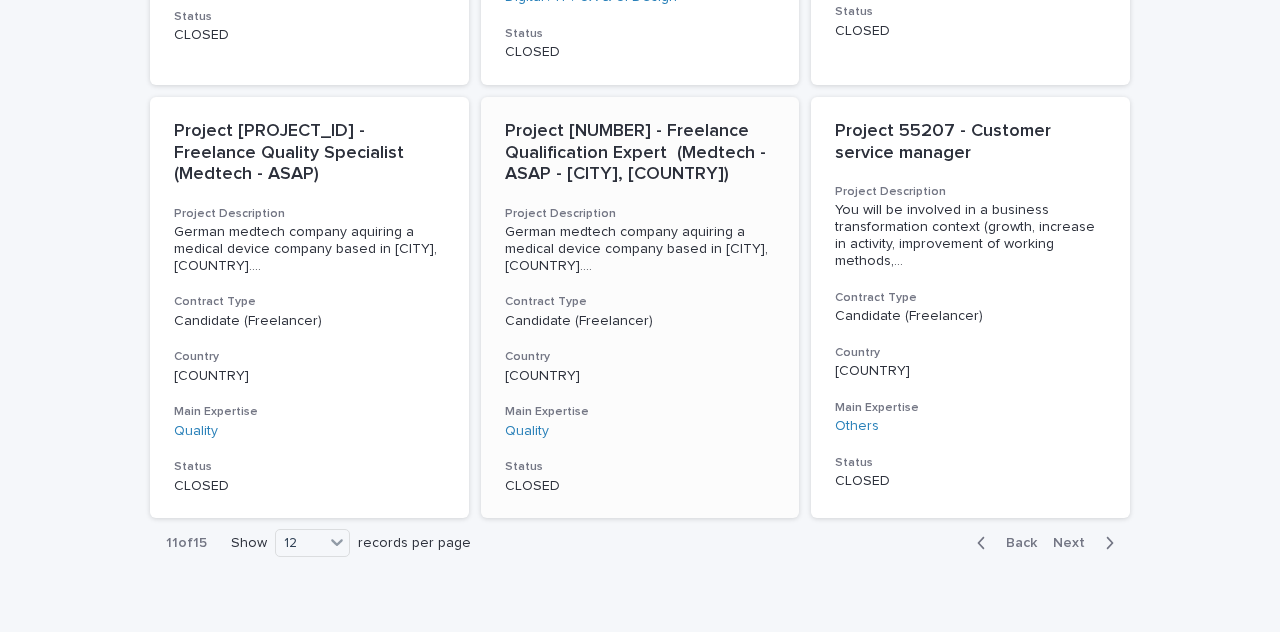 click on "Project [NUMBER] - Freelance Qualification Expert  (Medtech - ASAP - [CITY], [COUNTRY])" at bounding box center [640, 153] 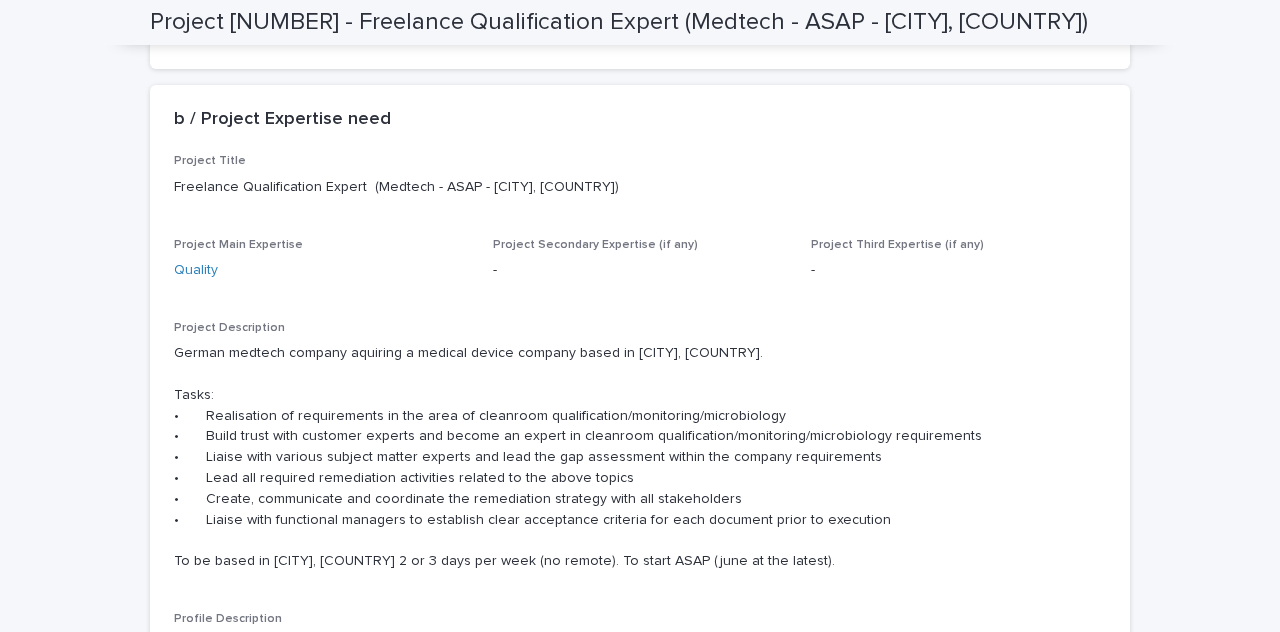scroll, scrollTop: 359, scrollLeft: 0, axis: vertical 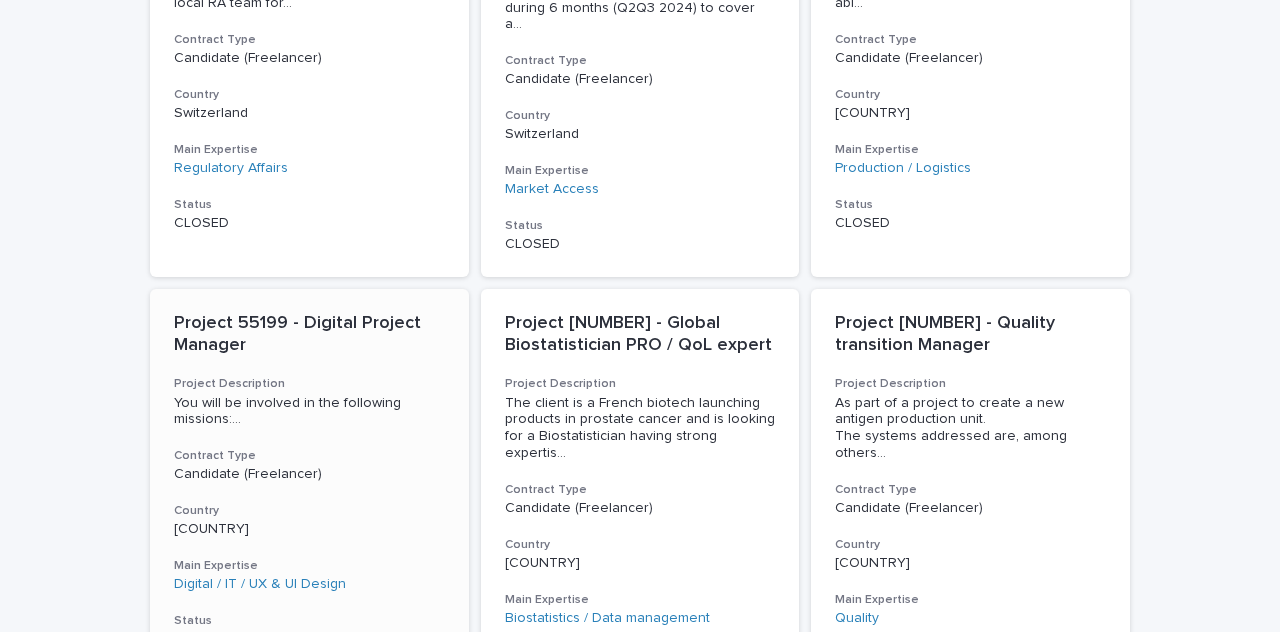 click on "Project 55199 - Digital Project Manager" at bounding box center [309, 334] 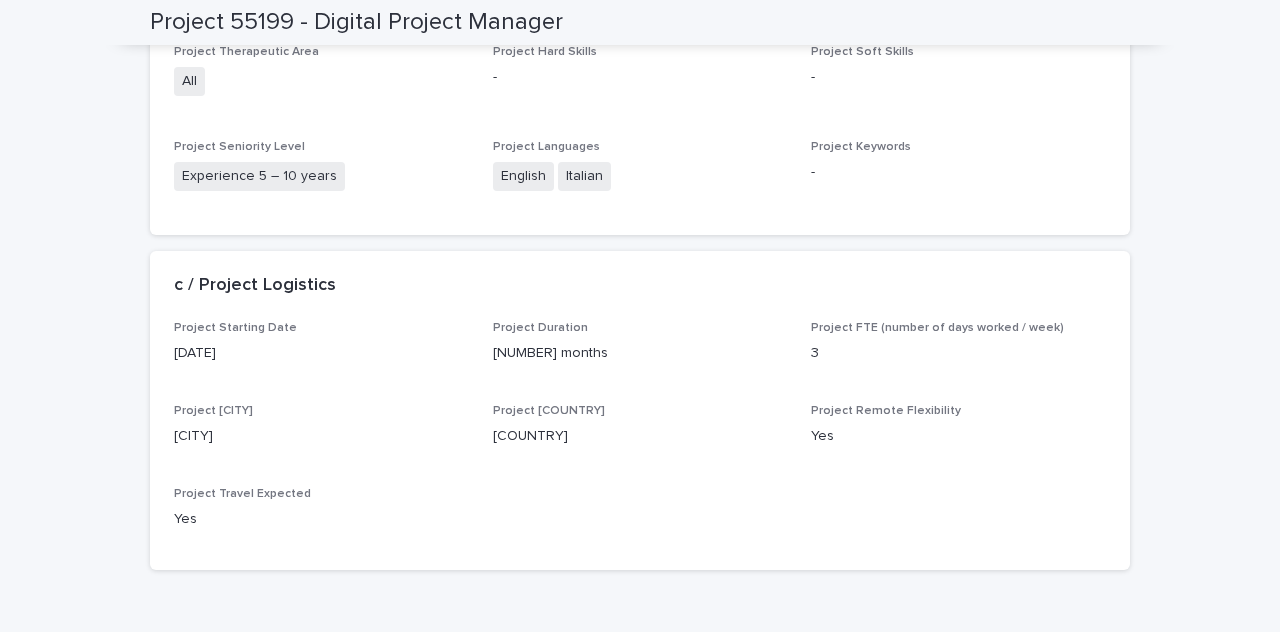 scroll, scrollTop: 1051, scrollLeft: 0, axis: vertical 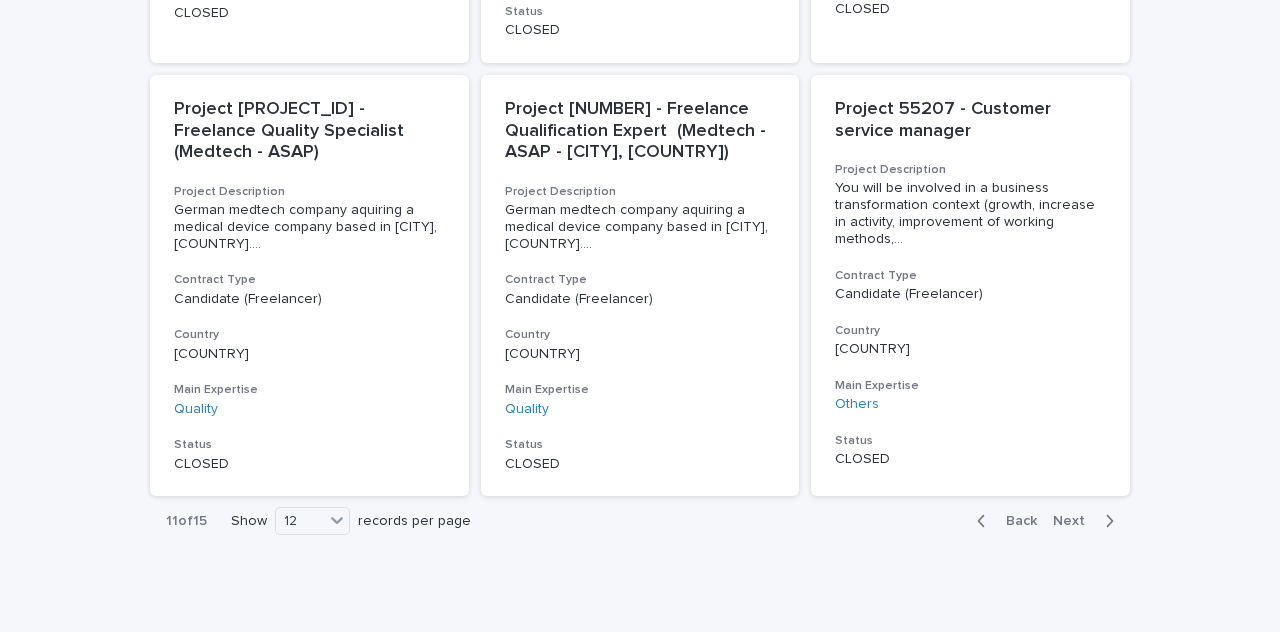 click on "Next" at bounding box center [1075, 521] 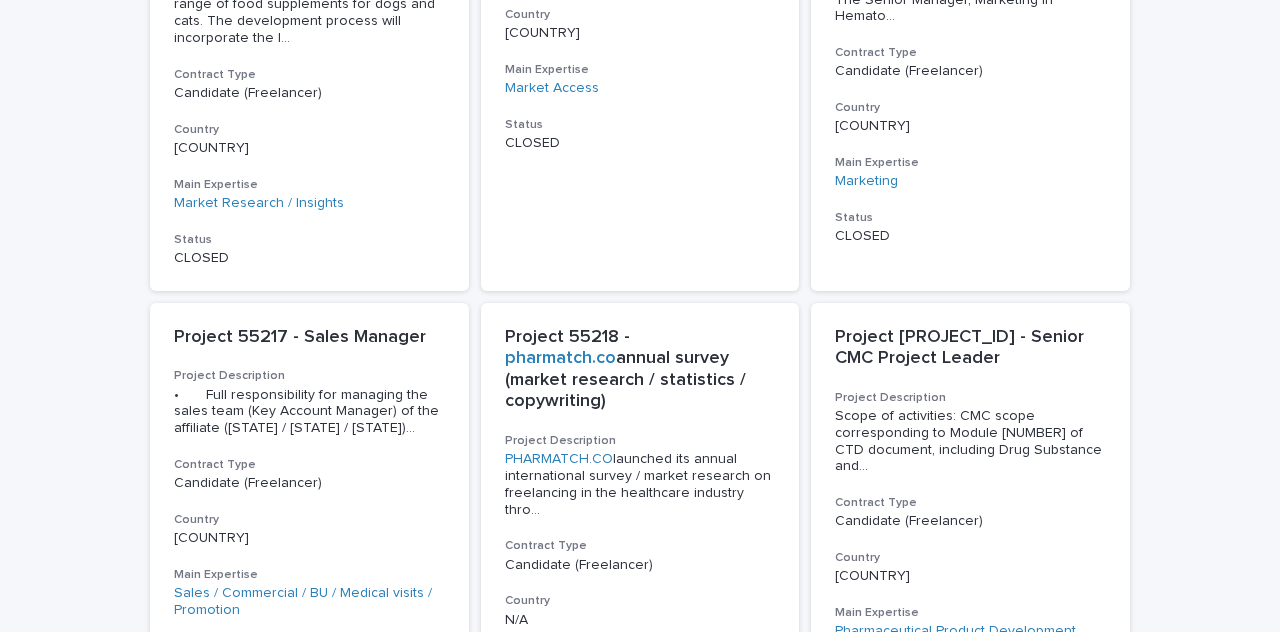 scroll, scrollTop: 1748, scrollLeft: 0, axis: vertical 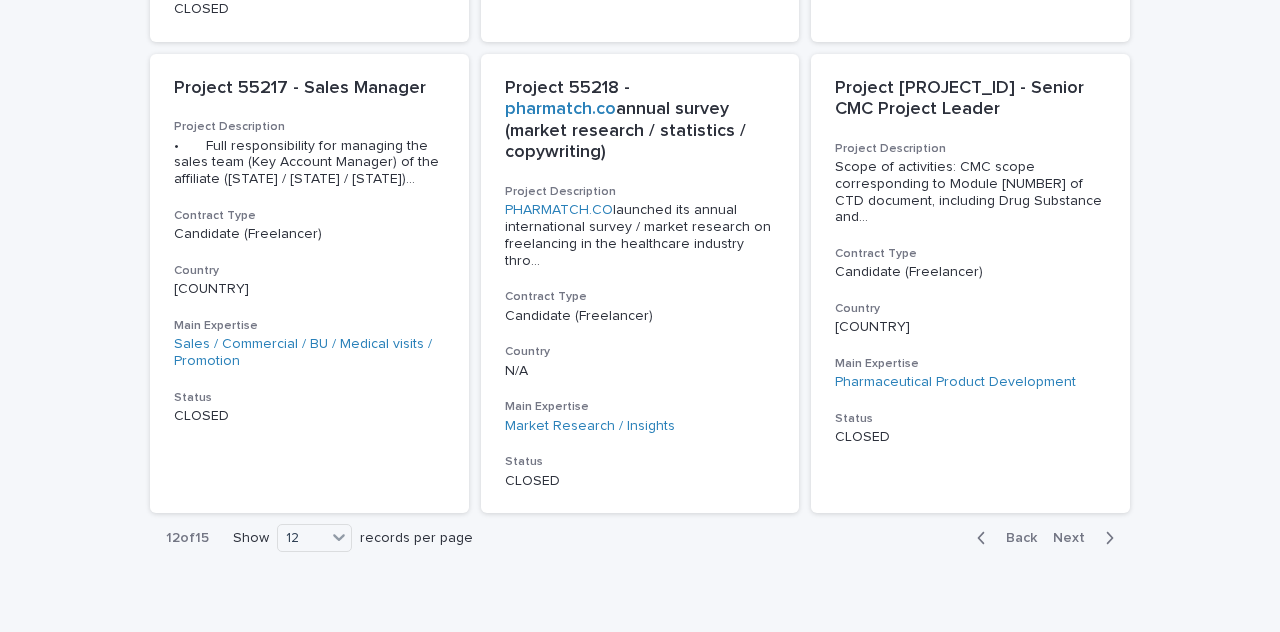 click on "Back Next" at bounding box center [1045, 538] 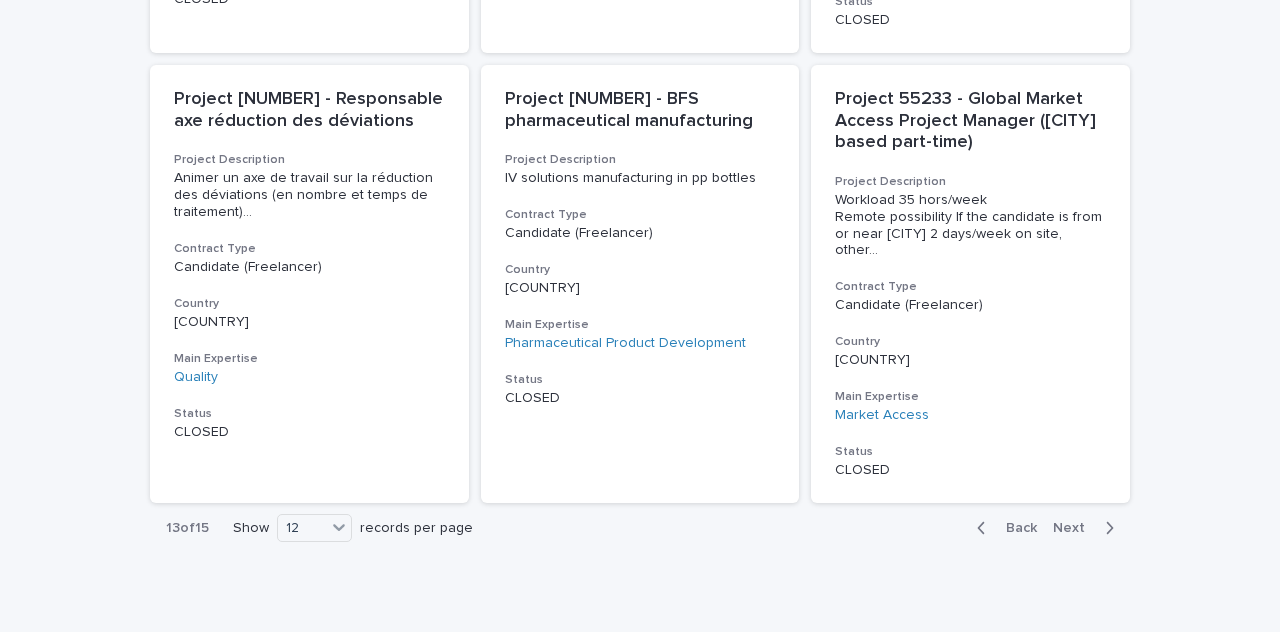 scroll, scrollTop: 1683, scrollLeft: 0, axis: vertical 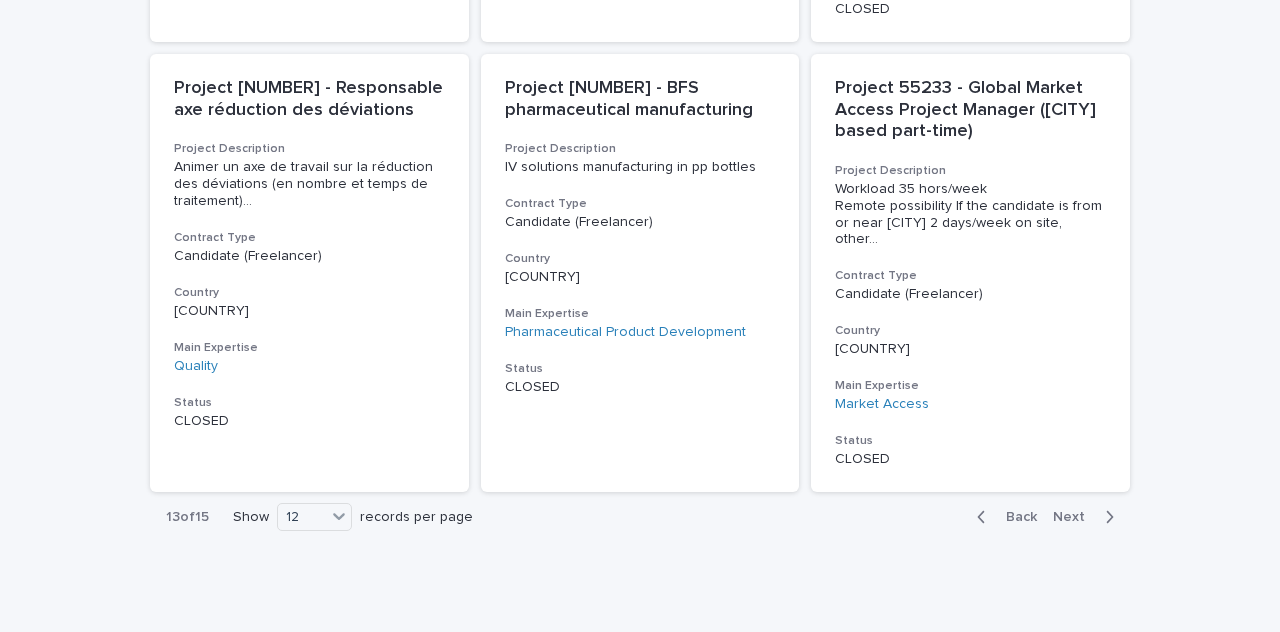 click on "Next" at bounding box center (1075, 517) 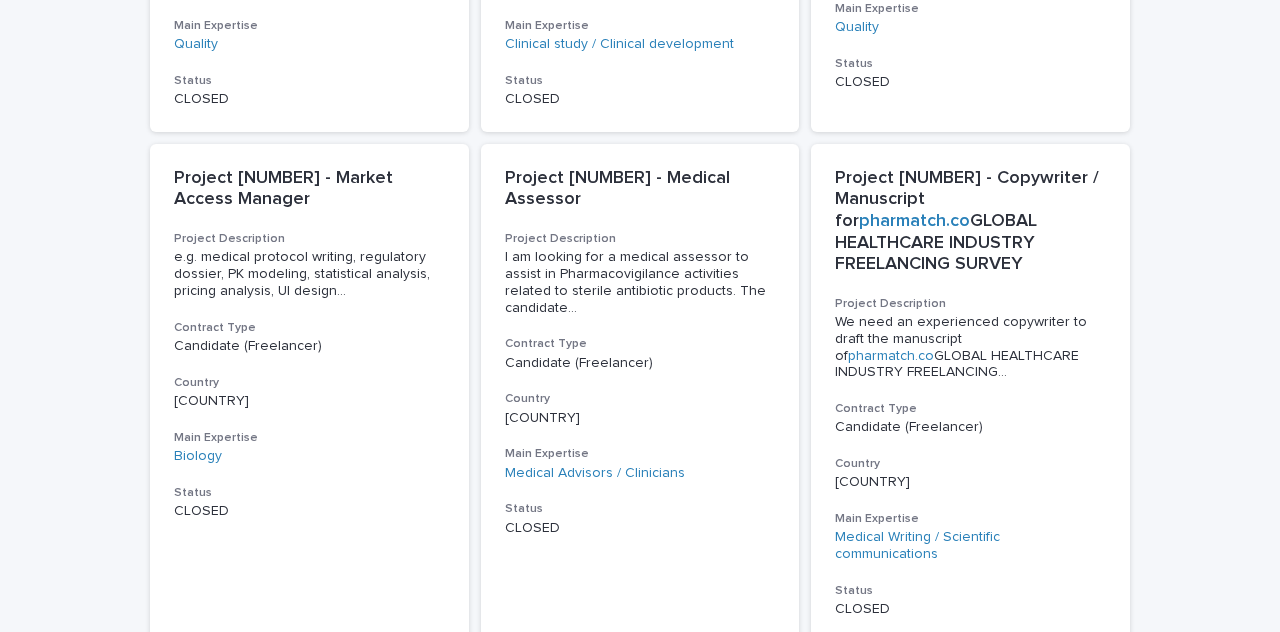 scroll, scrollTop: 687, scrollLeft: 0, axis: vertical 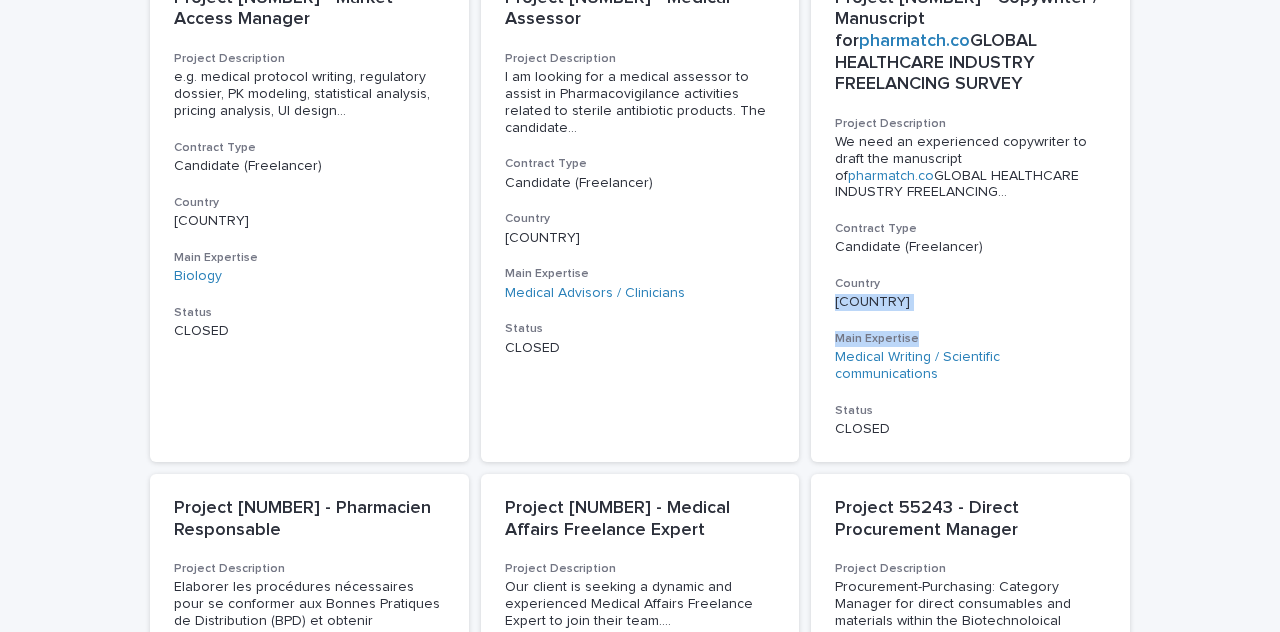 drag, startPoint x: 1170, startPoint y: 261, endPoint x: 1152, endPoint y: 299, distance: 42.047592 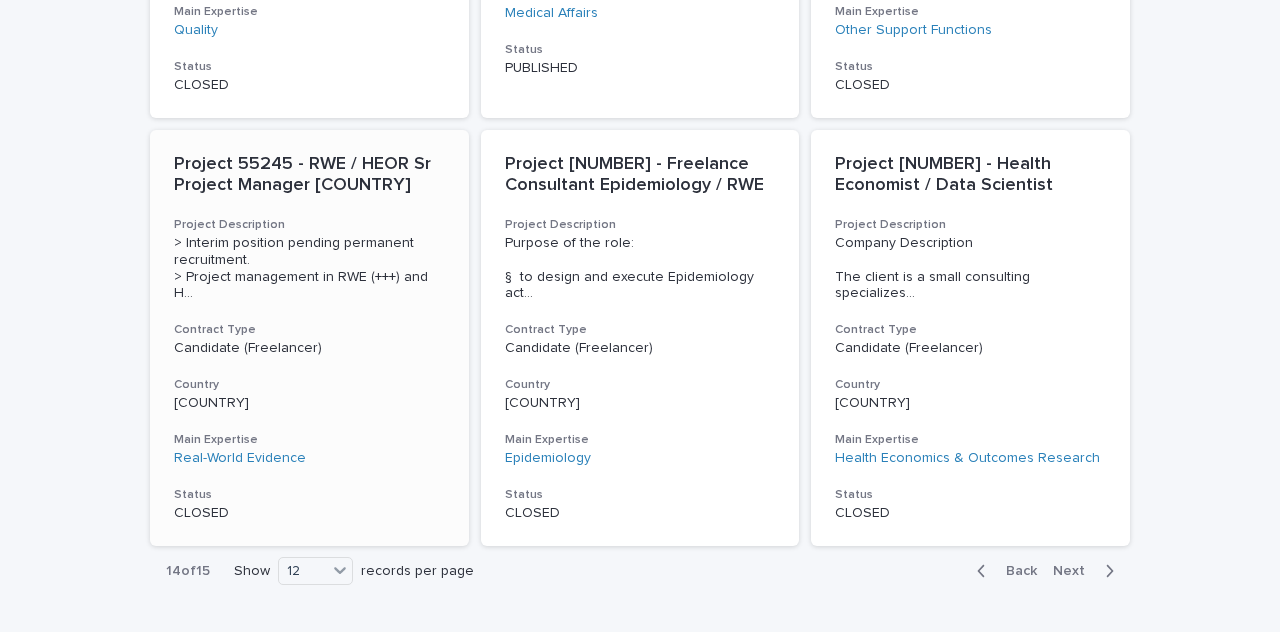 scroll, scrollTop: 1630, scrollLeft: 0, axis: vertical 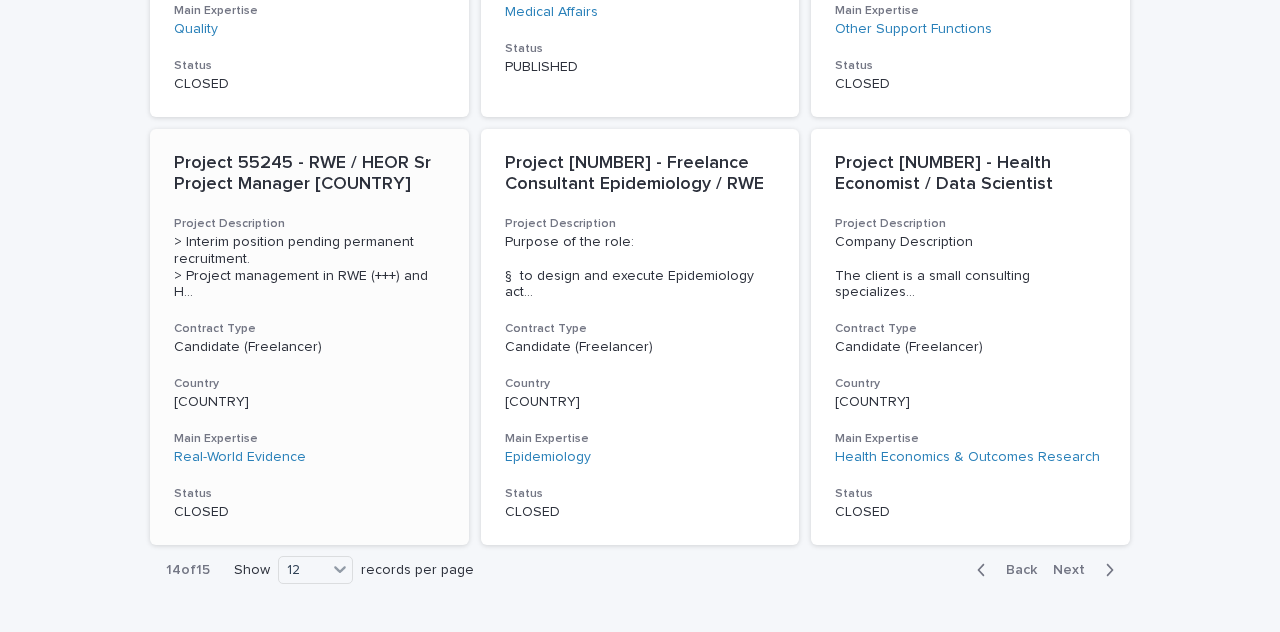click on "Project 55245 - RWE / HEOR Sr Project Manager [COUNTRY]" at bounding box center [309, 174] 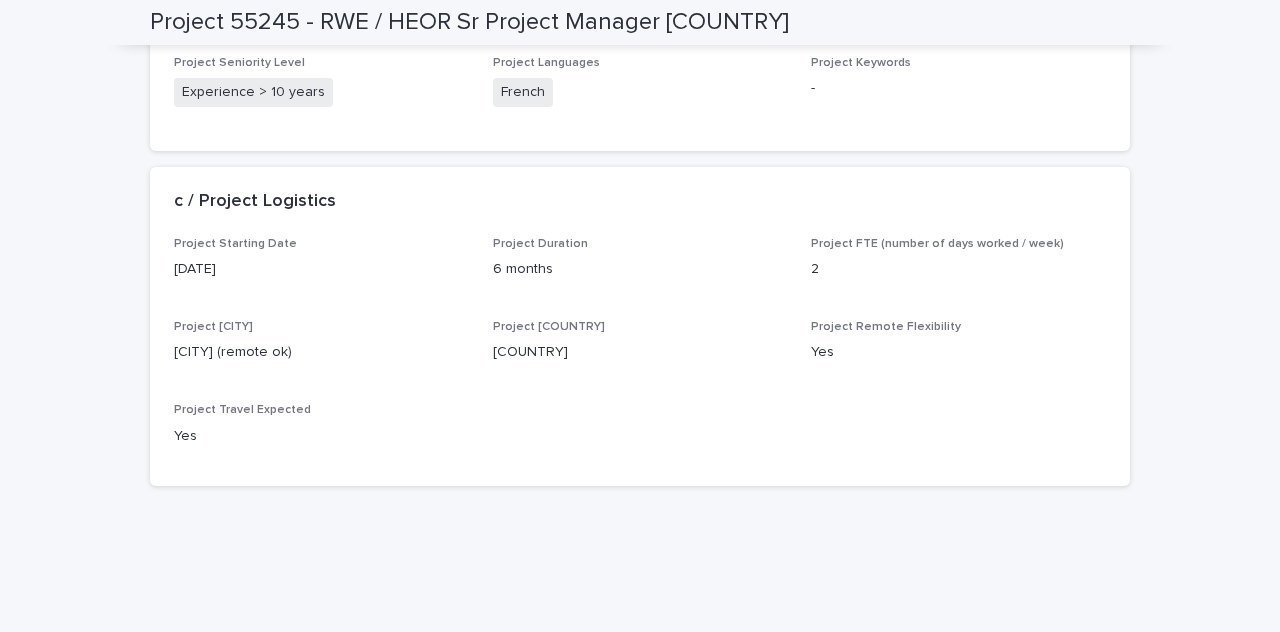 scroll, scrollTop: 0, scrollLeft: 0, axis: both 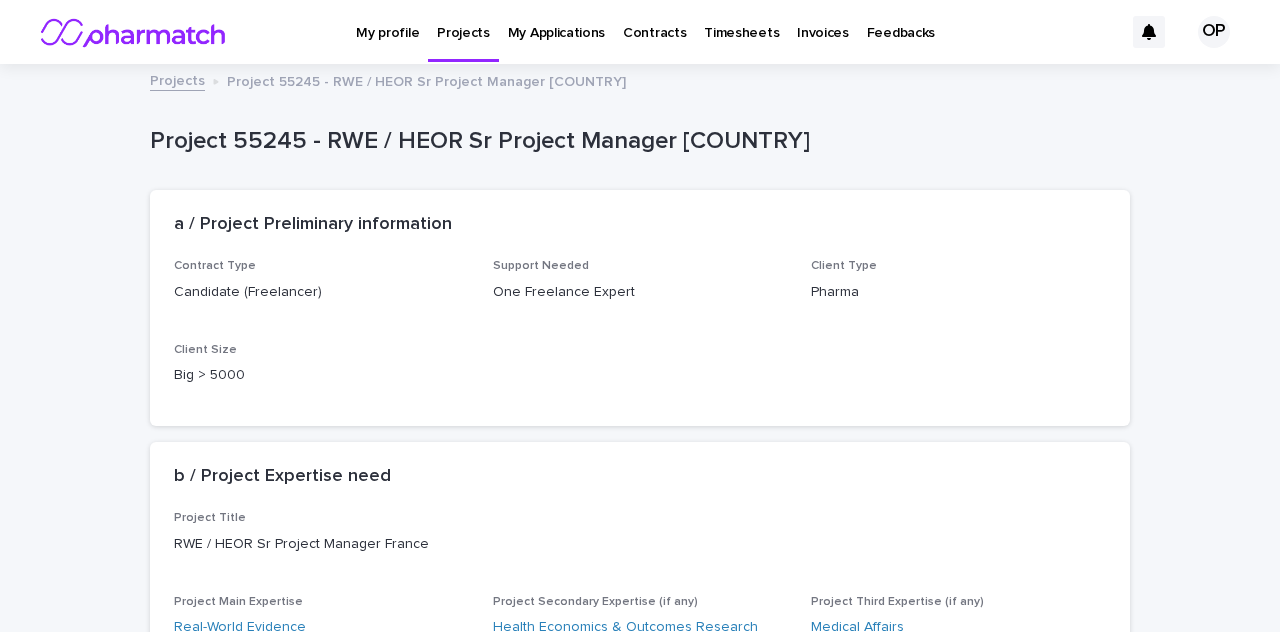click on "Projects" at bounding box center [463, 21] 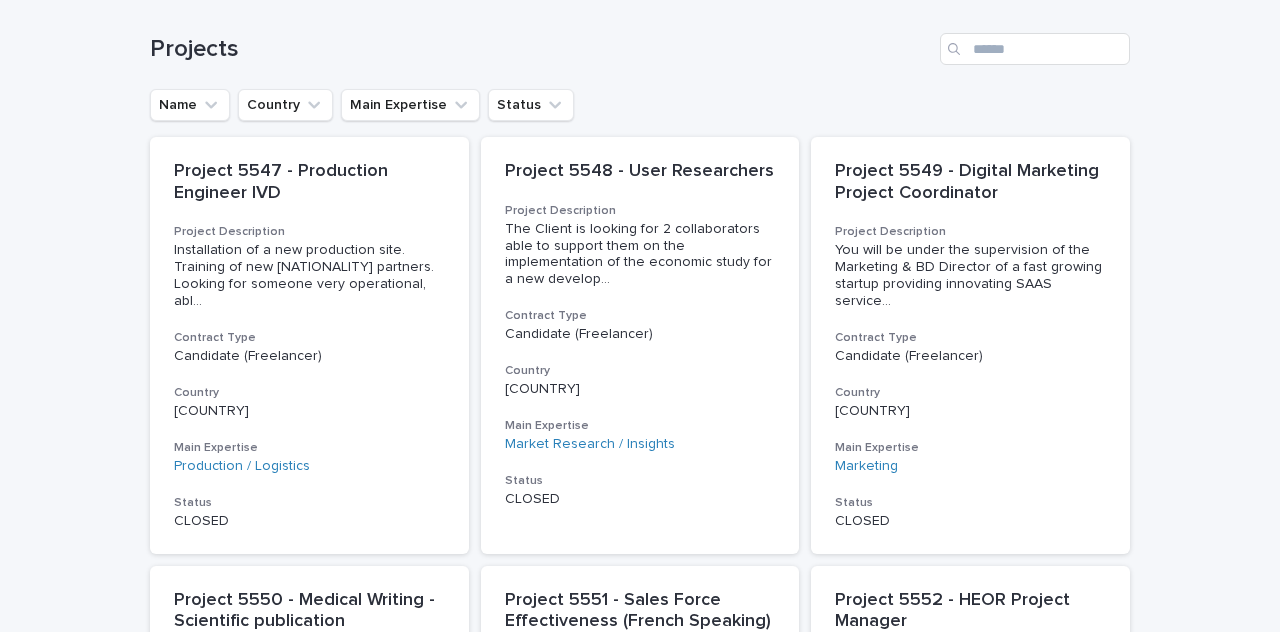 scroll, scrollTop: 272, scrollLeft: 0, axis: vertical 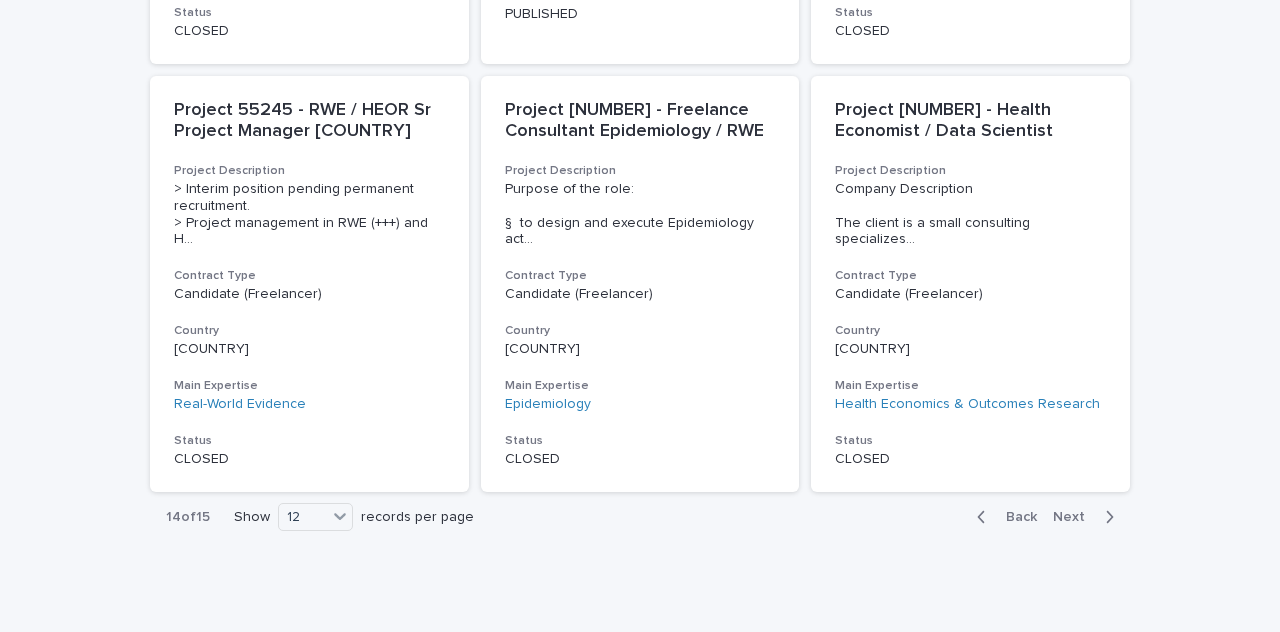 click at bounding box center [1105, 517] 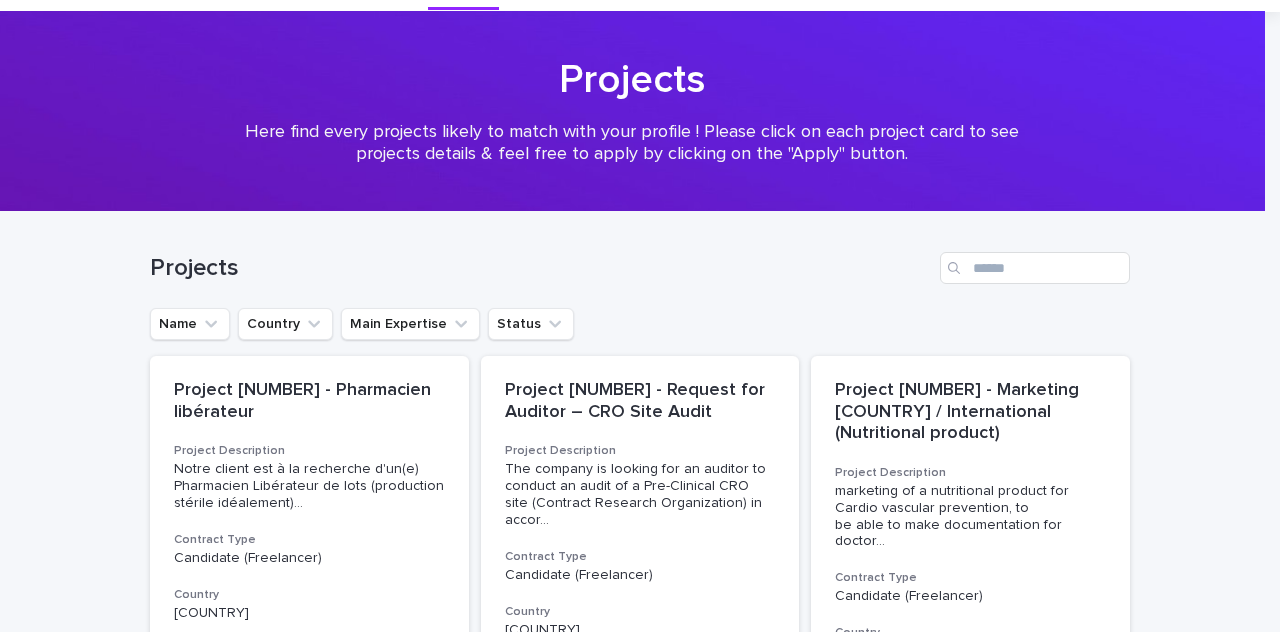 scroll, scrollTop: 0, scrollLeft: 0, axis: both 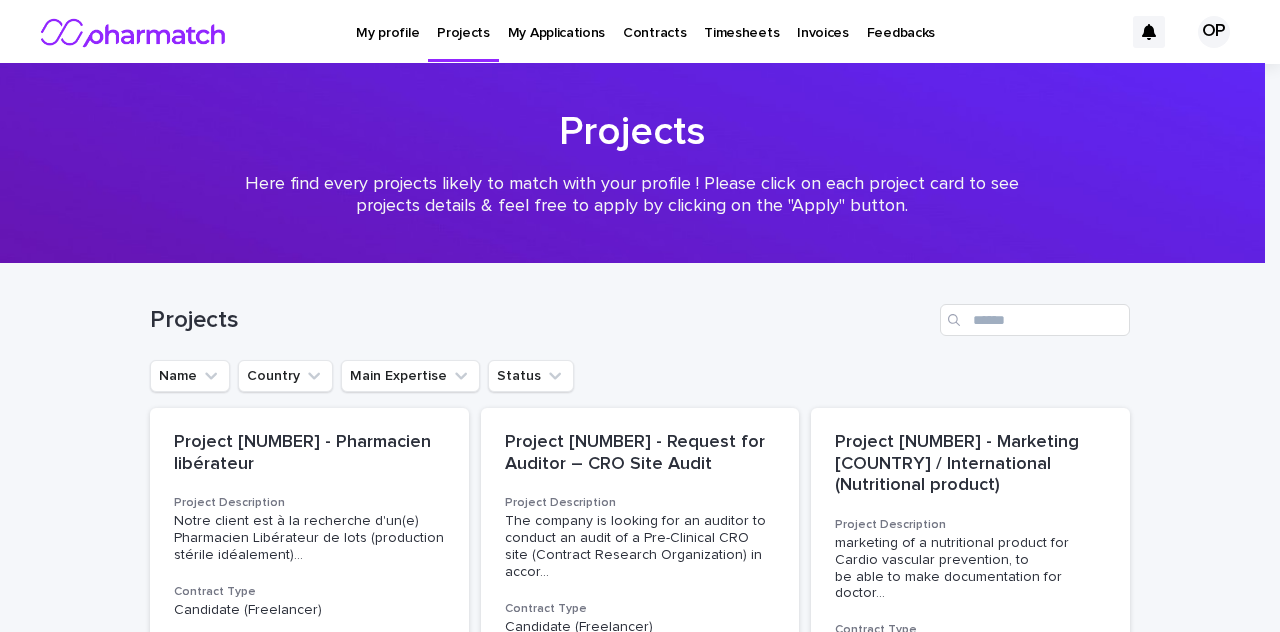 click on "My profile" at bounding box center [387, 21] 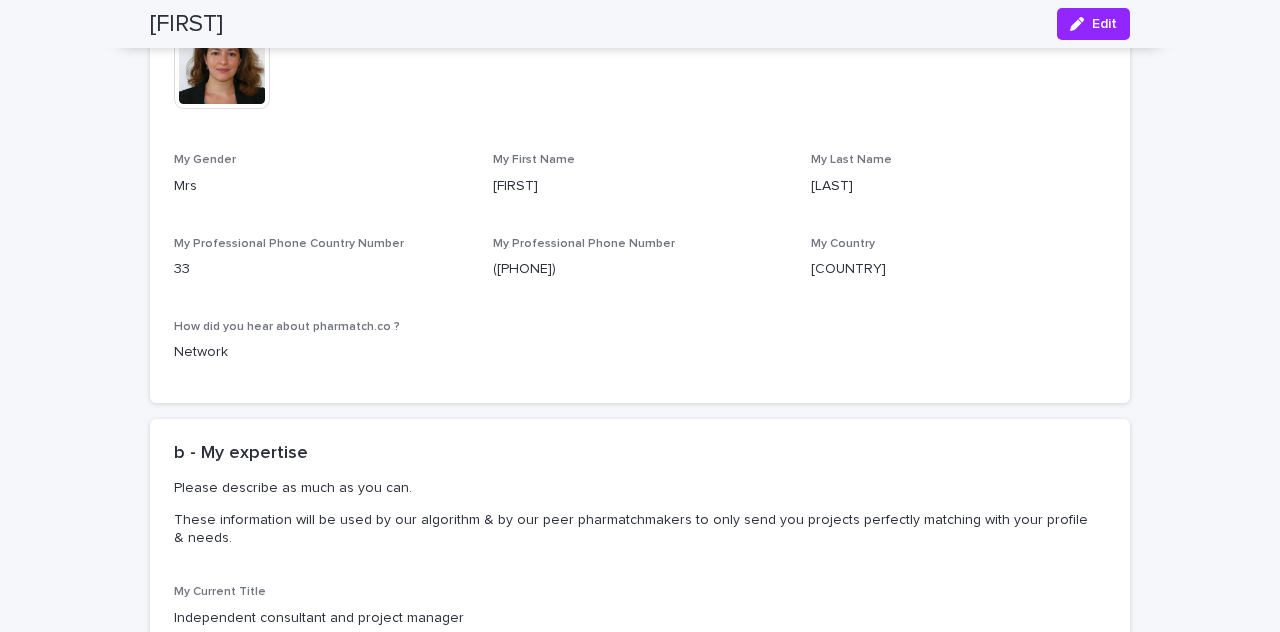 scroll, scrollTop: 0, scrollLeft: 0, axis: both 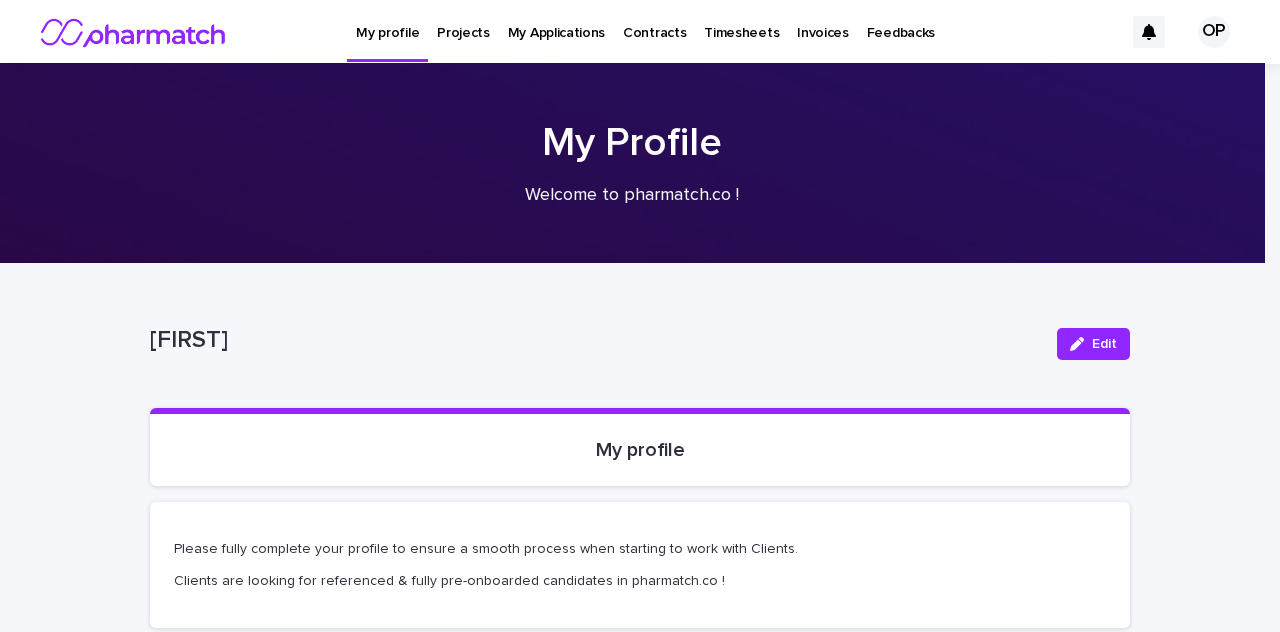 click on "My Applications" at bounding box center [556, 21] 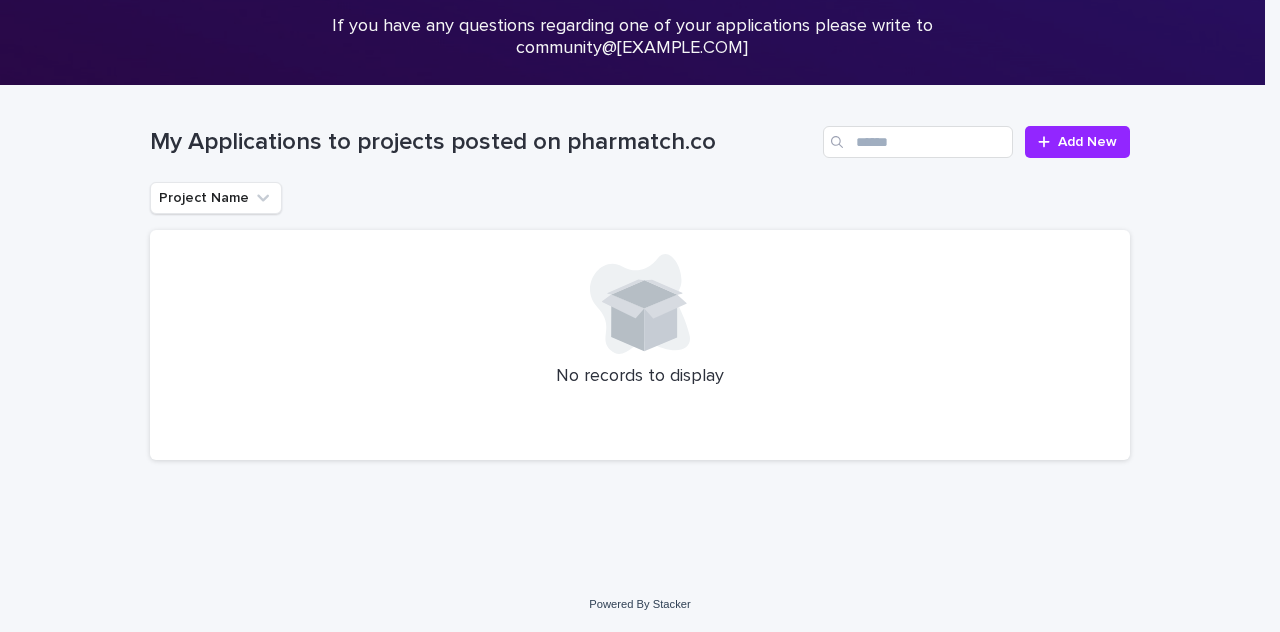 scroll, scrollTop: 0, scrollLeft: 0, axis: both 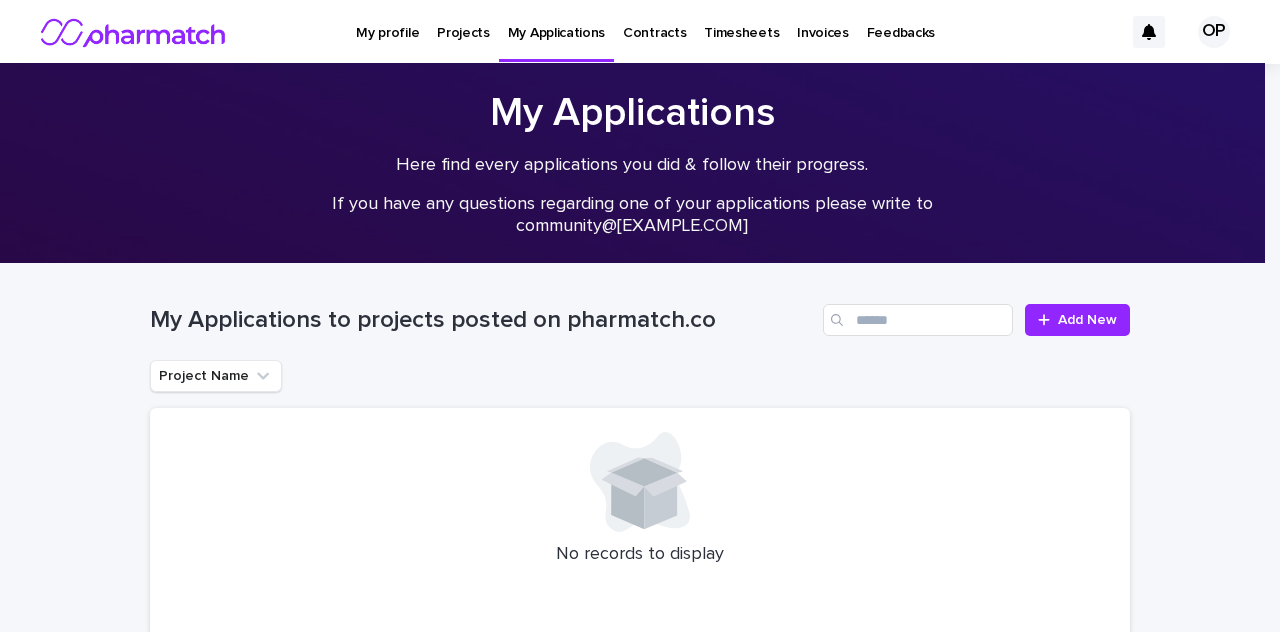 click on "Contracts" at bounding box center (654, 21) 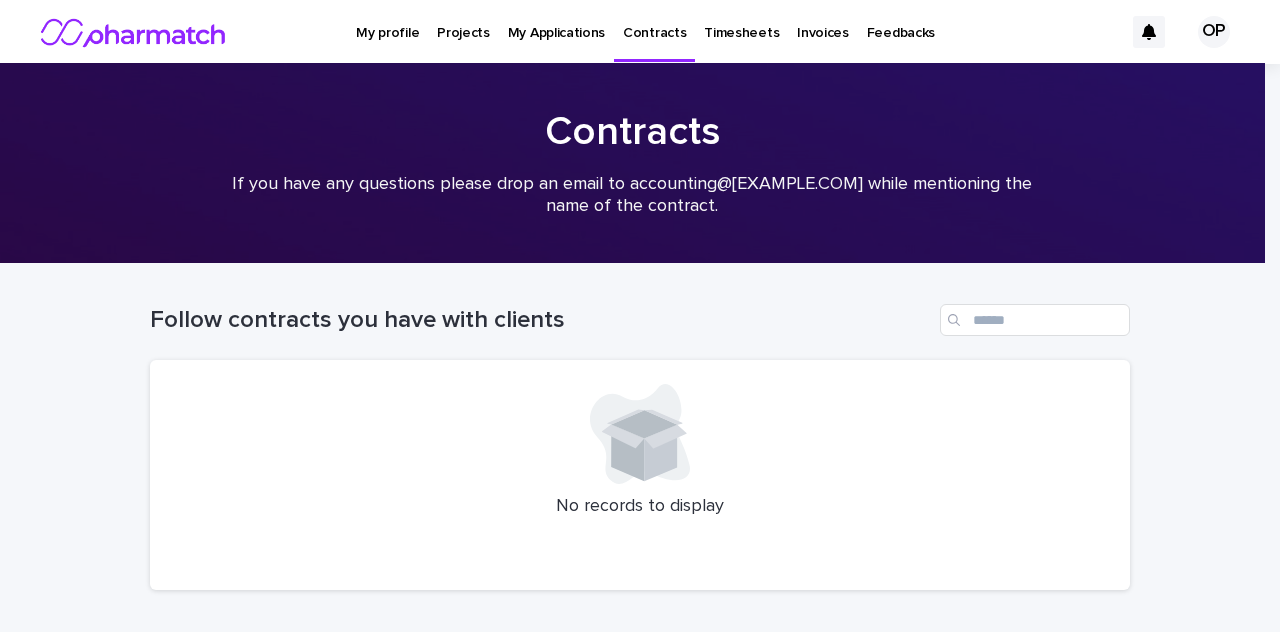 click on "Timesheets" at bounding box center (741, 21) 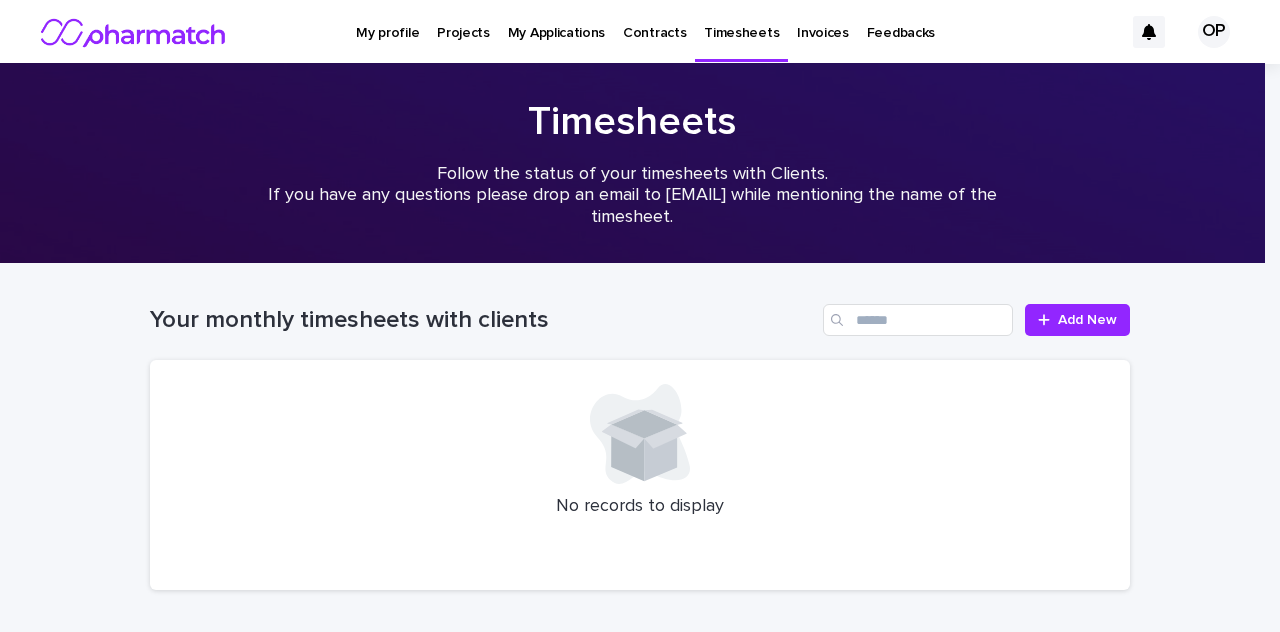 click on "Invoices" at bounding box center (823, 21) 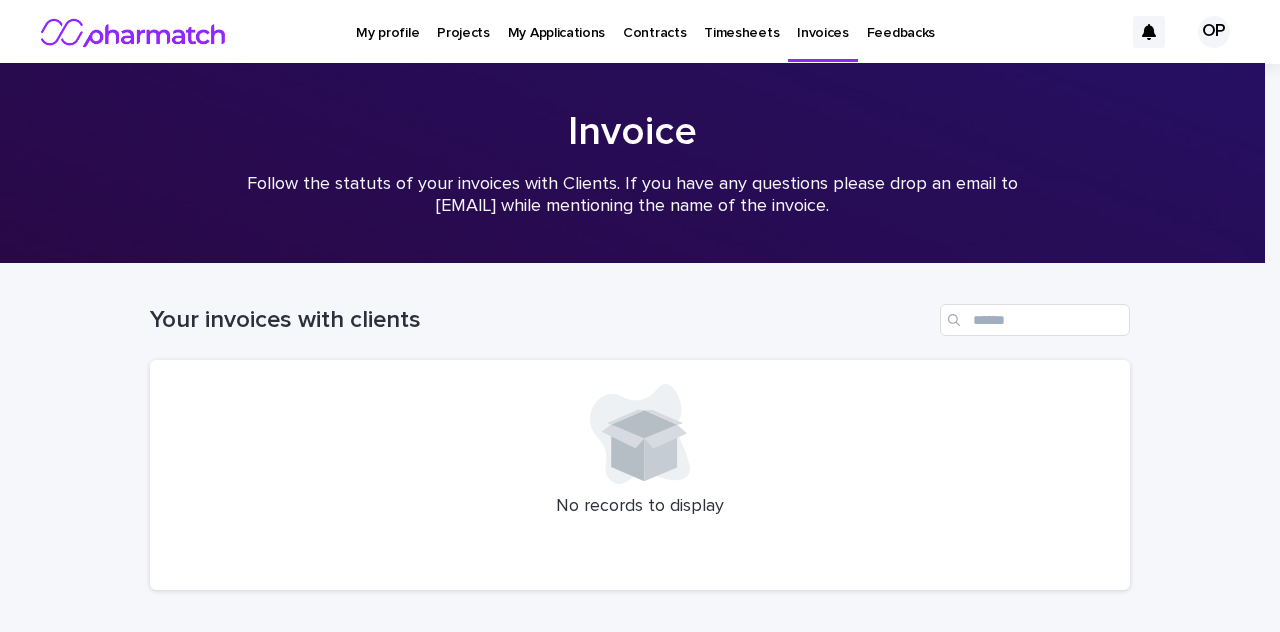 click on "Feedbacks" at bounding box center (901, 21) 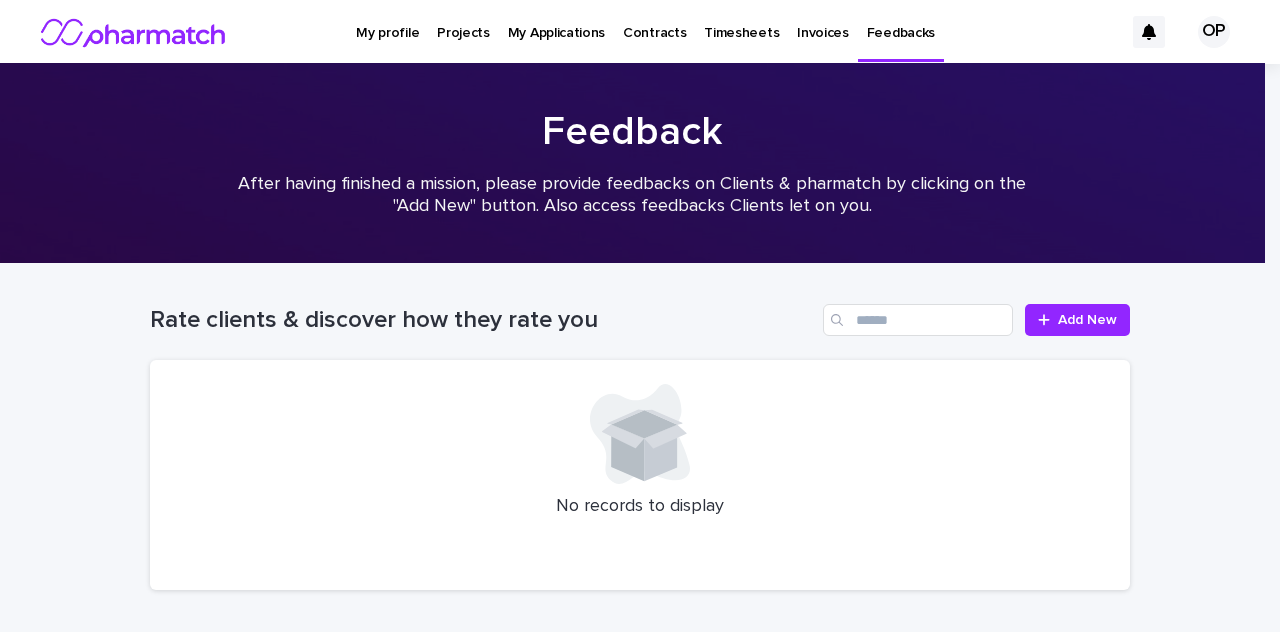click on "My profile" at bounding box center [387, 21] 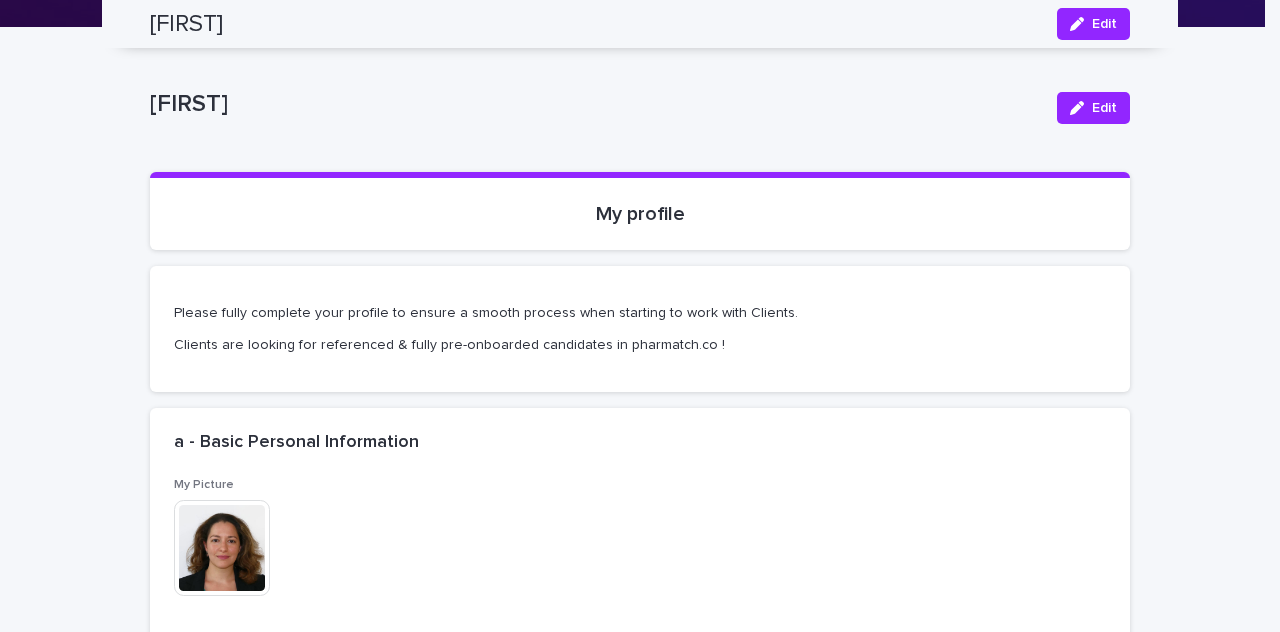 scroll, scrollTop: 0, scrollLeft: 0, axis: both 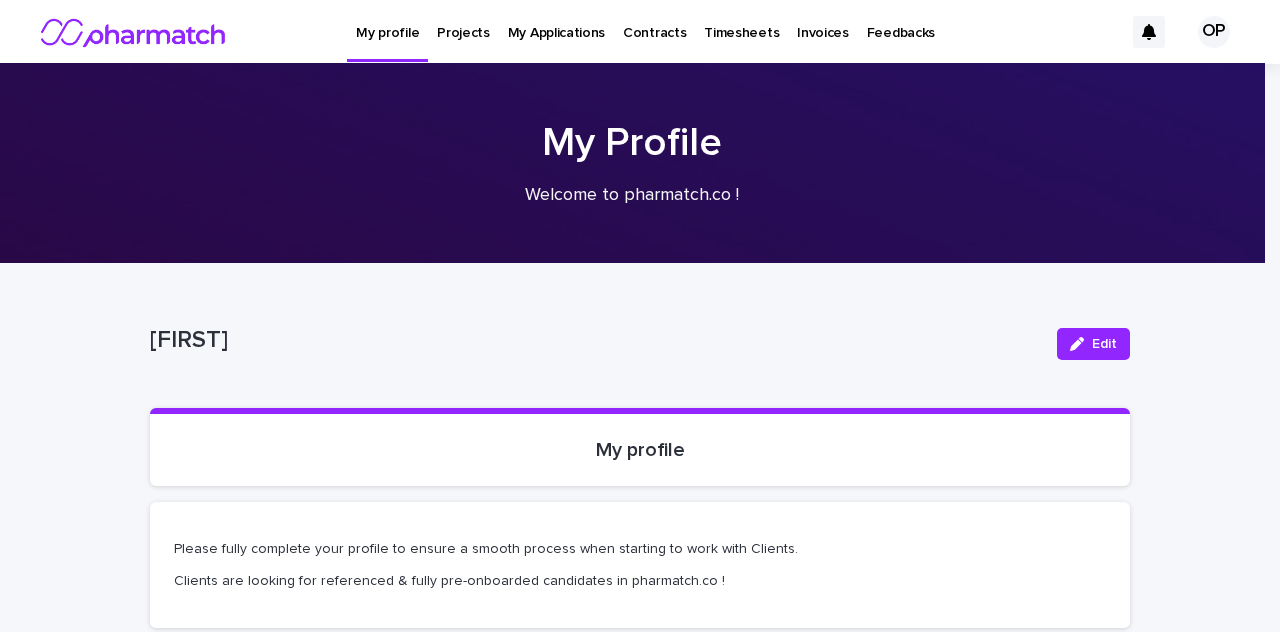 click on "Projects" at bounding box center [463, 21] 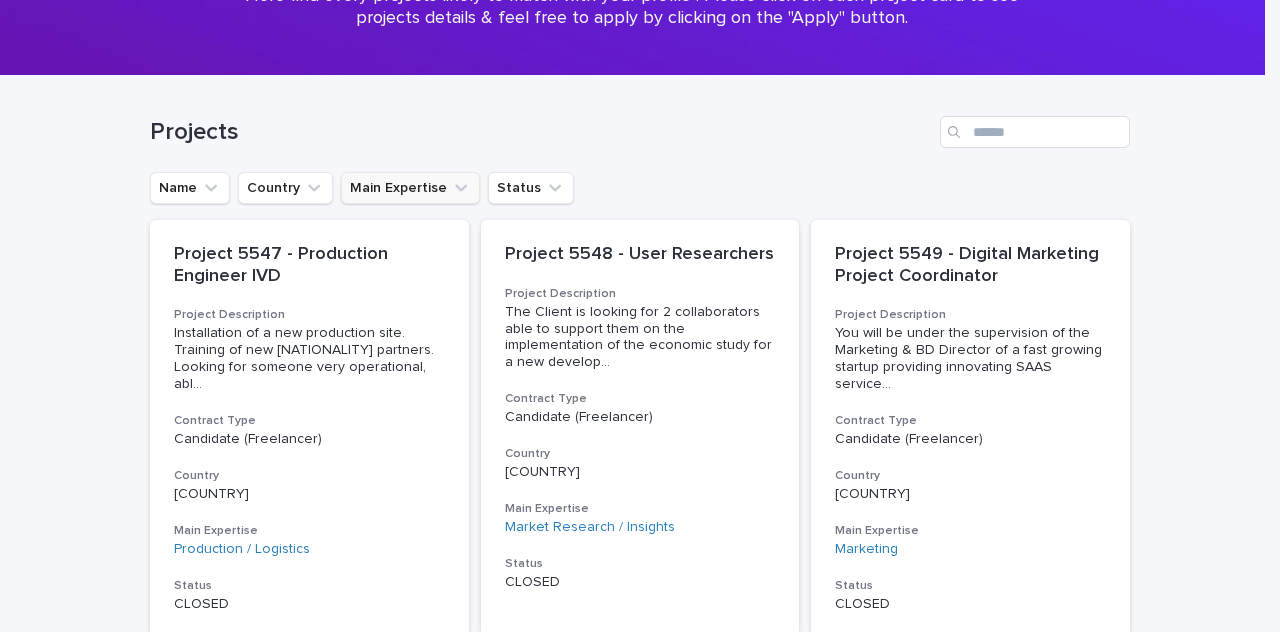 scroll, scrollTop: 208, scrollLeft: 0, axis: vertical 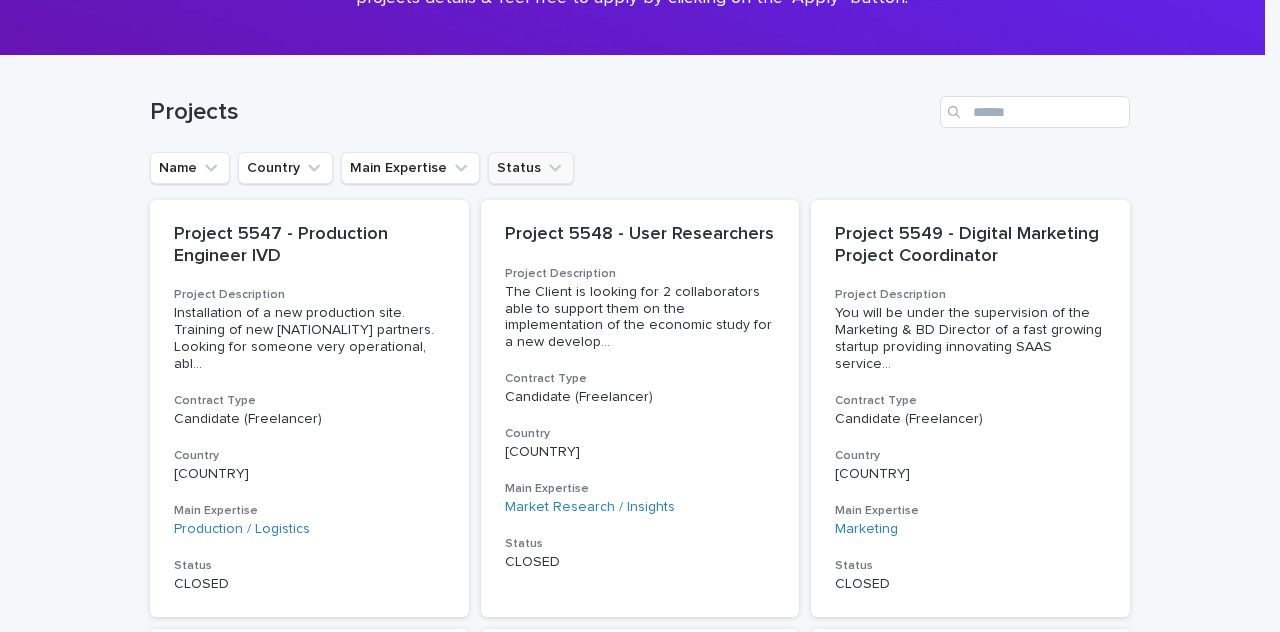 click on "Status" at bounding box center [531, 168] 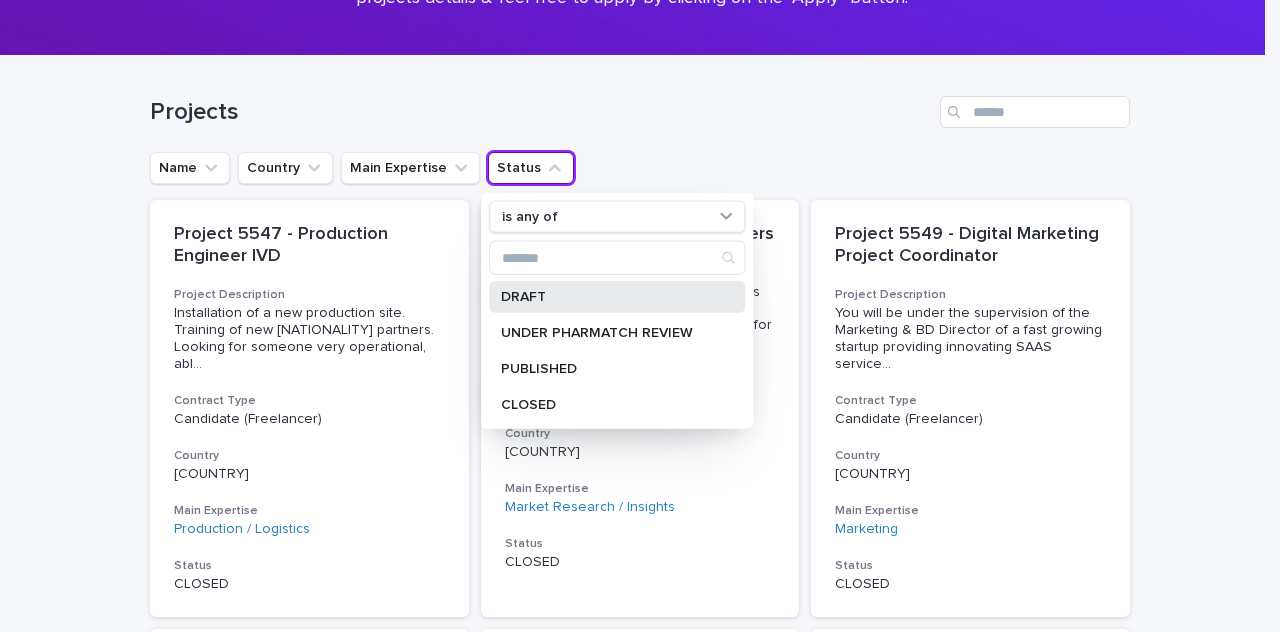 click on "DRAFT" at bounding box center [607, 297] 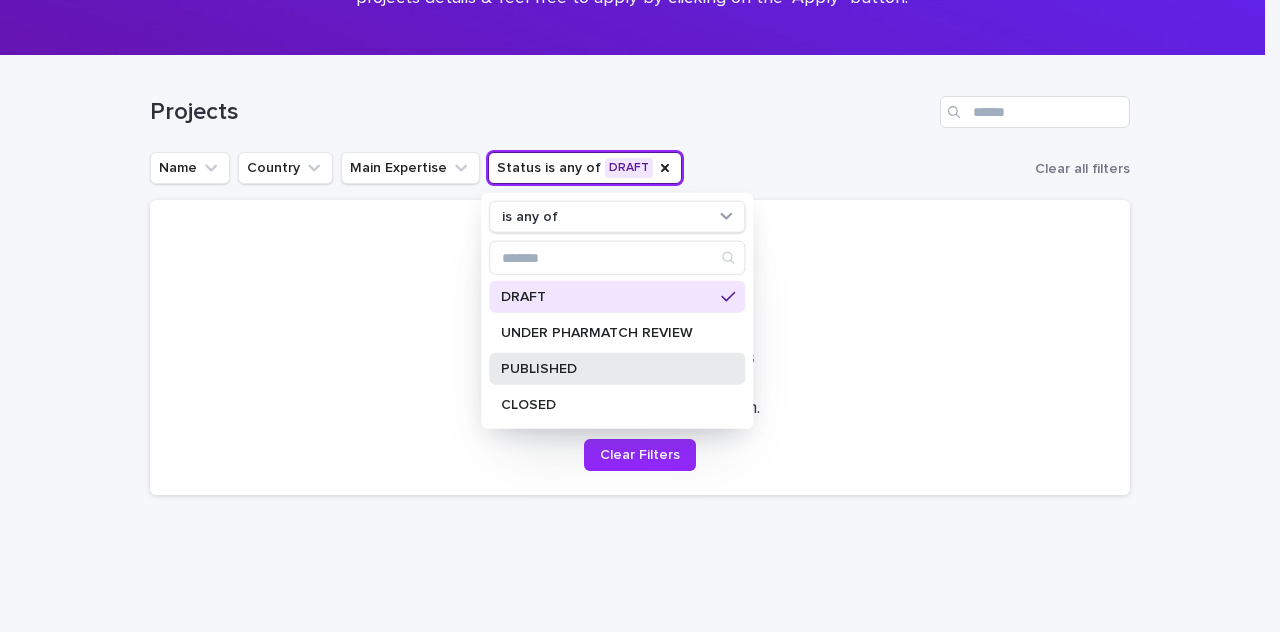 click on "PUBLISHED" at bounding box center [617, 369] 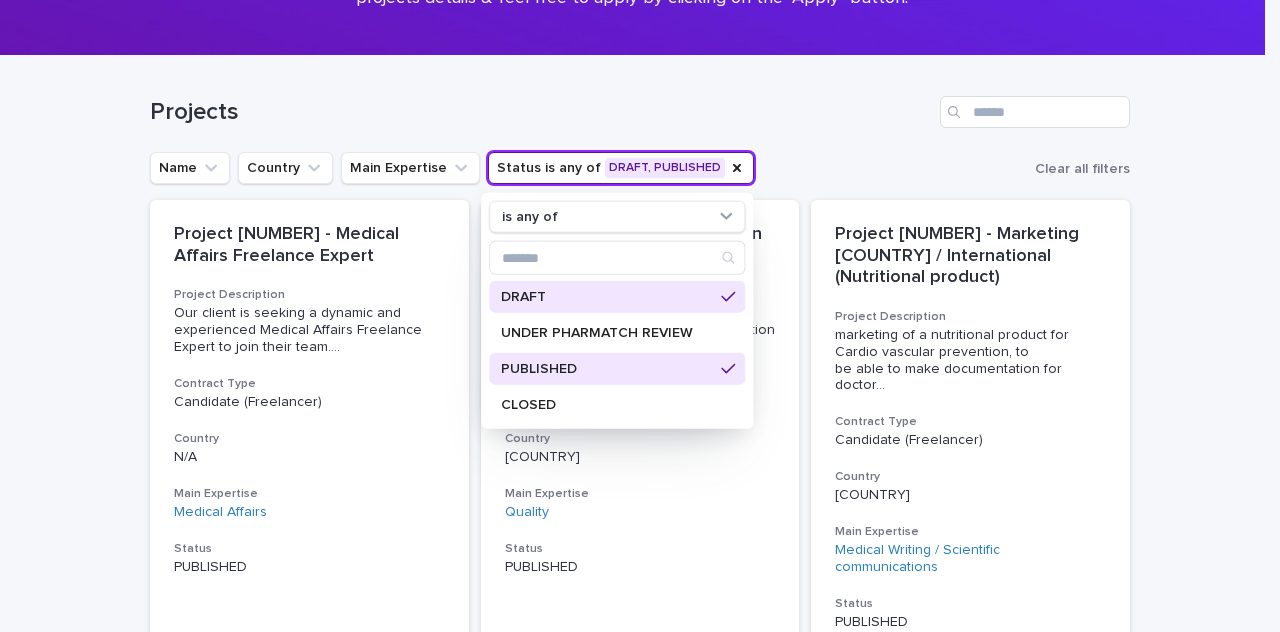 click 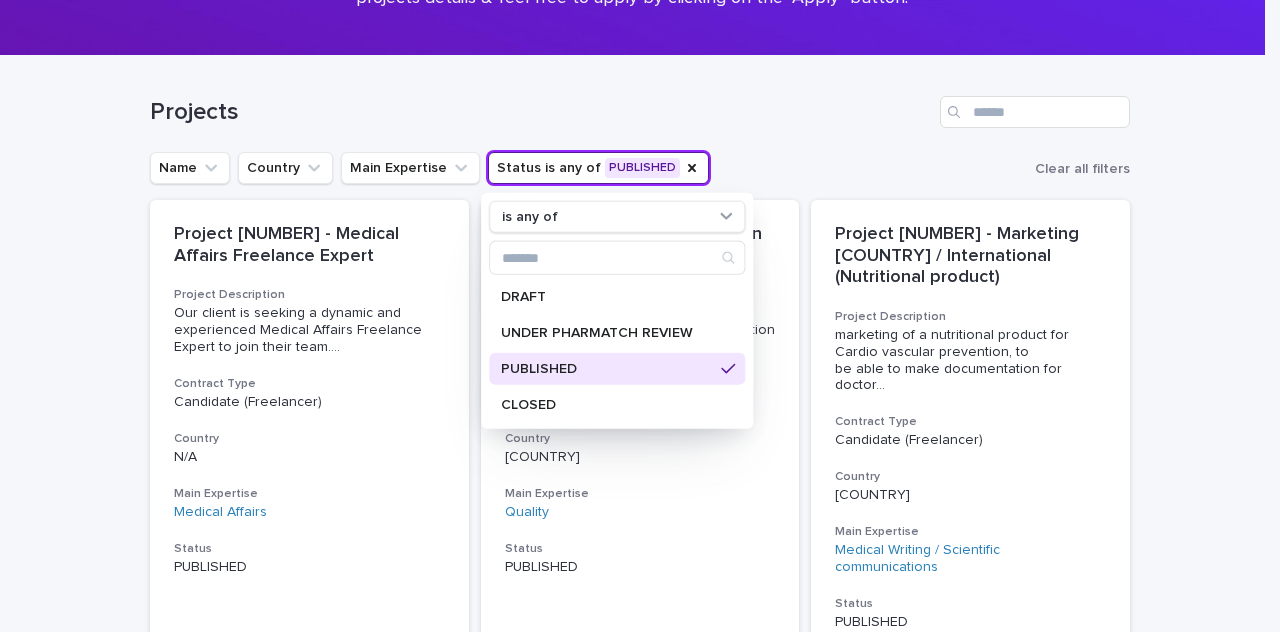 click on "Name Country Main Expertise Status is any of PUBLISHED is any of DRAFT UNDER PHARMATCH REVIEW PUBLISHED CLOSED Clear all filters" at bounding box center [640, 168] 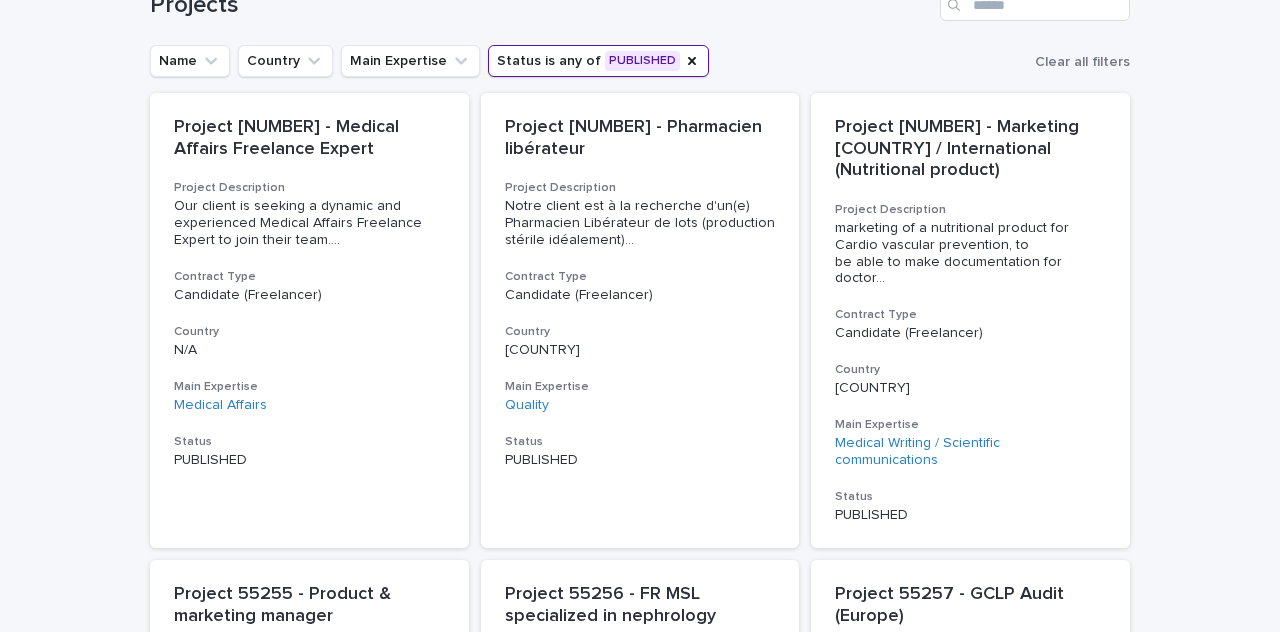 scroll, scrollTop: 316, scrollLeft: 0, axis: vertical 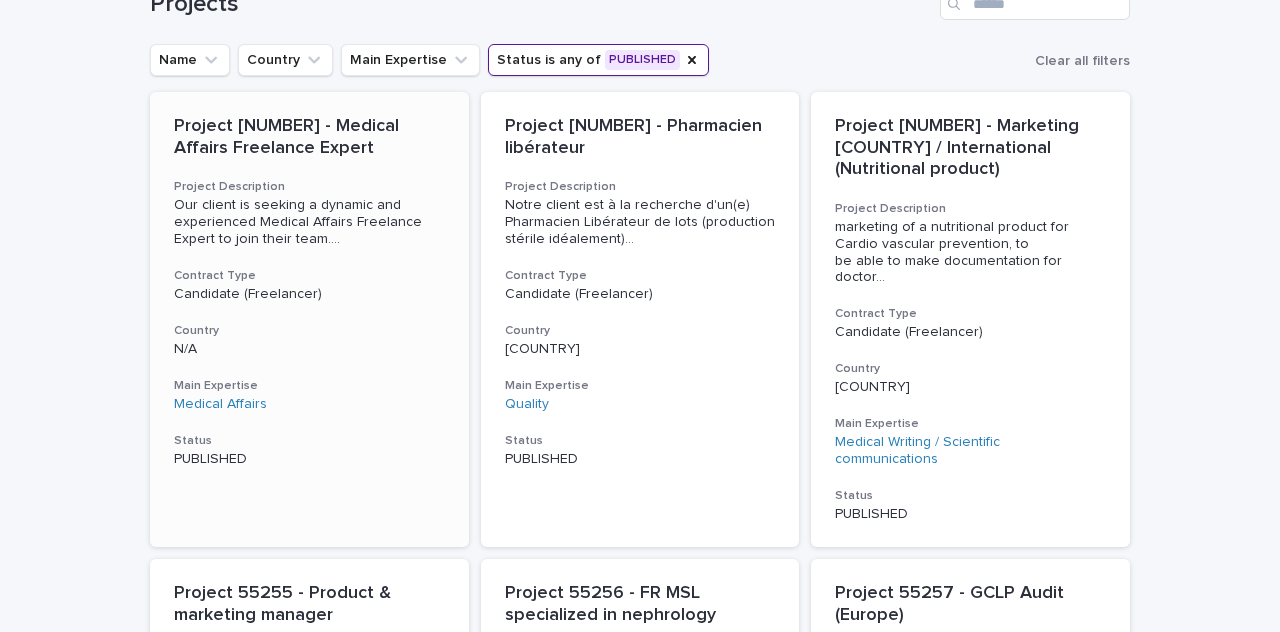 click on "Project [NUMBER] - Medical Affairs Freelance Expert" at bounding box center (309, 137) 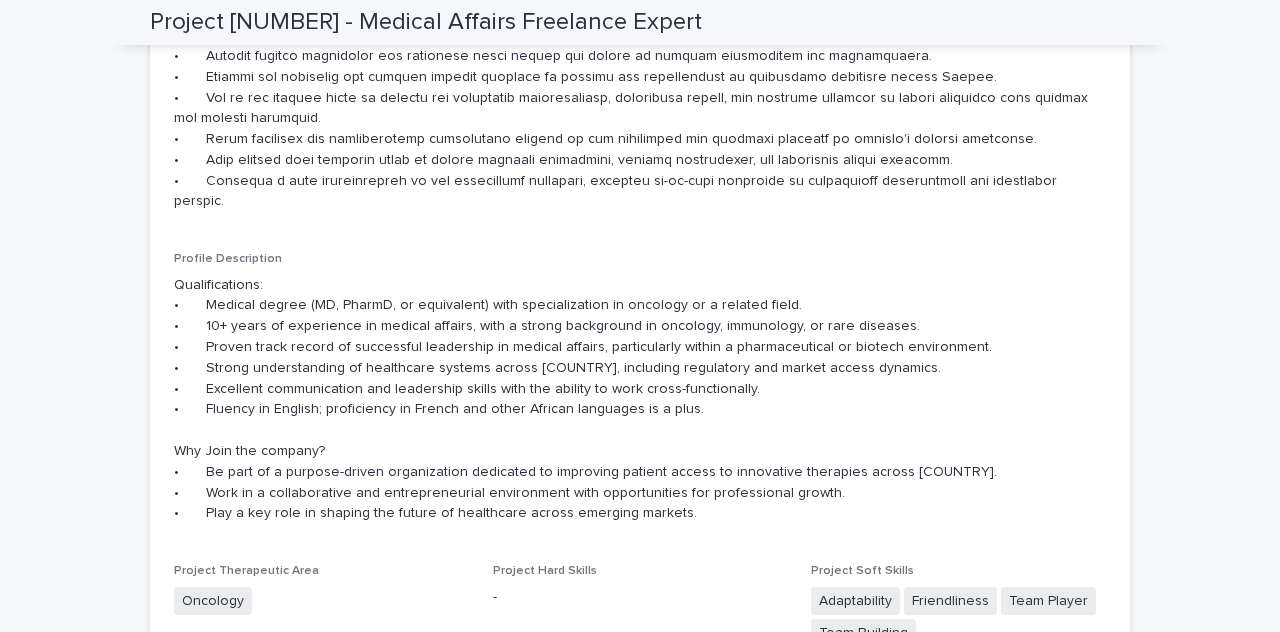 scroll, scrollTop: 882, scrollLeft: 0, axis: vertical 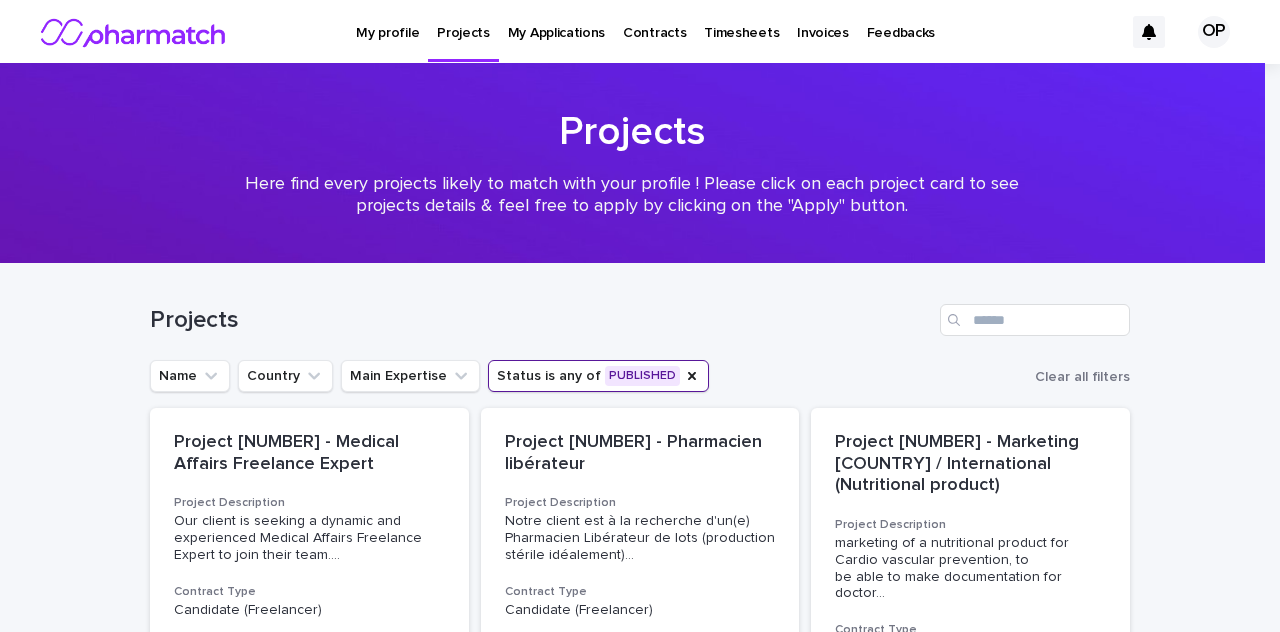 click on "My profile" at bounding box center (387, 21) 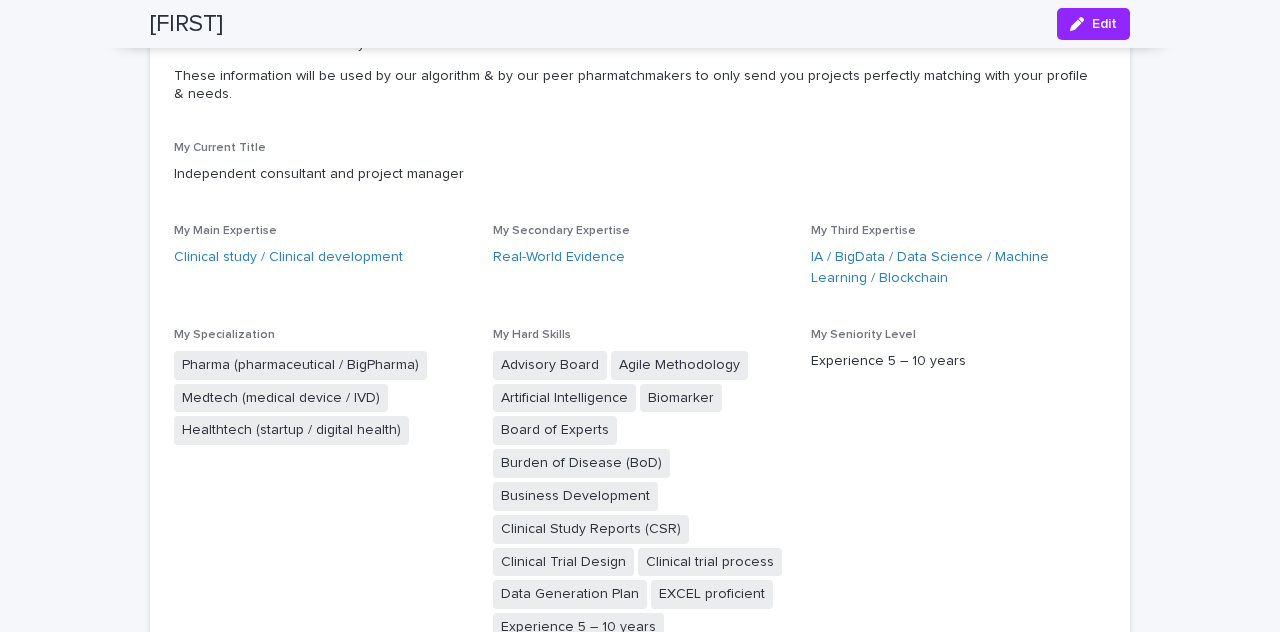 scroll, scrollTop: 1006, scrollLeft: 0, axis: vertical 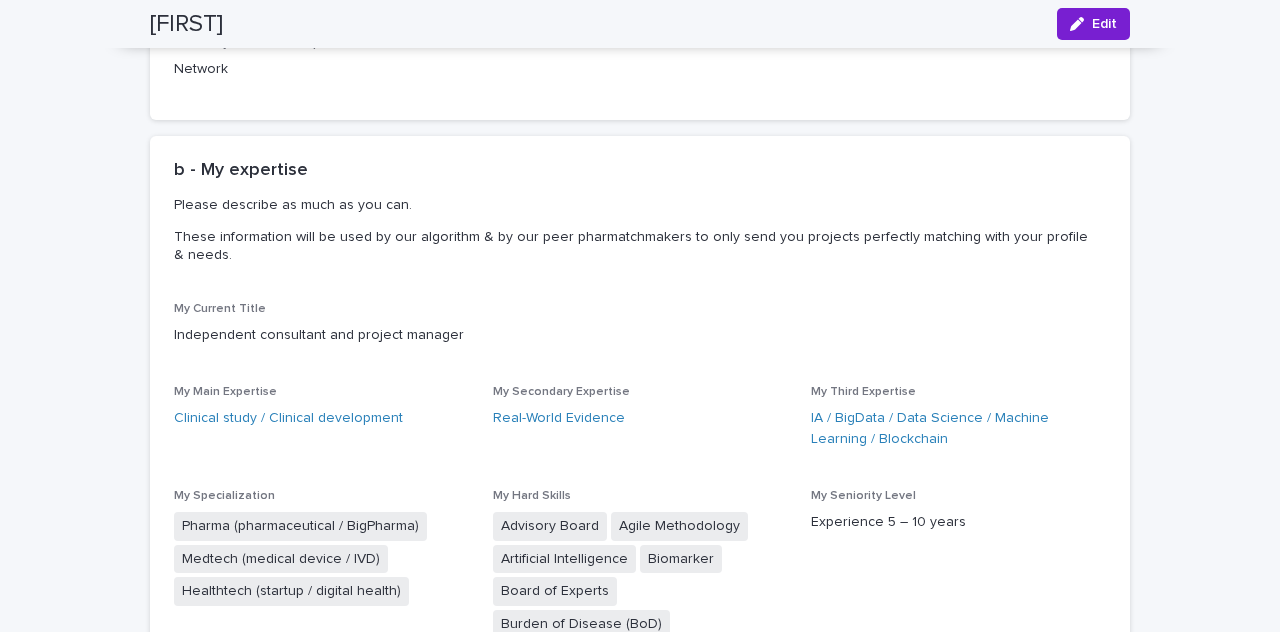 click 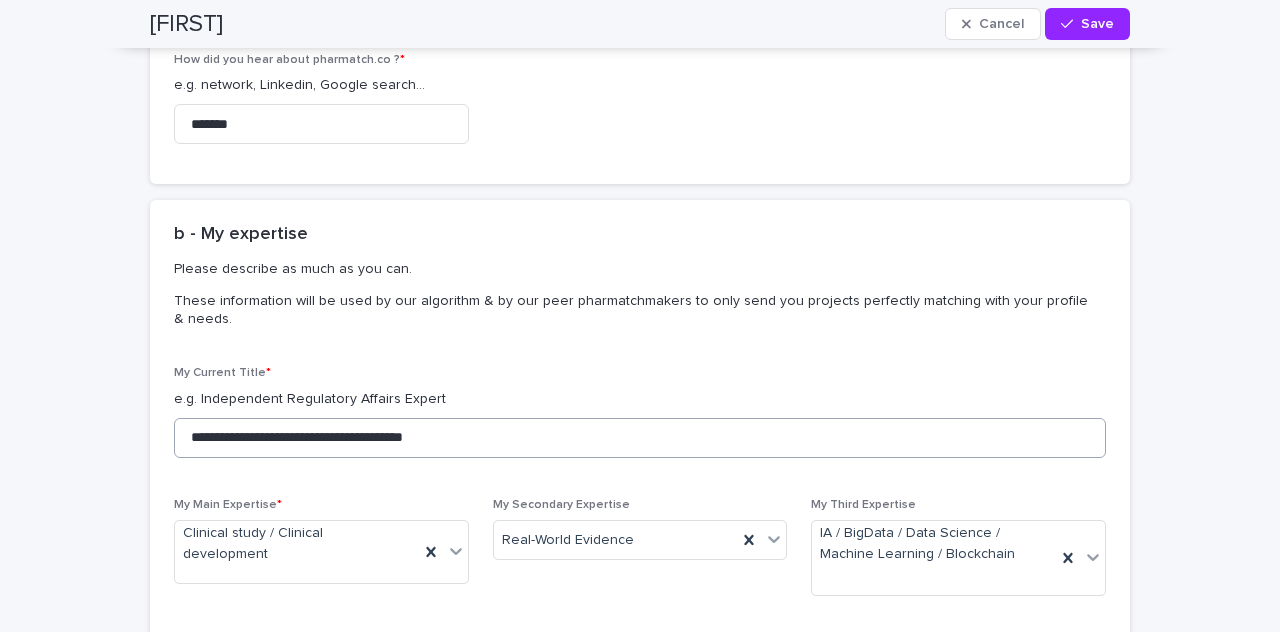 scroll, scrollTop: 1080, scrollLeft: 0, axis: vertical 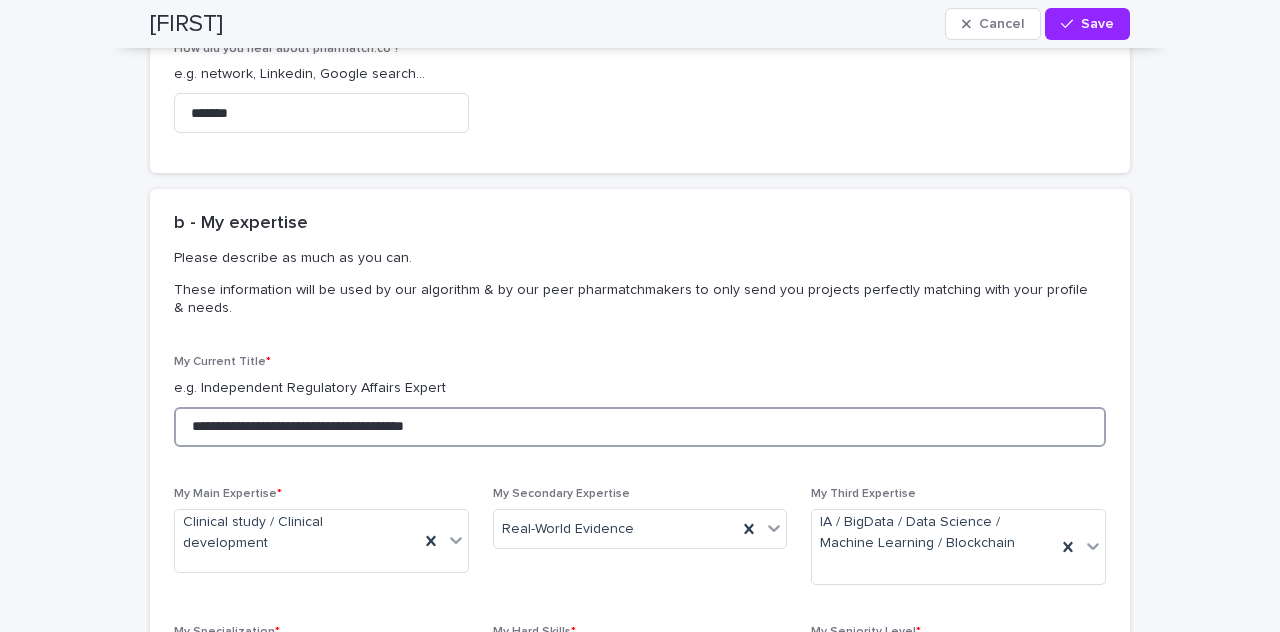 drag, startPoint x: 502, startPoint y: 427, endPoint x: 172, endPoint y: 397, distance: 331.36084 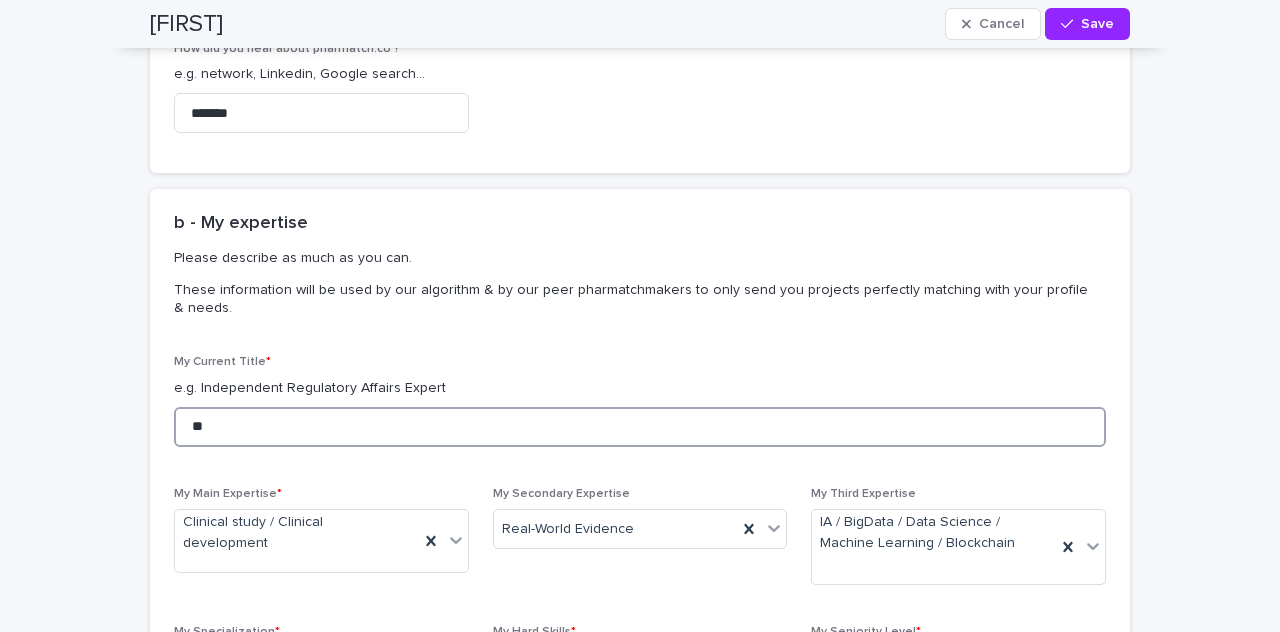 type on "*" 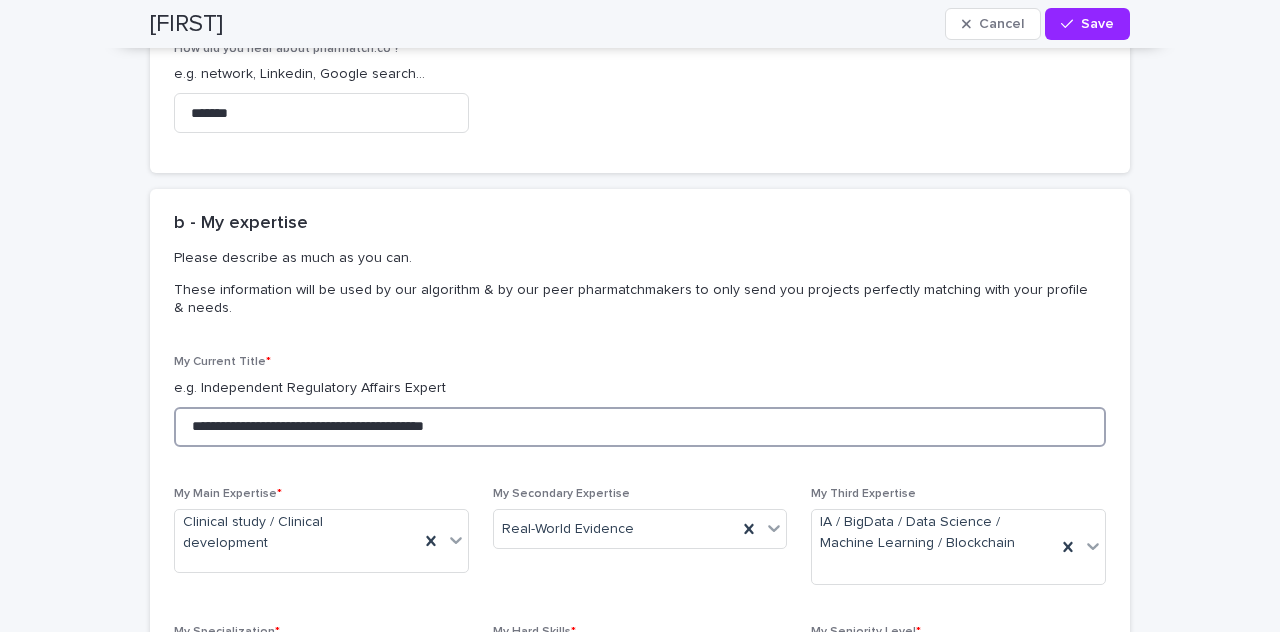 type on "**********" 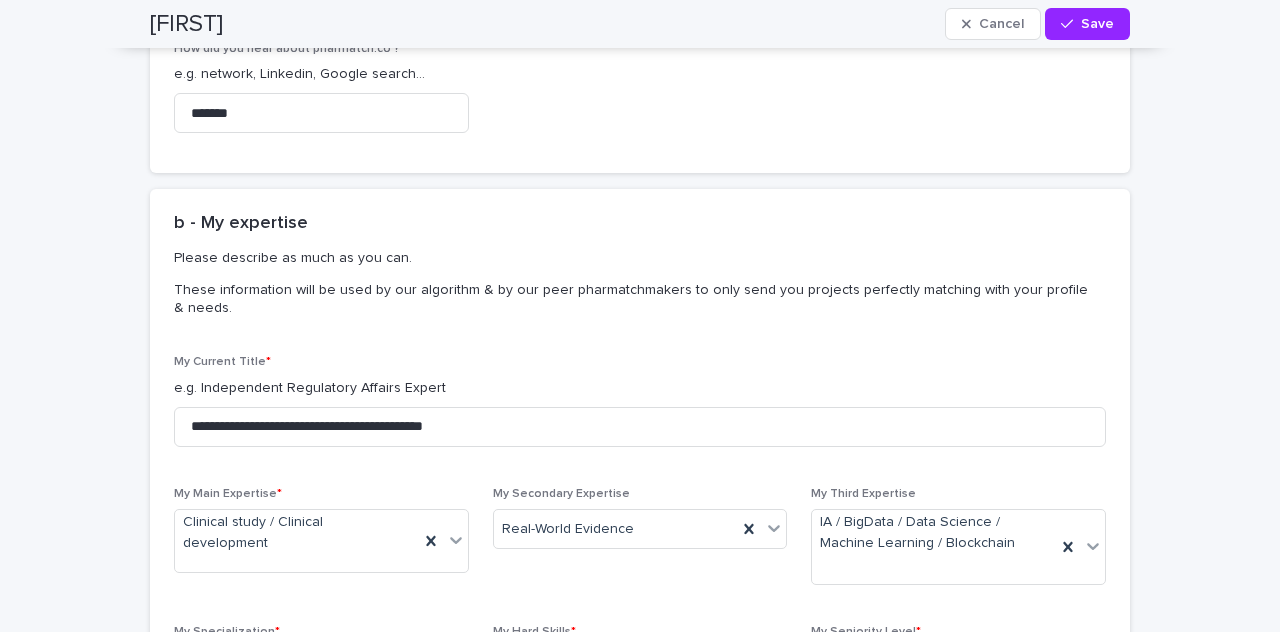 click on "Loading... Saving… Loading... Saving… Loading... Saving… My profile Loading... Saving… Please fully complete your profile to ensure a smooth process when onboarding future candidates.  Loading... Saving… Loading... Saving… My company Loading... Saving… Please complete basic information around your company. You will be asked to provide more detailed information around your company in the next page "My Company". These detailed information could be completed by your administrative colleague. Loading... Saving… Loading... Saving… Loading... Saving… Please give us the main contacts around you within your organization.  This will allow us to smooth the administrative process & accelerate the onboarding of candidates ! Loading... Saving… Loading... Saving… Loading... Saving… Loading... Saving… * Add *" at bounding box center [640, 4552] 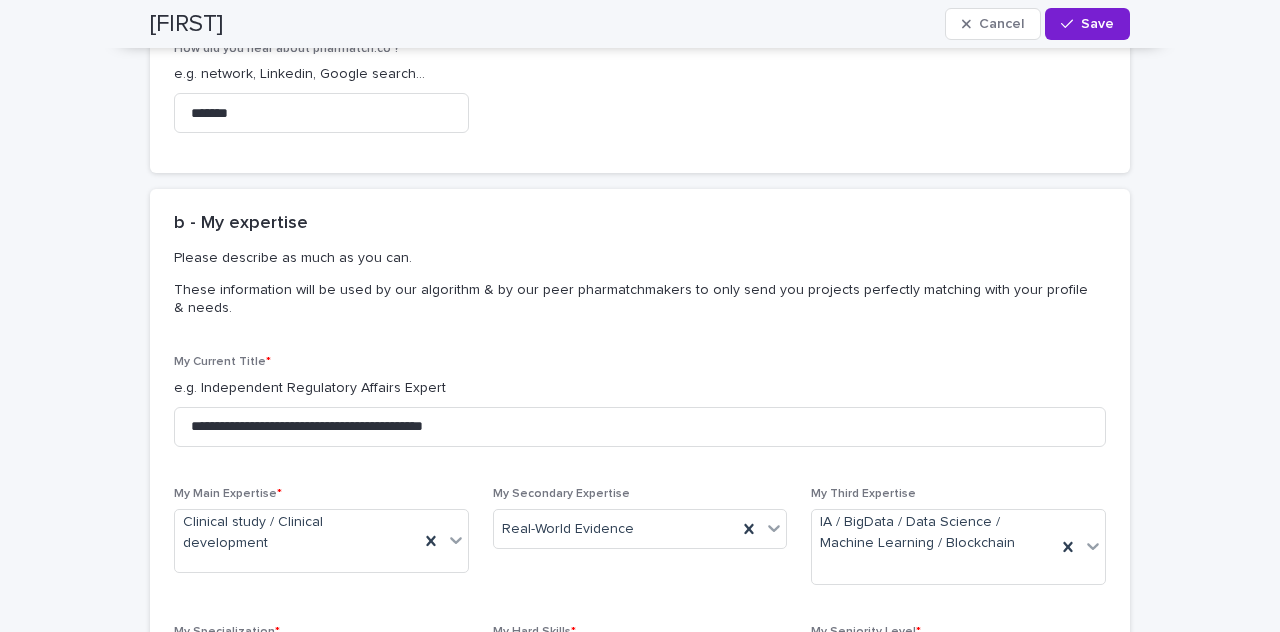 click at bounding box center [1071, 24] 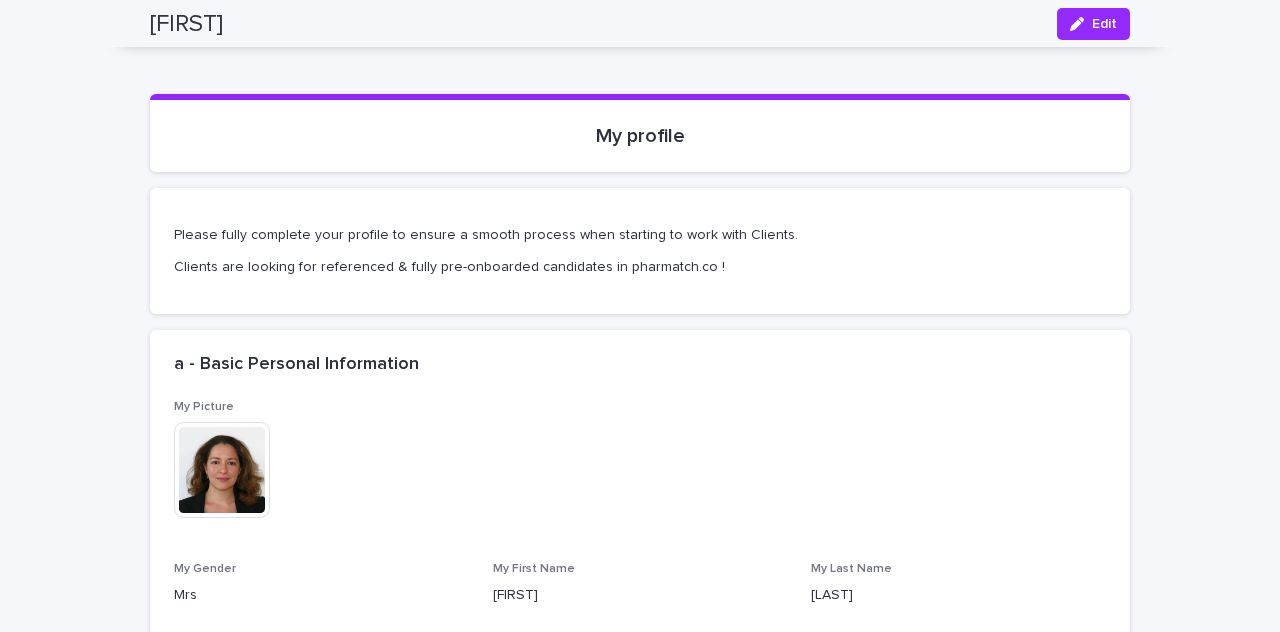 scroll, scrollTop: 0, scrollLeft: 0, axis: both 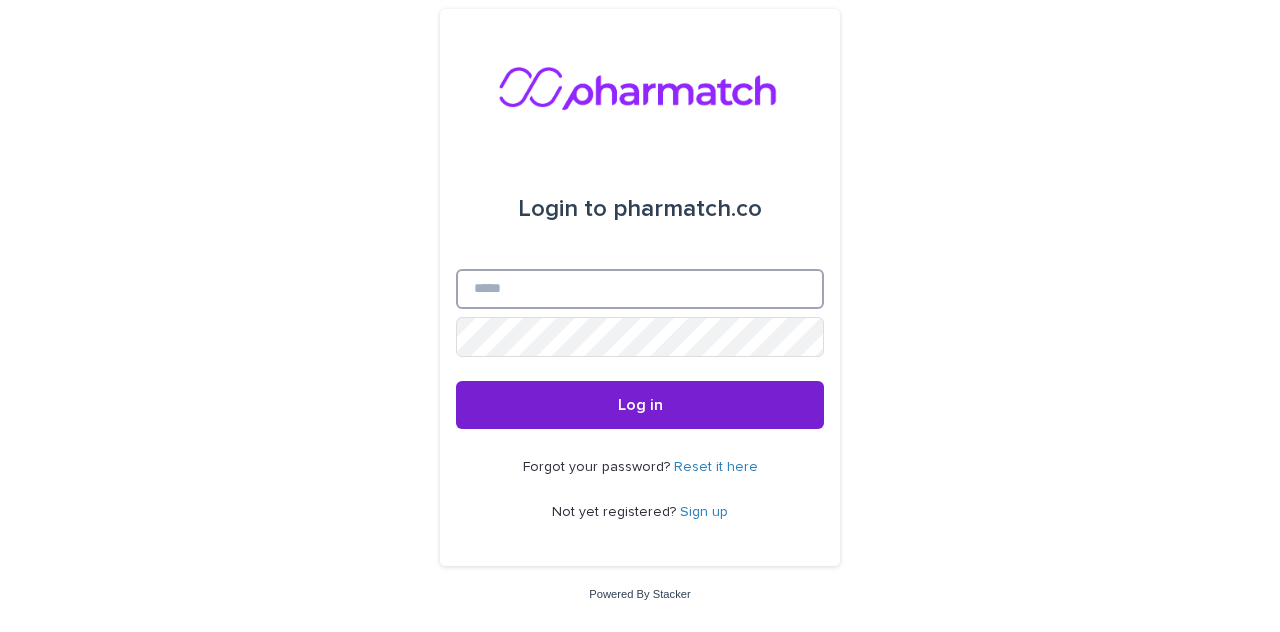 type on "**********" 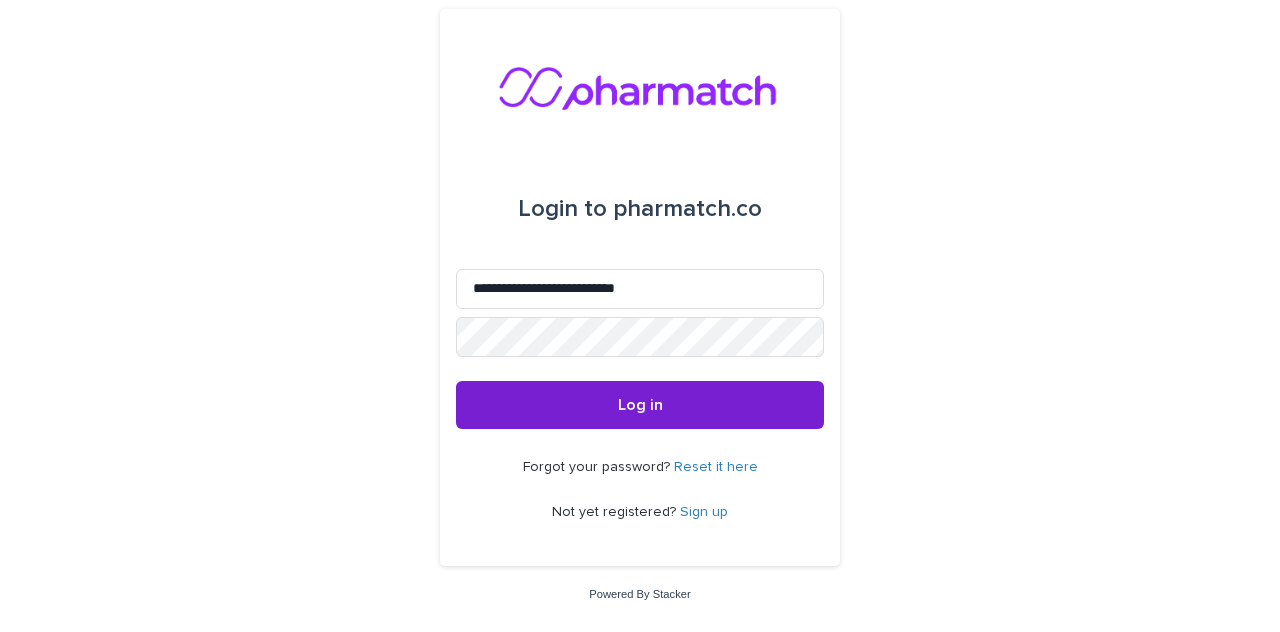 click on "Log in" at bounding box center (640, 405) 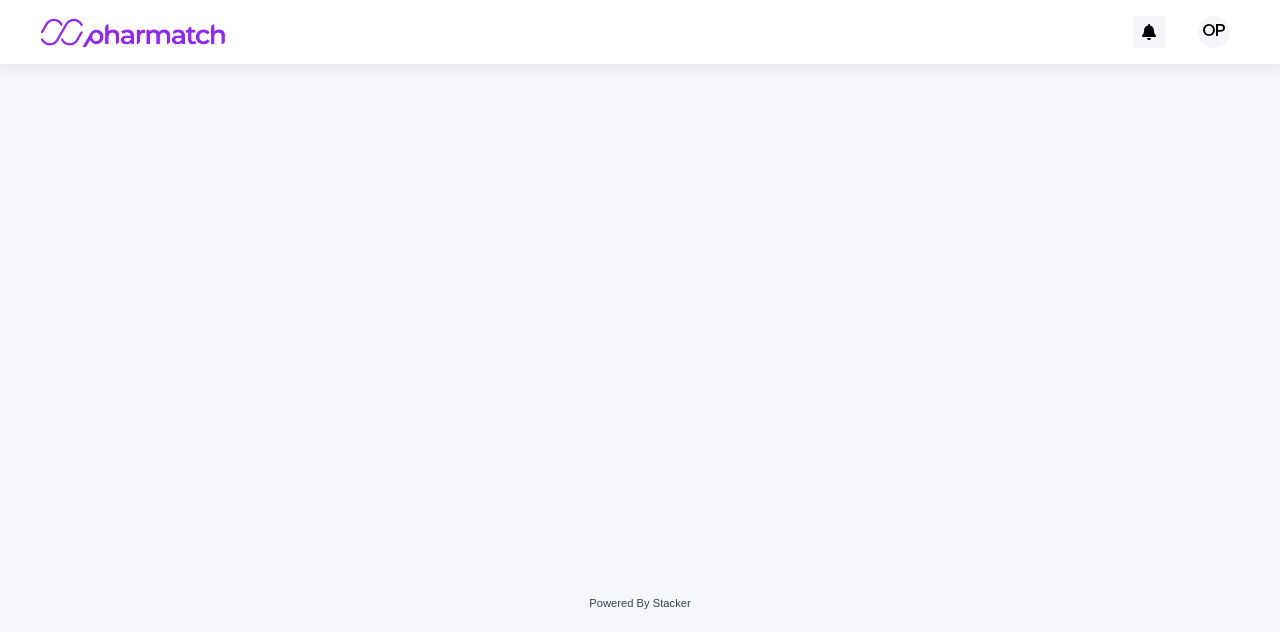 scroll, scrollTop: 0, scrollLeft: 0, axis: both 